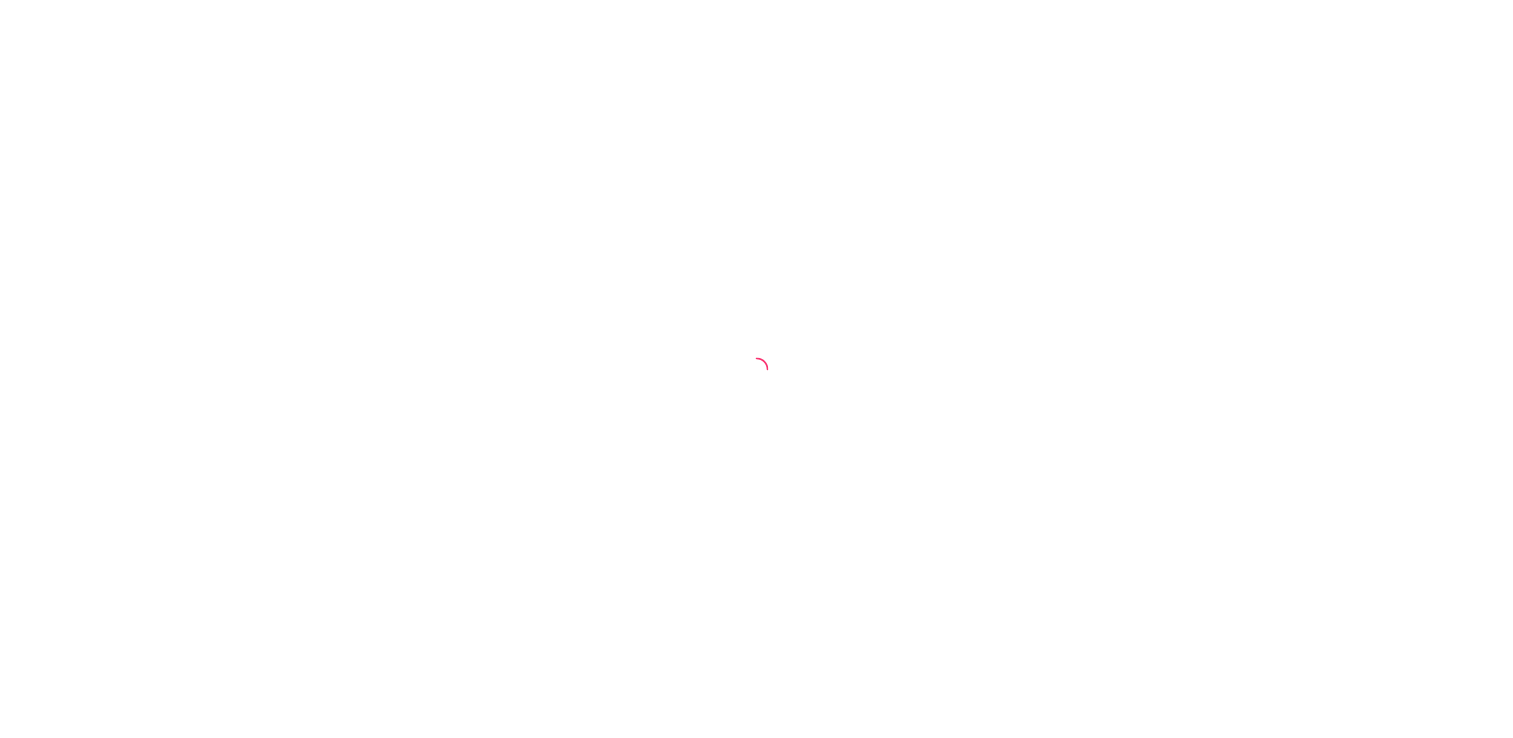 scroll, scrollTop: 0, scrollLeft: 0, axis: both 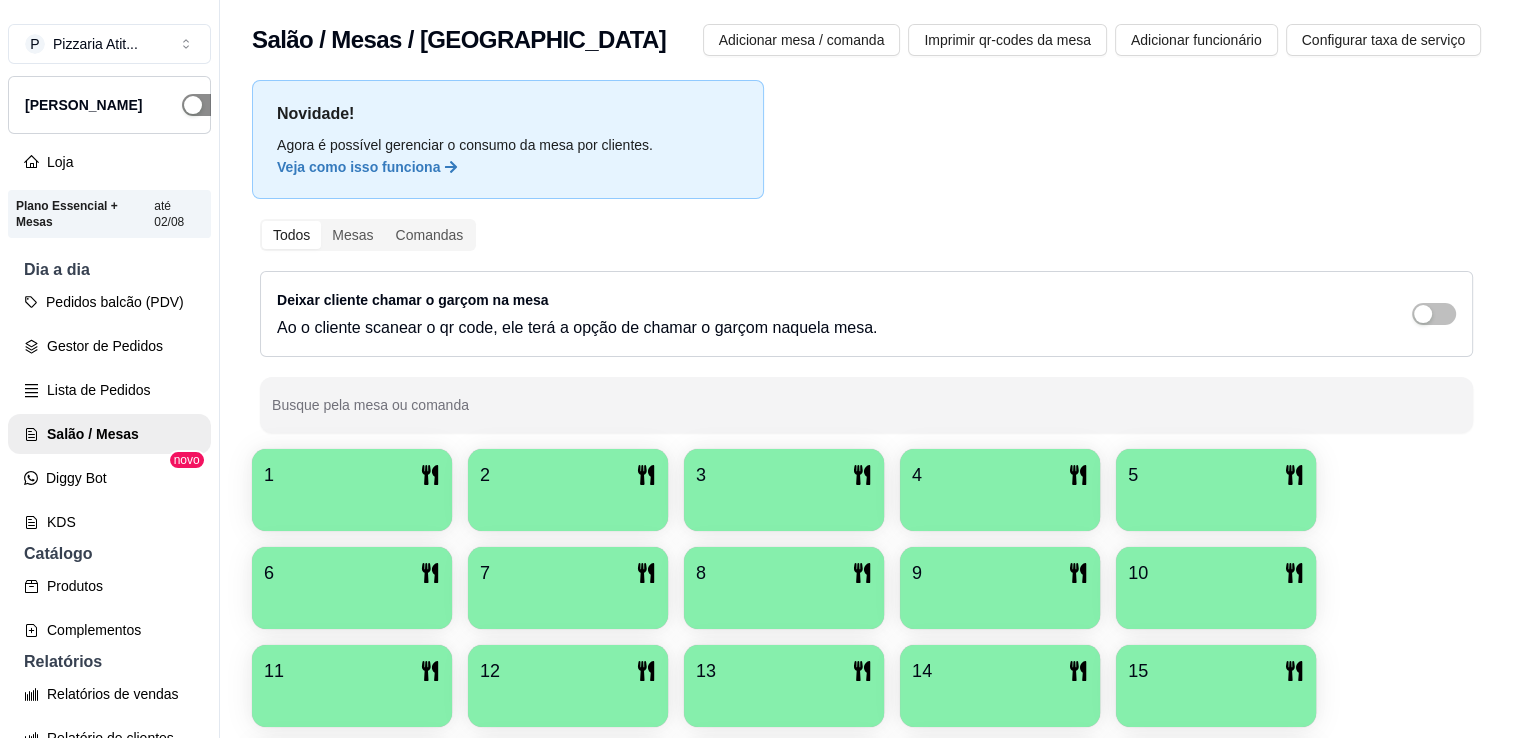 click at bounding box center (193, 105) 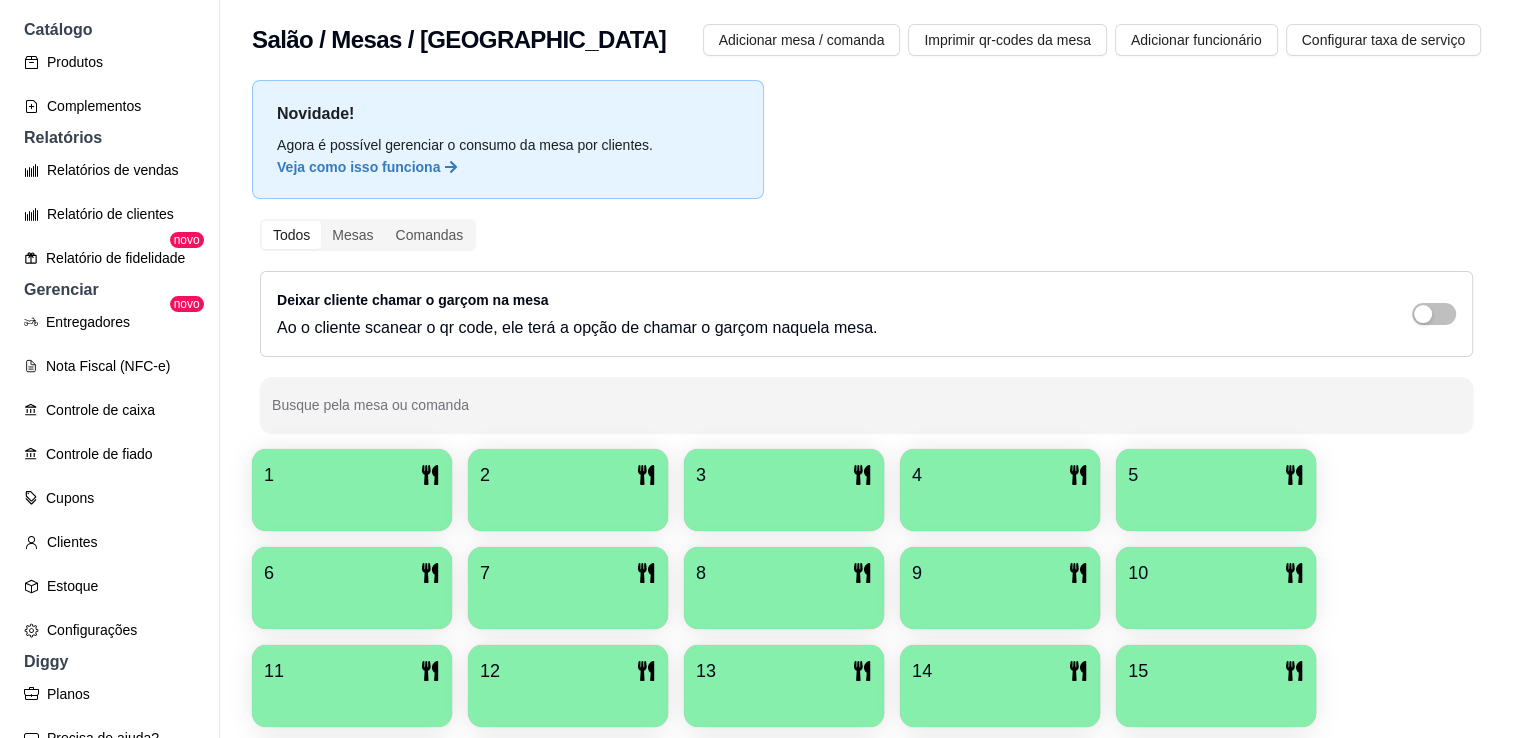 scroll, scrollTop: 676, scrollLeft: 0, axis: vertical 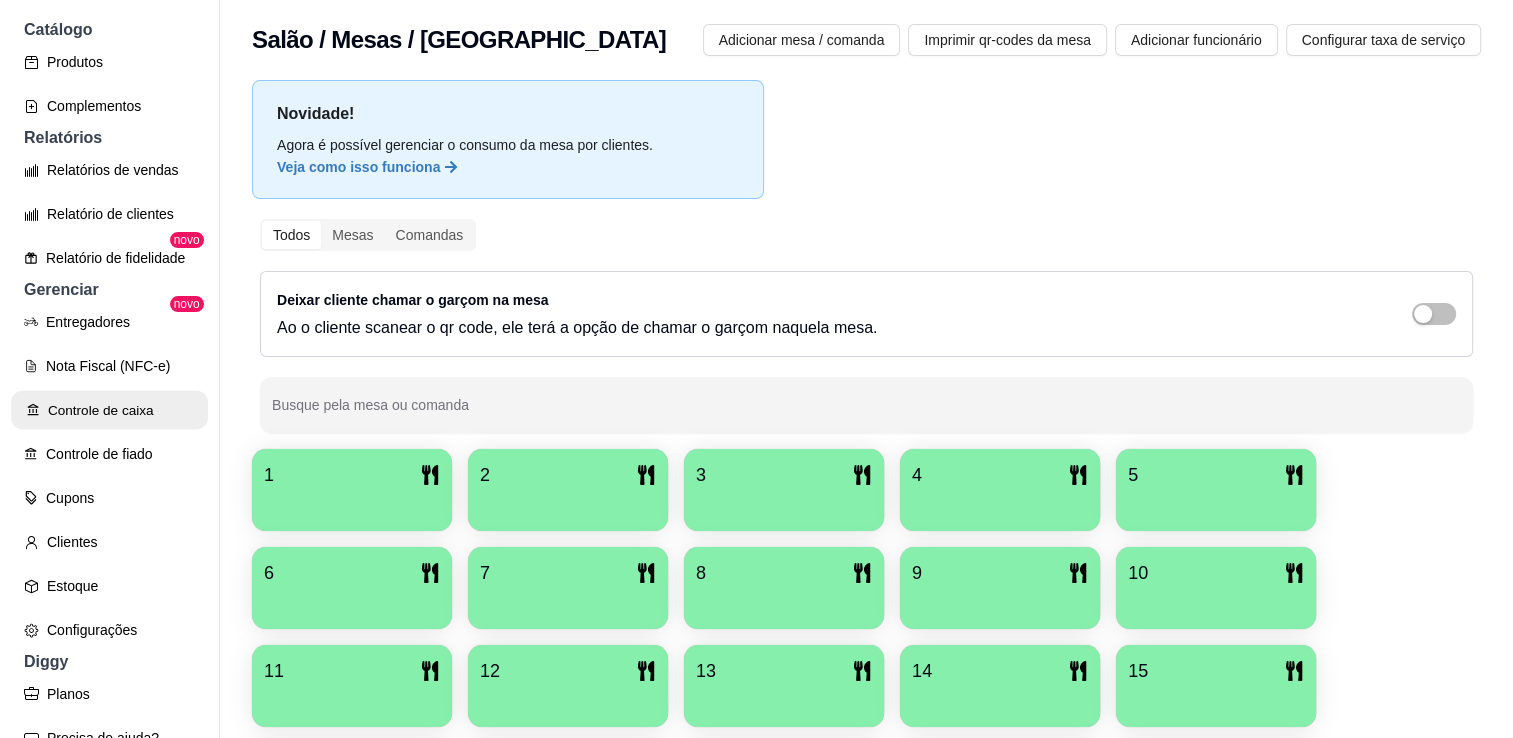 click on "Controle de caixa" at bounding box center (109, 410) 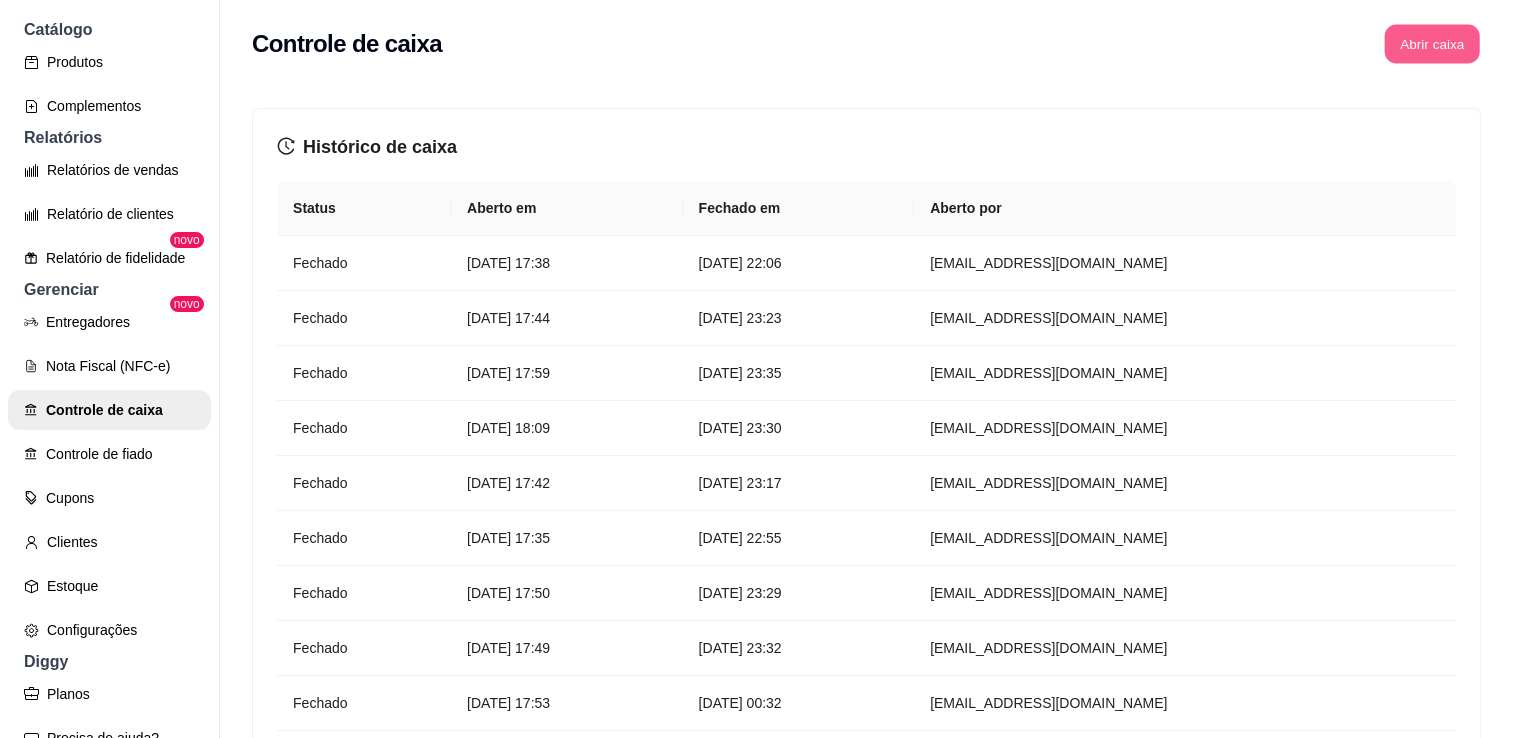 click on "Abrir caixa" at bounding box center [1431, 44] 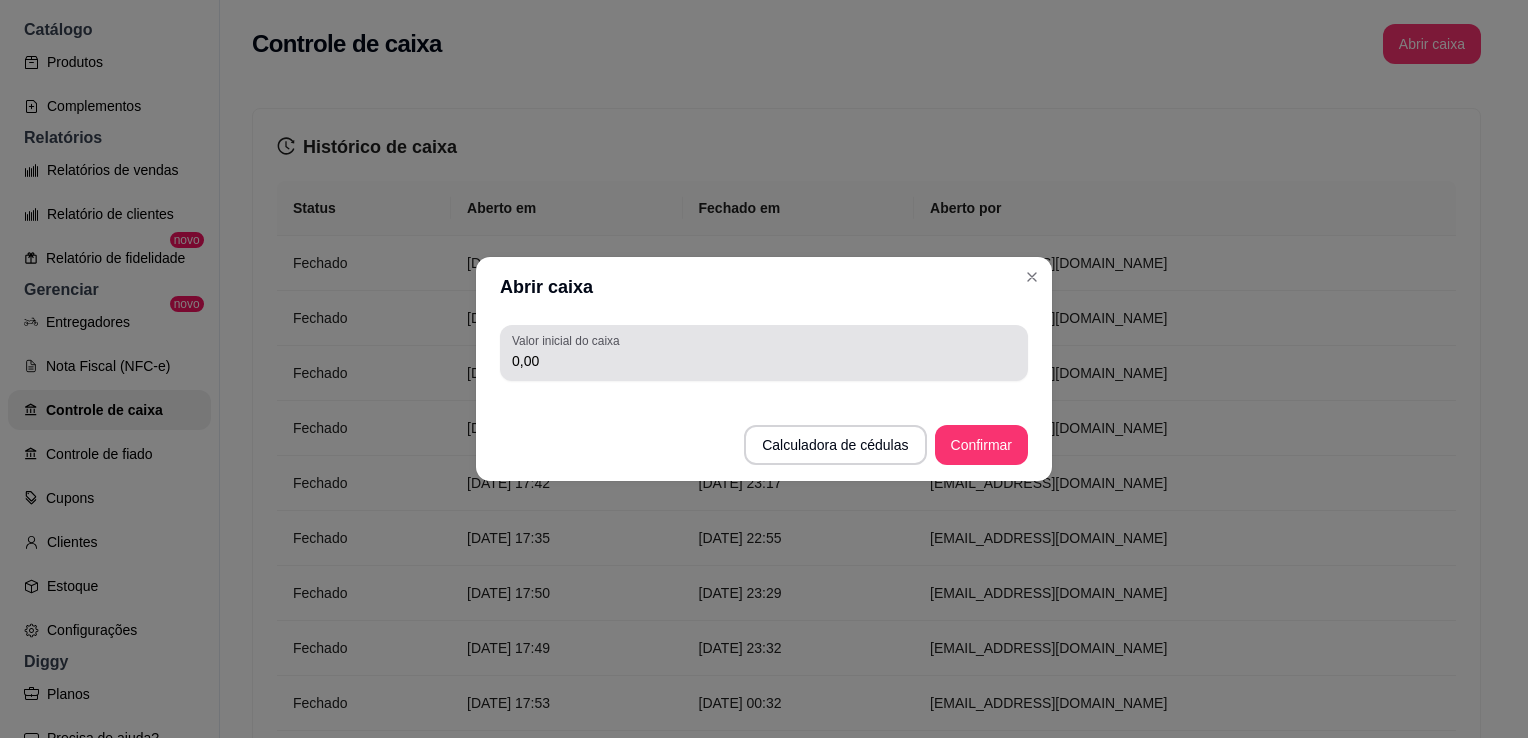 click on "Valor inicial do caixa 0,00" at bounding box center (764, 353) 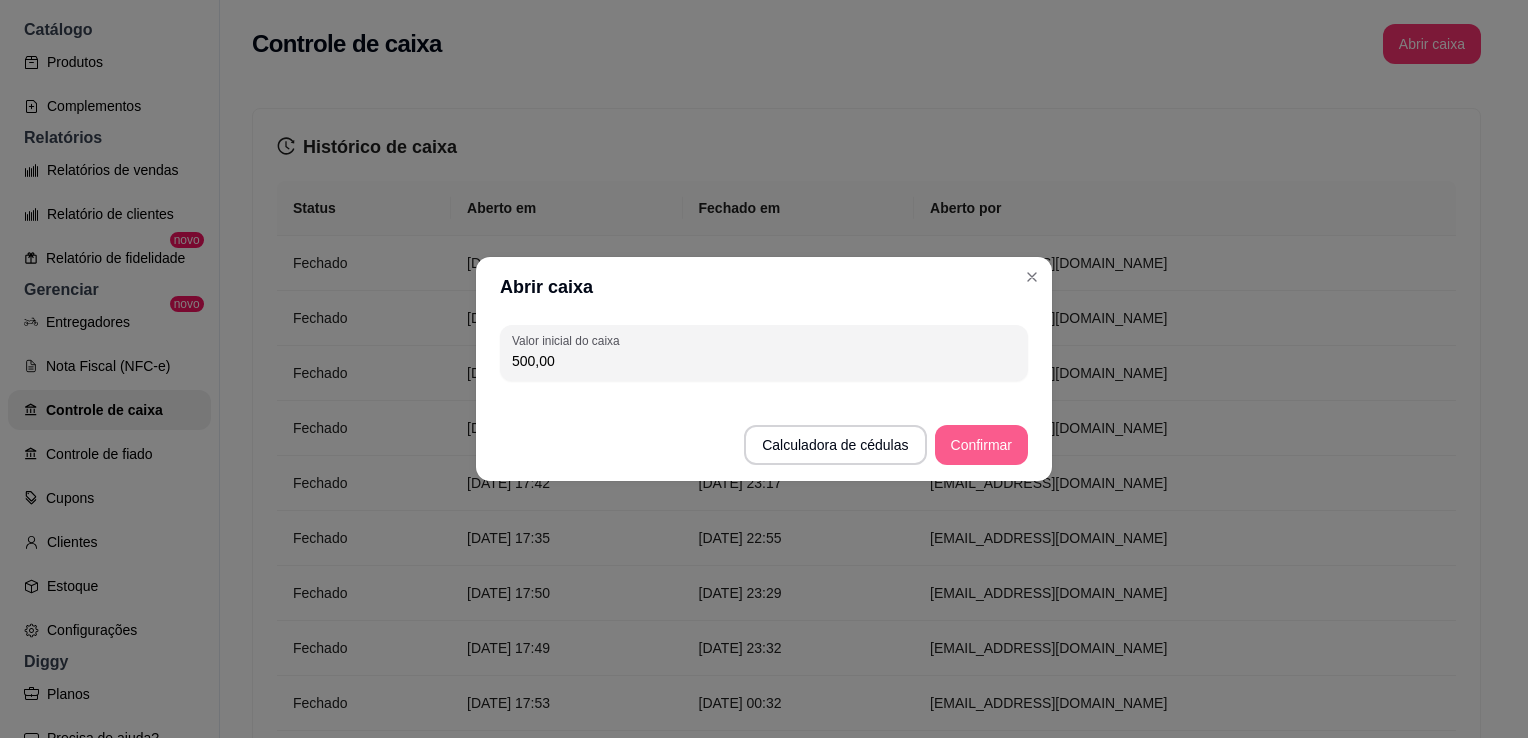 type on "500,00" 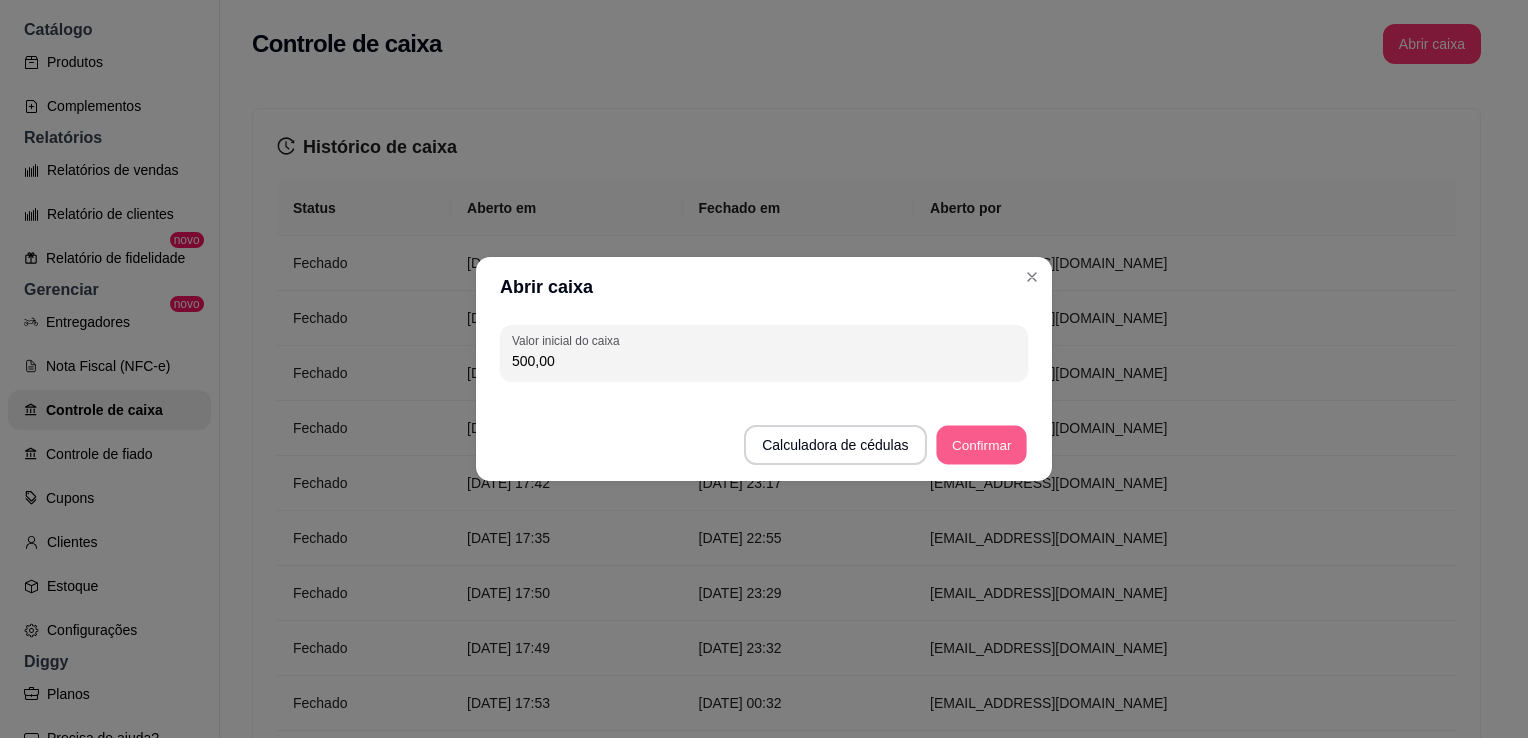 click on "Confirmar" at bounding box center [981, 445] 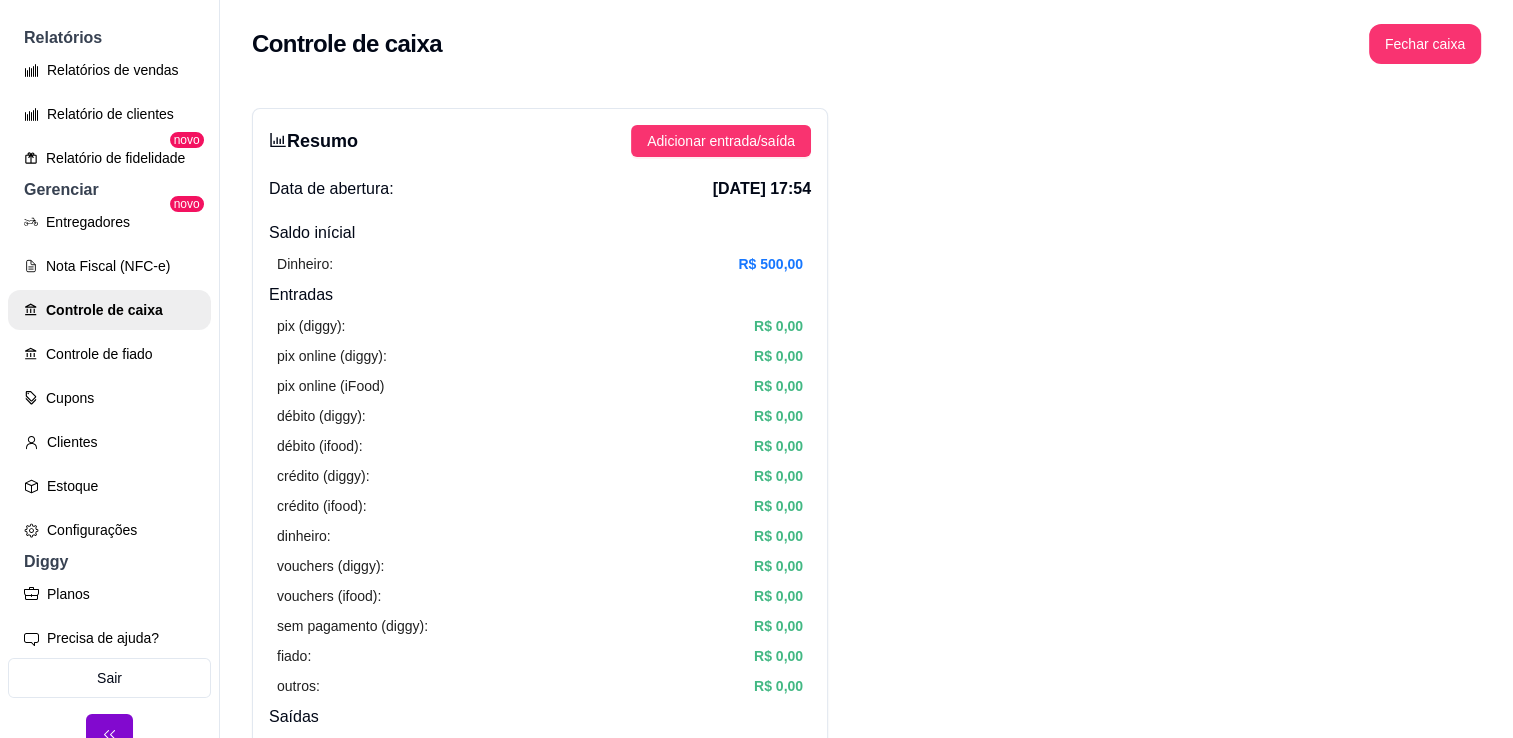 scroll, scrollTop: 524, scrollLeft: 0, axis: vertical 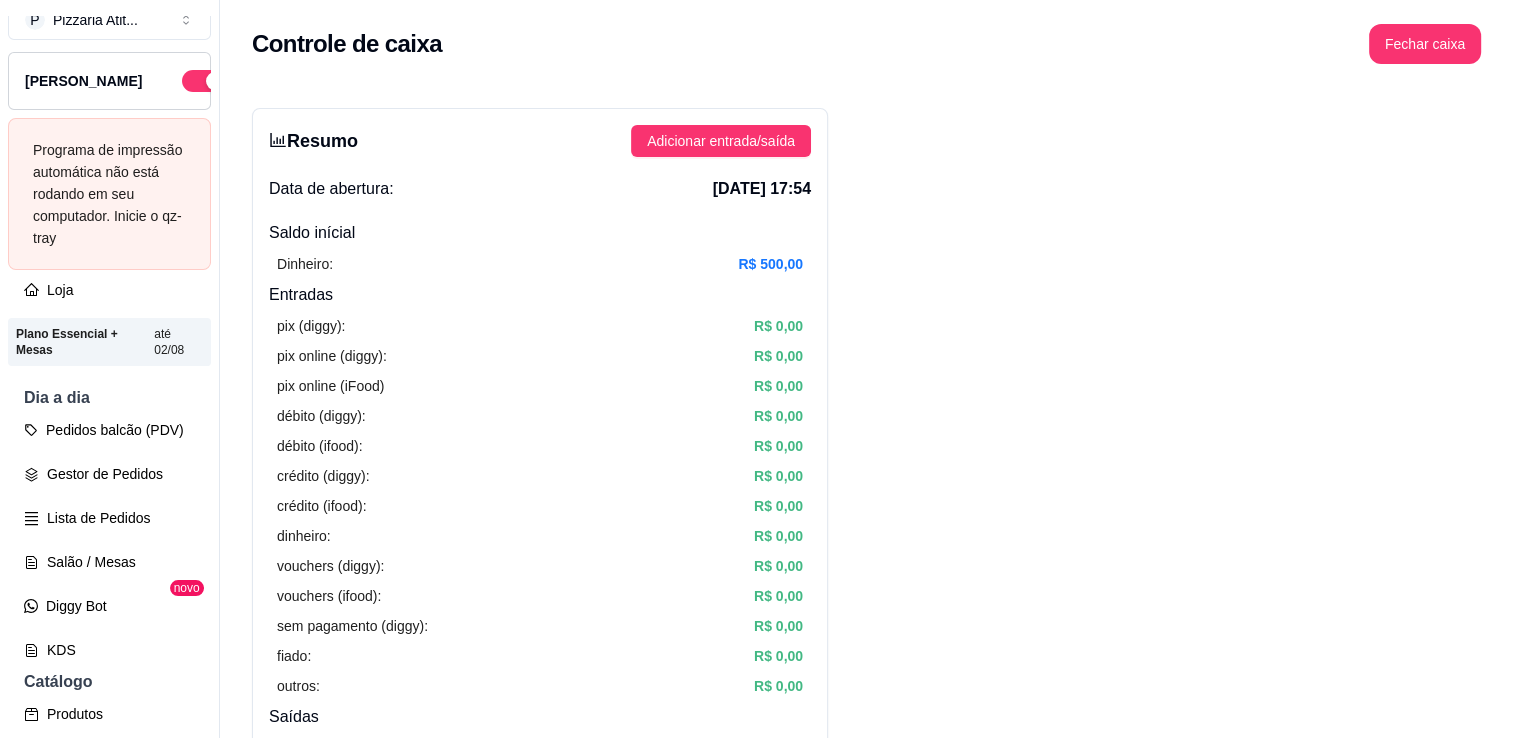 click on "Resumo Adicionar entrada/saída Data de abertura: [DATE] 17:54 Saldo inícial Dinheiro: R$ 500,00 Entradas pix (diggy): R$ 0,00 pix online (diggy): R$ 0,00 pix online (iFood) R$ 0,00 débito (diggy): R$ 0,00 débito (ifood): R$ 0,00 crédito (diggy): R$ 0,00 crédito (ifood): R$ 0,00 dinheiro: R$ 0,00 vouchers (diggy): R$ 0,00 vouchers (ifood): R$ 0,00 sem pagamento (diggy): R$ 0,00 fiado: R$ 0,00 outros: R$ 0,00 Saídas pix (diggy): R$ 0,00 dinheiro: R$ 0,00 débito (diggy): R$ 0,00 débito (ifood): R$ 0,00 crédito (diggy): R$ 0,00 crédito (ifood): R$ 0,00 vouchers (diggy): R$ 0,00 vouchers (ifood): R$ 0,00 outros: R$ 0,00 Saldo final dinheiro em caixa: R$ 500,00 total: R$ 0,00 Todos Pix Dinheiro Crédito Débito Voucher Outros Entrada R$ 0,00 Saída R$ 0,00 Saldo R$ 0,00 Tipo de pagamento Data - Hora Entrada ou Saída Descrição Valor Descrição No data Histórico de caixa Status Aberto em [GEOGRAPHIC_DATA] em [GEOGRAPHIC_DATA] por Aberto [DATE] 17:54 Fechado 1 2 3" at bounding box center (866, 1249) 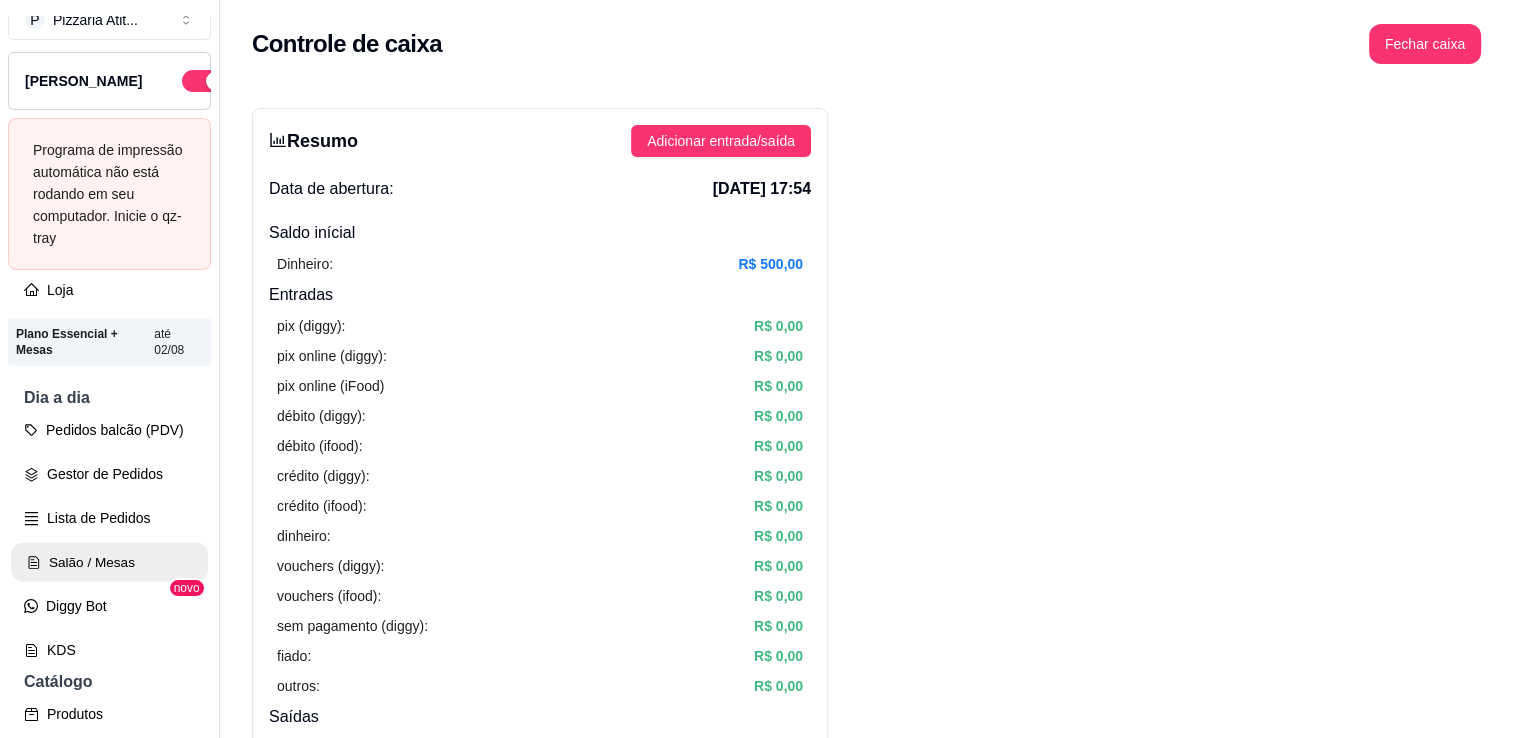 click on "Salão / Mesas" at bounding box center (109, 562) 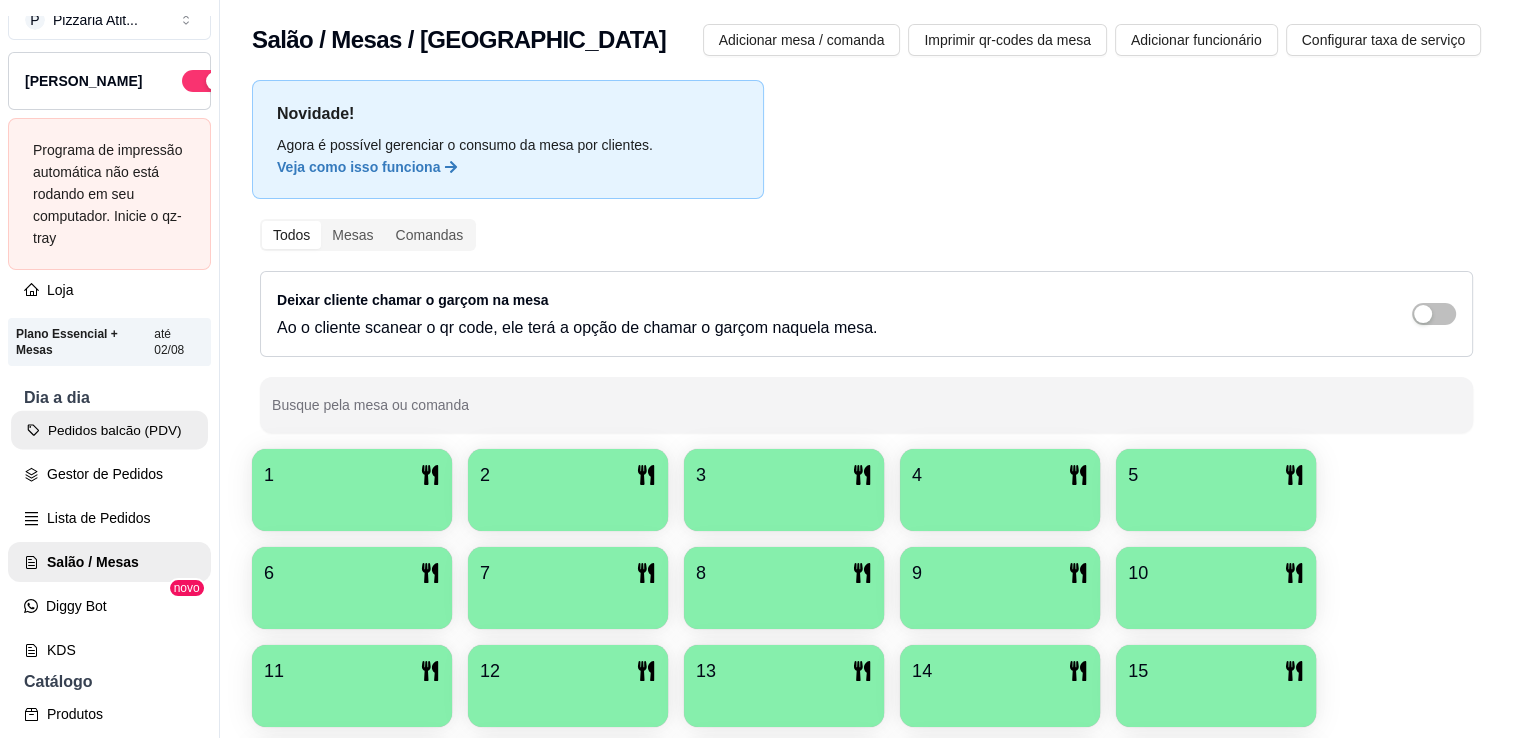 click on "Pedidos balcão (PDV)" at bounding box center (109, 430) 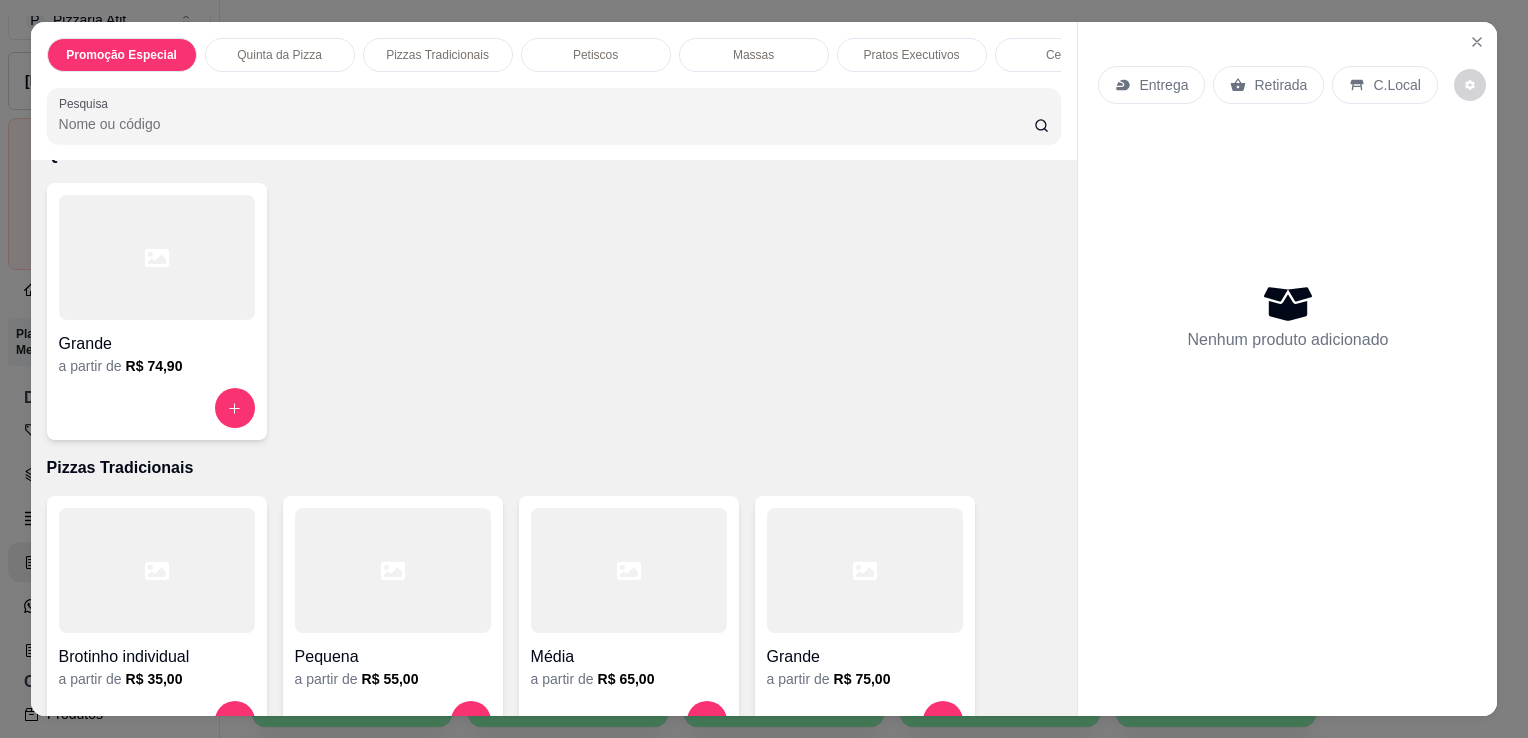 scroll, scrollTop: 209, scrollLeft: 0, axis: vertical 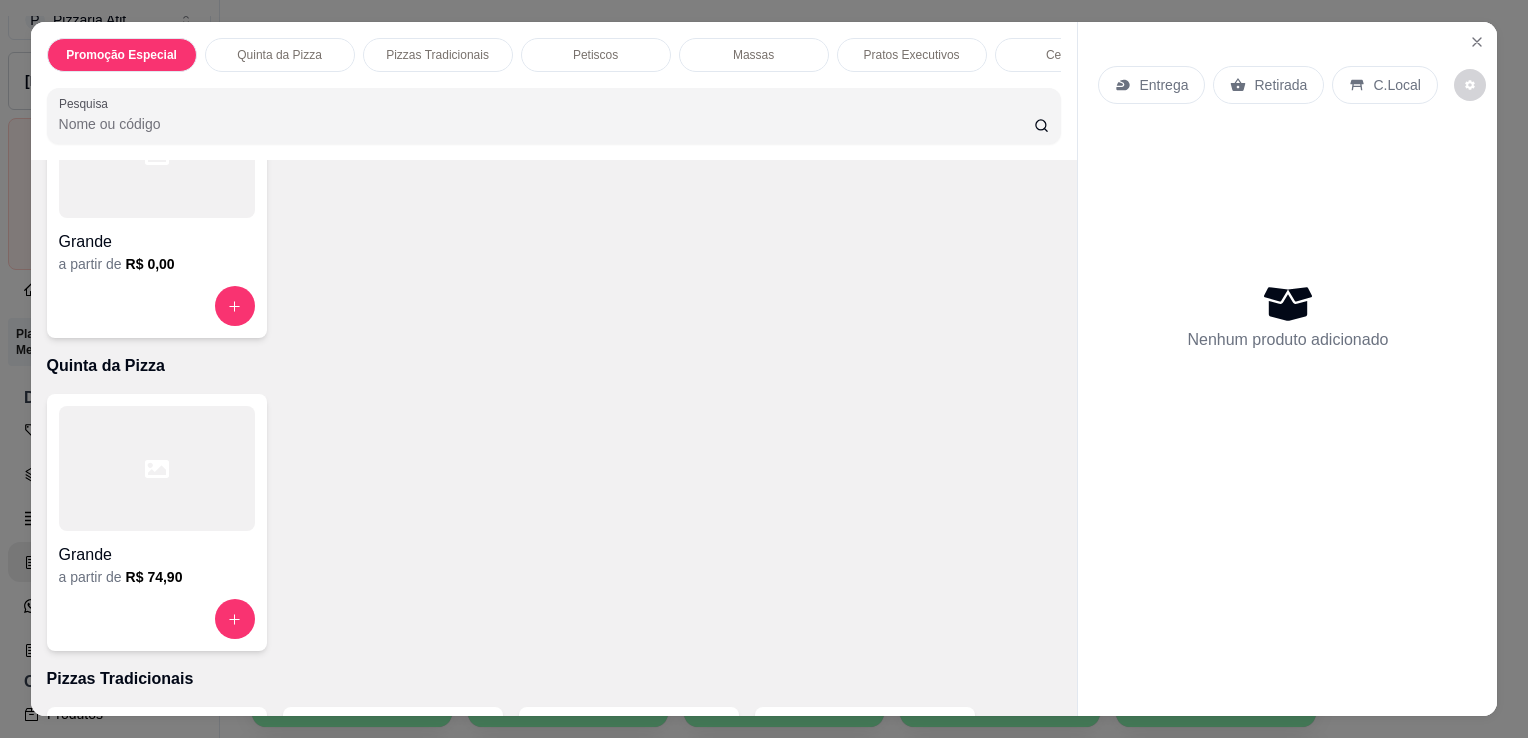 click at bounding box center (157, 155) 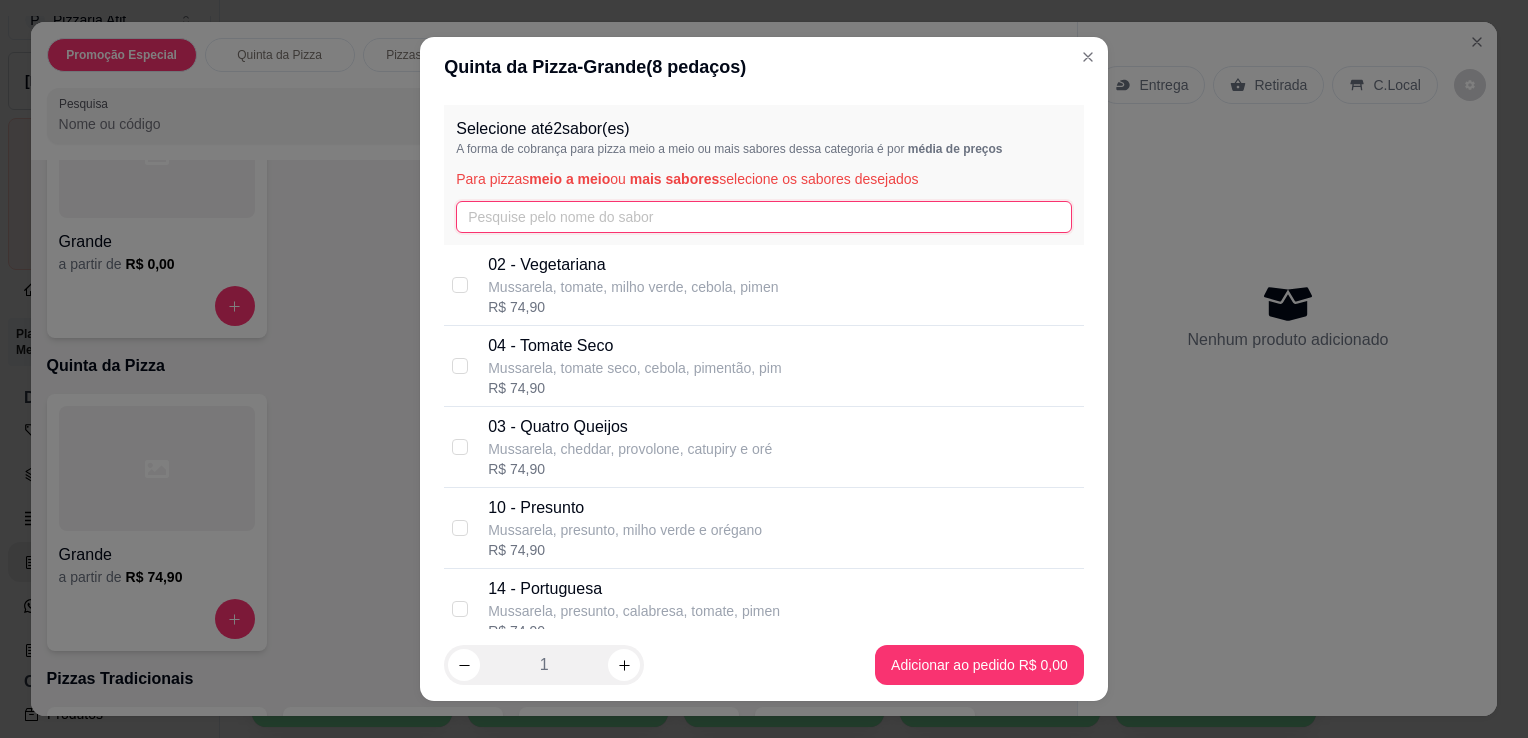 click at bounding box center [764, 217] 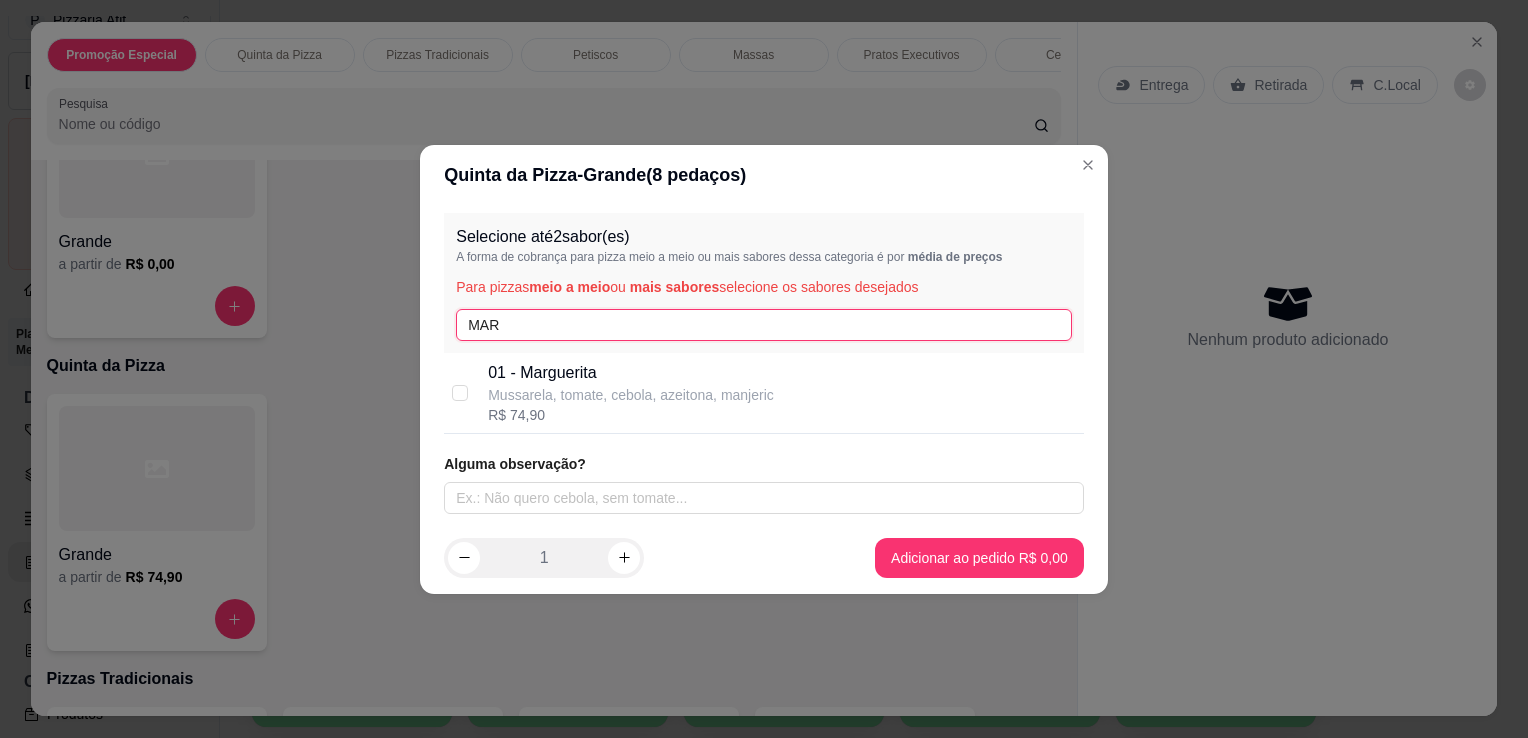 type on "MAR" 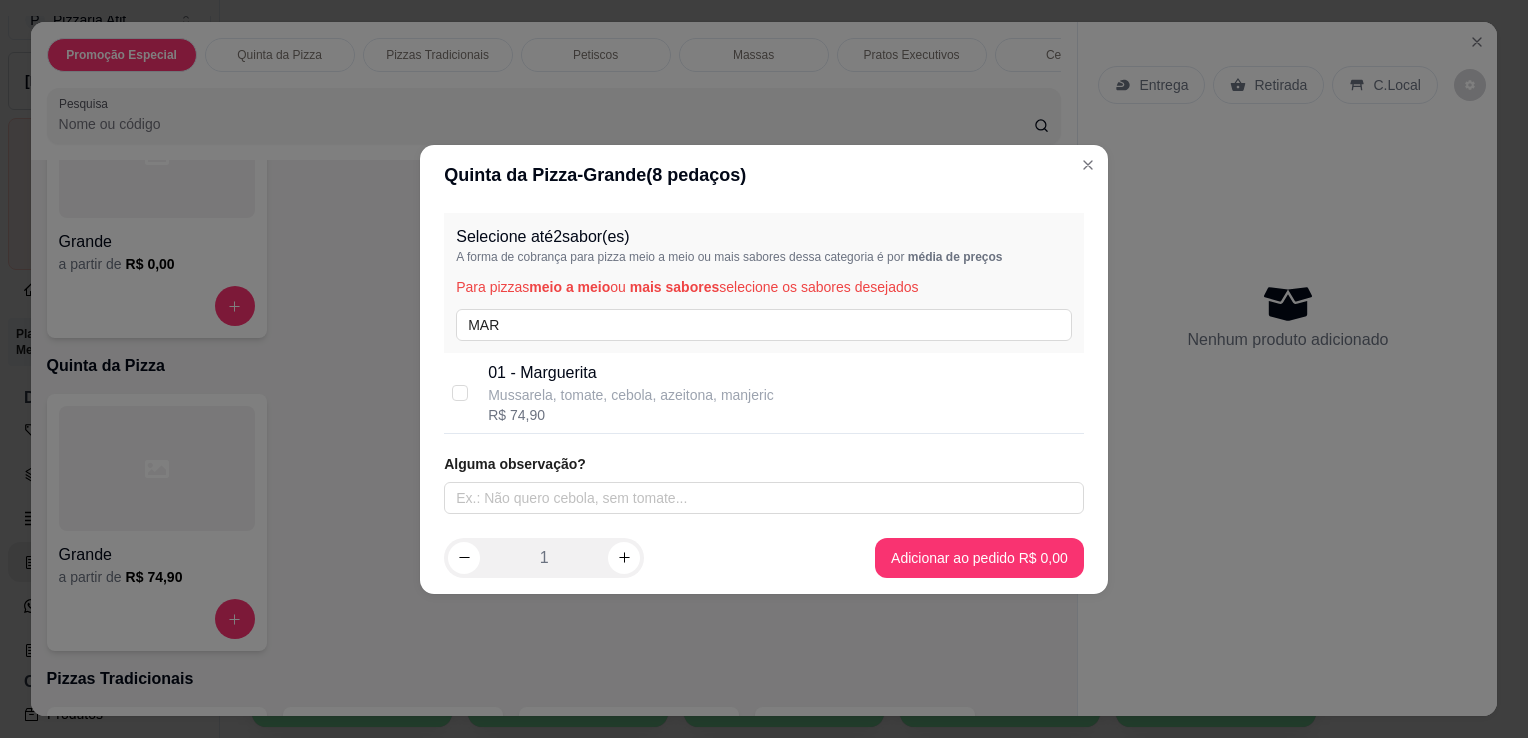 click on "01 - Marguerita" at bounding box center (631, 373) 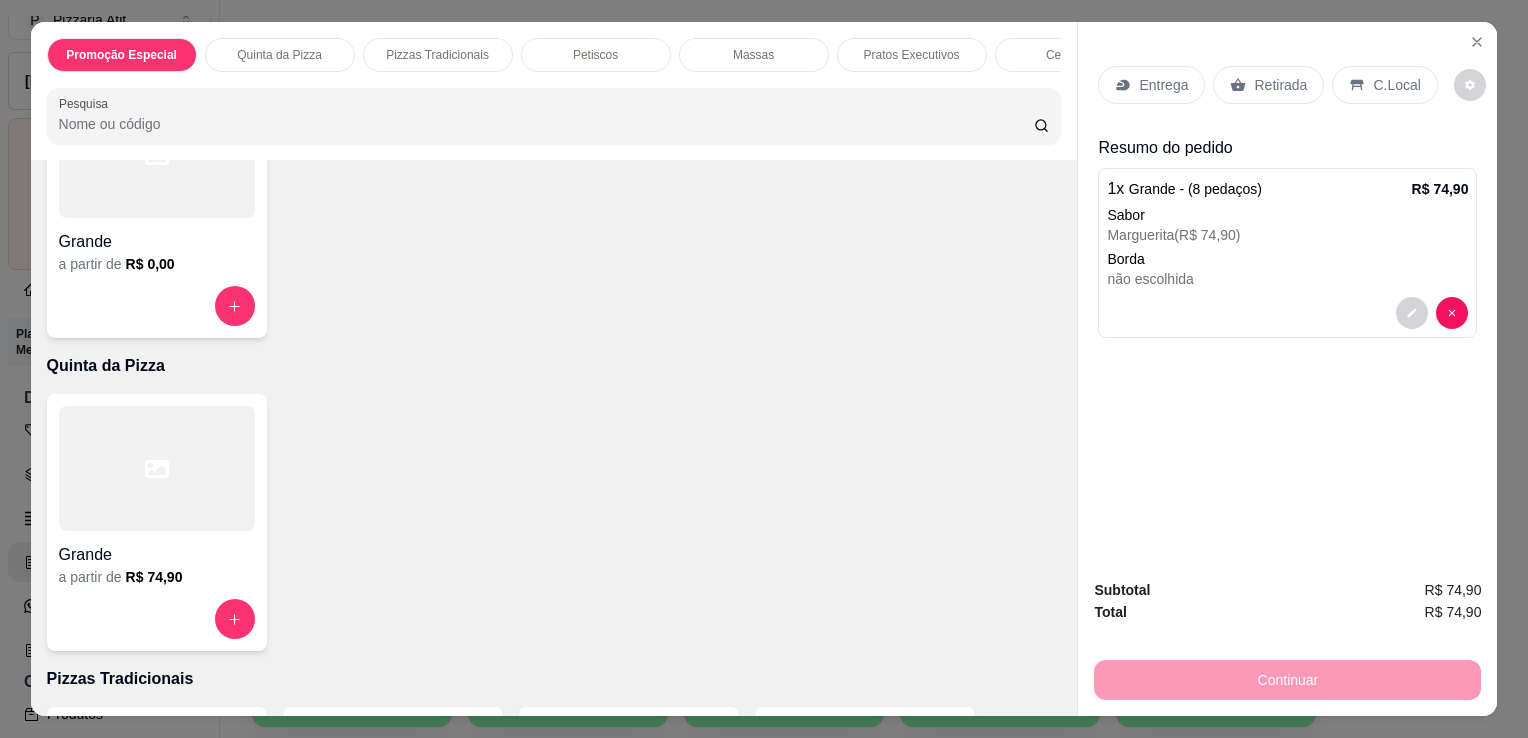 click at bounding box center [157, 468] 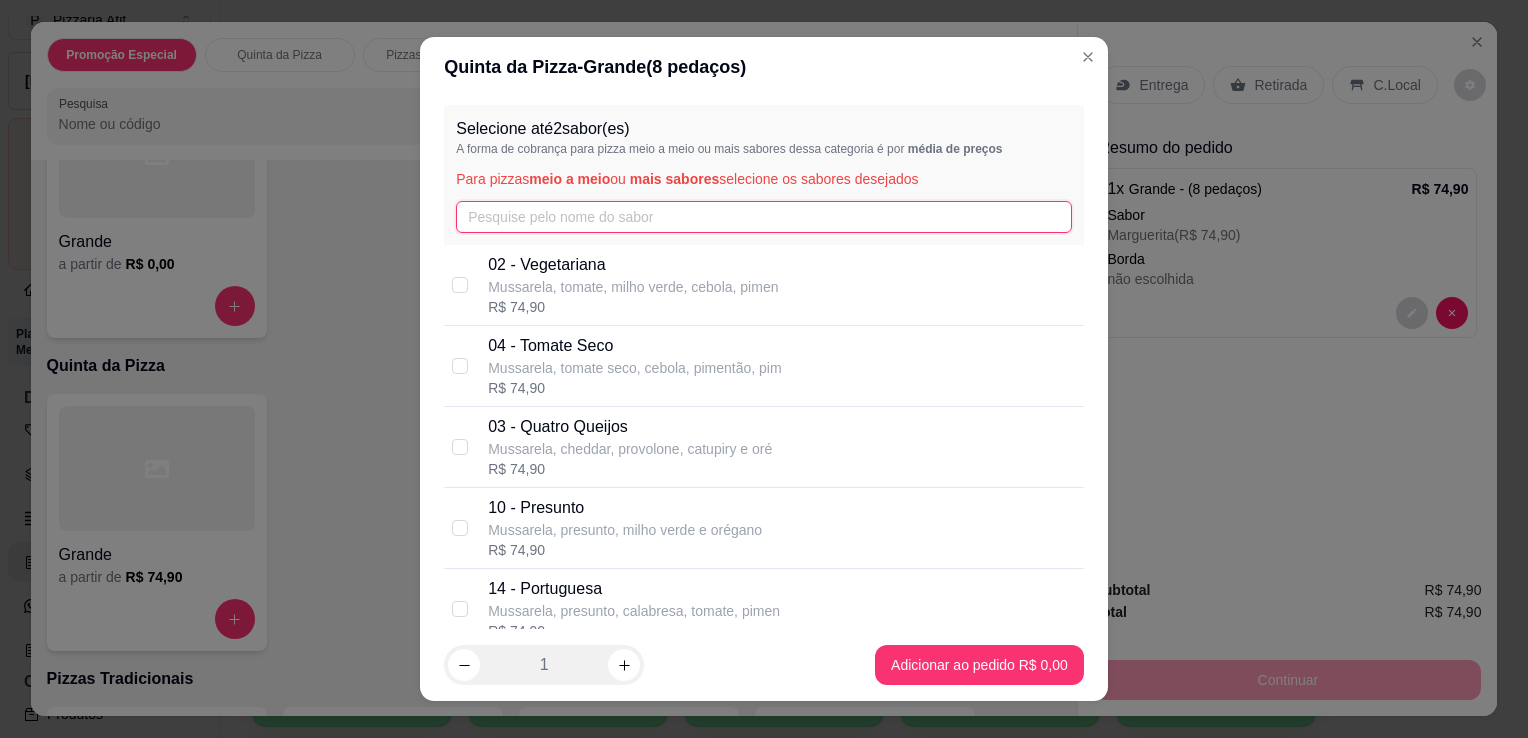 click at bounding box center [764, 217] 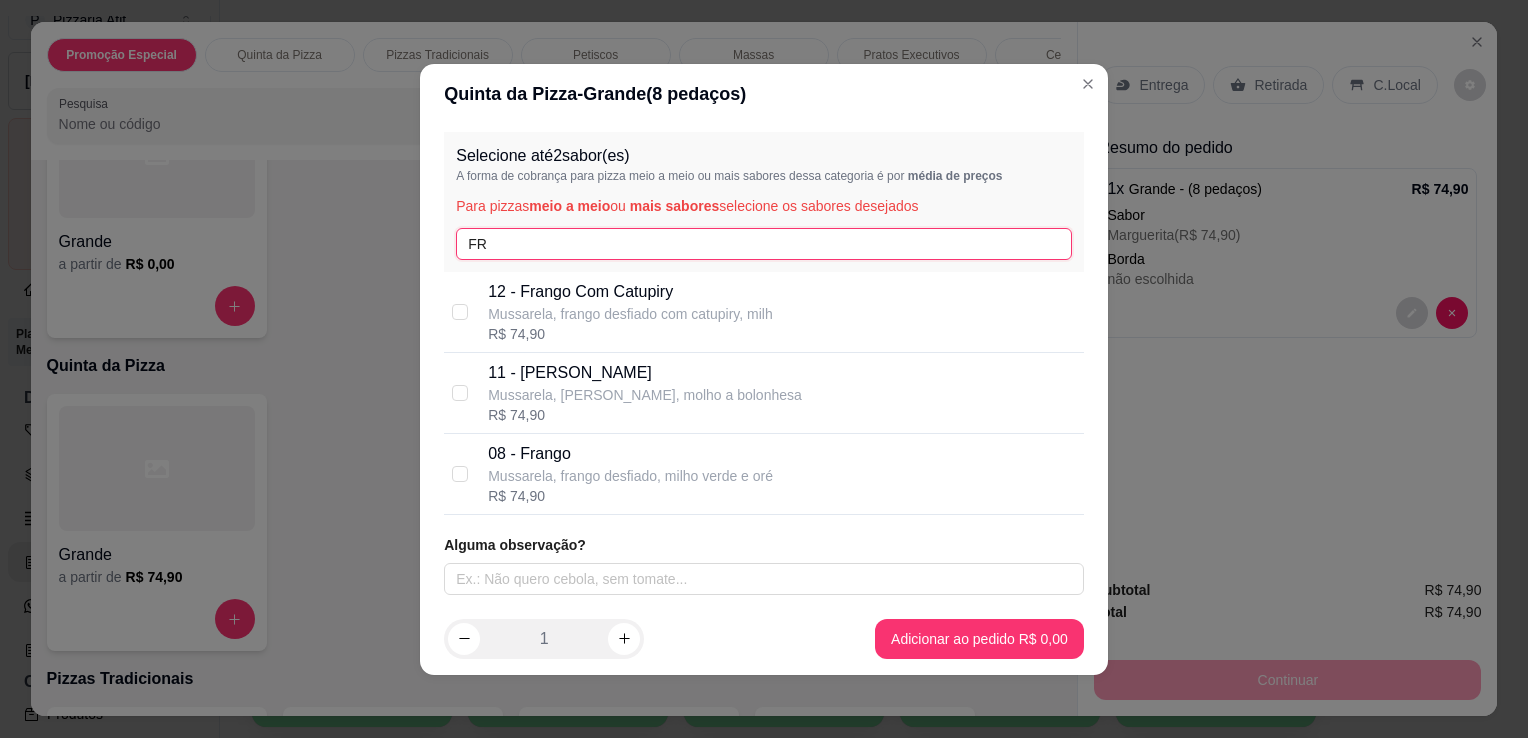 type on "FR" 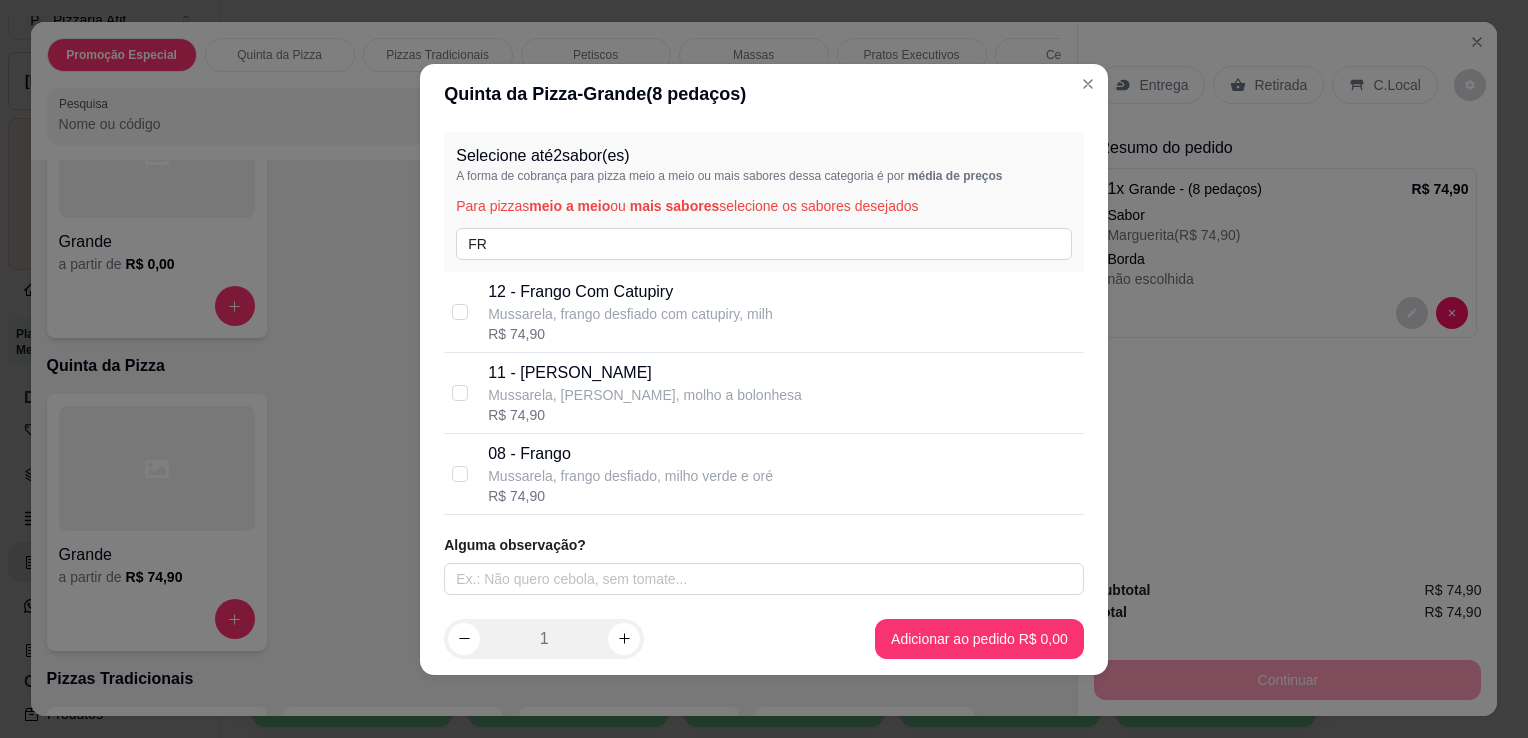 click on "12 - Frango Com Catupiry" at bounding box center [630, 292] 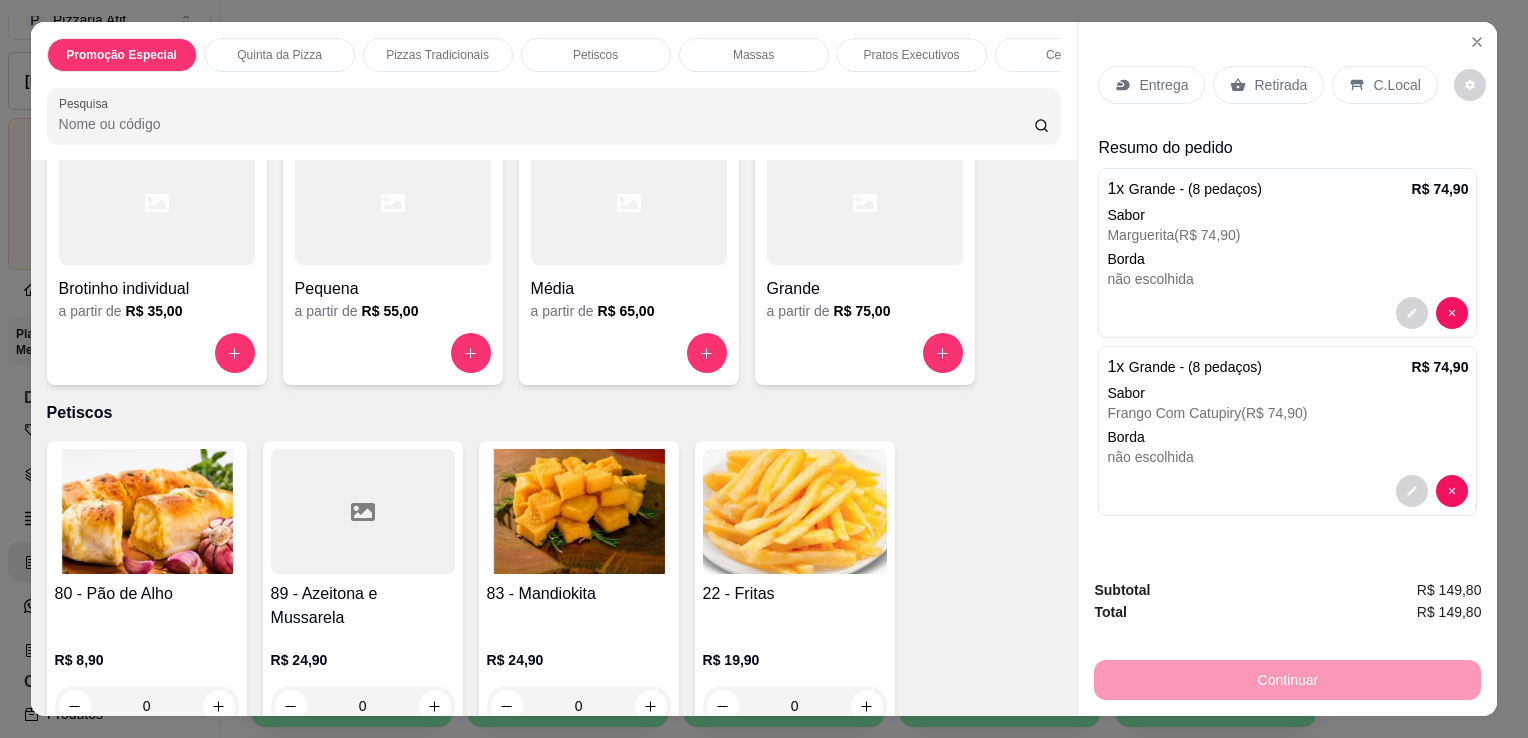 scroll, scrollTop: 709, scrollLeft: 0, axis: vertical 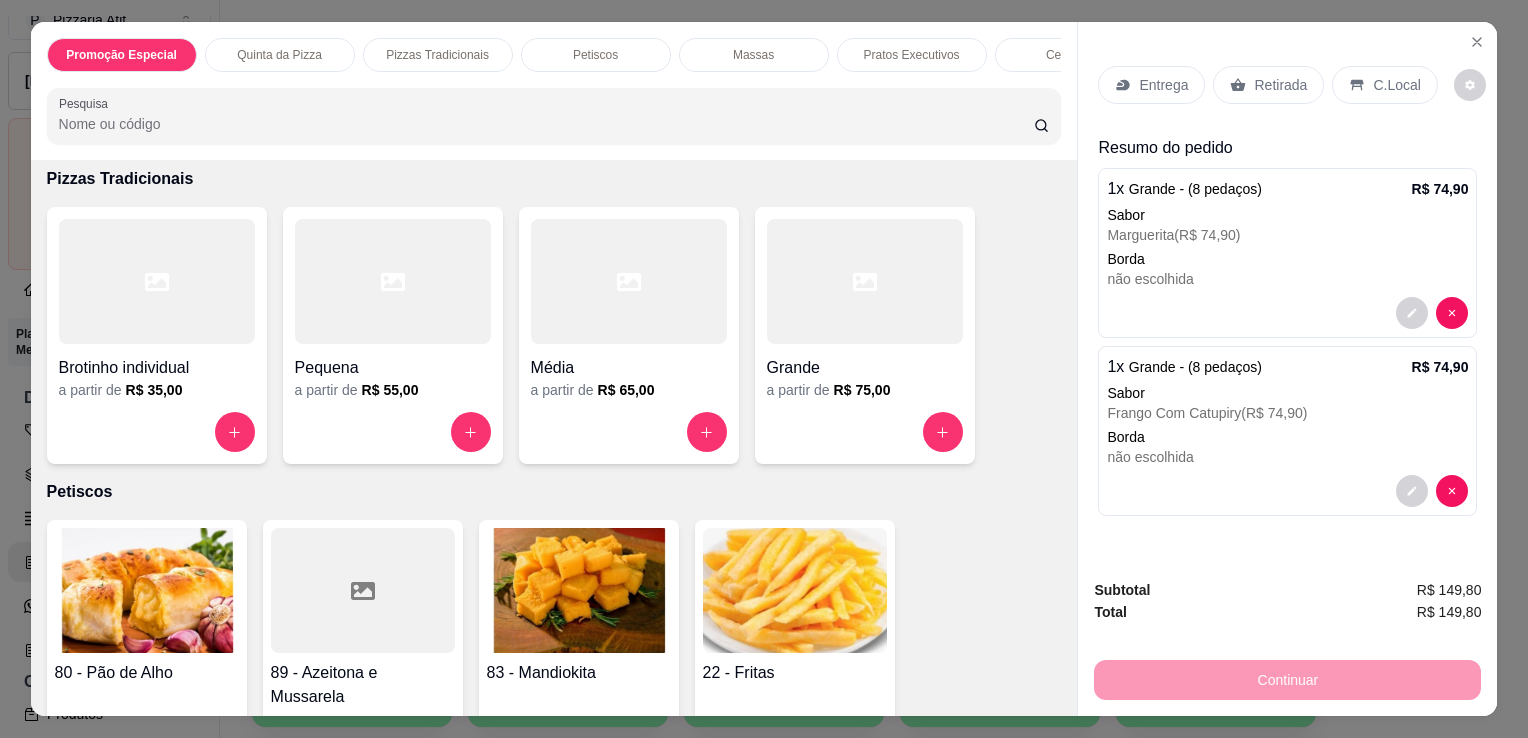 click at bounding box center [865, 281] 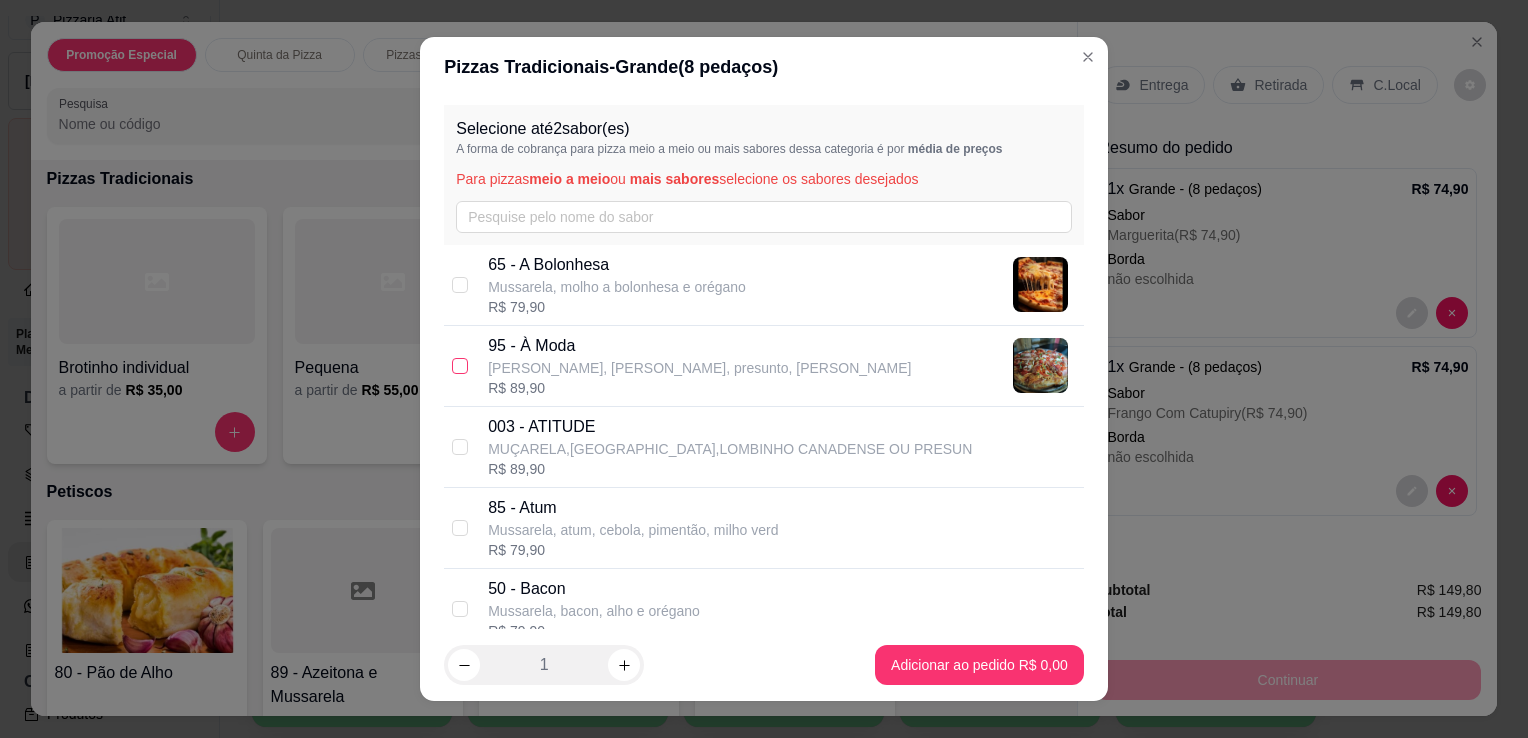 click at bounding box center (460, 366) 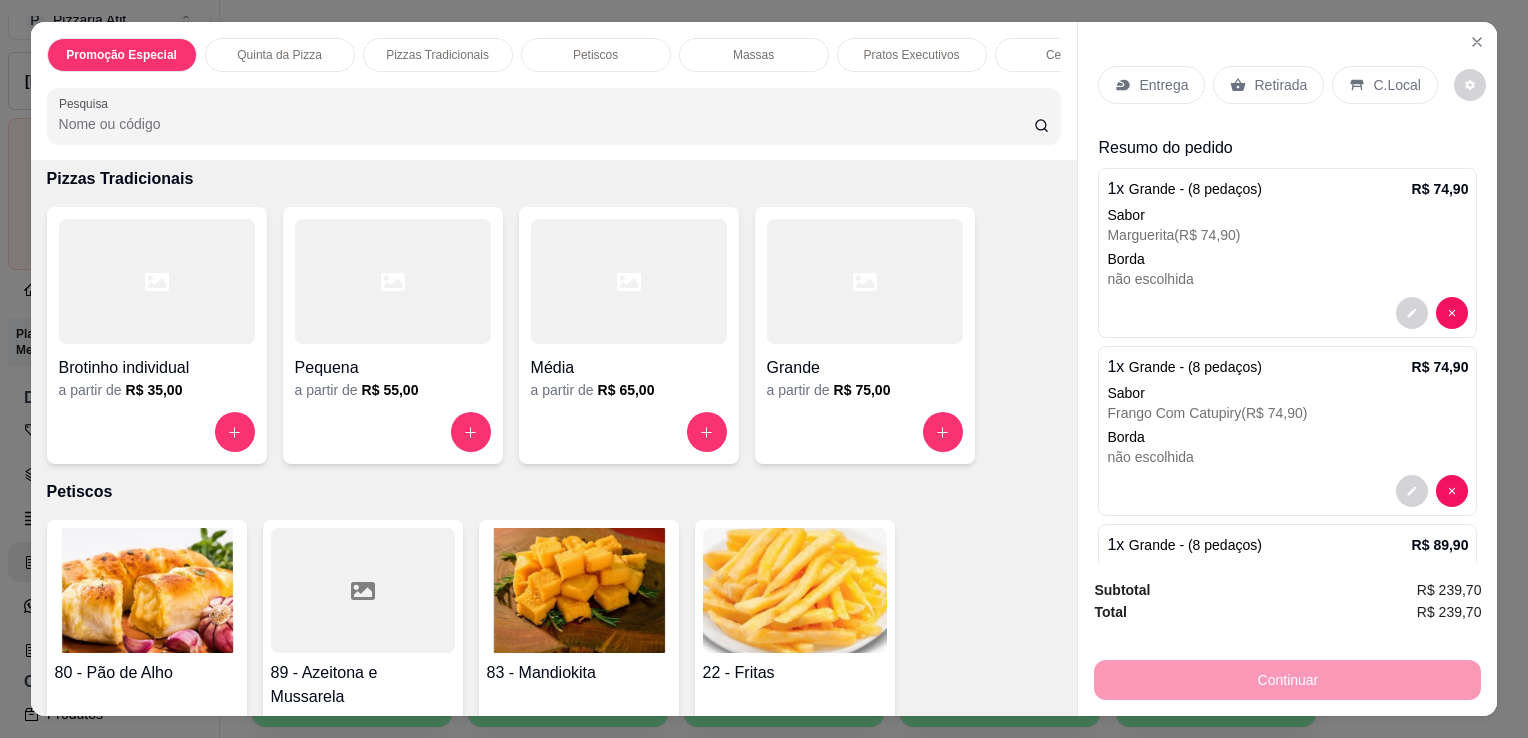 scroll, scrollTop: 156, scrollLeft: 0, axis: vertical 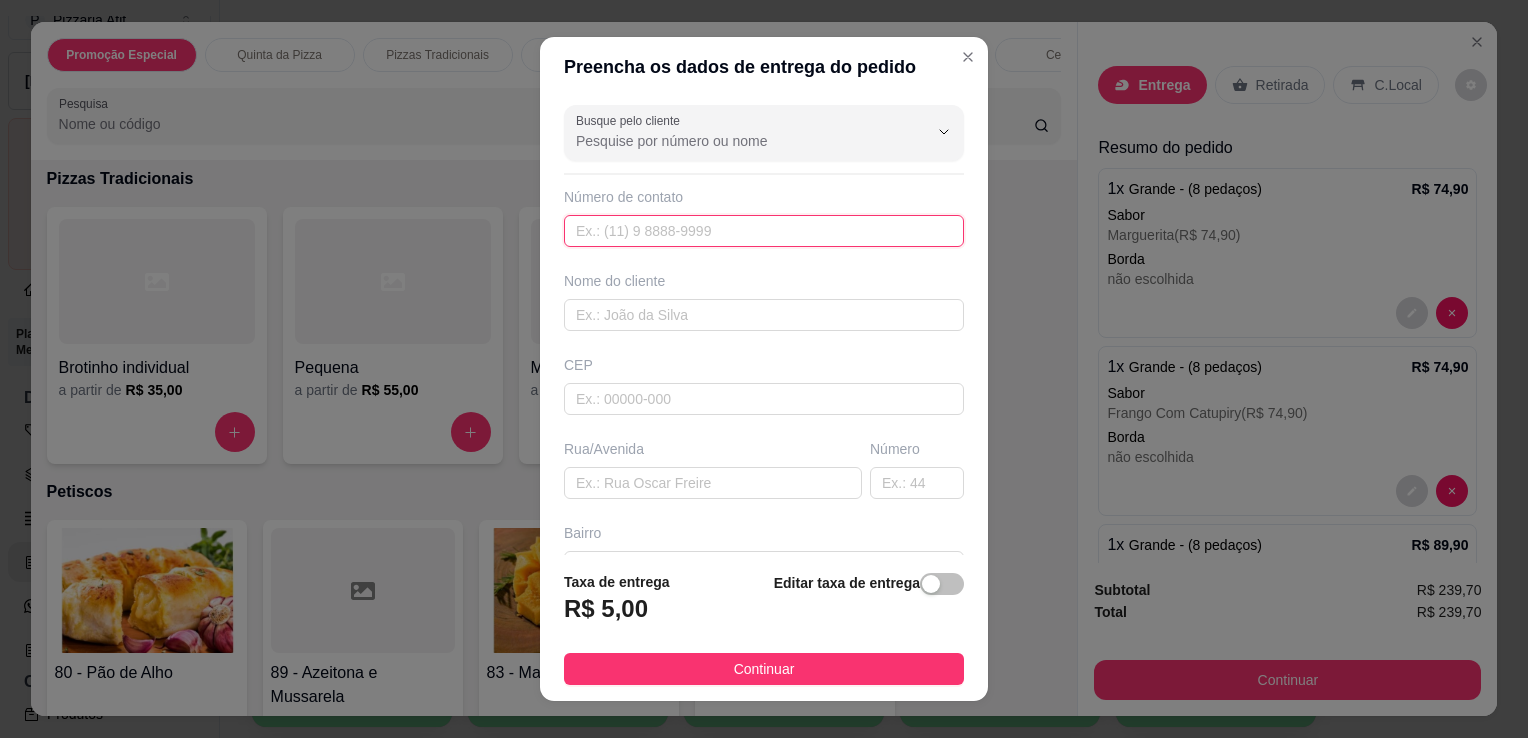 click at bounding box center [764, 231] 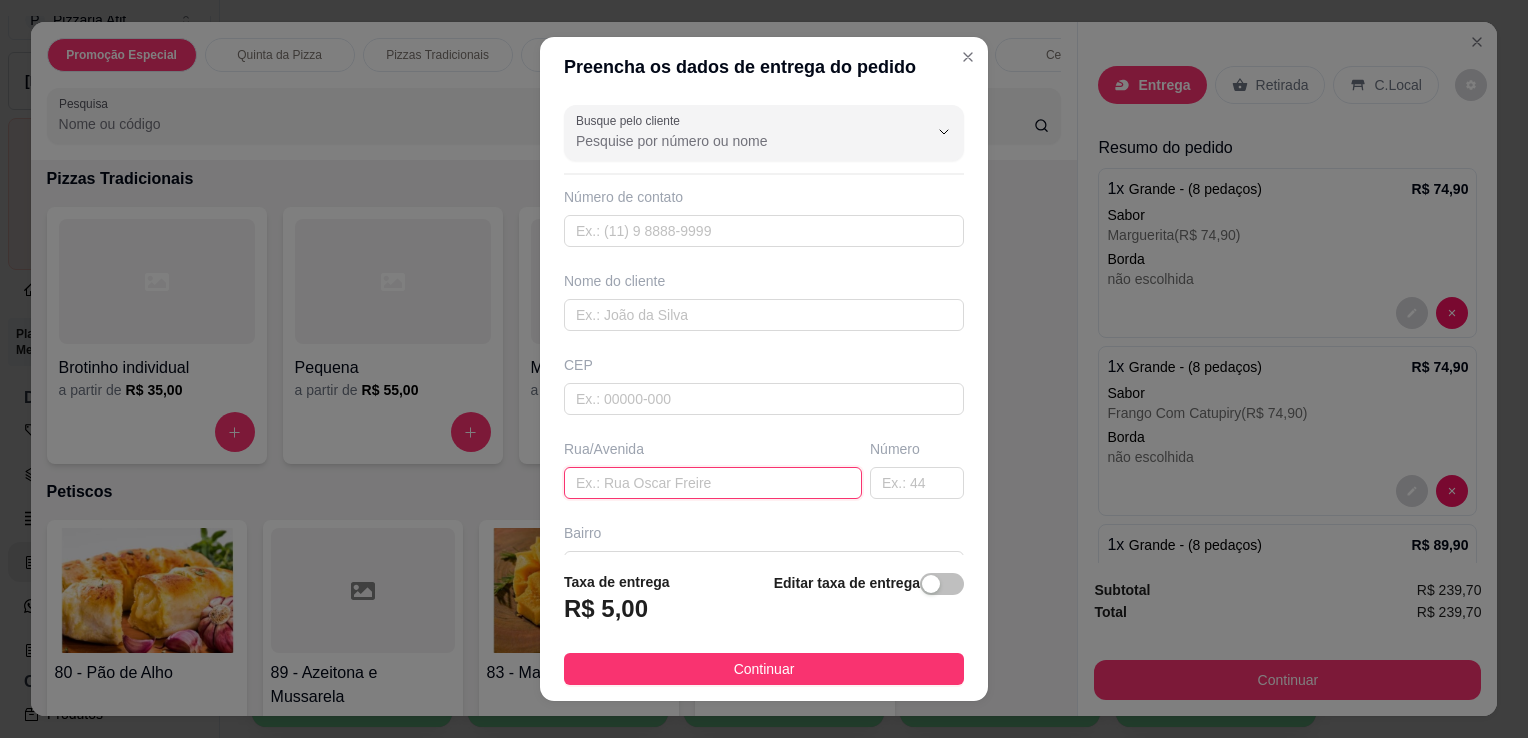click at bounding box center (713, 483) 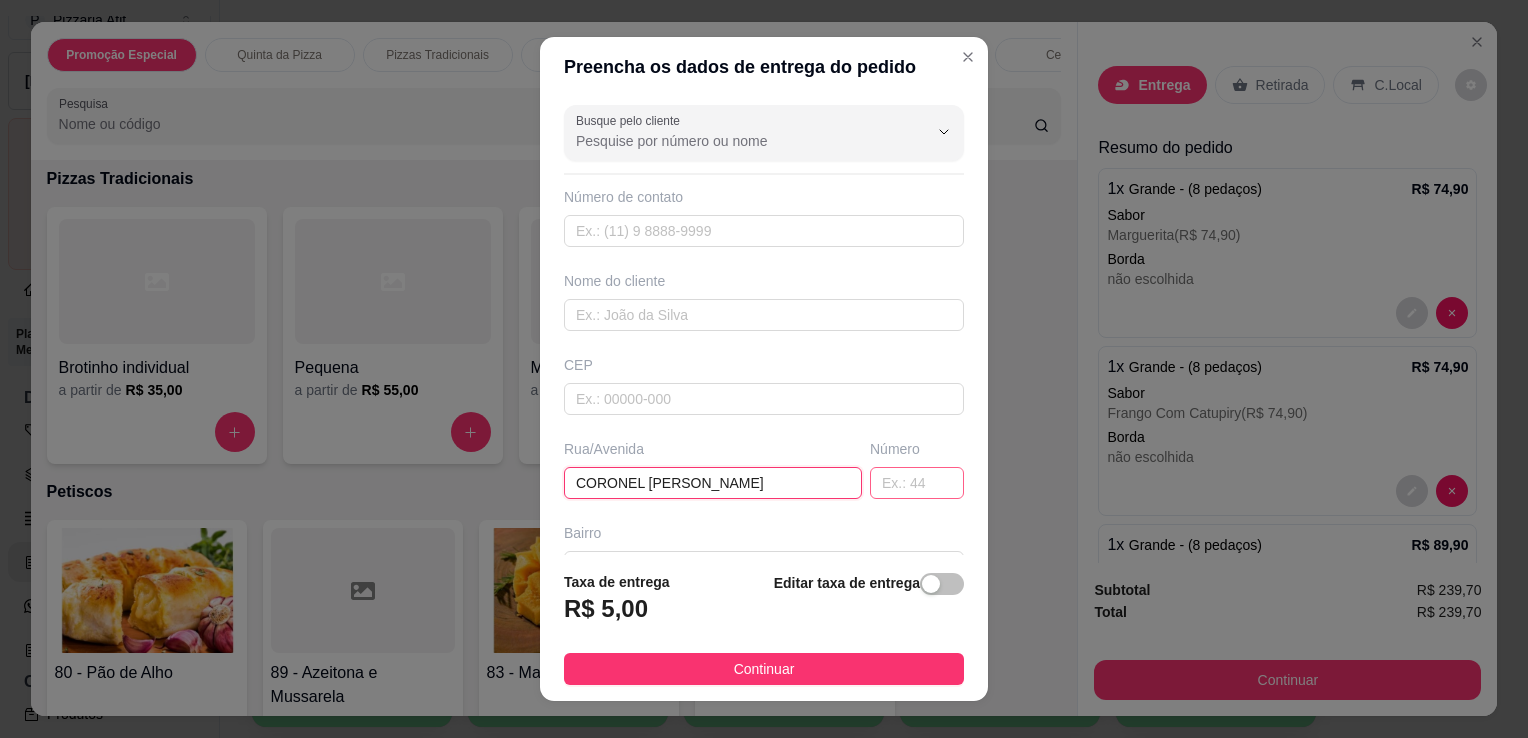 type on "CORONEL [PERSON_NAME]" 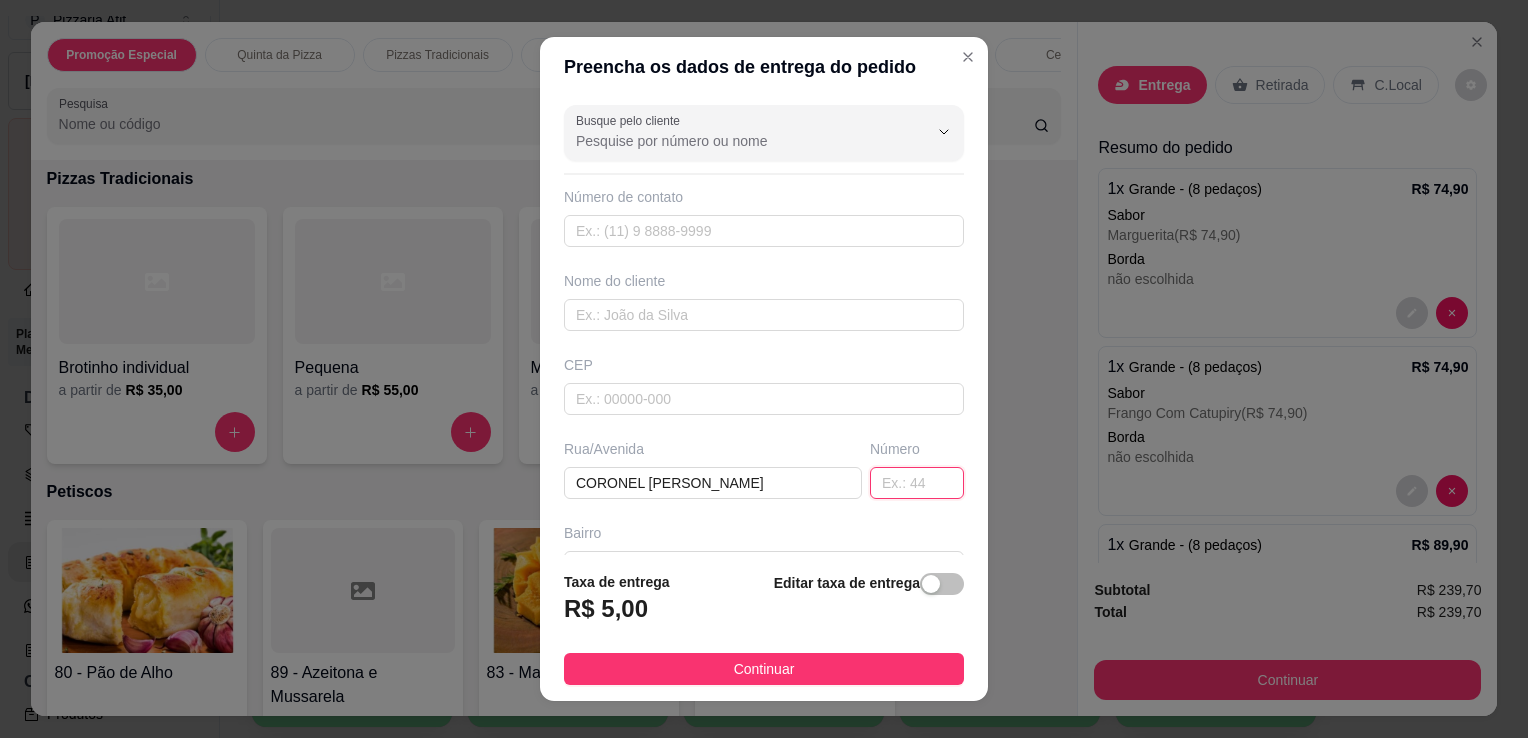 click at bounding box center [917, 483] 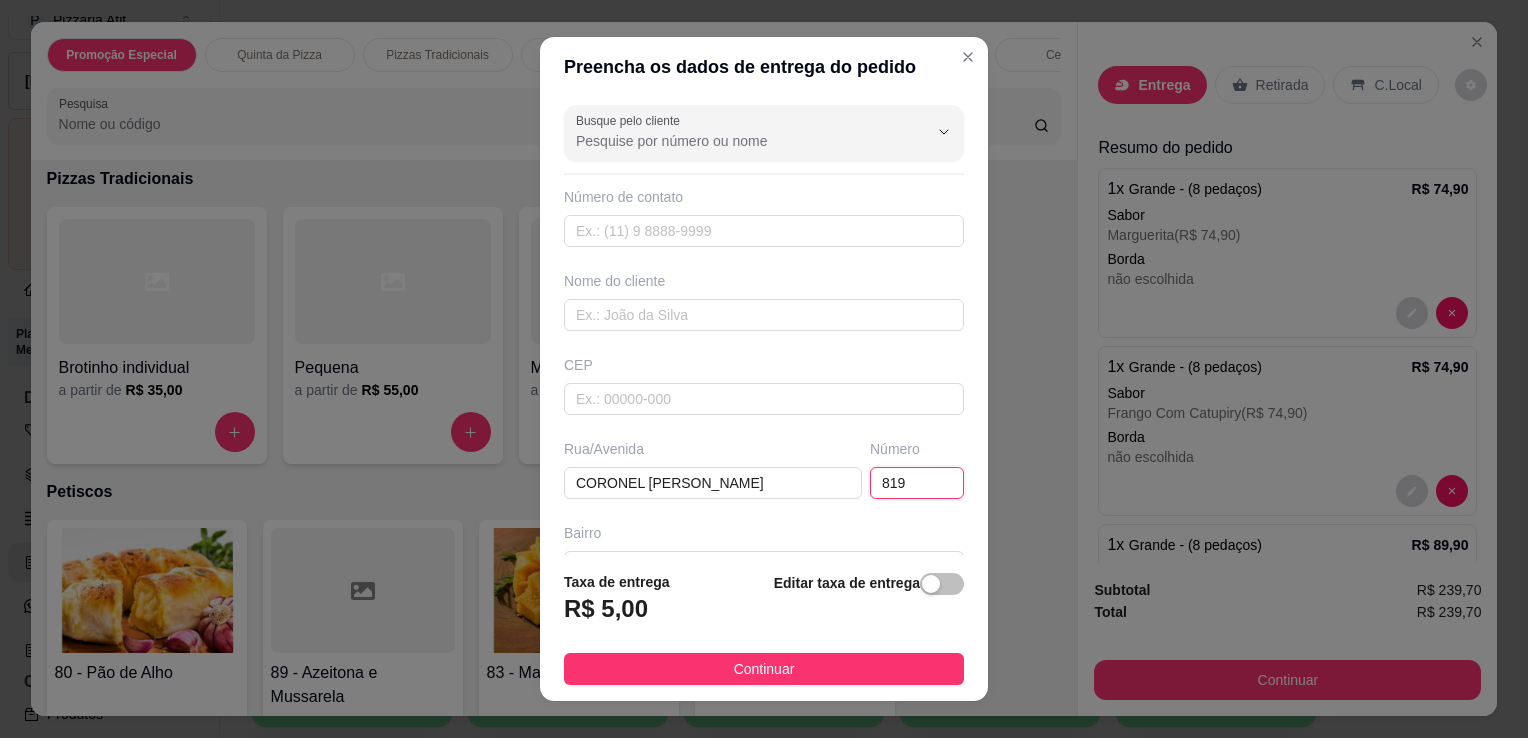 type on "819" 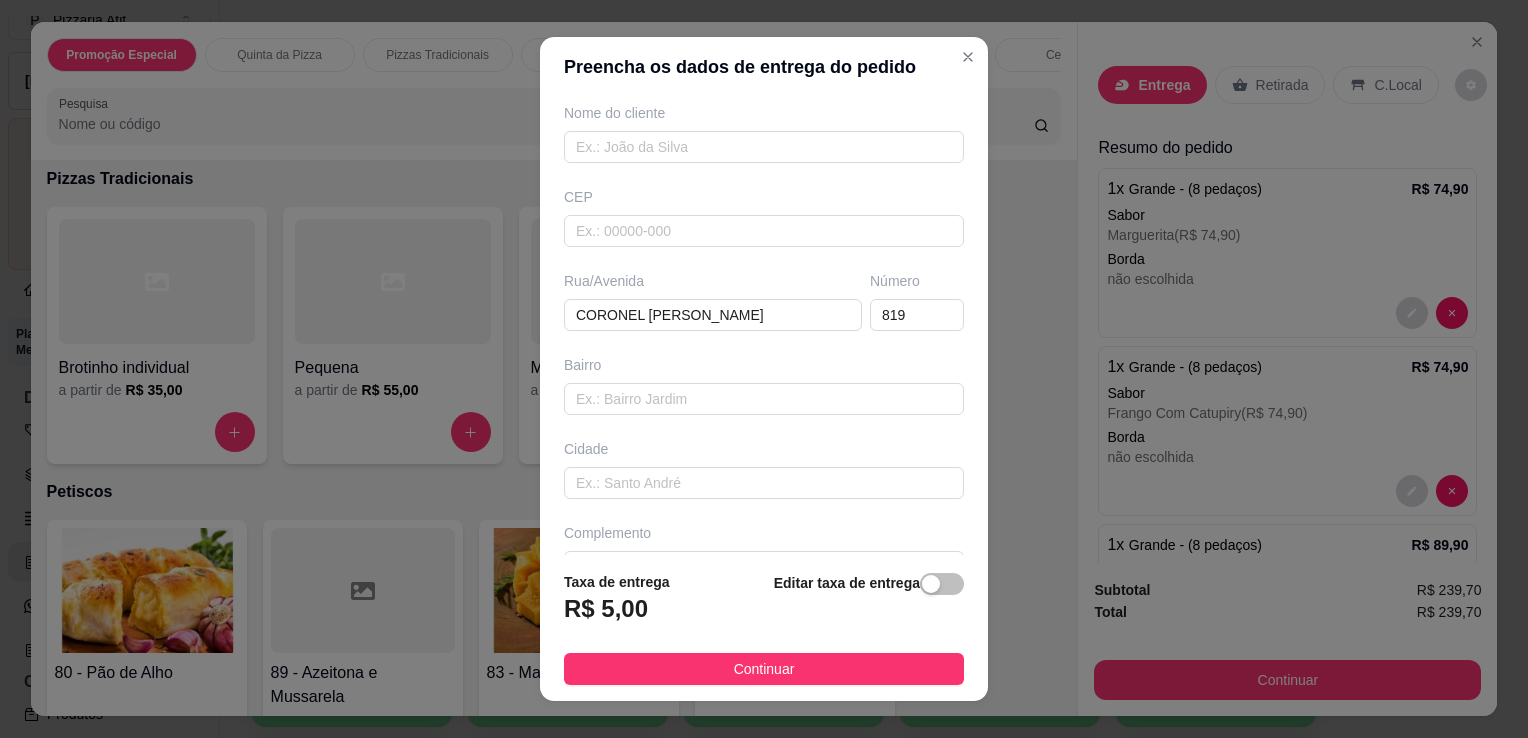 scroll, scrollTop: 178, scrollLeft: 0, axis: vertical 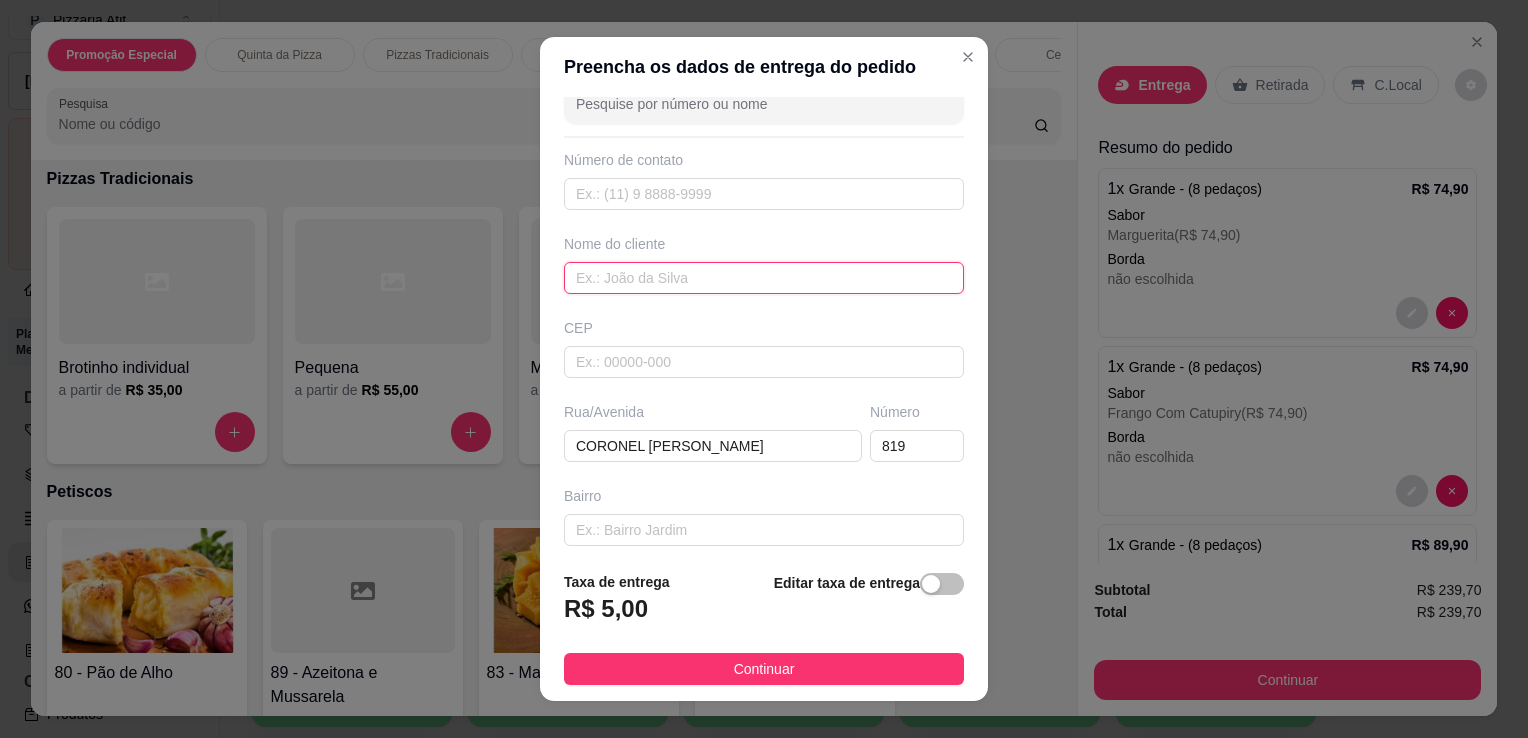 click at bounding box center [764, 278] 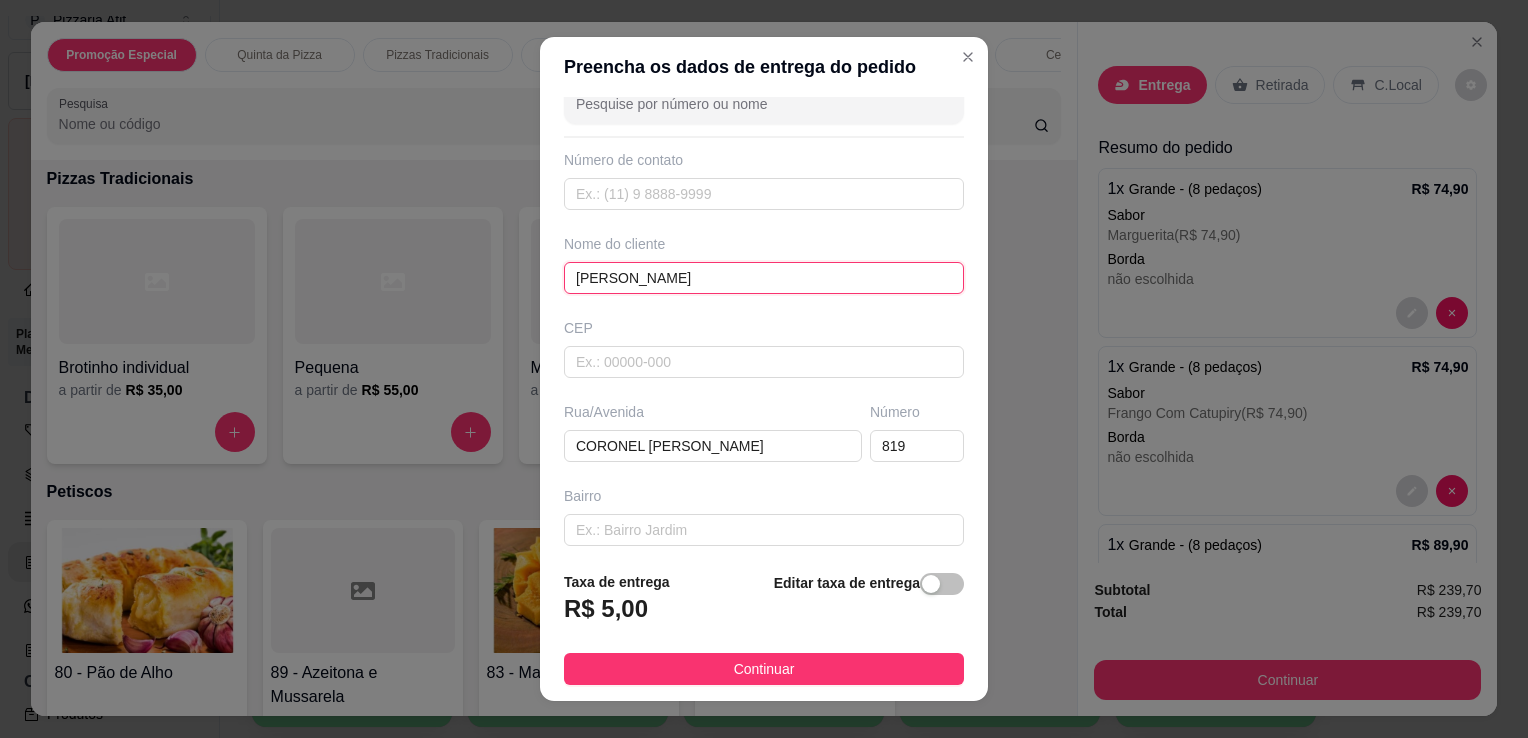type on "[PERSON_NAME]" 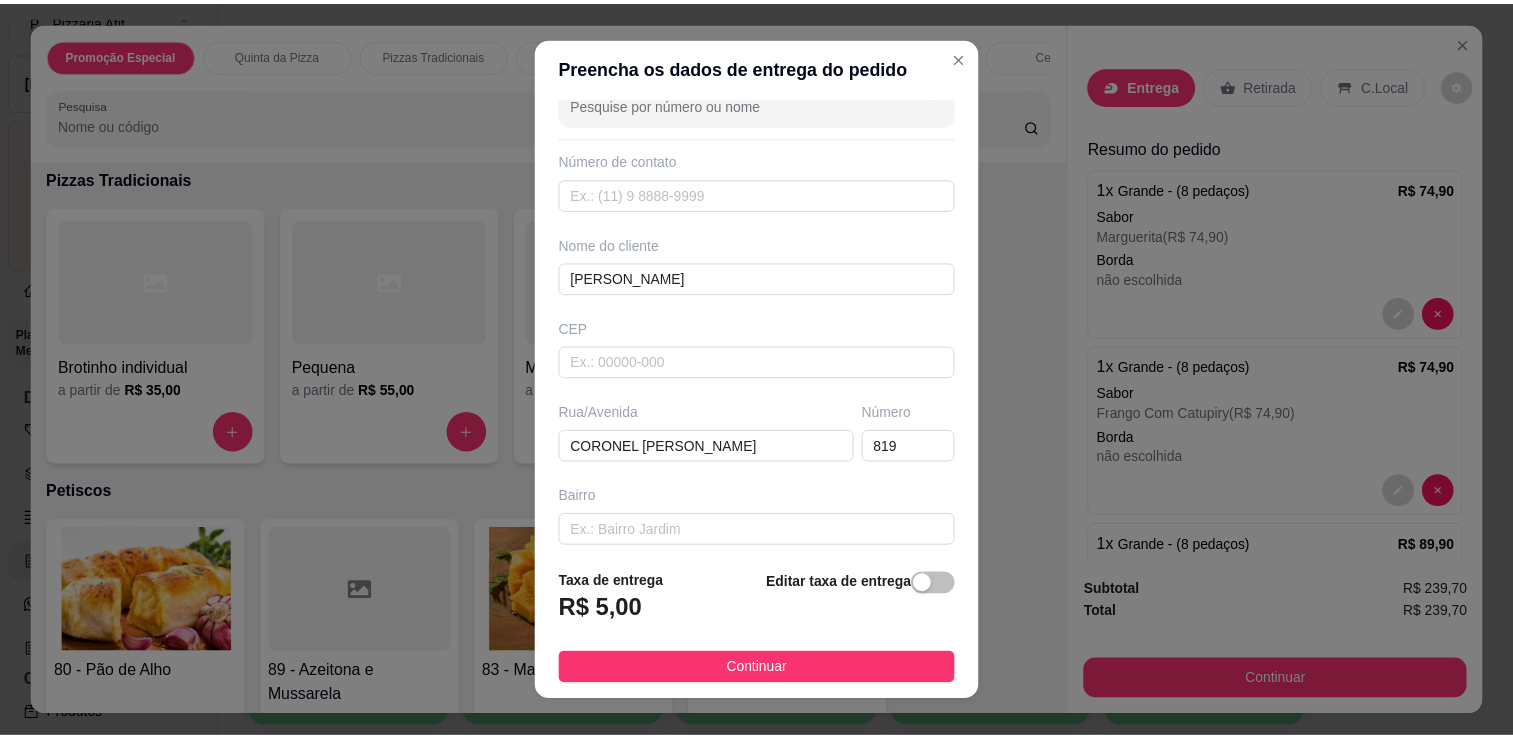 scroll, scrollTop: 0, scrollLeft: 0, axis: both 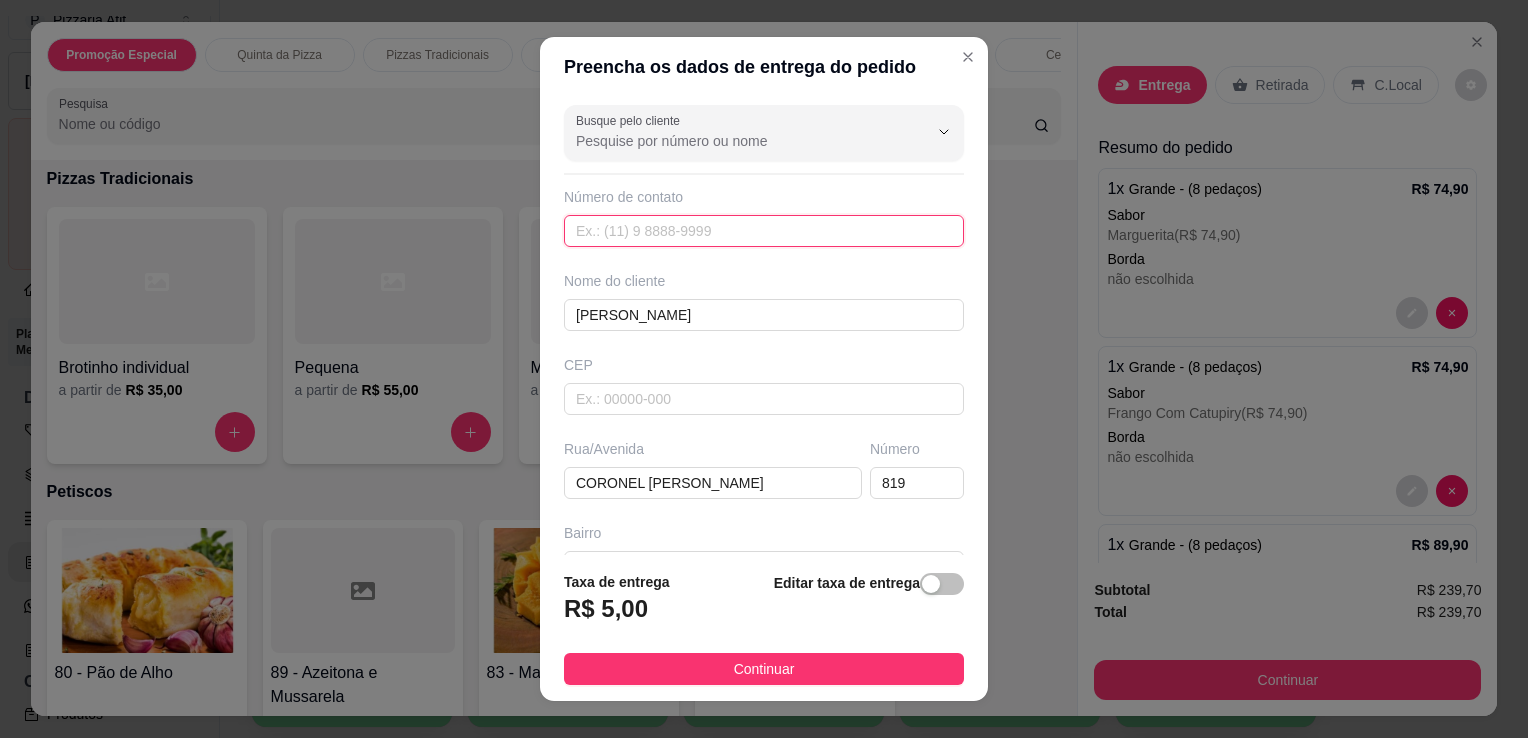 click at bounding box center (764, 231) 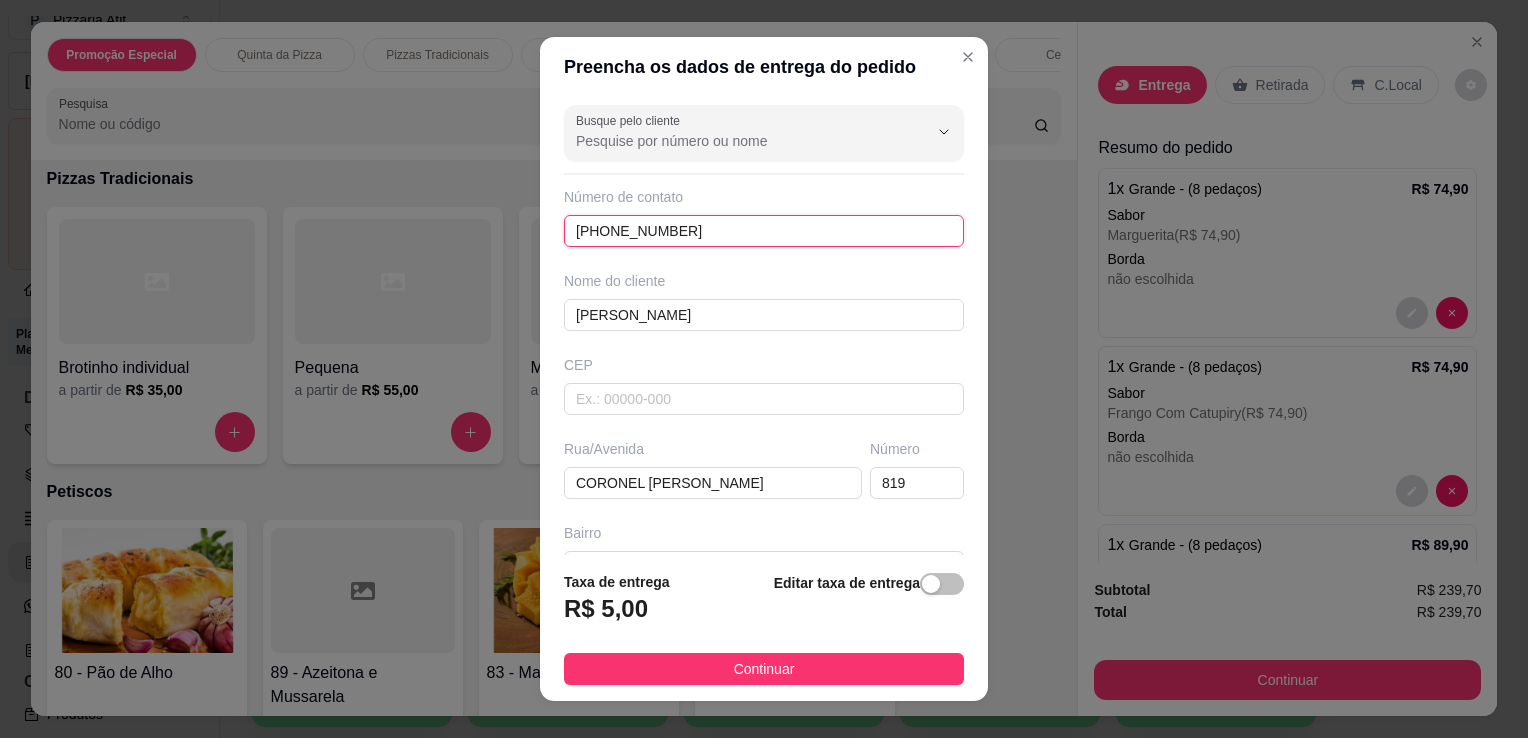type on "[PHONE_NUMBER]" 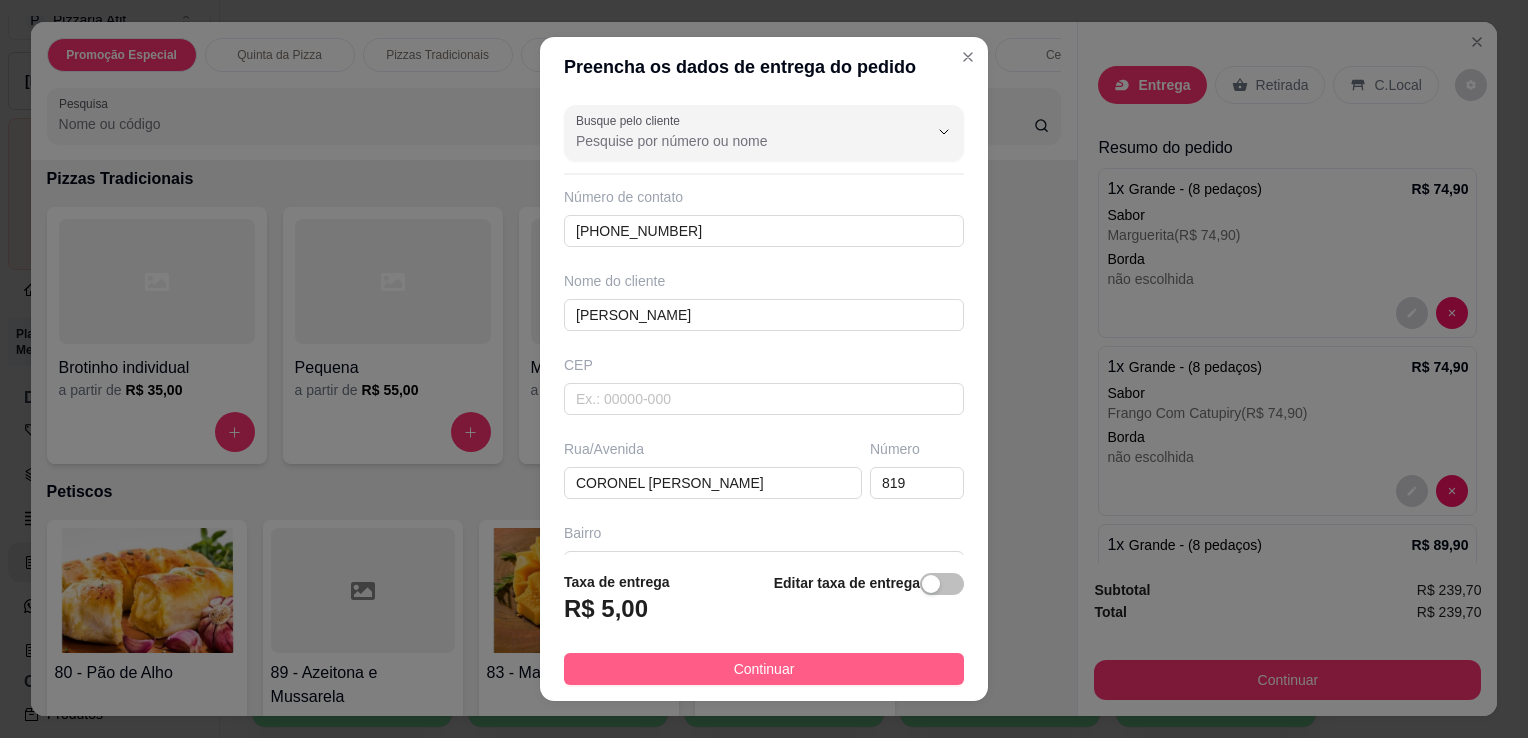 click on "Continuar" at bounding box center (764, 669) 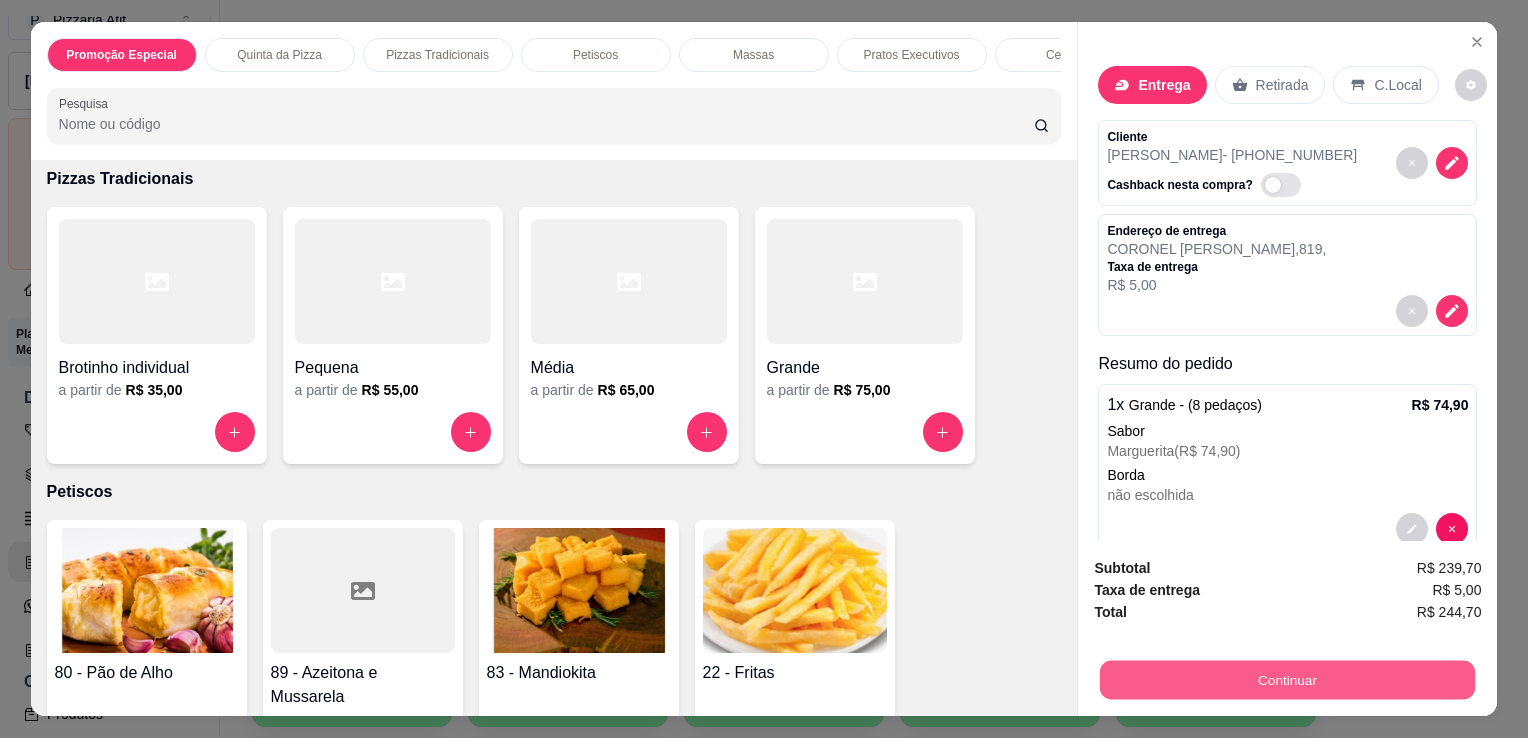 click on "Continuar" at bounding box center [1287, 679] 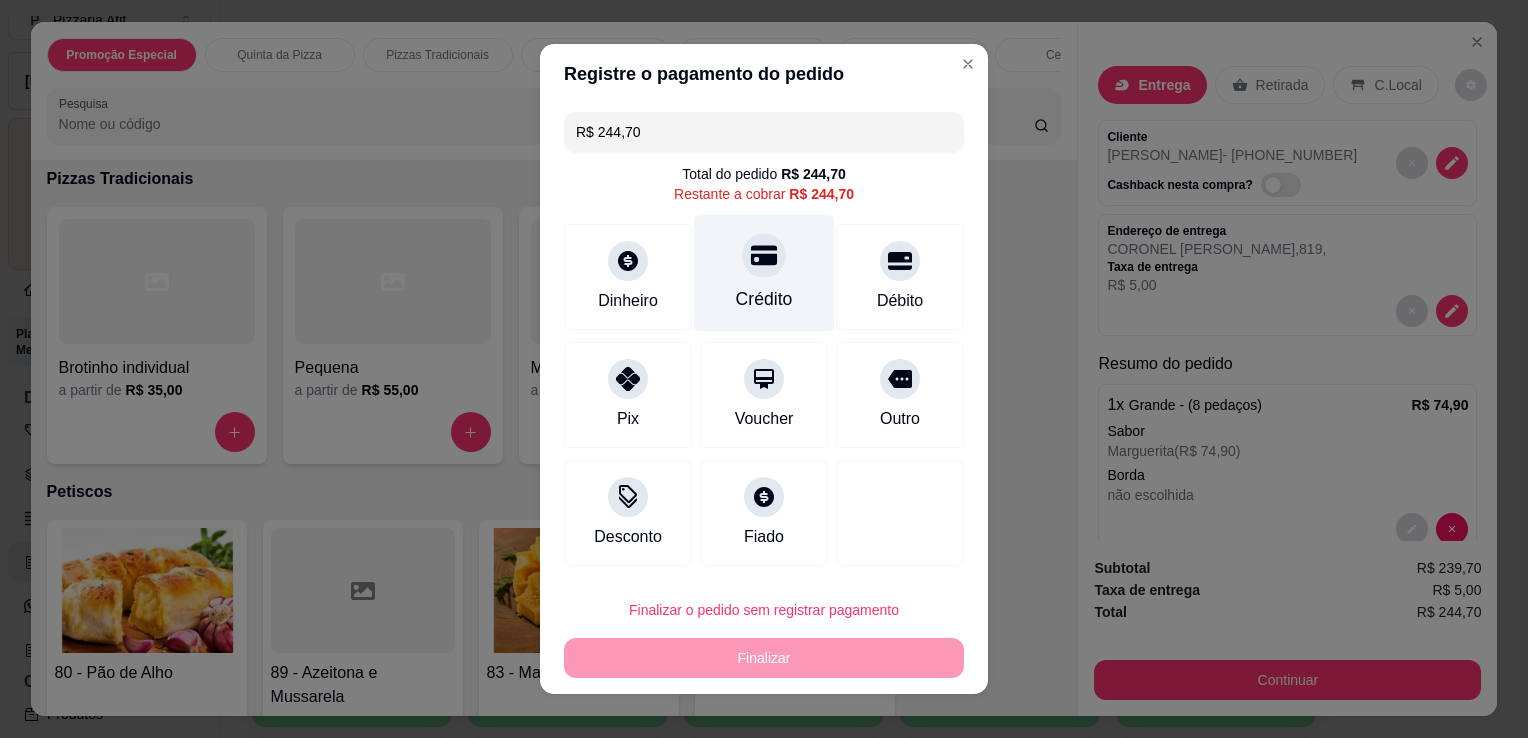 click on "Crédito" at bounding box center (764, 299) 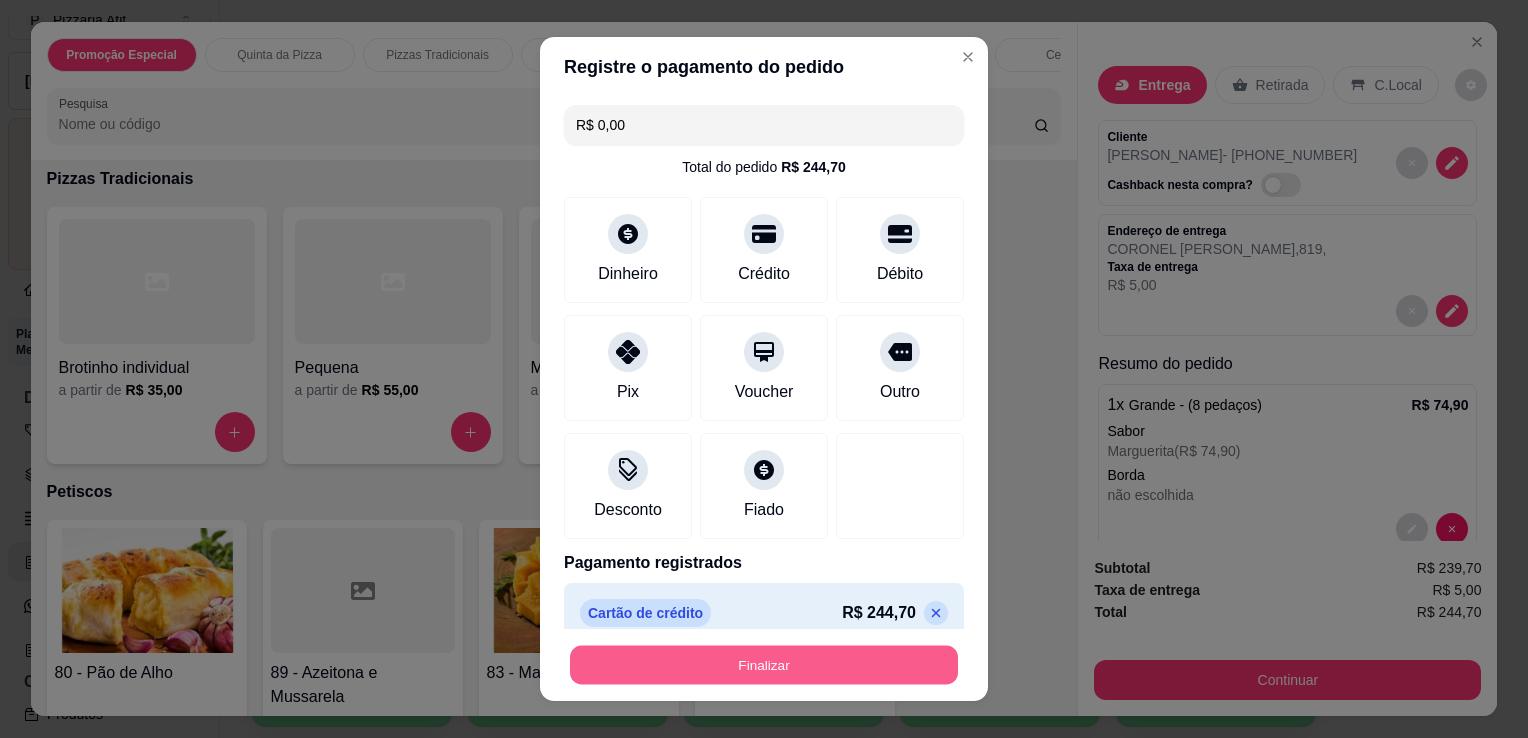 click on "Finalizar" at bounding box center [764, 665] 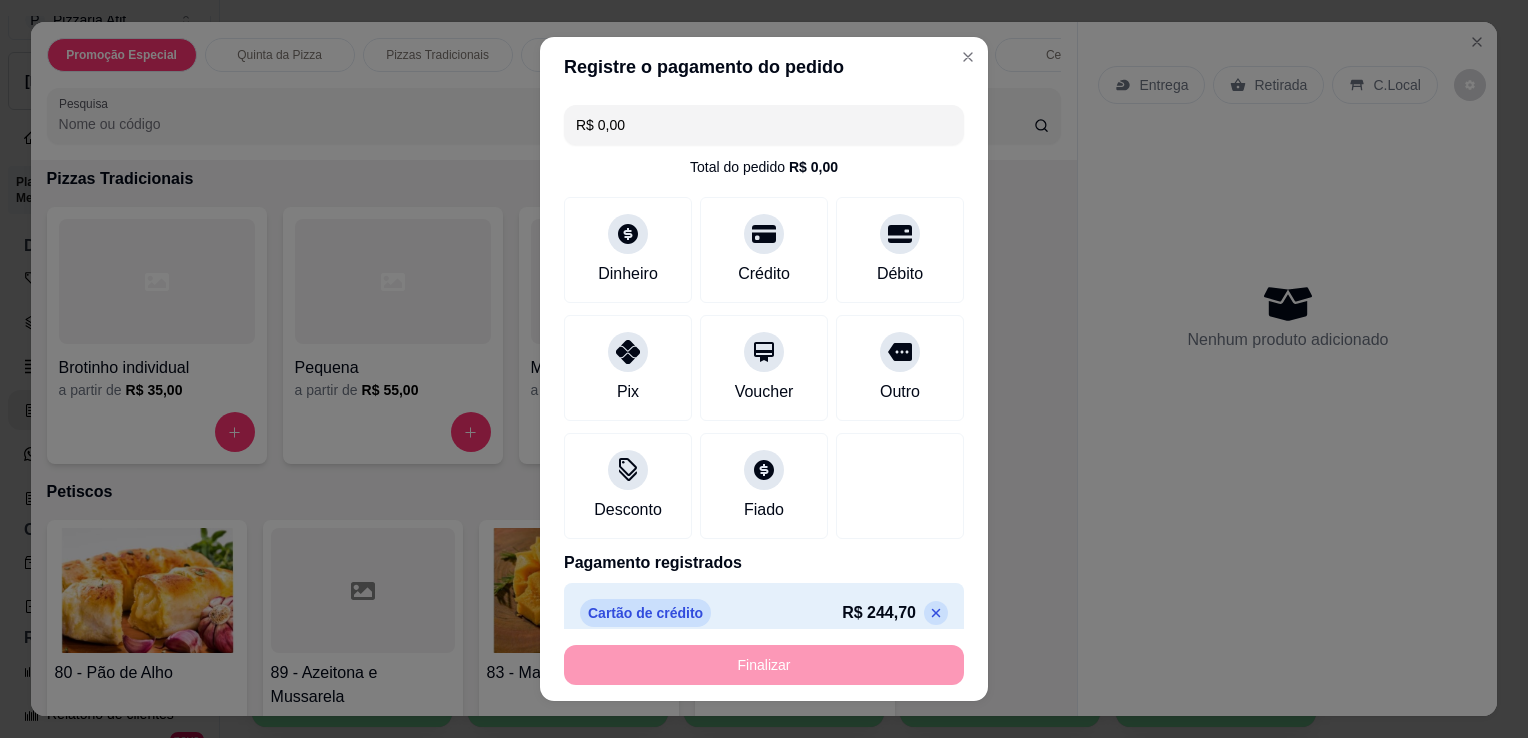 type on "-R$ 244,70" 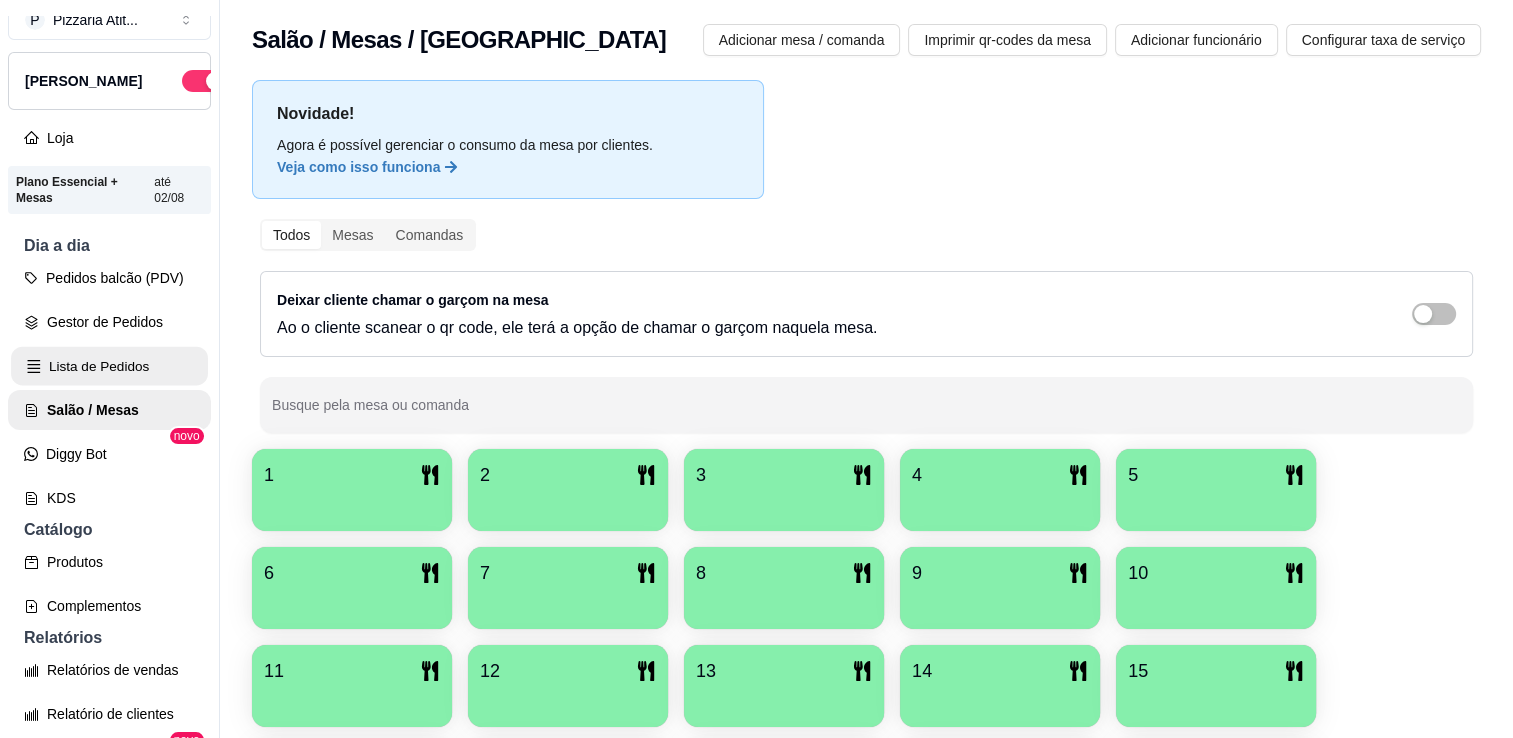 click on "Lista de Pedidos" at bounding box center (109, 366) 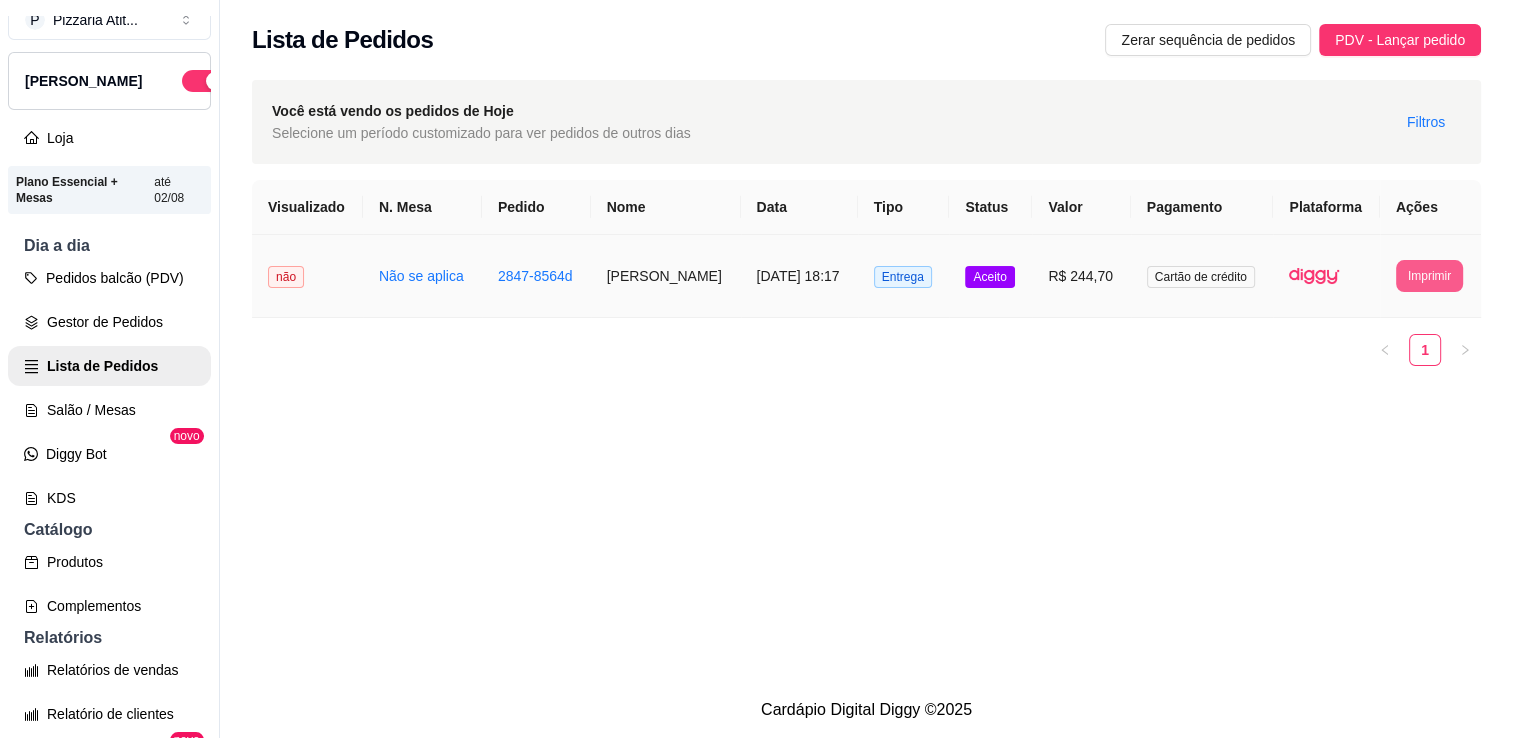click on "Imprimir" at bounding box center [1429, 276] 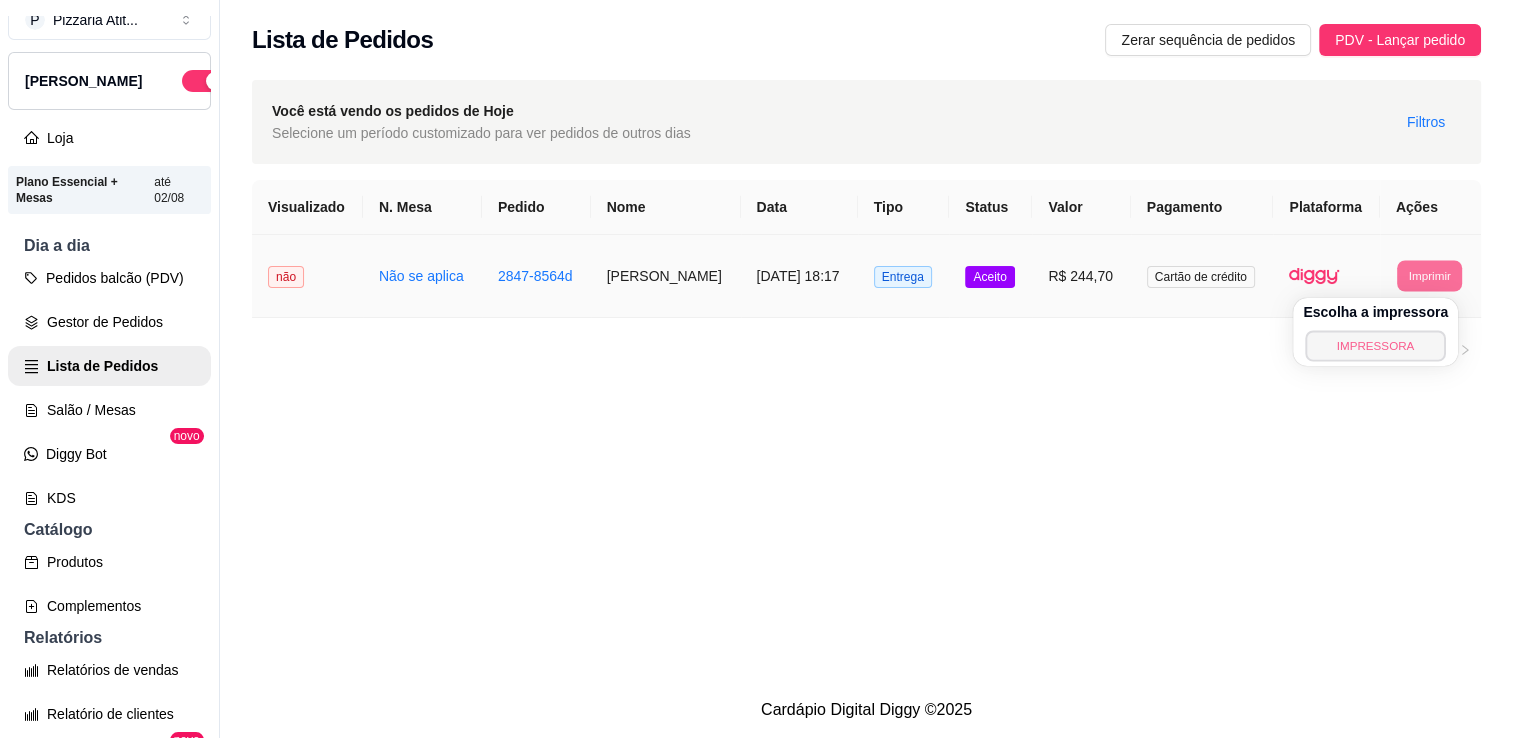 click on "IMPRESSORA" at bounding box center (1375, 345) 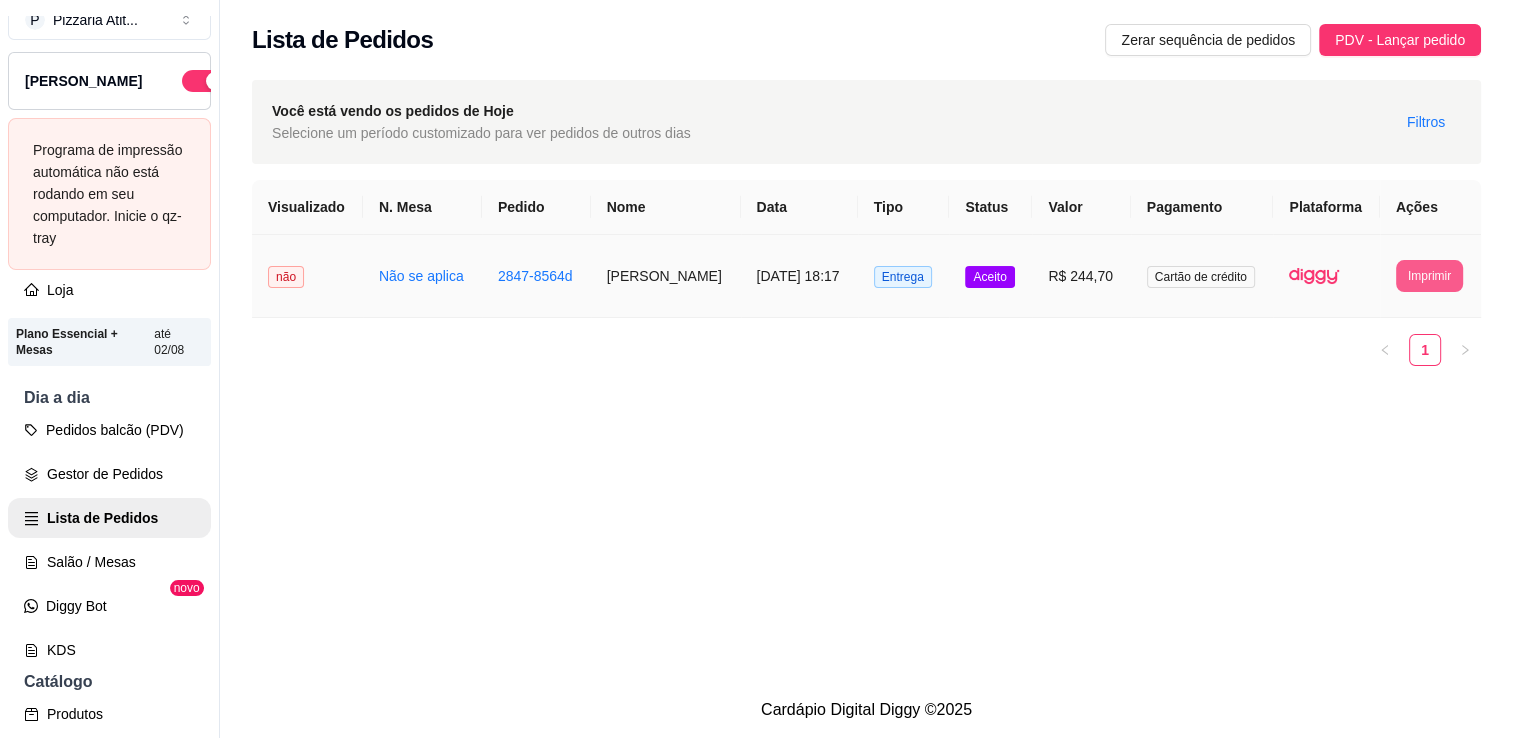 click on "Imprimir" at bounding box center (1429, 276) 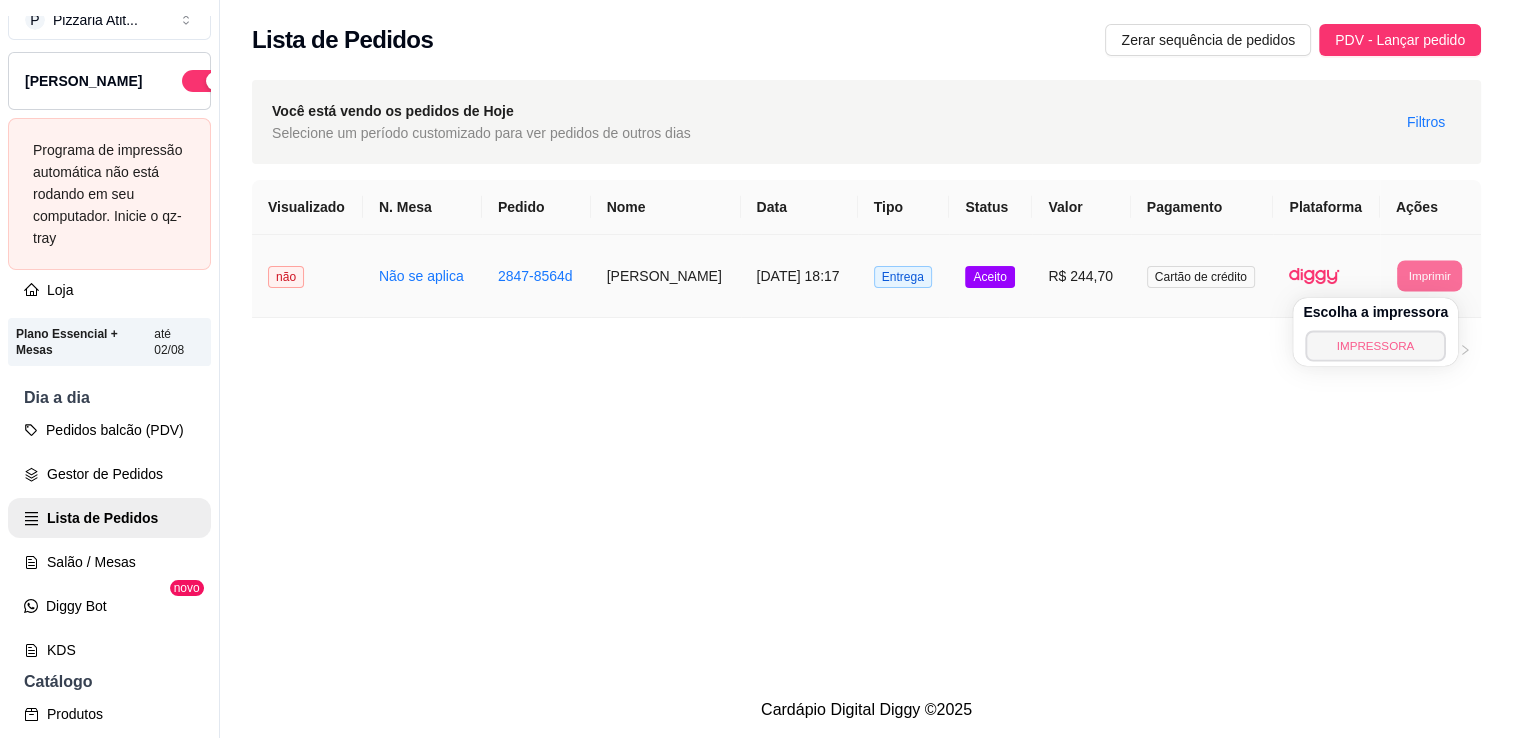 click on "IMPRESSORA" at bounding box center (1375, 345) 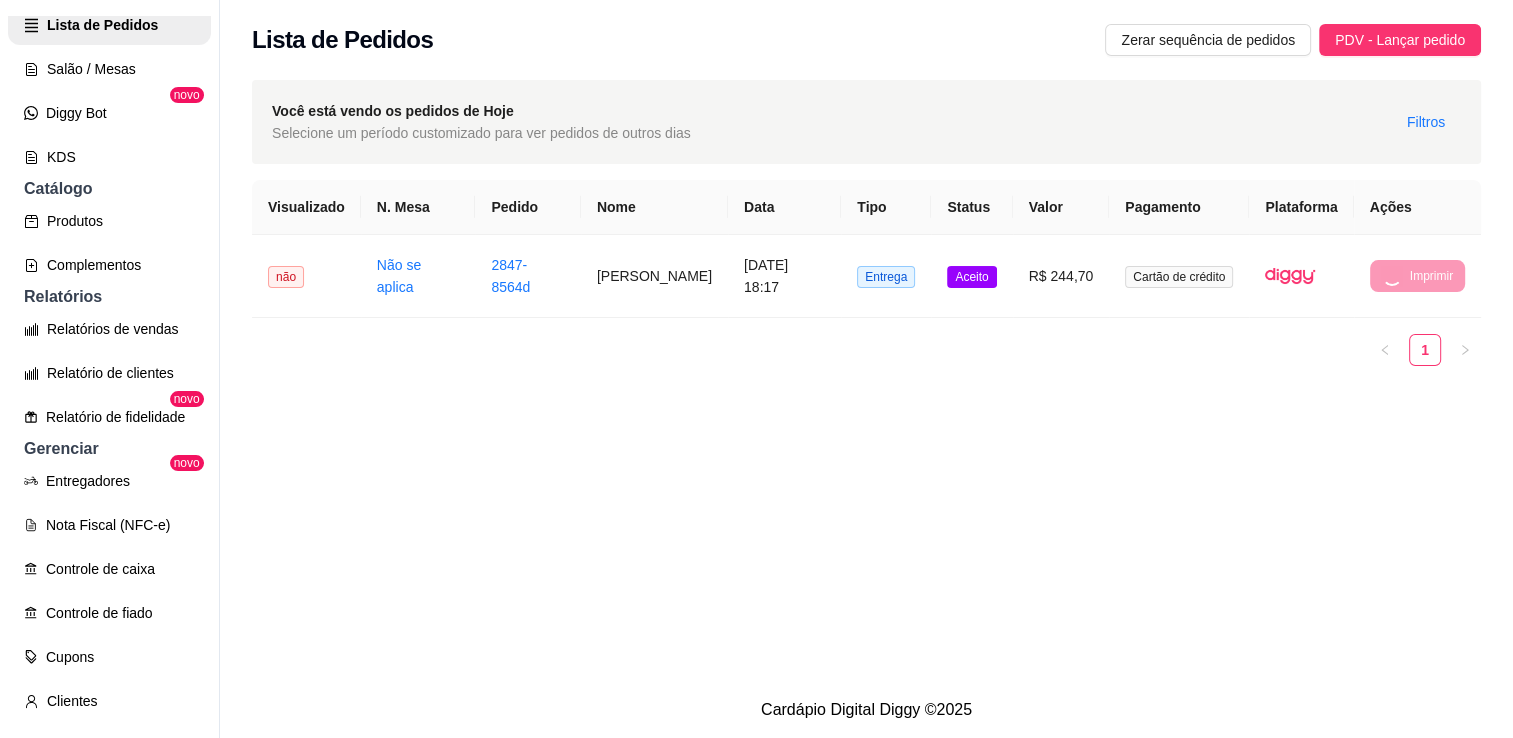 scroll, scrollTop: 367, scrollLeft: 0, axis: vertical 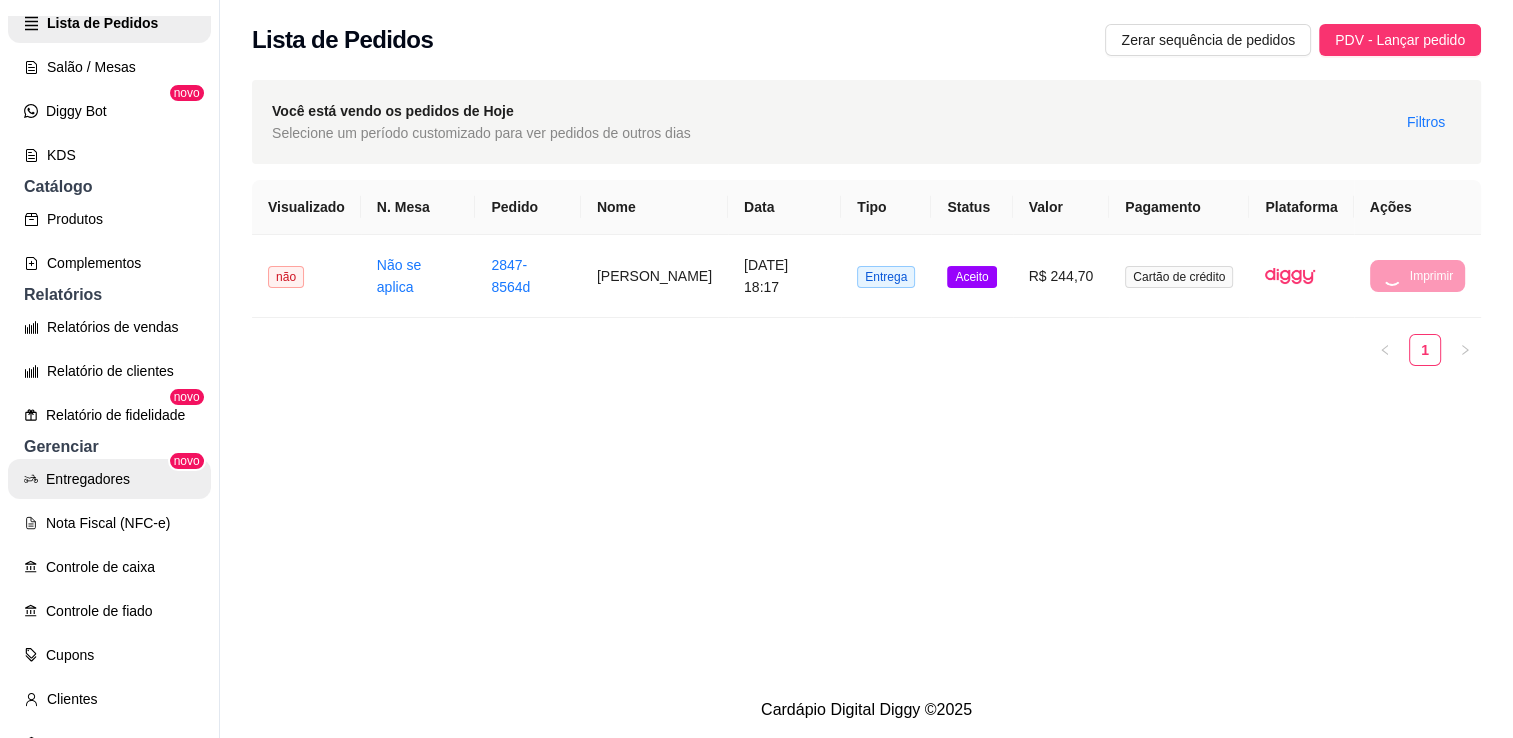 click on "Entregadores" at bounding box center [109, 479] 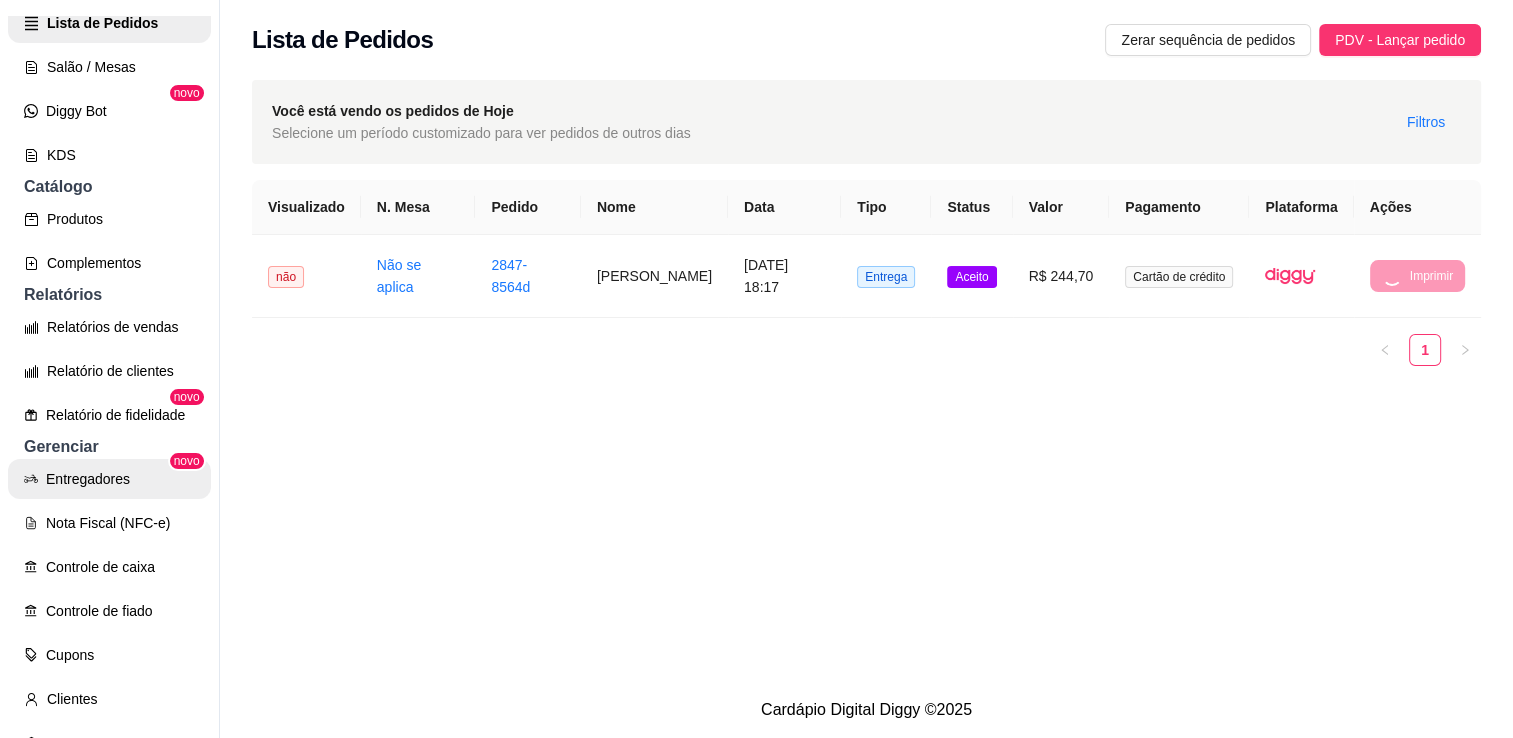 scroll, scrollTop: 519, scrollLeft: 0, axis: vertical 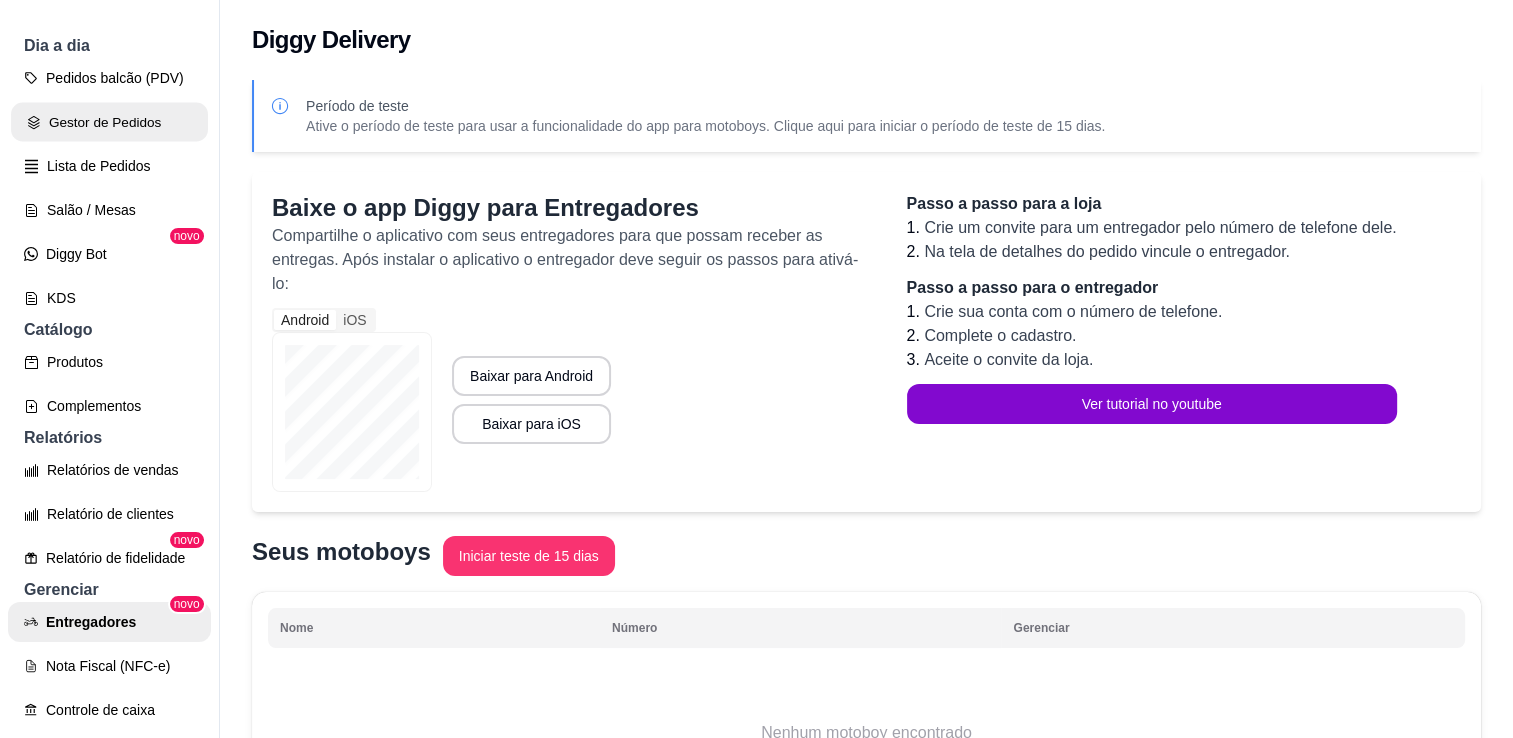 click on "Gestor de Pedidos" at bounding box center (109, 122) 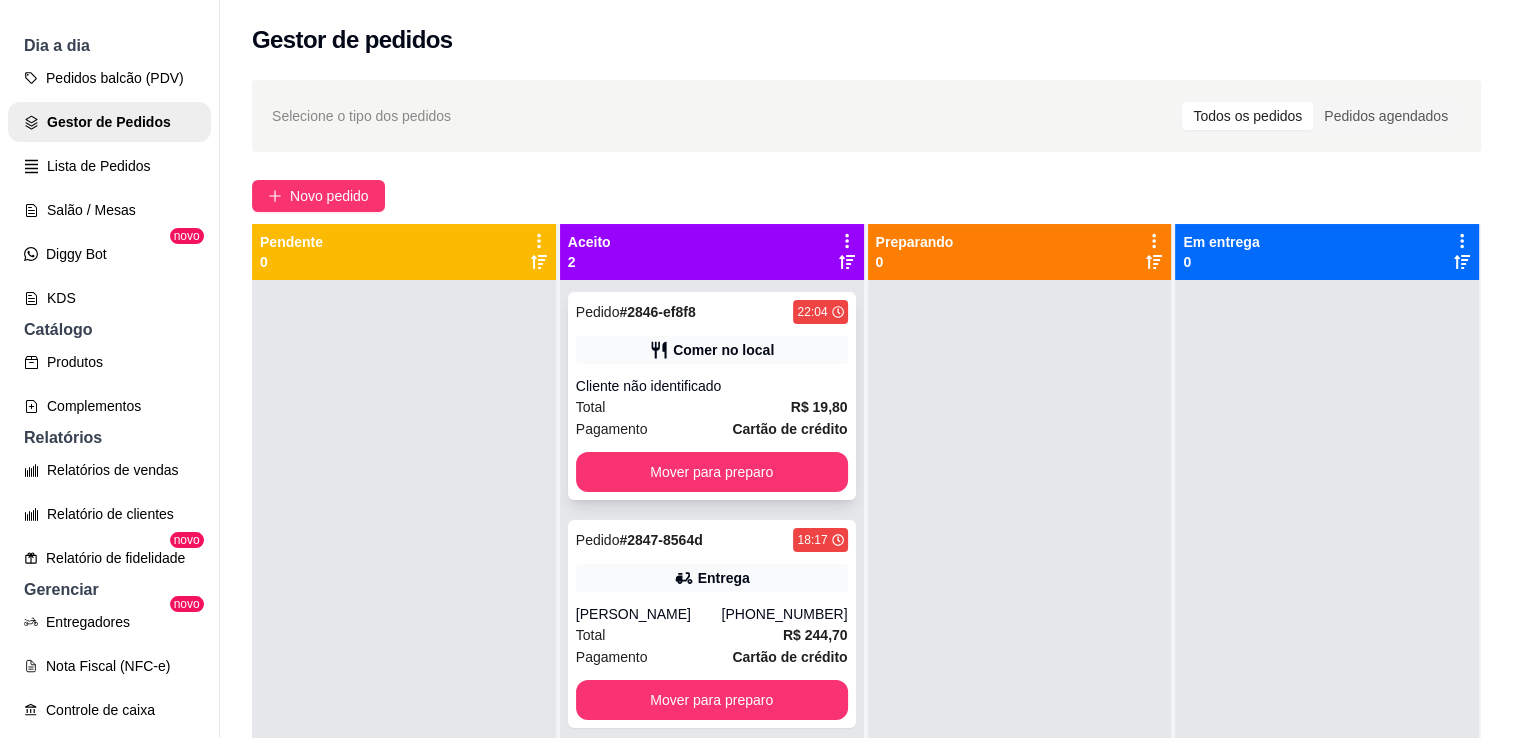 click on "Cartão de crédito" at bounding box center (789, 429) 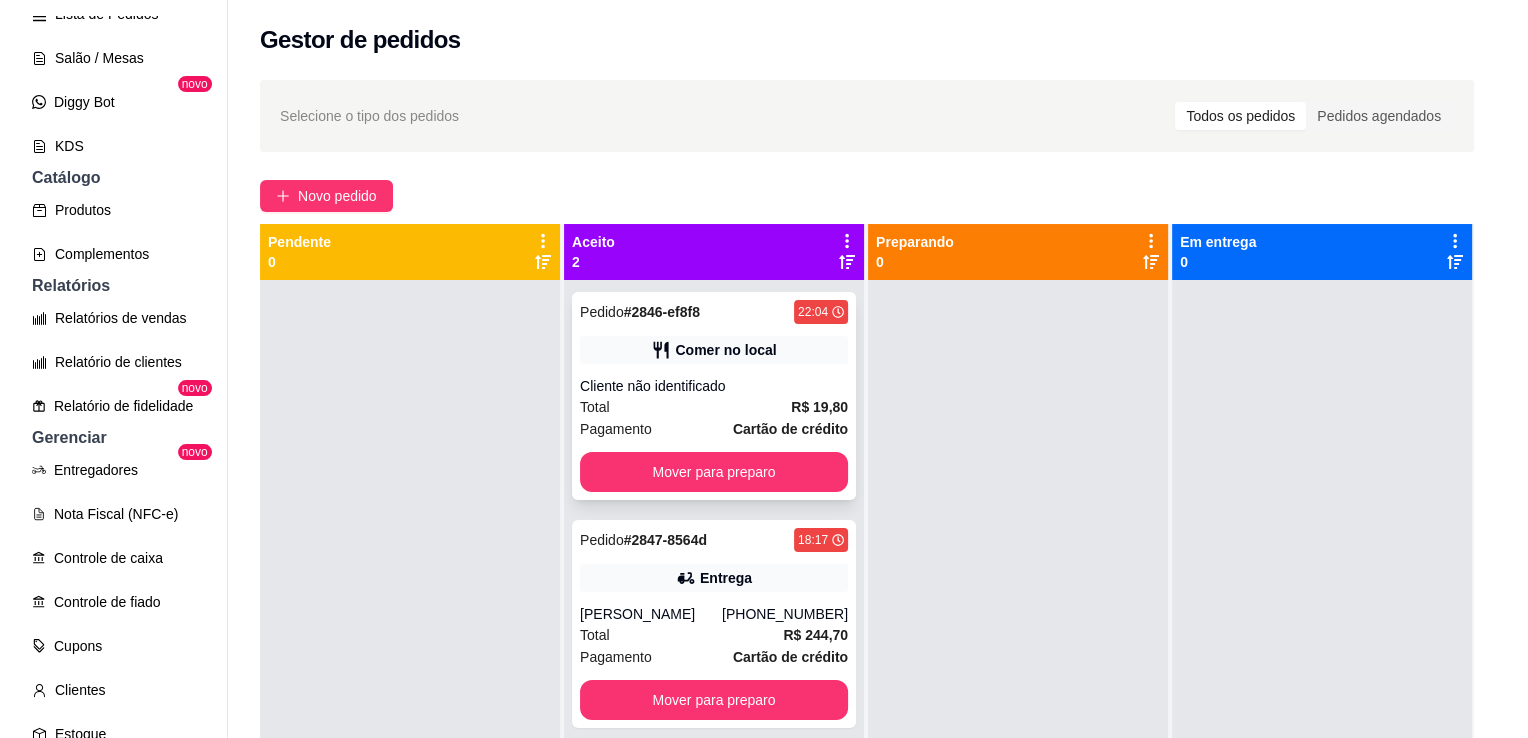 scroll, scrollTop: 224, scrollLeft: 0, axis: vertical 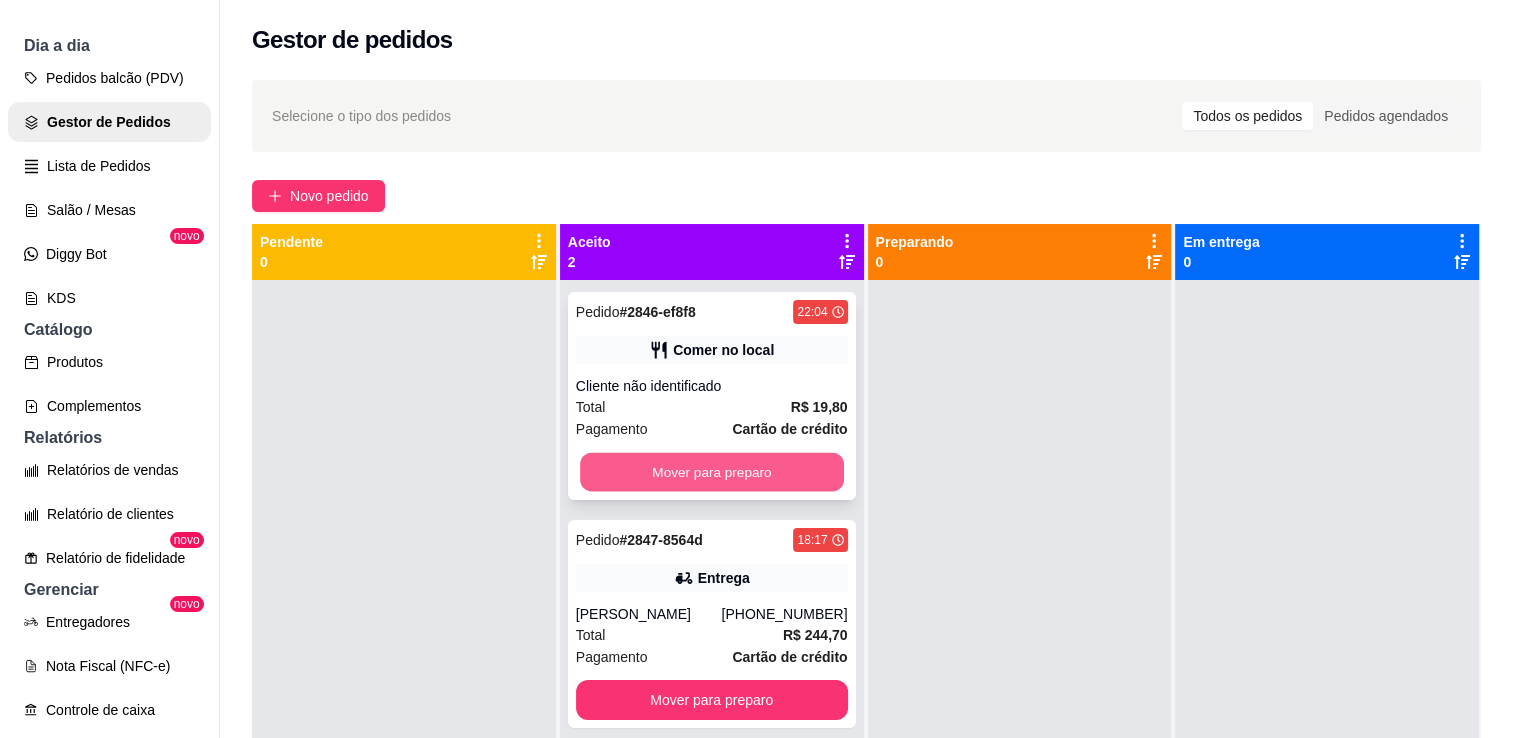 click on "Mover para preparo" at bounding box center (712, 472) 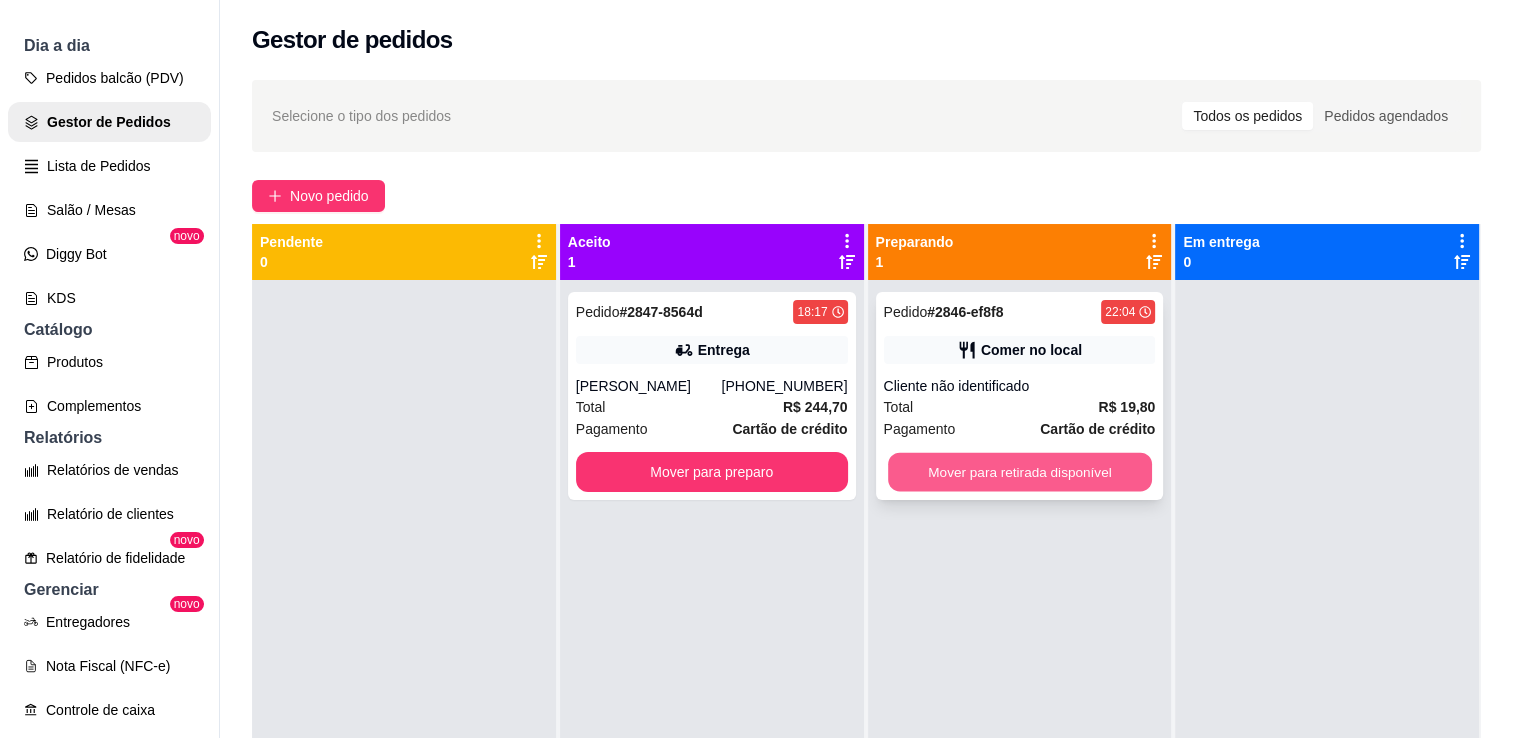 click on "Mover para retirada disponível" at bounding box center (1020, 472) 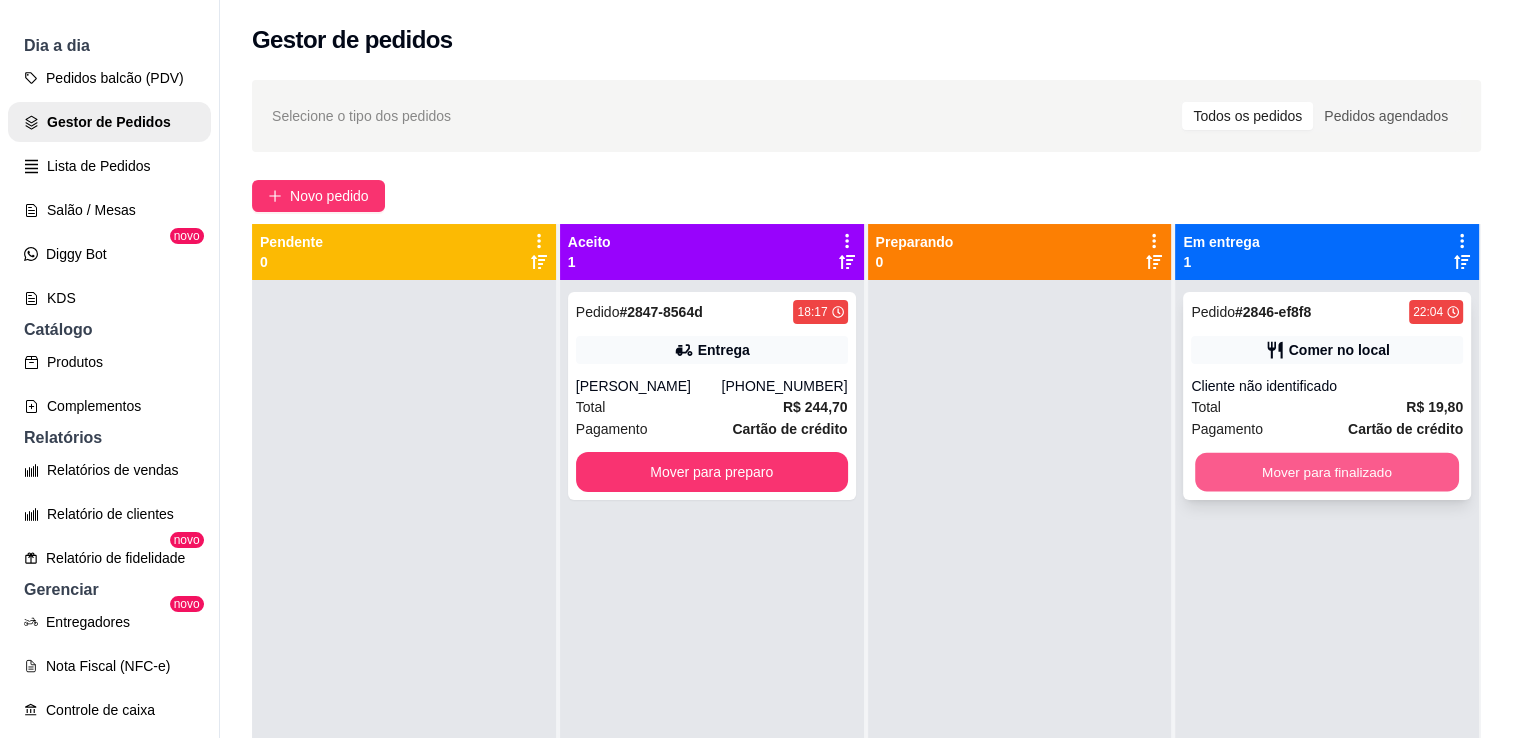 click on "Mover para finalizado" at bounding box center (1327, 472) 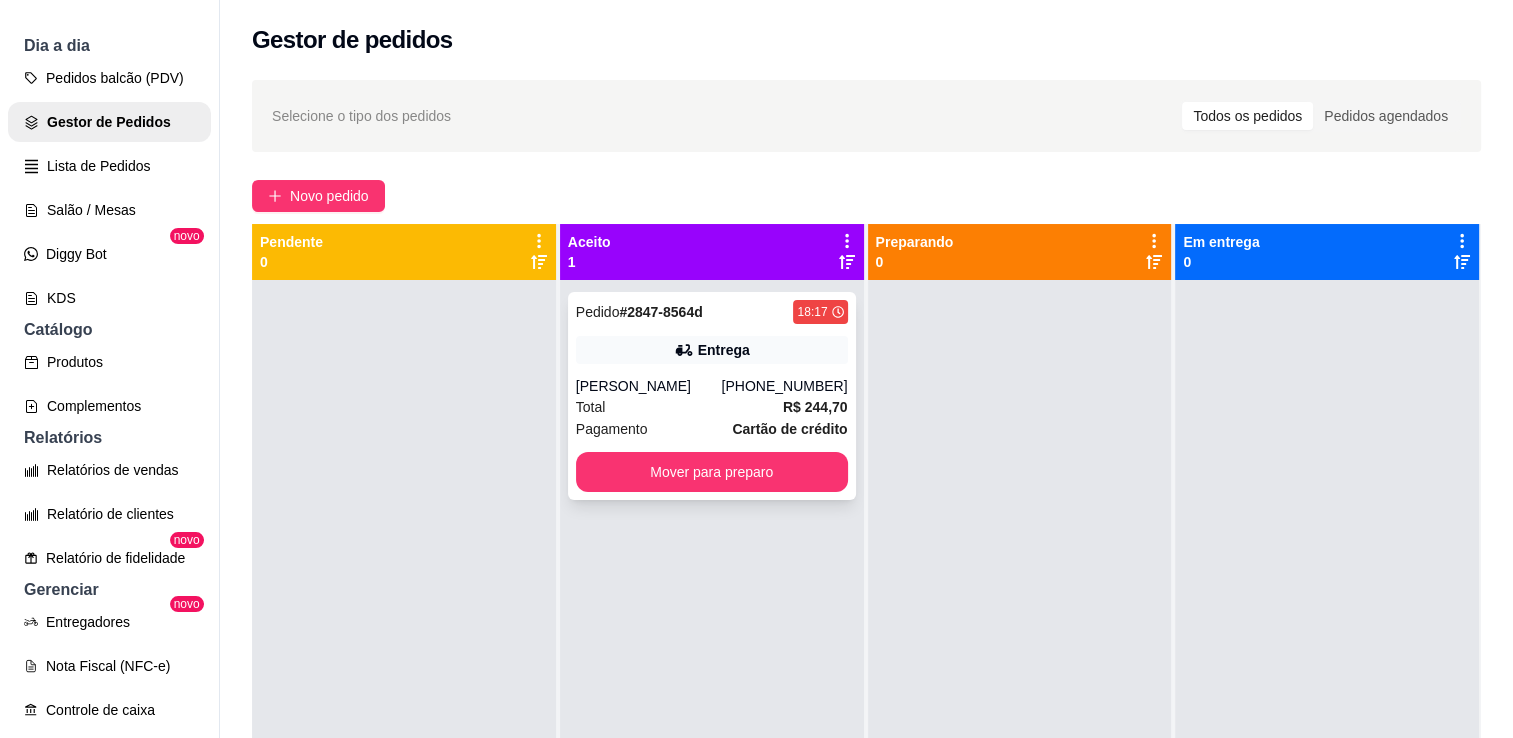 click on "[PHONE_NUMBER]" at bounding box center (784, 386) 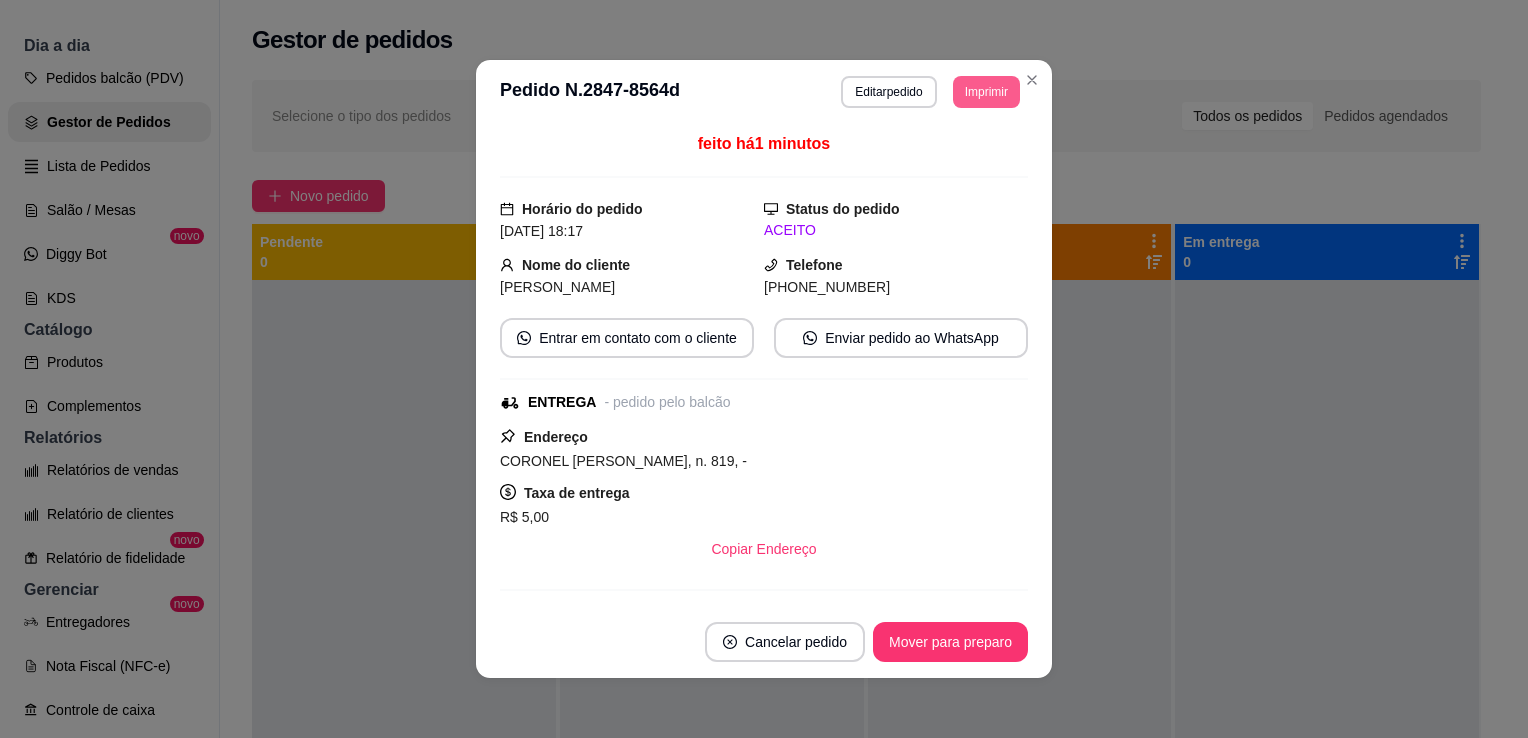 click on "Imprimir" at bounding box center (986, 92) 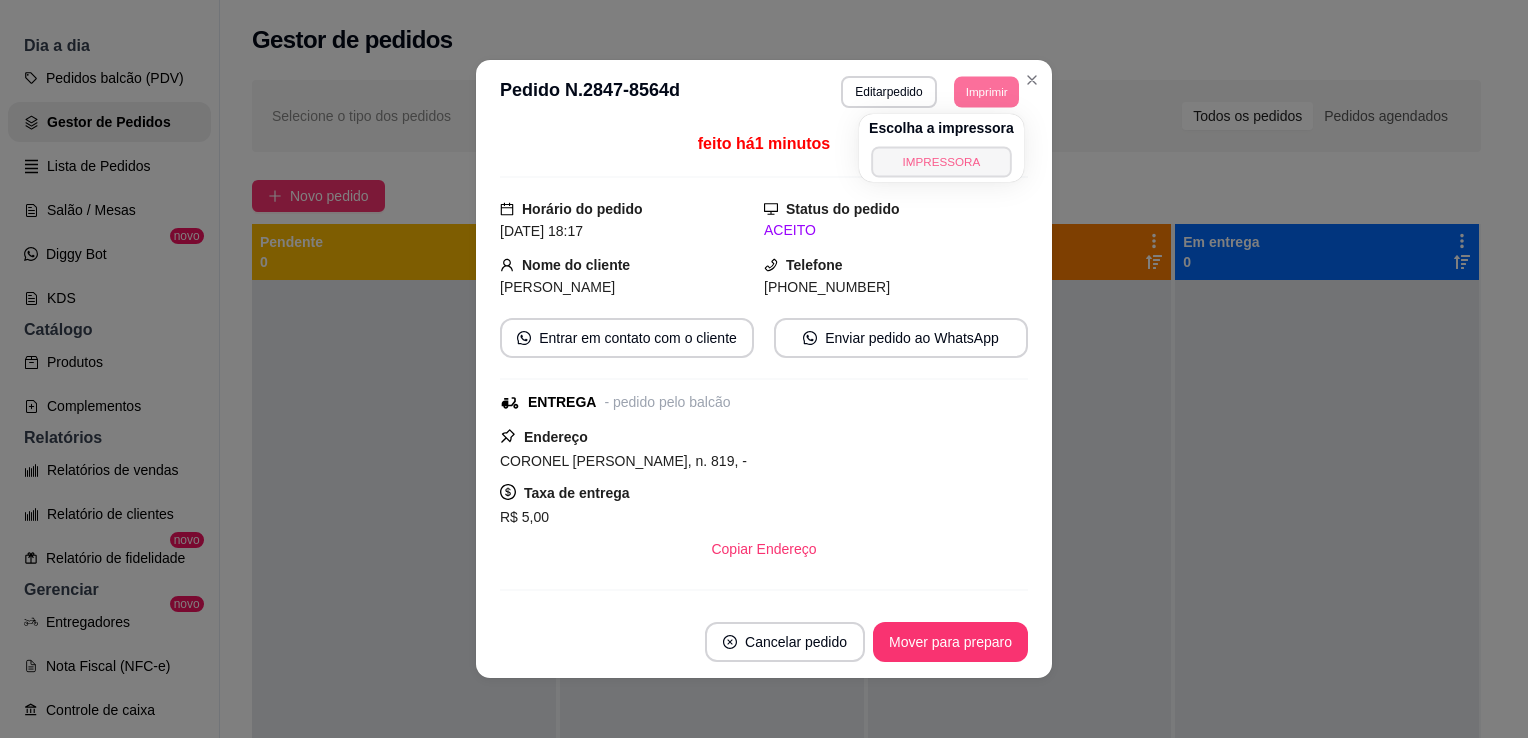 click on "IMPRESSORA" at bounding box center [941, 161] 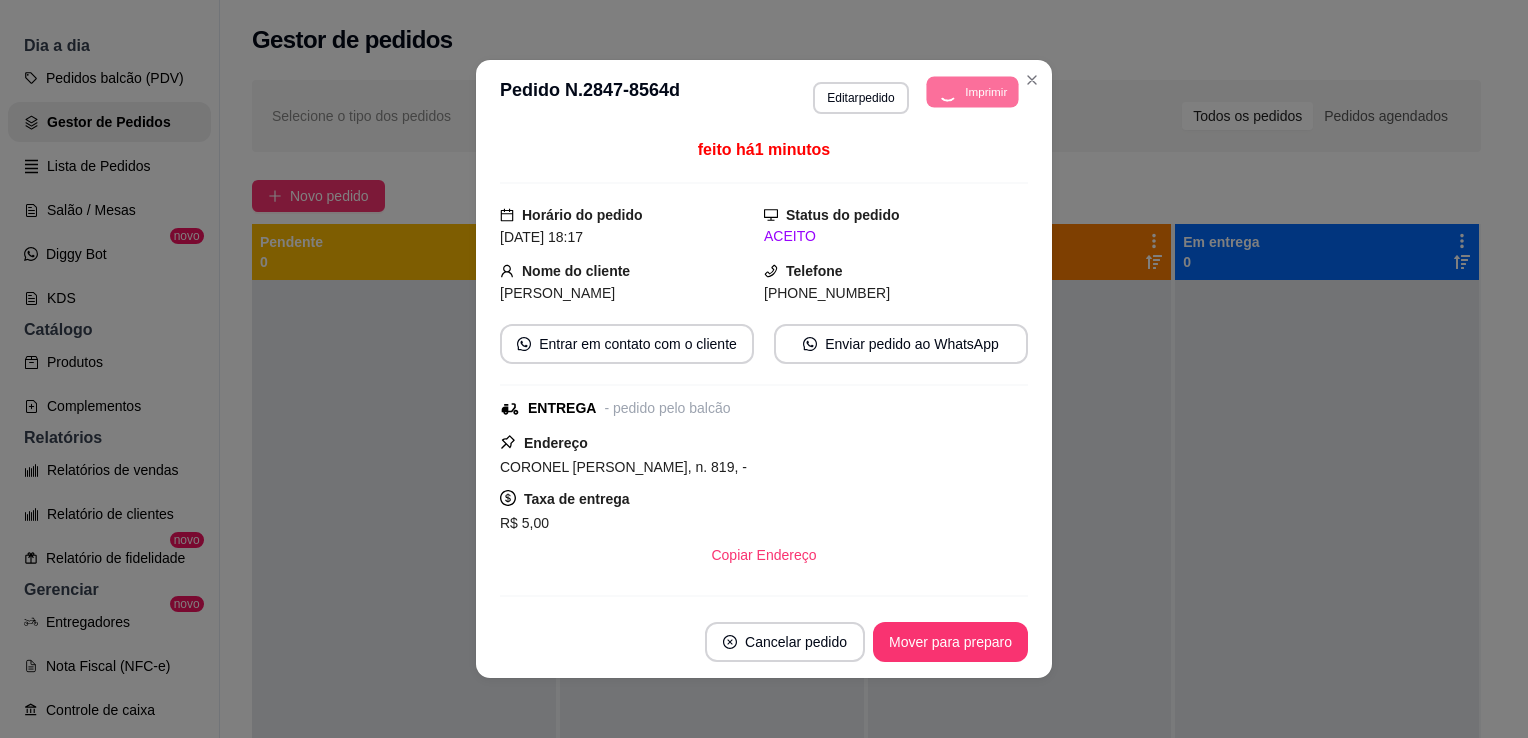 scroll, scrollTop: 376, scrollLeft: 0, axis: vertical 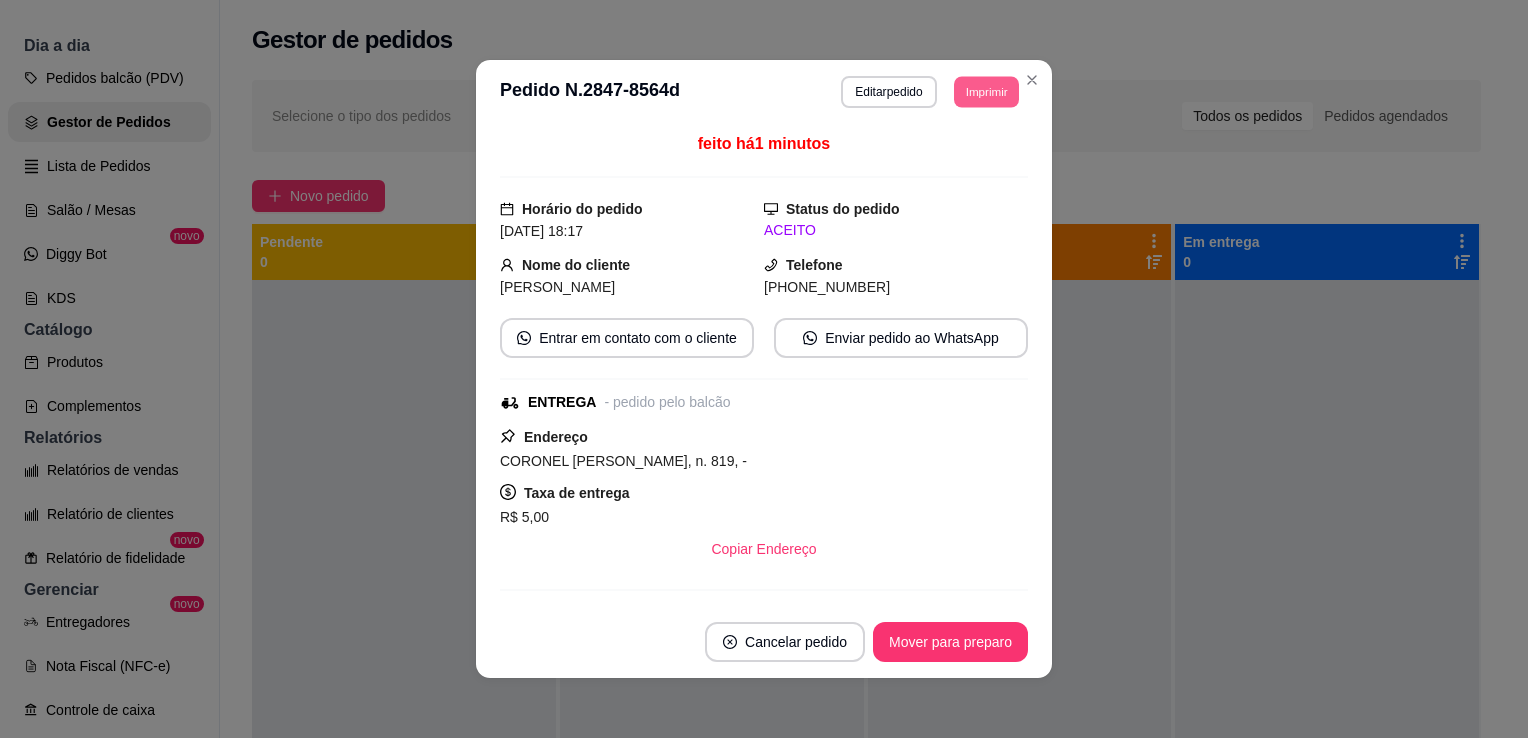 click on "Imprimir" at bounding box center (986, 91) 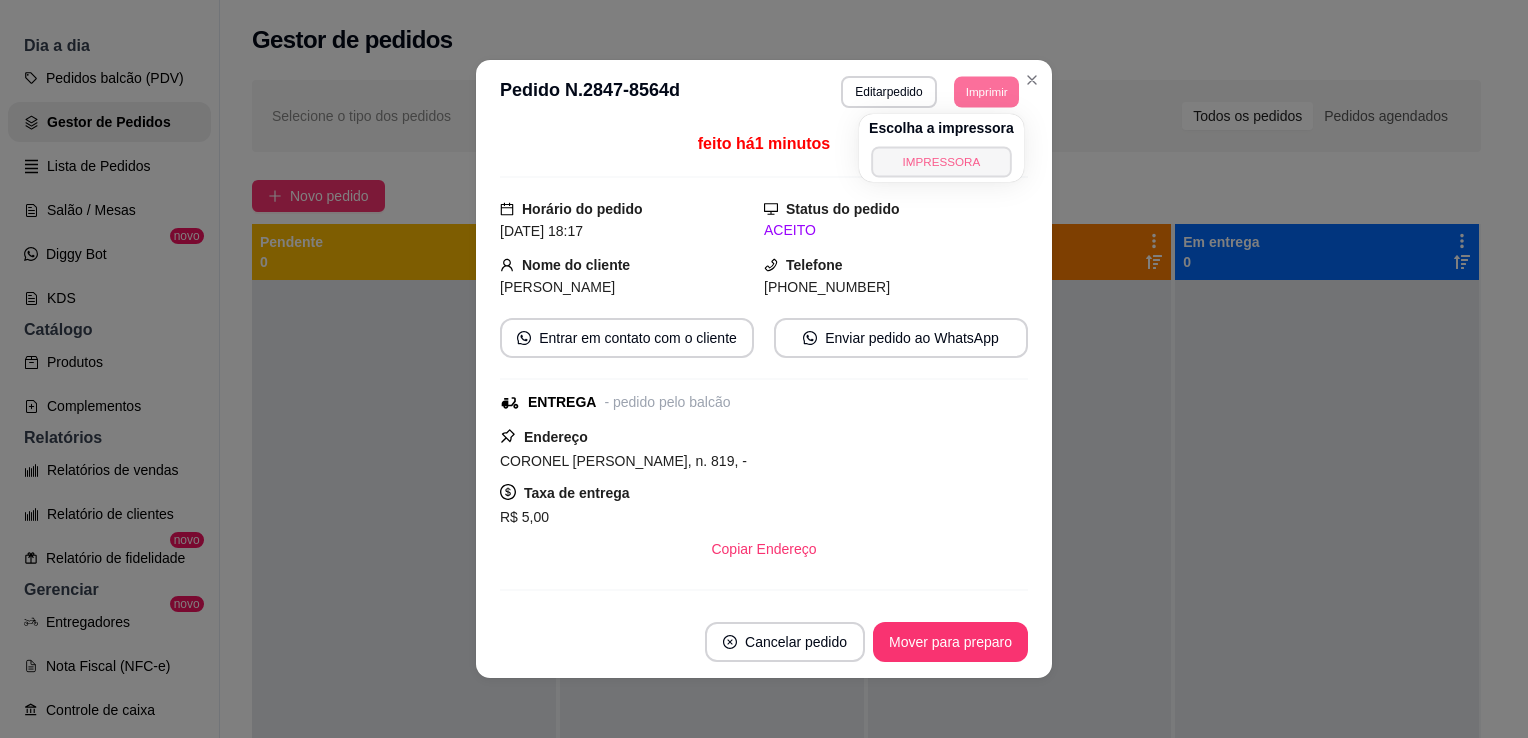 click on "IMPRESSORA" at bounding box center [941, 161] 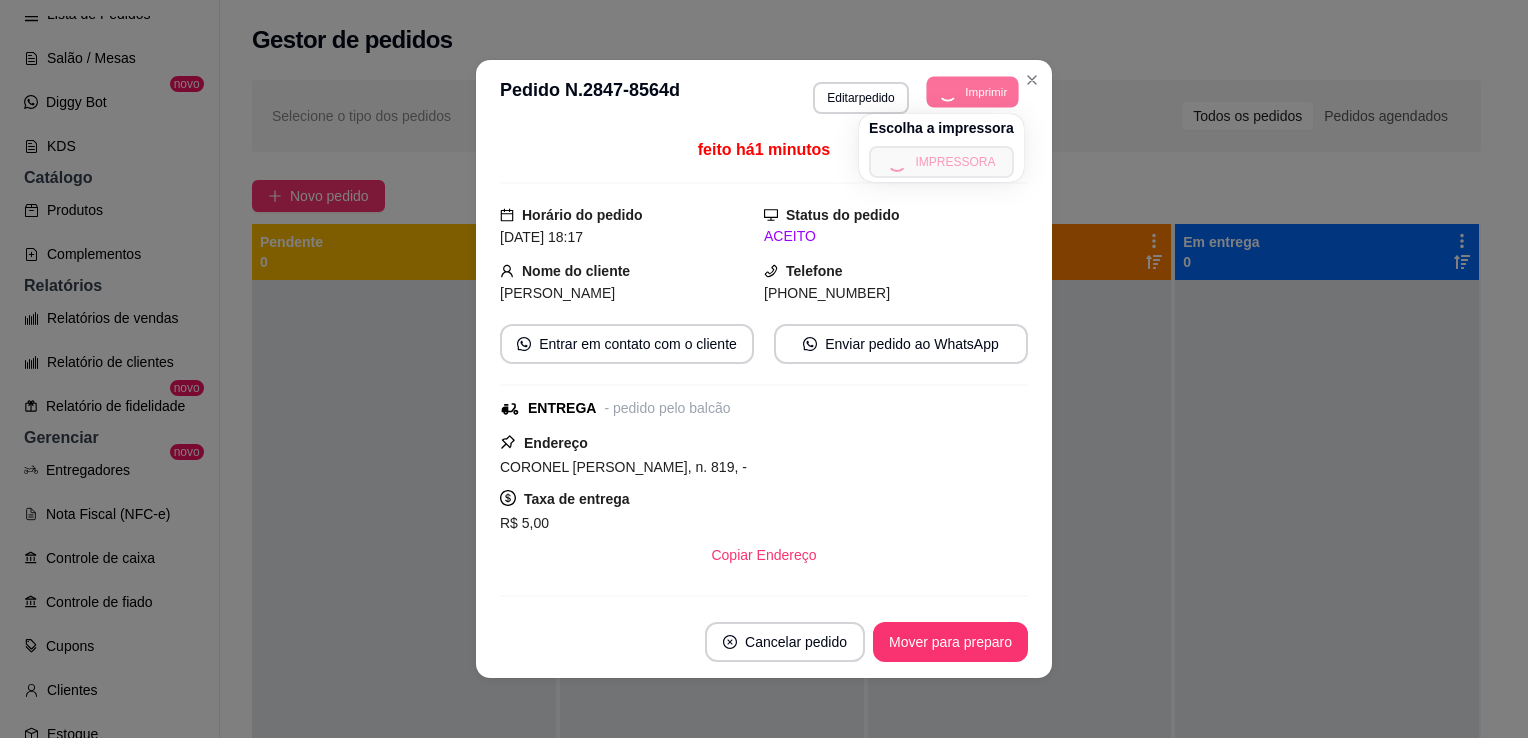 scroll, scrollTop: 224, scrollLeft: 0, axis: vertical 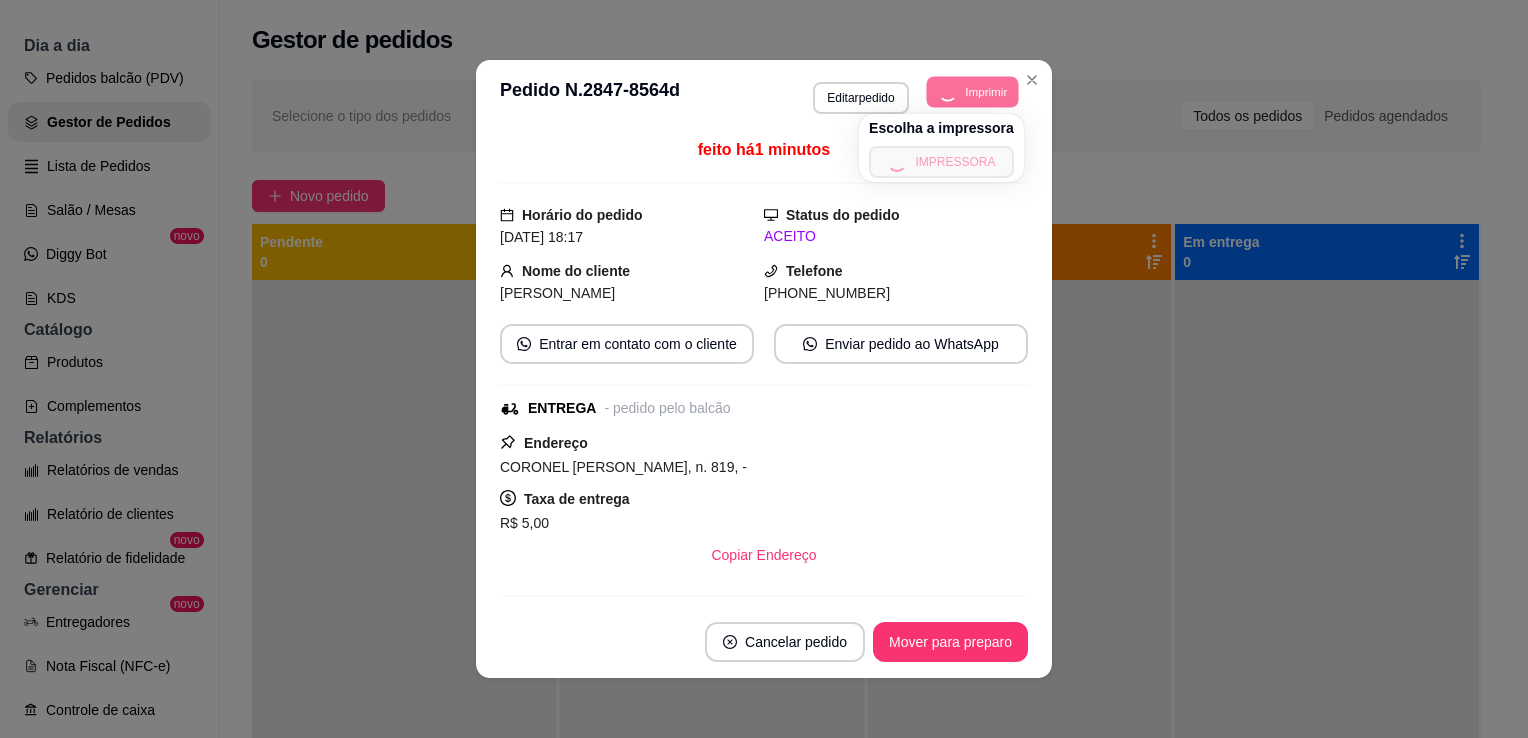 click on "Escolha a impressora IMPRESSORA" at bounding box center [941, 148] 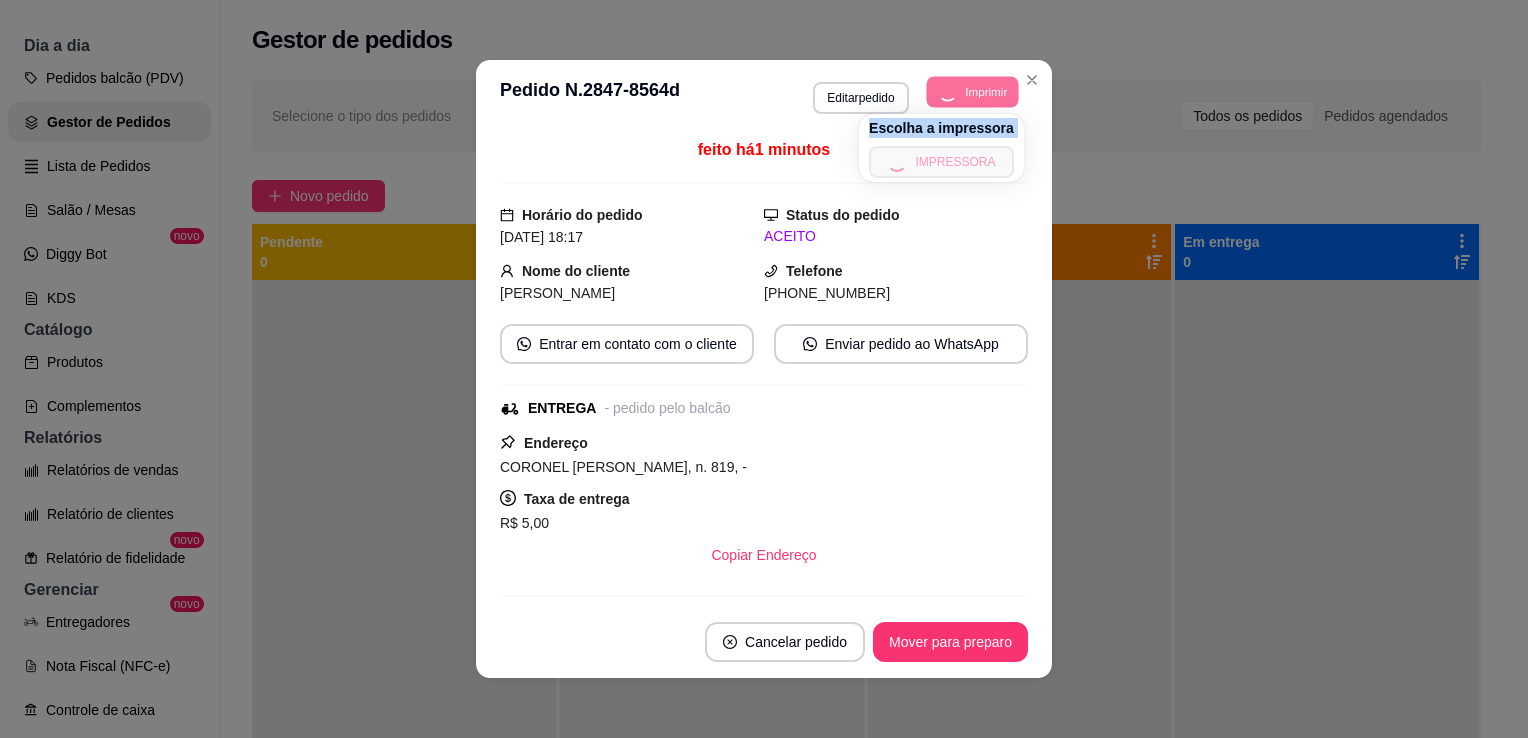 click on "Escolha a impressora IMPRESSORA" at bounding box center [941, 148] 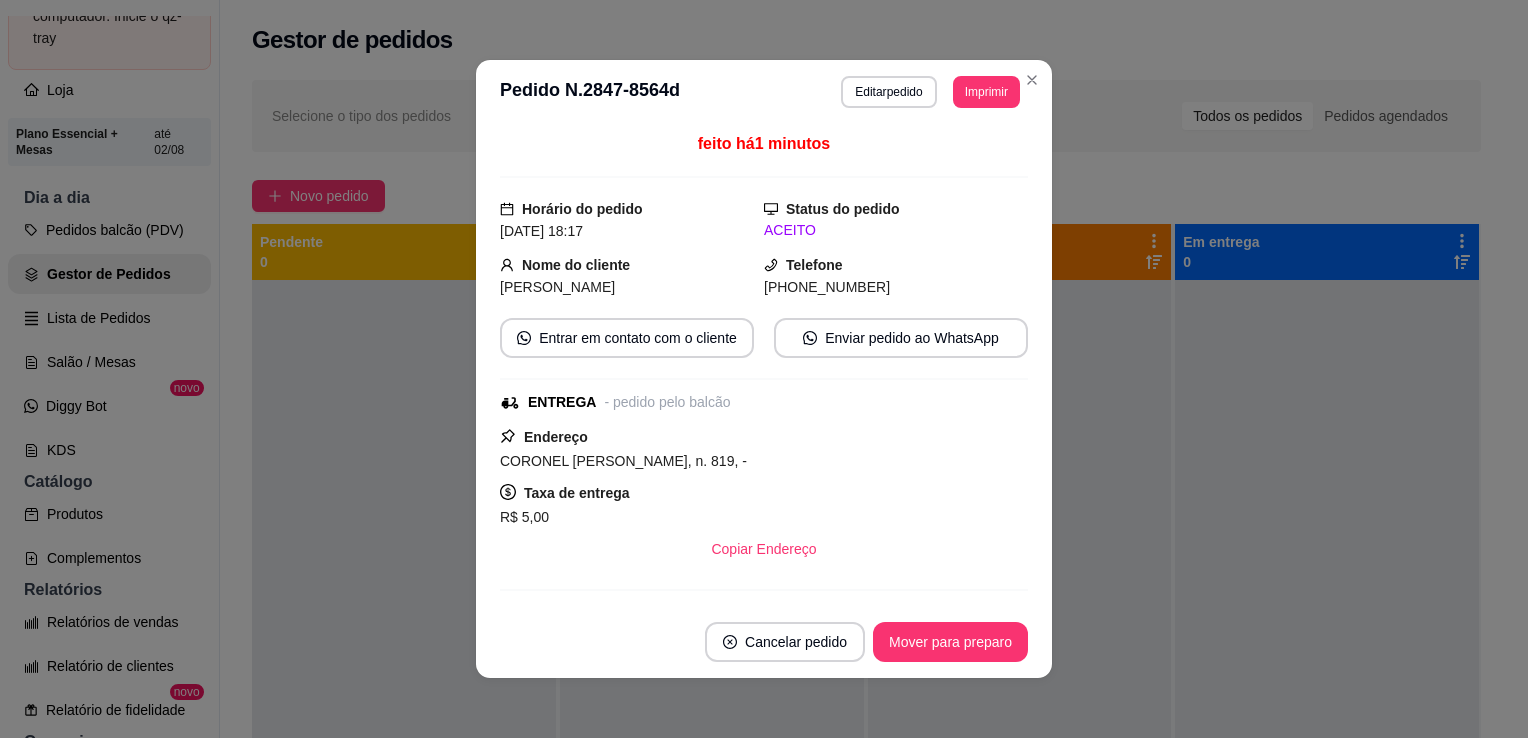 scroll, scrollTop: 376, scrollLeft: 0, axis: vertical 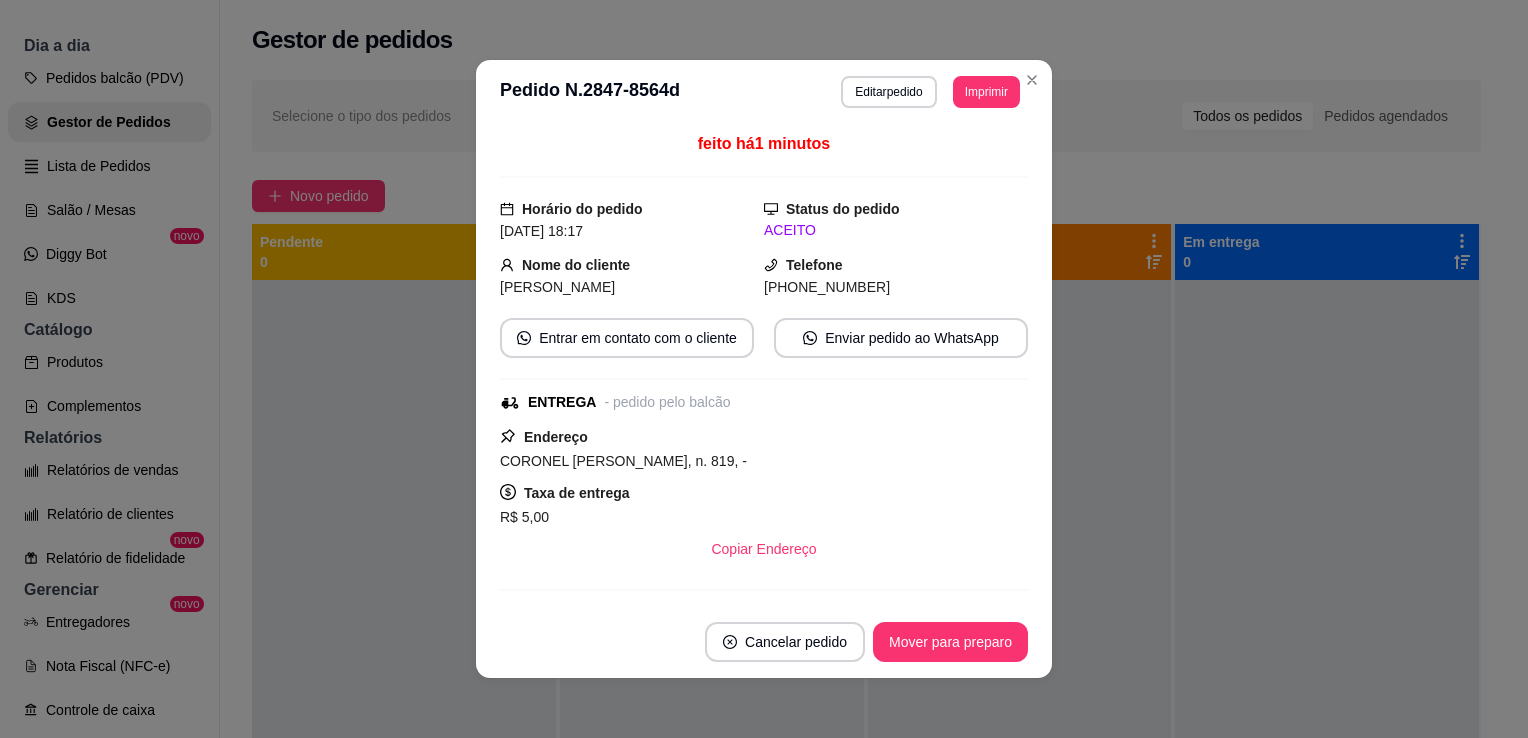 click on "feito há  1   minutos" at bounding box center (764, 155) 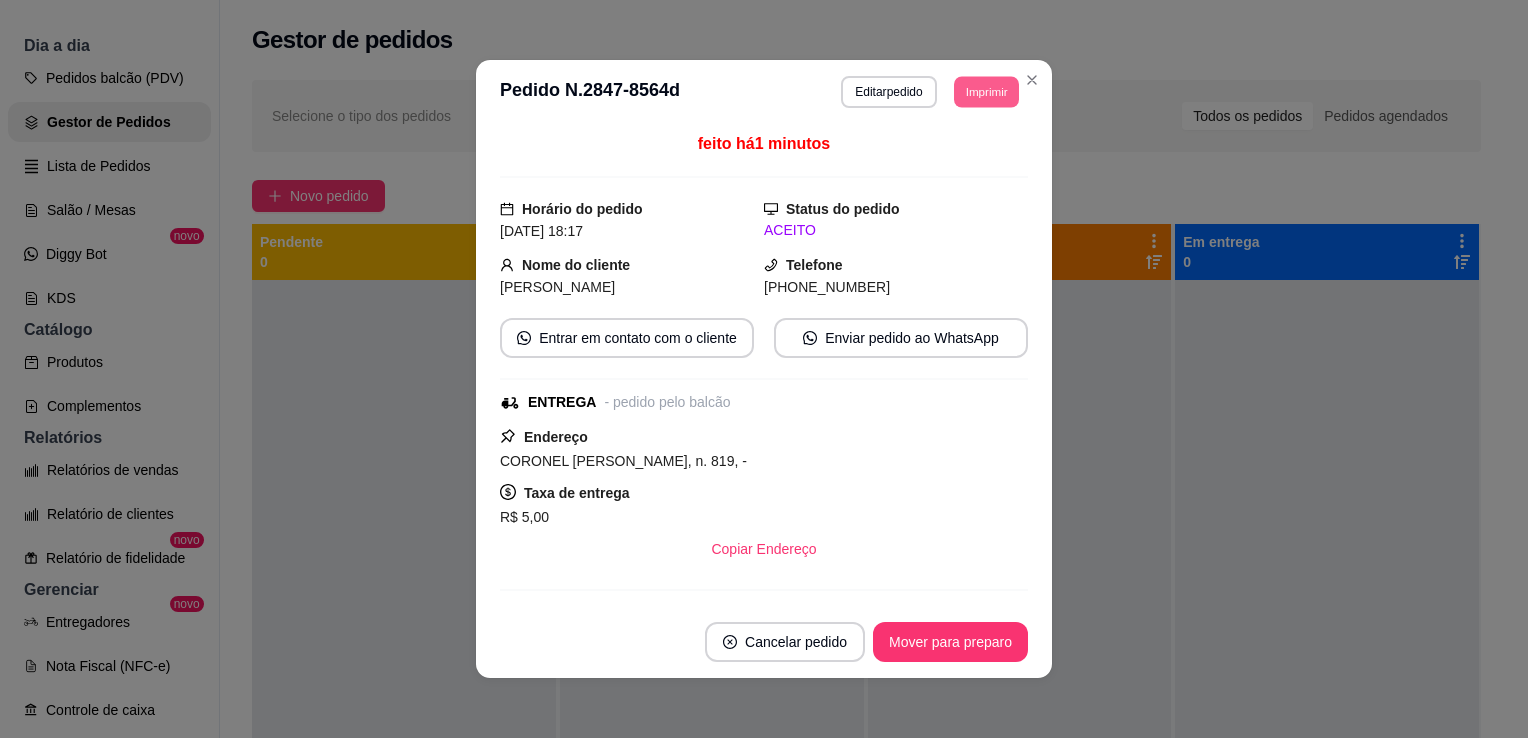 click on "Imprimir" at bounding box center (986, 91) 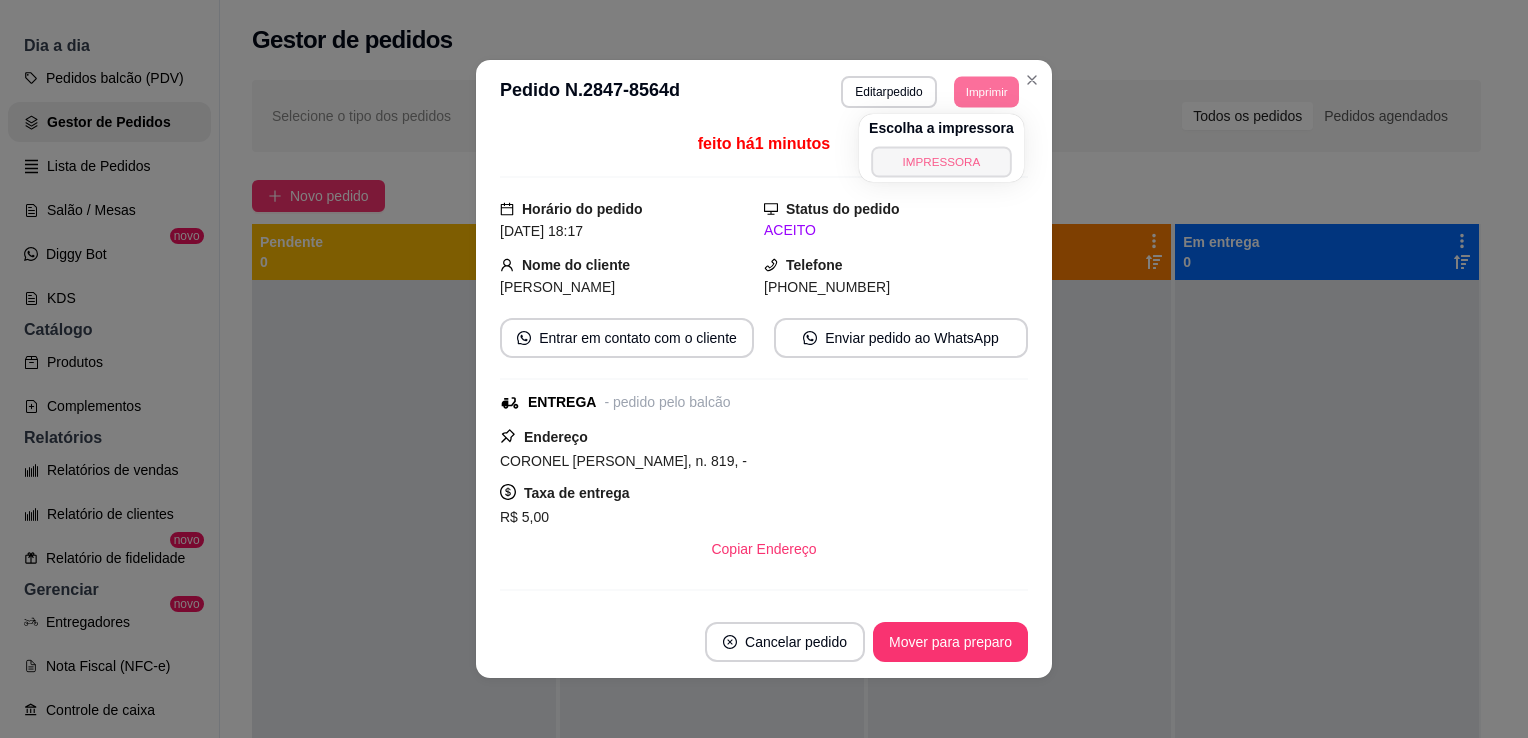 click on "IMPRESSORA" at bounding box center [941, 161] 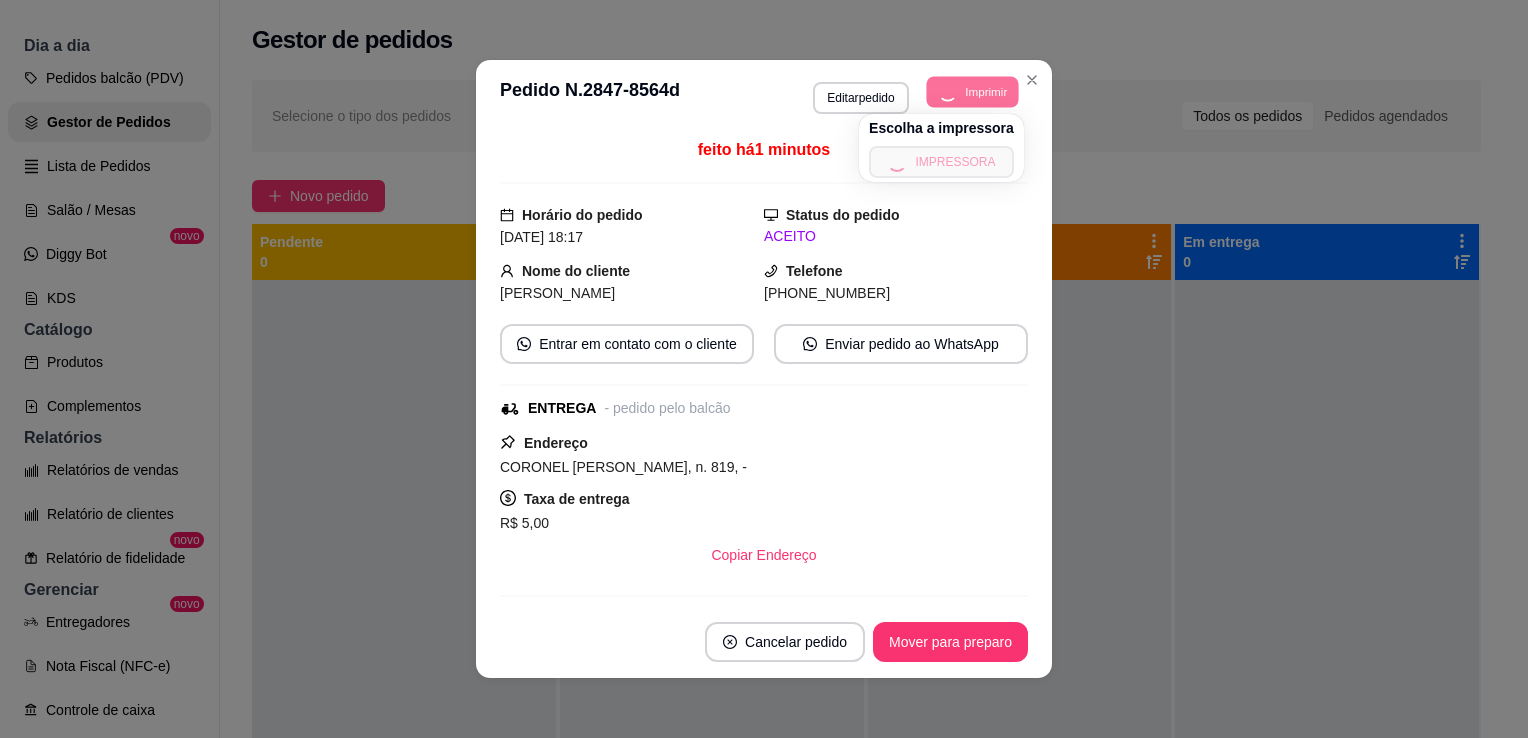 click on "Escolha a impressora IMPRESSORA" at bounding box center (941, 148) 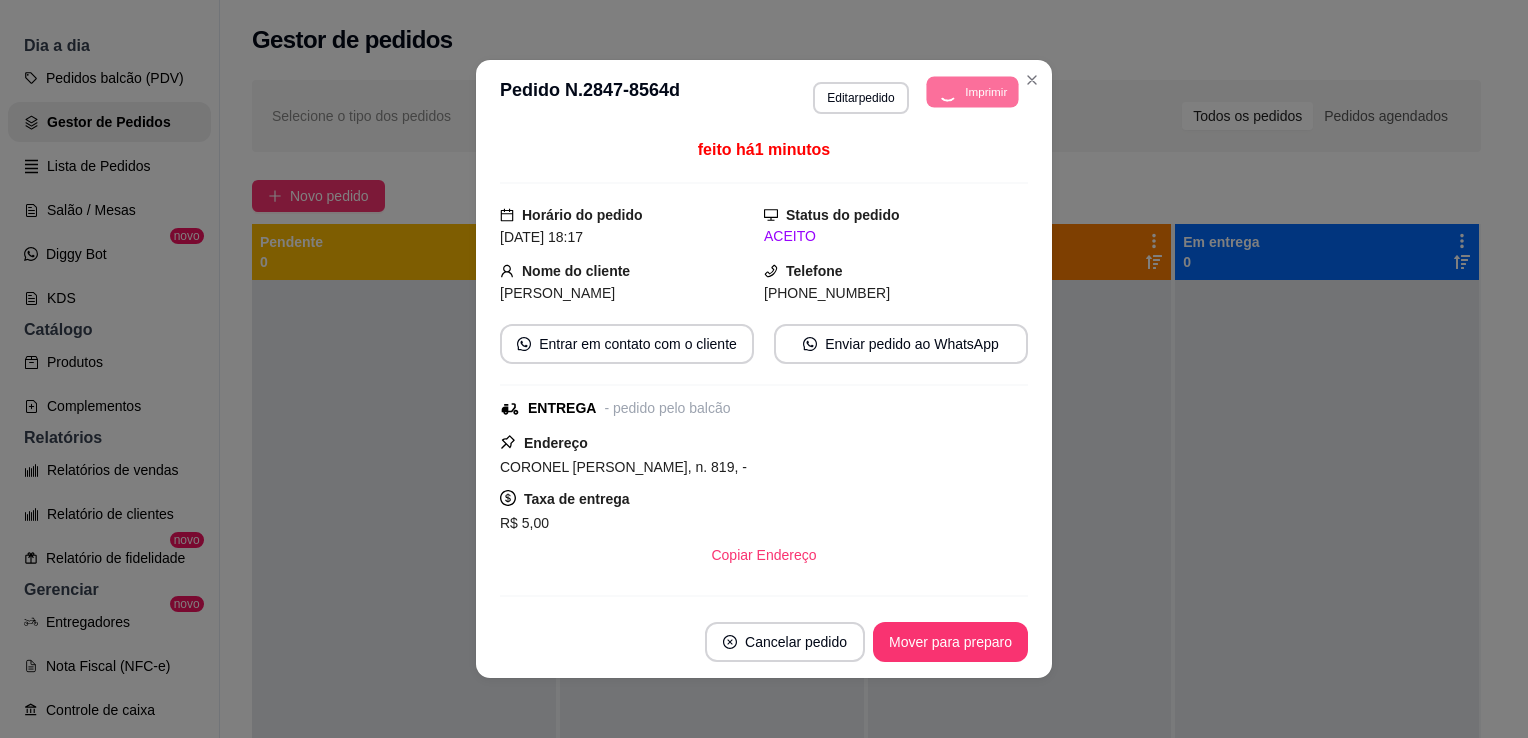 scroll, scrollTop: 376, scrollLeft: 0, axis: vertical 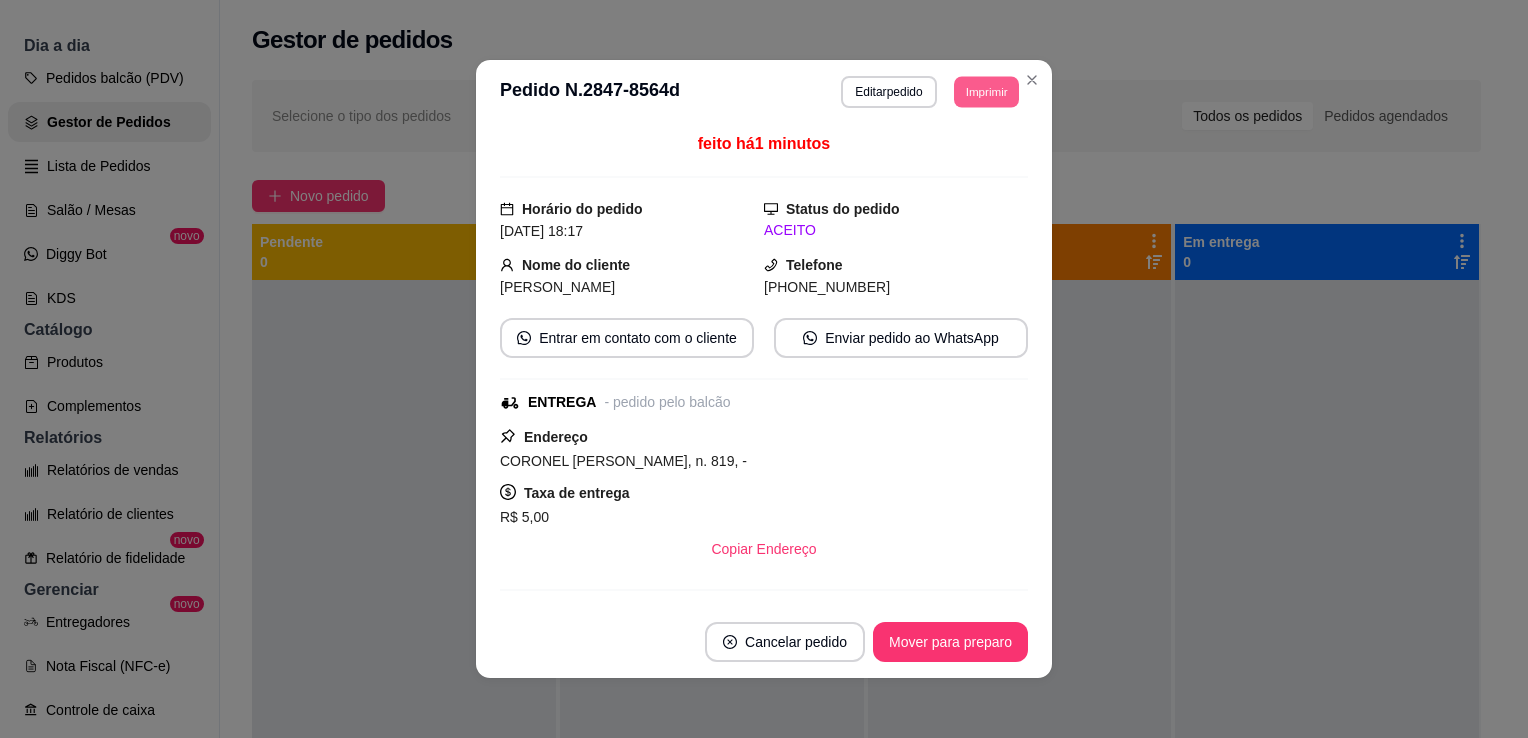 click on "Imprimir" at bounding box center [986, 91] 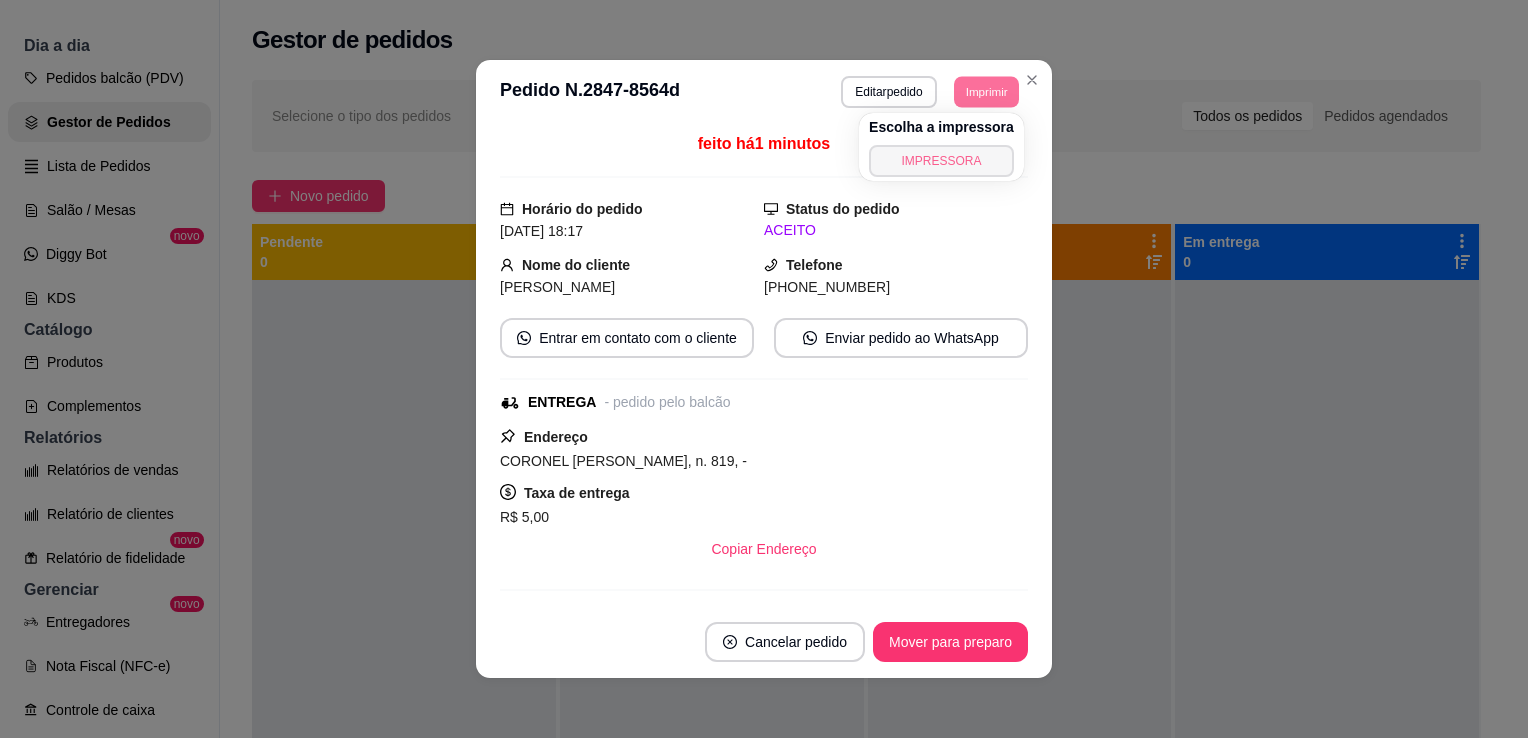 click on "IMPRESSORA" at bounding box center (941, 161) 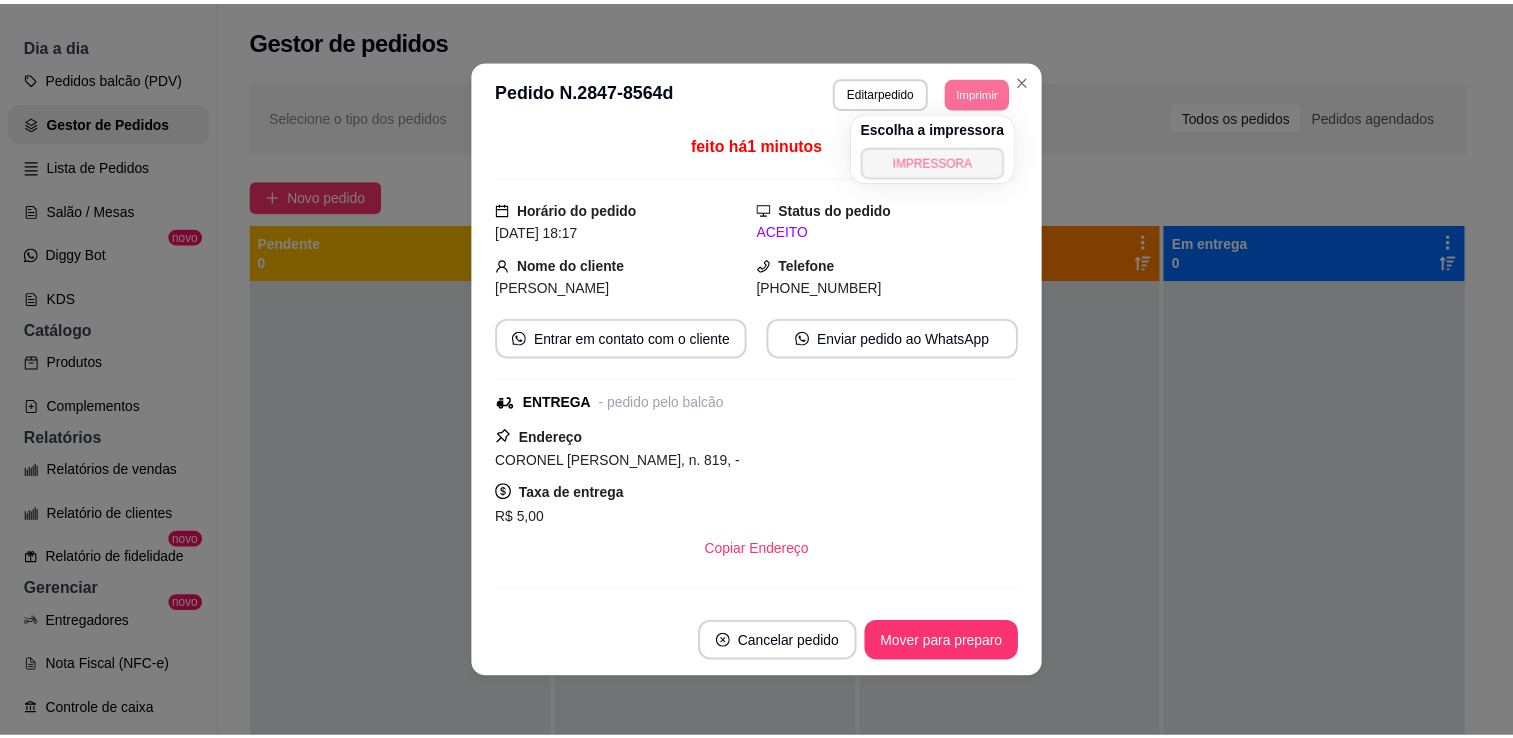 scroll, scrollTop: 224, scrollLeft: 0, axis: vertical 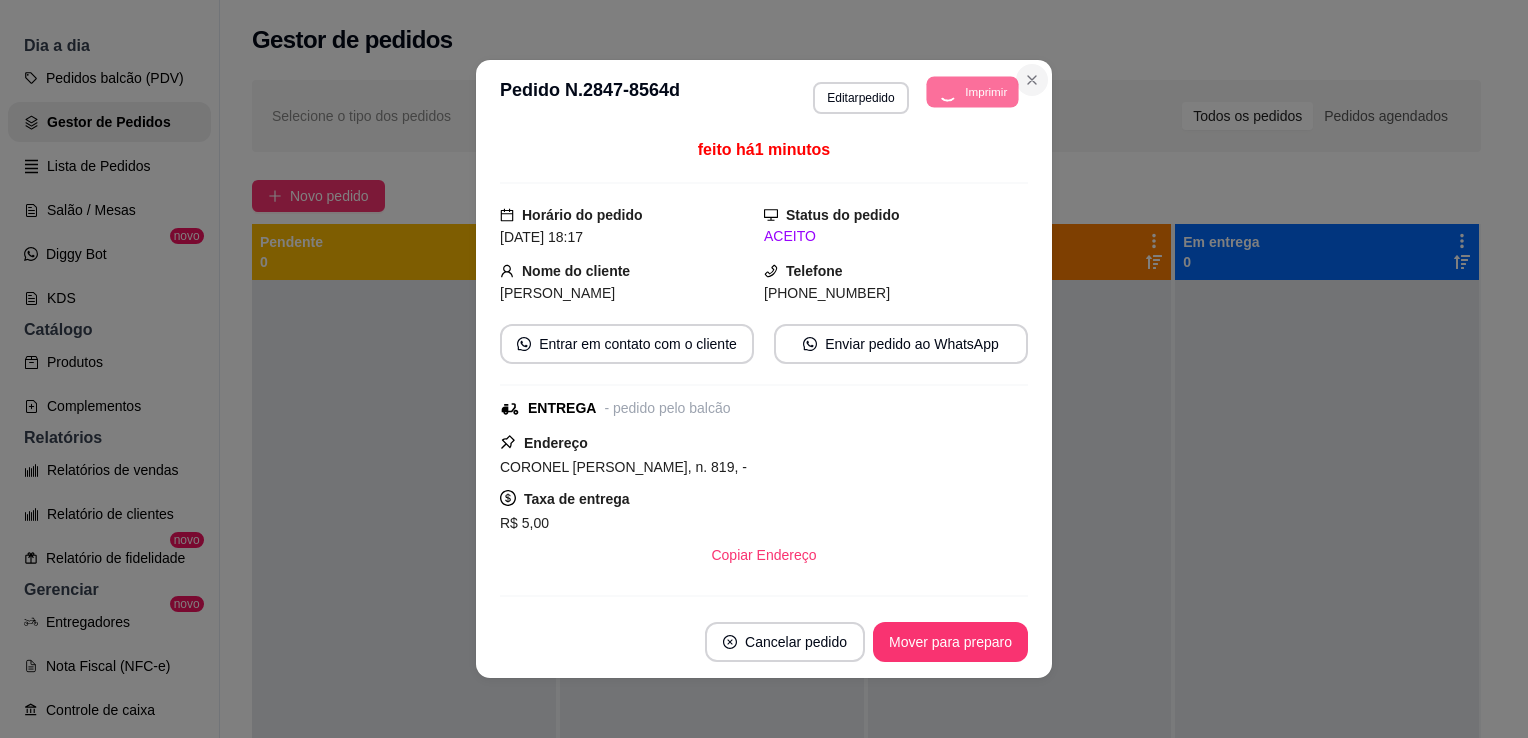 click 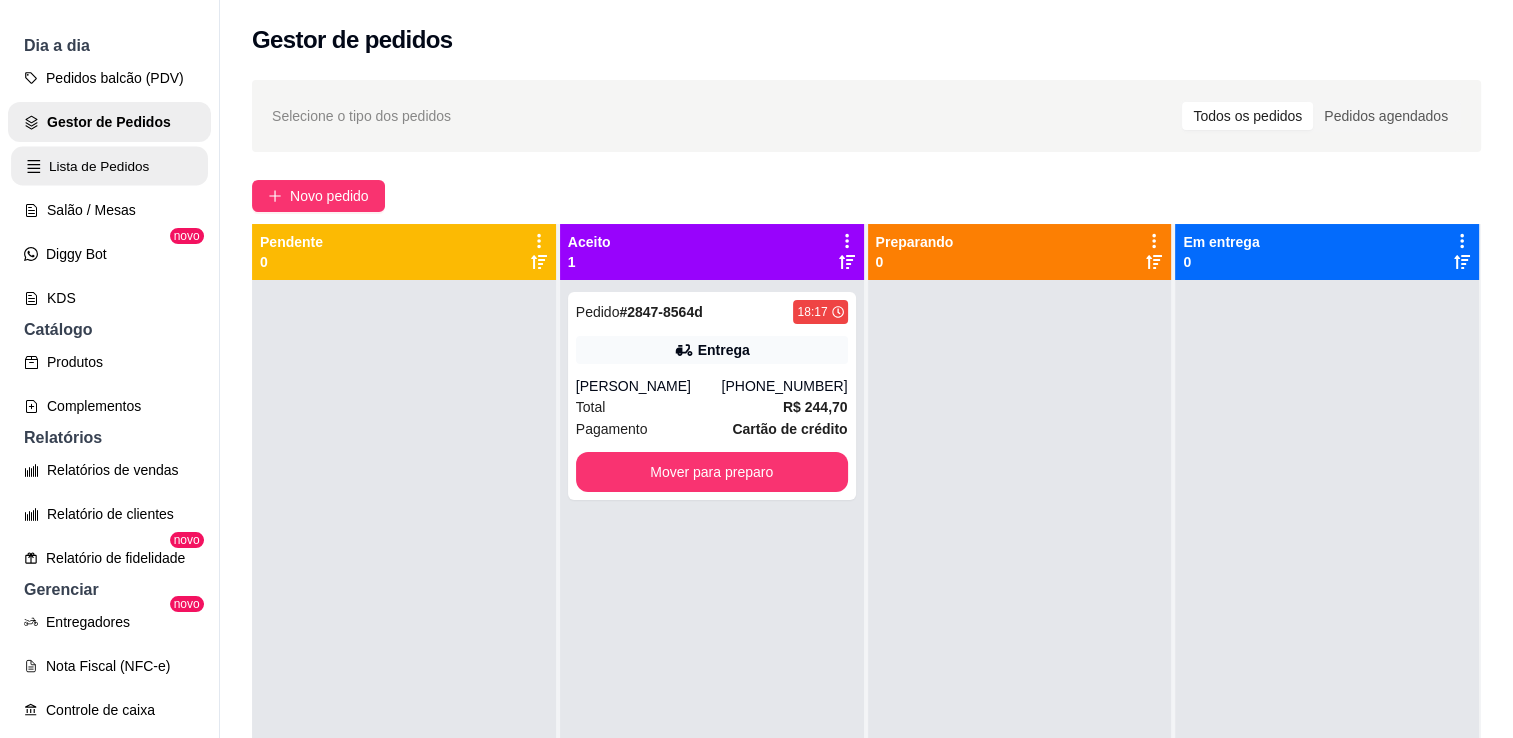 click on "Lista de Pedidos" at bounding box center [109, 166] 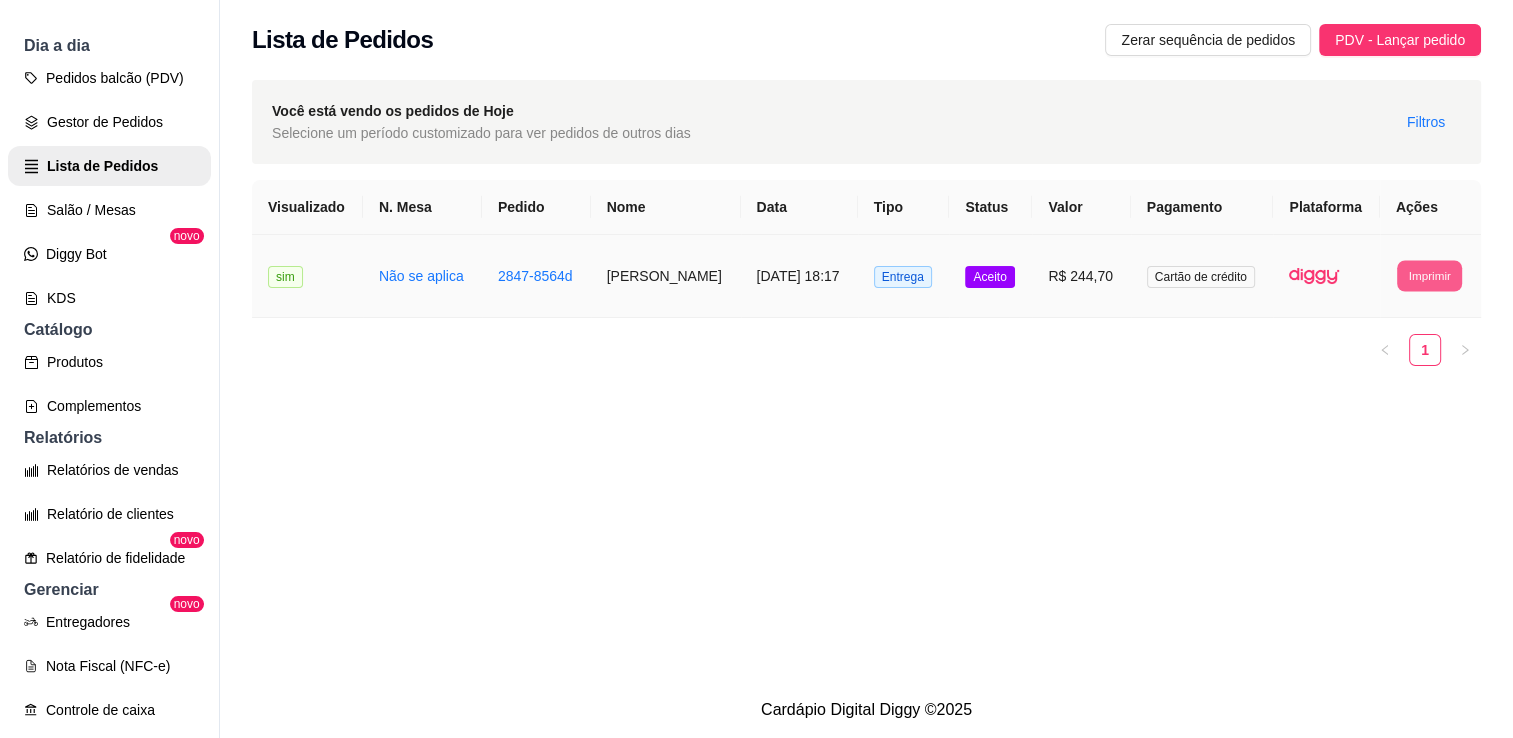click on "Imprimir" at bounding box center [1429, 275] 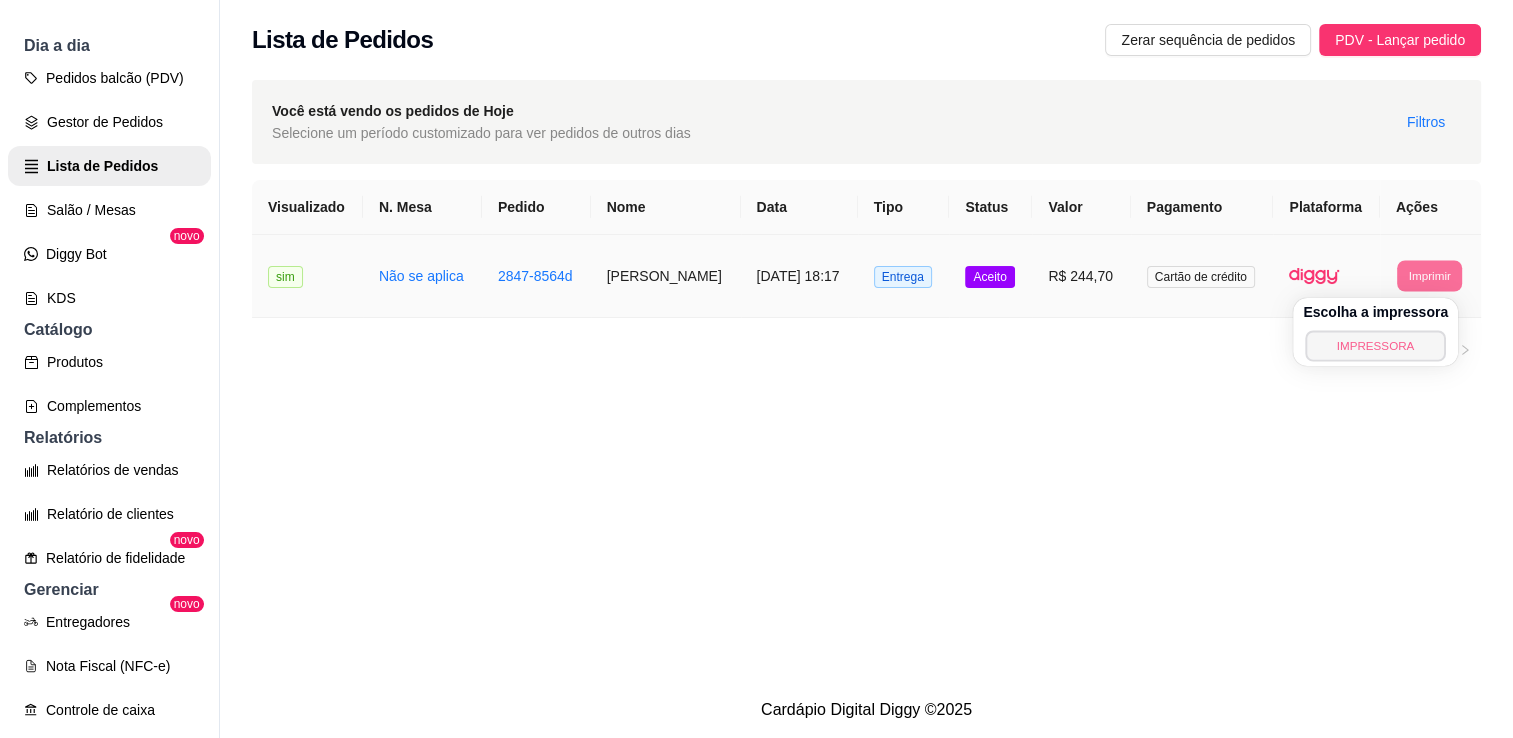 click on "IMPRESSORA" at bounding box center (1375, 345) 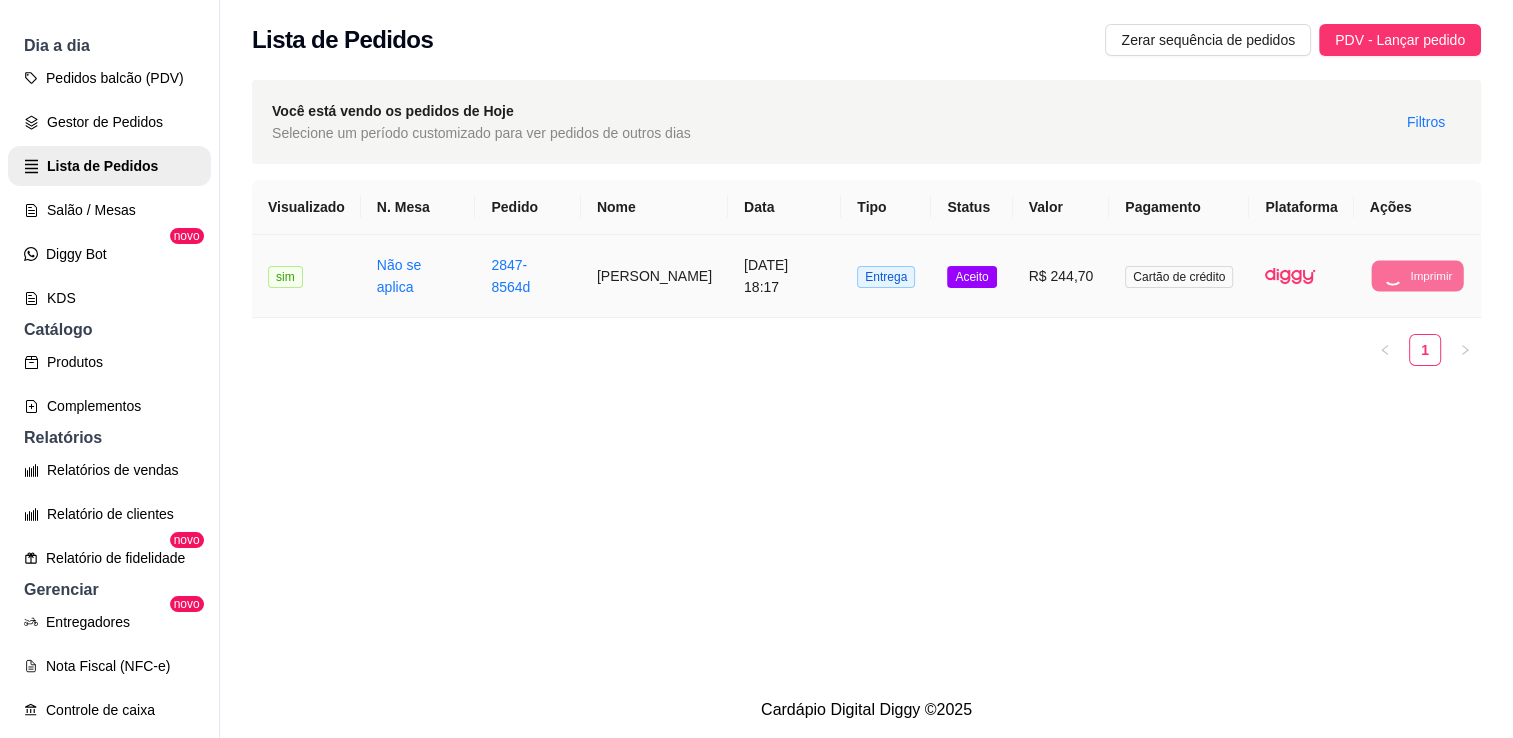 scroll, scrollTop: 376, scrollLeft: 0, axis: vertical 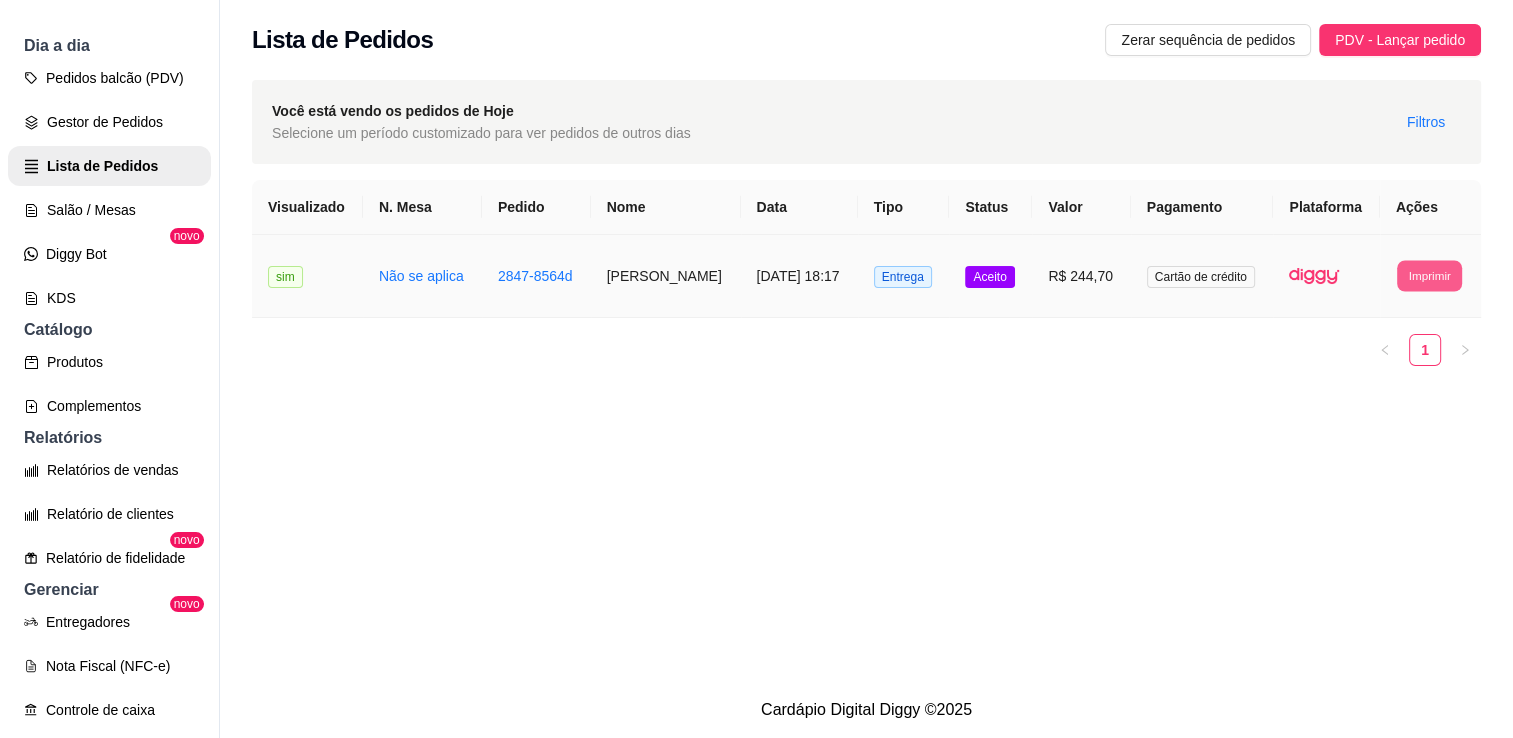 click on "Imprimir" at bounding box center [1429, 275] 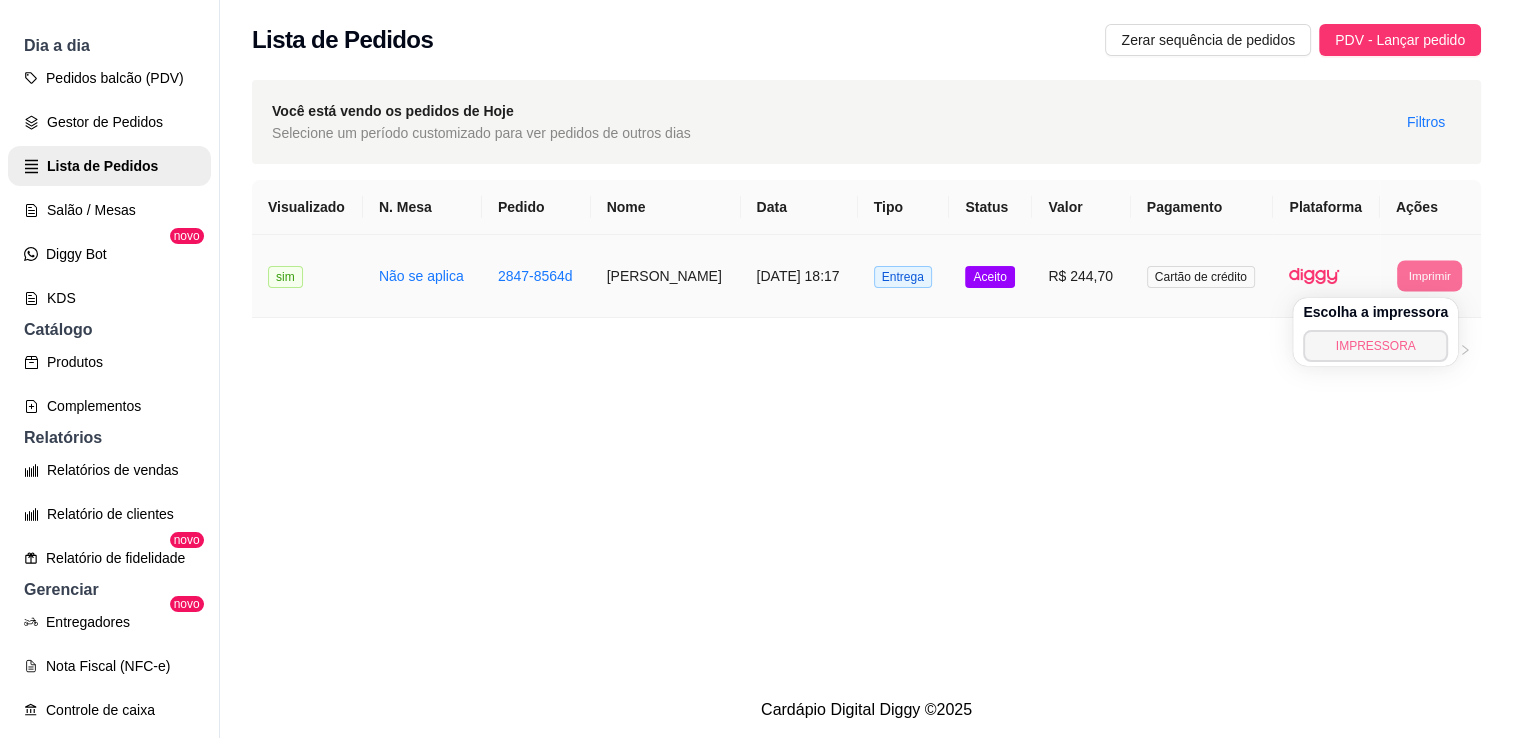 click on "IMPRESSORA" at bounding box center [1375, 346] 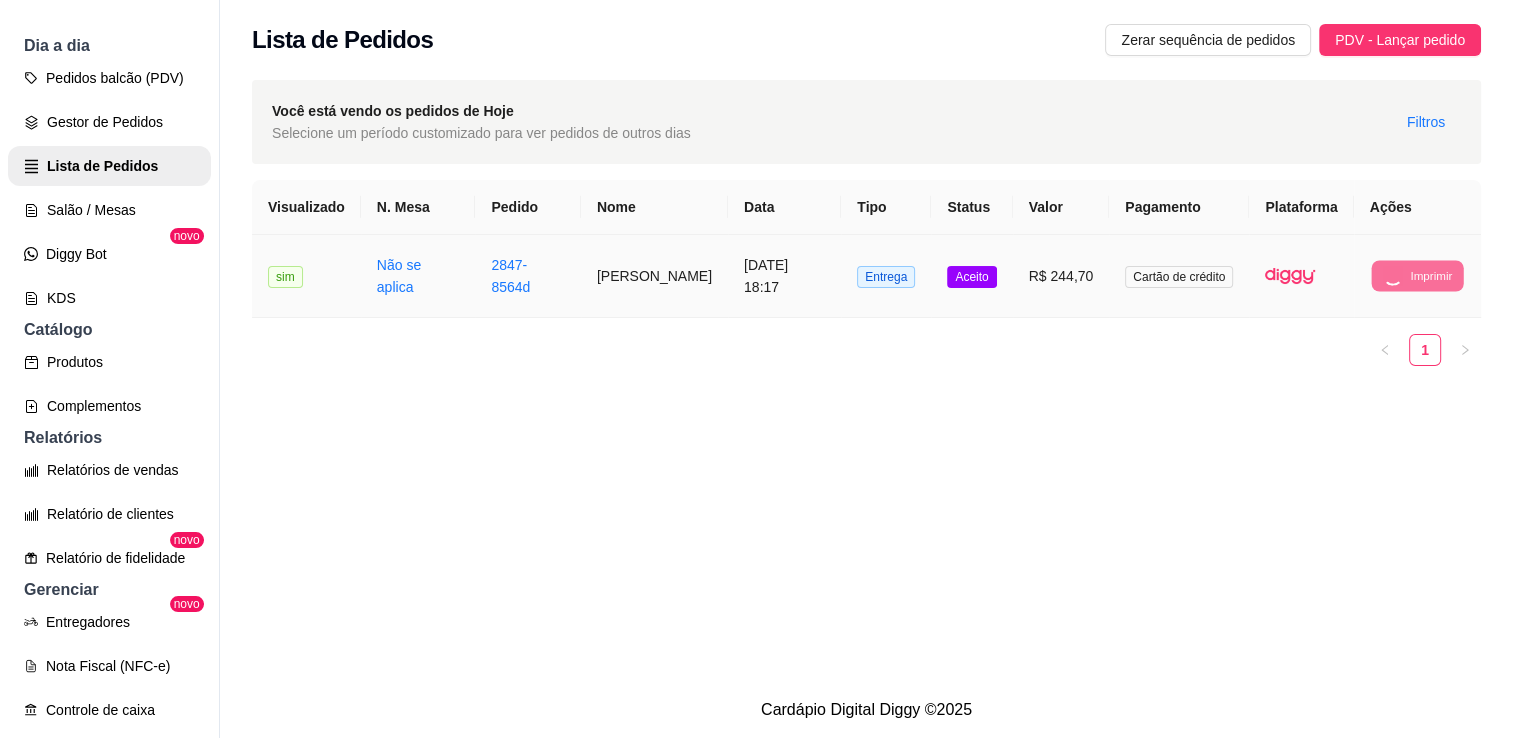 scroll, scrollTop: 376, scrollLeft: 0, axis: vertical 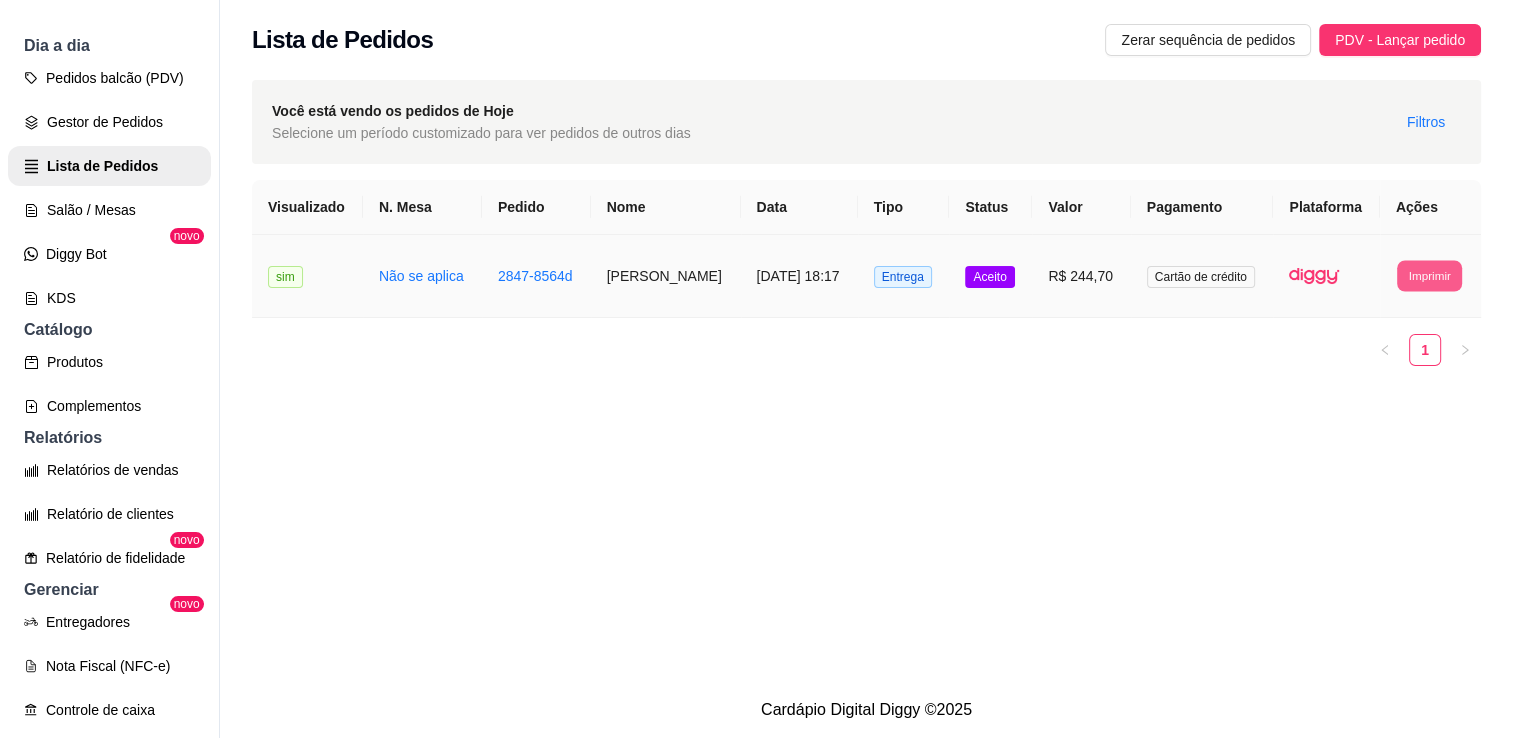 click on "Imprimir" at bounding box center [1429, 275] 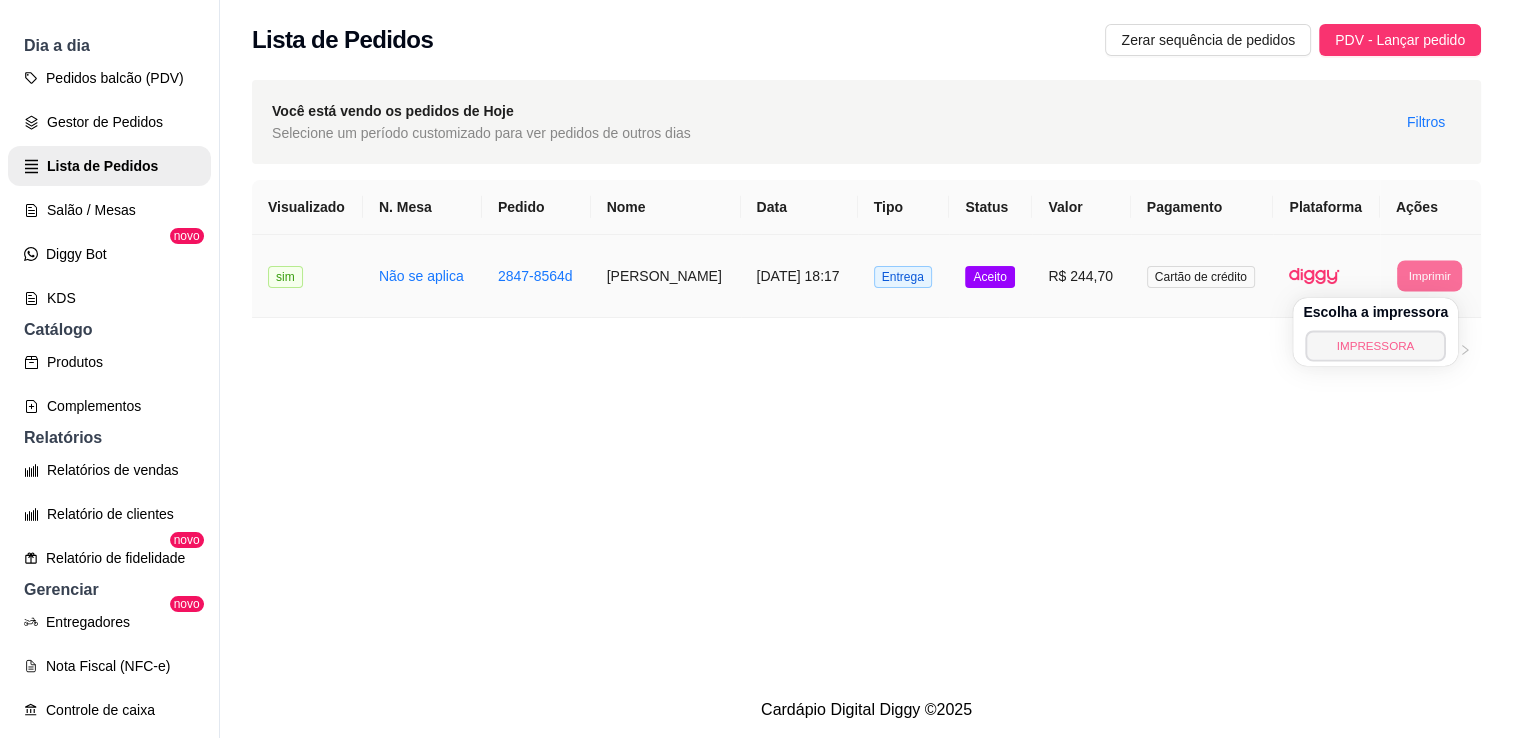 click on "IMPRESSORA" at bounding box center (1375, 345) 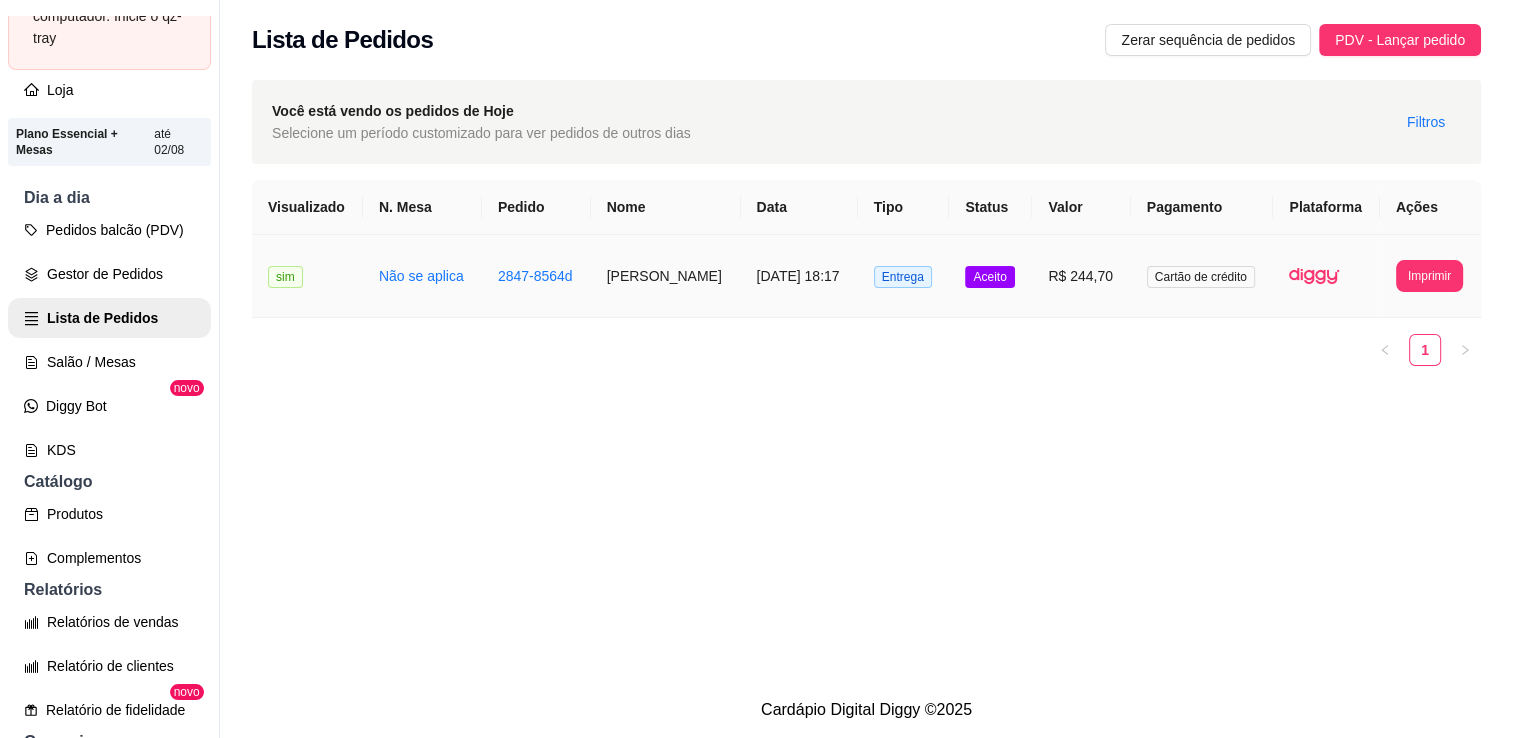 scroll, scrollTop: 376, scrollLeft: 0, axis: vertical 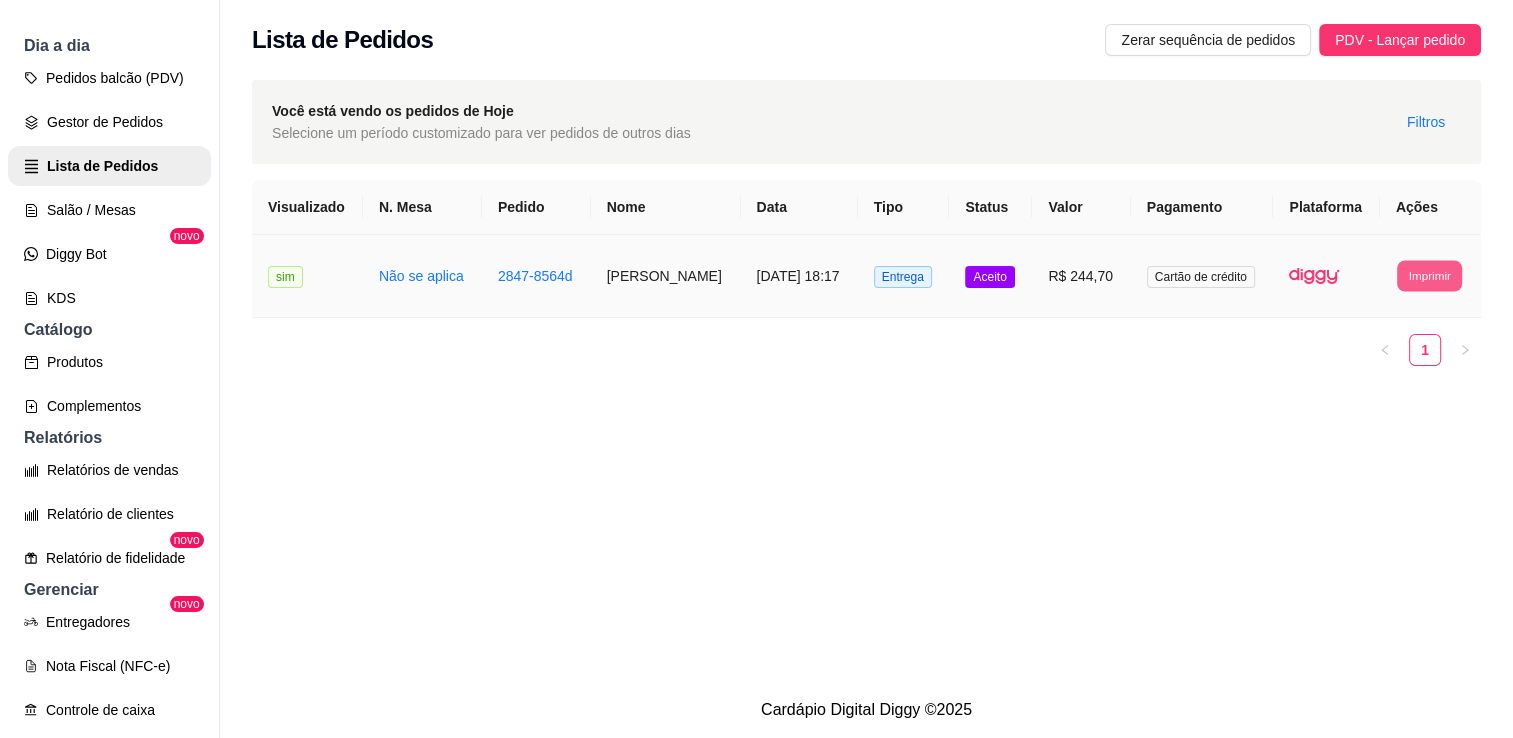 click on "Imprimir" at bounding box center (1429, 275) 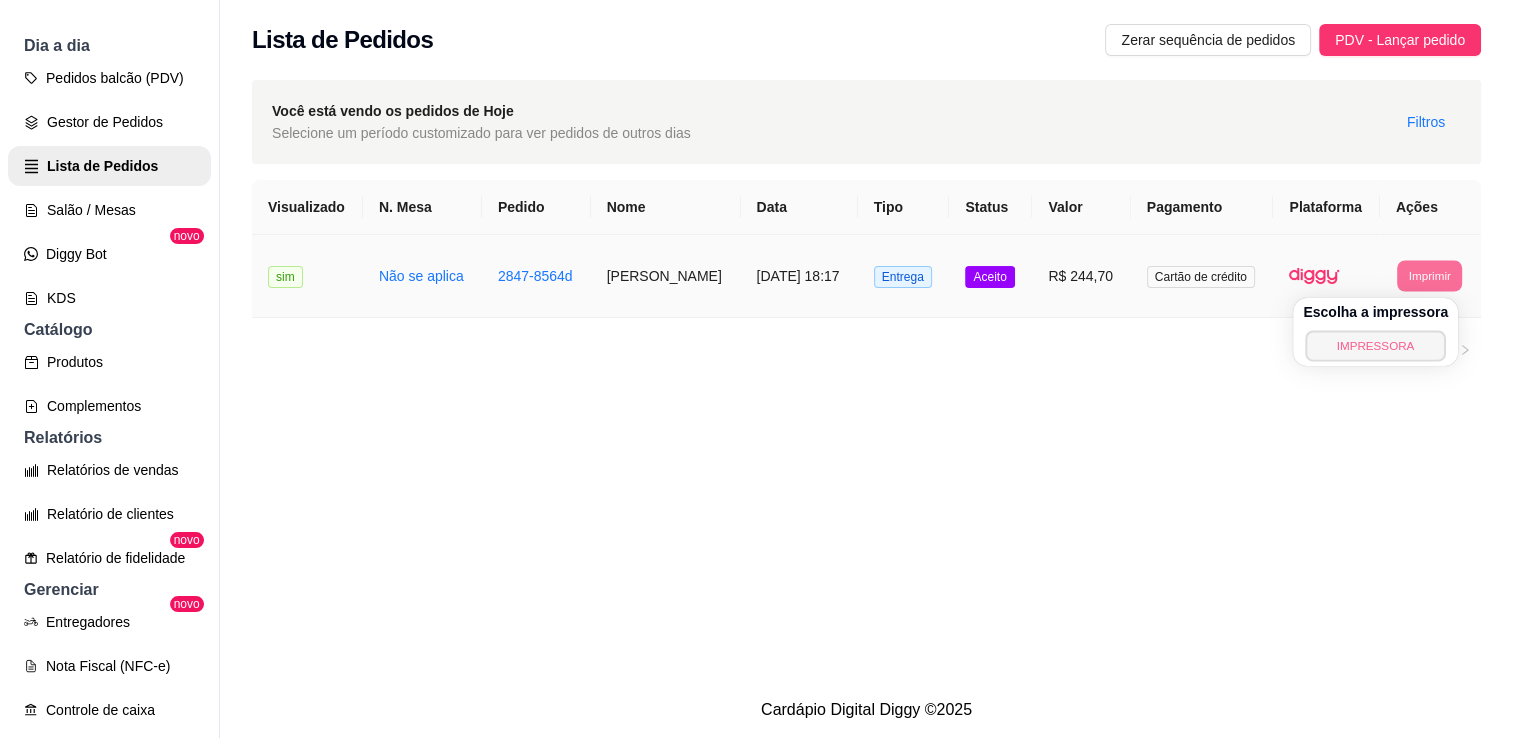 click on "IMPRESSORA" at bounding box center (1375, 345) 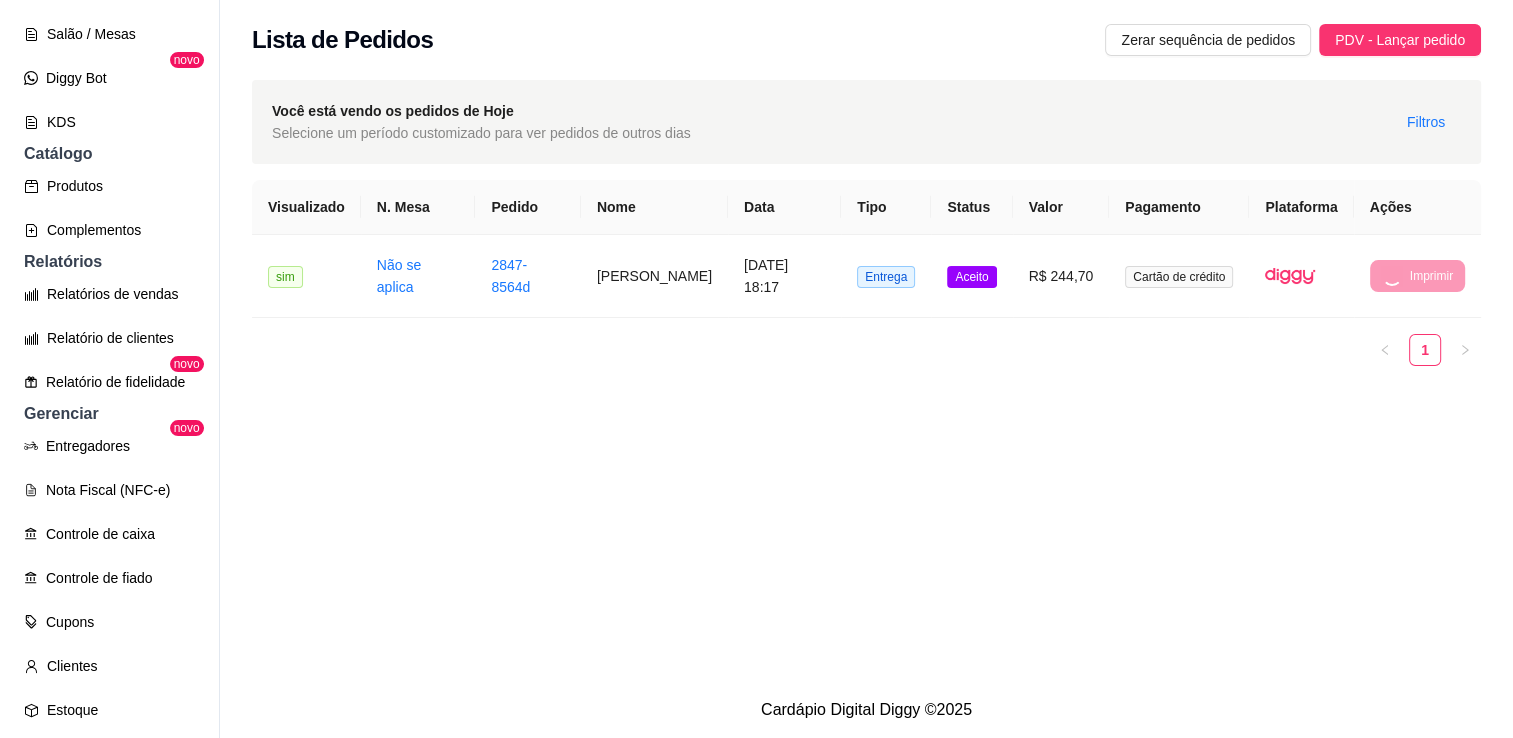 scroll, scrollTop: 405, scrollLeft: 0, axis: vertical 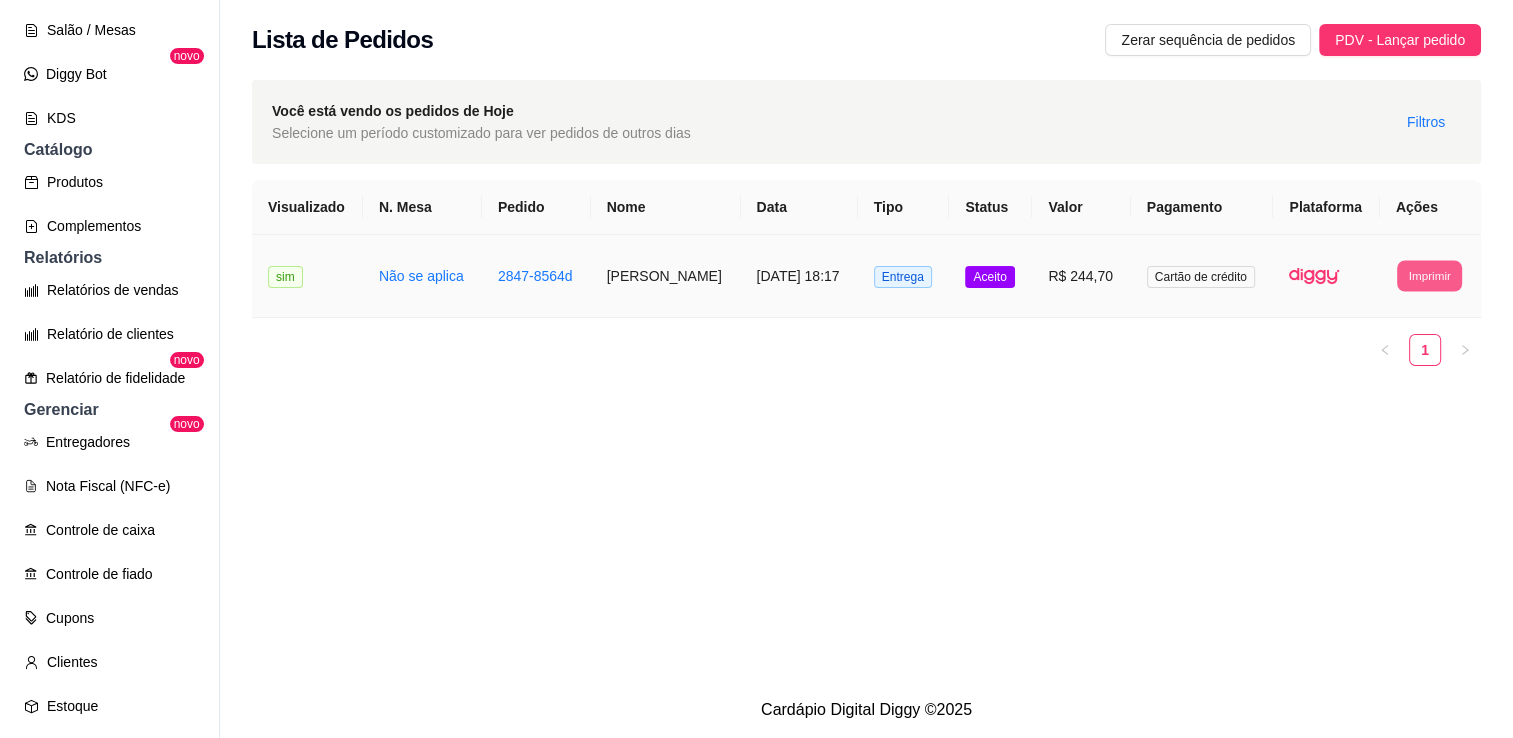 click on "Imprimir" at bounding box center (1429, 275) 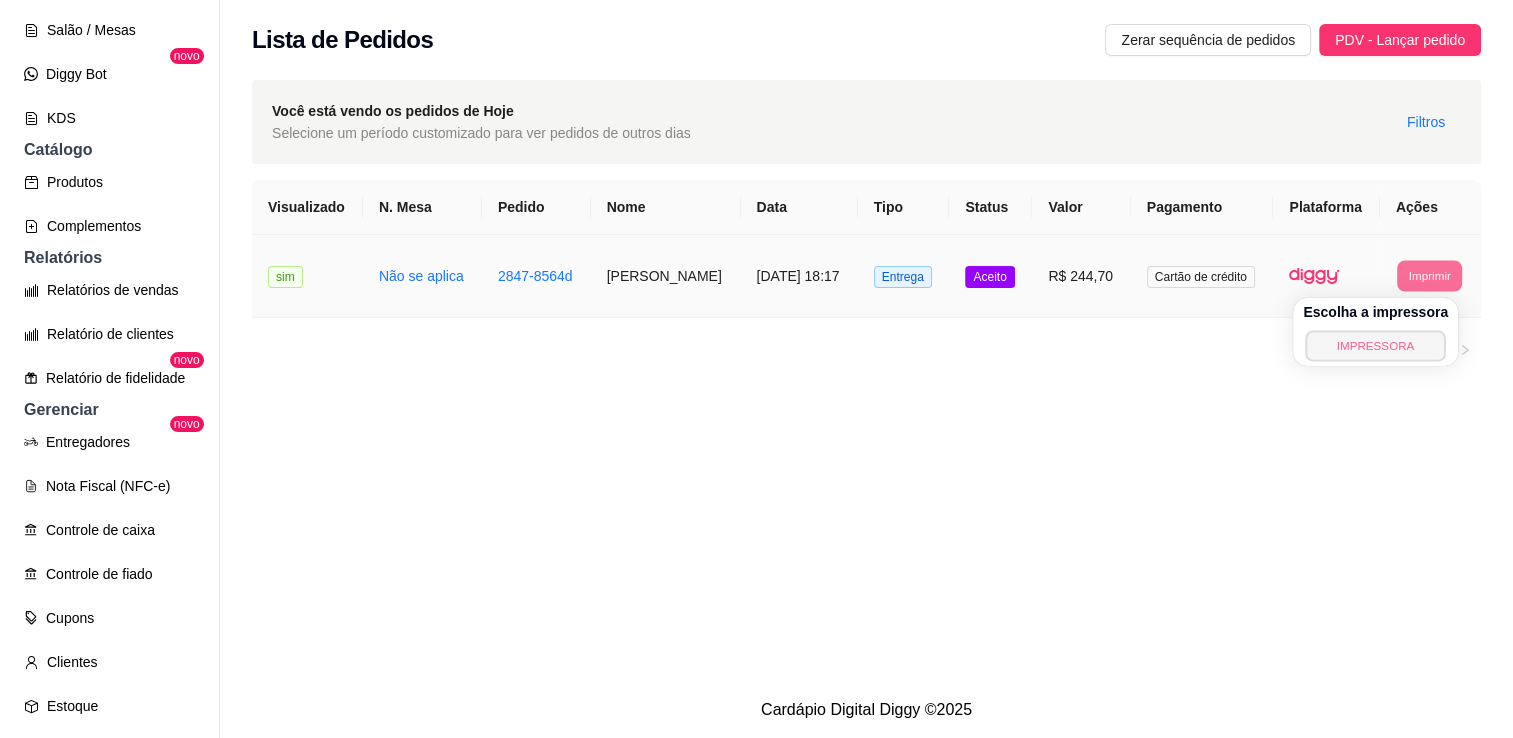 click on "IMPRESSORA" at bounding box center (1375, 345) 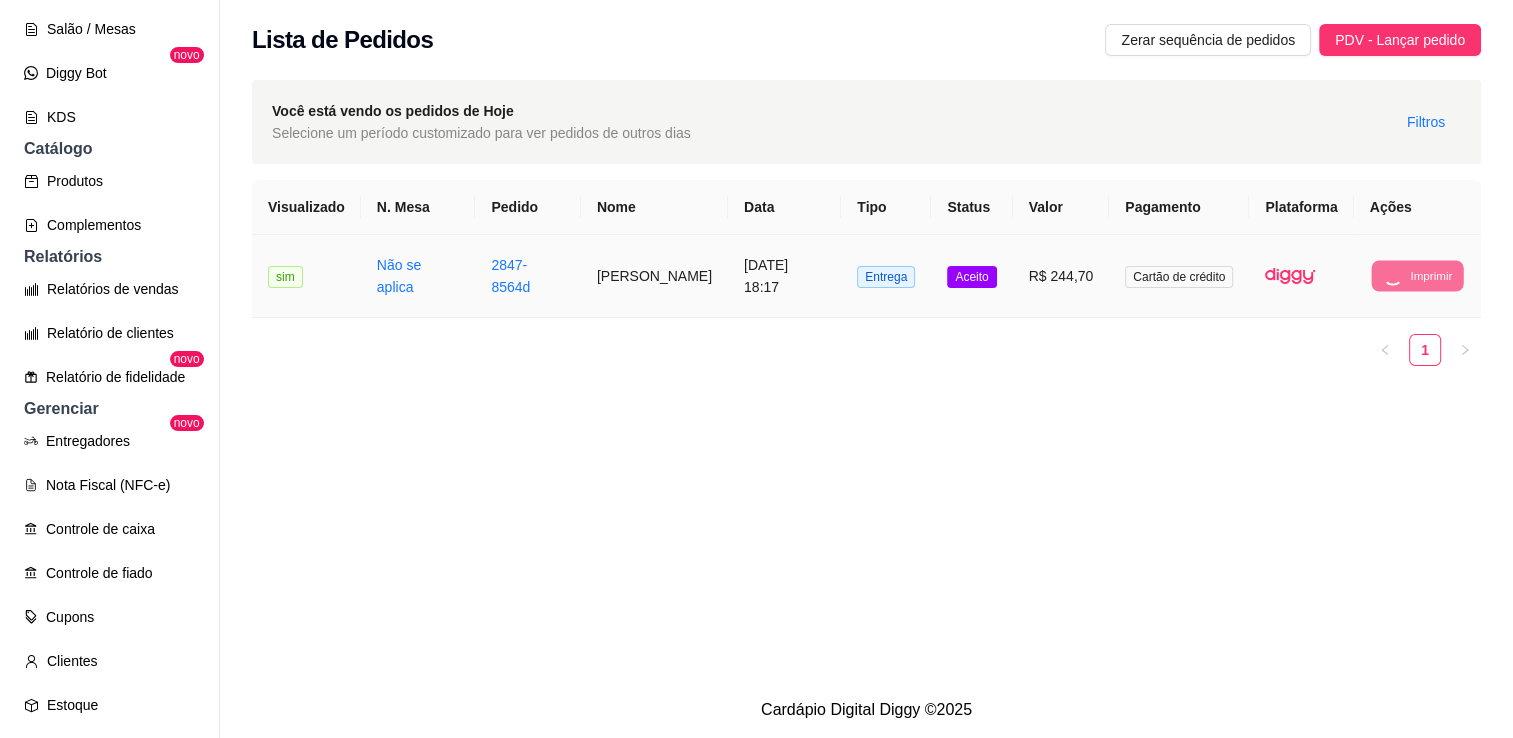 scroll, scrollTop: 556, scrollLeft: 0, axis: vertical 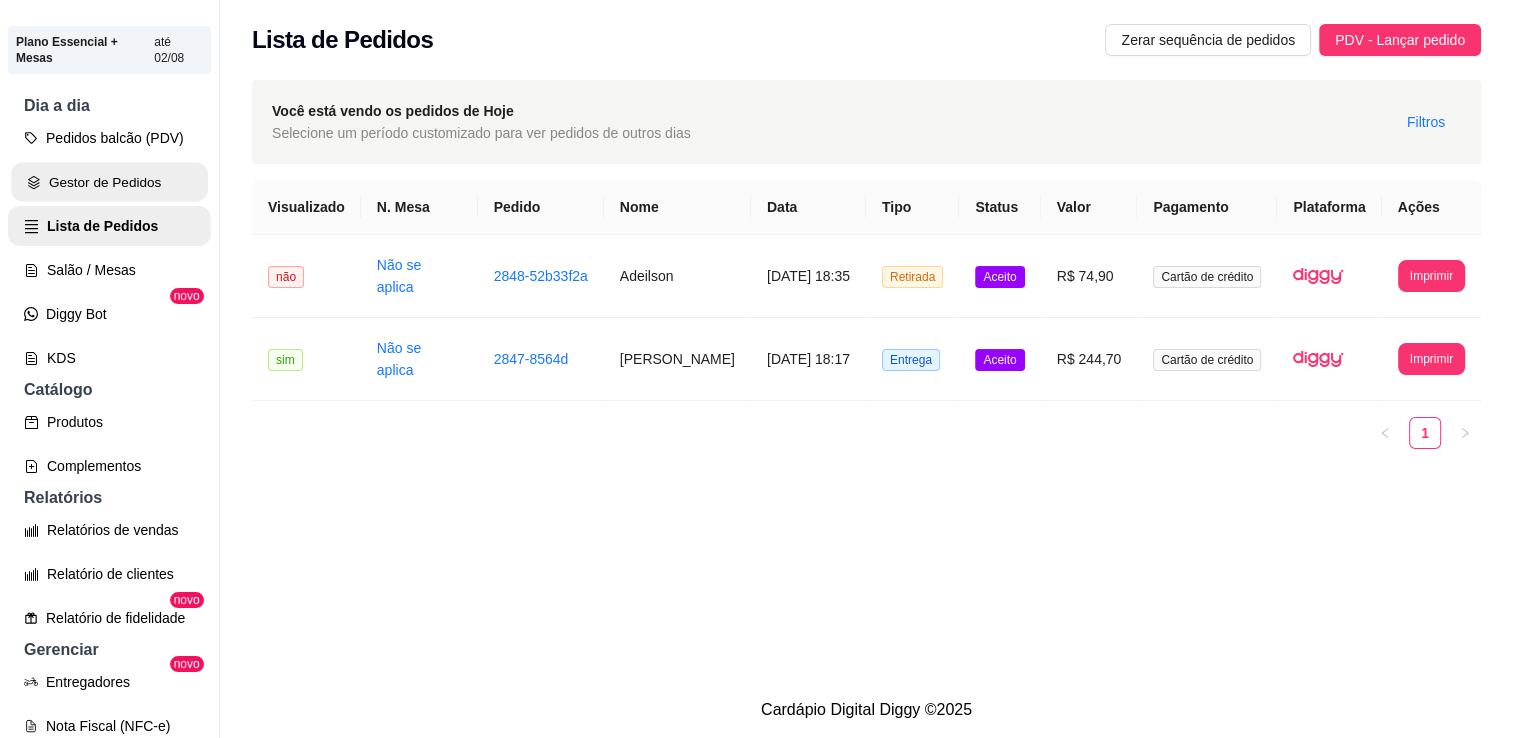 click on "Gestor de Pedidos" at bounding box center [109, 182] 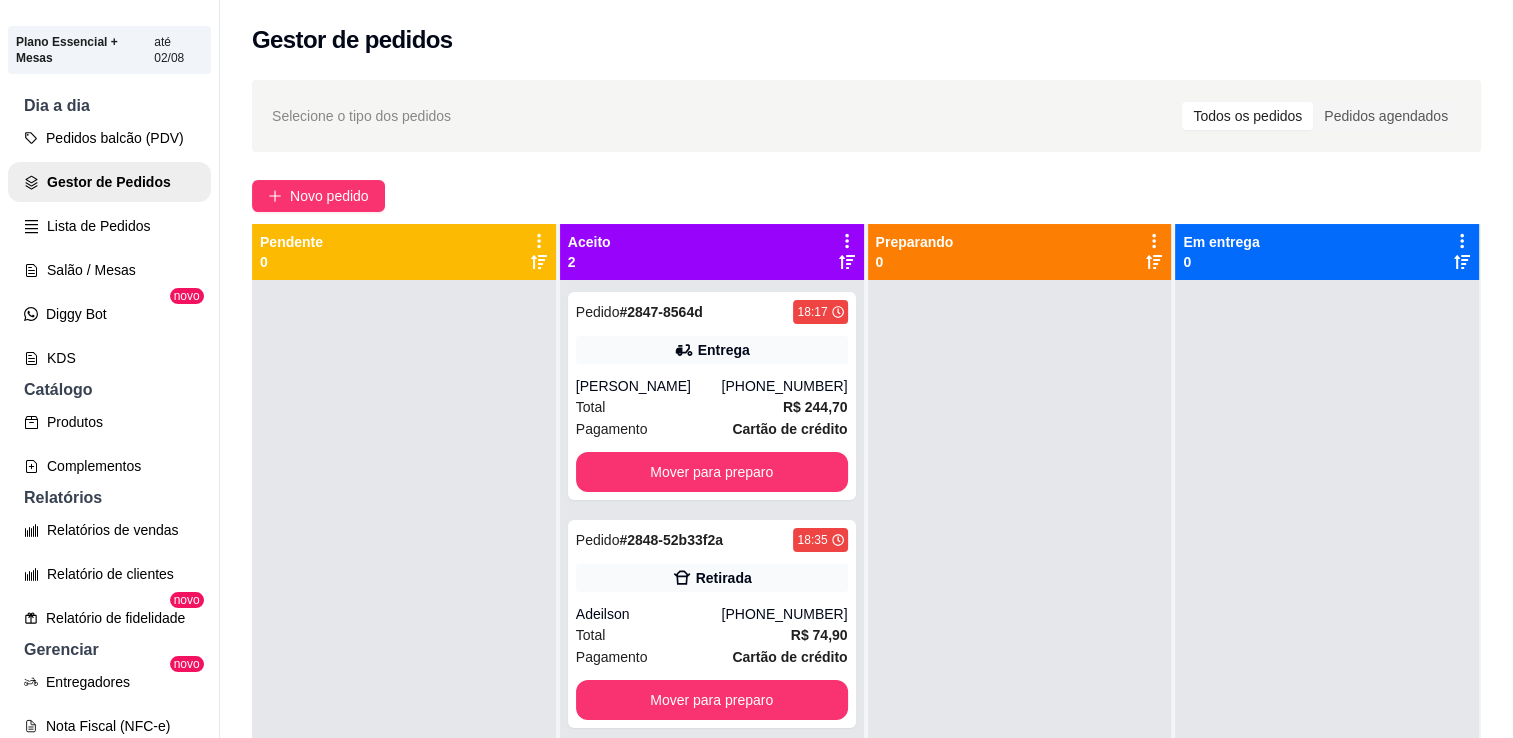 scroll, scrollTop: 316, scrollLeft: 0, axis: vertical 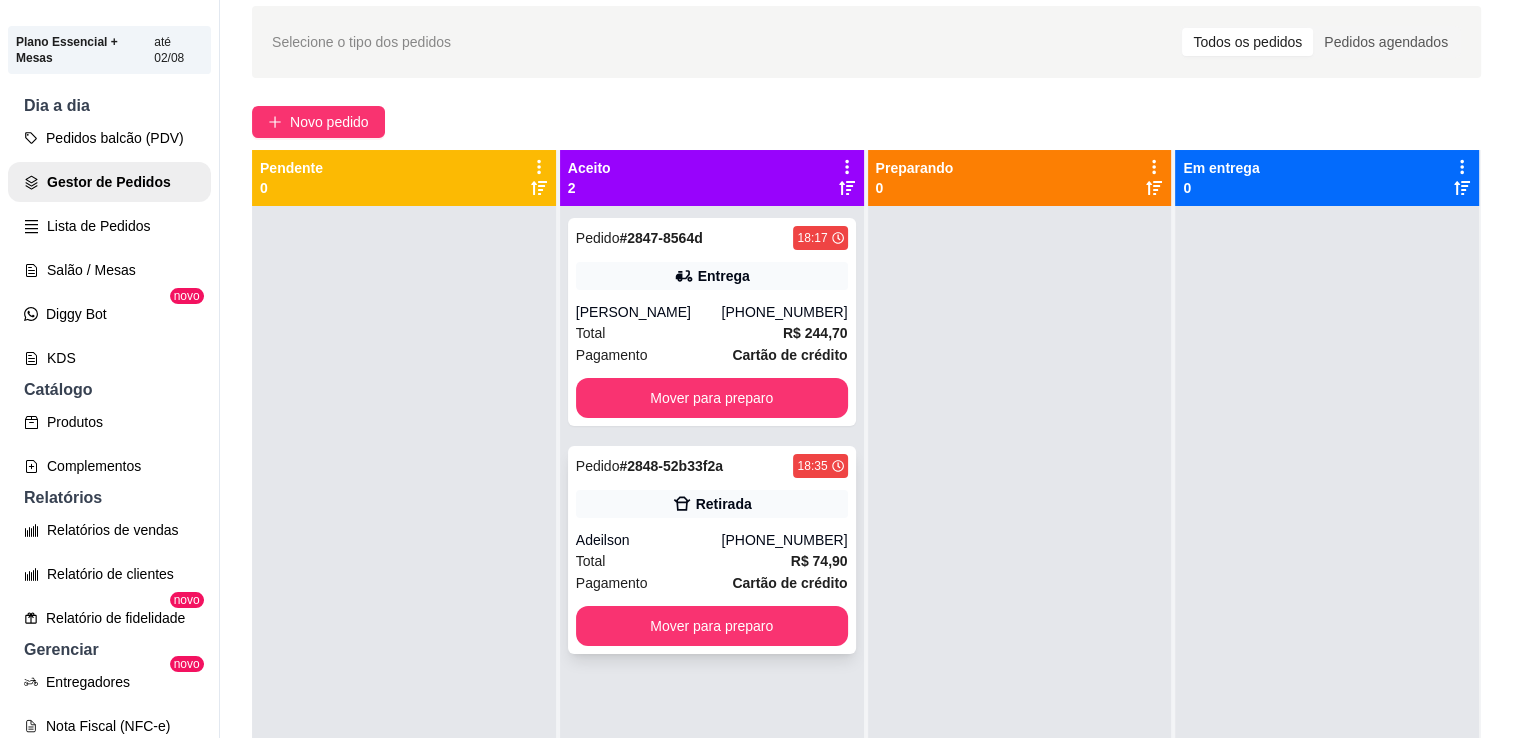 click on "Cartão de crédito" at bounding box center [789, 583] 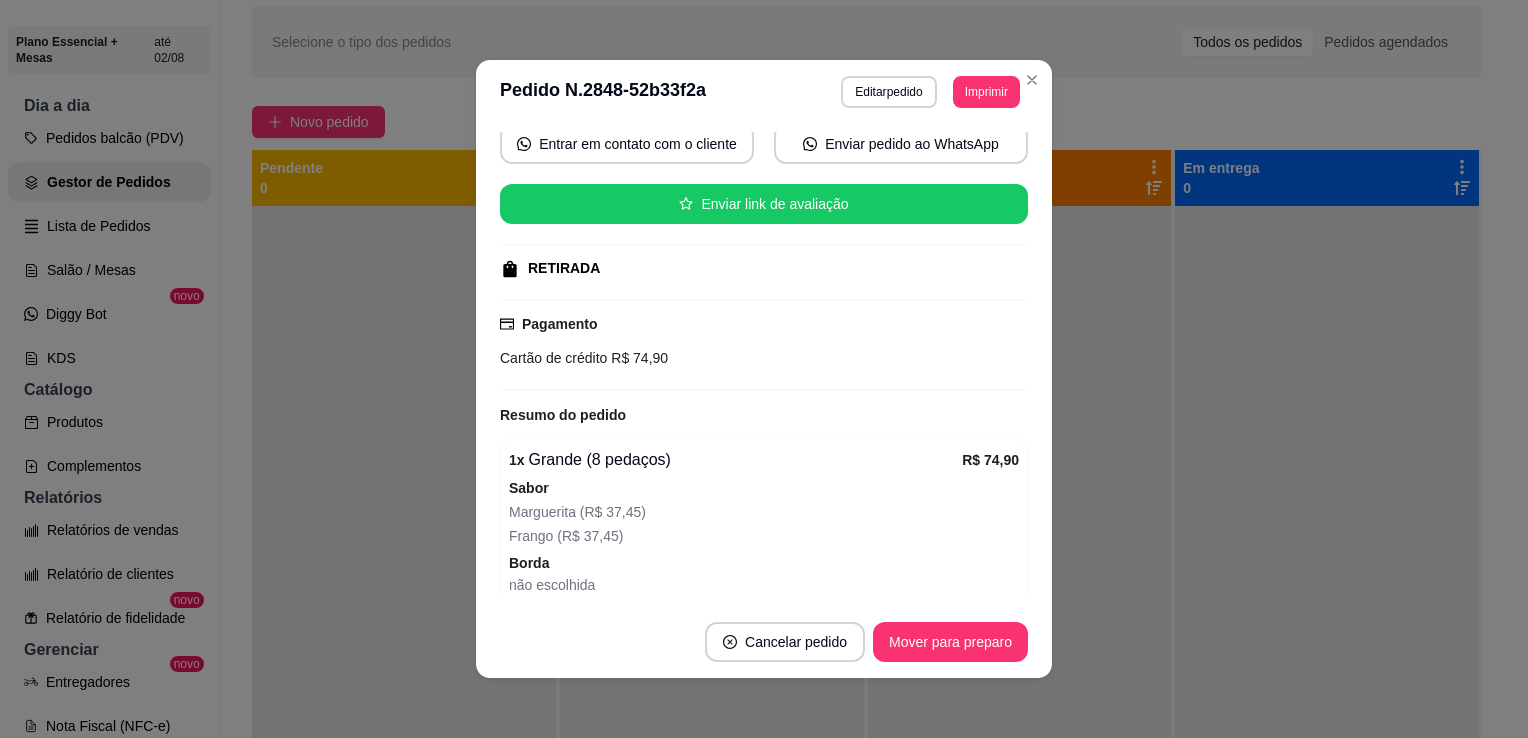 scroll, scrollTop: 324, scrollLeft: 0, axis: vertical 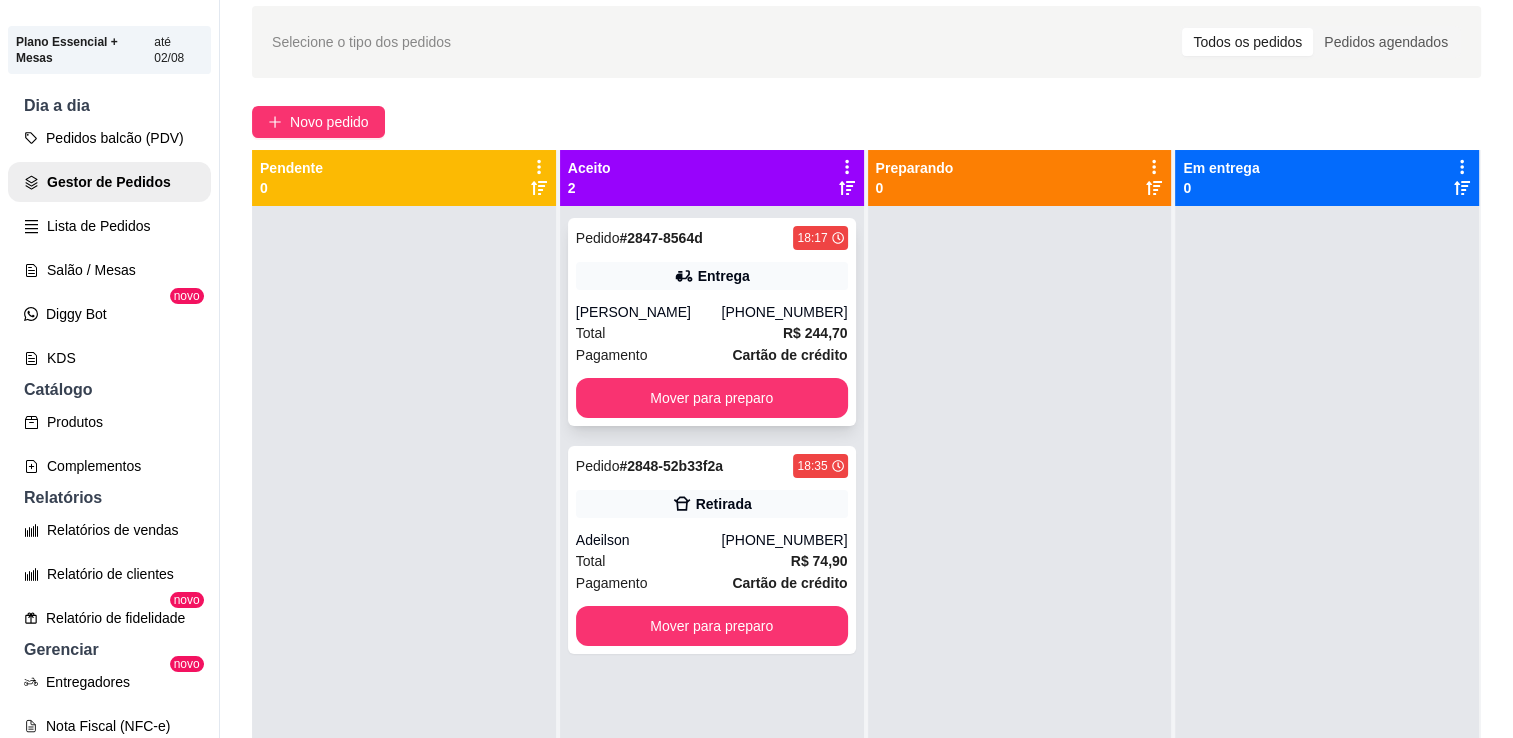 click on "Total R$ 244,70" at bounding box center [712, 333] 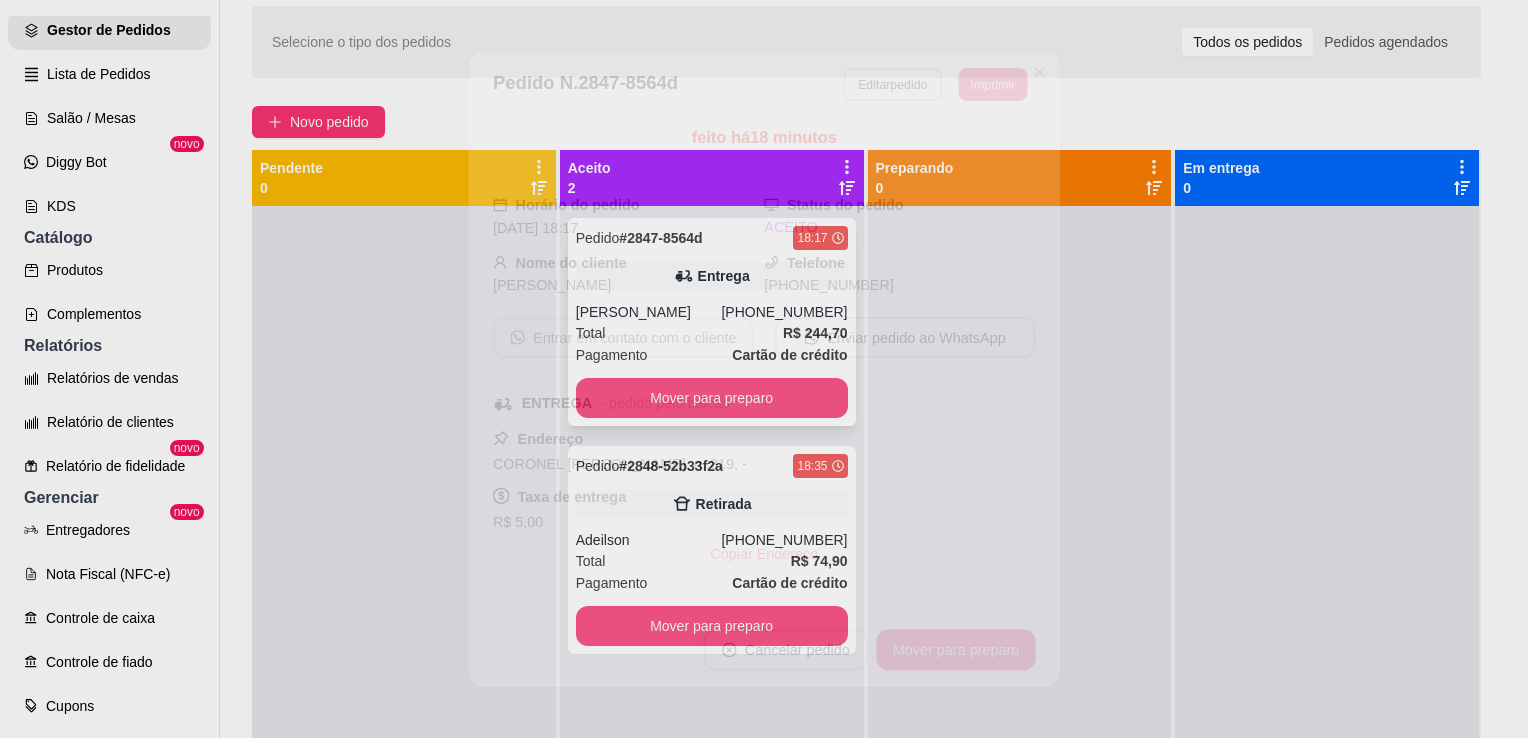 scroll, scrollTop: 164, scrollLeft: 0, axis: vertical 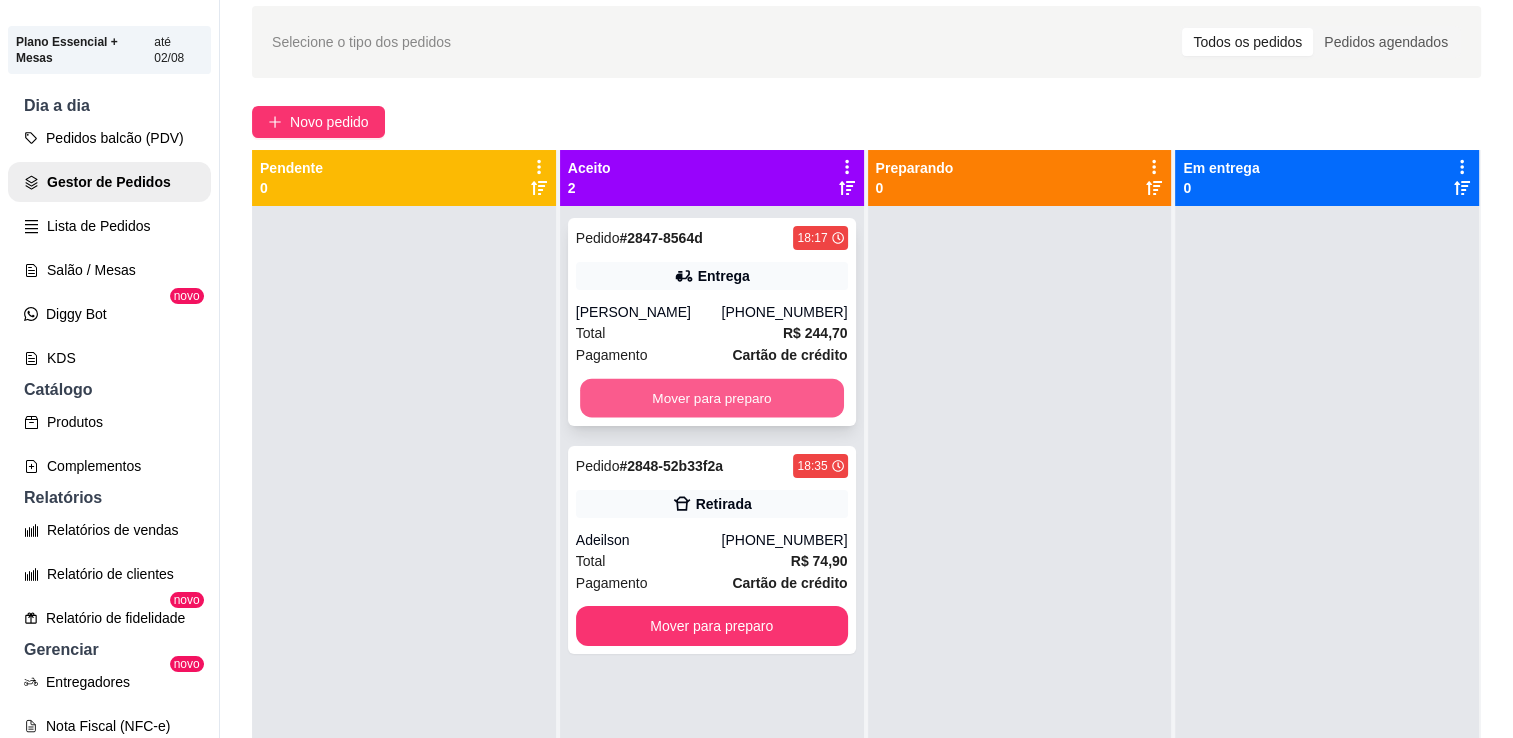 click on "Mover para preparo" at bounding box center (712, 398) 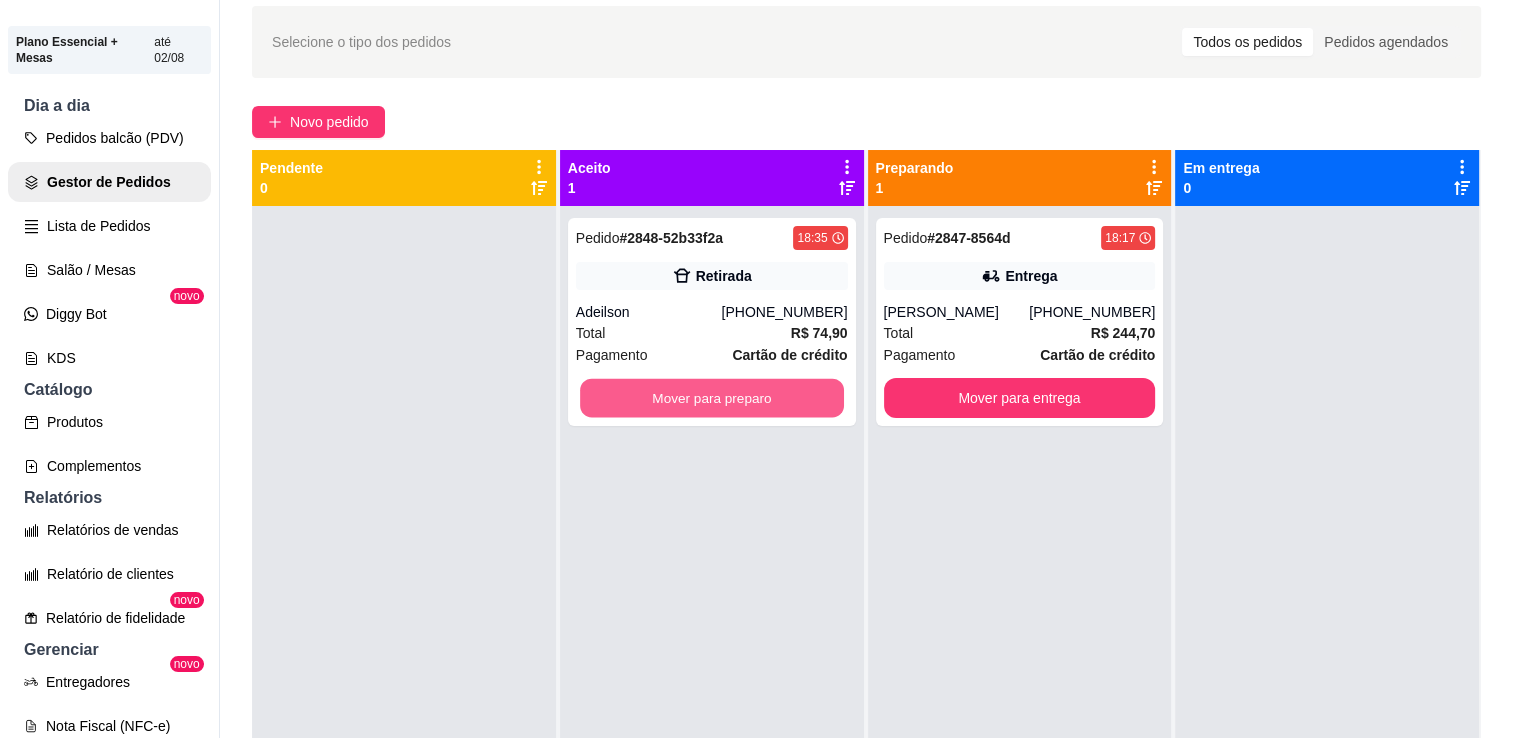 click on "Mover para preparo" at bounding box center [712, 398] 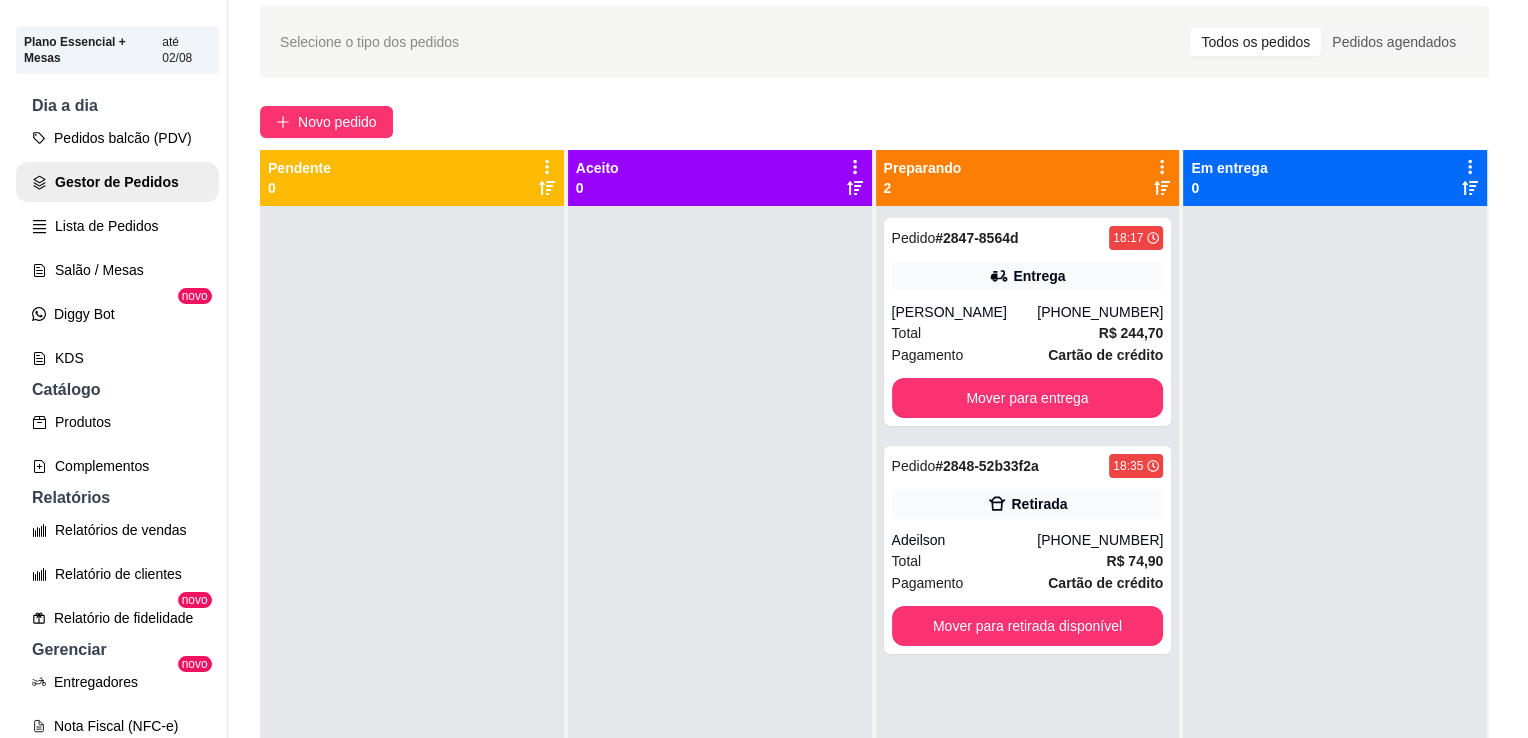 scroll, scrollTop: 316, scrollLeft: 0, axis: vertical 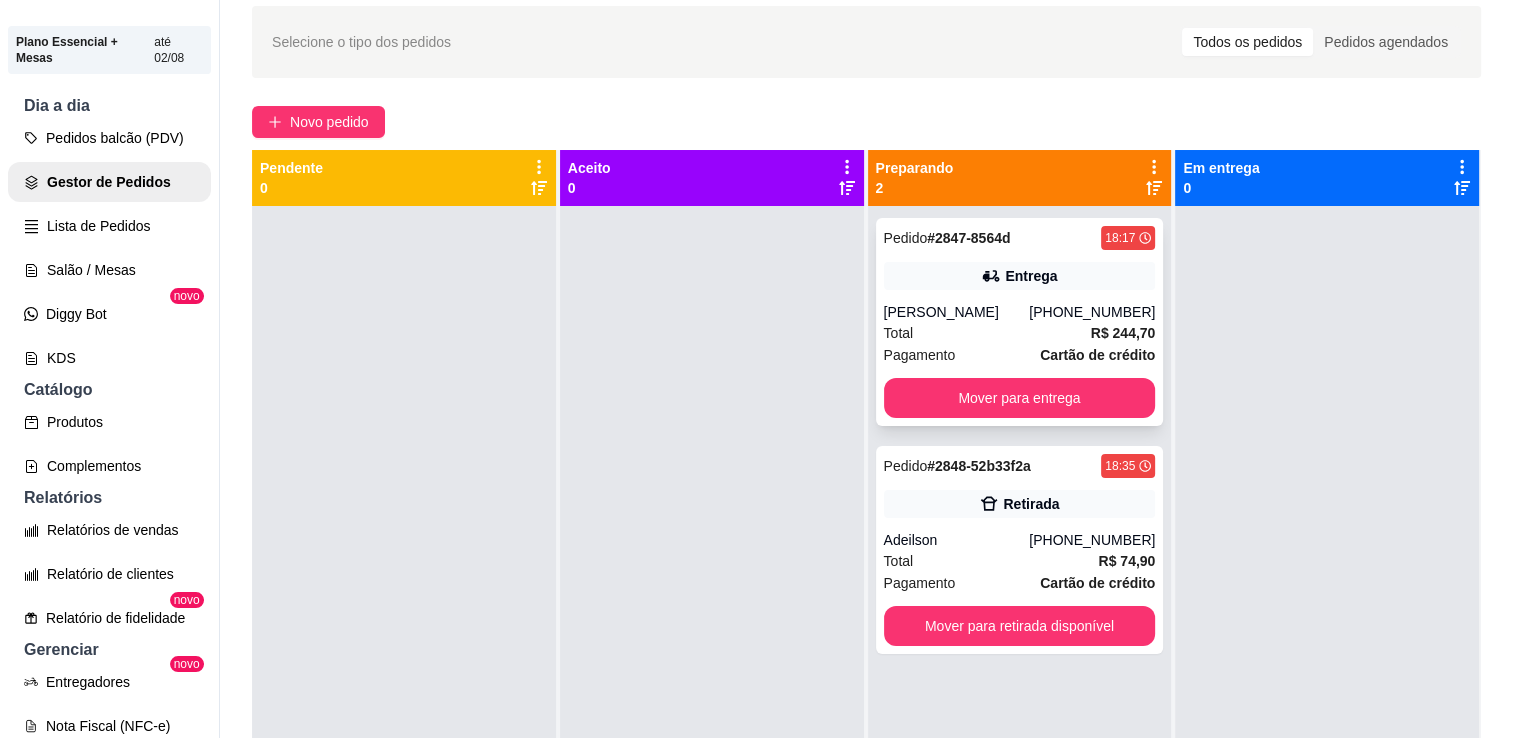 click on "Total R$ 244,70" at bounding box center (1020, 333) 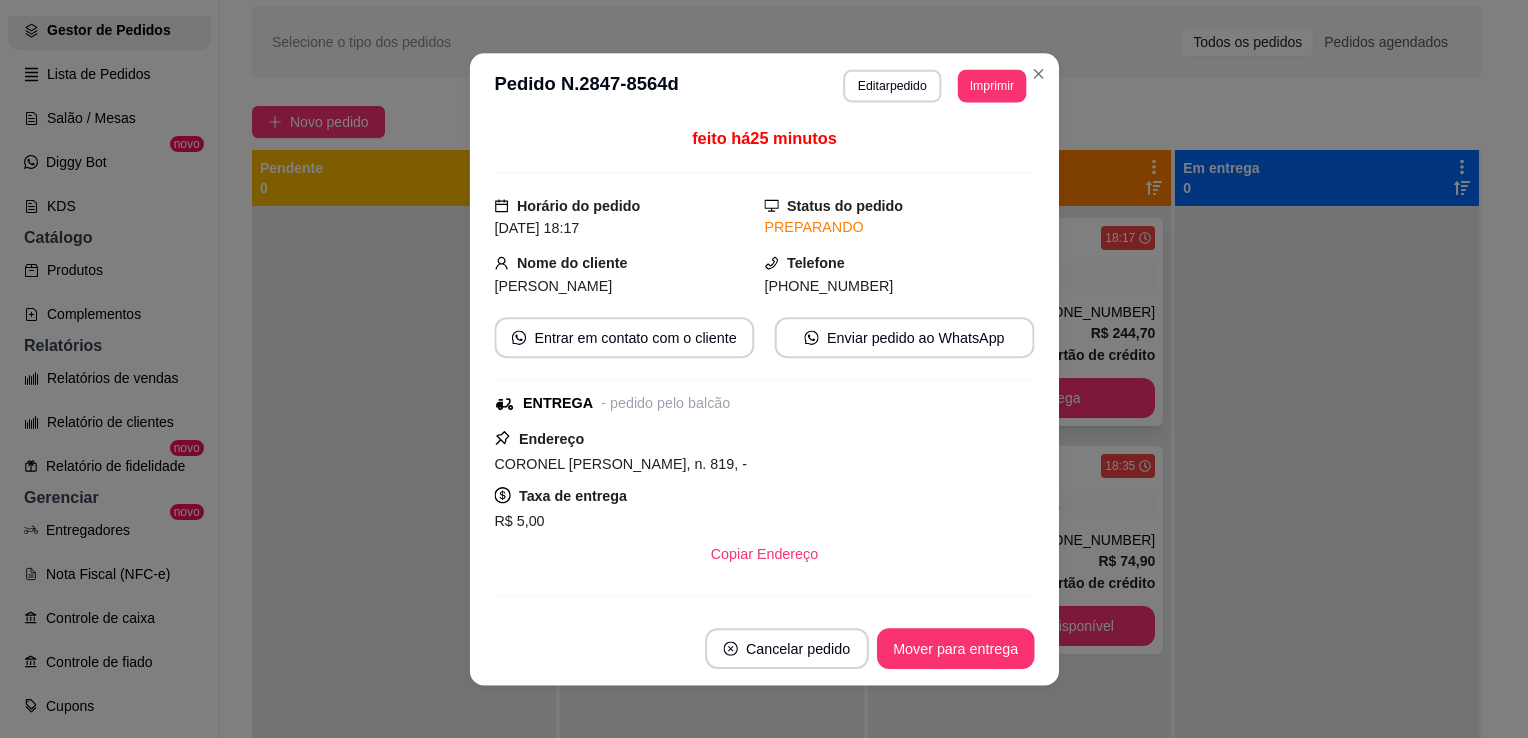 scroll, scrollTop: 164, scrollLeft: 0, axis: vertical 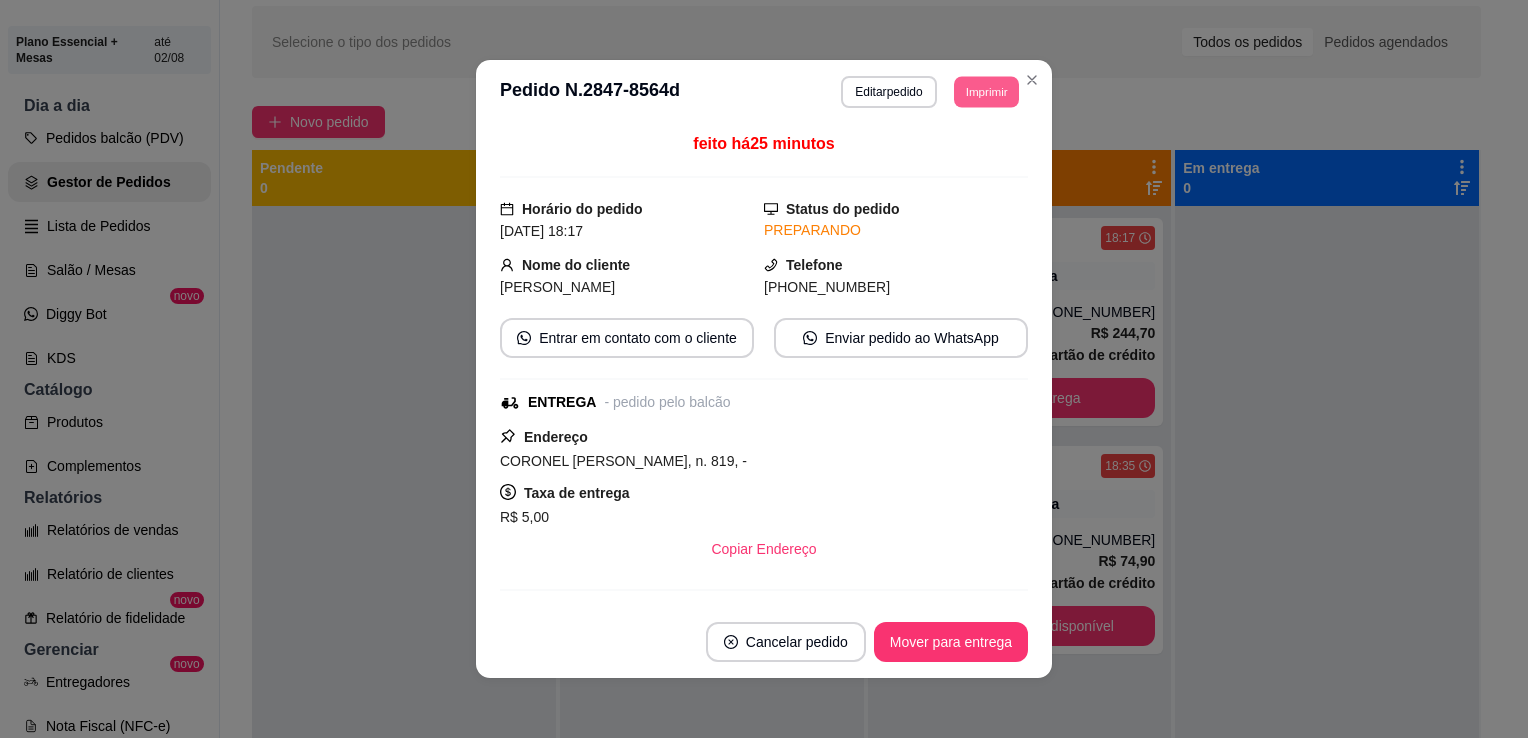 click on "Imprimir" at bounding box center [986, 91] 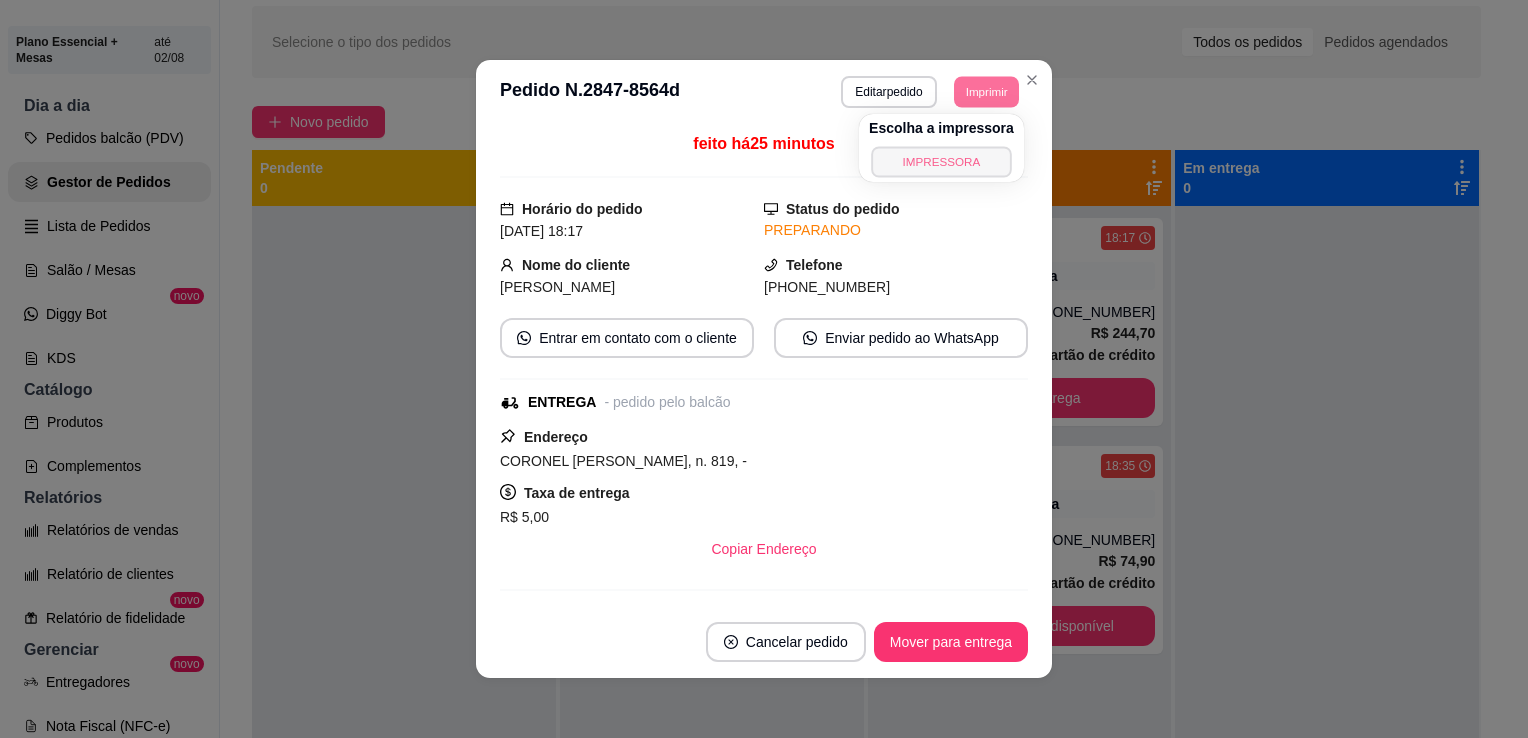 click on "IMPRESSORA" at bounding box center [941, 161] 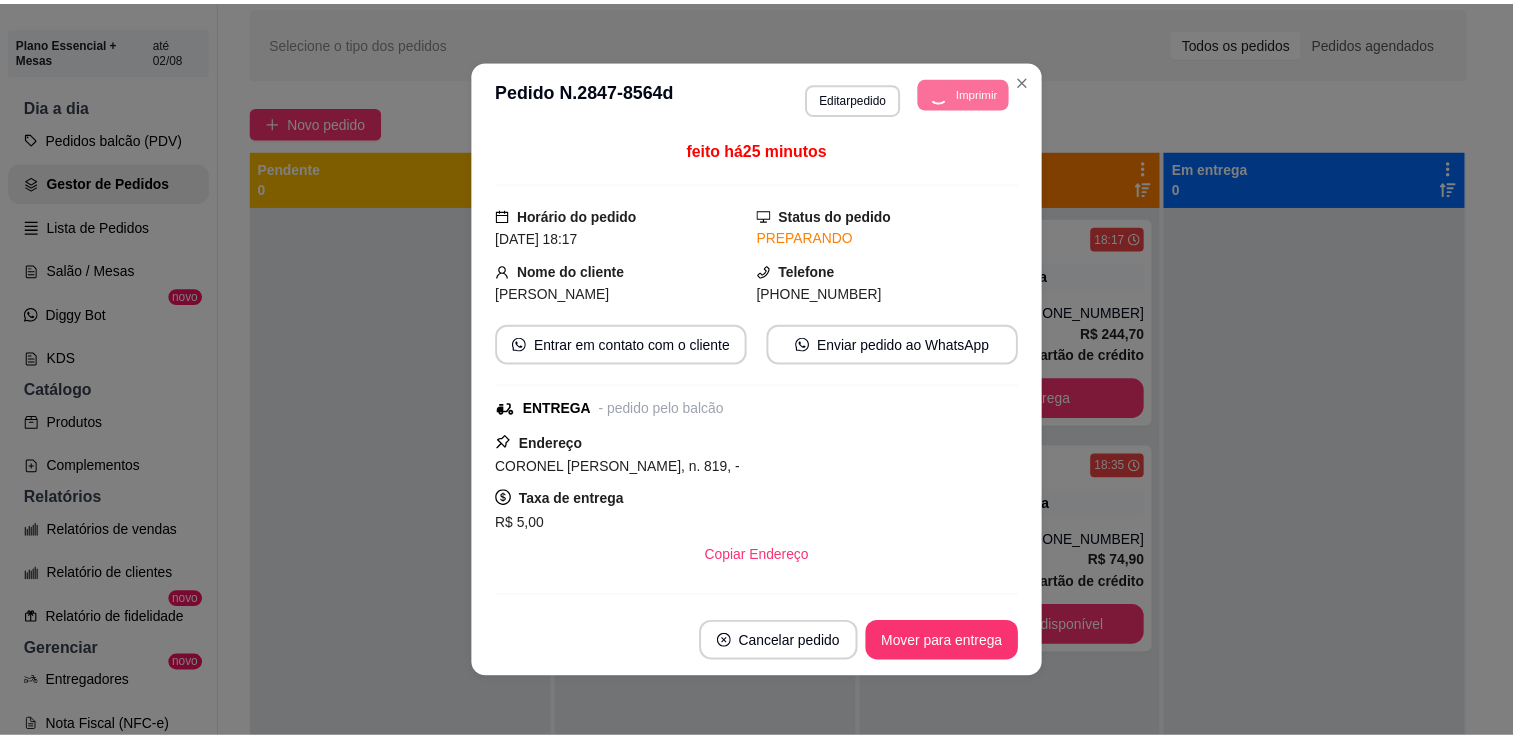 scroll, scrollTop: 316, scrollLeft: 0, axis: vertical 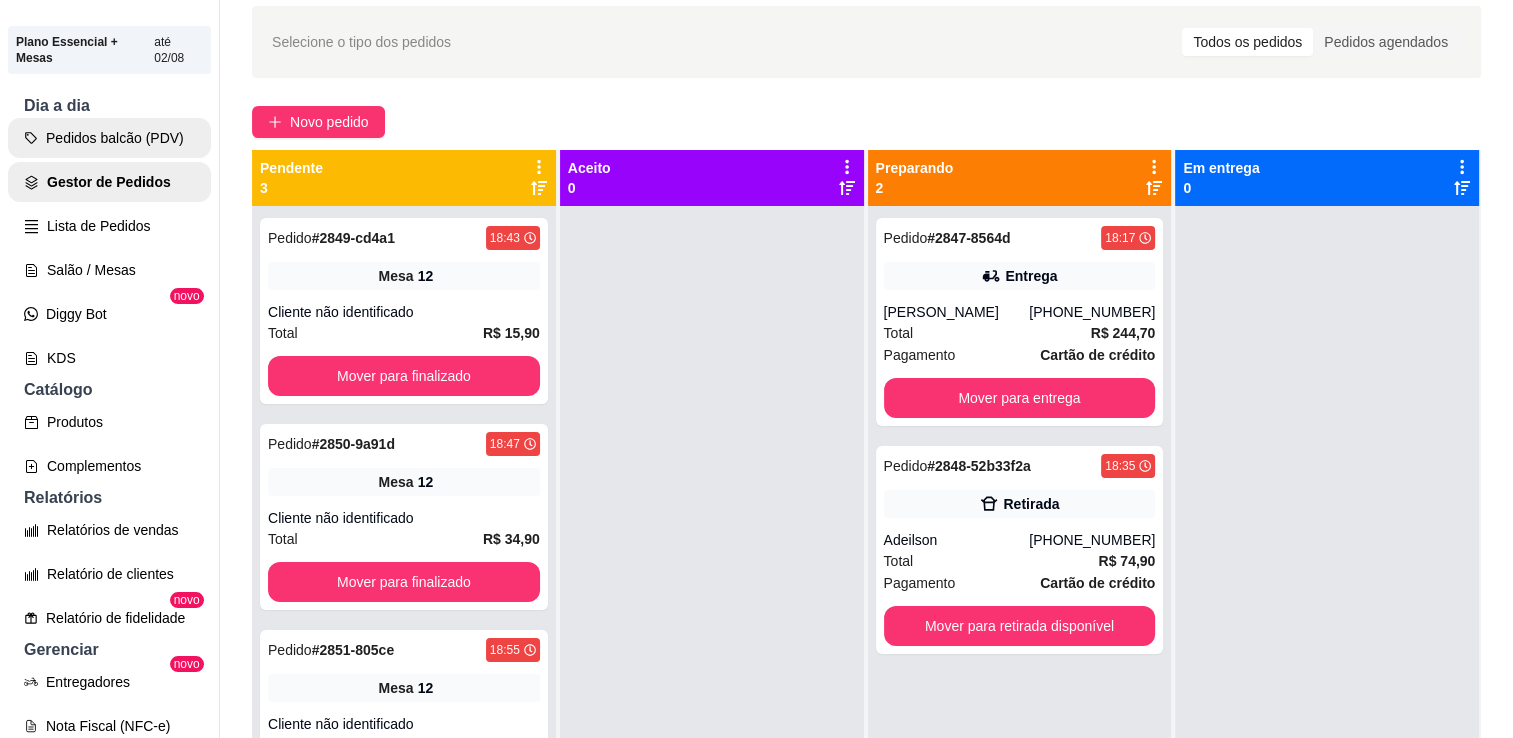 click on "Pedidos balcão (PDV)" at bounding box center [109, 138] 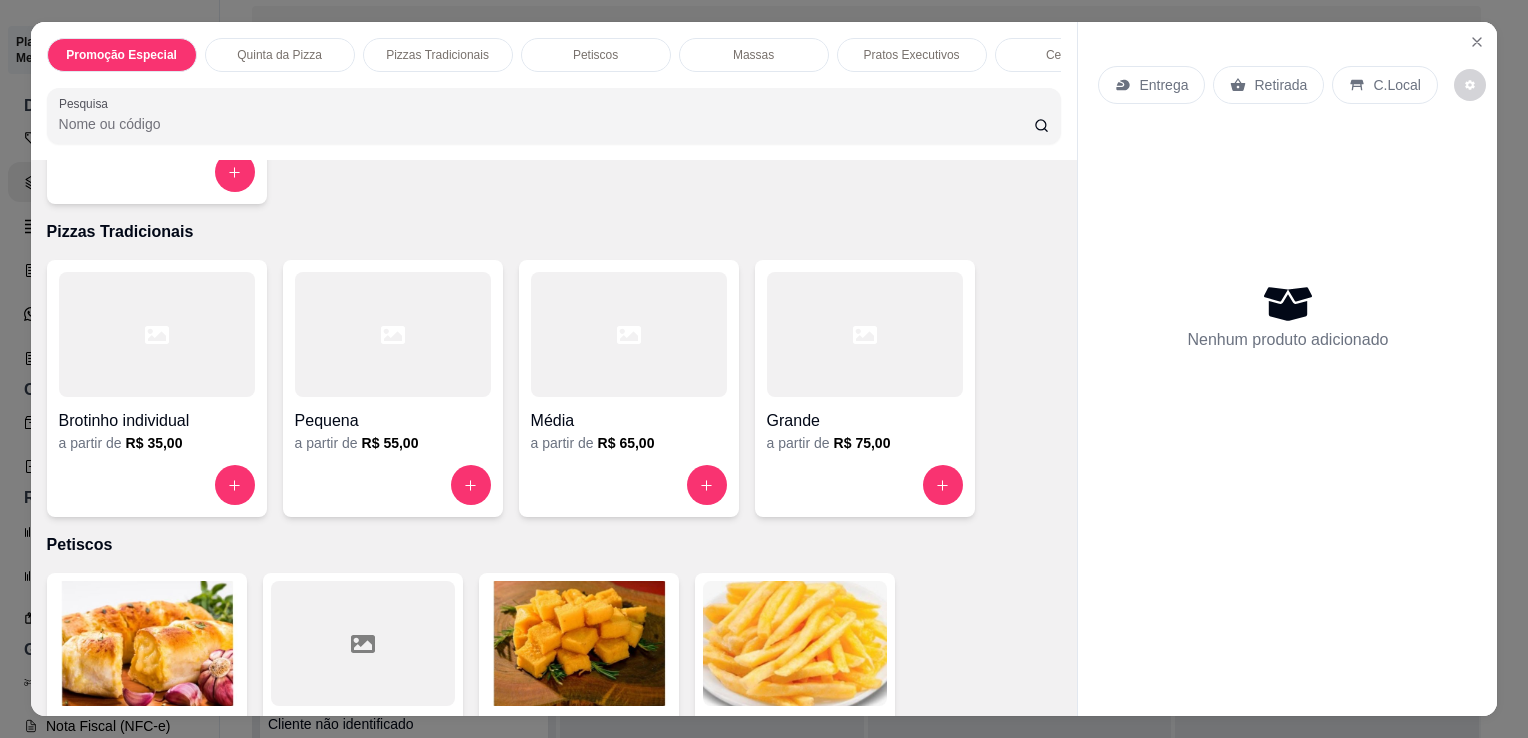 scroll, scrollTop: 552, scrollLeft: 0, axis: vertical 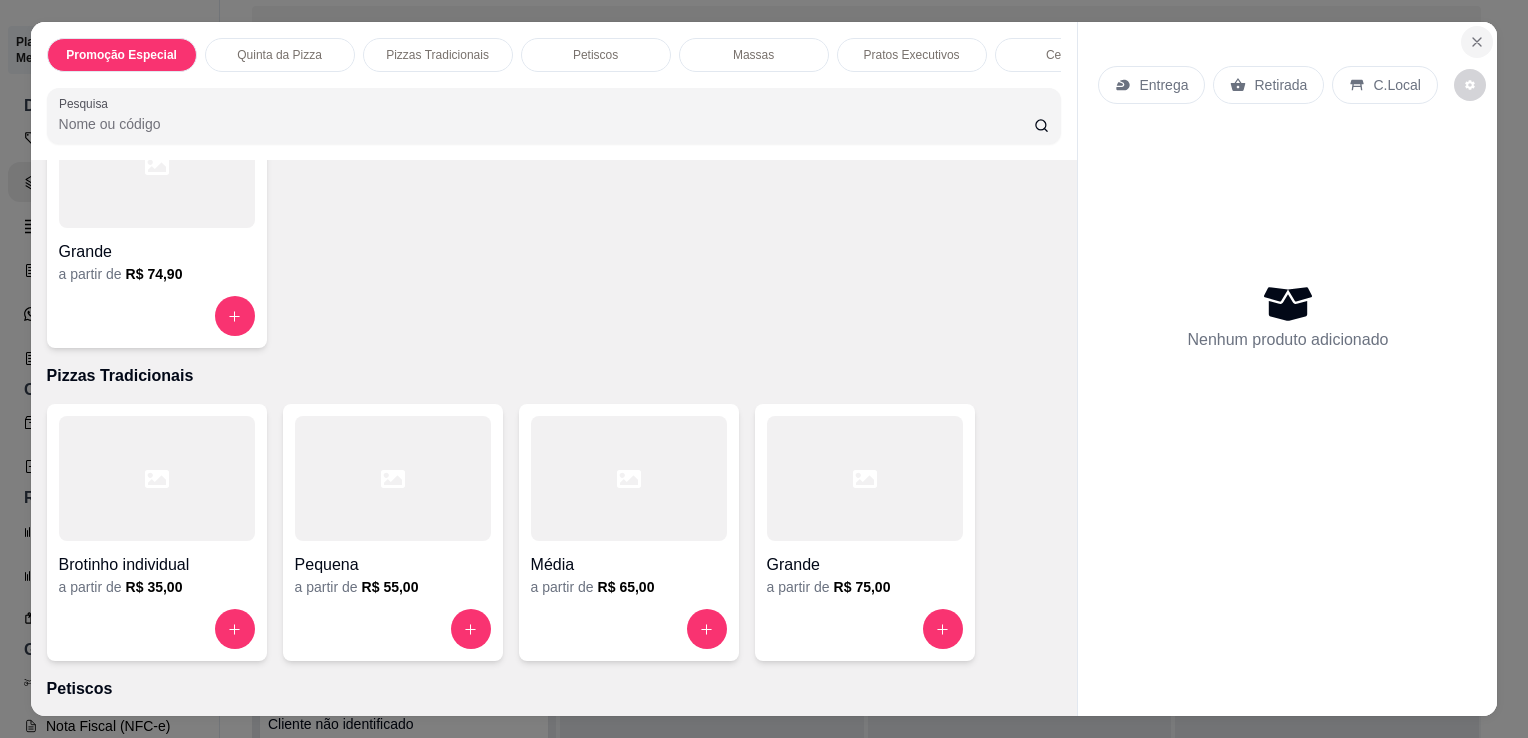 click 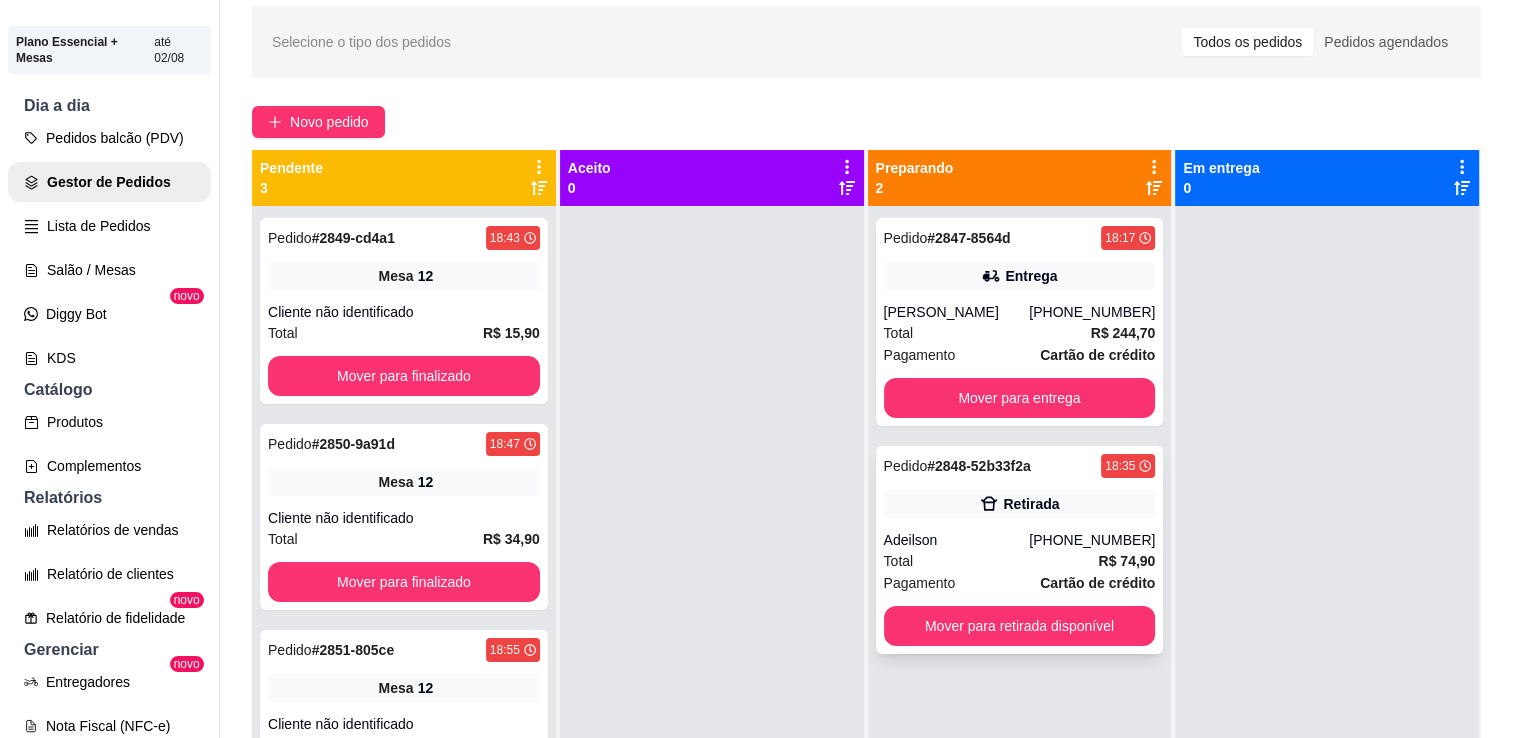 scroll, scrollTop: 316, scrollLeft: 0, axis: vertical 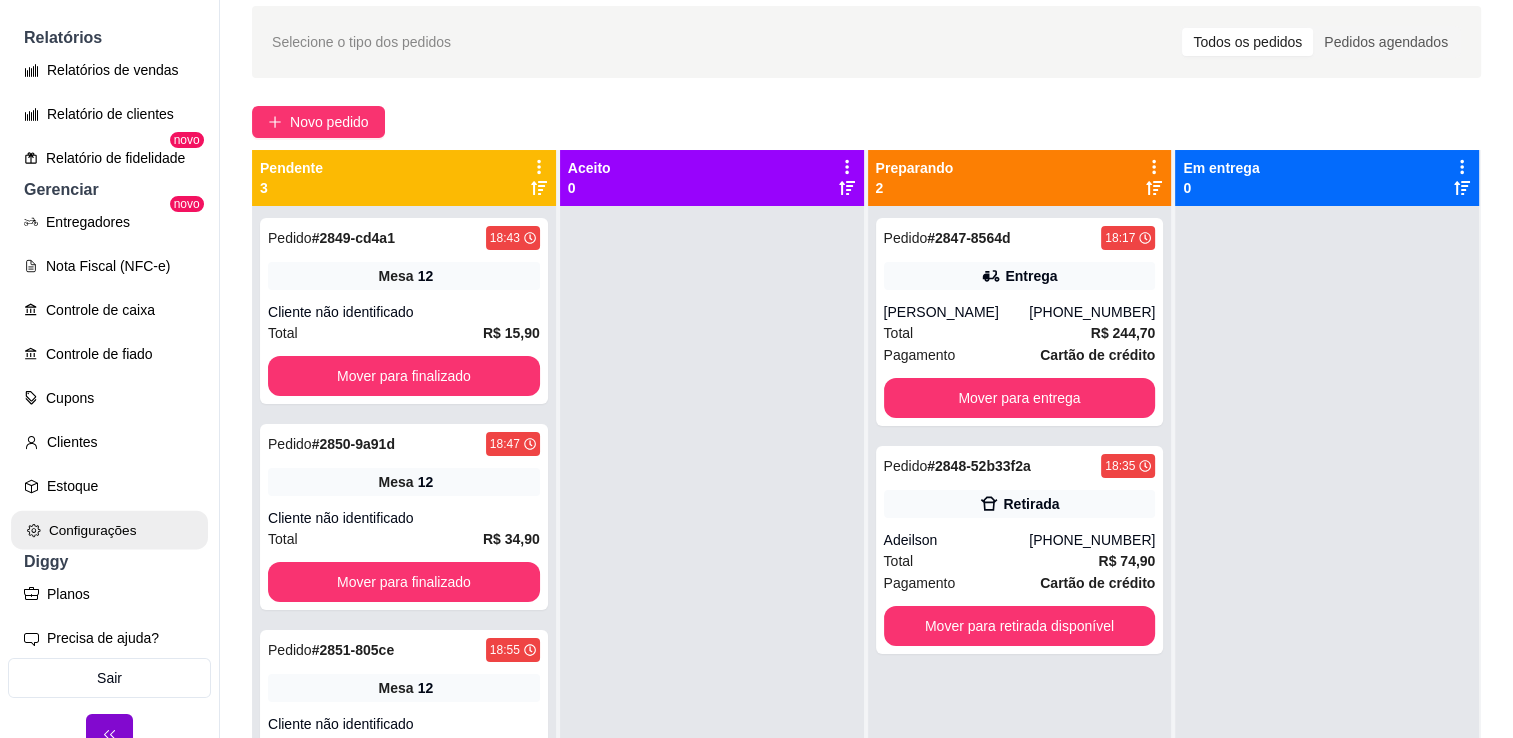 click on "Configurações" at bounding box center [109, 530] 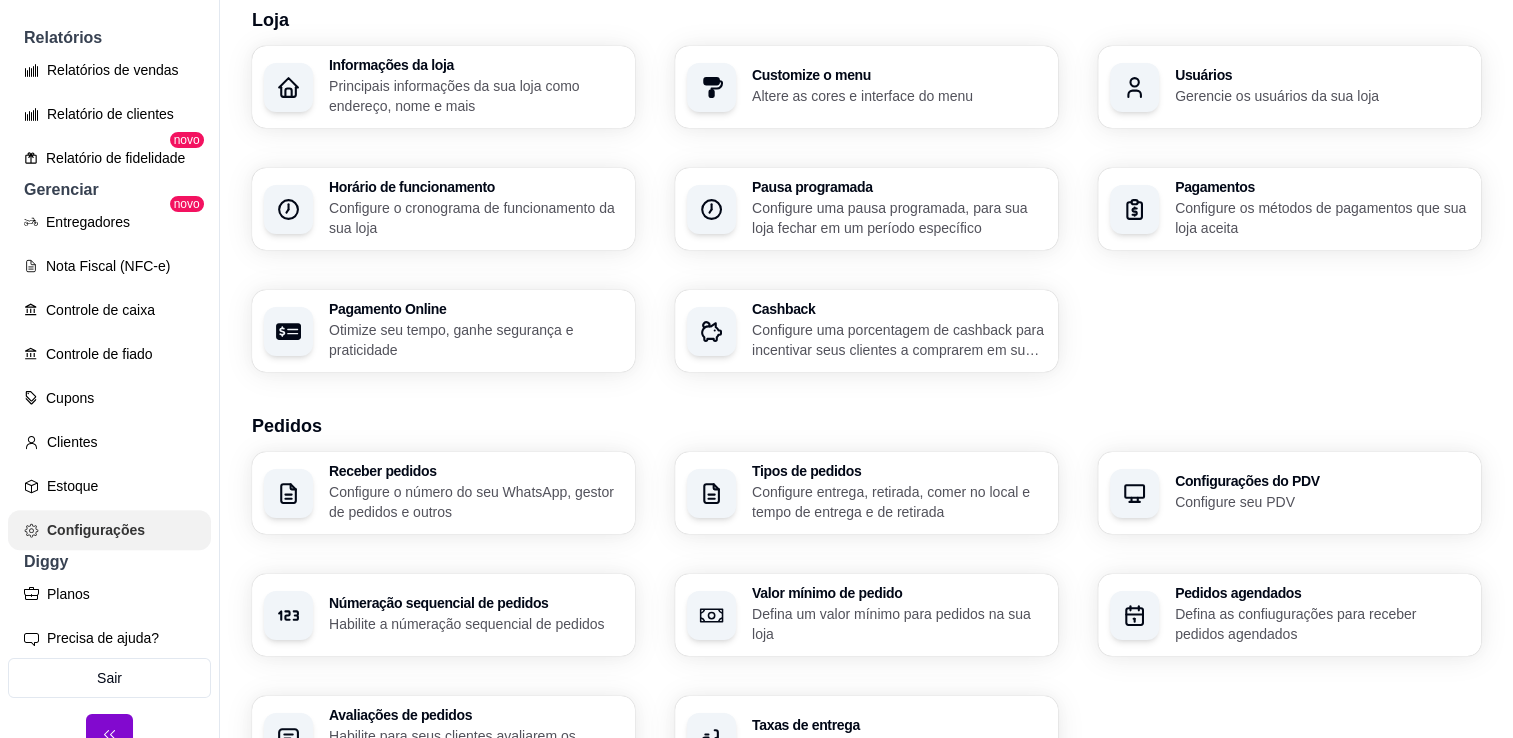 scroll, scrollTop: 0, scrollLeft: 0, axis: both 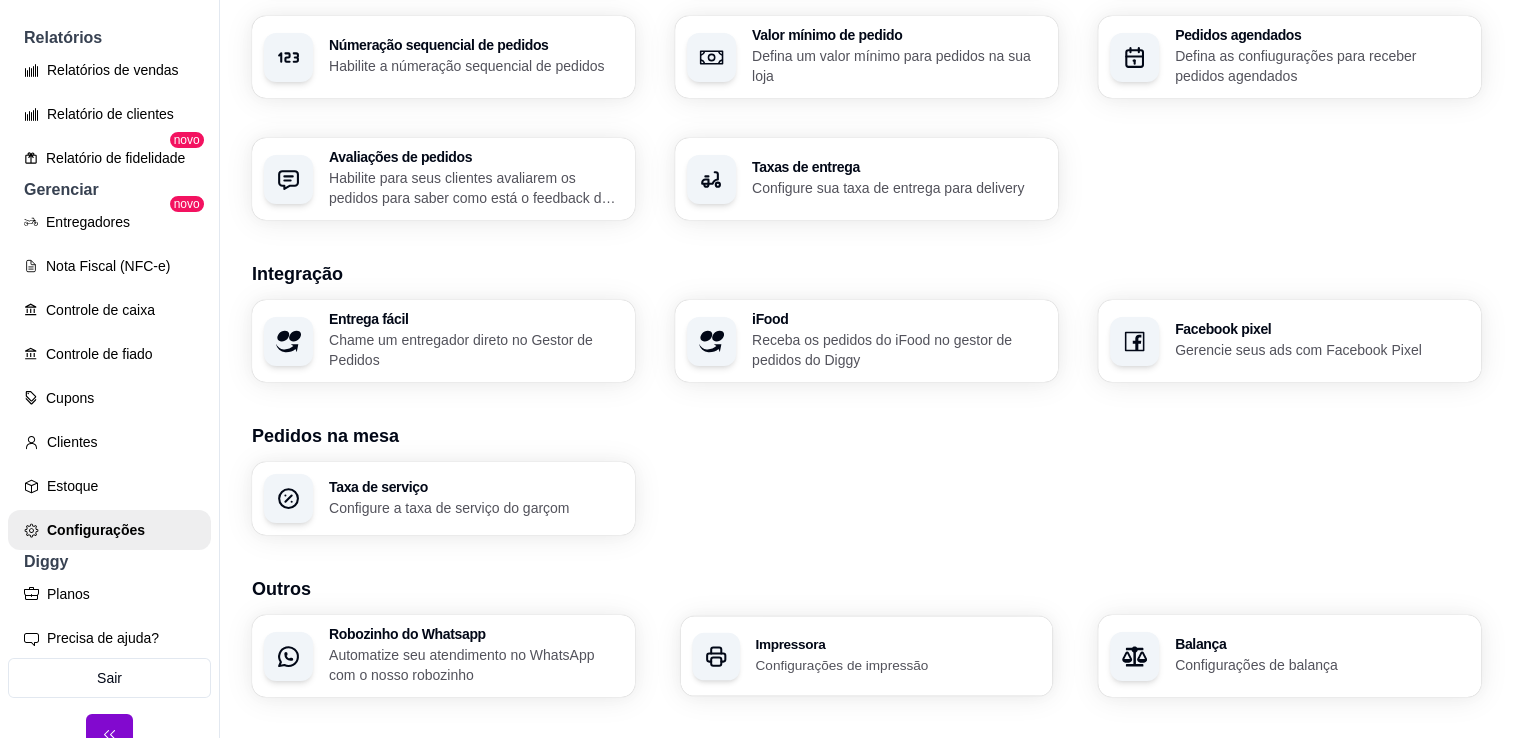 click on "Impressora Configurações de impressão" at bounding box center [867, 656] 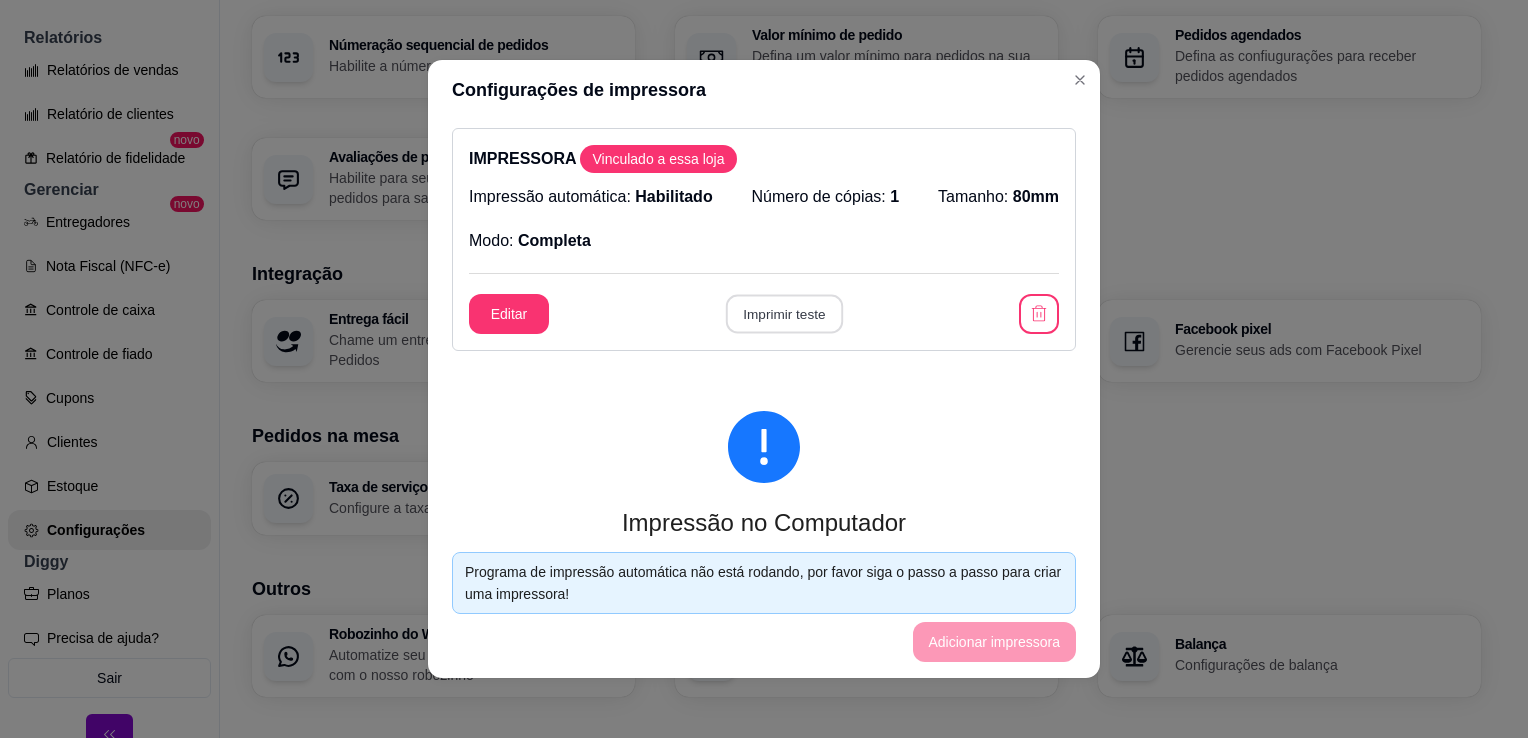 click on "Imprimir teste" at bounding box center (783, 314) 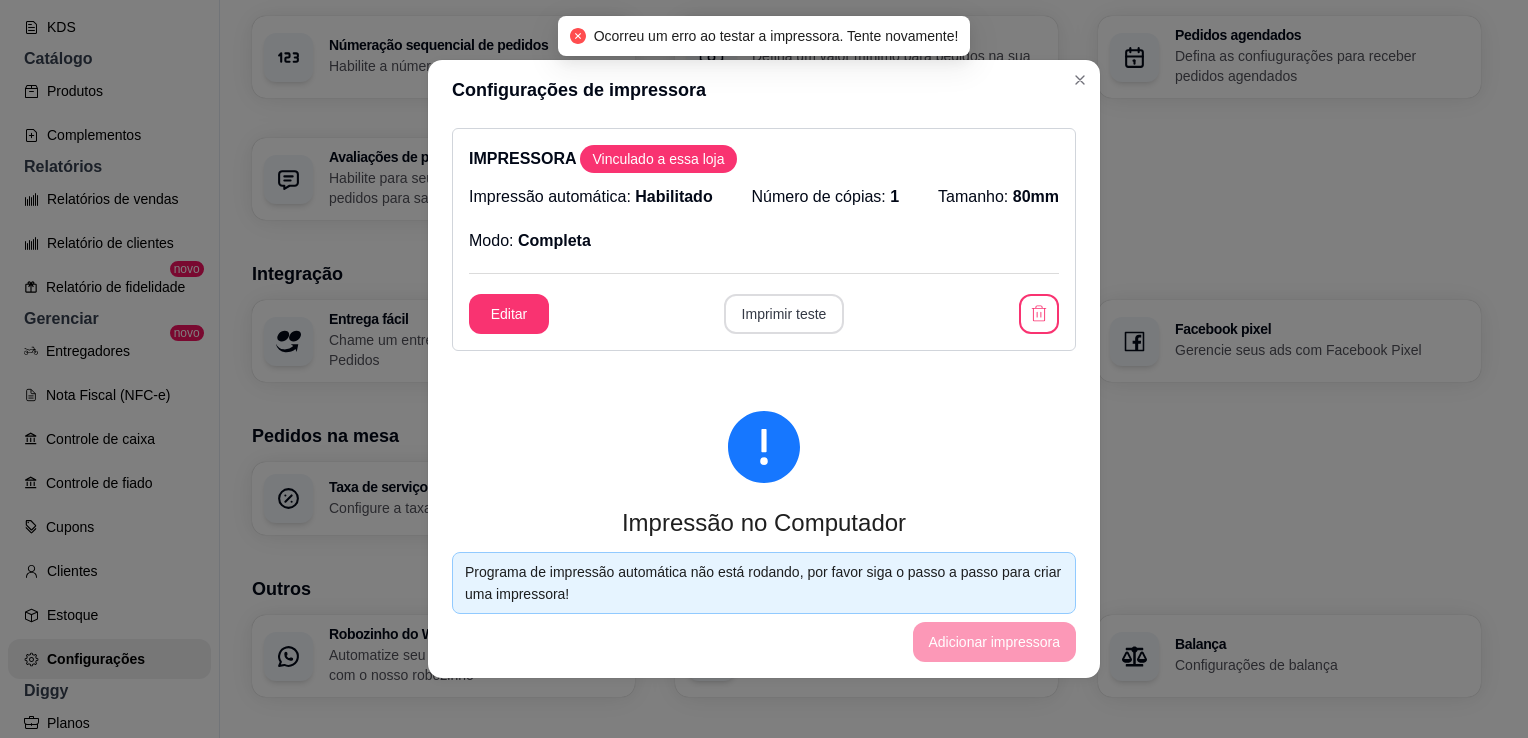 scroll, scrollTop: 799, scrollLeft: 0, axis: vertical 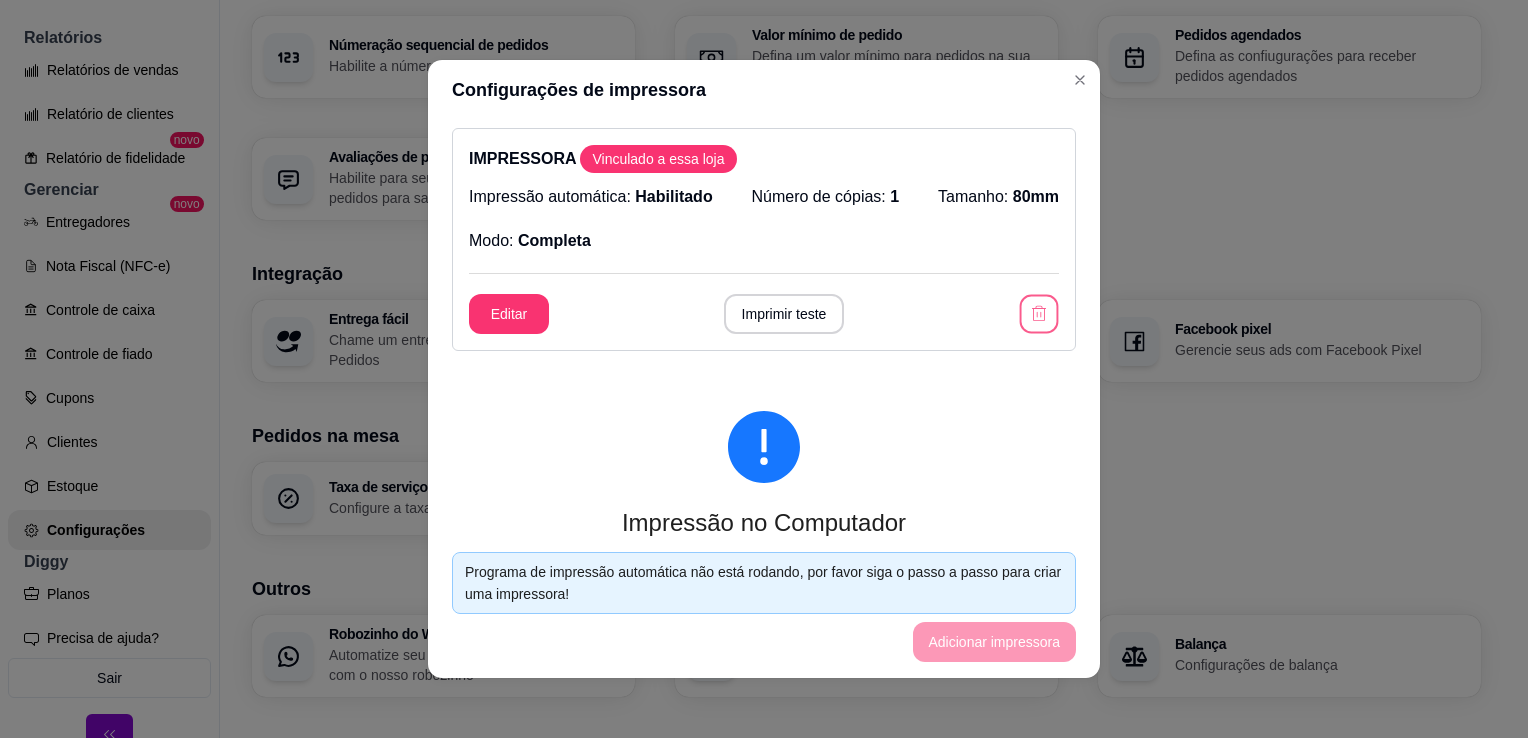 click 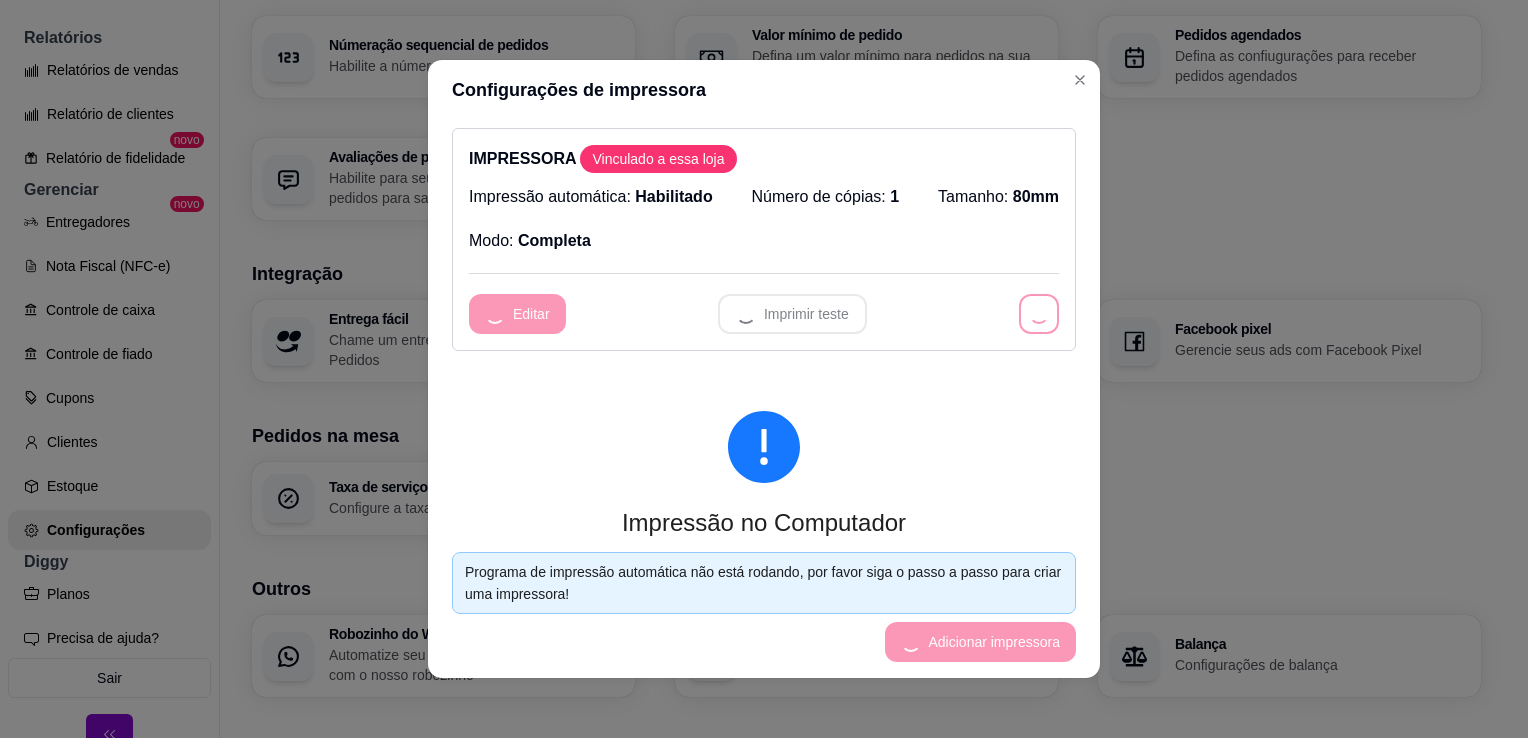 scroll, scrollTop: 647, scrollLeft: 0, axis: vertical 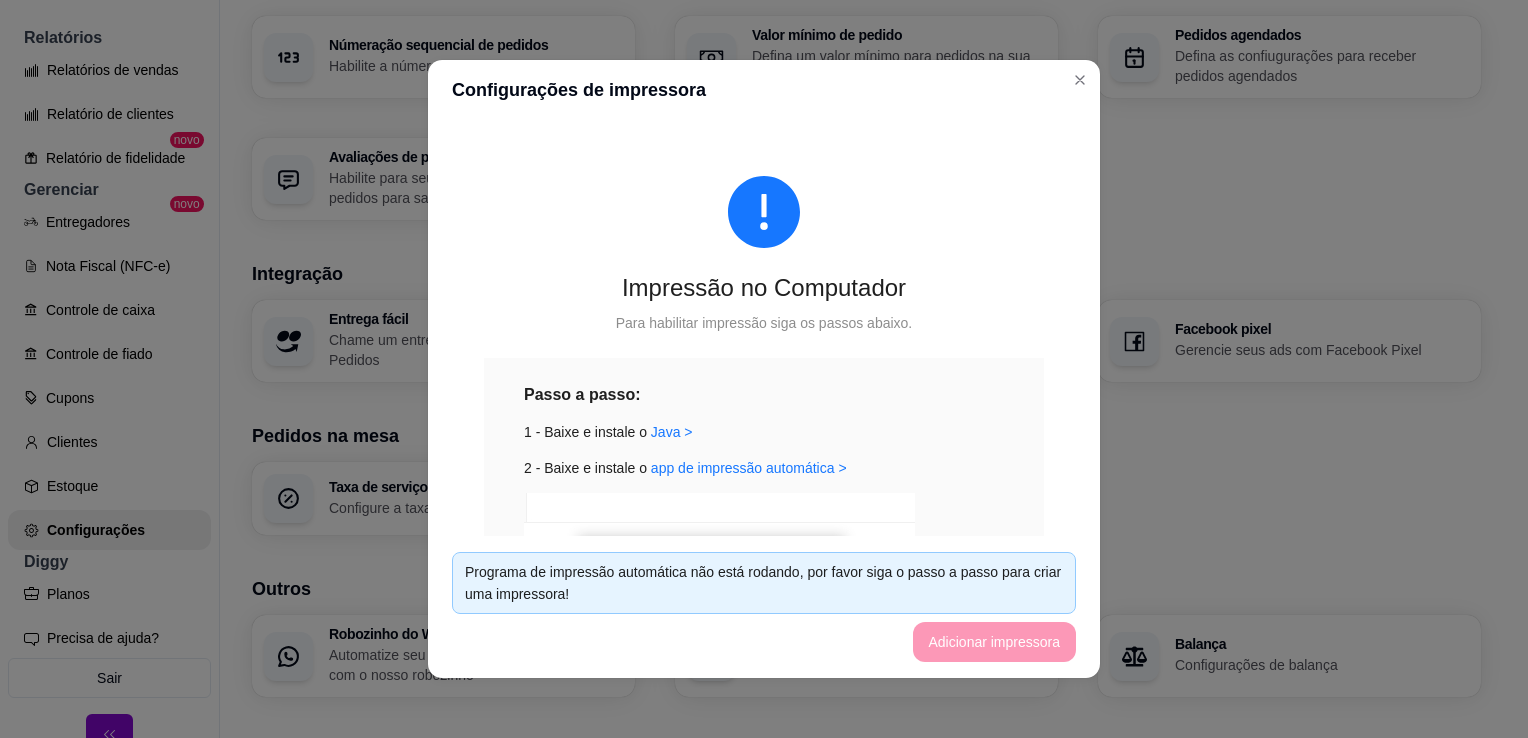click on "Programa de impressão automática não está rodando, por favor siga o passo a passo para criar uma impressora! Adicionar impressora" at bounding box center [764, 607] 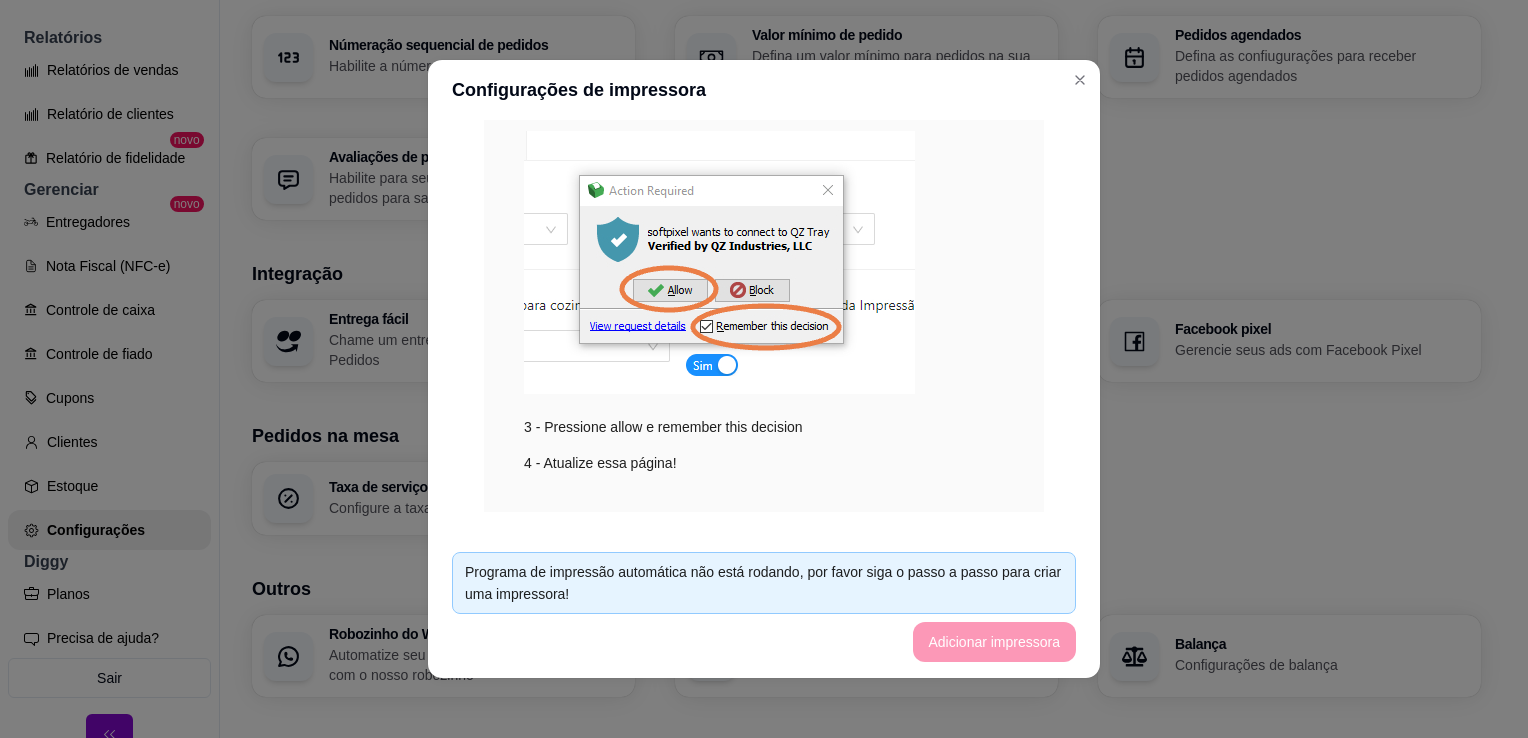 scroll, scrollTop: 393, scrollLeft: 0, axis: vertical 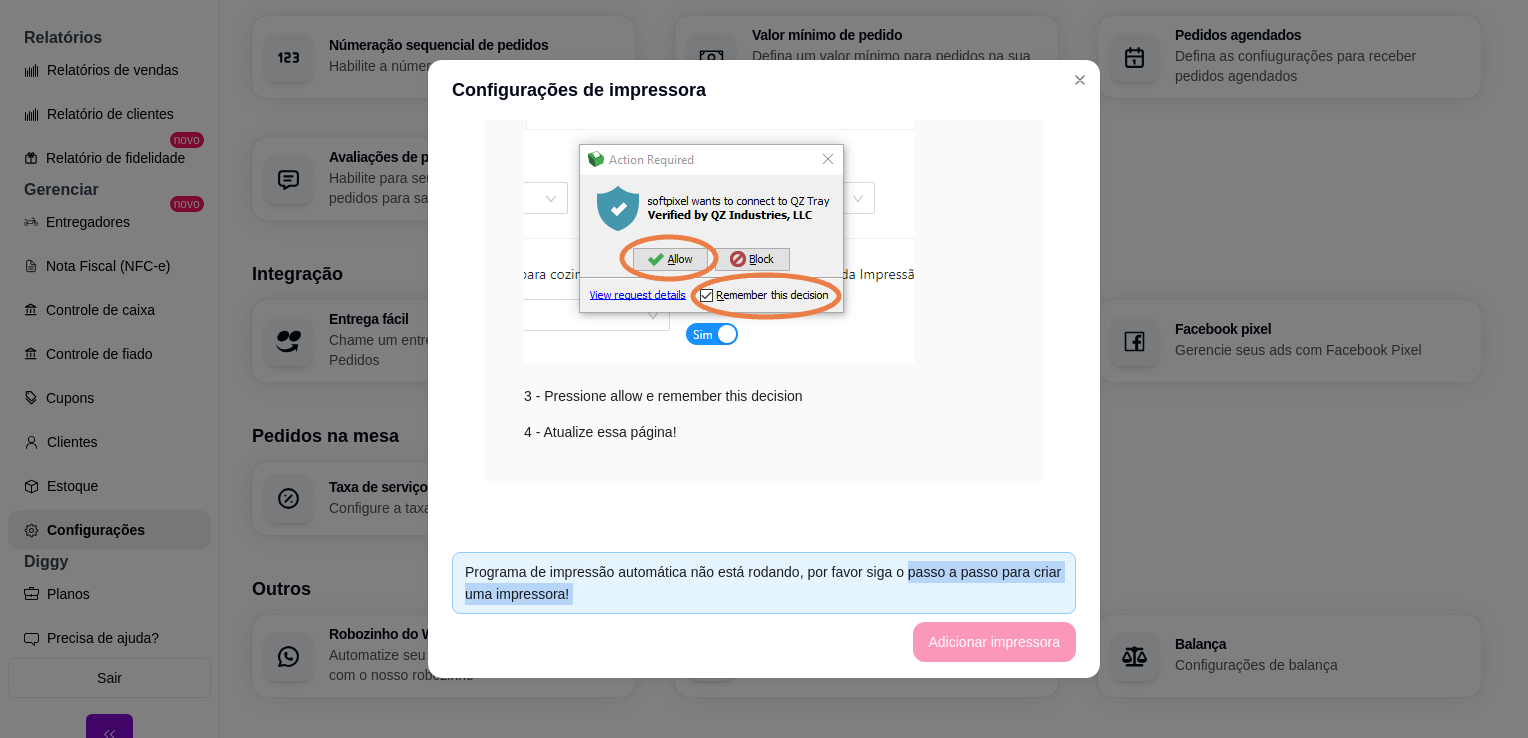 drag, startPoint x: 946, startPoint y: 628, endPoint x: 900, endPoint y: 574, distance: 70.93659 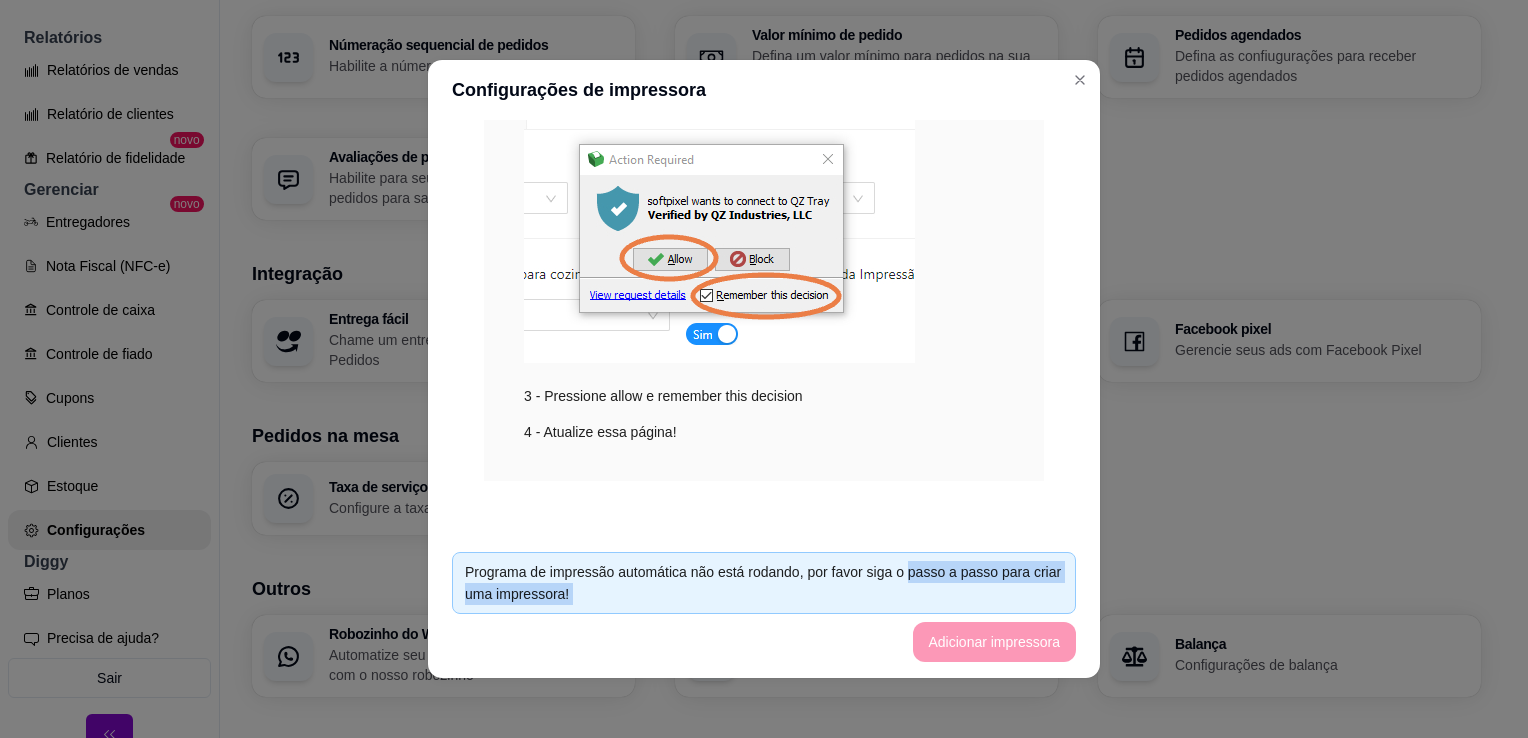 click on "Programa de impressão automática não está rodando, por favor siga o passo a passo para criar uma impressora! Adicionar impressora" at bounding box center (764, 607) 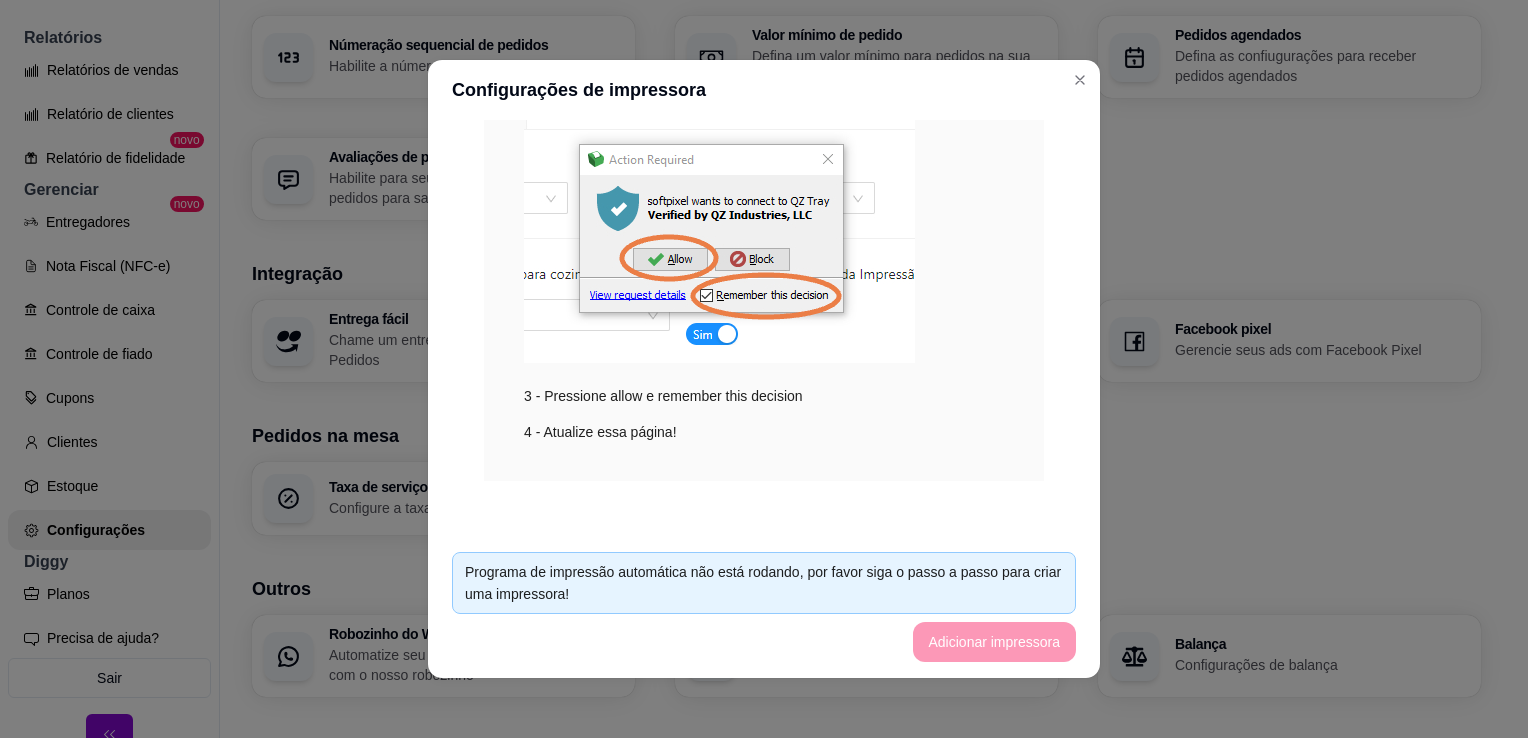 scroll, scrollTop: 28, scrollLeft: 0, axis: vertical 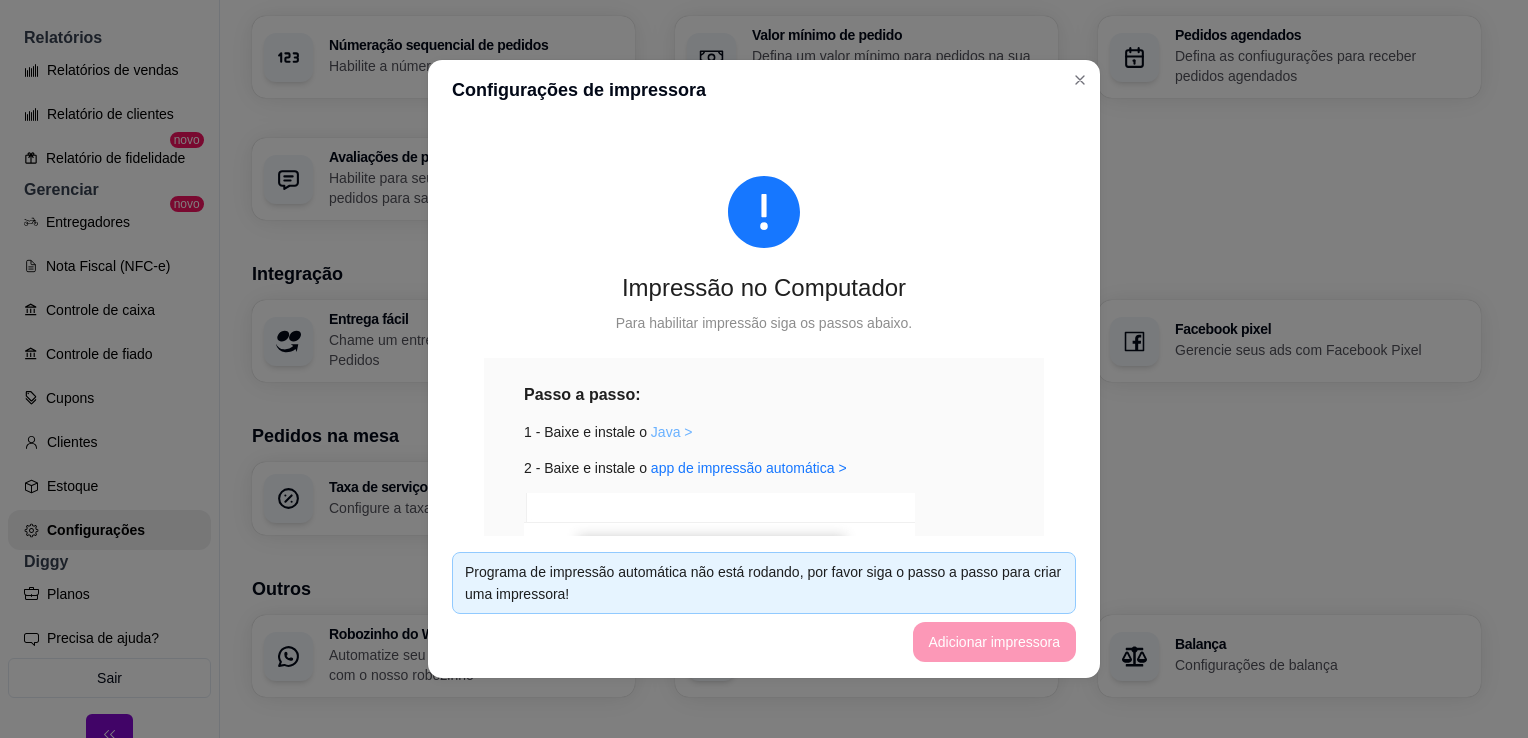 click on "Java >" at bounding box center [672, 432] 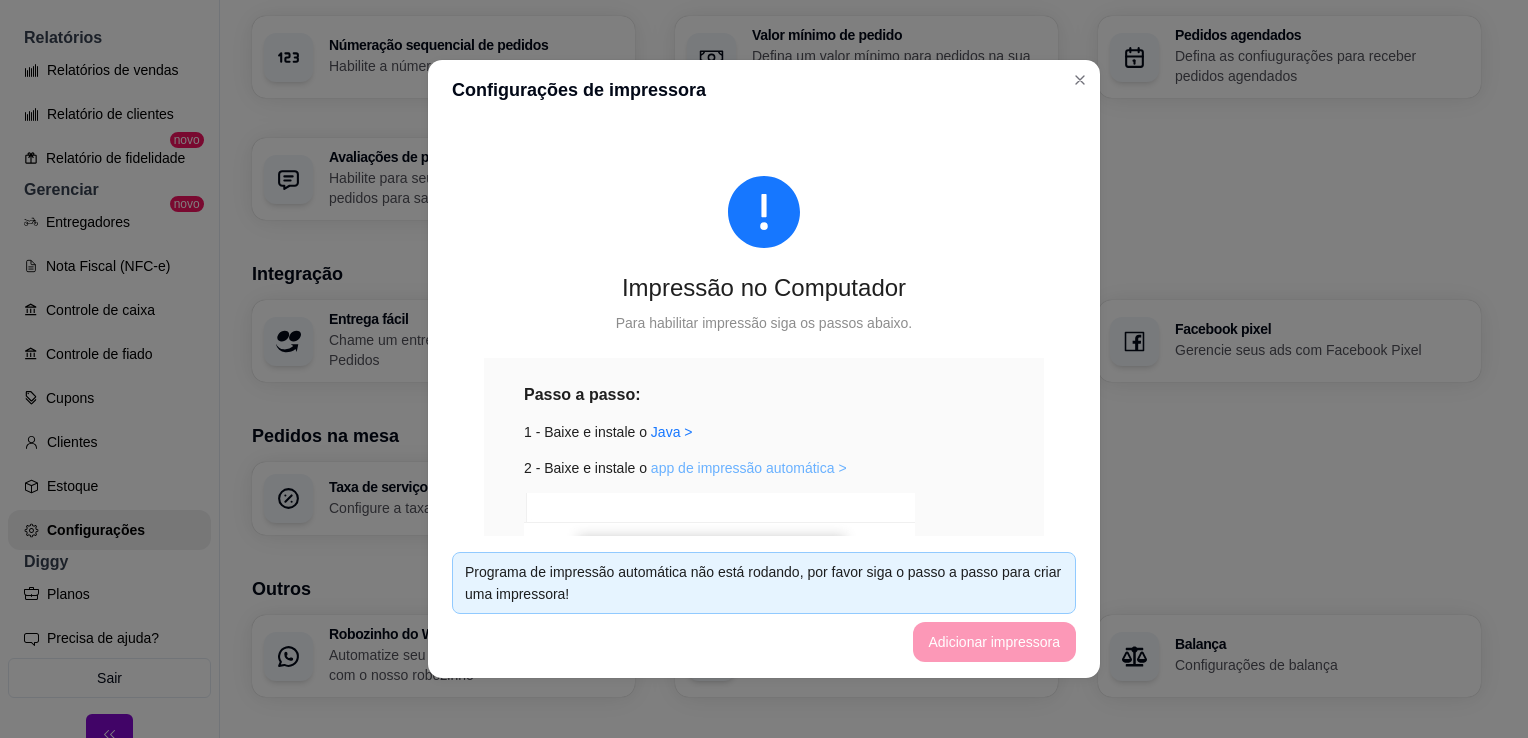 click on "app de impressão automática >" at bounding box center (749, 468) 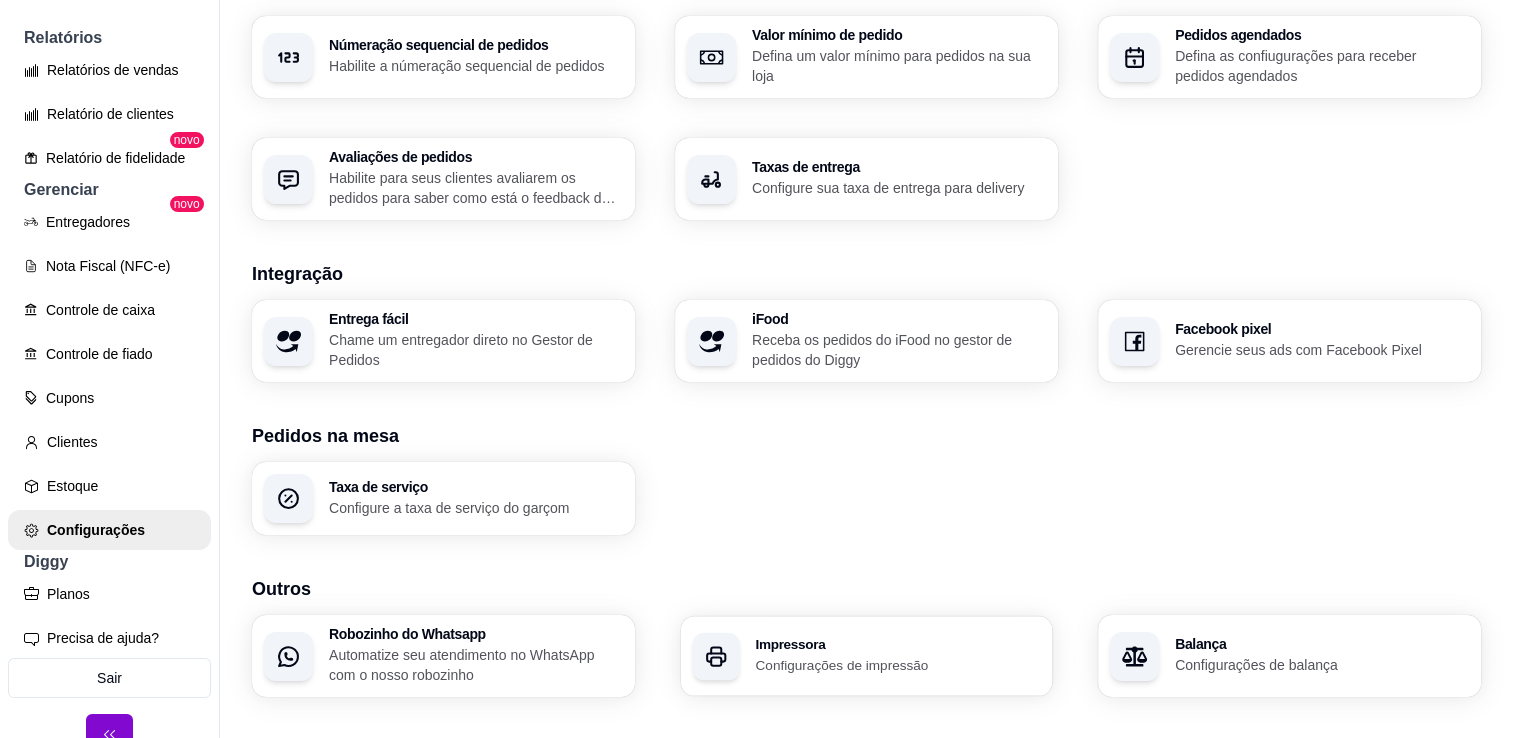 click on "Impressora Configurações de impressão" at bounding box center [867, 656] 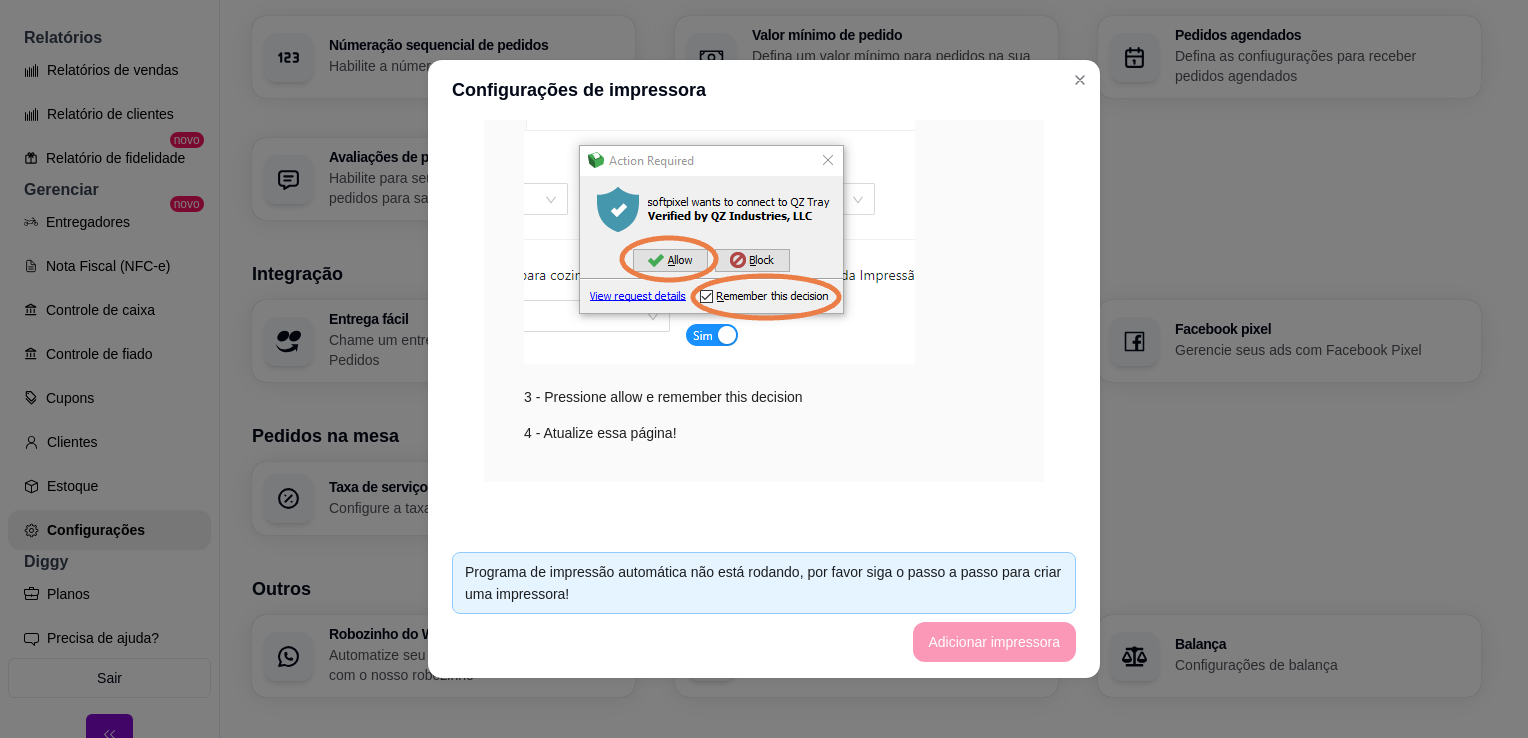 scroll, scrollTop: 393, scrollLeft: 0, axis: vertical 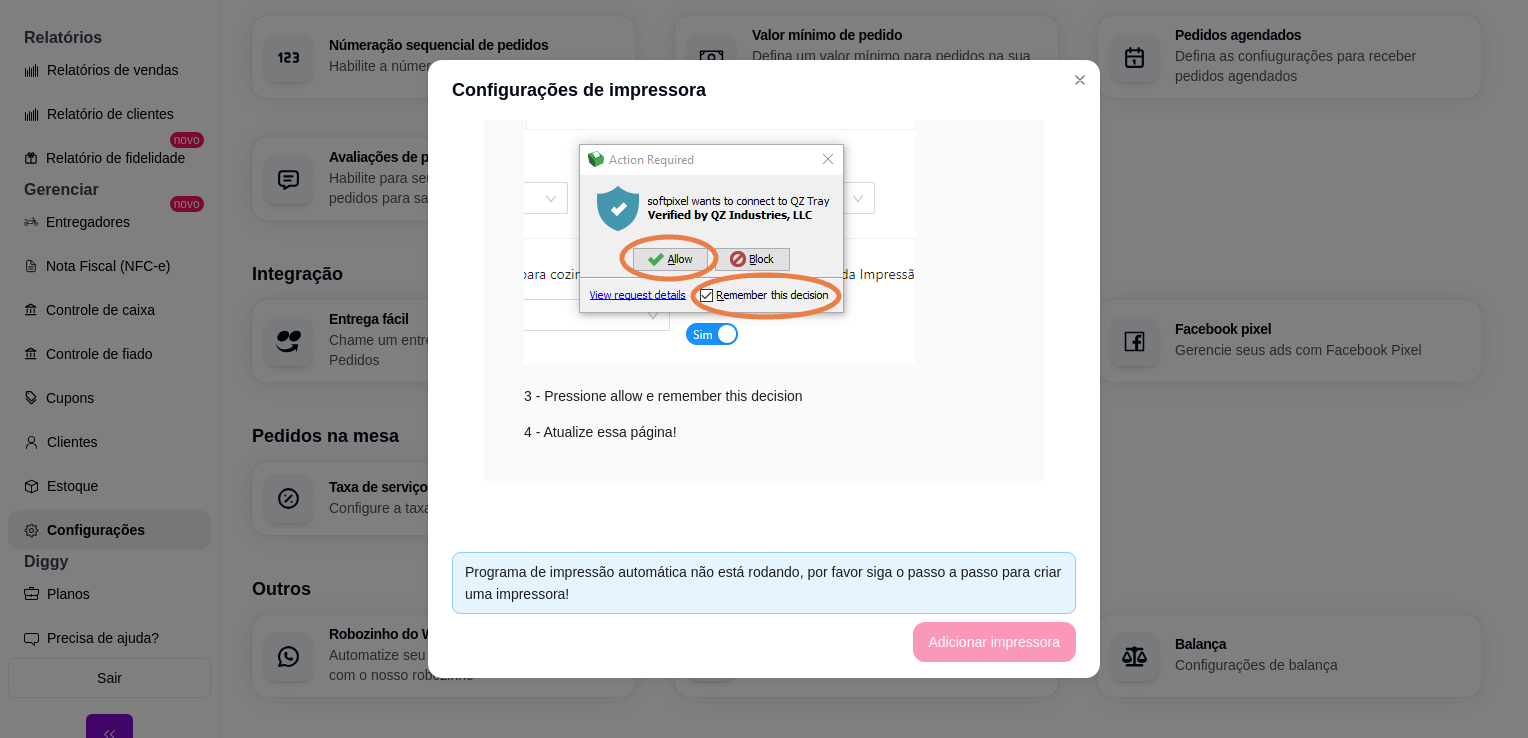 click on "Programa de impressão automática não está rodando, por favor siga o passo a passo para criar uma impressora!" at bounding box center [764, 583] 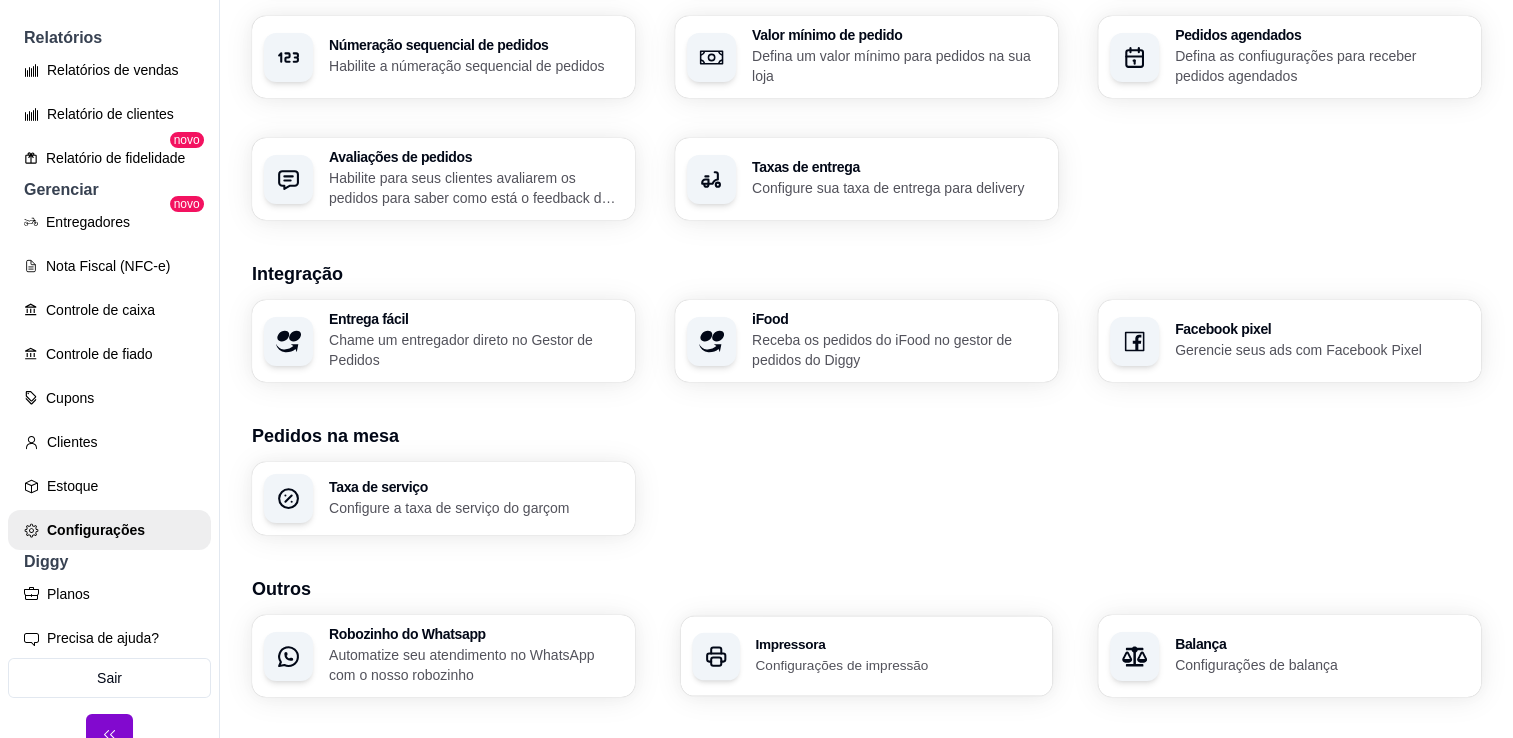 click on "Configurações de impressão" at bounding box center (897, 664) 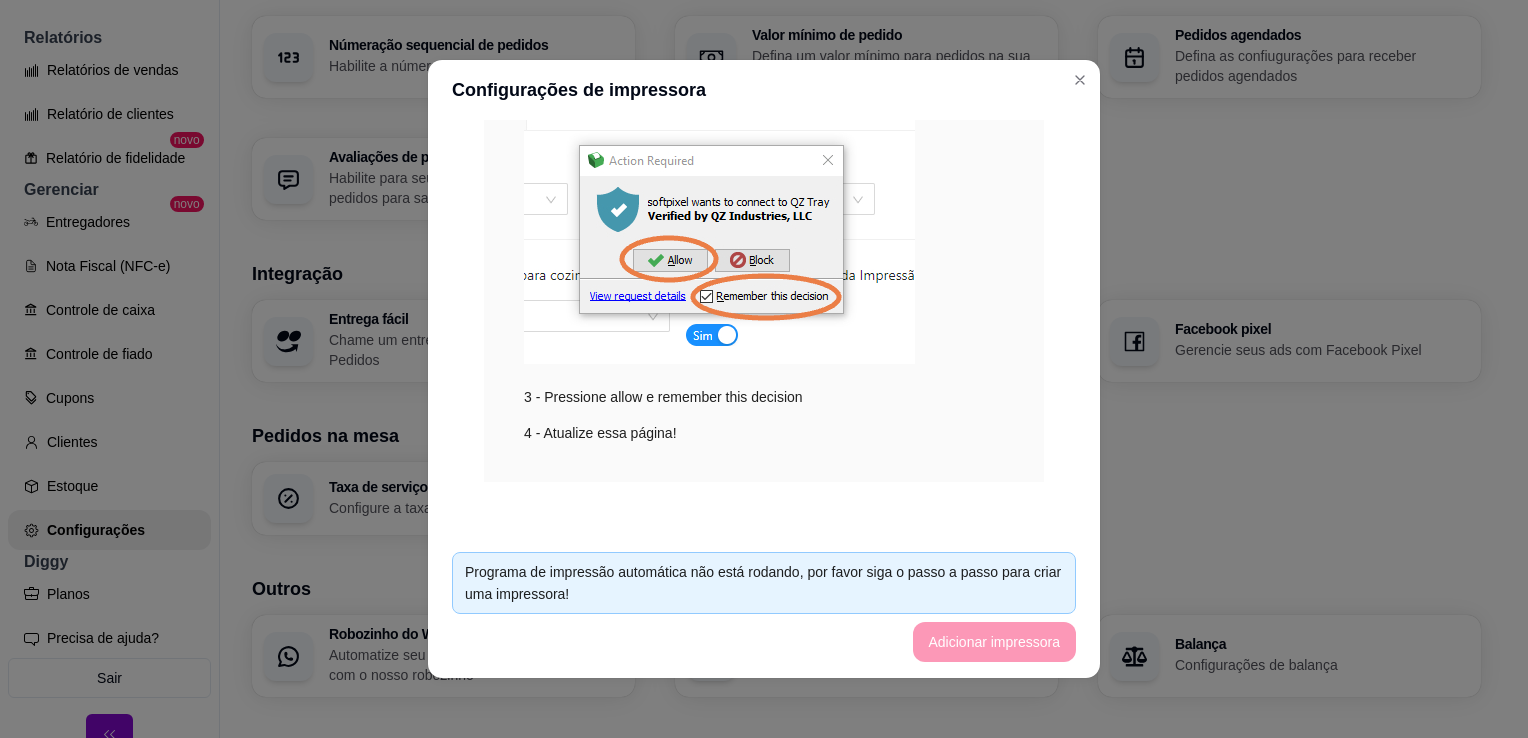 scroll, scrollTop: 393, scrollLeft: 0, axis: vertical 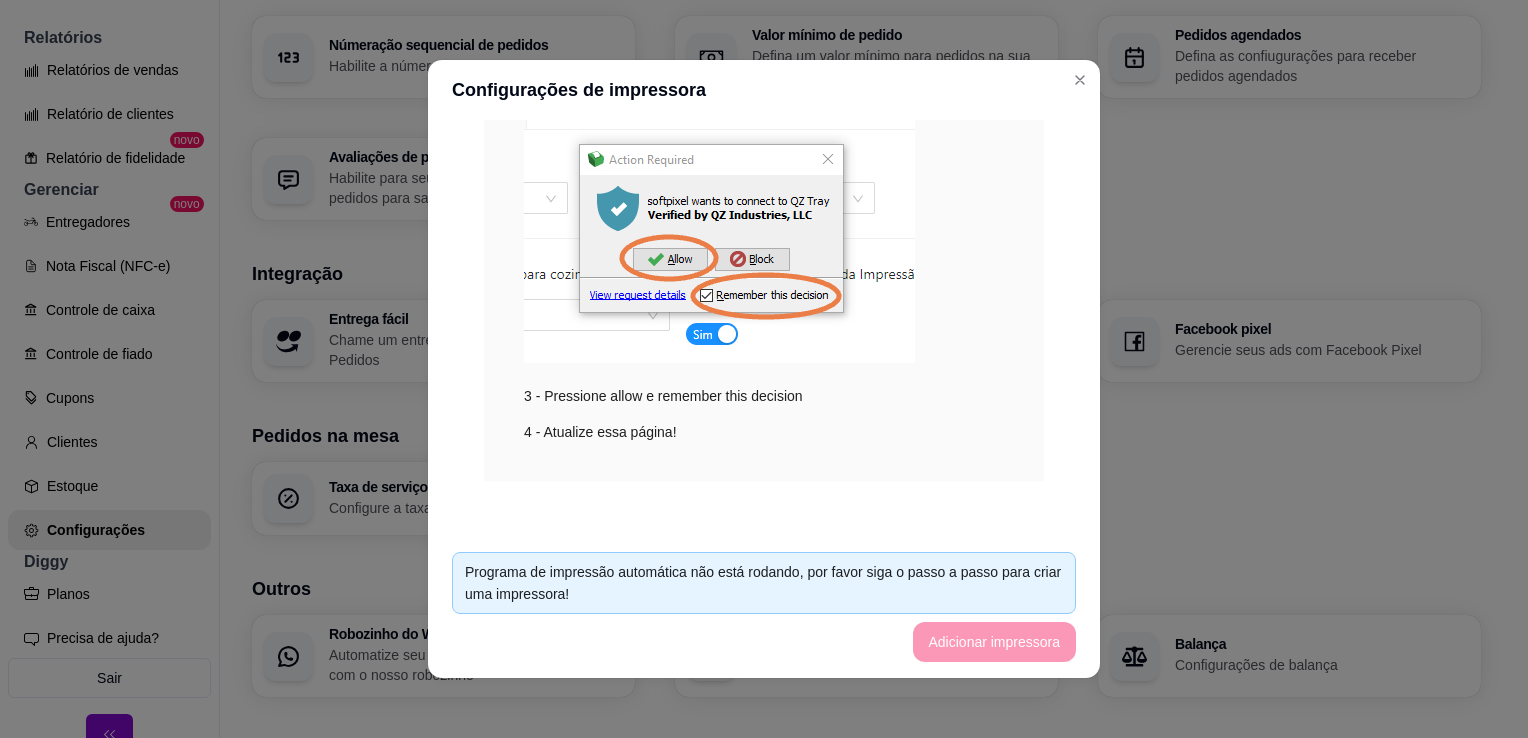 click on "3 - Pressione allow e remember this decision" at bounding box center (764, 253) 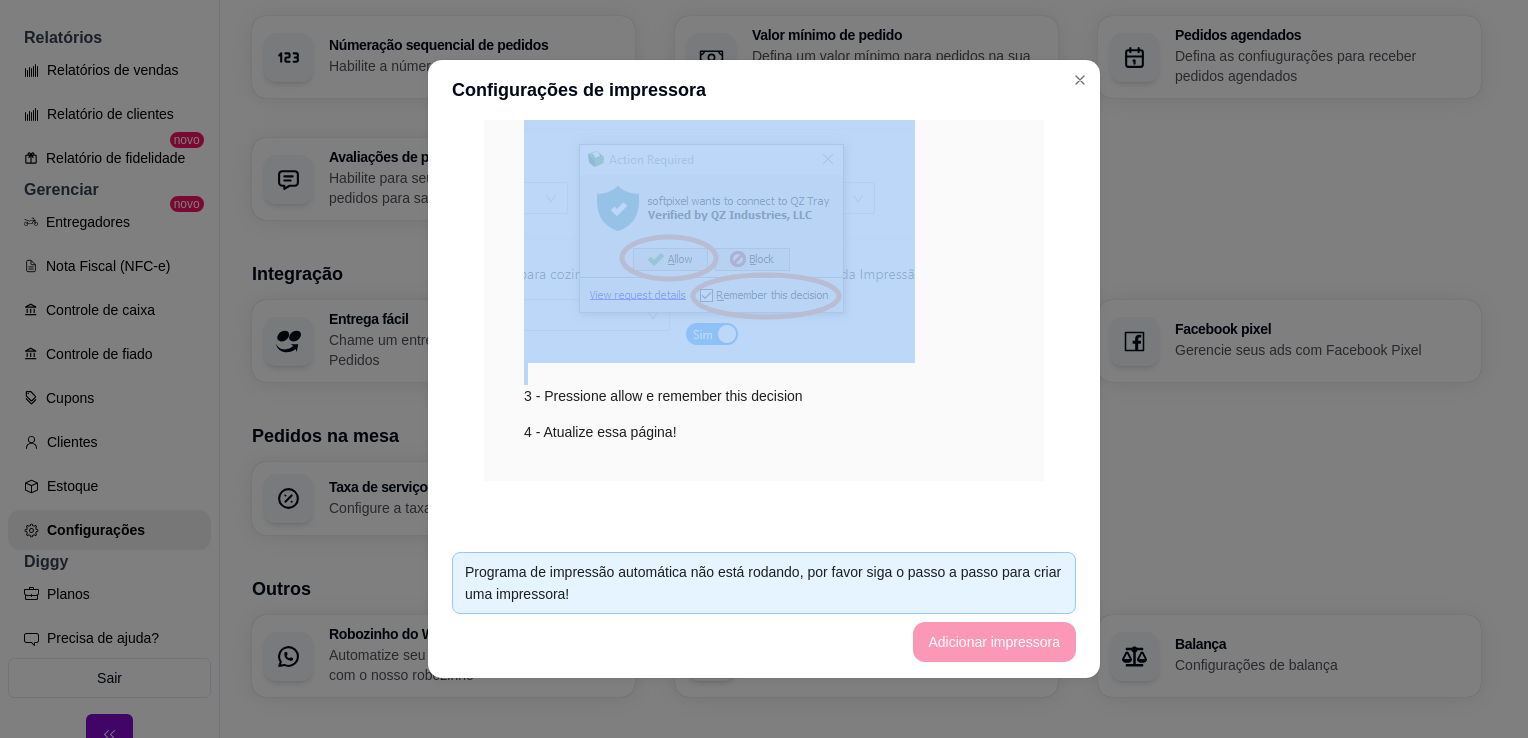 click on "3 - Pressione allow e remember this decision" at bounding box center [764, 253] 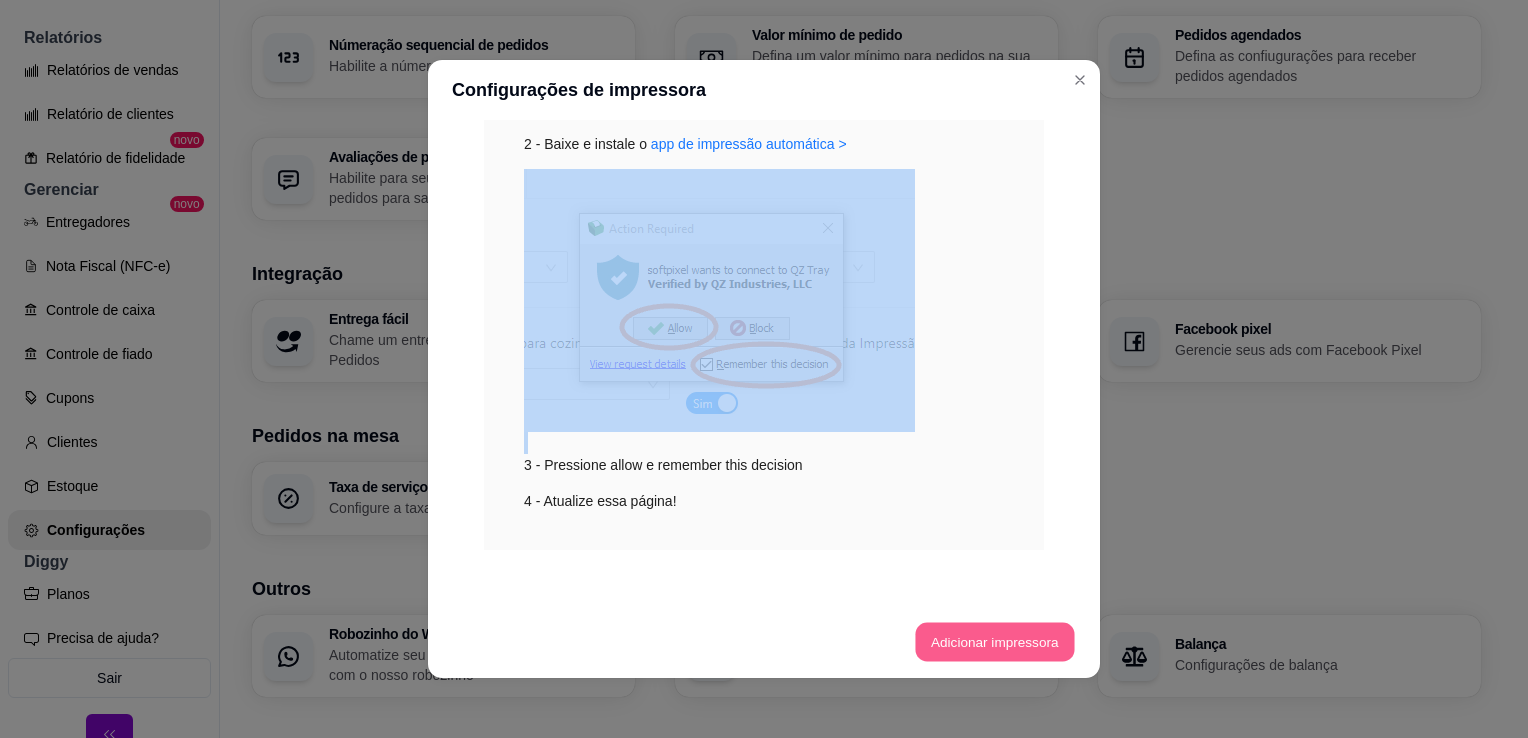 click on "Adicionar impressora" at bounding box center (994, 642) 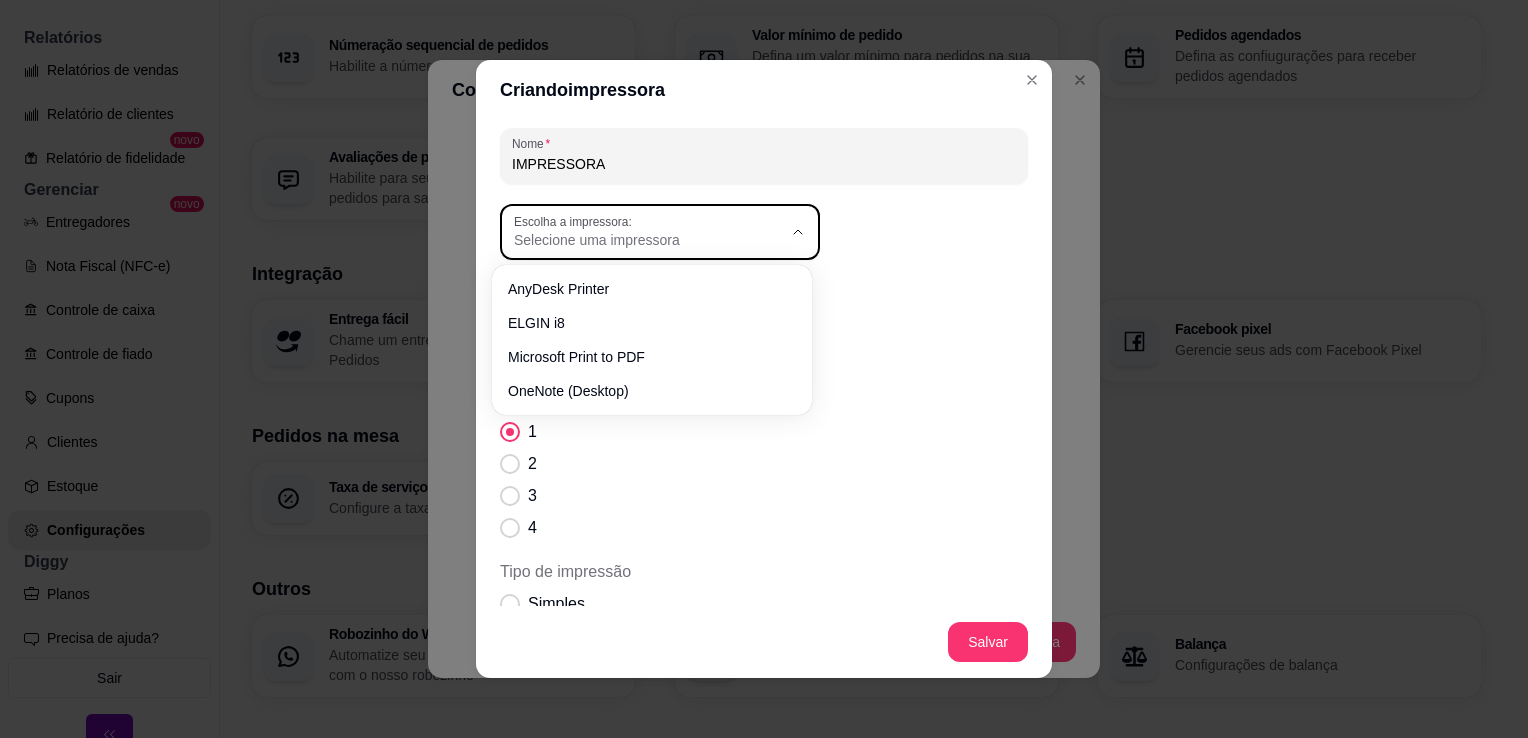 click on "Escolha a impressora: Selecione uma impressora" at bounding box center [660, 232] 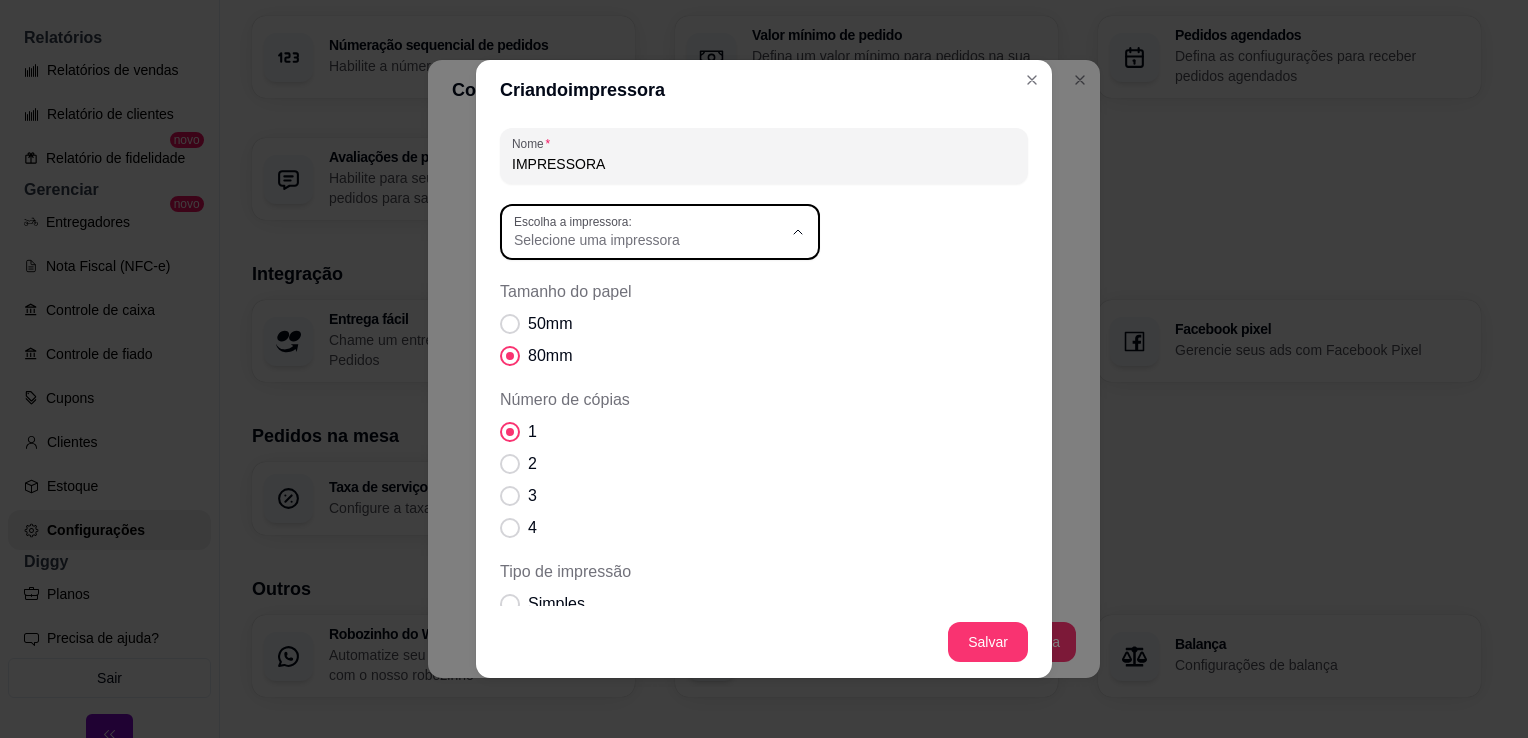 click on "ELGIN i8" at bounding box center (642, 320) 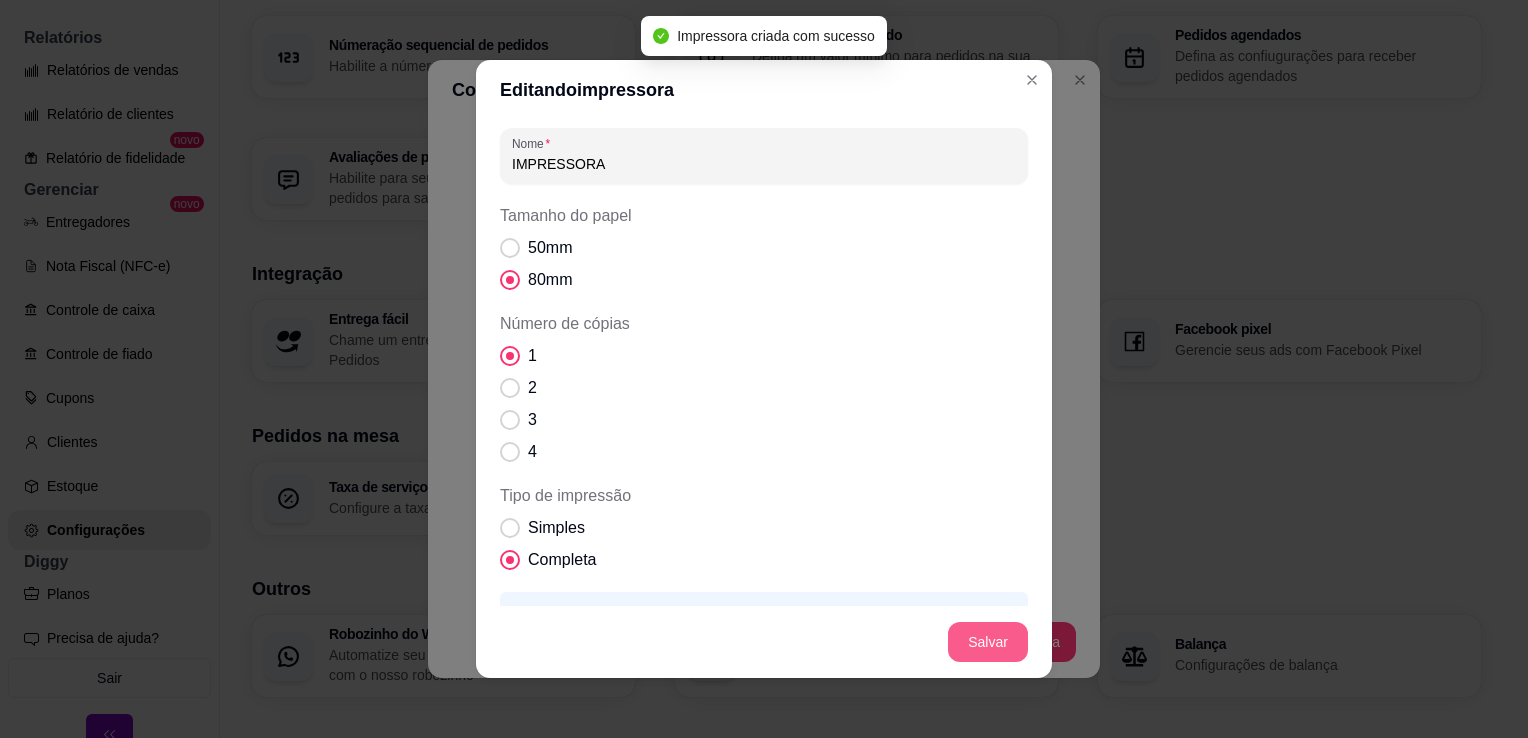 scroll, scrollTop: 558, scrollLeft: 0, axis: vertical 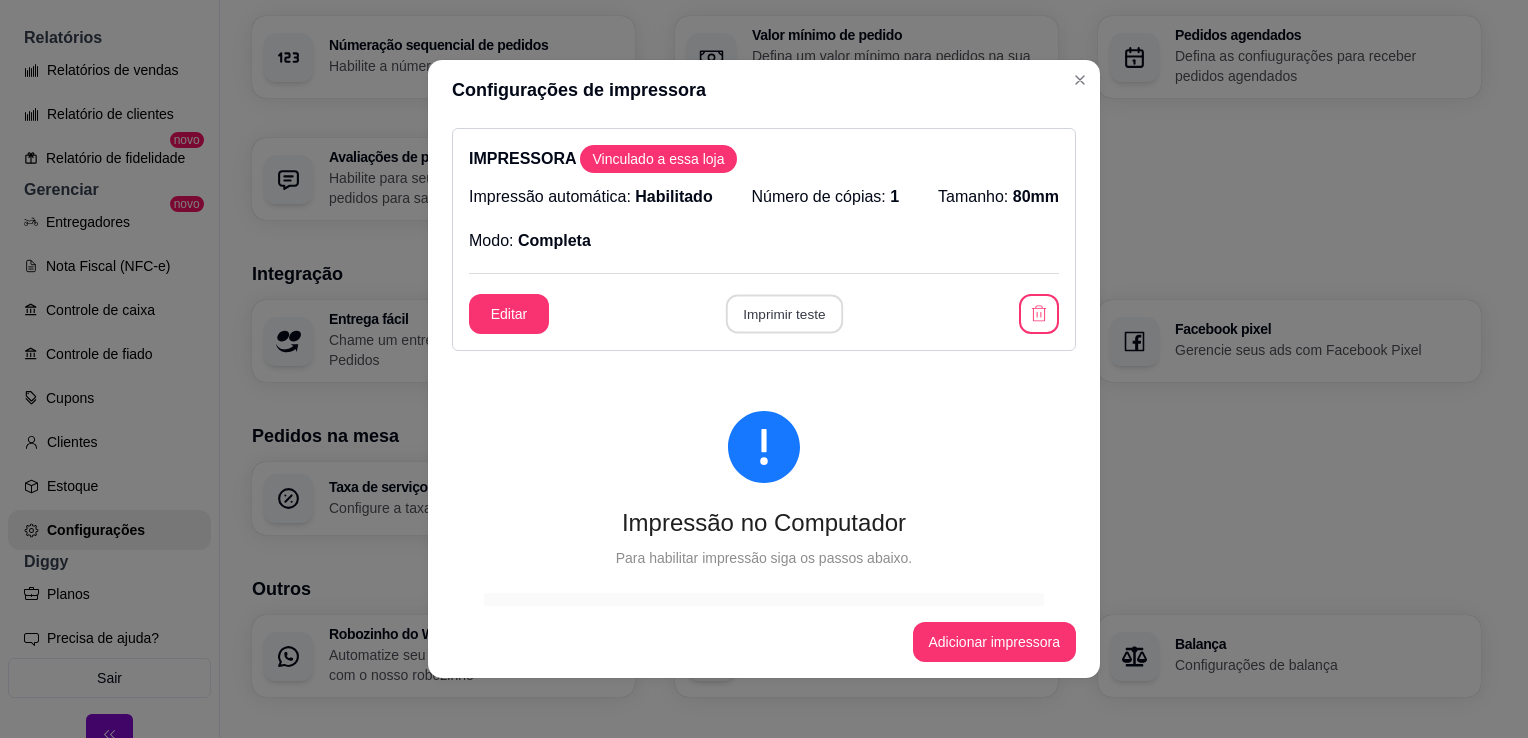 click on "Imprimir teste" at bounding box center [783, 314] 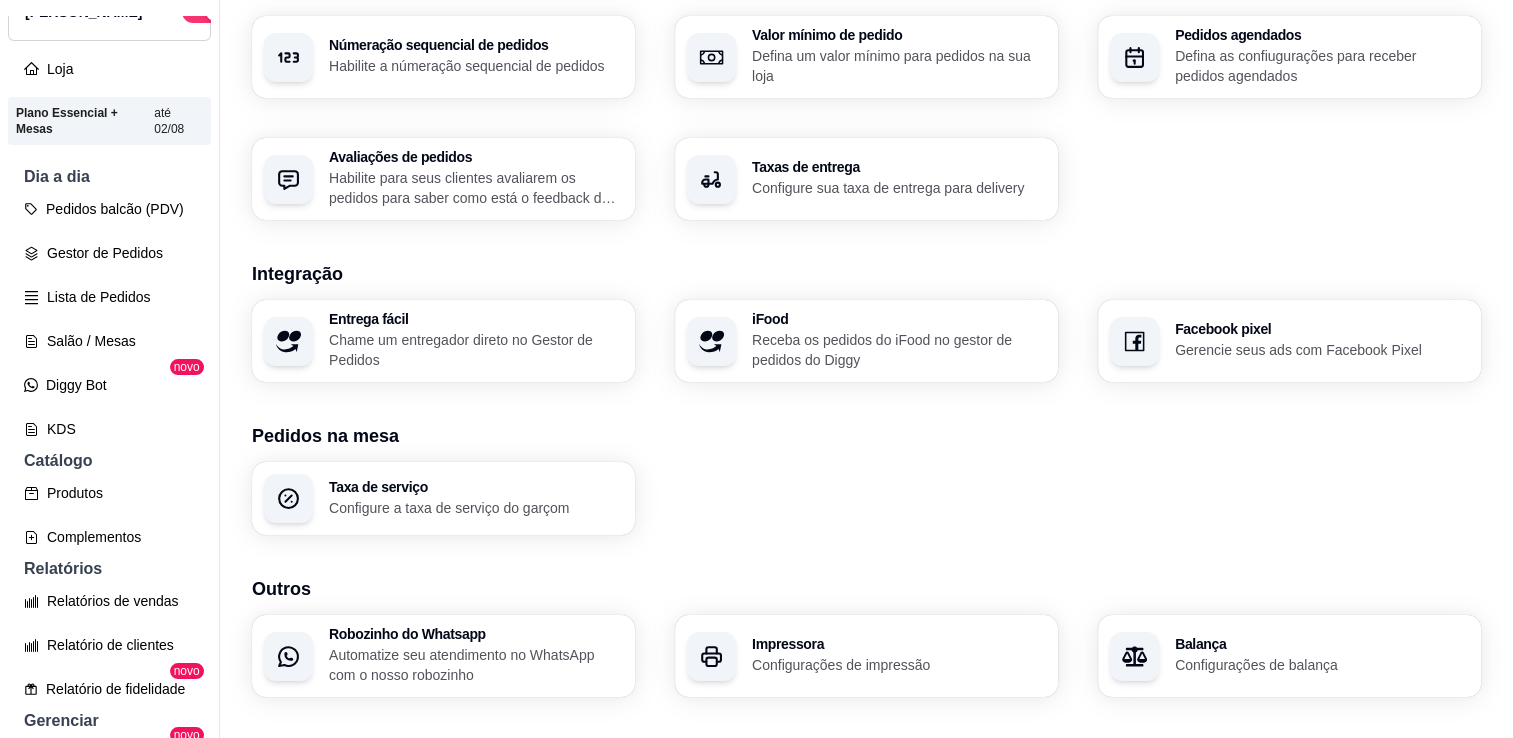 scroll, scrollTop: 60, scrollLeft: 0, axis: vertical 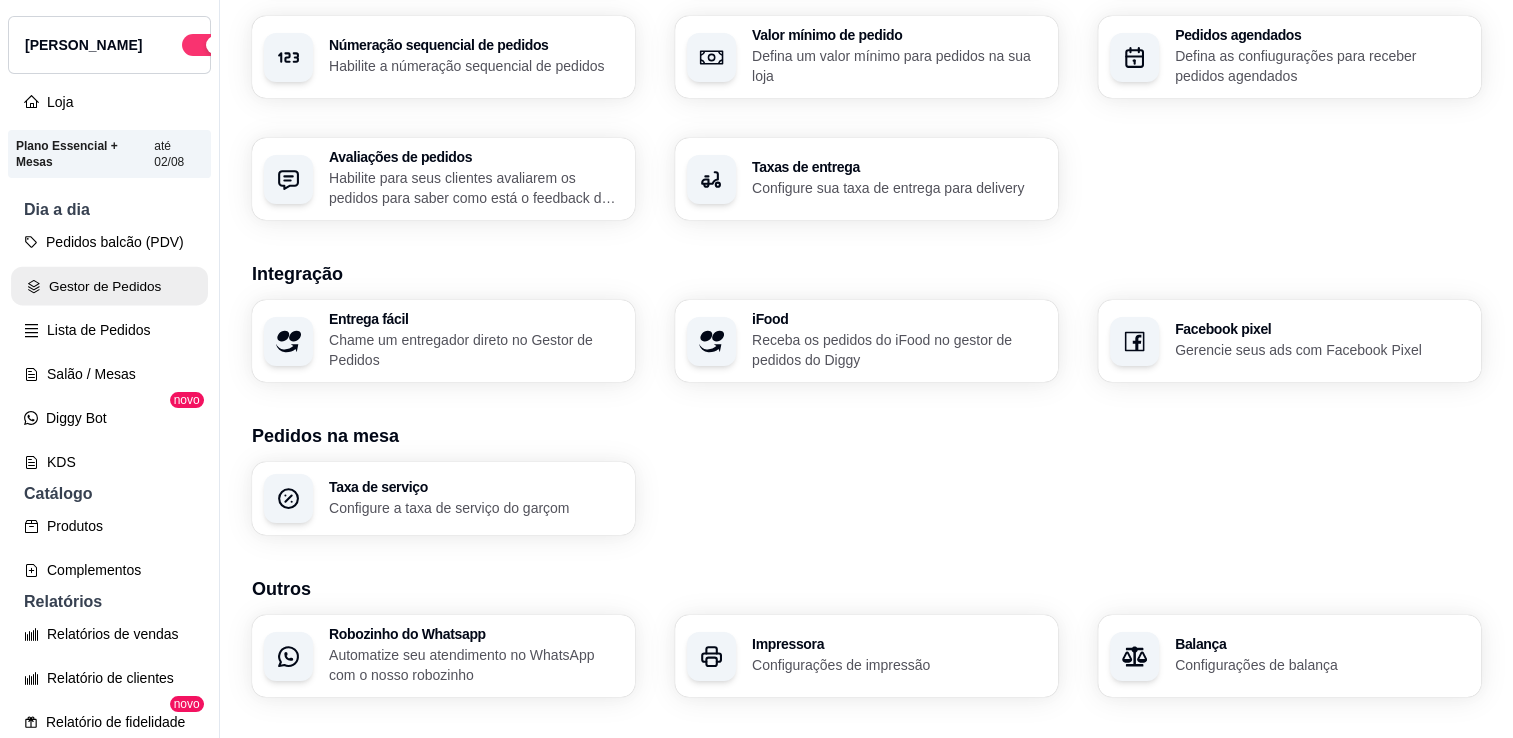 click on "Gestor de Pedidos" at bounding box center (109, 286) 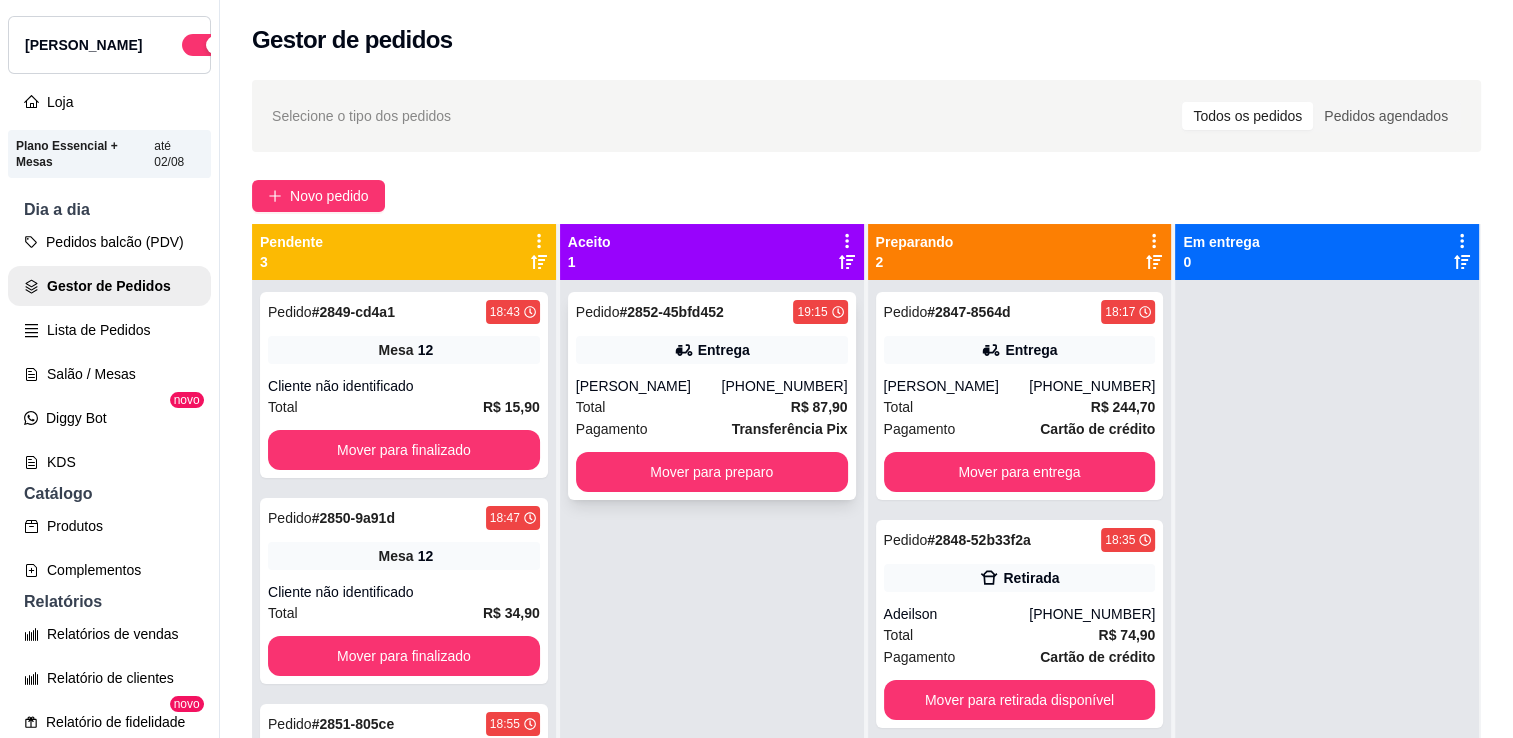 click on "Total R$ 87,90" at bounding box center (712, 407) 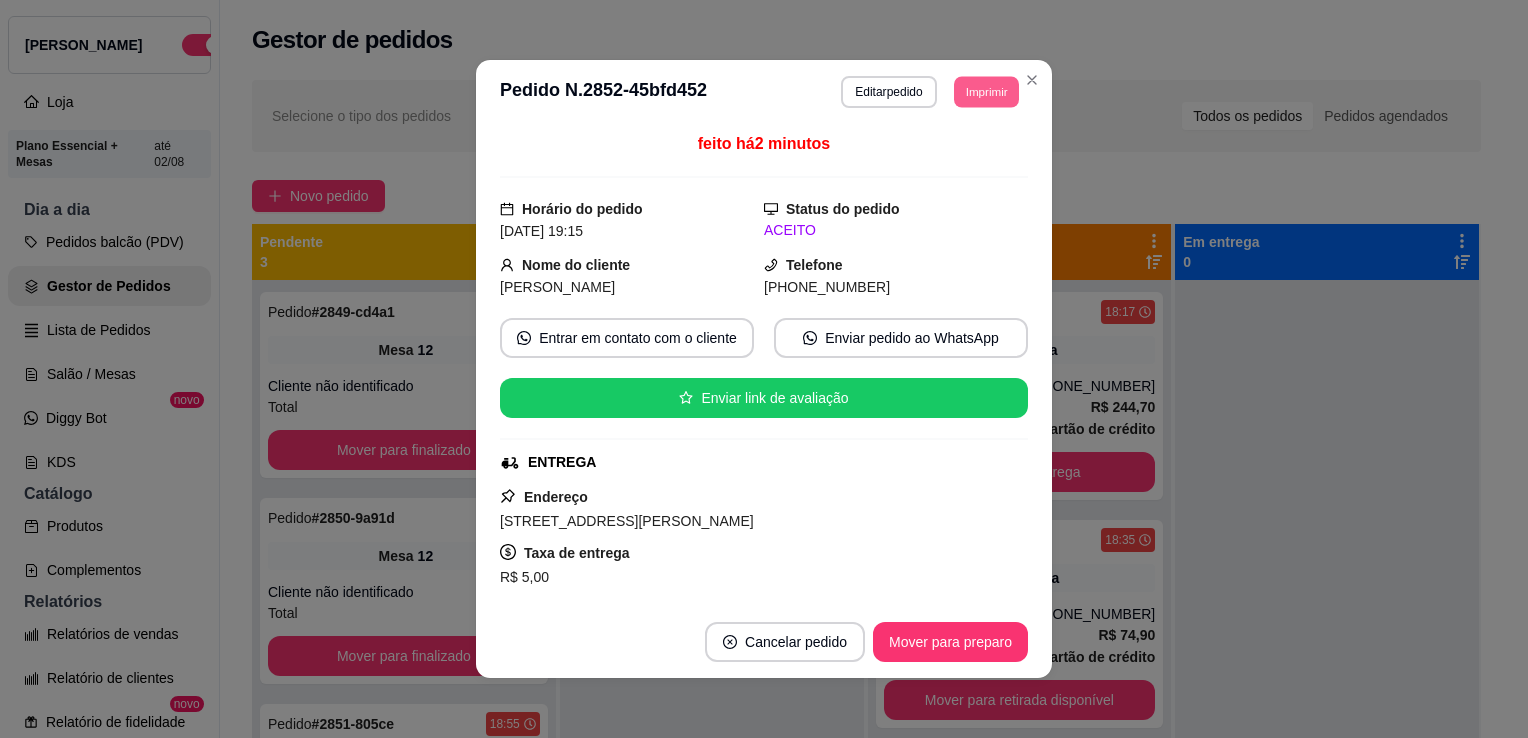 click on "Imprimir" at bounding box center (986, 91) 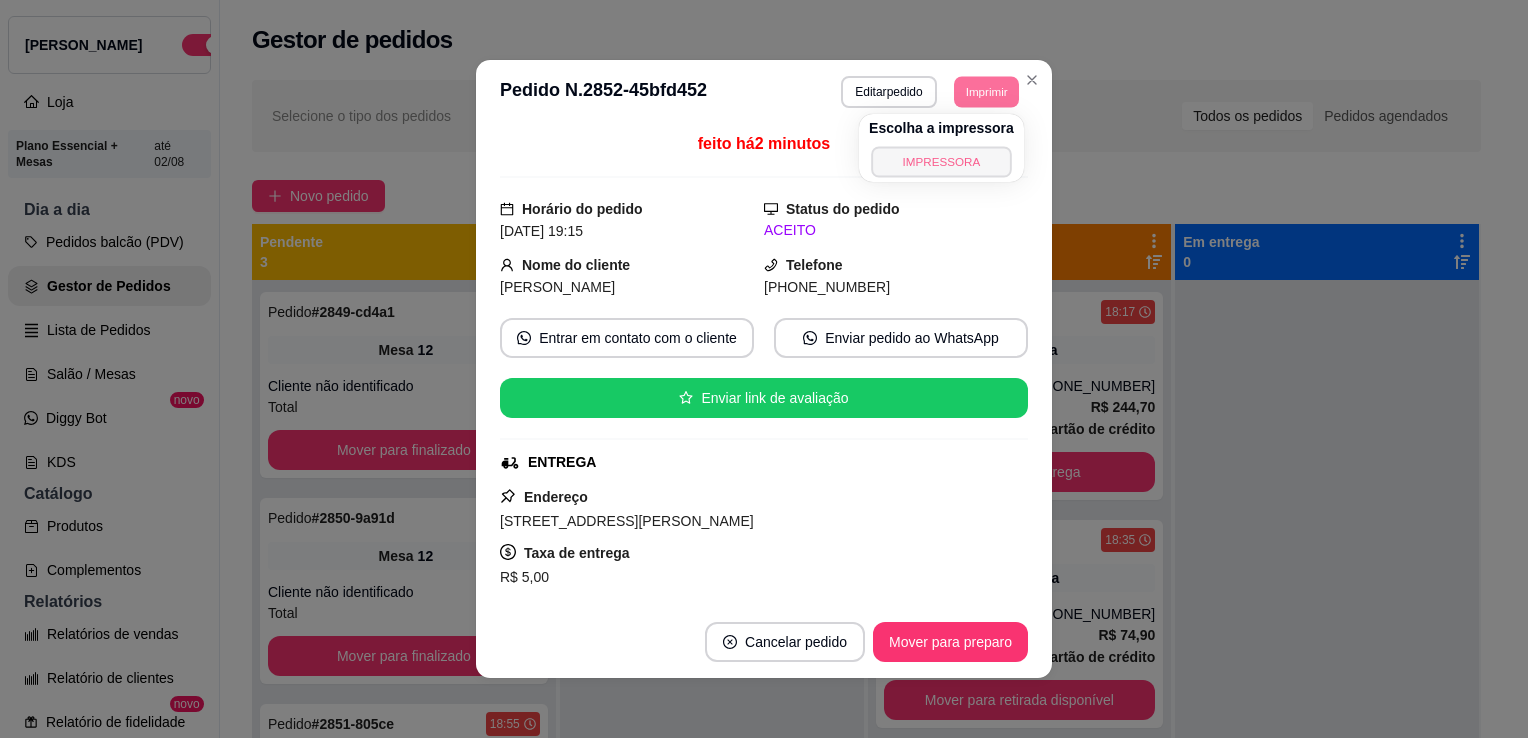 click on "IMPRESSORA" at bounding box center (941, 161) 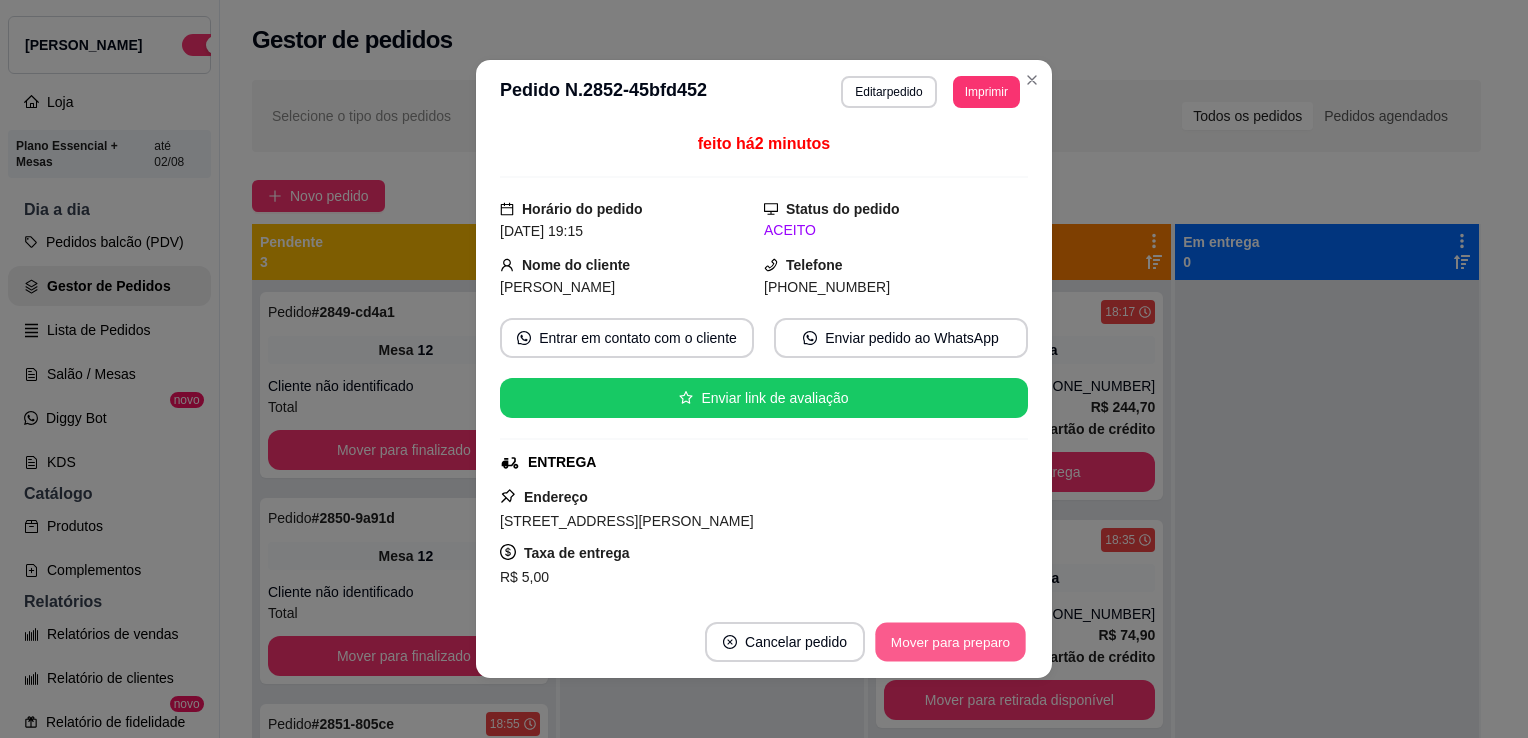 click on "Mover para preparo" at bounding box center [950, 642] 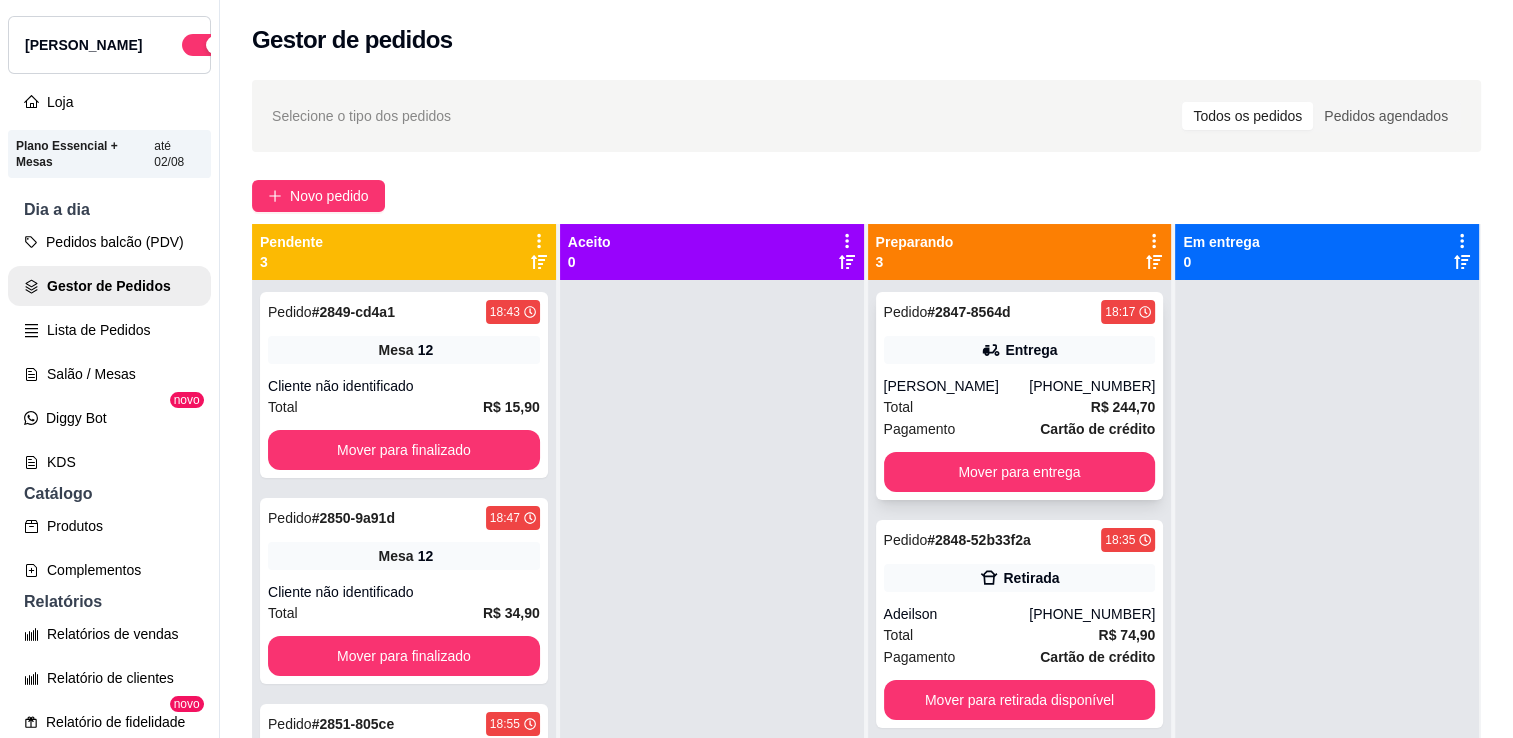 click on "[PHONE_NUMBER]" at bounding box center [1092, 386] 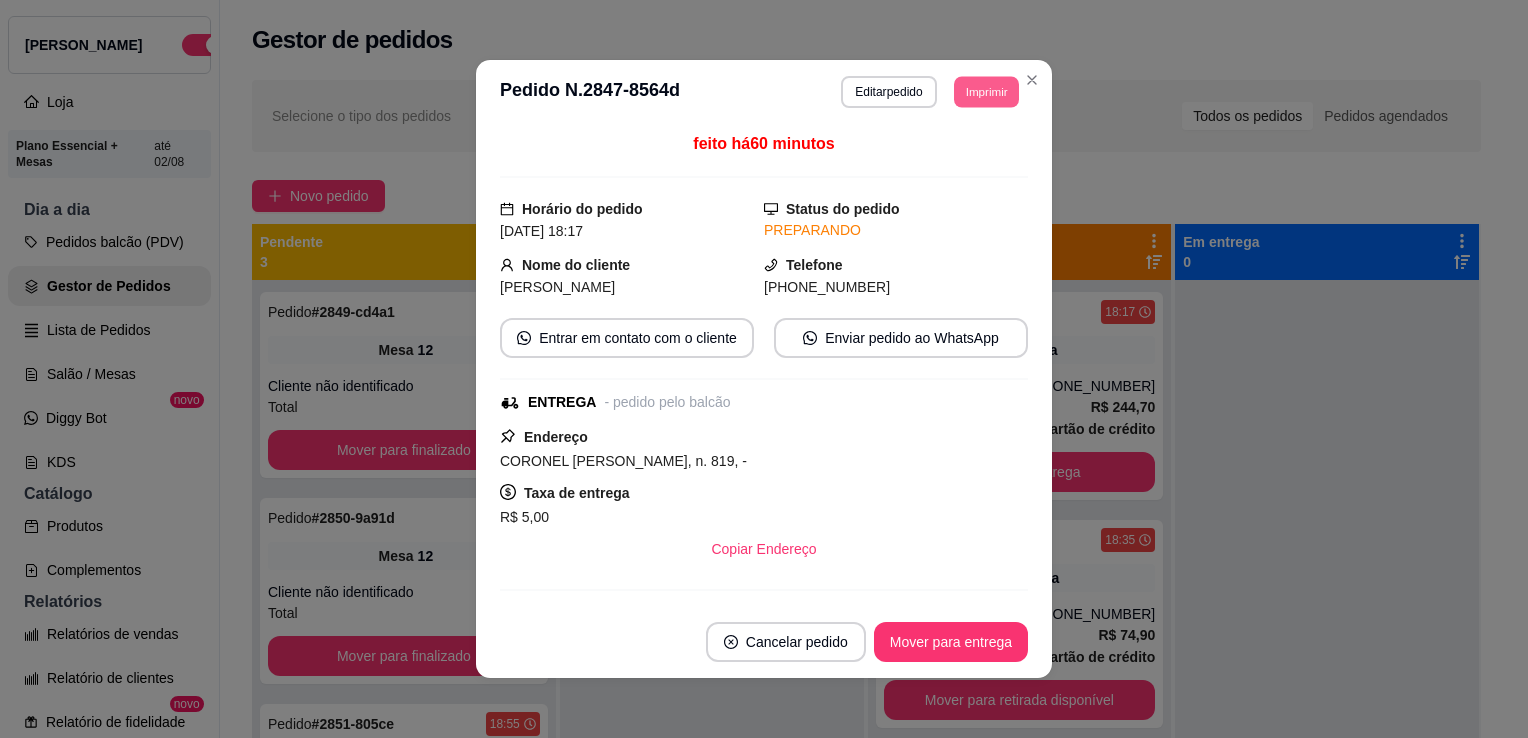 click on "Imprimir" at bounding box center (986, 91) 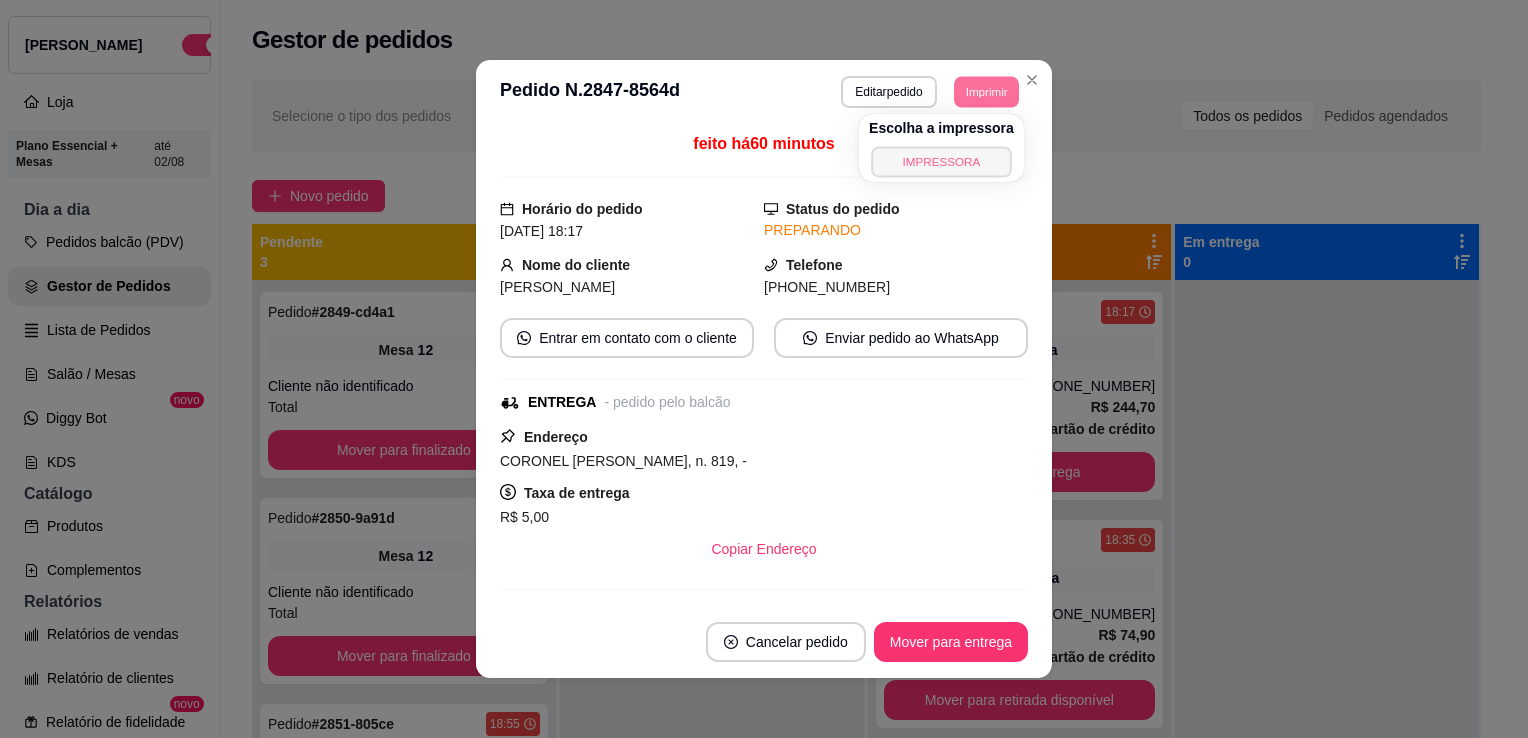 click on "IMPRESSORA" at bounding box center [941, 161] 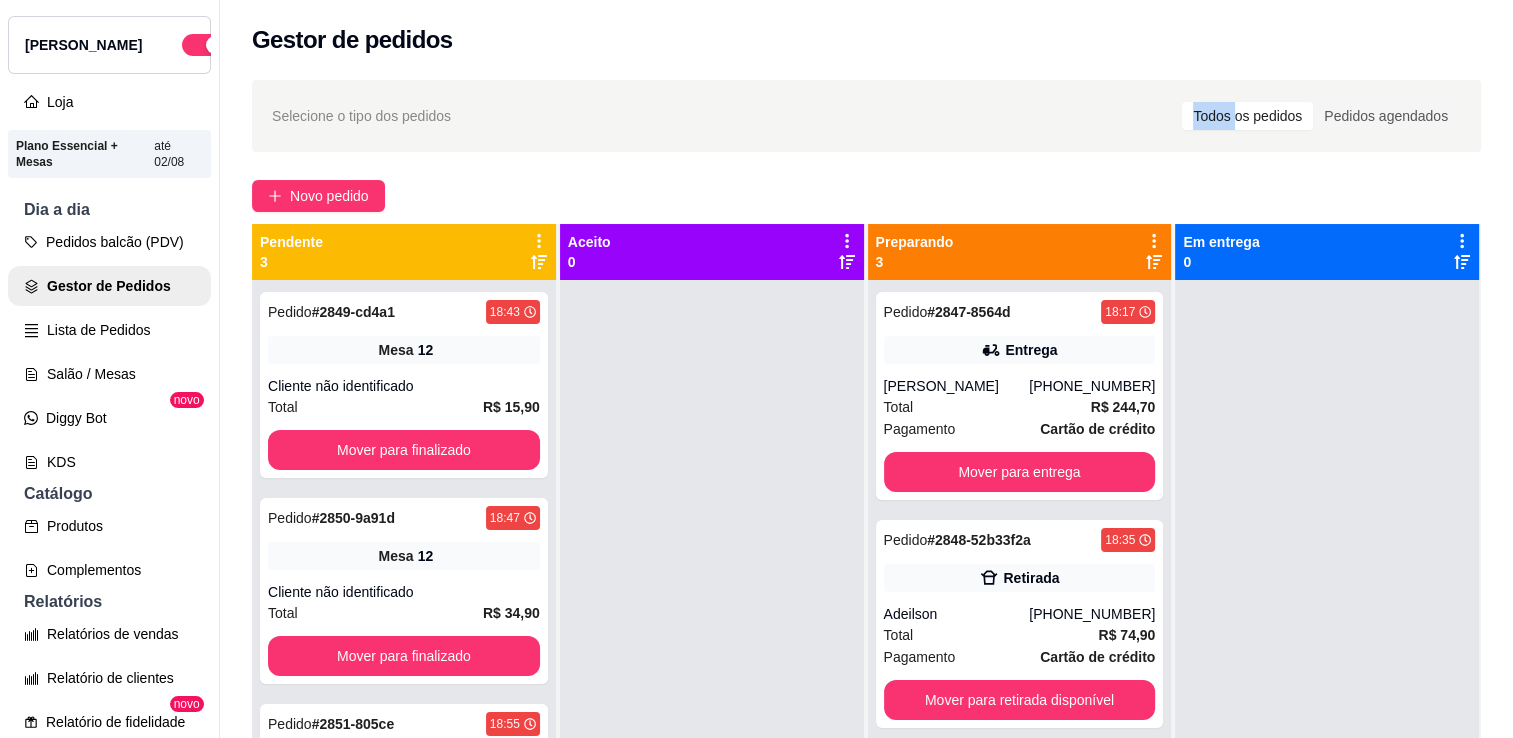 click on "Selecione o tipo dos pedidos Todos os pedidos Pedidos agendados Novo pedido Pendente 3 Pedido  # 2849-cd4a1 18:43 Mesa 12 Cliente não identificado Total R$ 15,90 Mover para finalizado Pedido  # 2850-9a91d 18:47 Mesa 12 Cliente não identificado Total R$ 34,90 Mover para finalizado Pedido  # 2851-805ce 18:55 Mesa 12 Cliente não identificado Total R$ 15,90 Mover para finalizado Aceito 0 Preparando 3 Pedido  # 2847-8564d 18:17 Entrega GERALDO [PHONE_NUMBER] Total R$ 244,70 Pagamento Cartão de crédito Mover para entrega Pedido  # 2848-52b33f2a 18:35 Retirada Adeilson  [PHONE_NUMBER] Total R$ 74,90 Pagamento Cartão de crédito Mover para retirada disponível Pedido  # 2852-45bfd452 19:15 Entrega Myrelle lais [PHONE_NUMBER] Total R$ 87,90 Pagamento Transferência Pix Mover para entrega Em entrega 0" at bounding box center (866, 527) 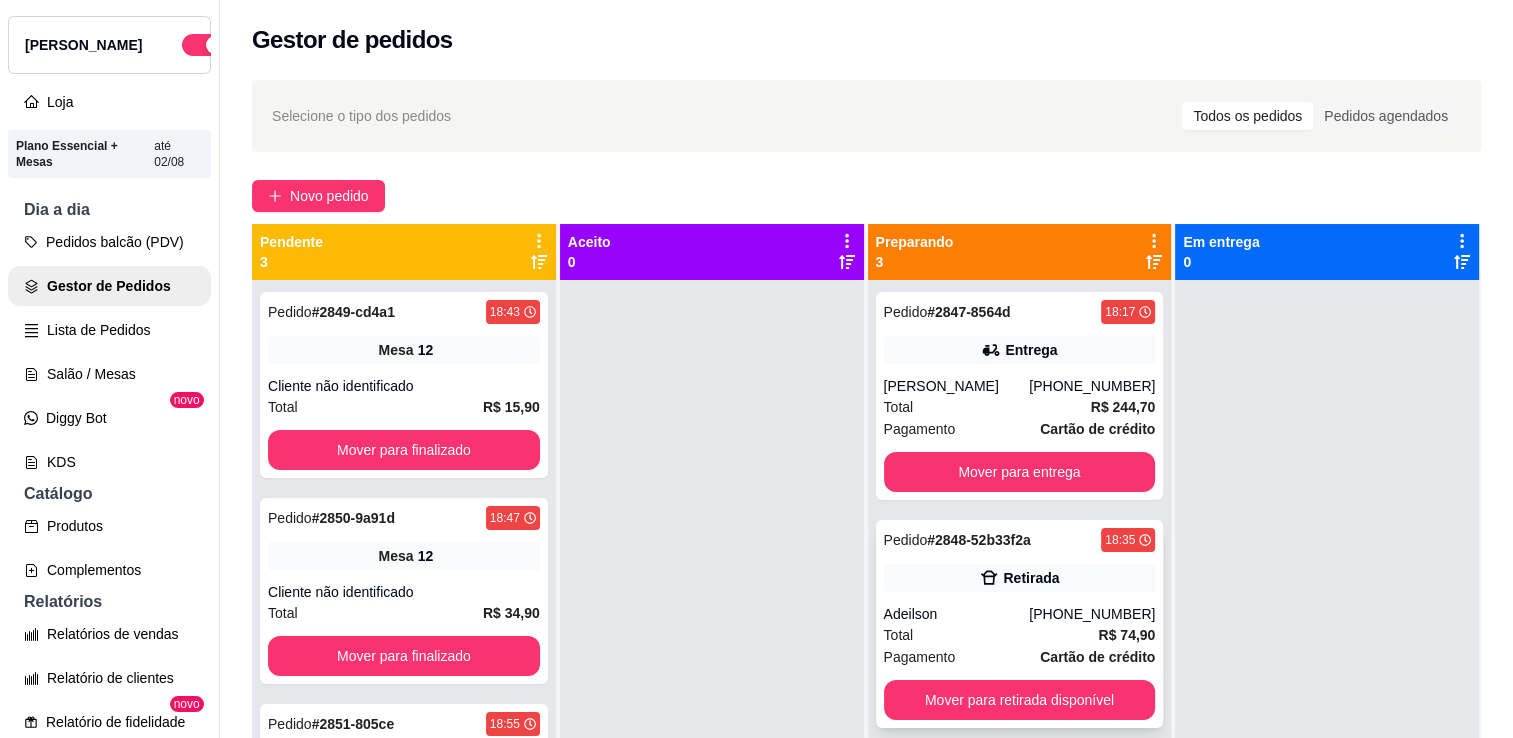 click on "Pedido  # 2848-52b33f2a 18:35 Retirada Adeilson  [PHONE_NUMBER] Total R$ 74,90 Pagamento Cartão de crédito Mover para retirada disponível" at bounding box center [1020, 624] 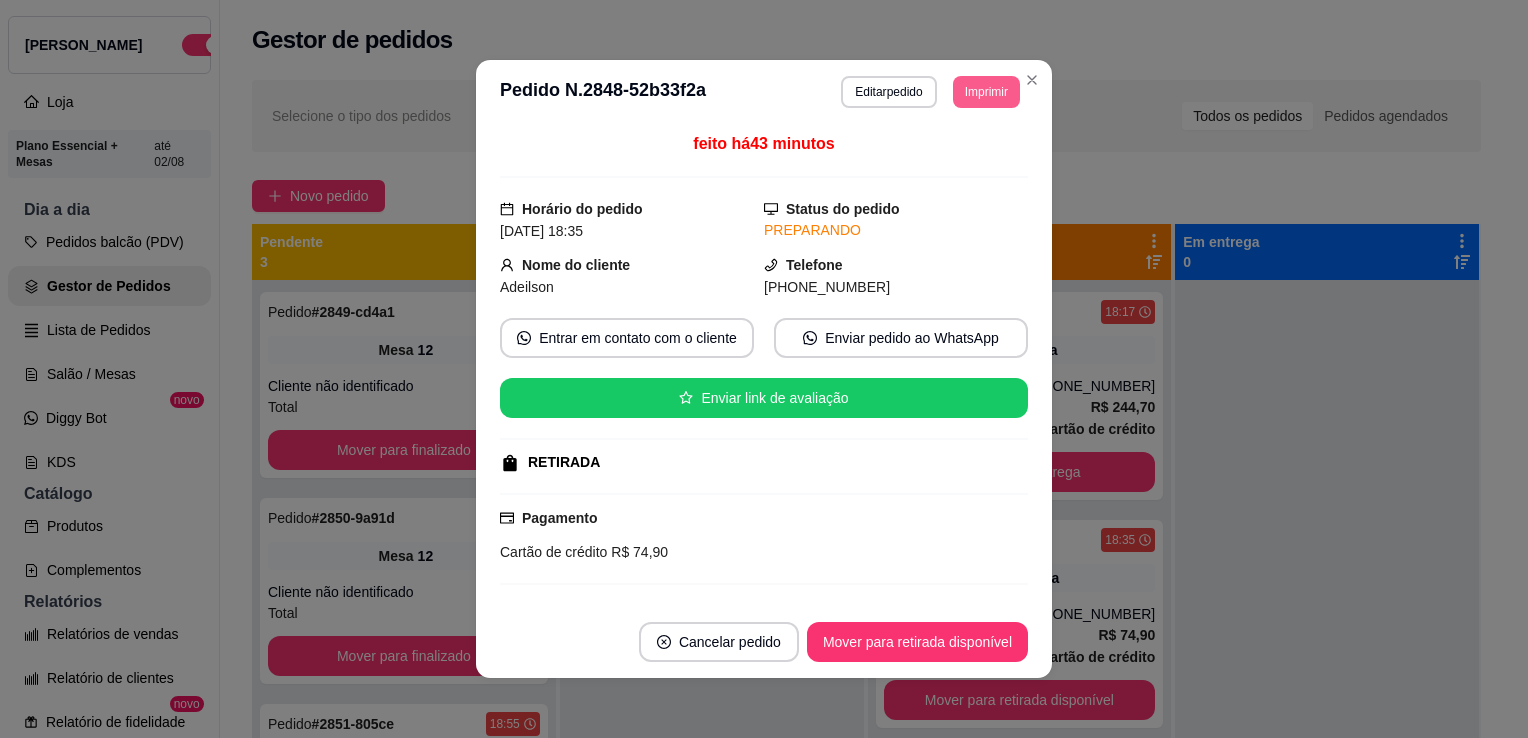 click on "Imprimir" at bounding box center [986, 92] 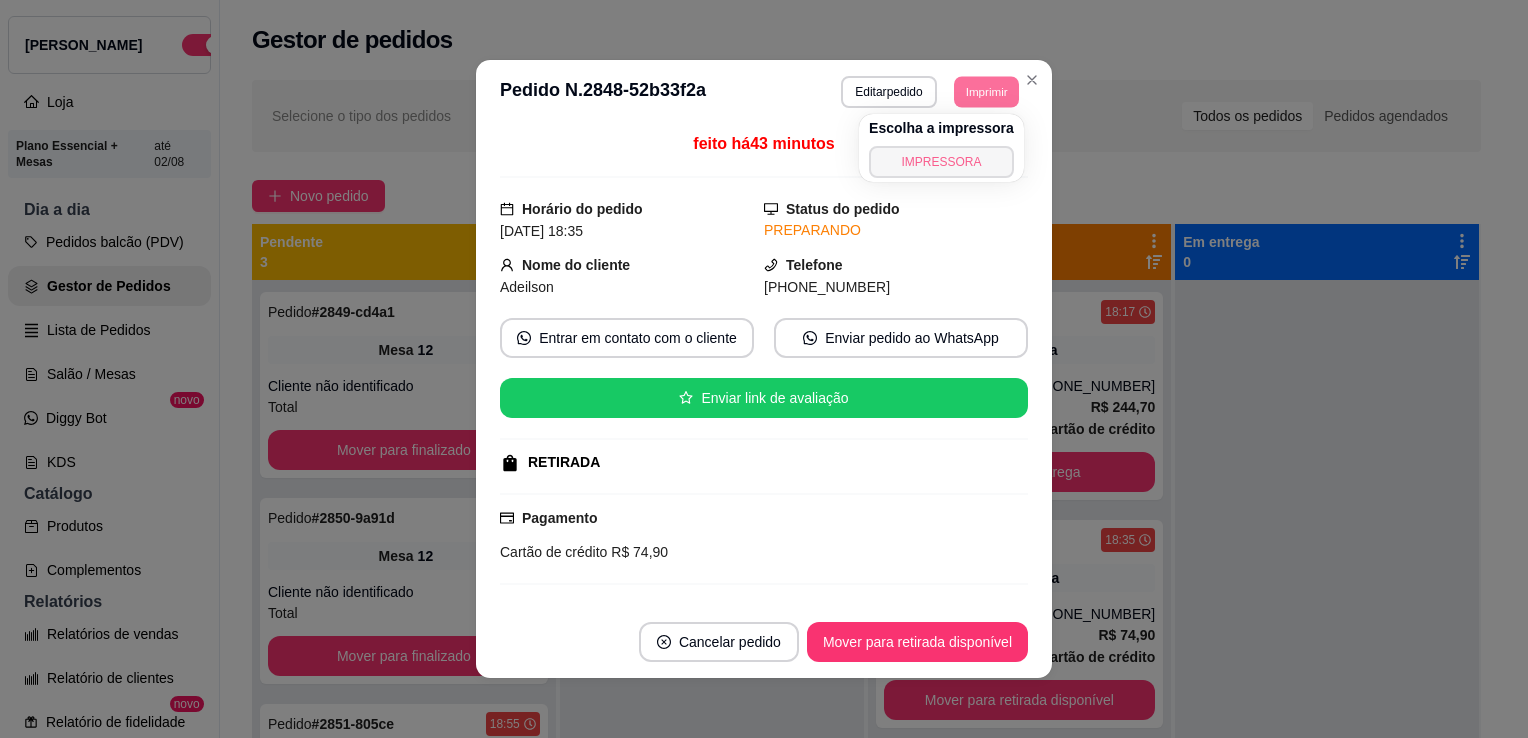 click on "IMPRESSORA" at bounding box center [941, 162] 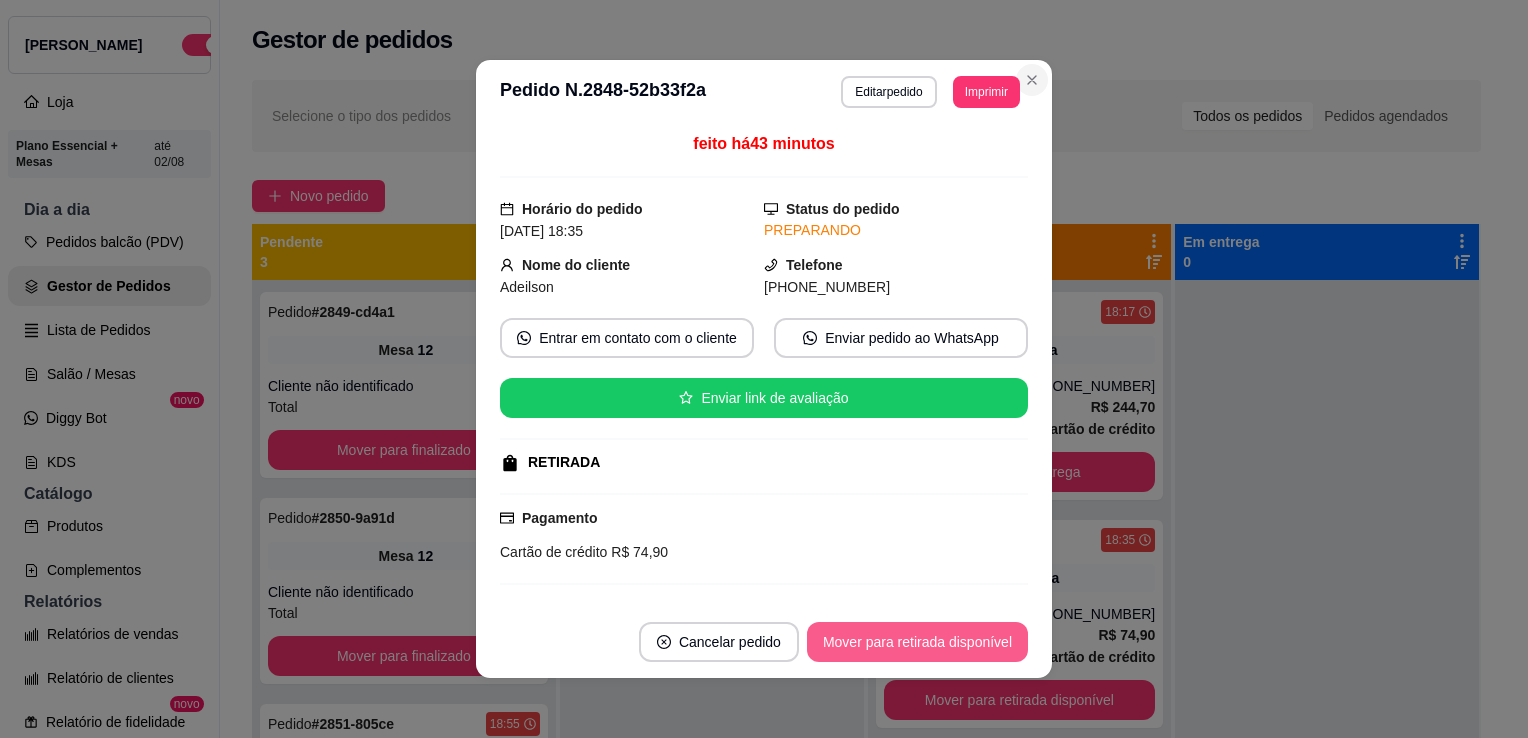 click on "**********" at bounding box center (764, 369) 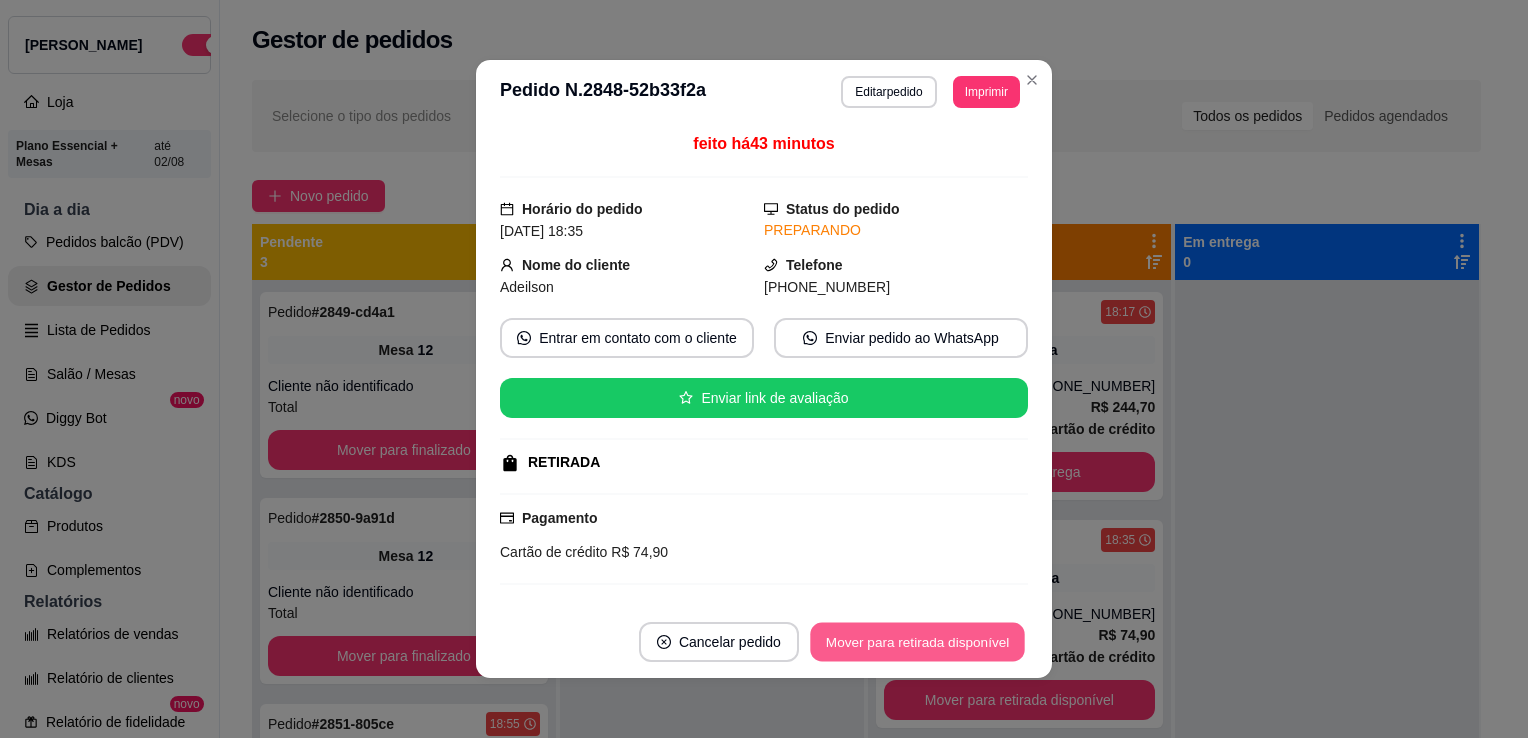 click on "Mover para retirada disponível" at bounding box center (917, 642) 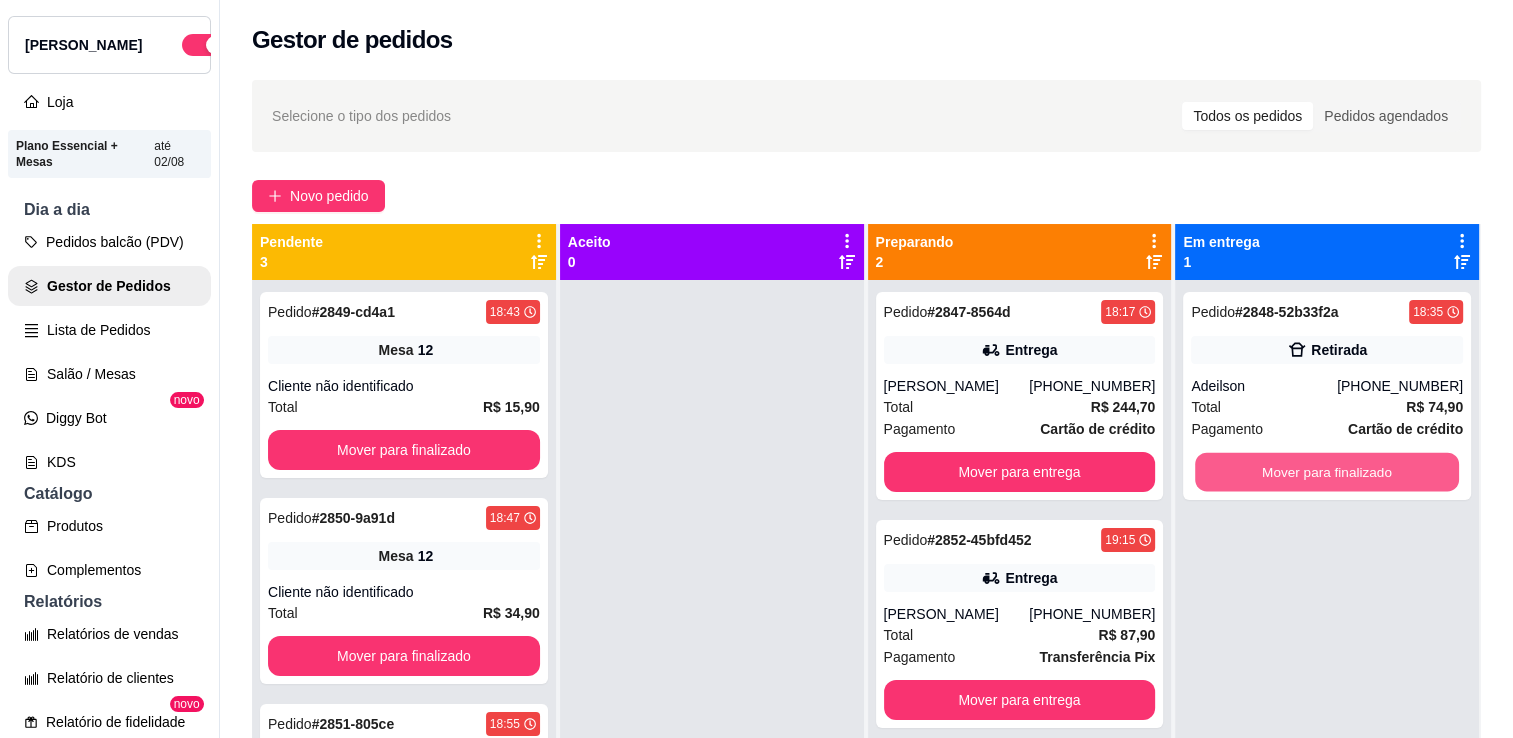 click on "Mover para finalizado" at bounding box center (1327, 472) 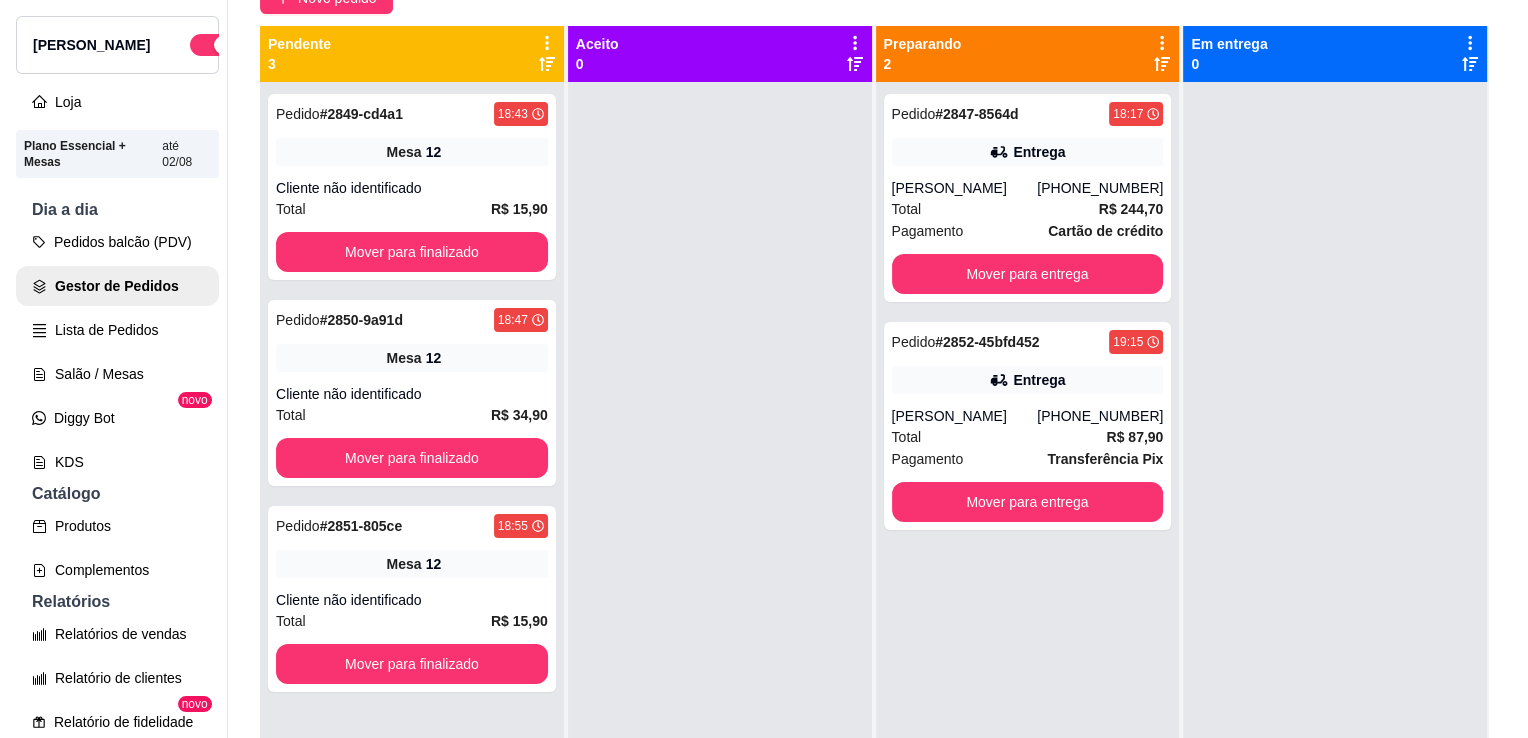 scroll, scrollTop: 200, scrollLeft: 0, axis: vertical 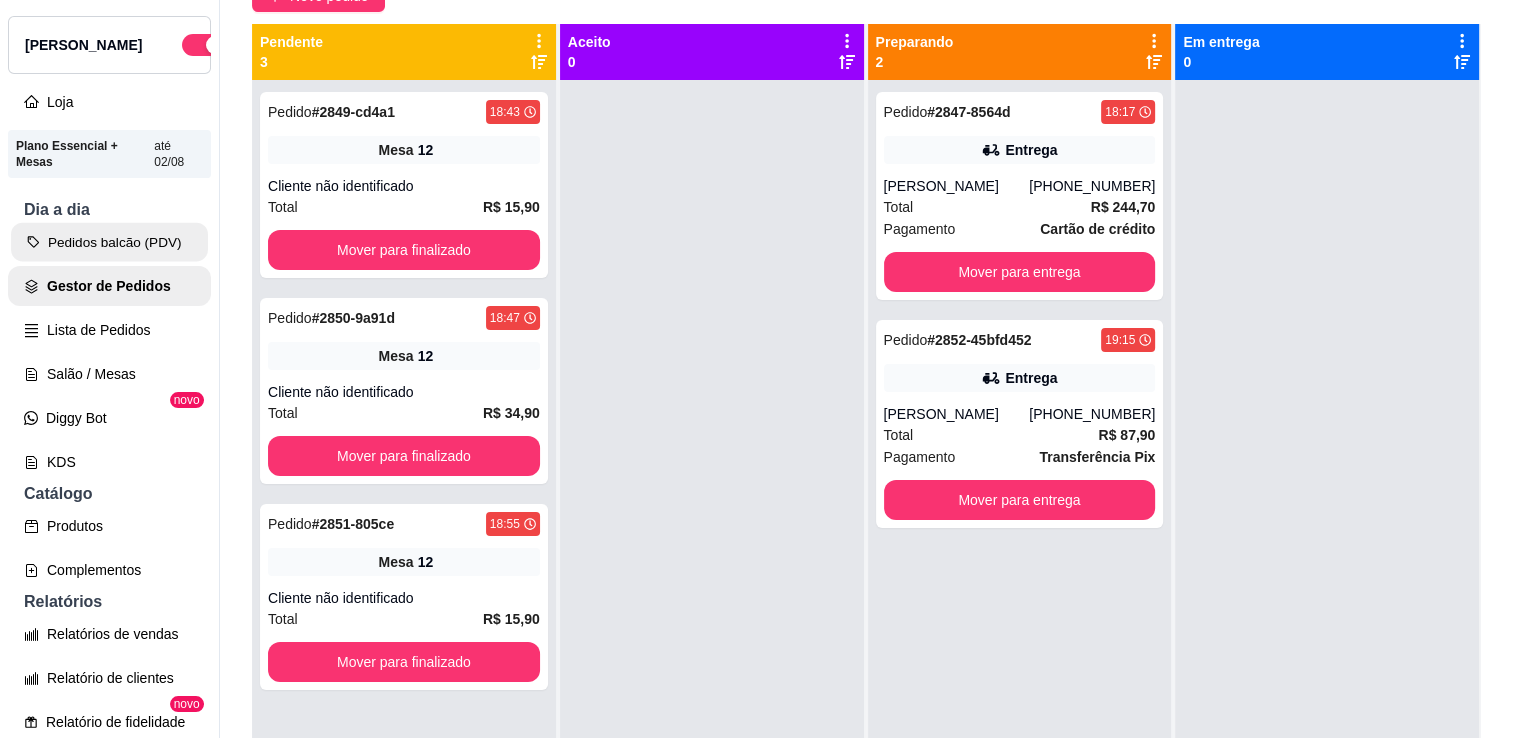 click on "Pedidos balcão (PDV)" at bounding box center [109, 242] 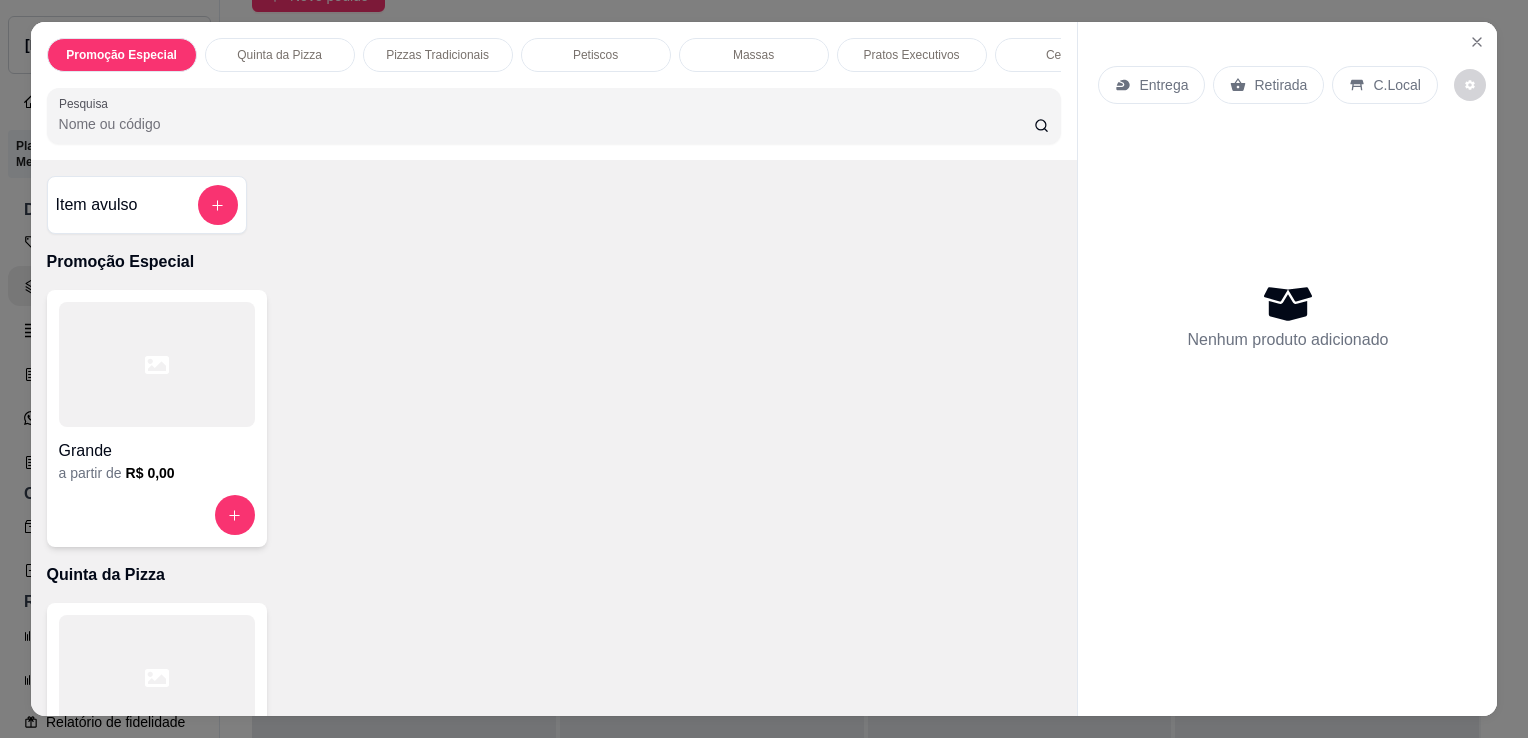 click on "Pesquisa" at bounding box center [546, 124] 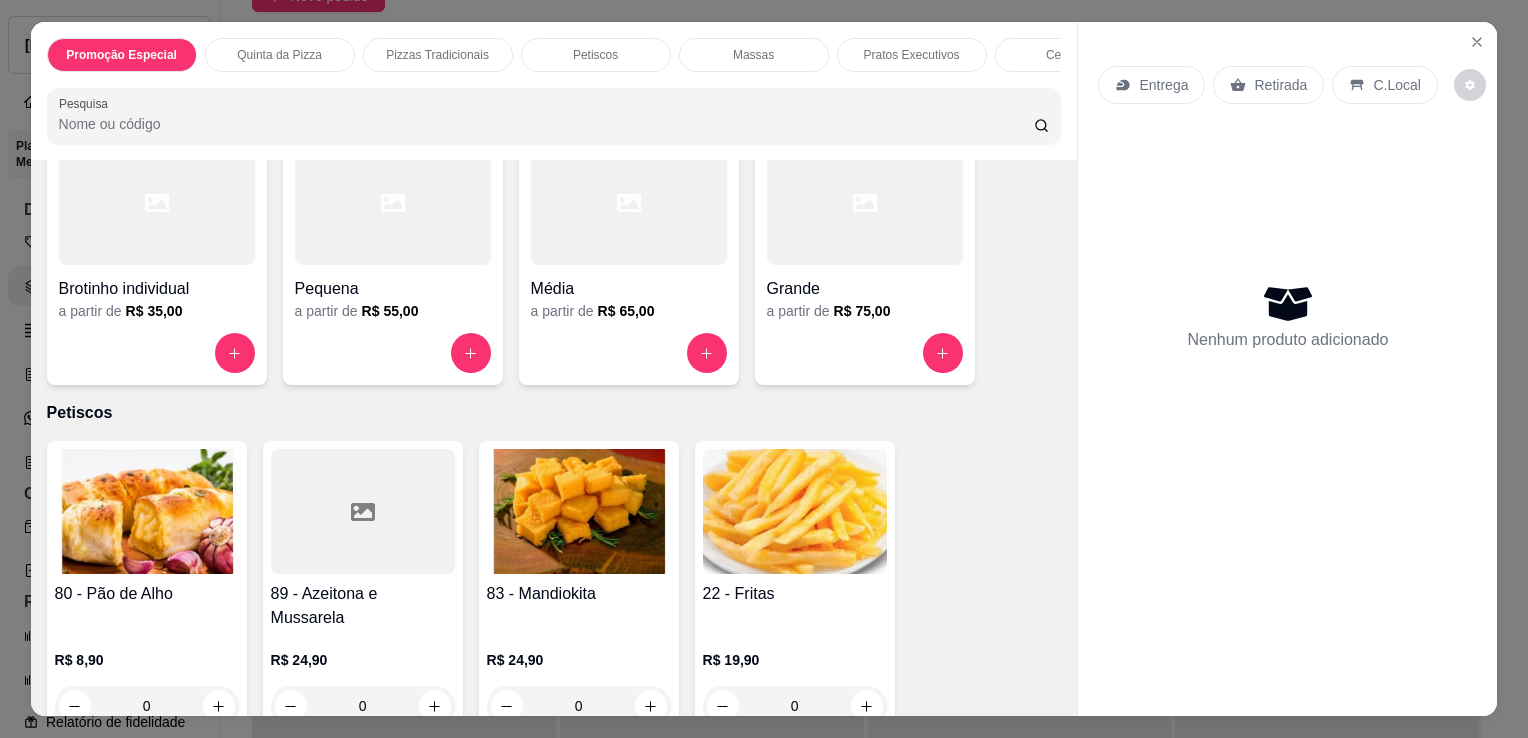 scroll, scrollTop: 736, scrollLeft: 0, axis: vertical 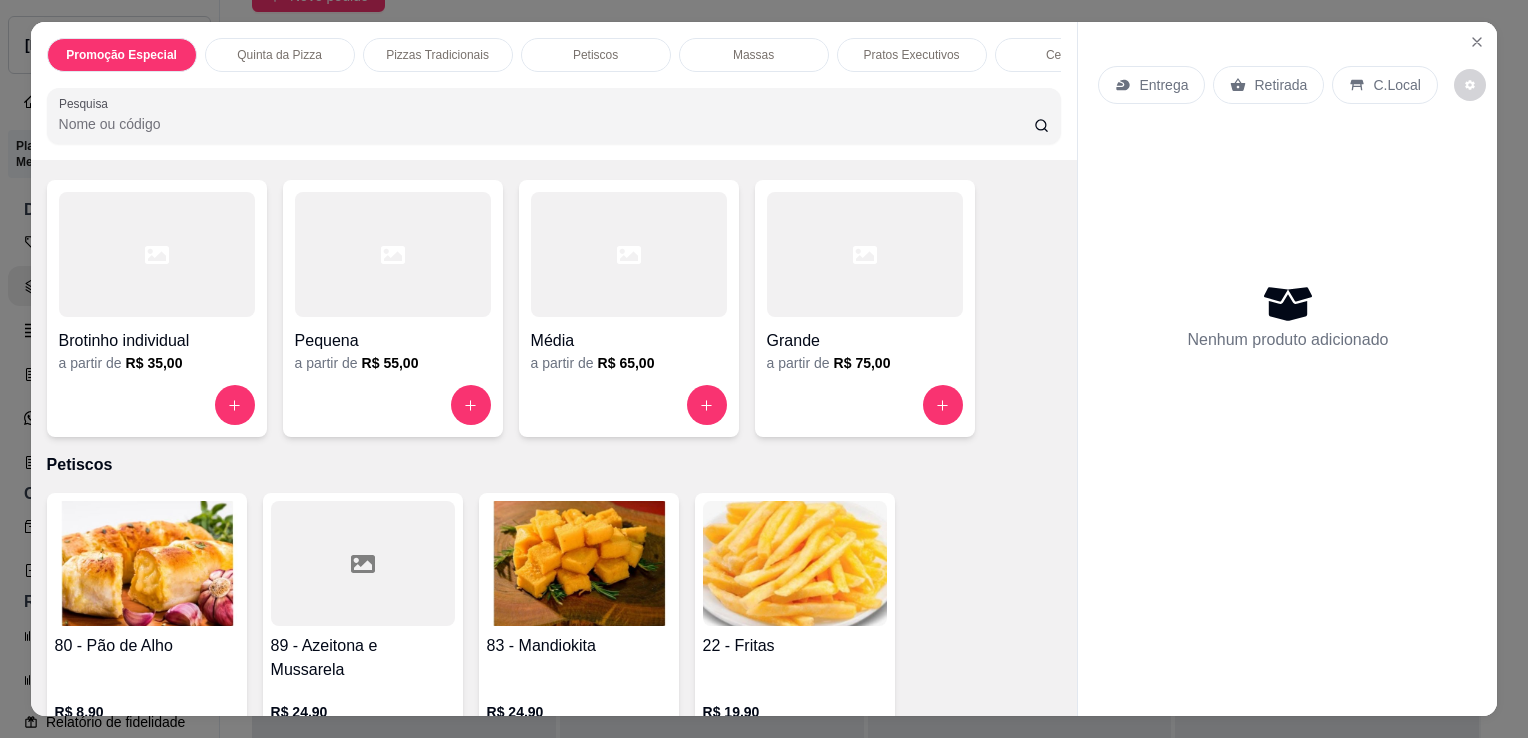 click at bounding box center (393, 254) 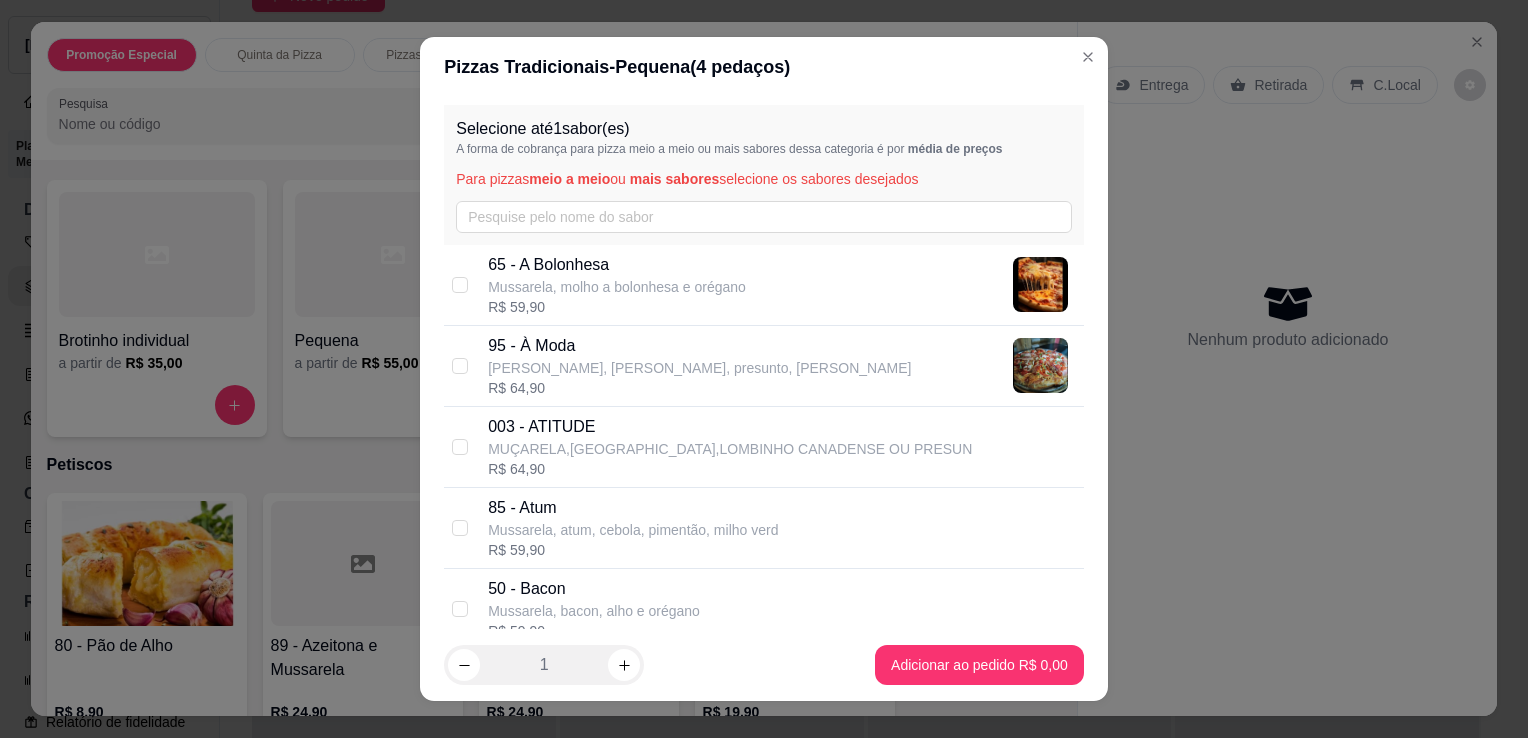 click on "Mussarela, molho a bolonhesa e orégano" at bounding box center [617, 287] 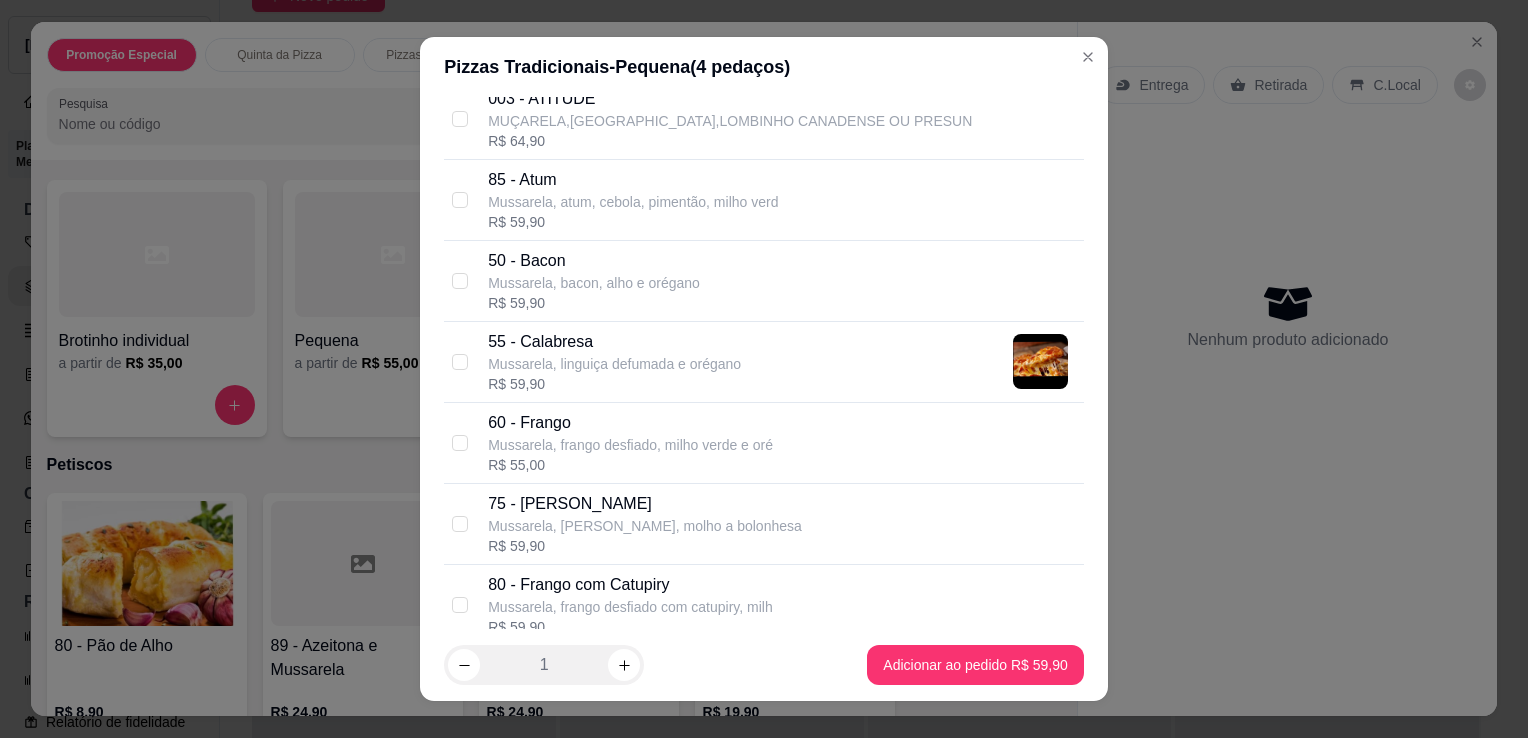 scroll, scrollTop: 337, scrollLeft: 0, axis: vertical 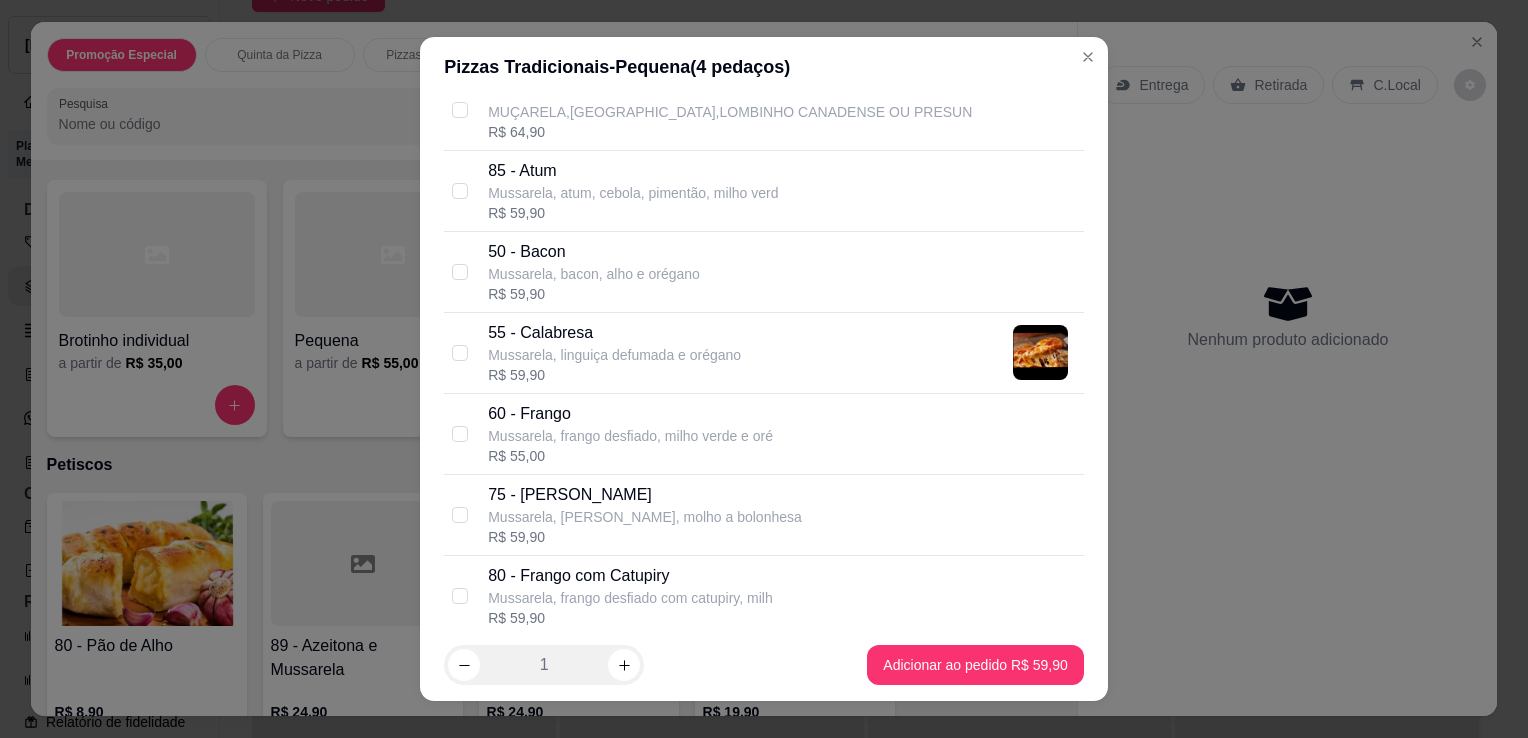 click on "60 - [PERSON_NAME], frango desfiado, milho verde e oré R$ 55,00" at bounding box center [782, 434] 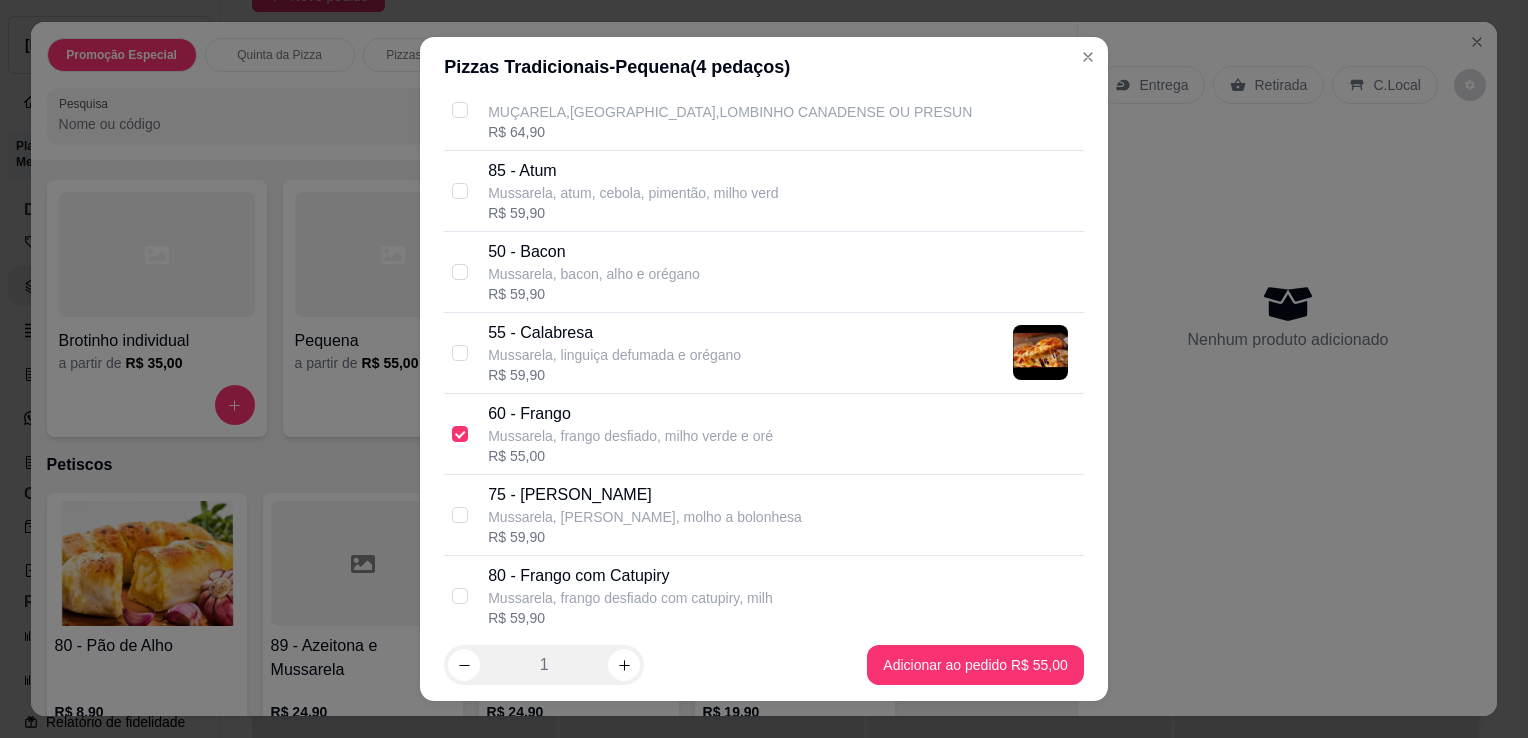 scroll, scrollTop: 0, scrollLeft: 0, axis: both 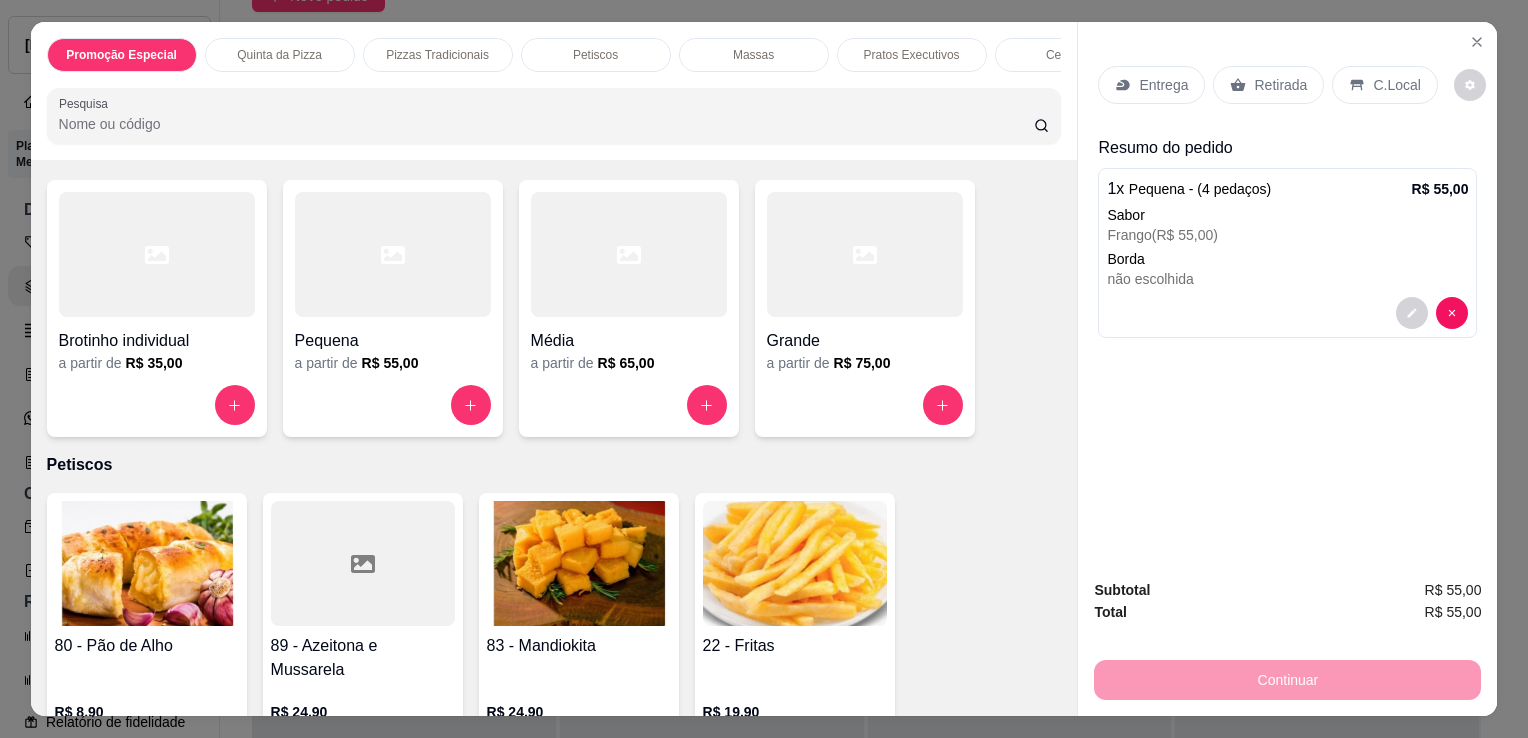 click on "Retirada" at bounding box center [1280, 85] 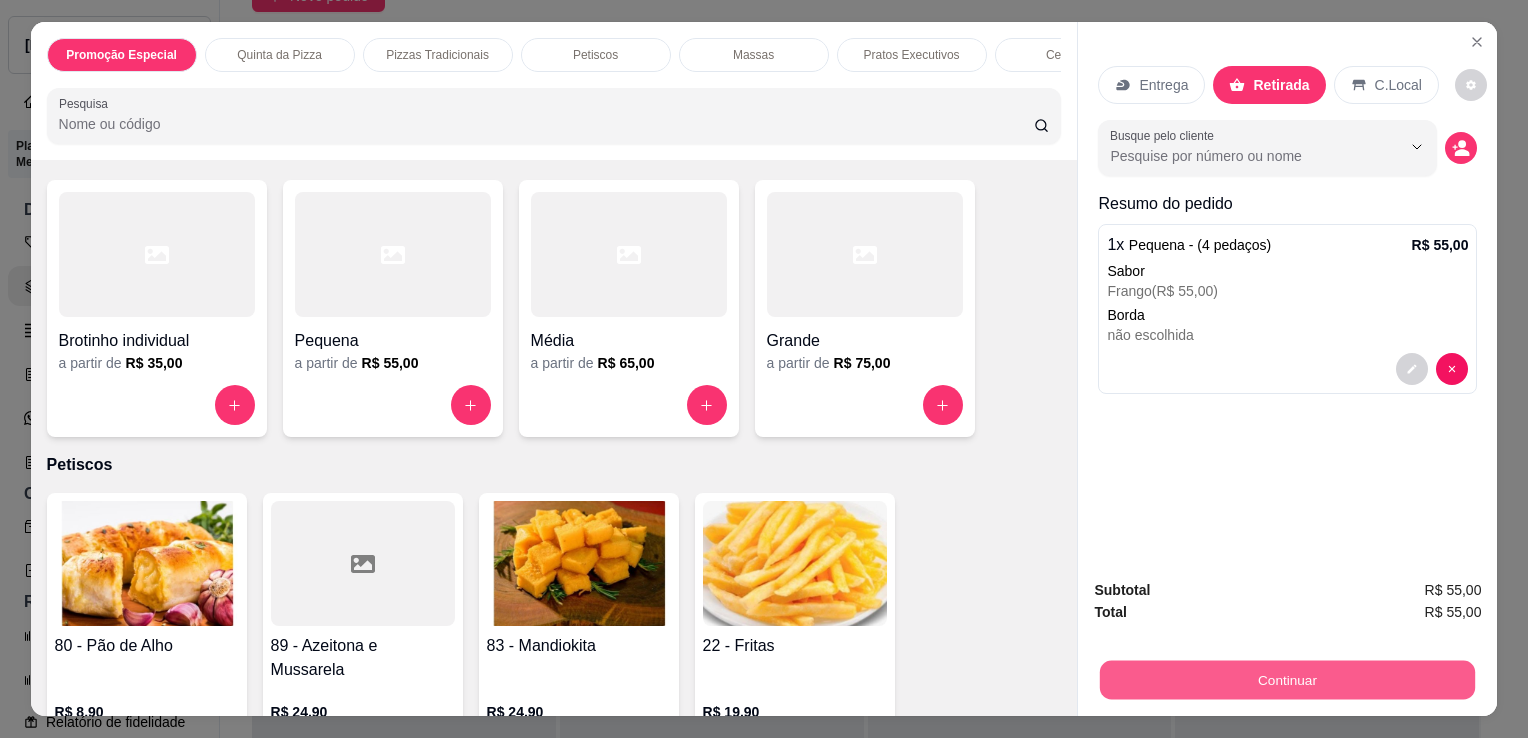 click on "Continuar" at bounding box center [1287, 679] 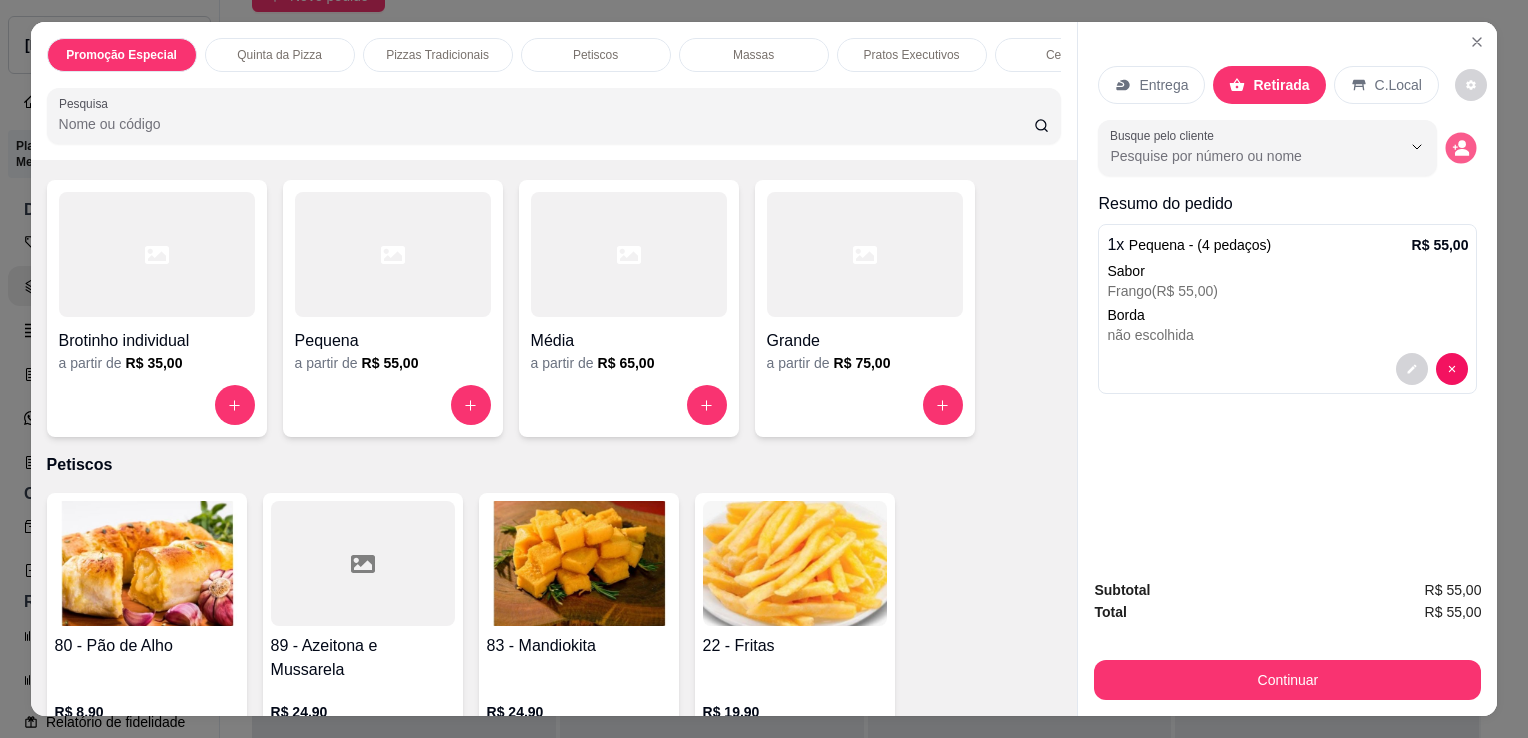 click at bounding box center (1461, 148) 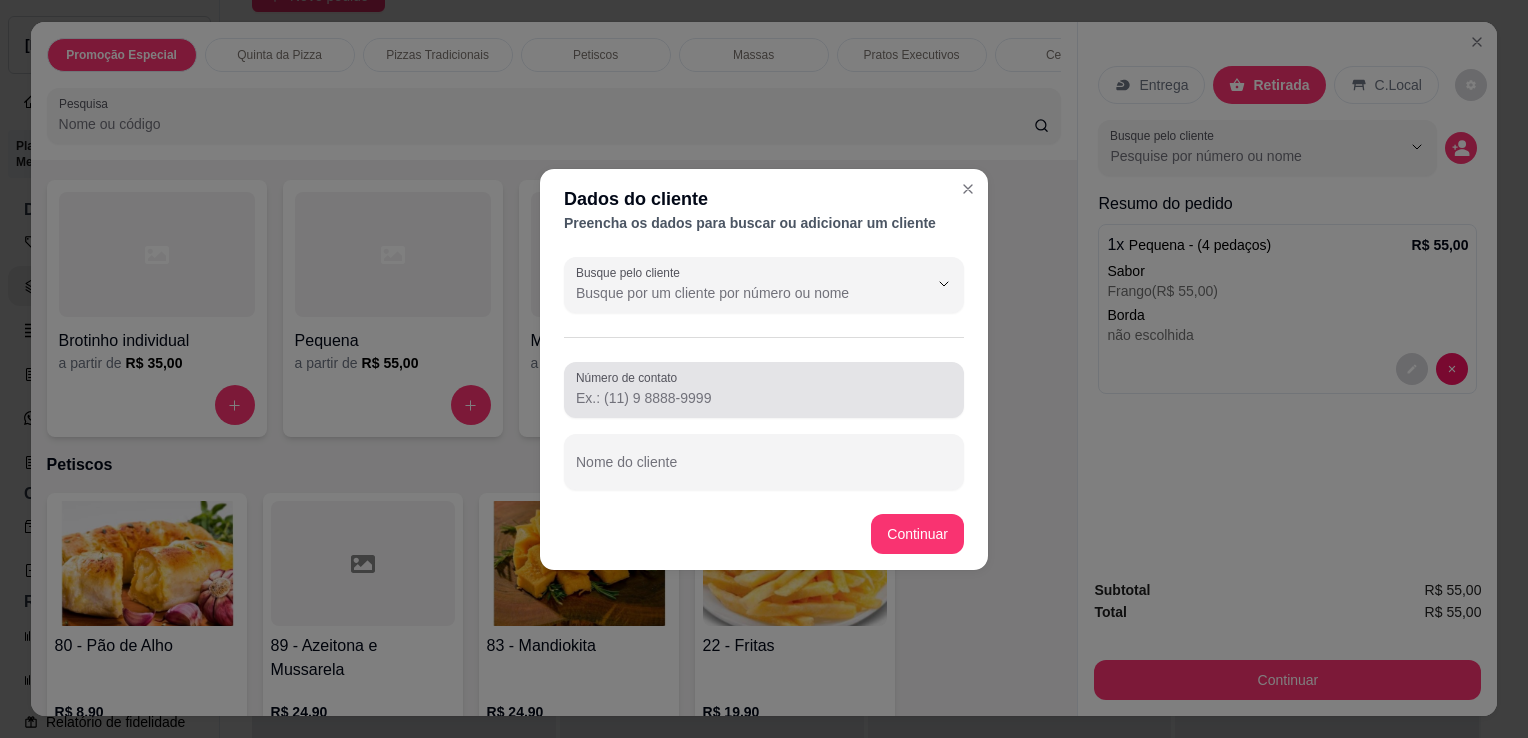 click on "Número de contato" at bounding box center [764, 390] 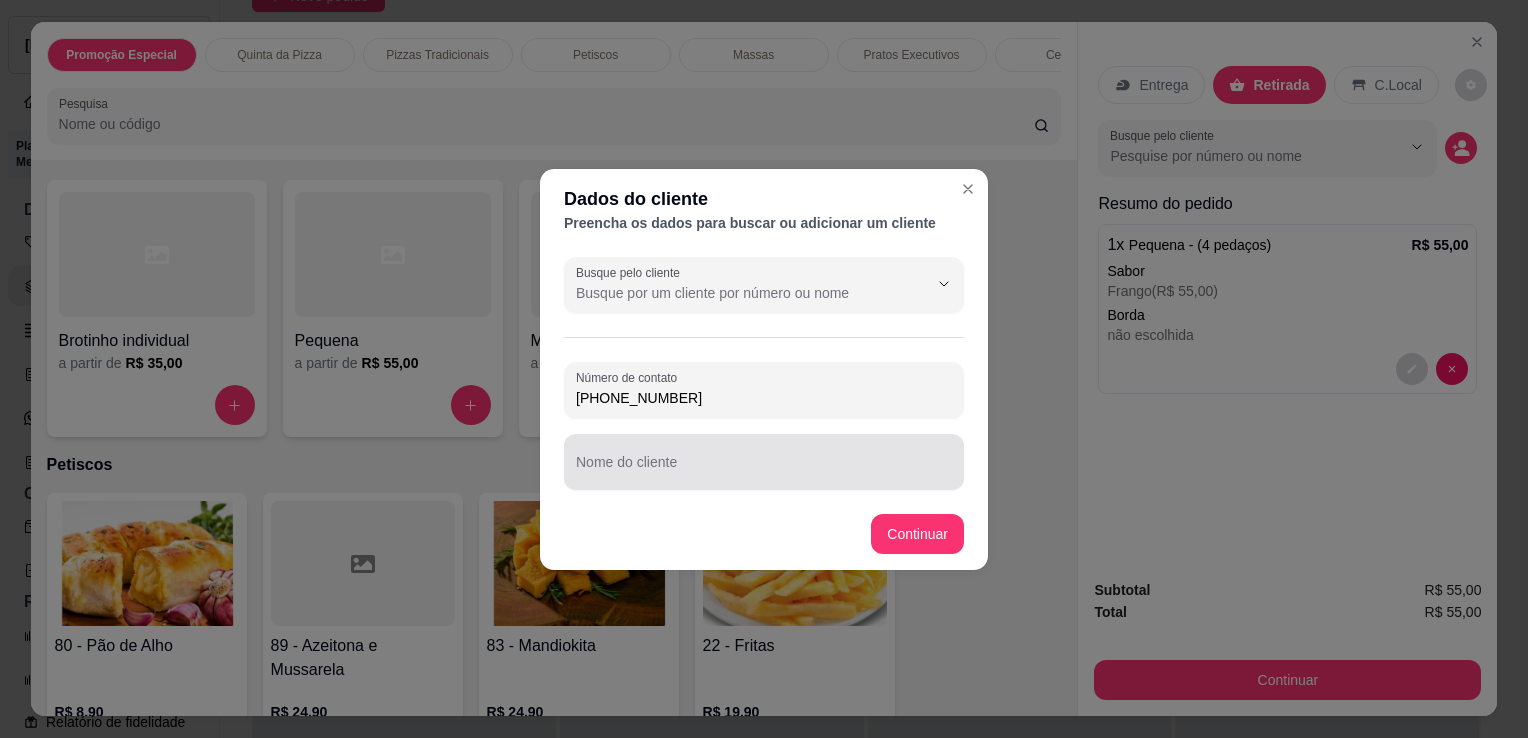 type on "[PHONE_NUMBER]" 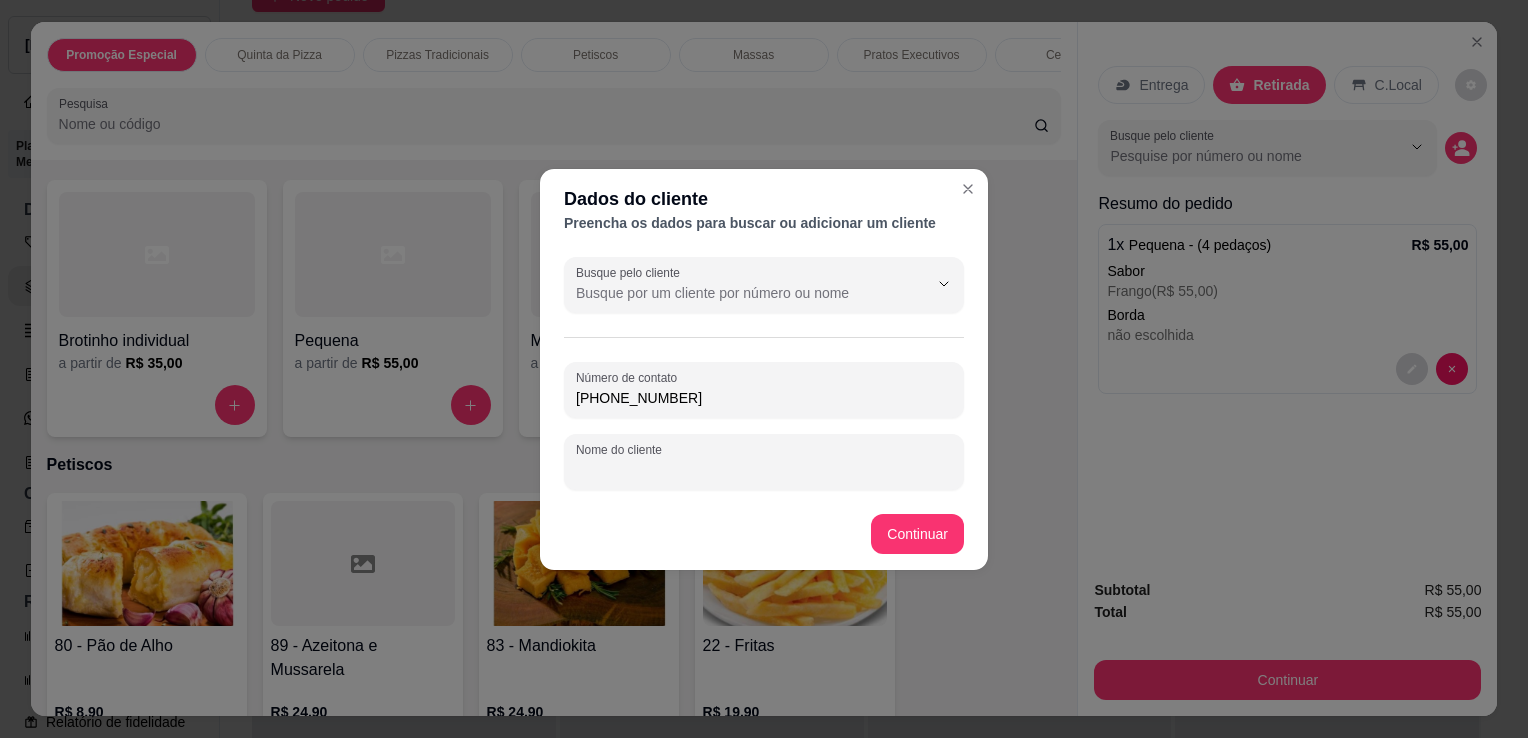 click on "Nome do cliente" at bounding box center (764, 470) 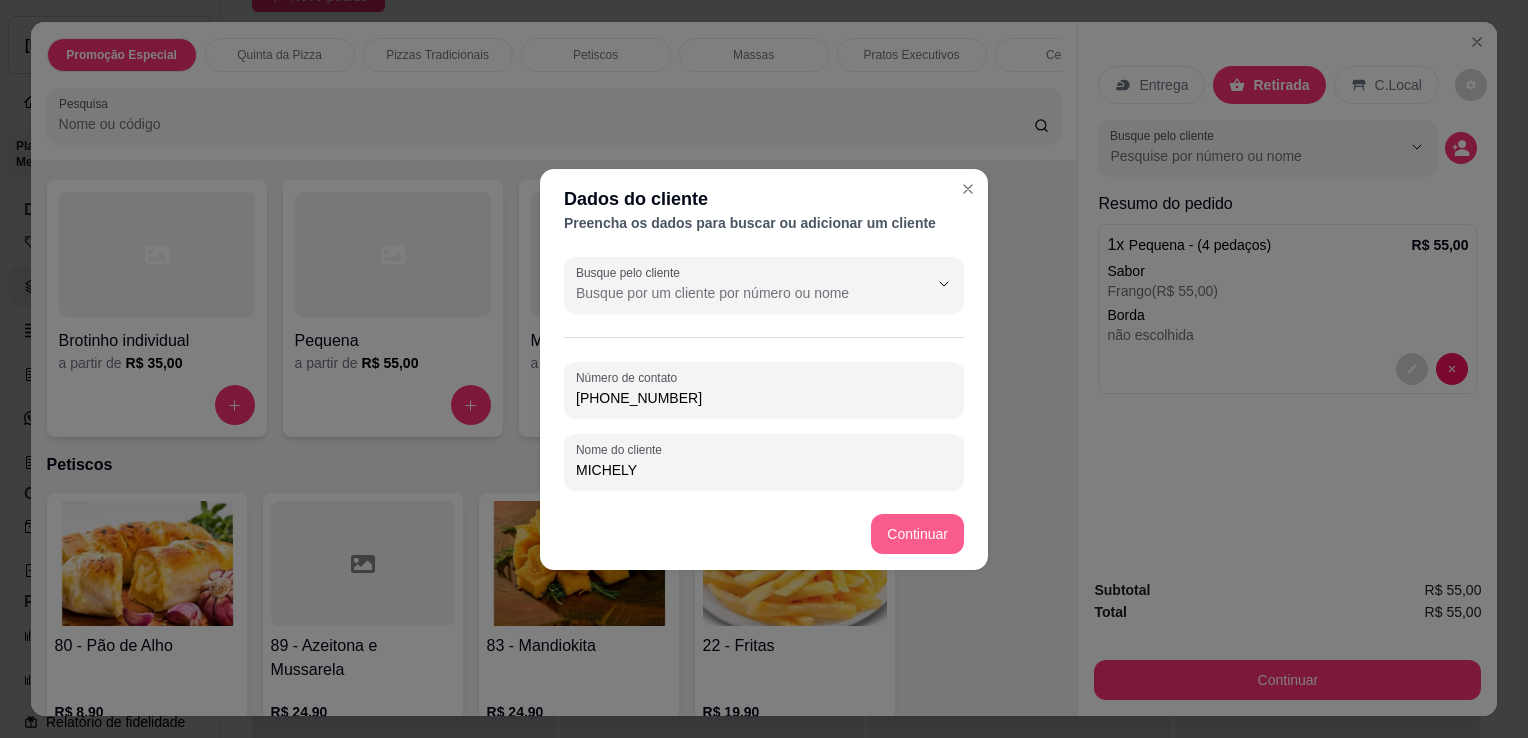 type on "MICHELY" 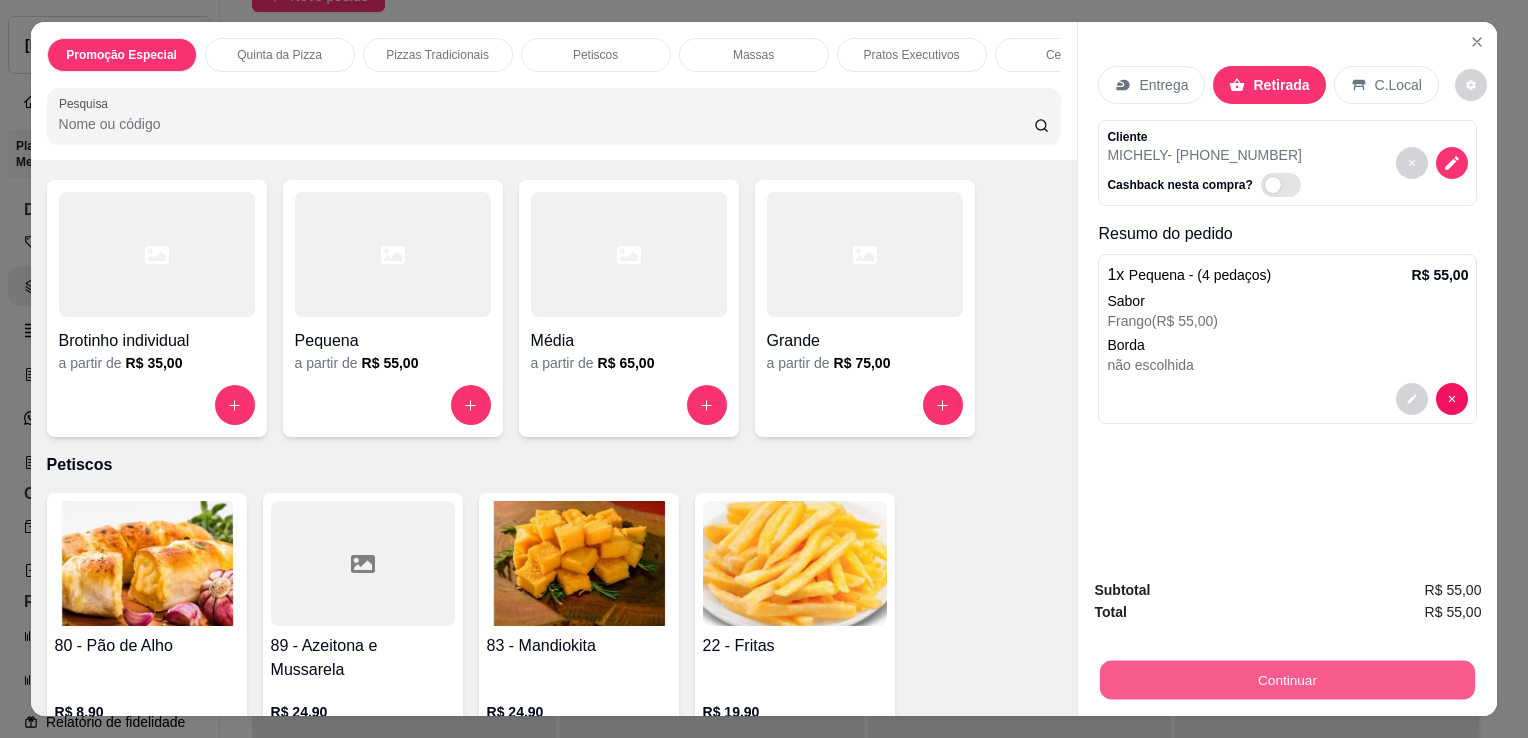 click on "Continuar" at bounding box center (1287, 679) 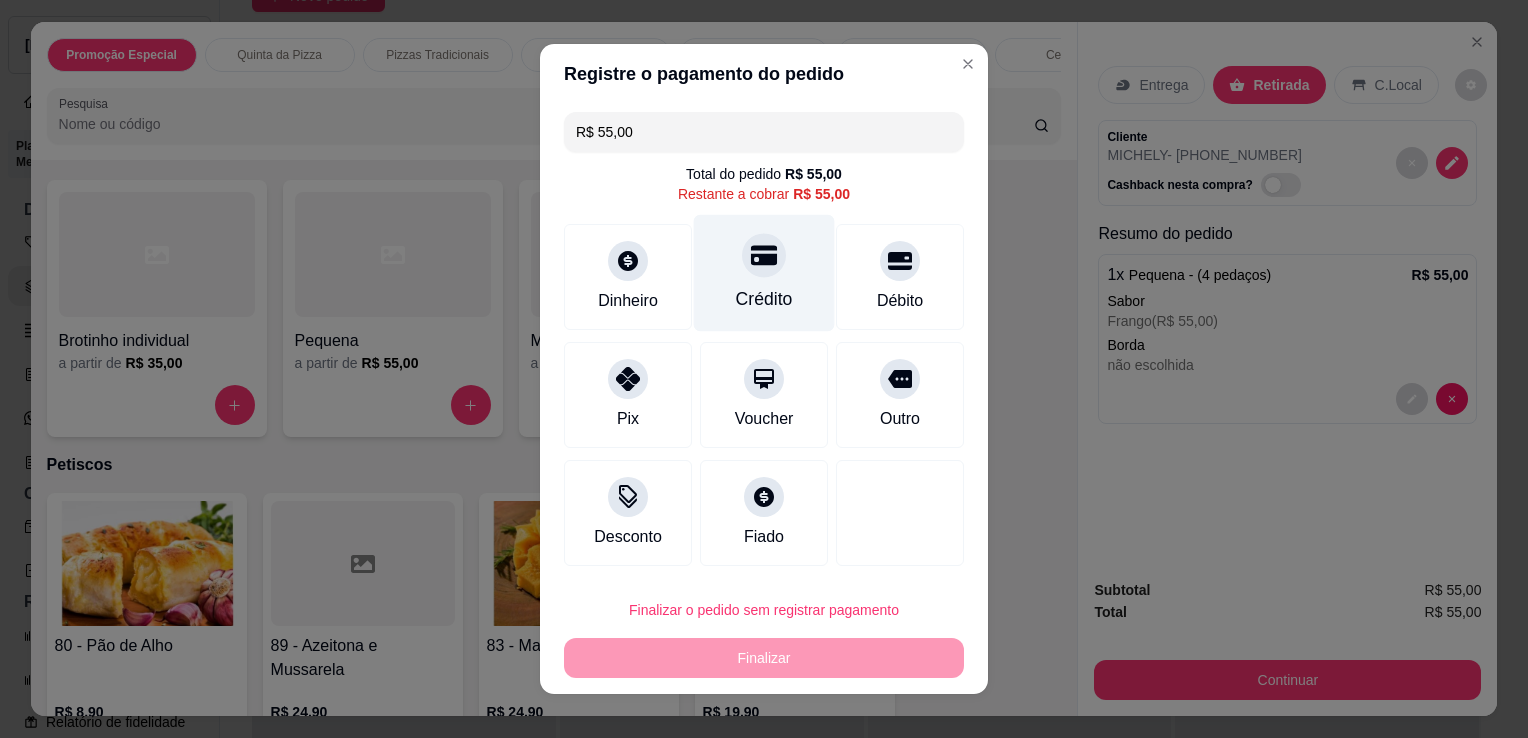 click 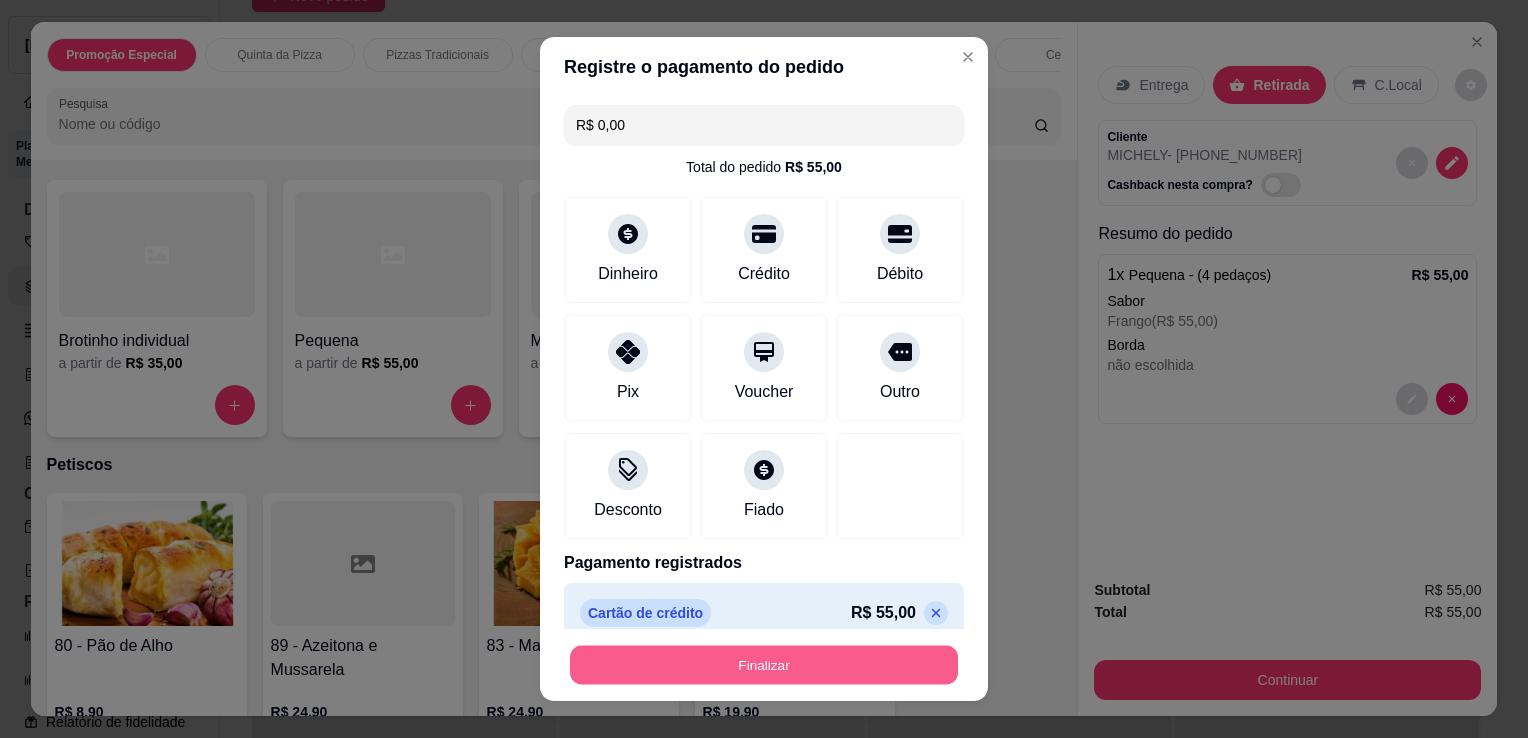 click on "Finalizar" at bounding box center [764, 665] 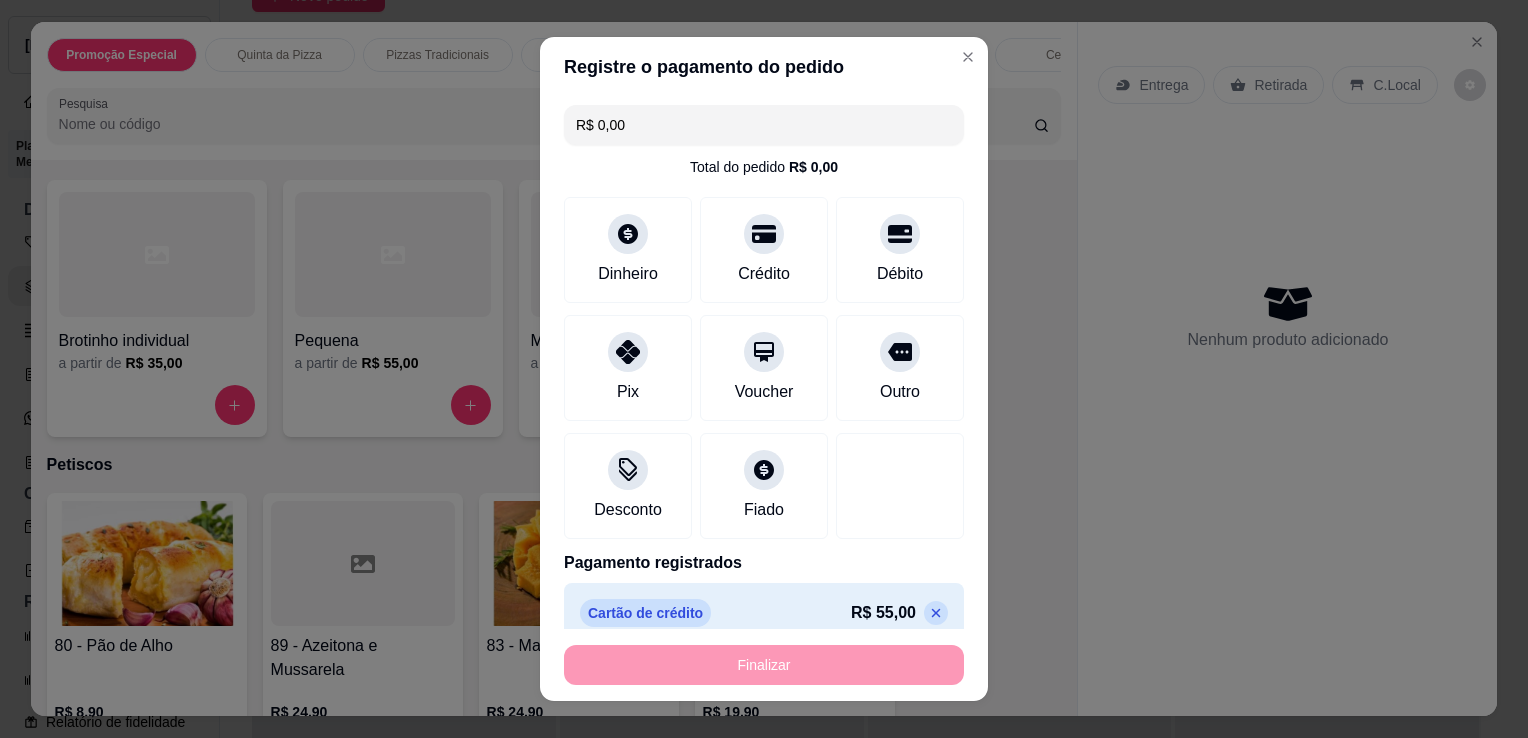 type on "-R$ 55,00" 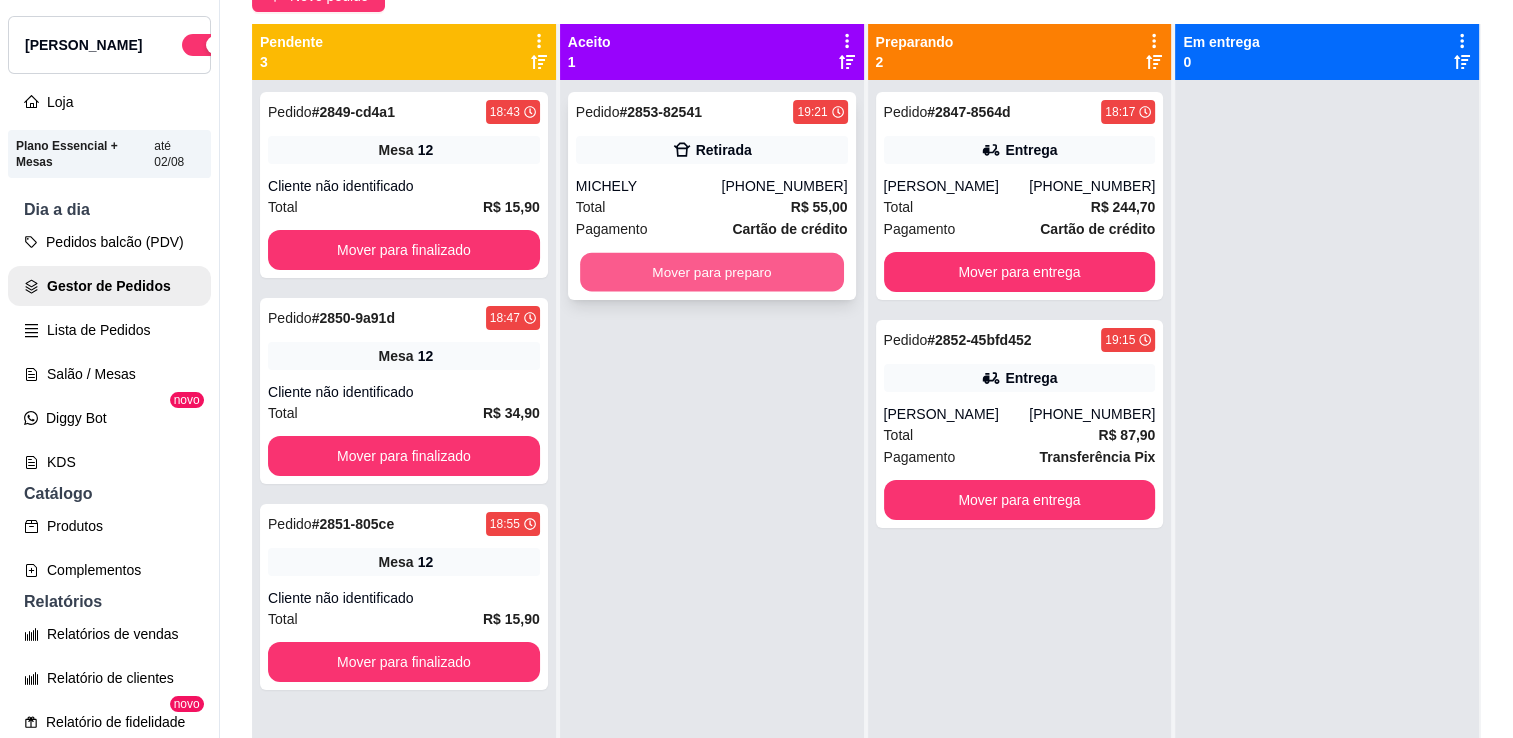 click on "Mover para preparo" at bounding box center (712, 272) 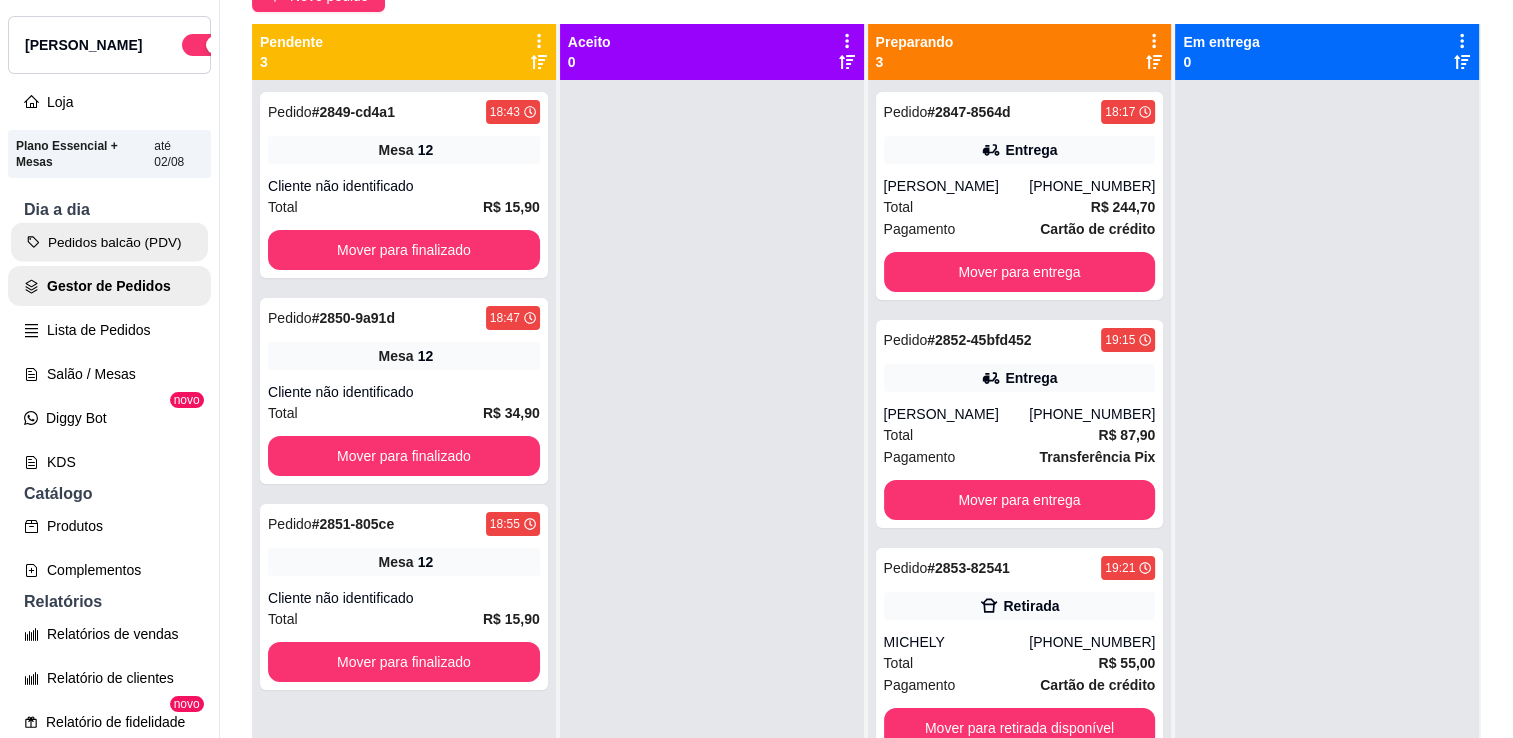 click on "Pedidos balcão (PDV)" at bounding box center (109, 242) 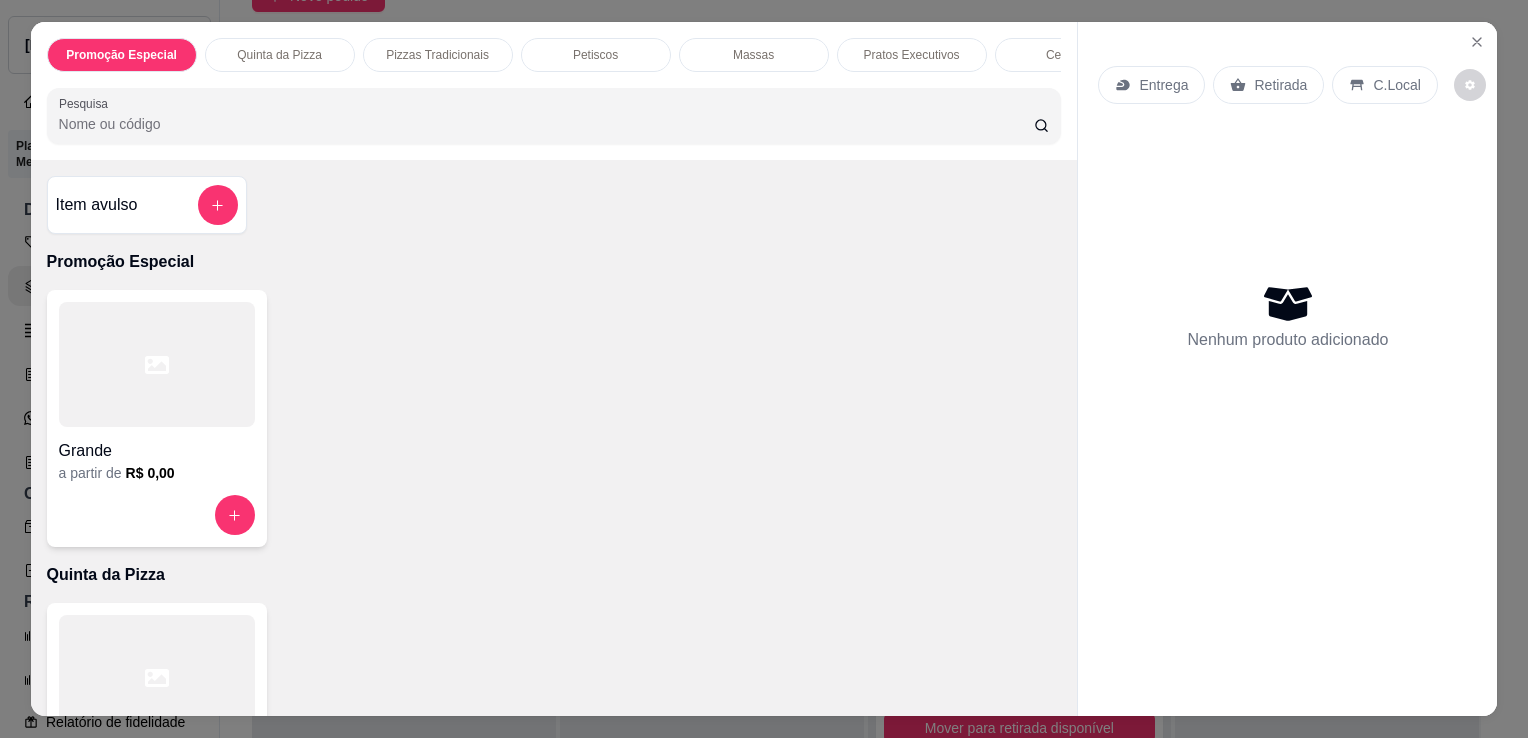 scroll, scrollTop: 210, scrollLeft: 0, axis: vertical 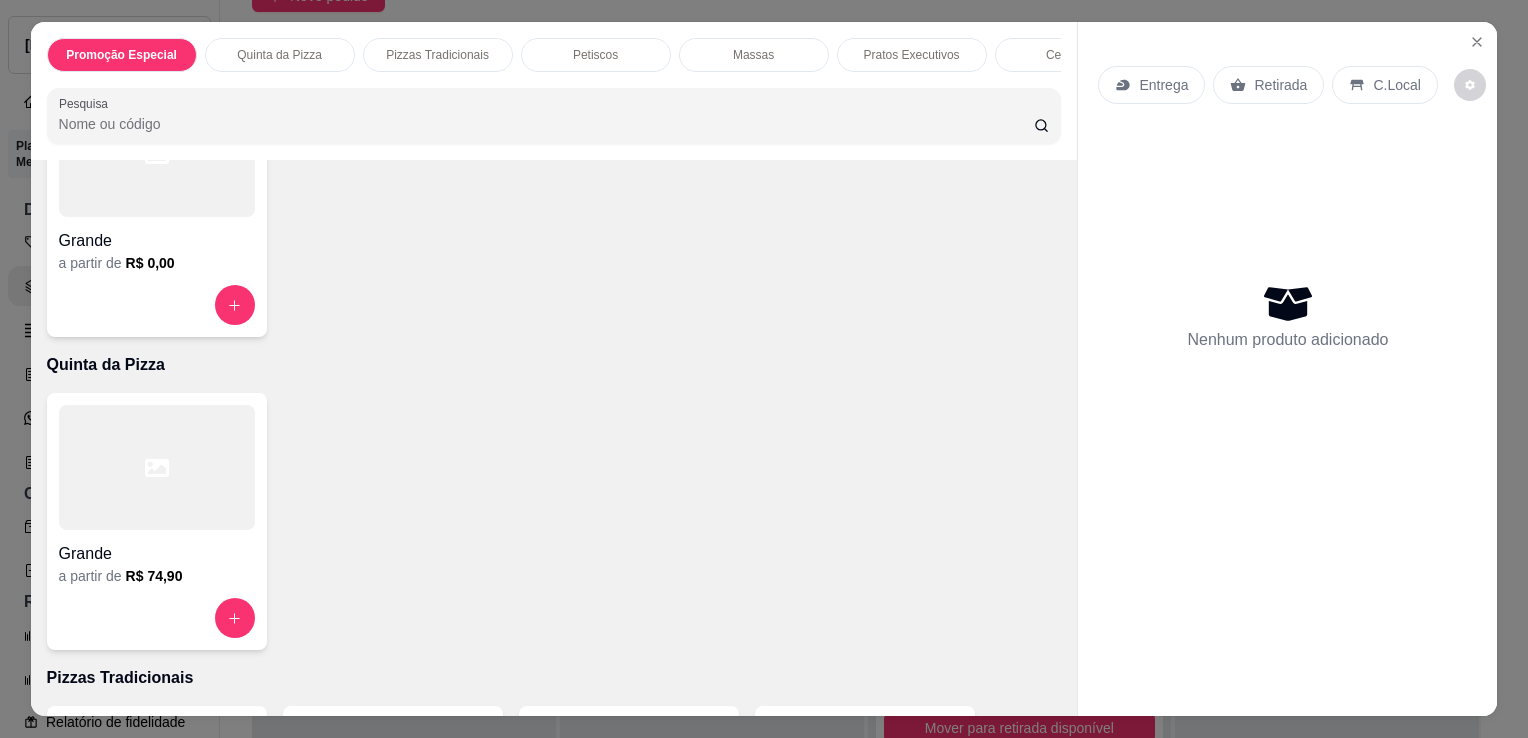 click at bounding box center (157, 467) 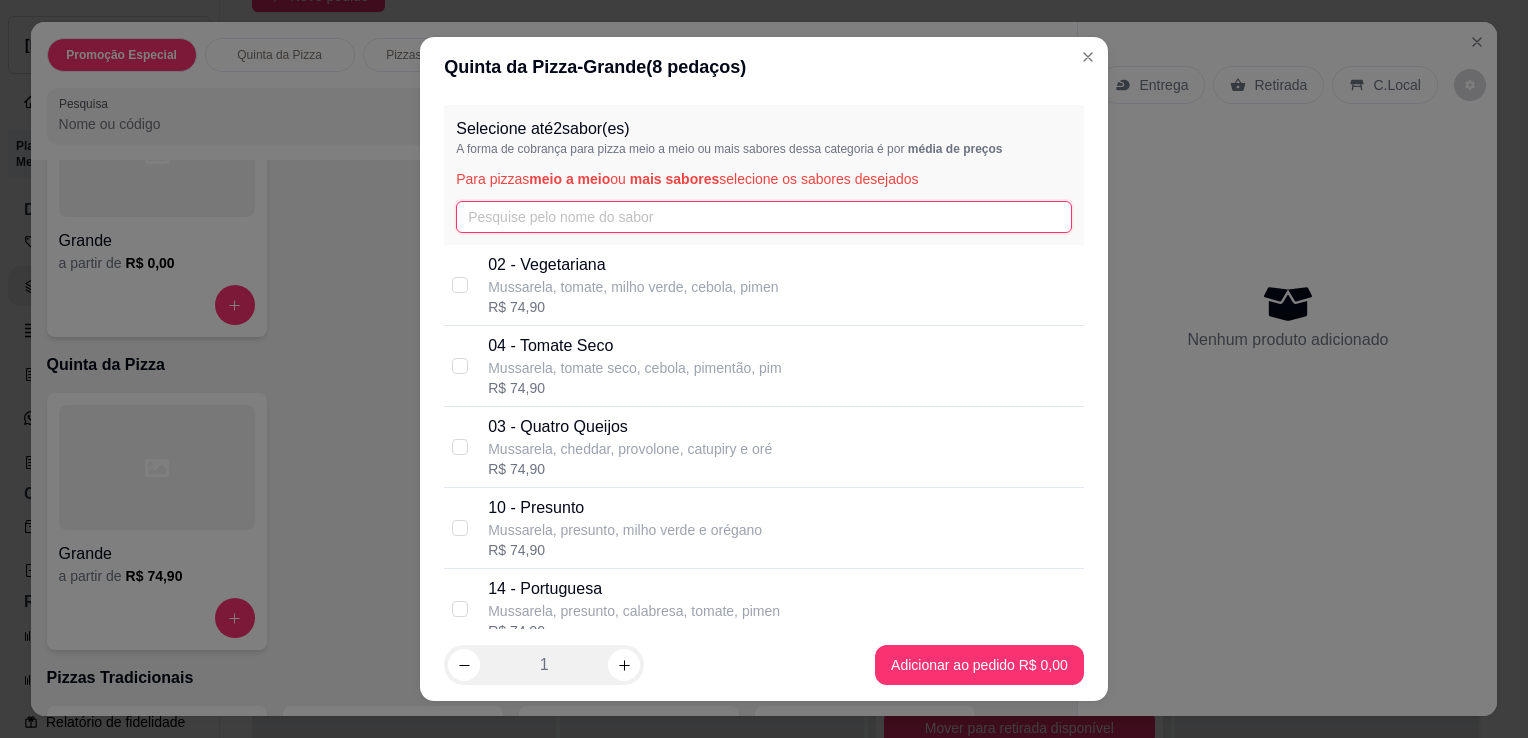 click at bounding box center [764, 217] 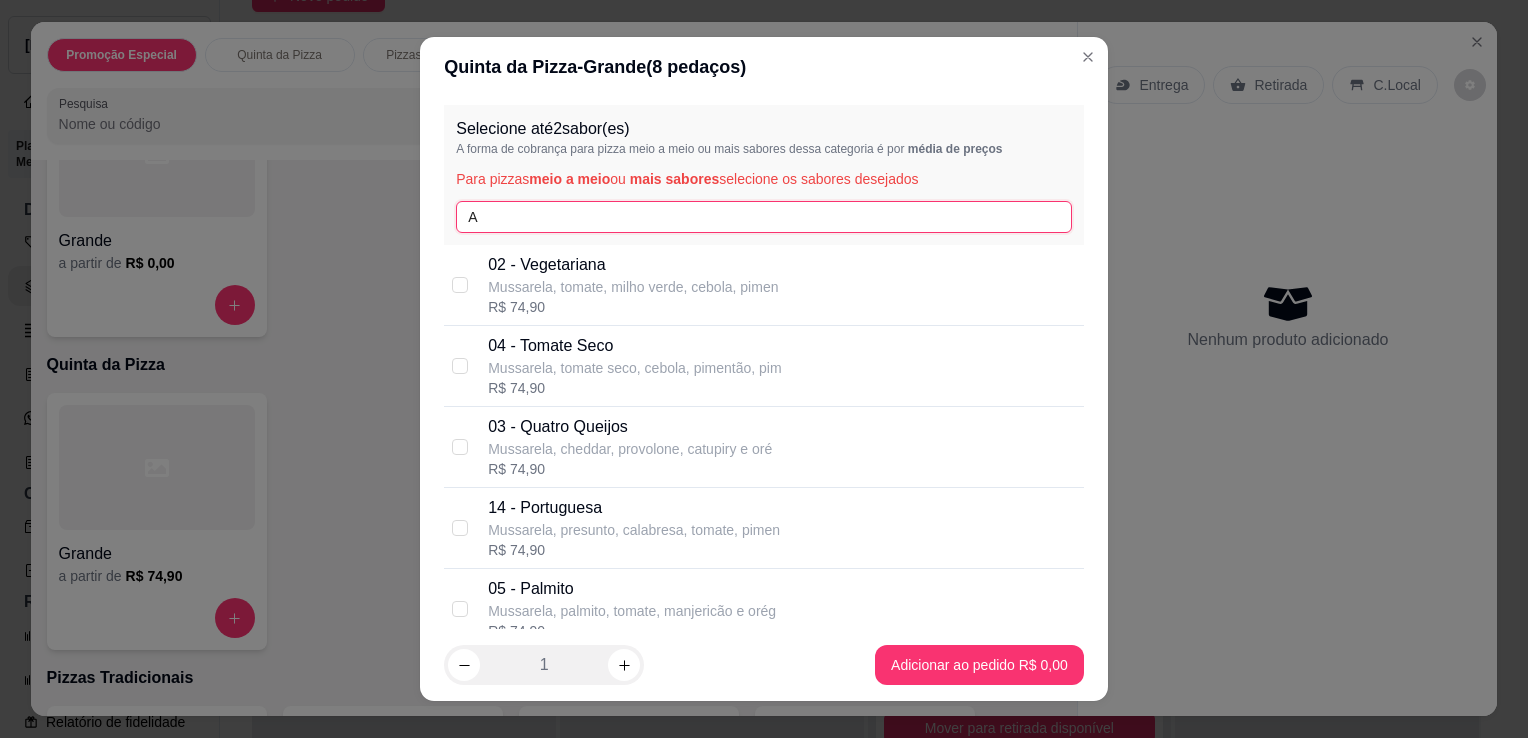 type on "A" 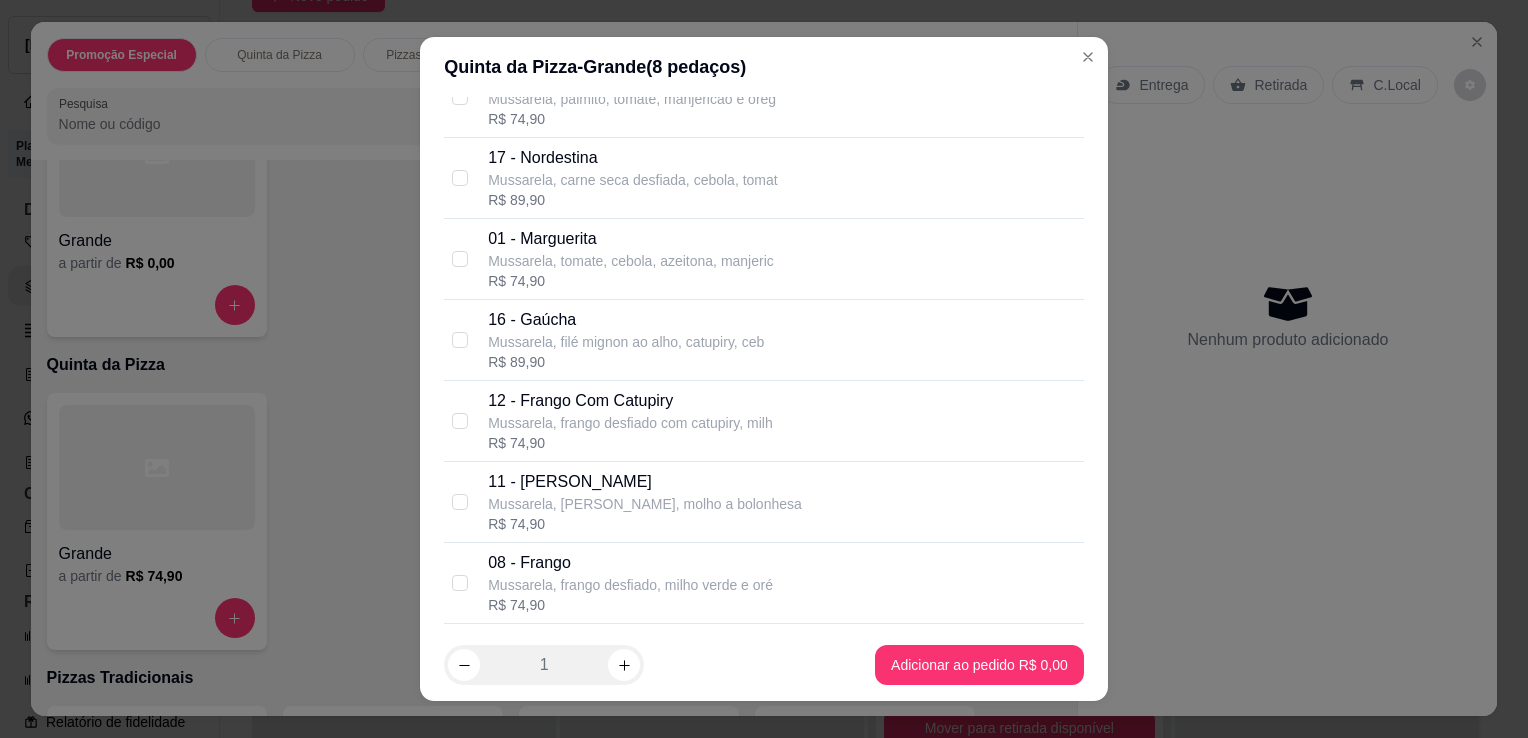 scroll, scrollTop: 600, scrollLeft: 0, axis: vertical 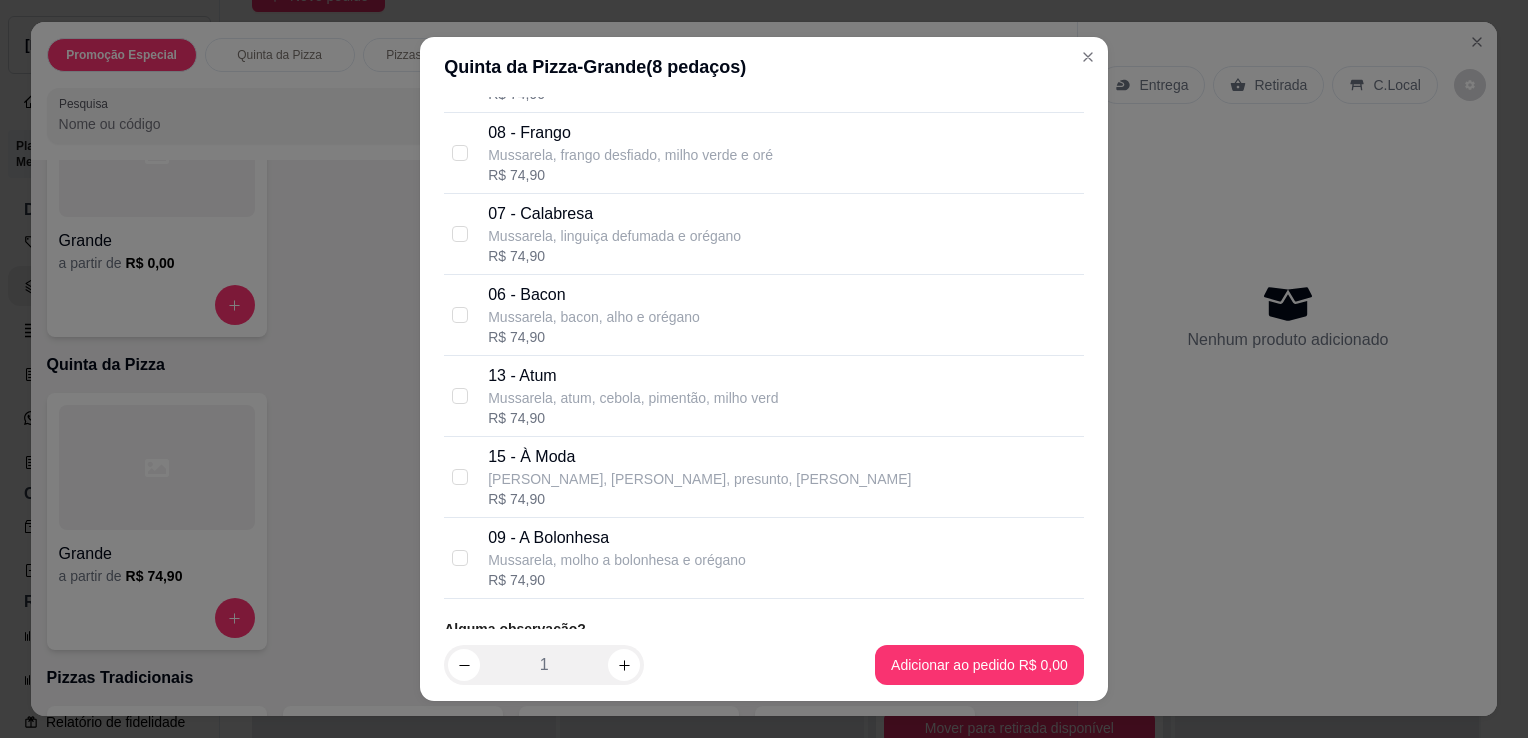 click on "15 - À Moda Mussarela, frango desfiado, presunto, milho v R$ 74,90" at bounding box center [782, 477] 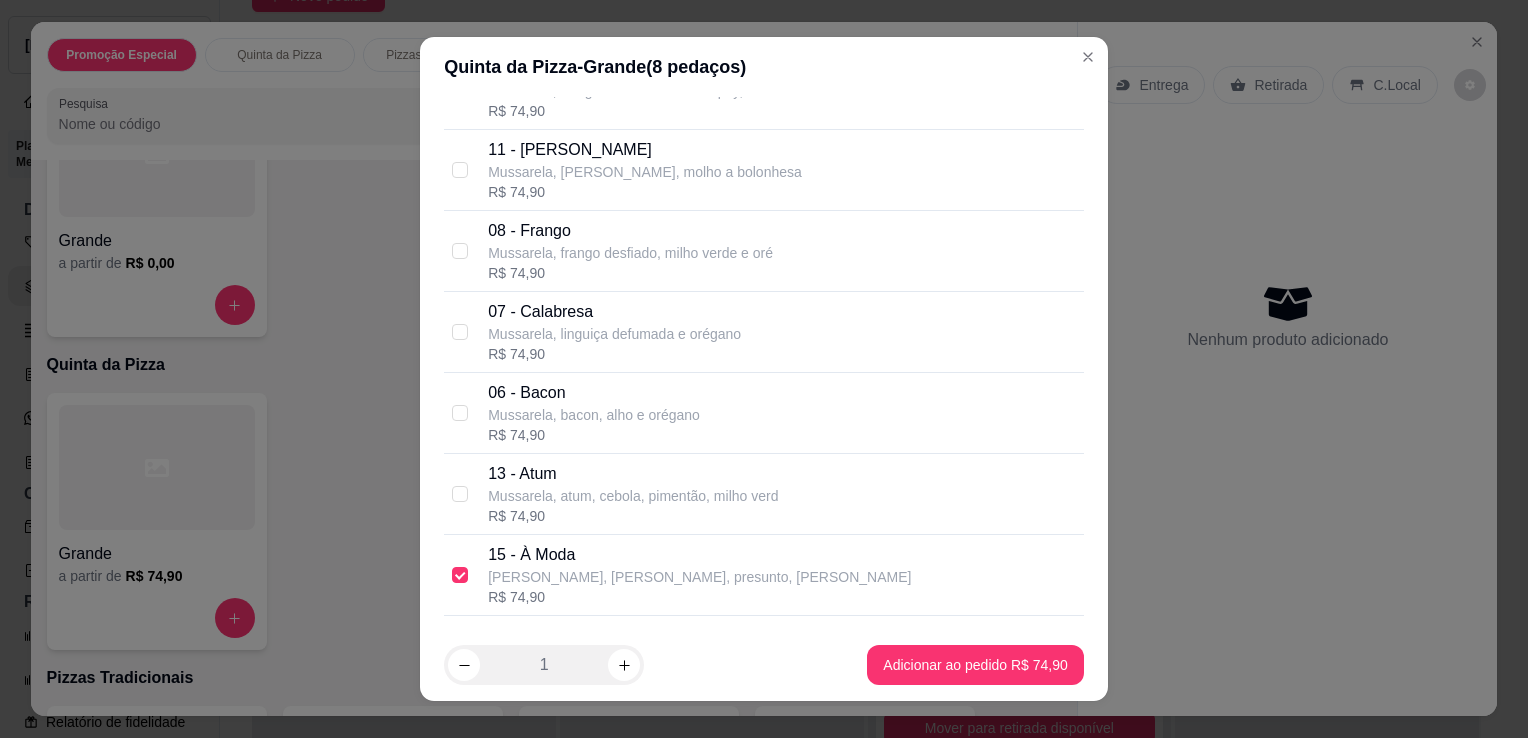scroll, scrollTop: 836, scrollLeft: 0, axis: vertical 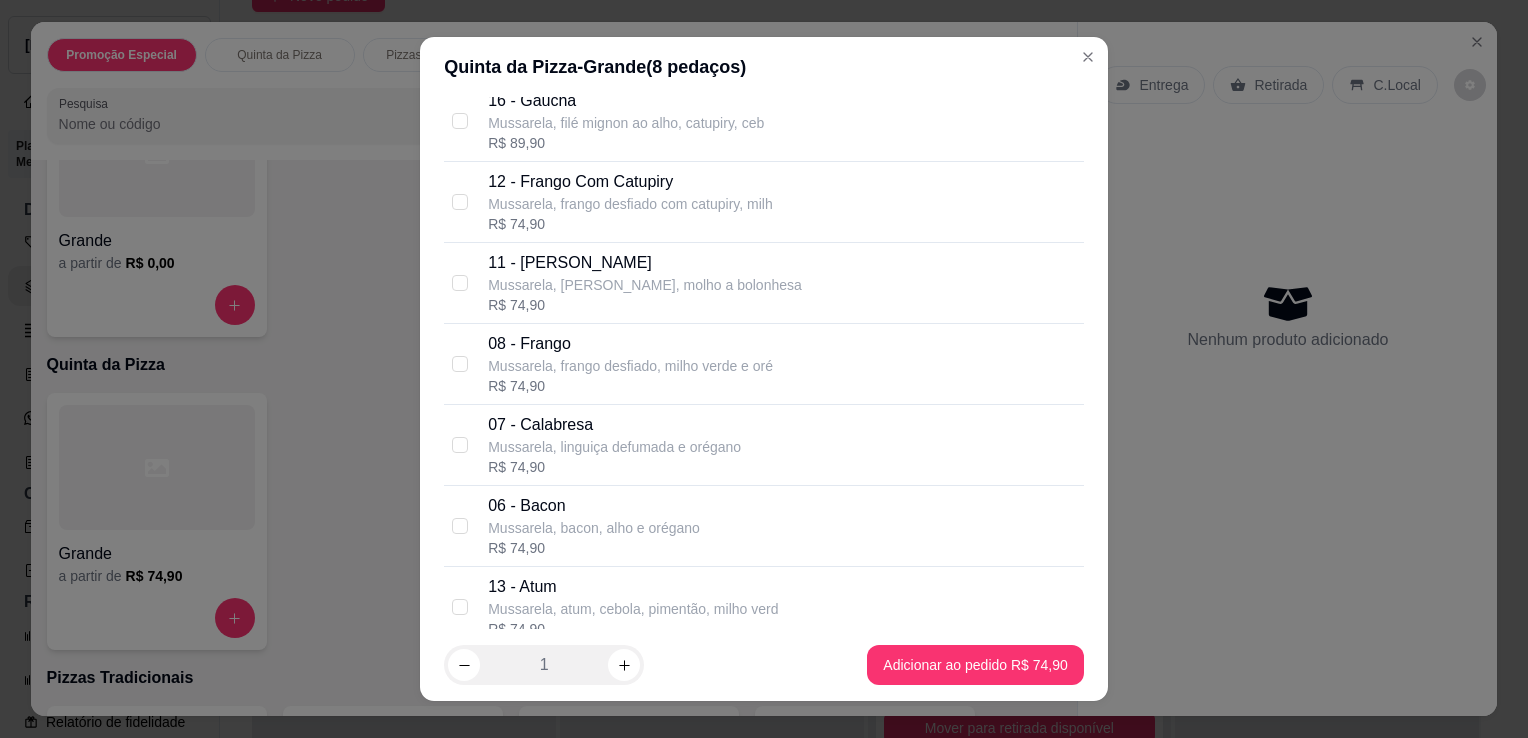 click on "12 - Frango Com Catupiry Mussarela, frango desfiado com catupiry, milh R$ 74,90" at bounding box center (782, 202) 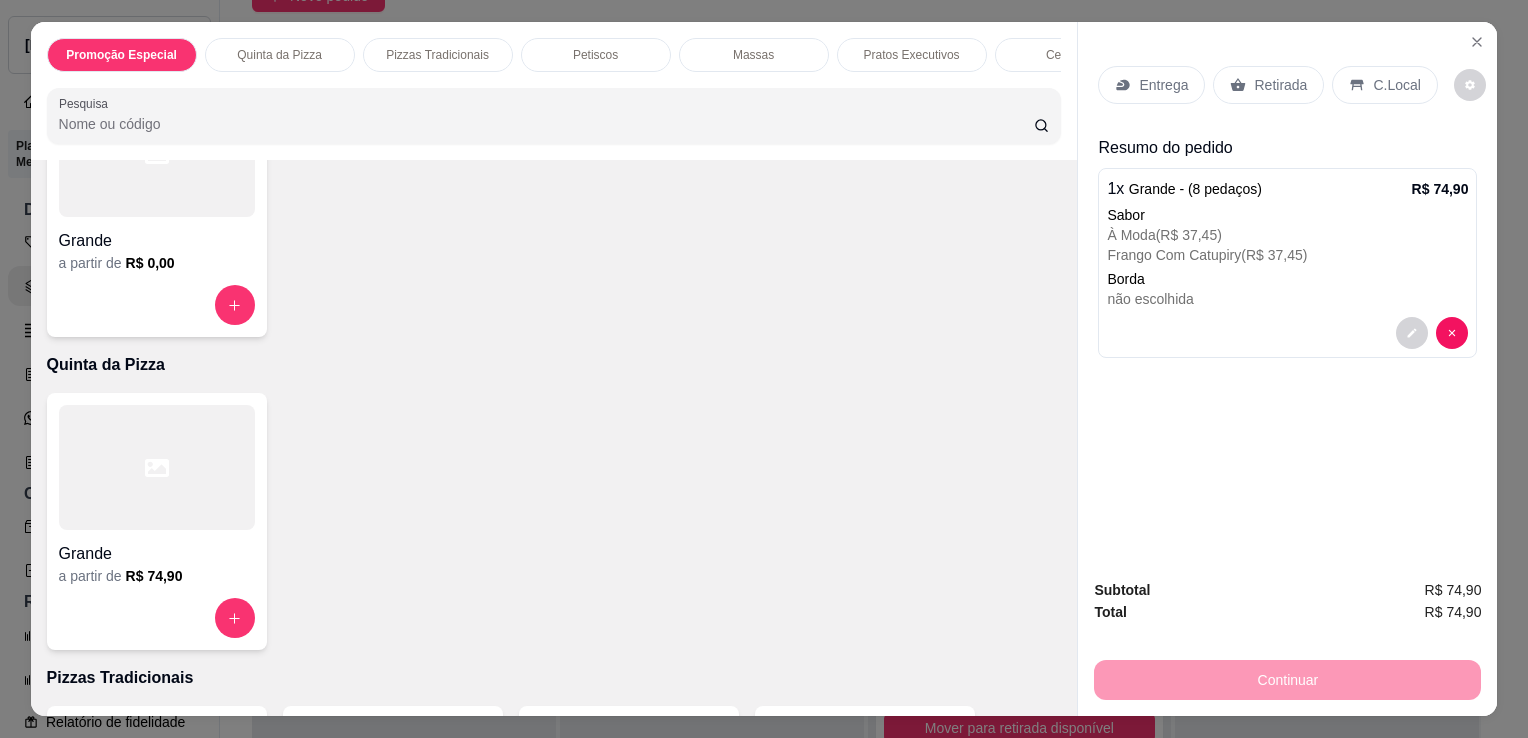 click on "Pesquisa" at bounding box center (546, 124) 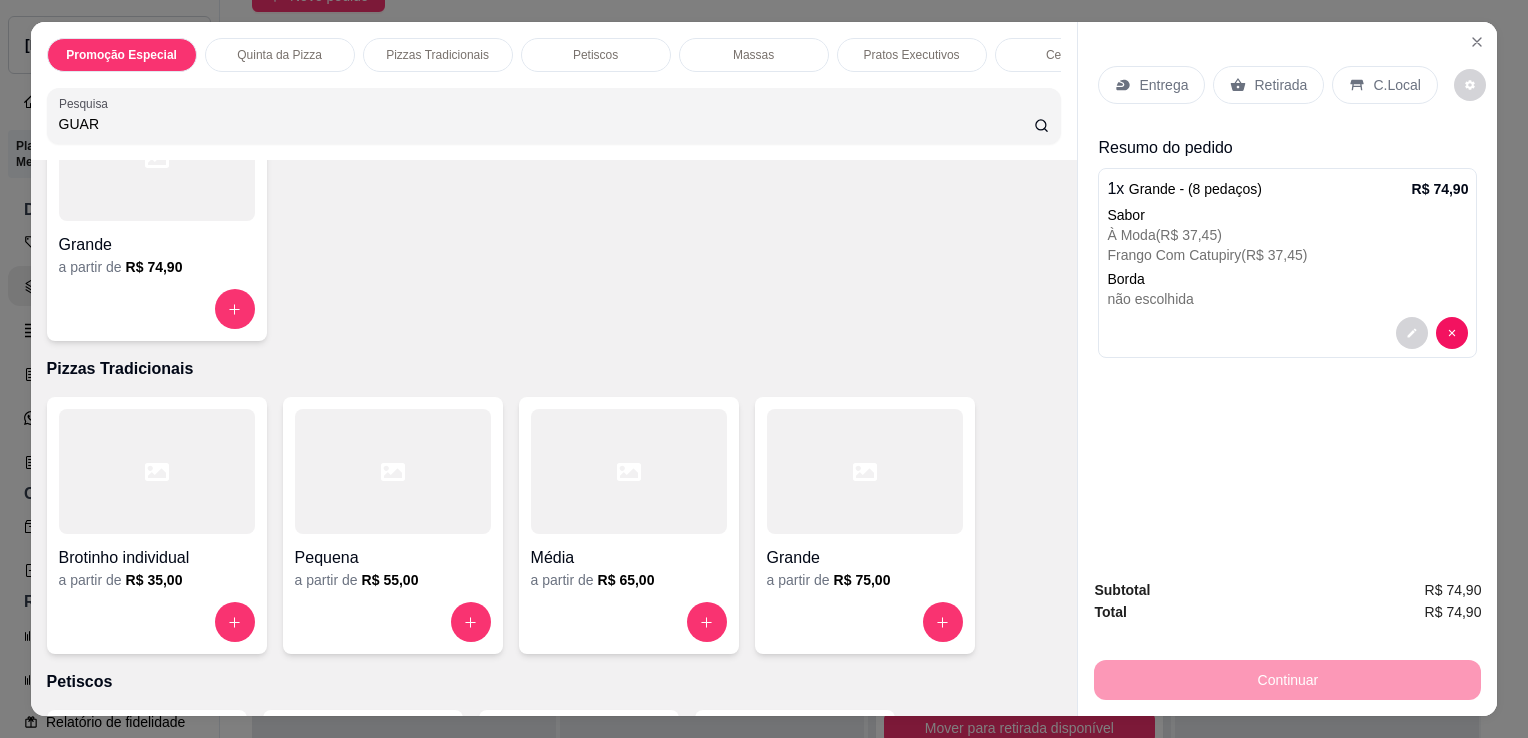 scroll, scrollTop: 868, scrollLeft: 0, axis: vertical 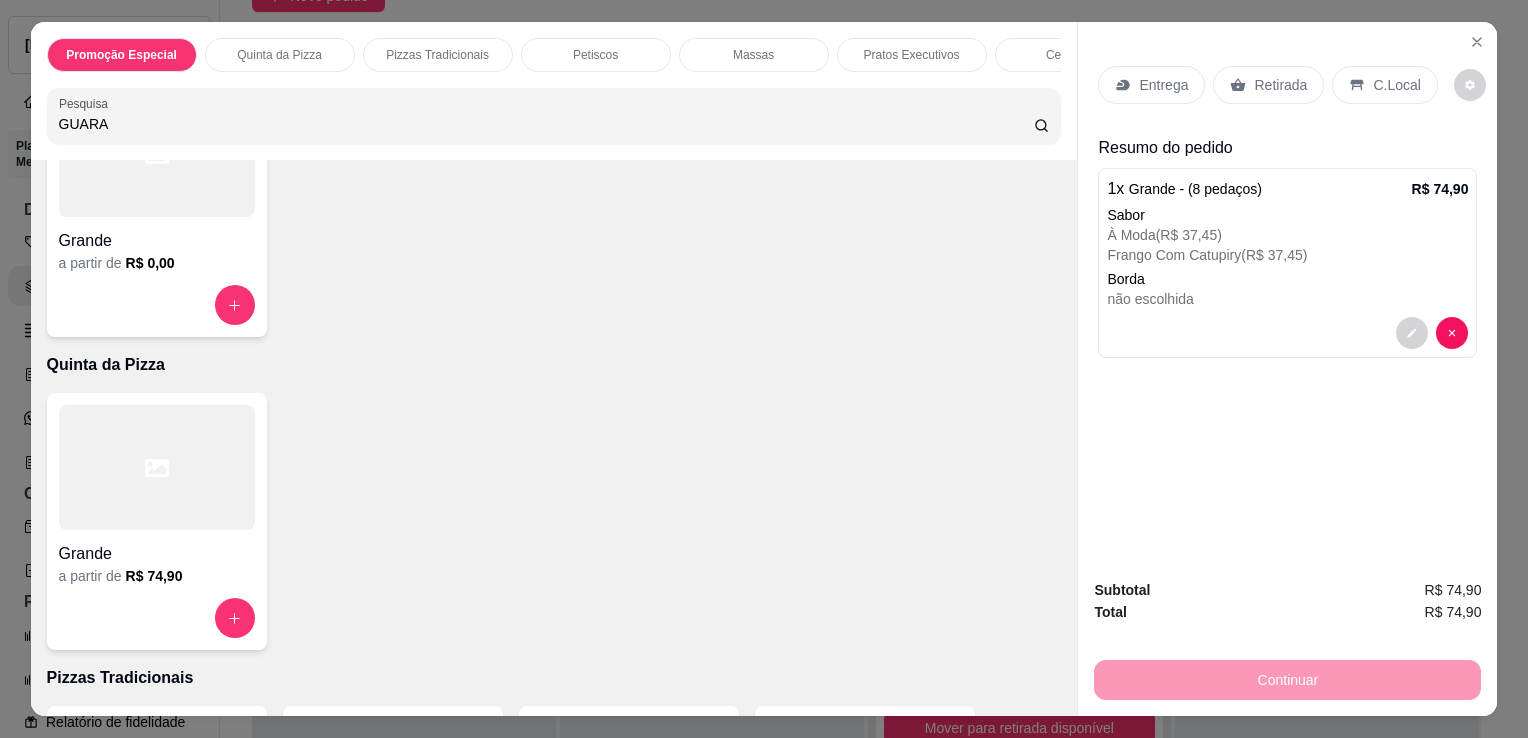 type on "GUARA" 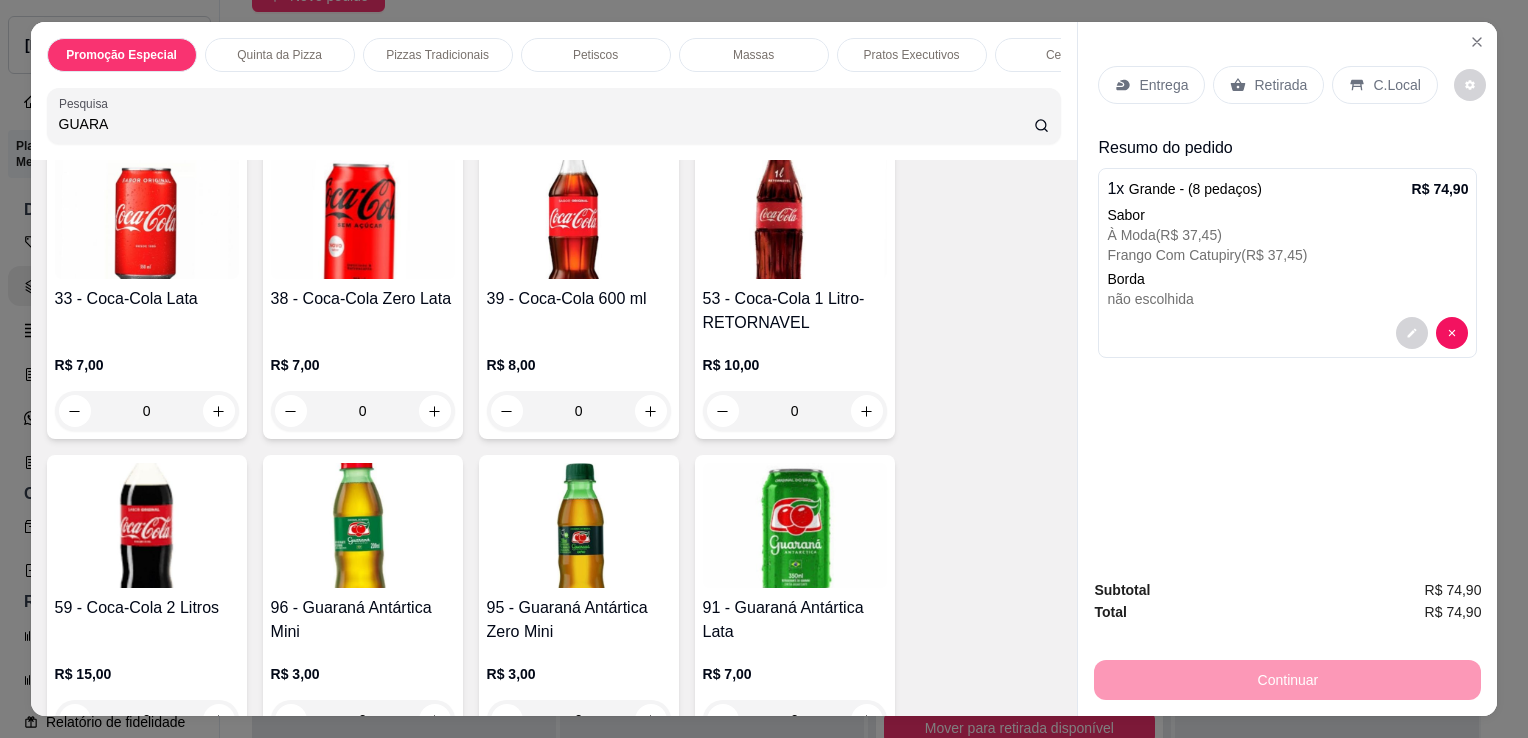 scroll, scrollTop: 6929, scrollLeft: 0, axis: vertical 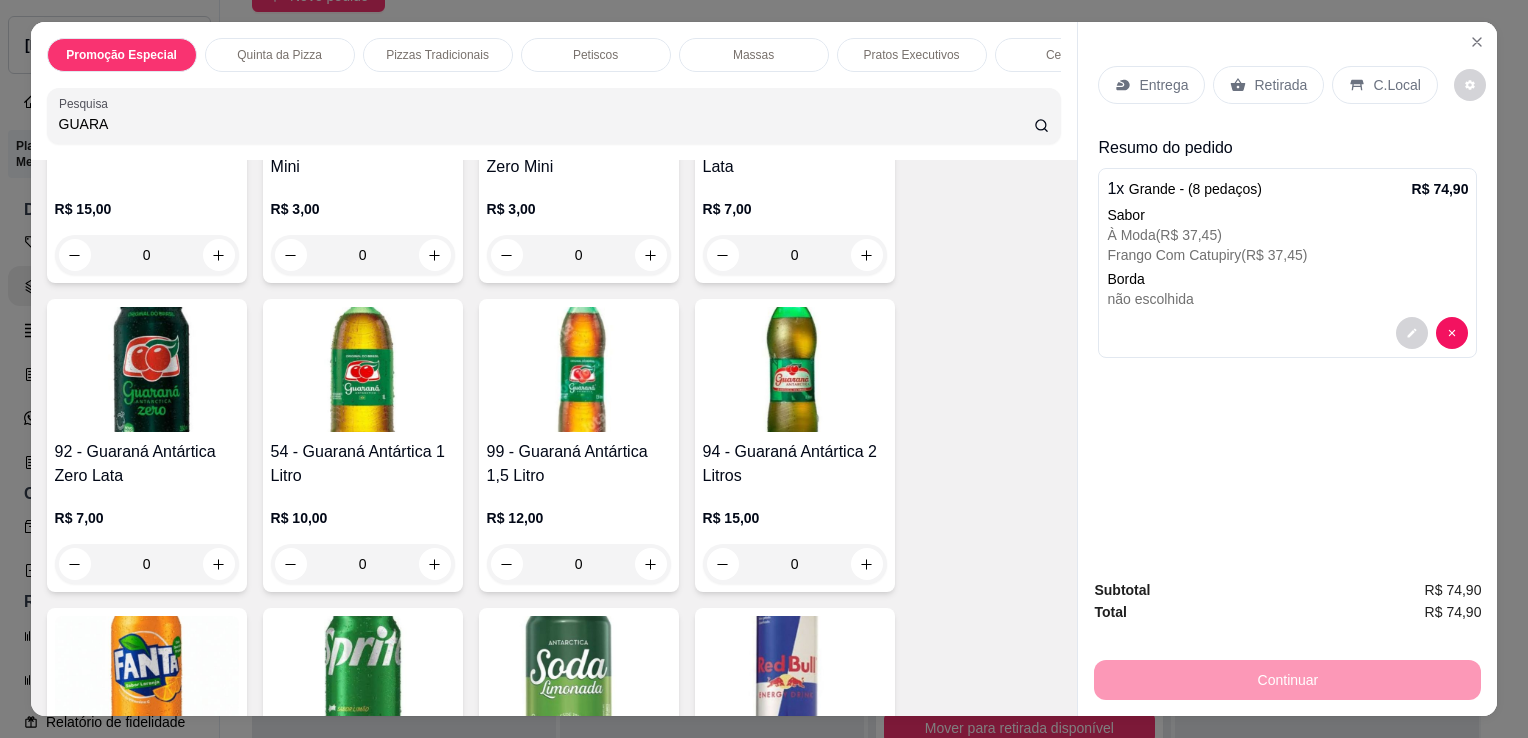 click at bounding box center [363, 369] 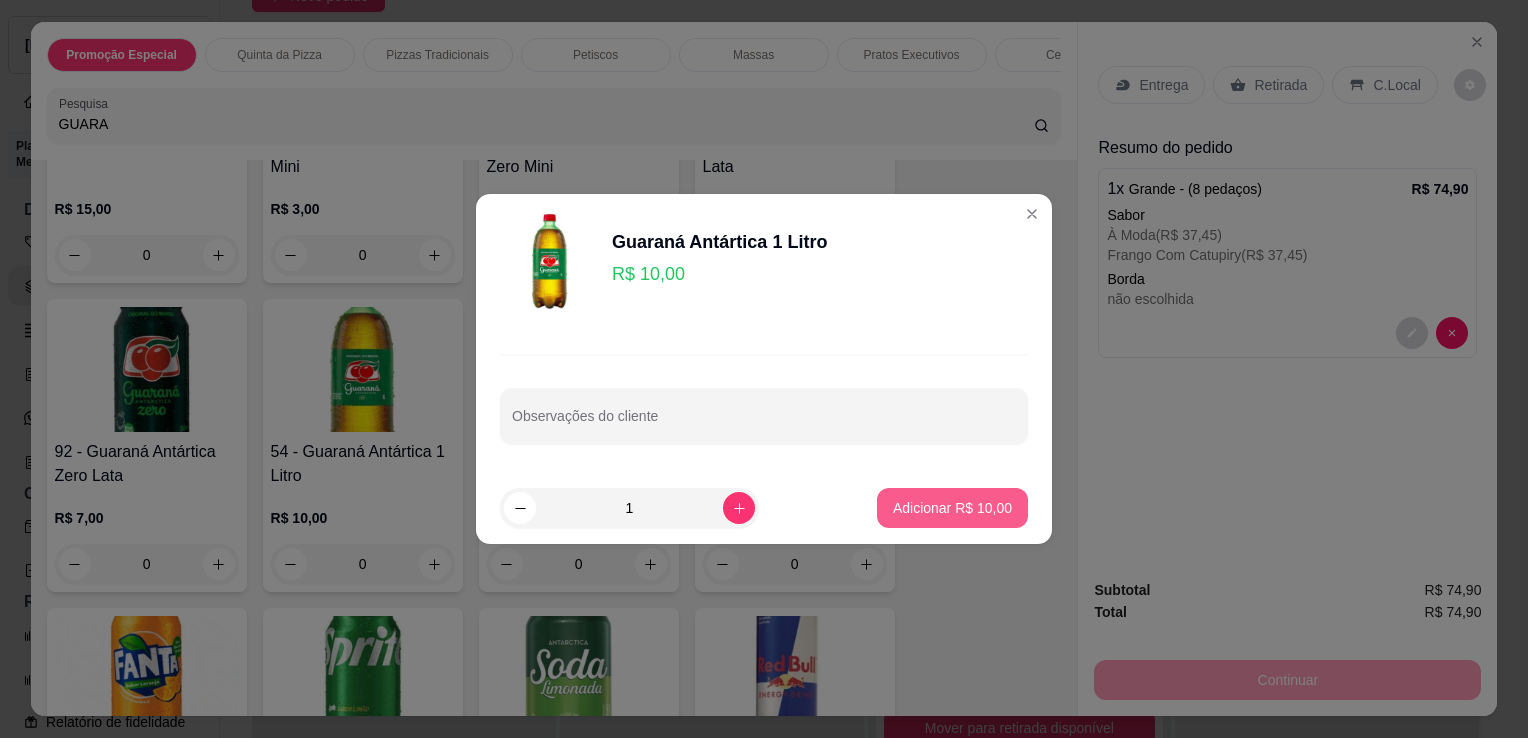 click on "Adicionar   R$ 10,00" at bounding box center (952, 508) 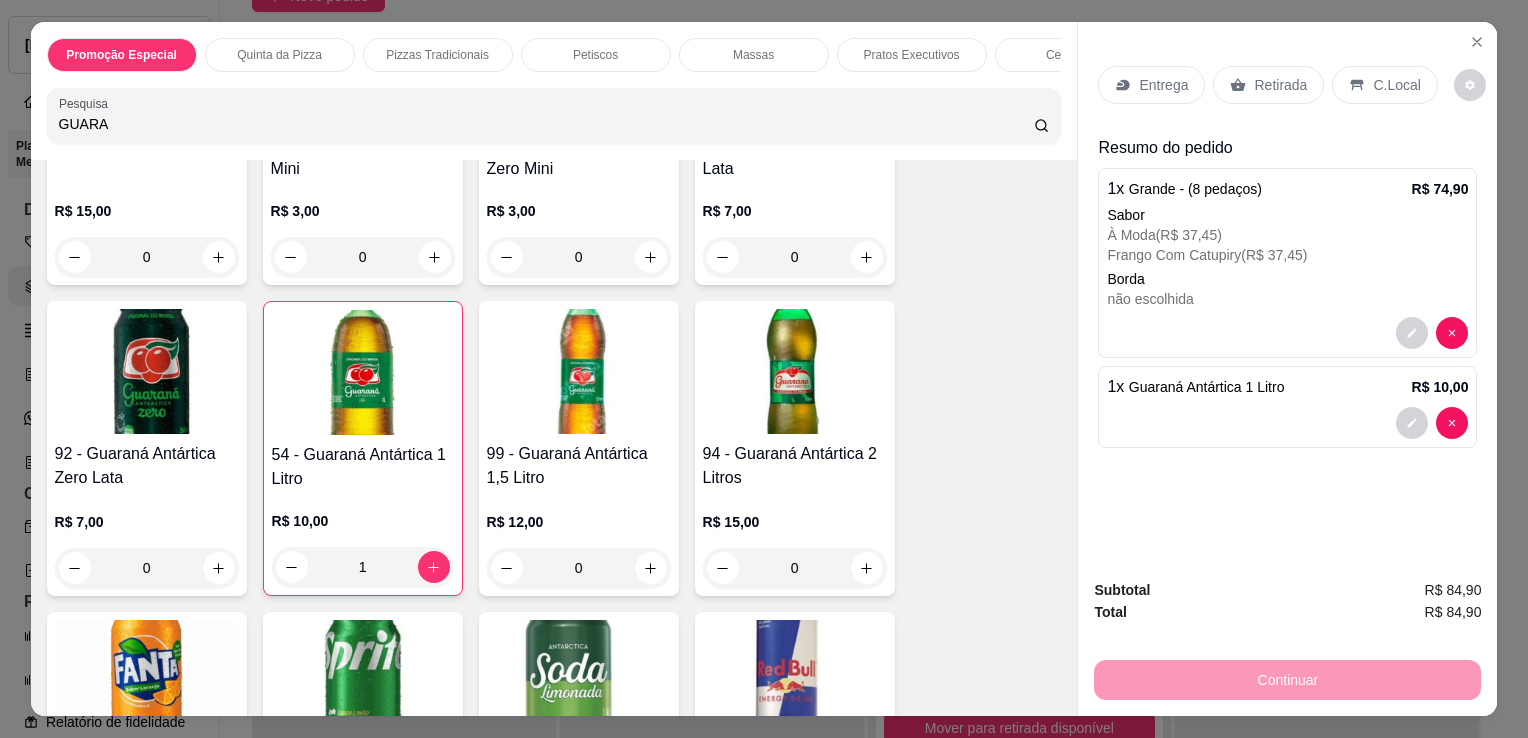 scroll, scrollTop: 6931, scrollLeft: 0, axis: vertical 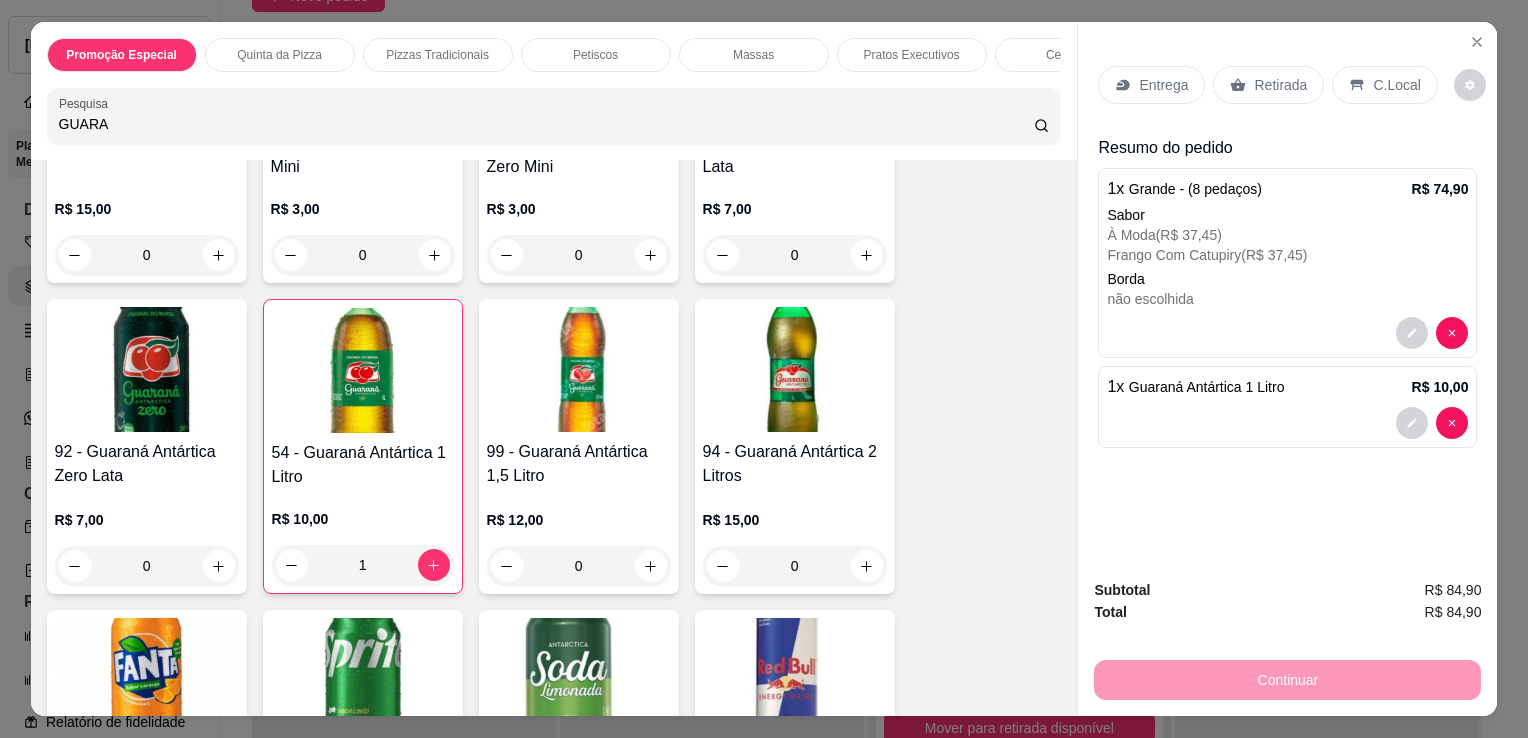 click on "Entrega" at bounding box center (1151, 85) 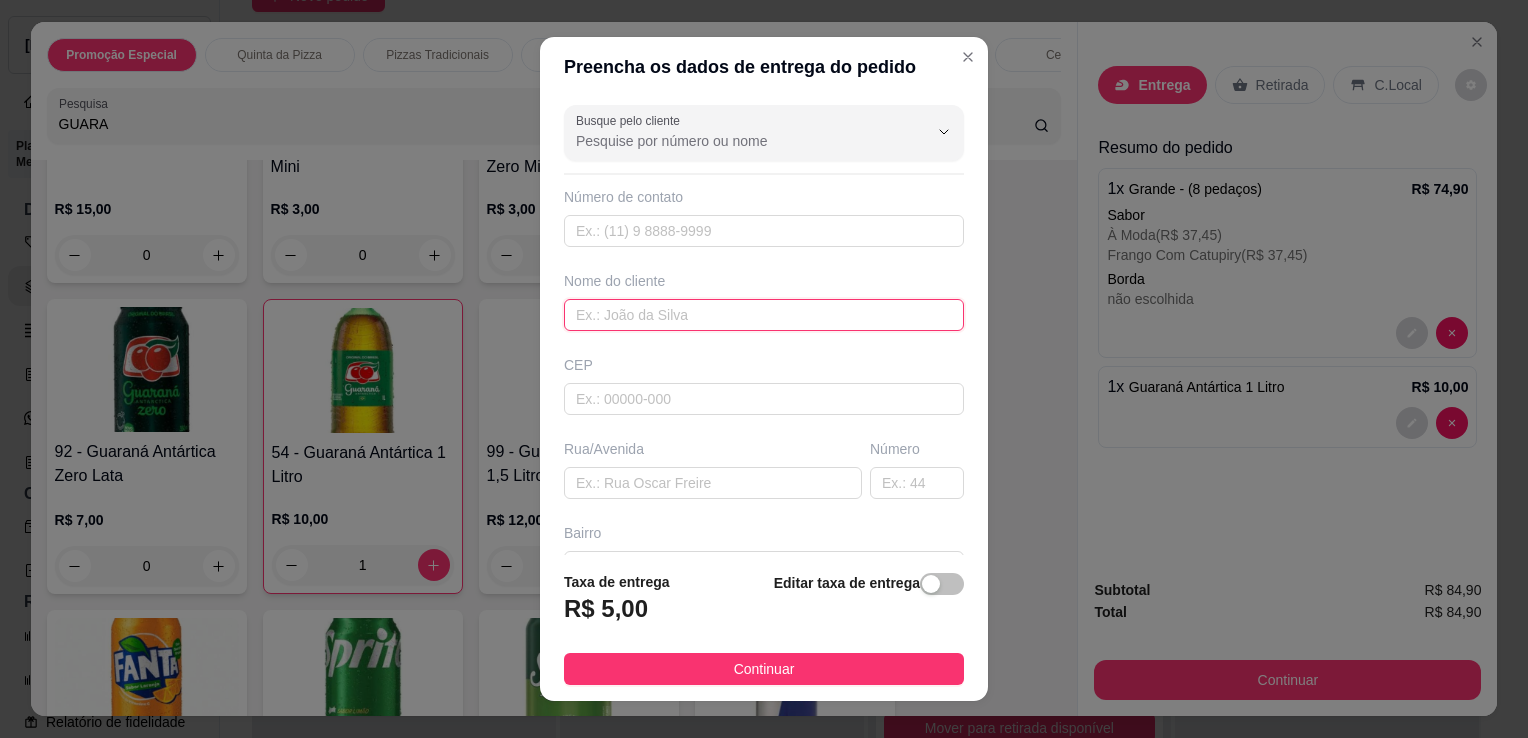 click at bounding box center (764, 315) 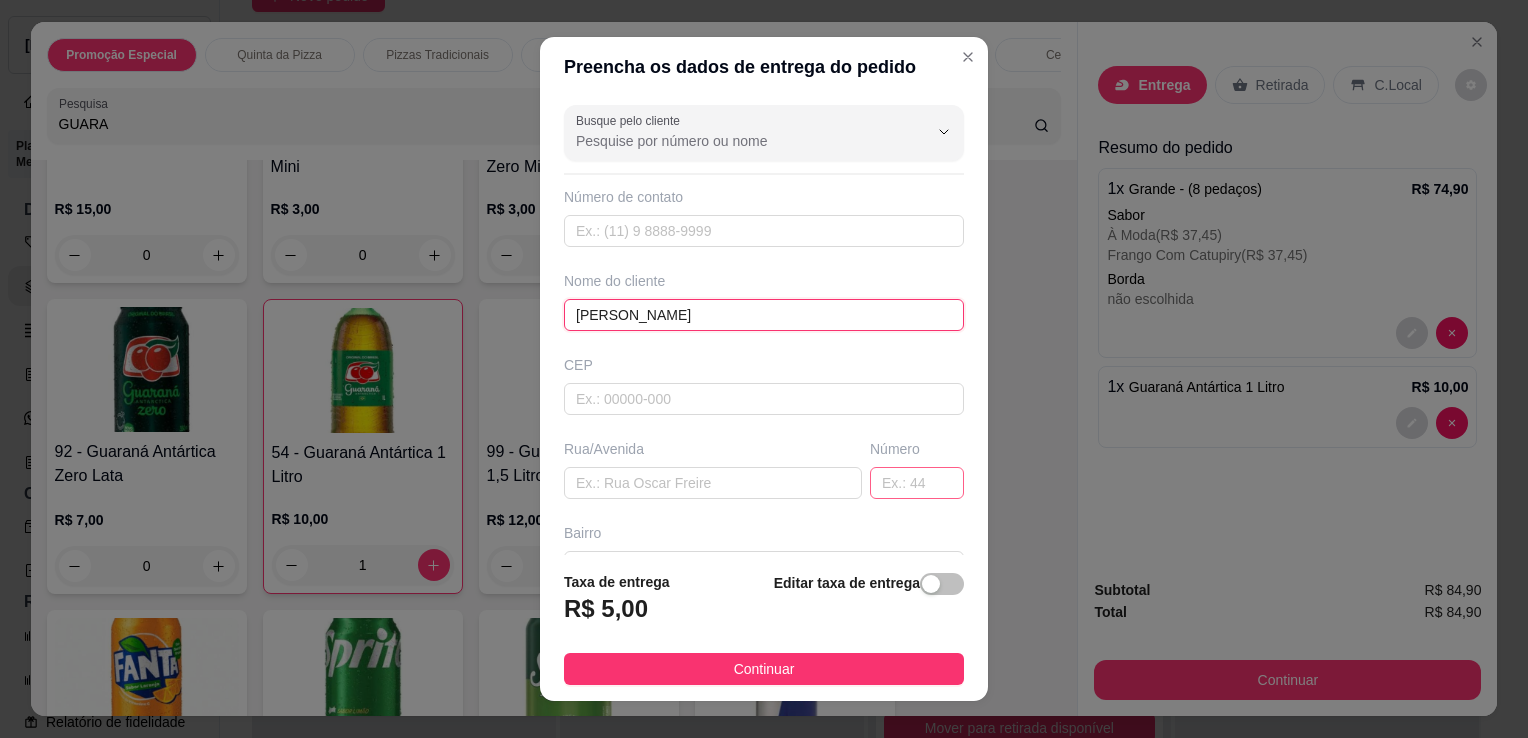 type on "[PERSON_NAME]" 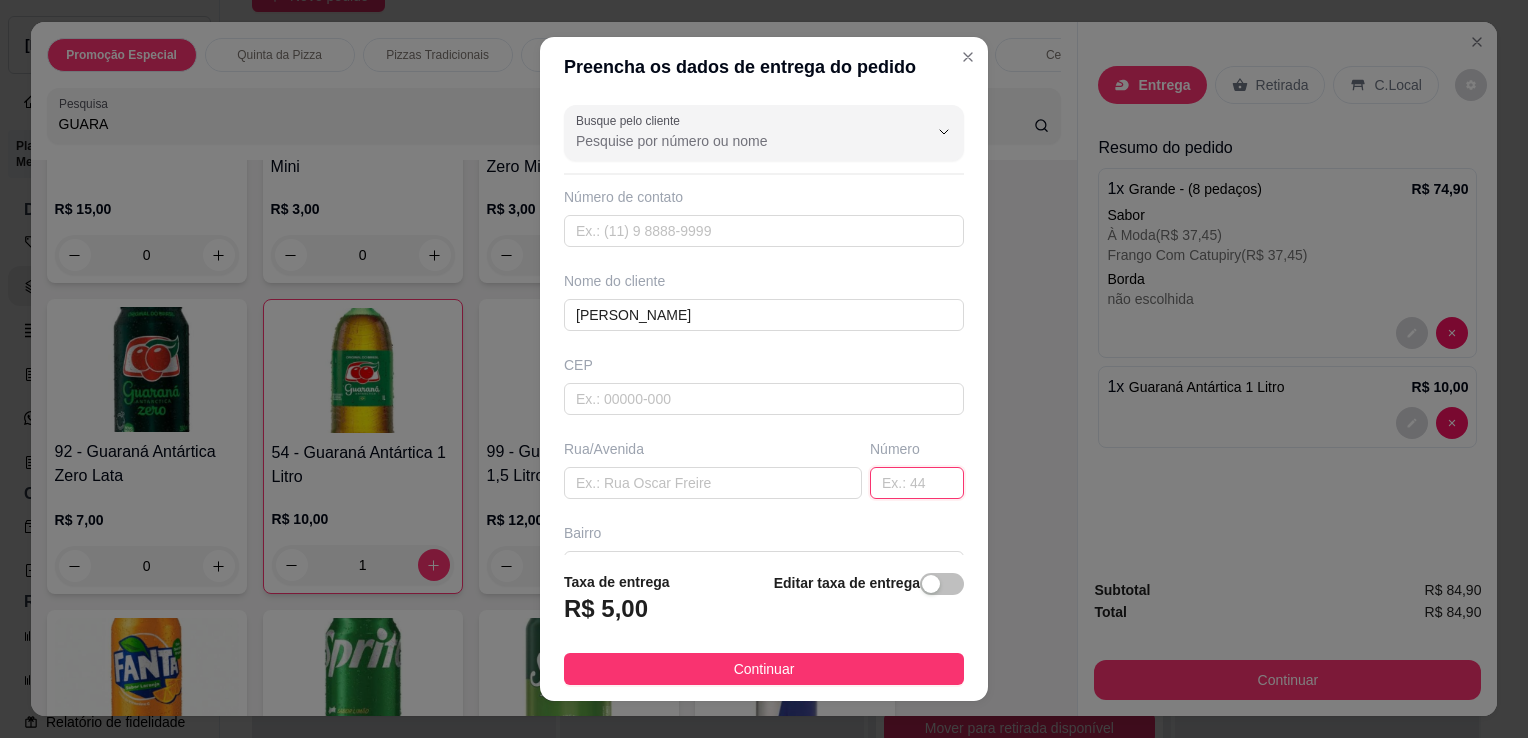 click at bounding box center (917, 483) 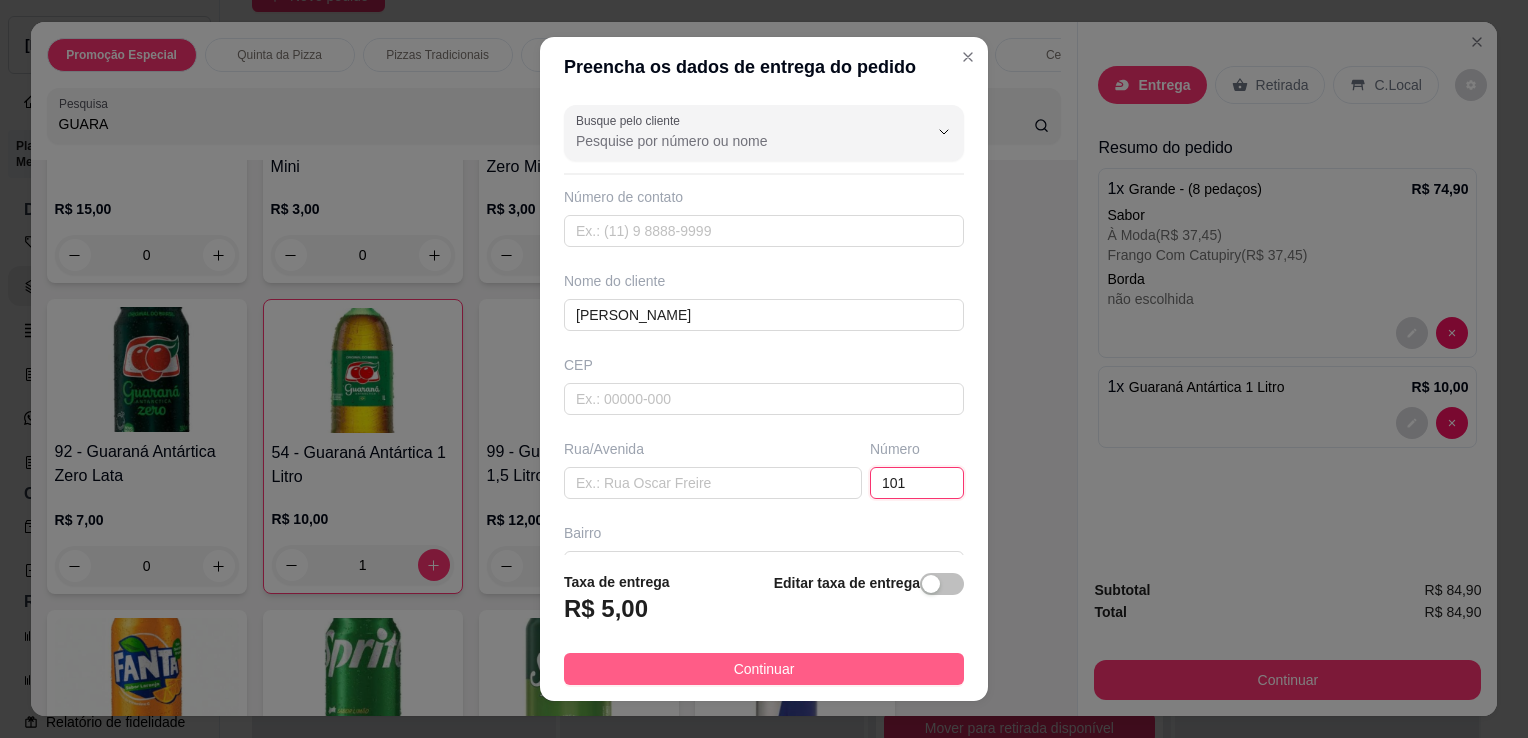 type on "101" 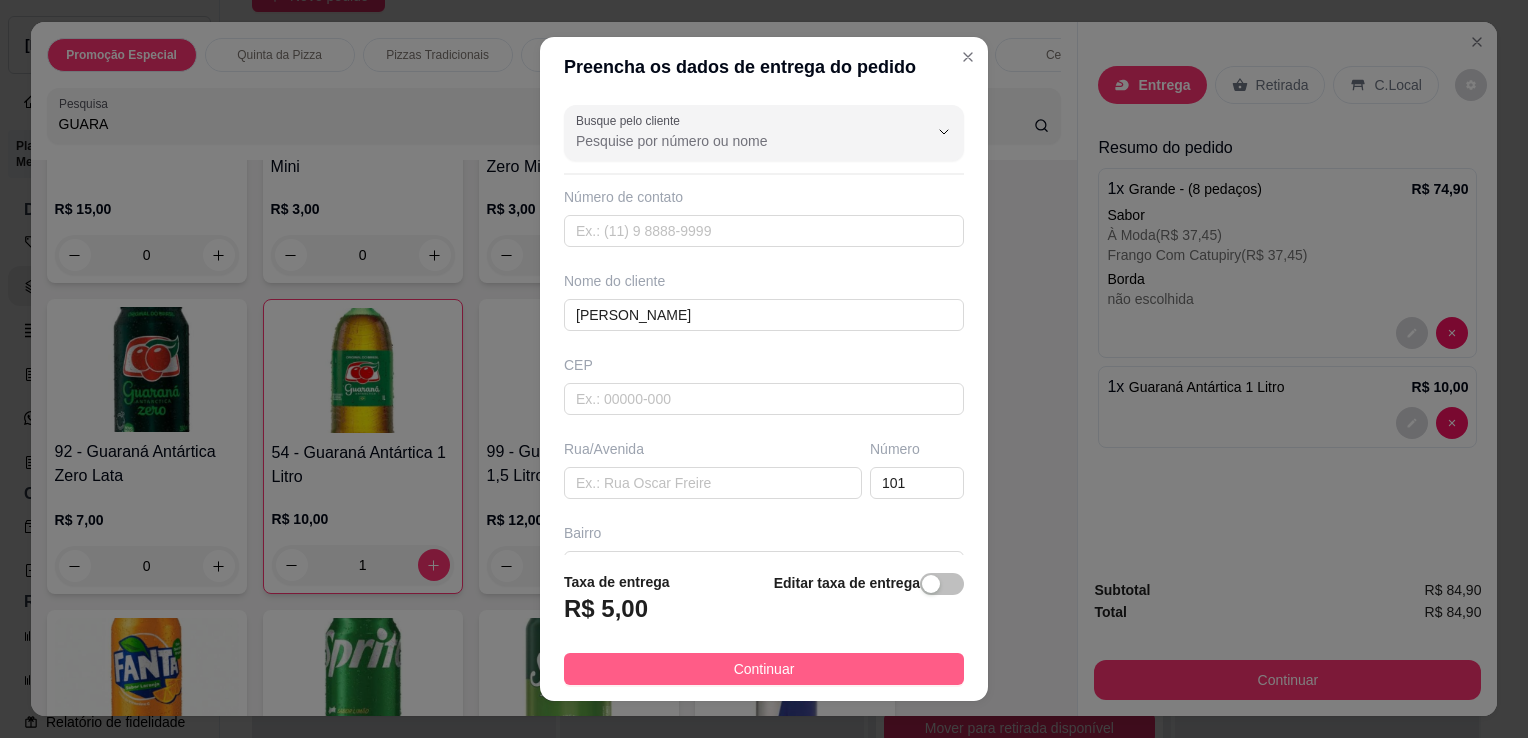 click on "Continuar" at bounding box center (764, 669) 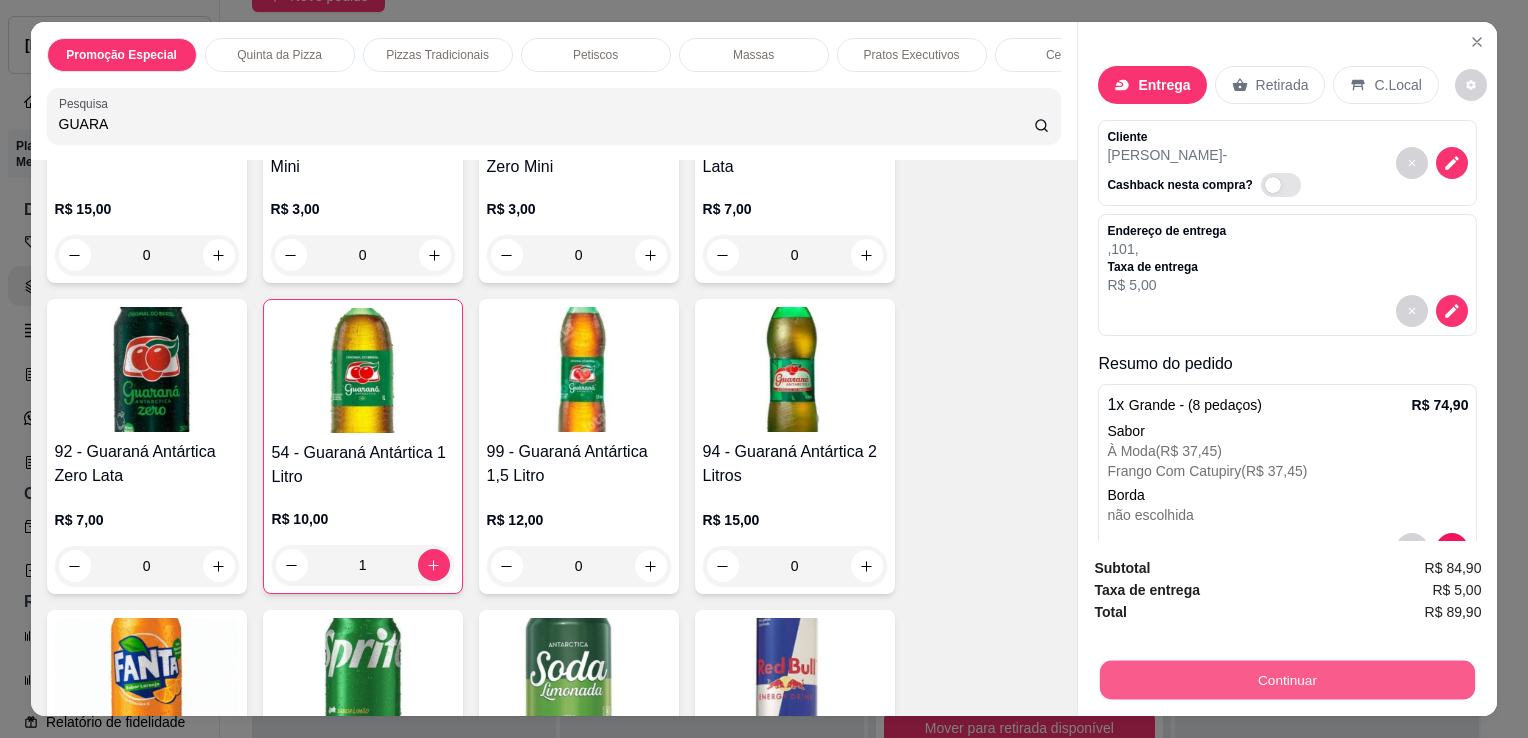 click on "Continuar" at bounding box center [1287, 679] 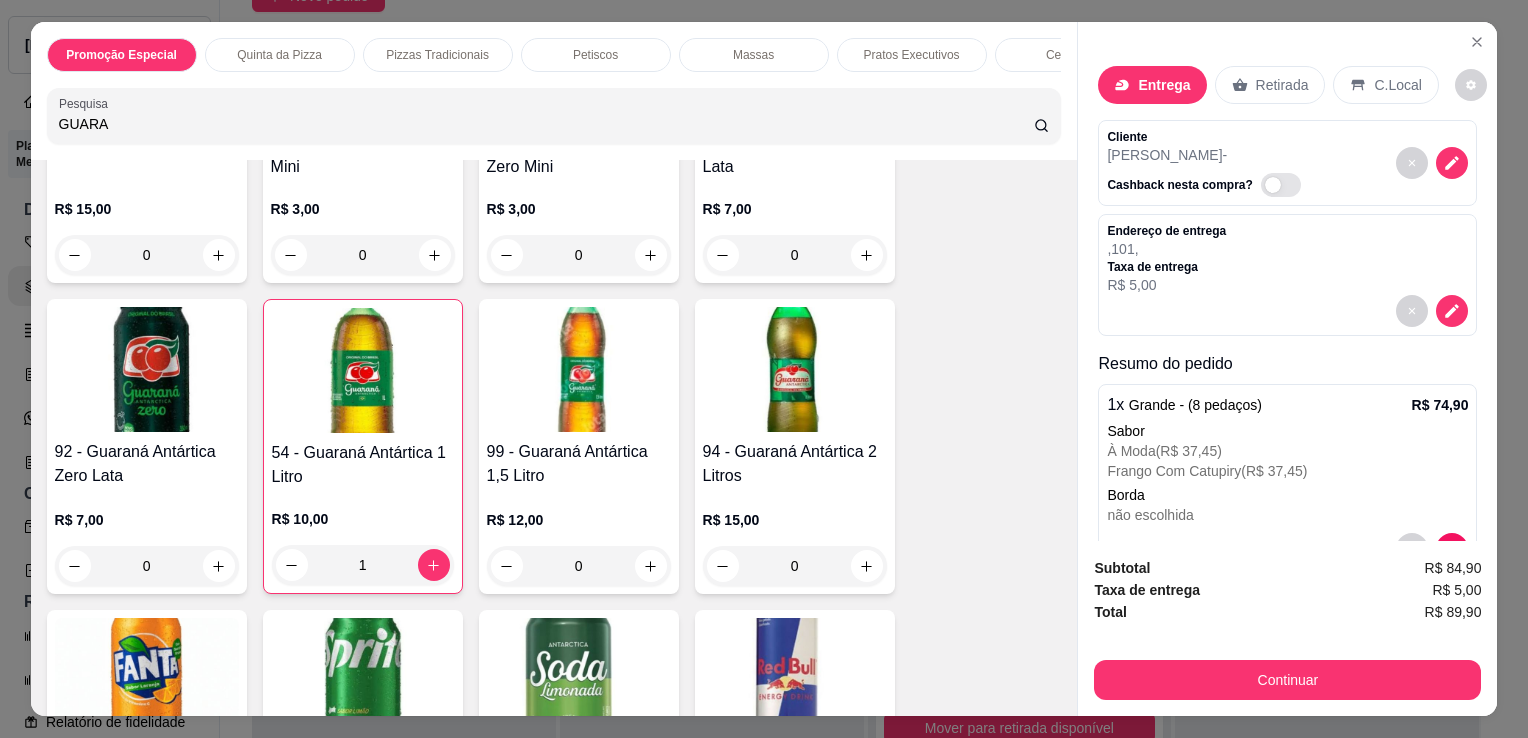click on "Entrega" at bounding box center [1164, 85] 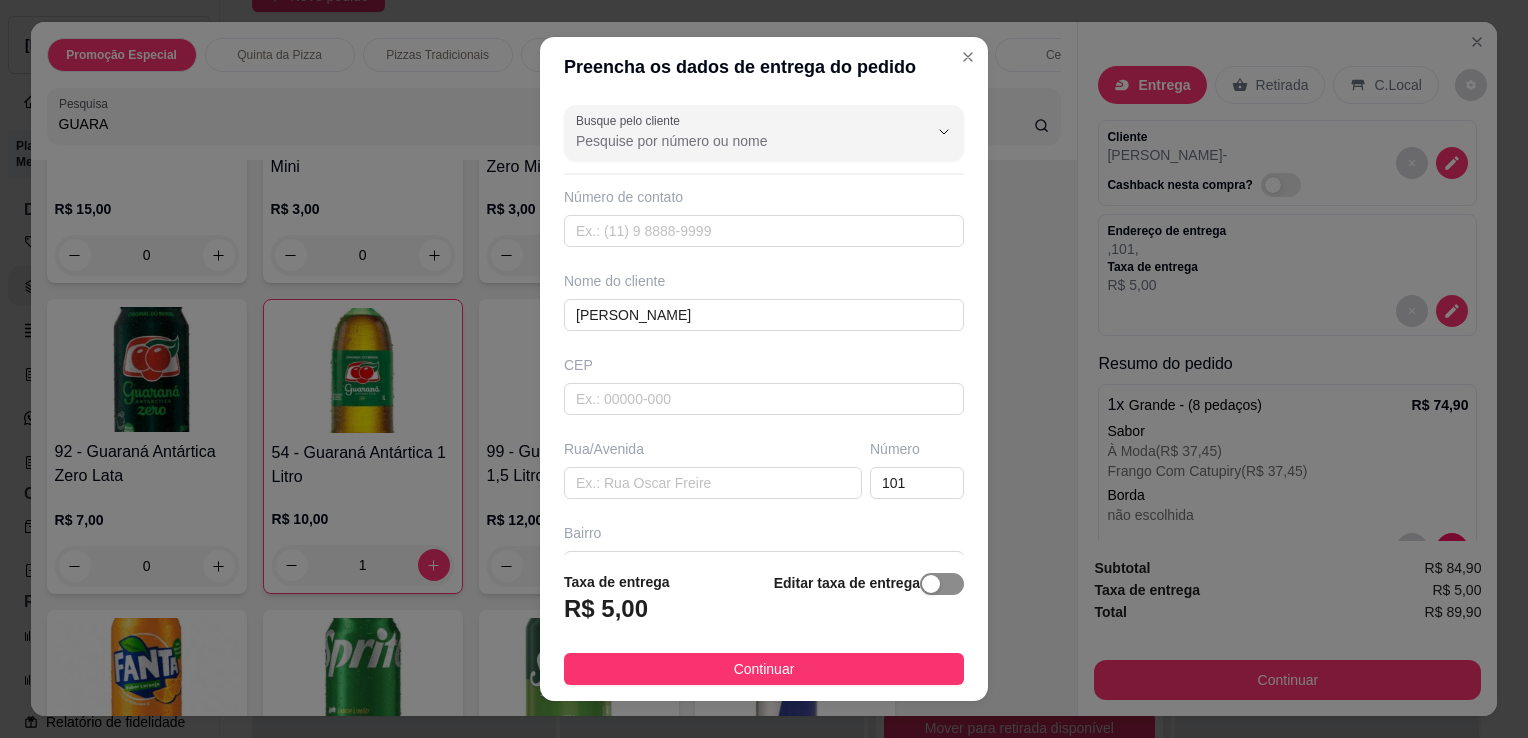 click at bounding box center (931, 584) 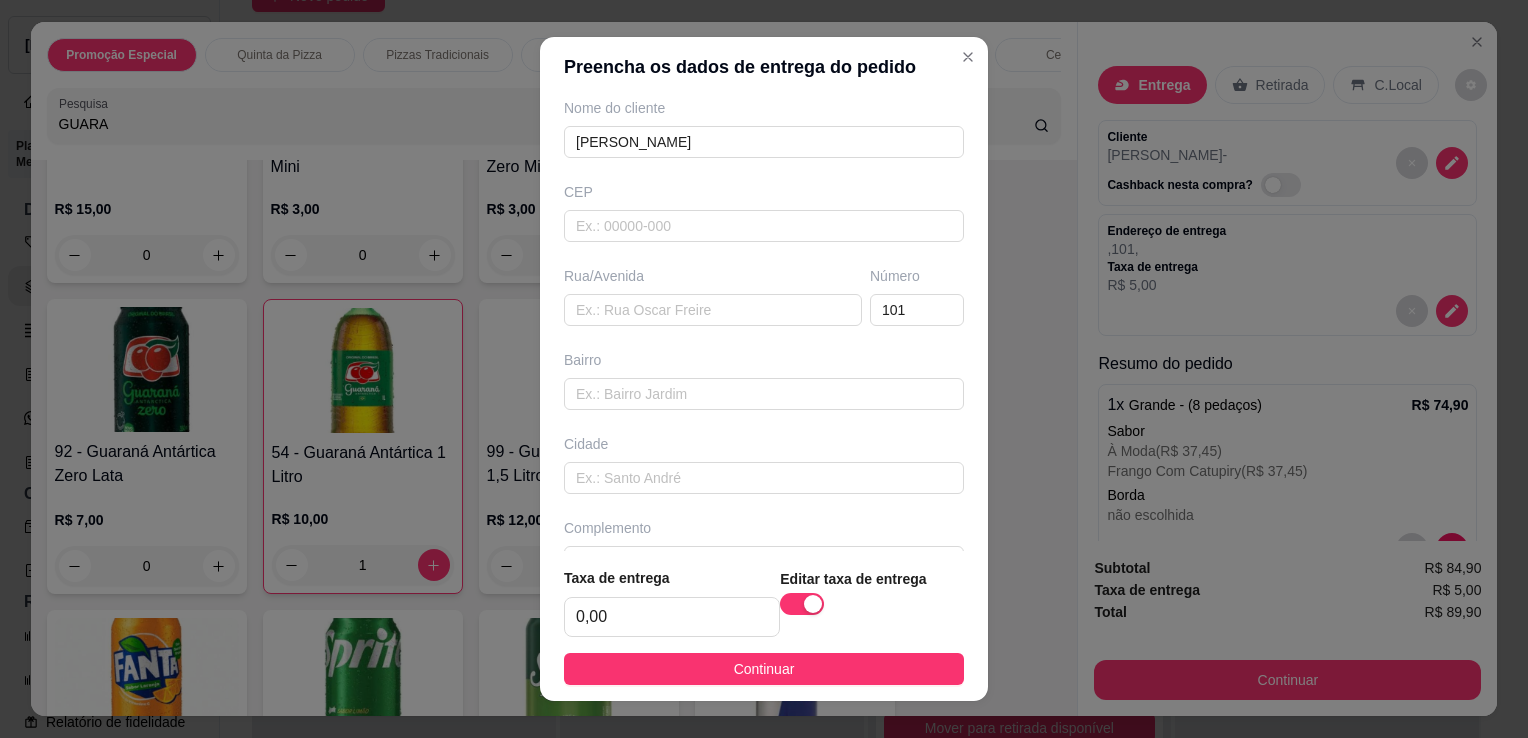 scroll, scrollTop: 216, scrollLeft: 0, axis: vertical 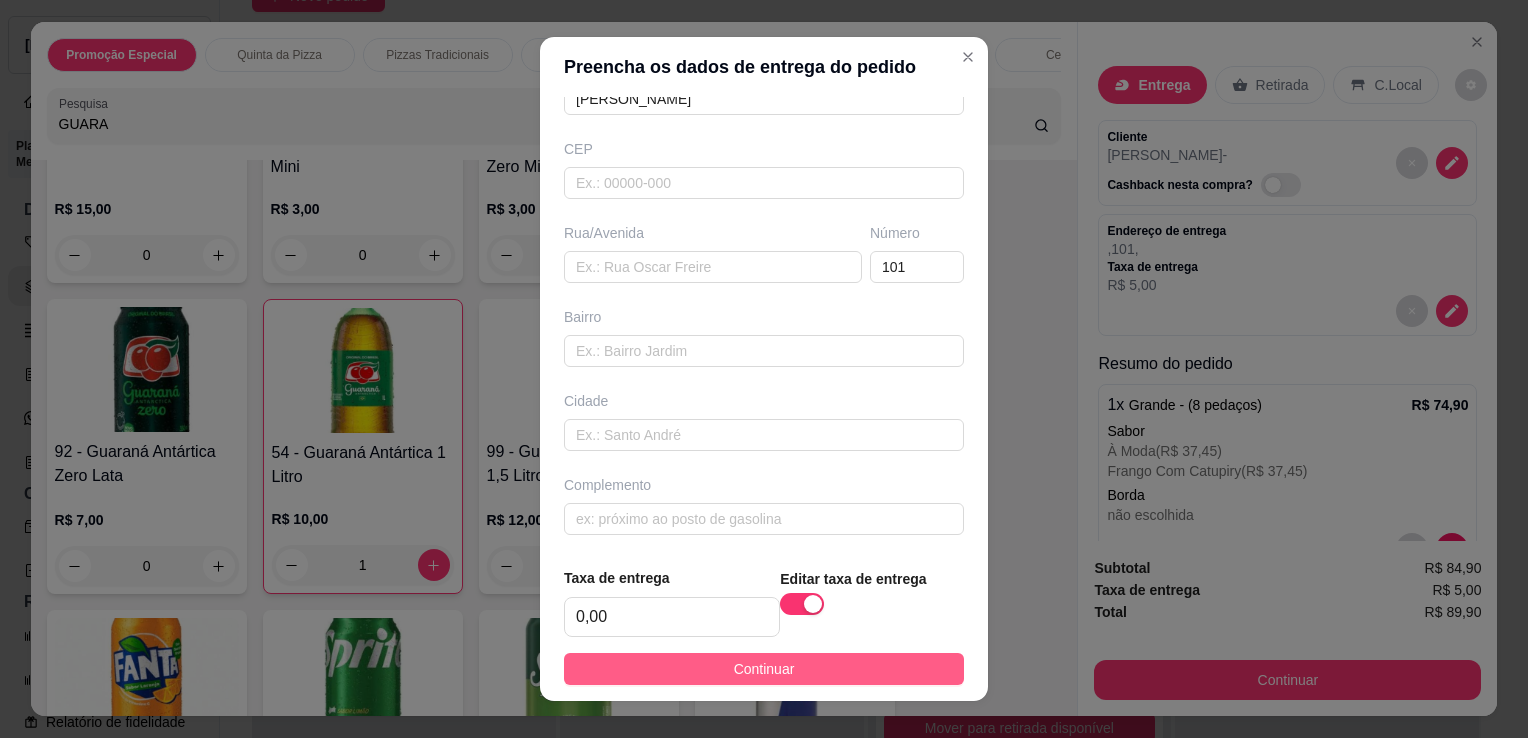 click on "Continuar" at bounding box center [764, 669] 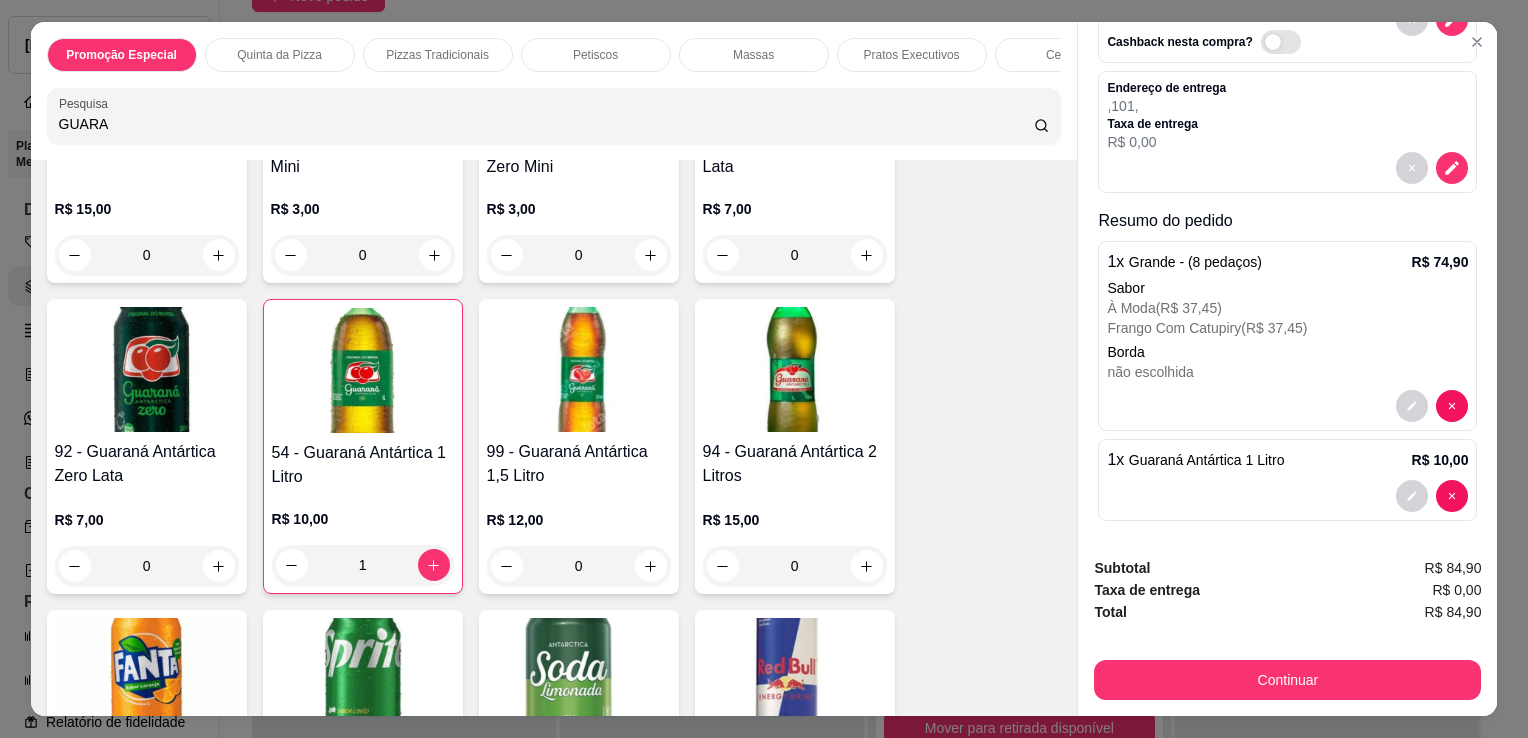 scroll, scrollTop: 148, scrollLeft: 0, axis: vertical 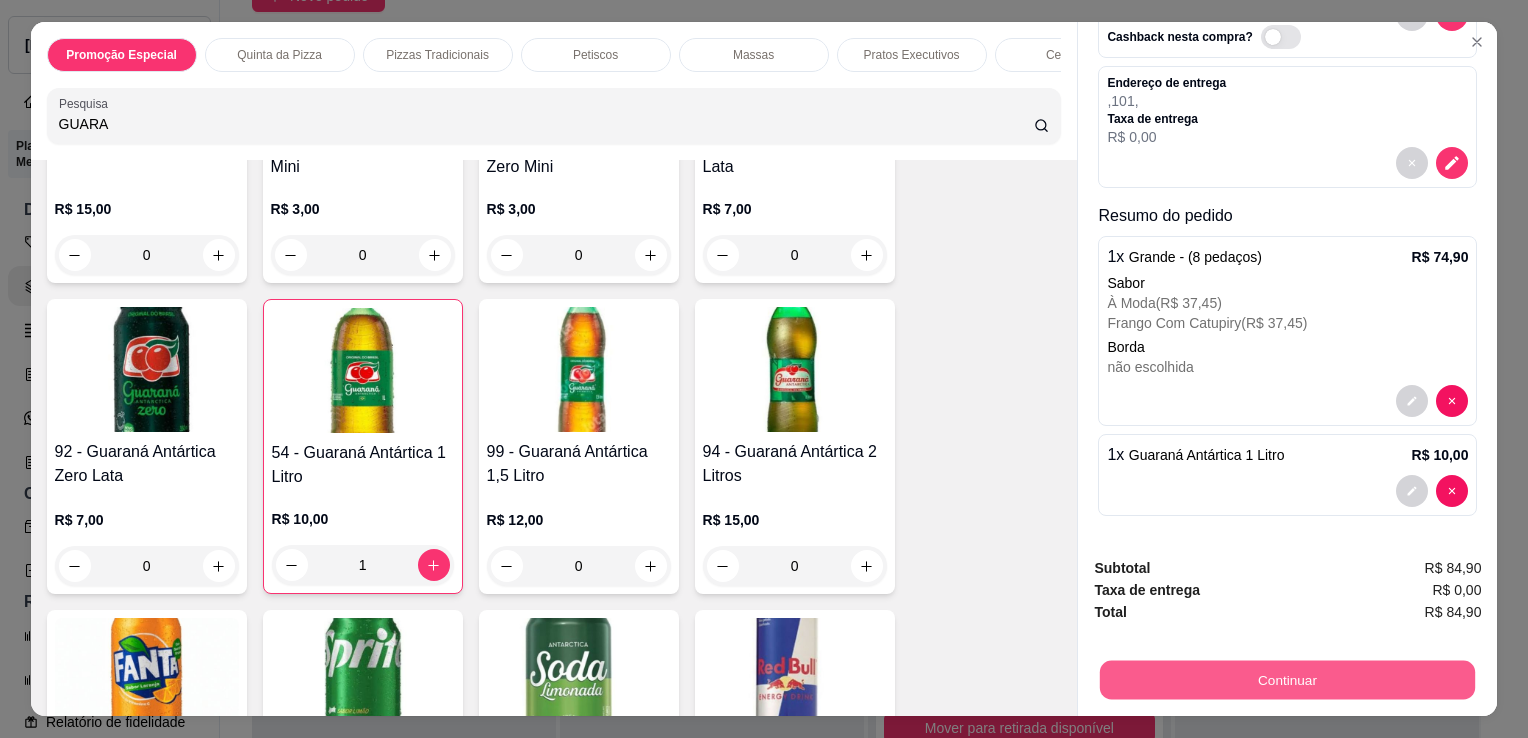 click on "Continuar" at bounding box center (1287, 679) 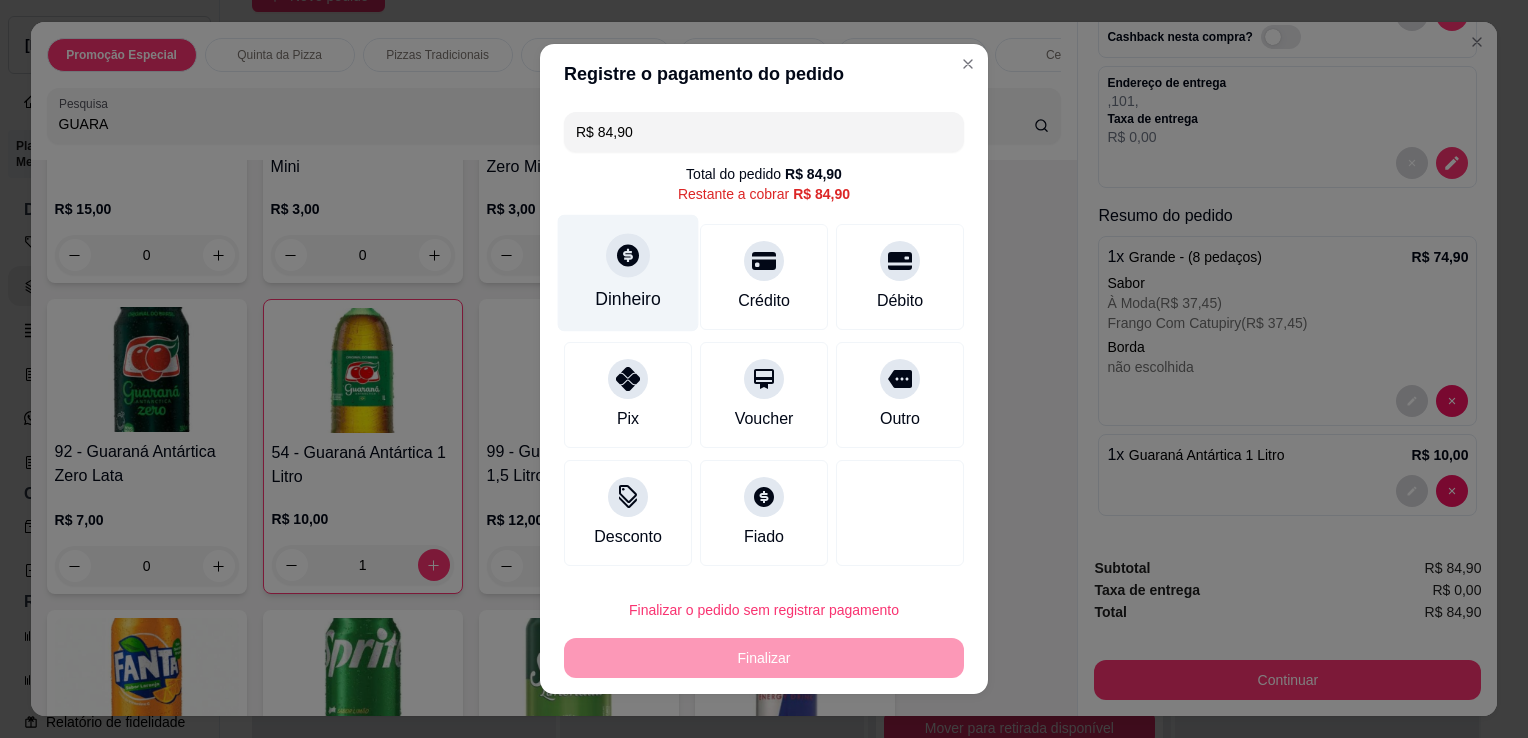 click on "Dinheiro" at bounding box center (628, 273) 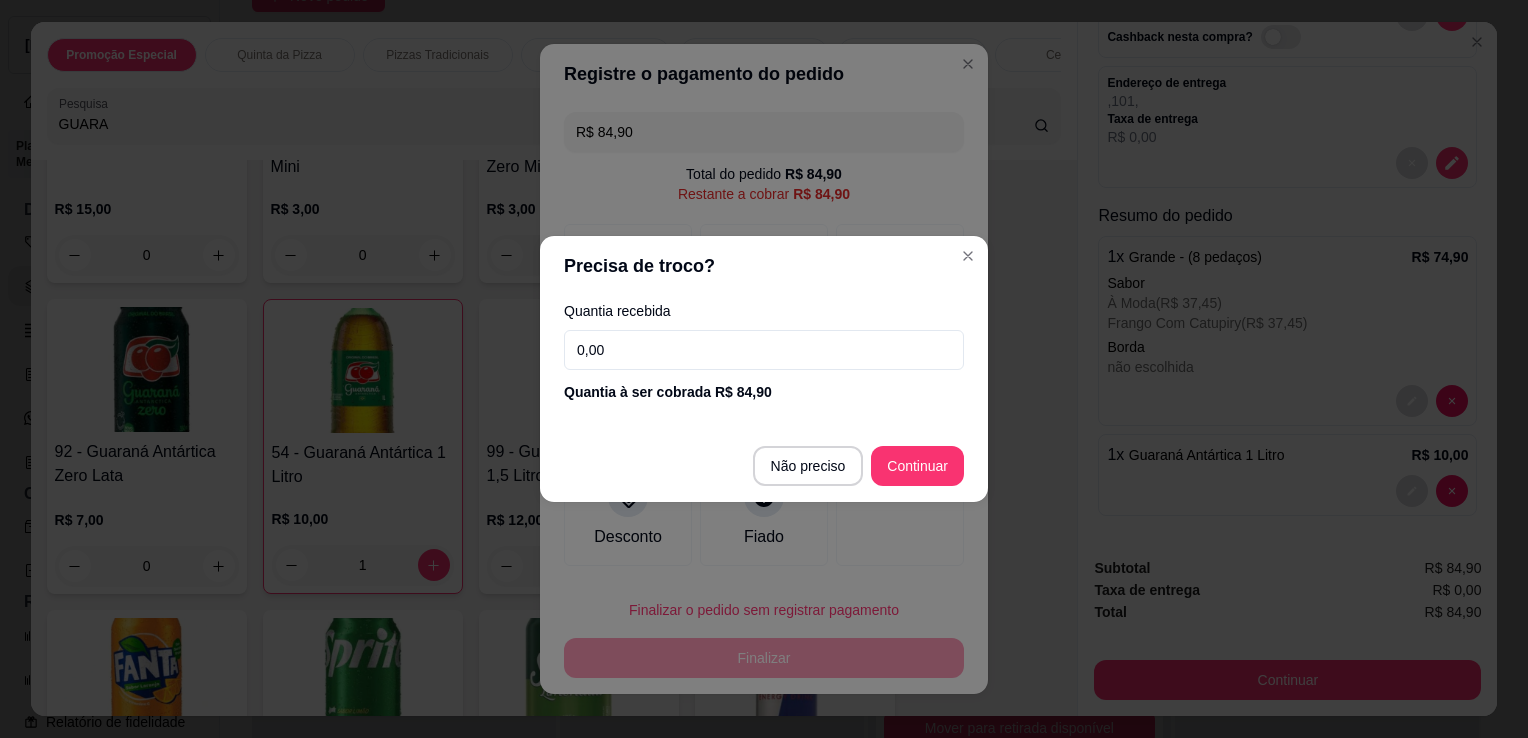 click on "0,00" at bounding box center (764, 350) 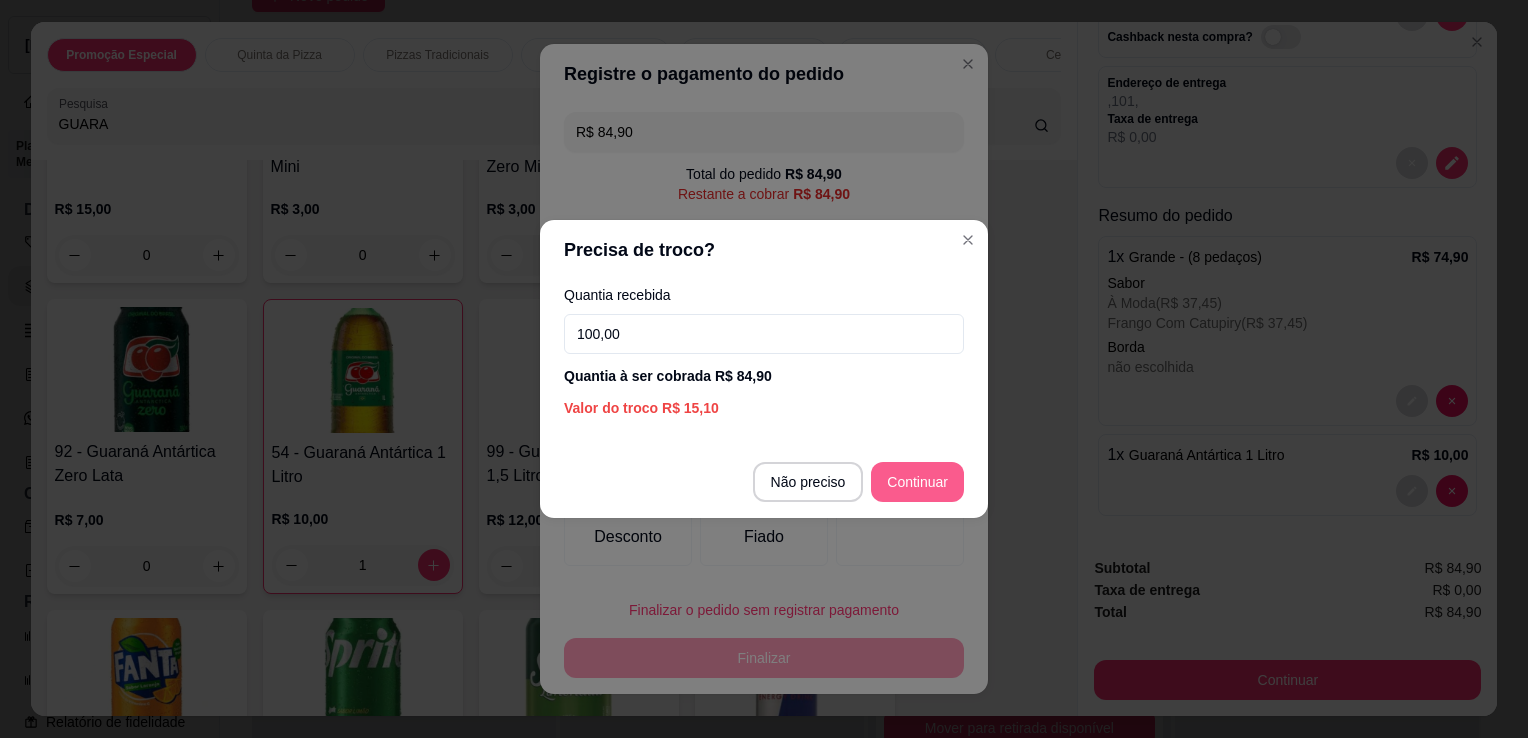 type on "100,00" 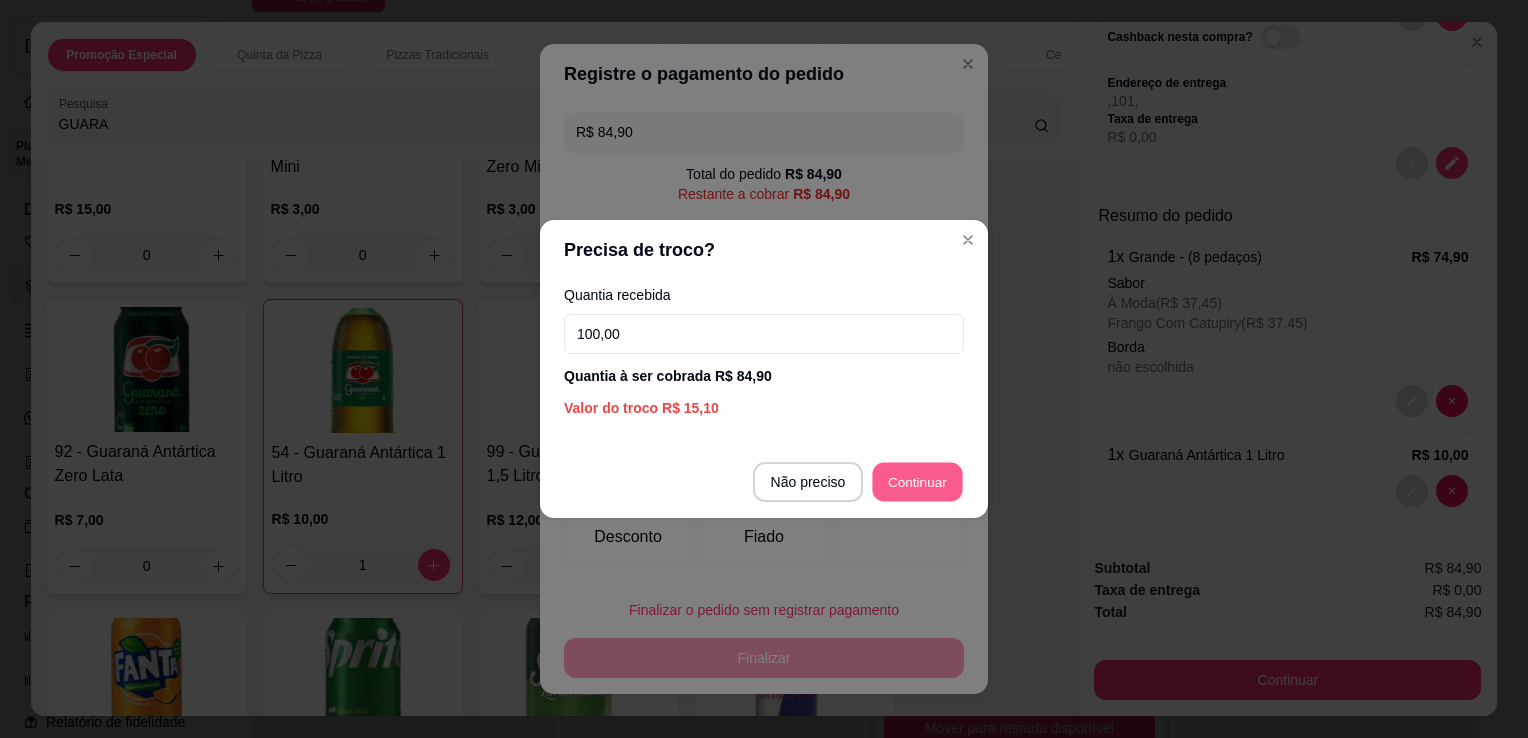 type on "R$ 0,00" 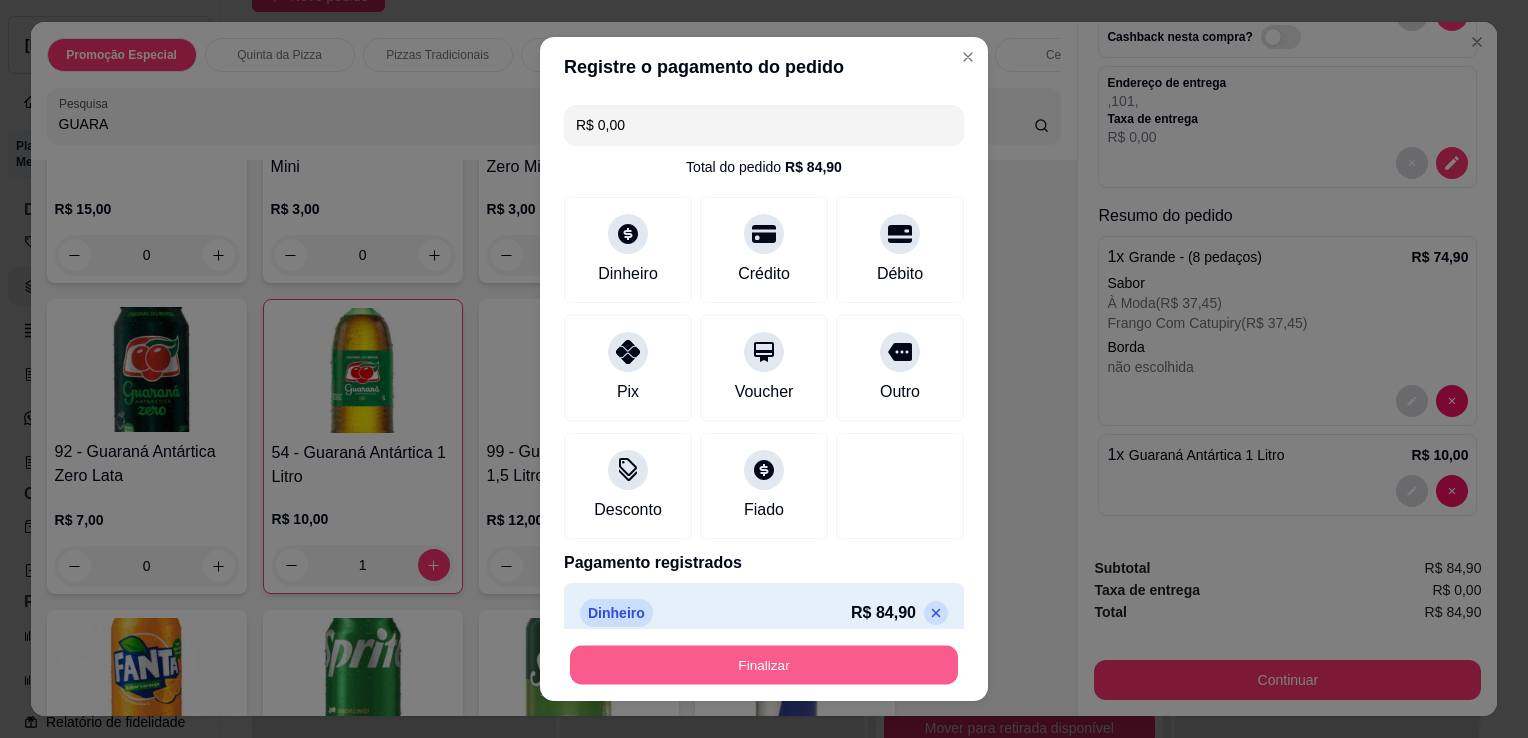 click on "Finalizar" at bounding box center (764, 665) 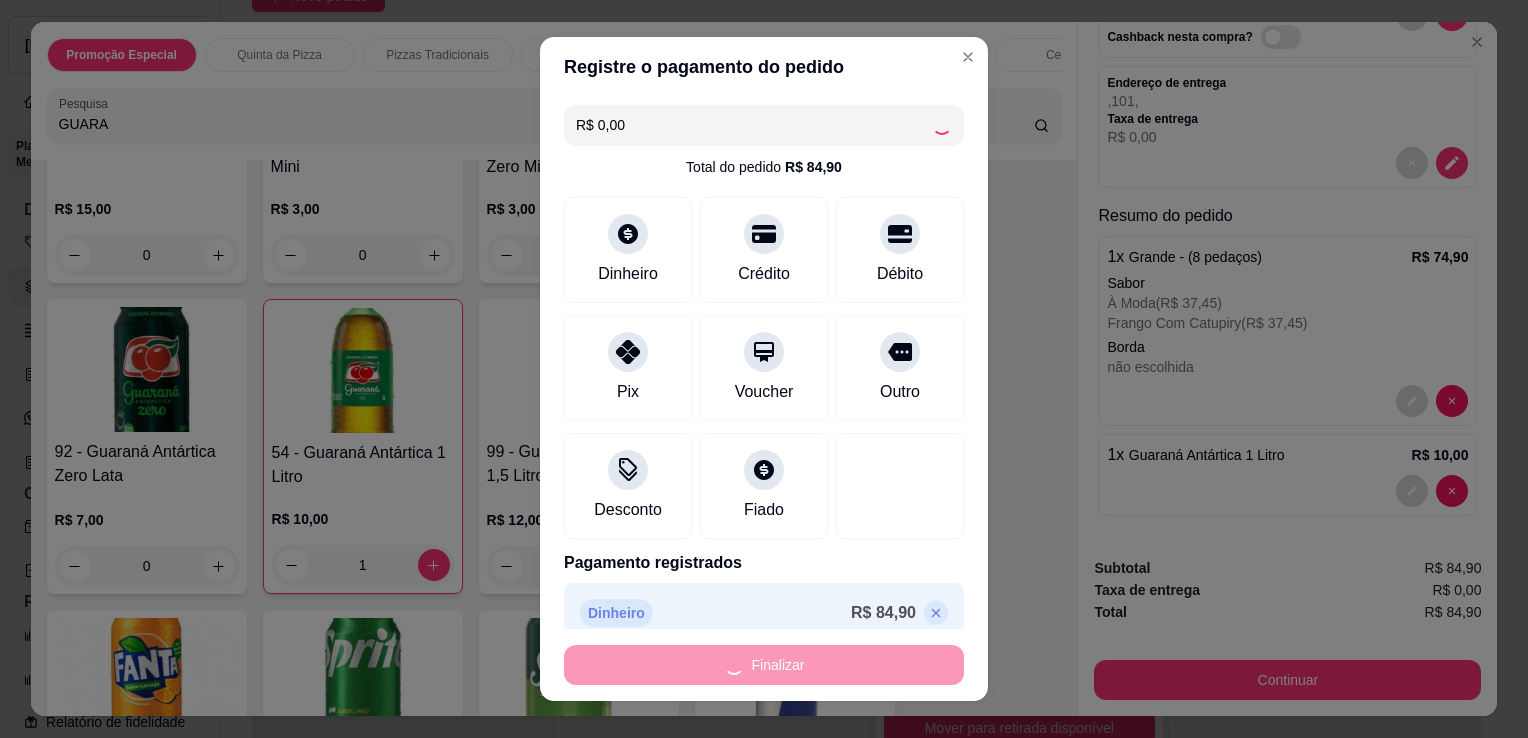 type on "0" 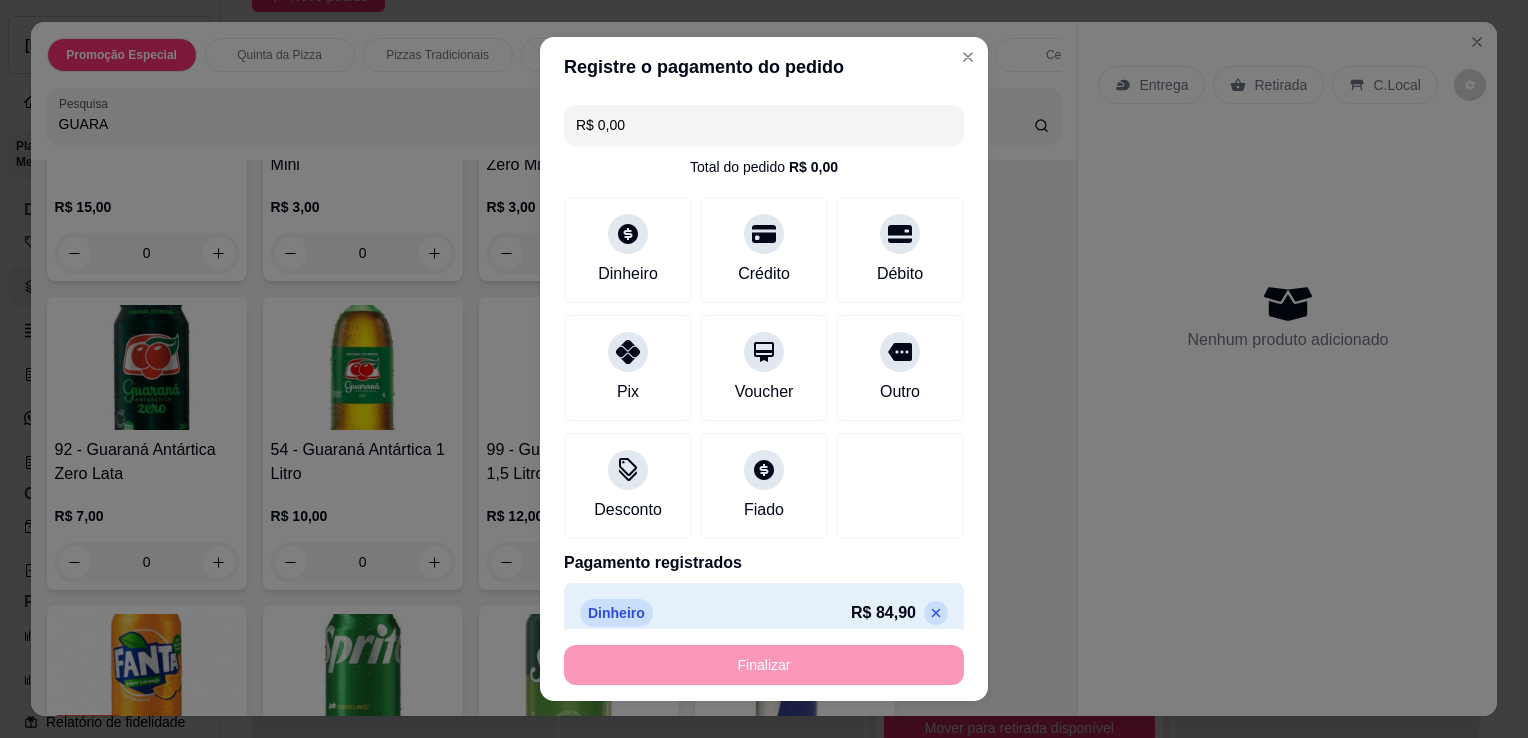 type on "-R$ 84,90" 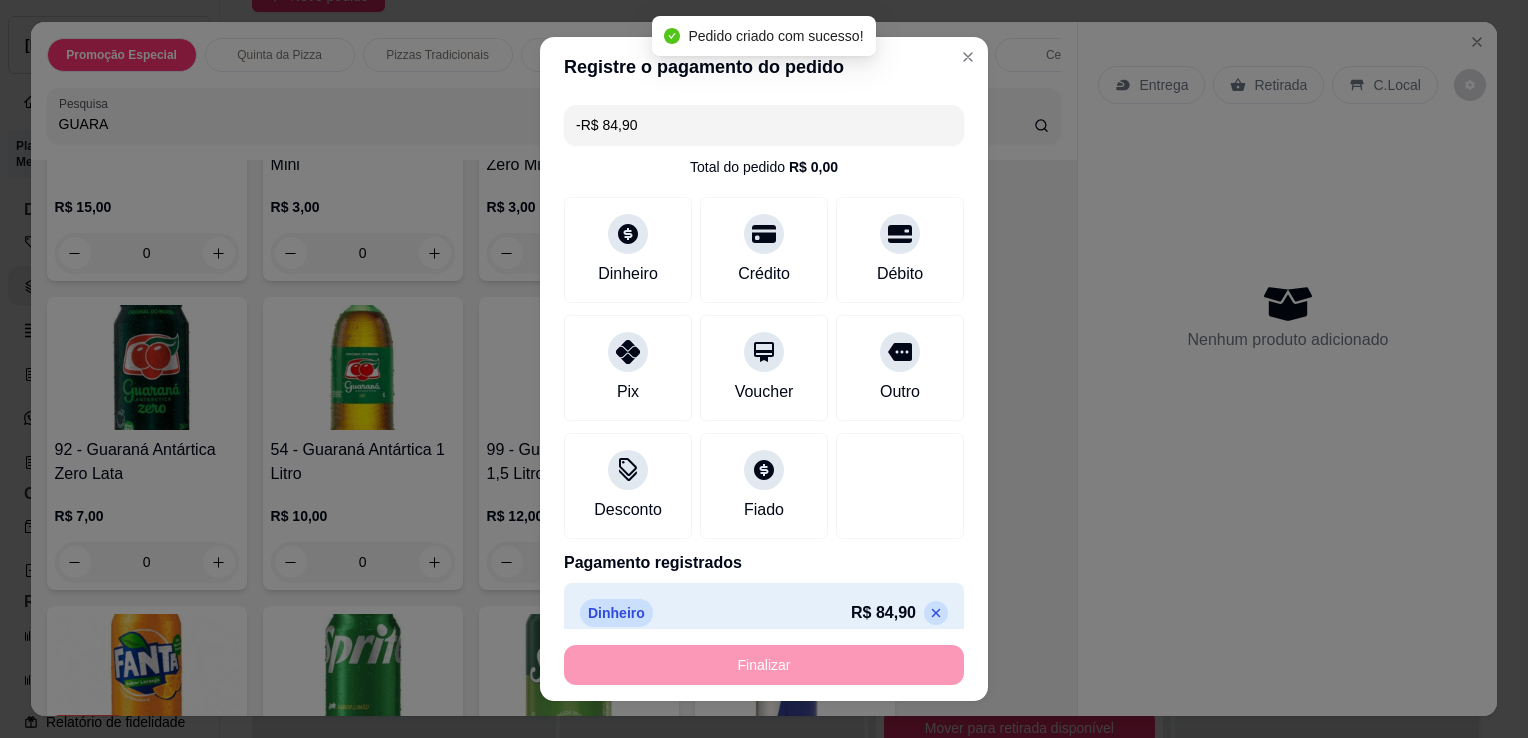 scroll, scrollTop: 0, scrollLeft: 0, axis: both 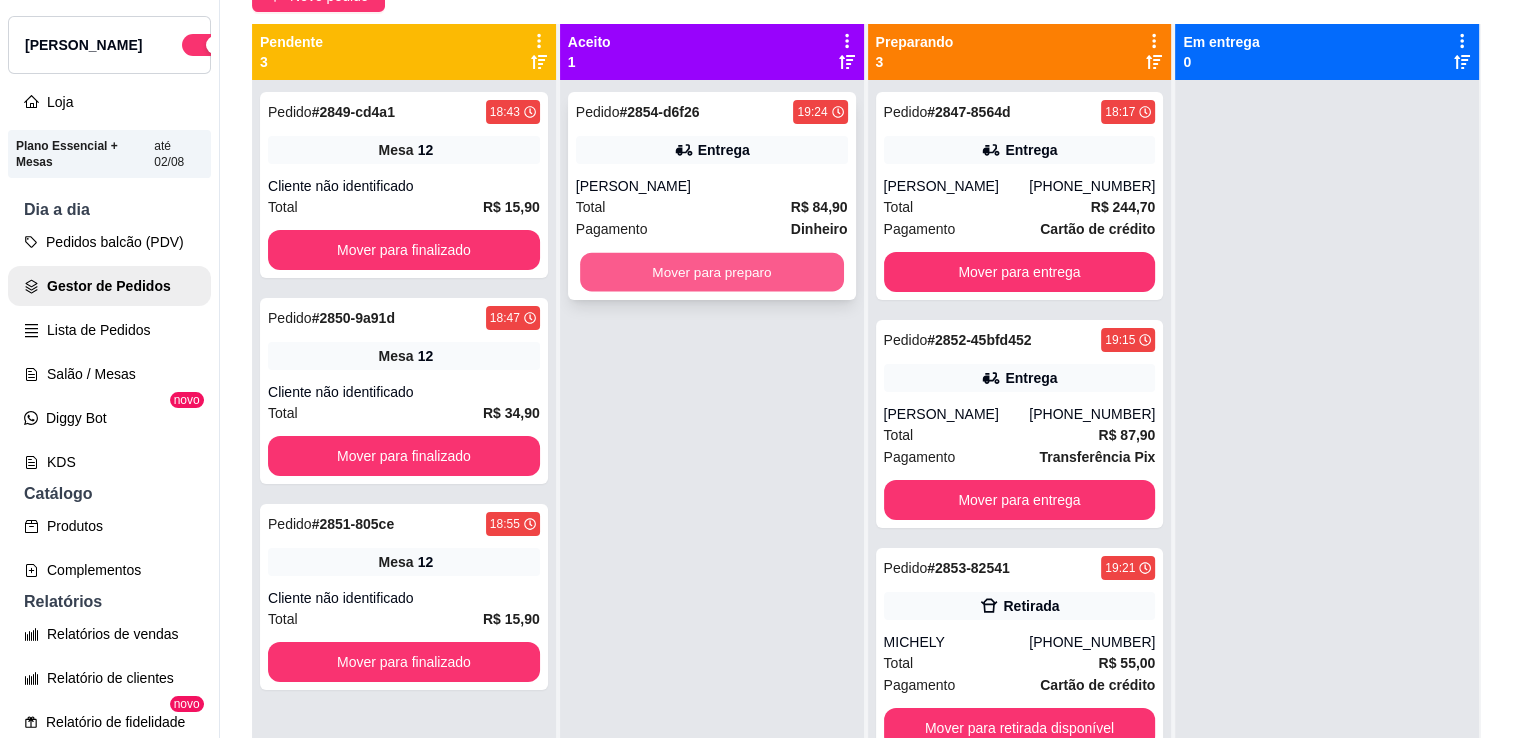 click on "Mover para preparo" at bounding box center [712, 272] 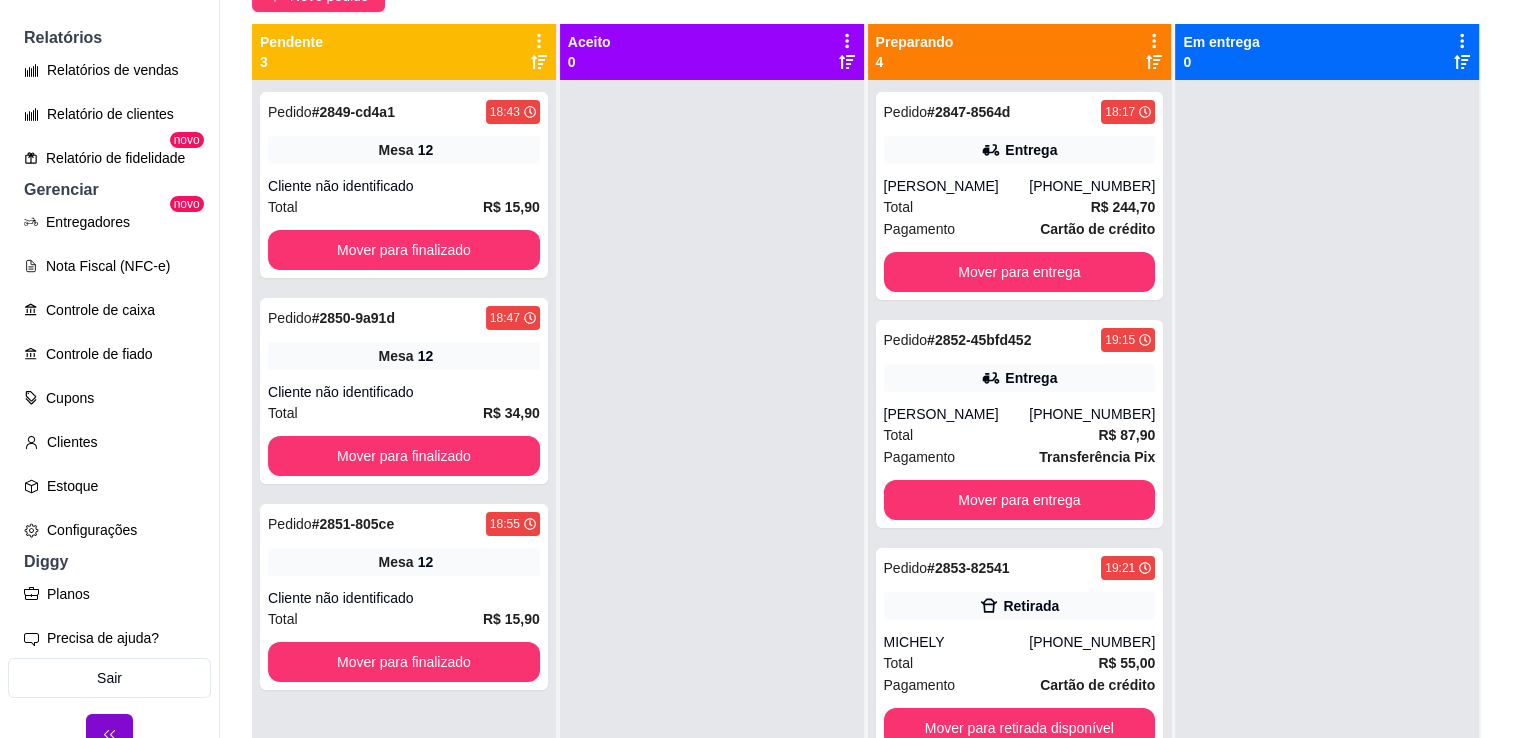 scroll, scrollTop: 647, scrollLeft: 0, axis: vertical 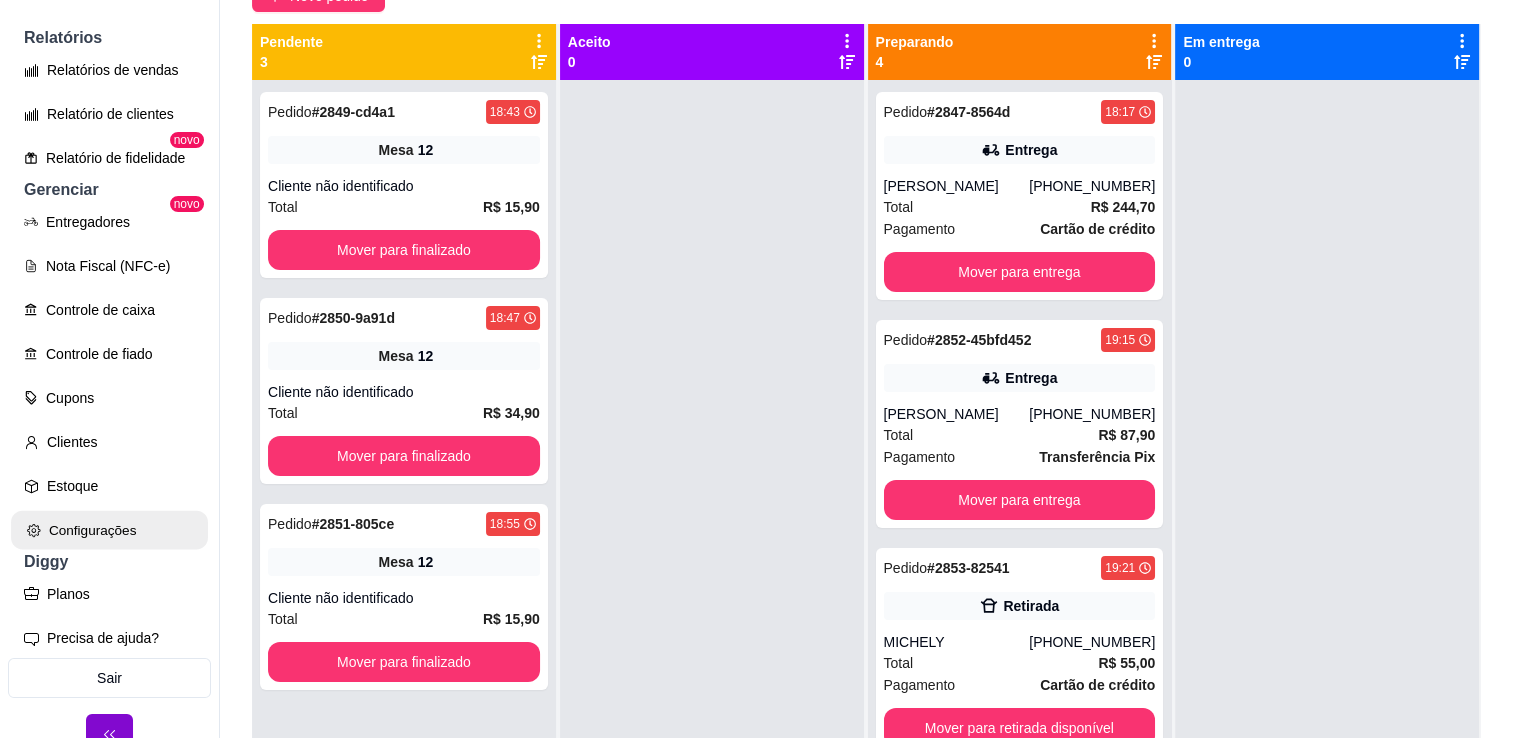 click on "Configurações" at bounding box center [109, 530] 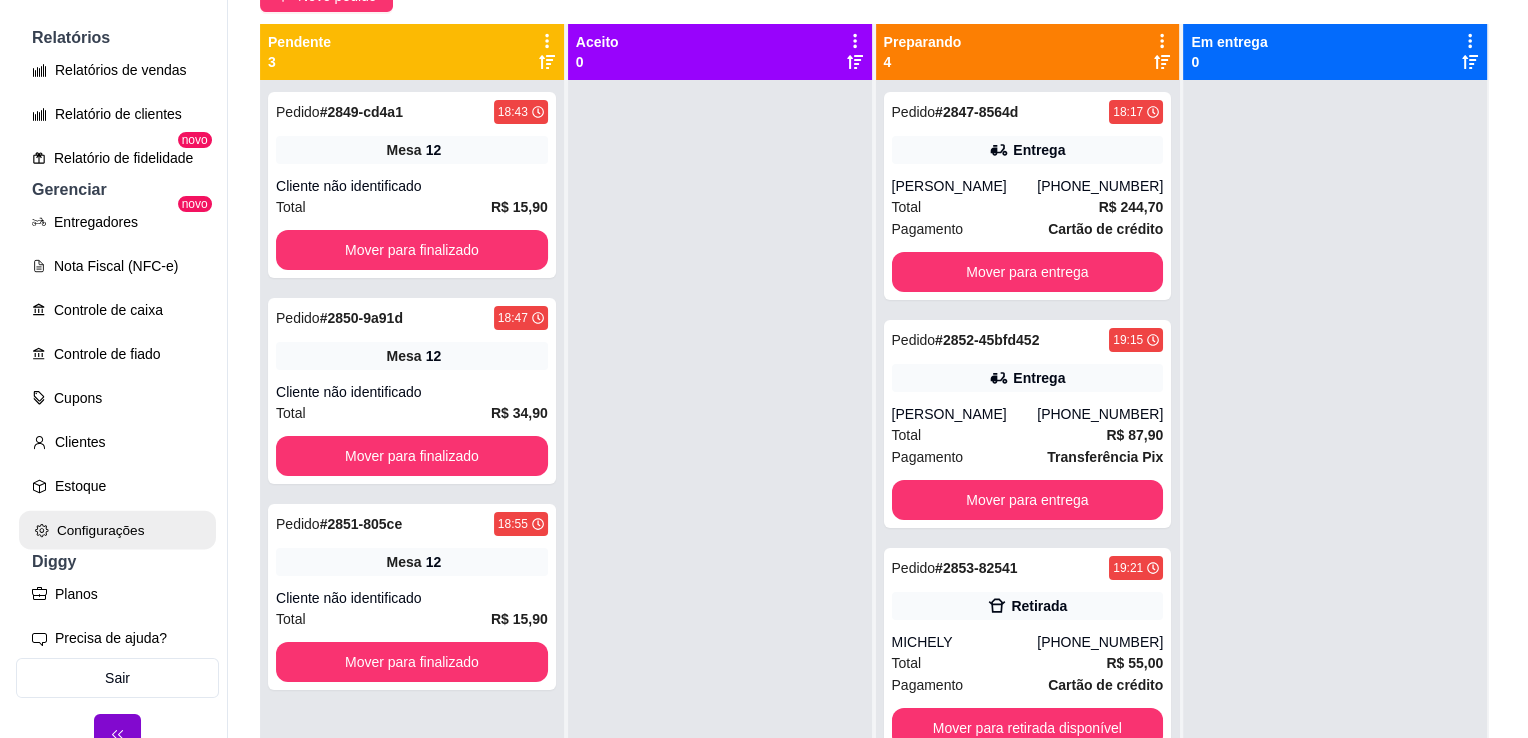 scroll, scrollTop: 0, scrollLeft: 0, axis: both 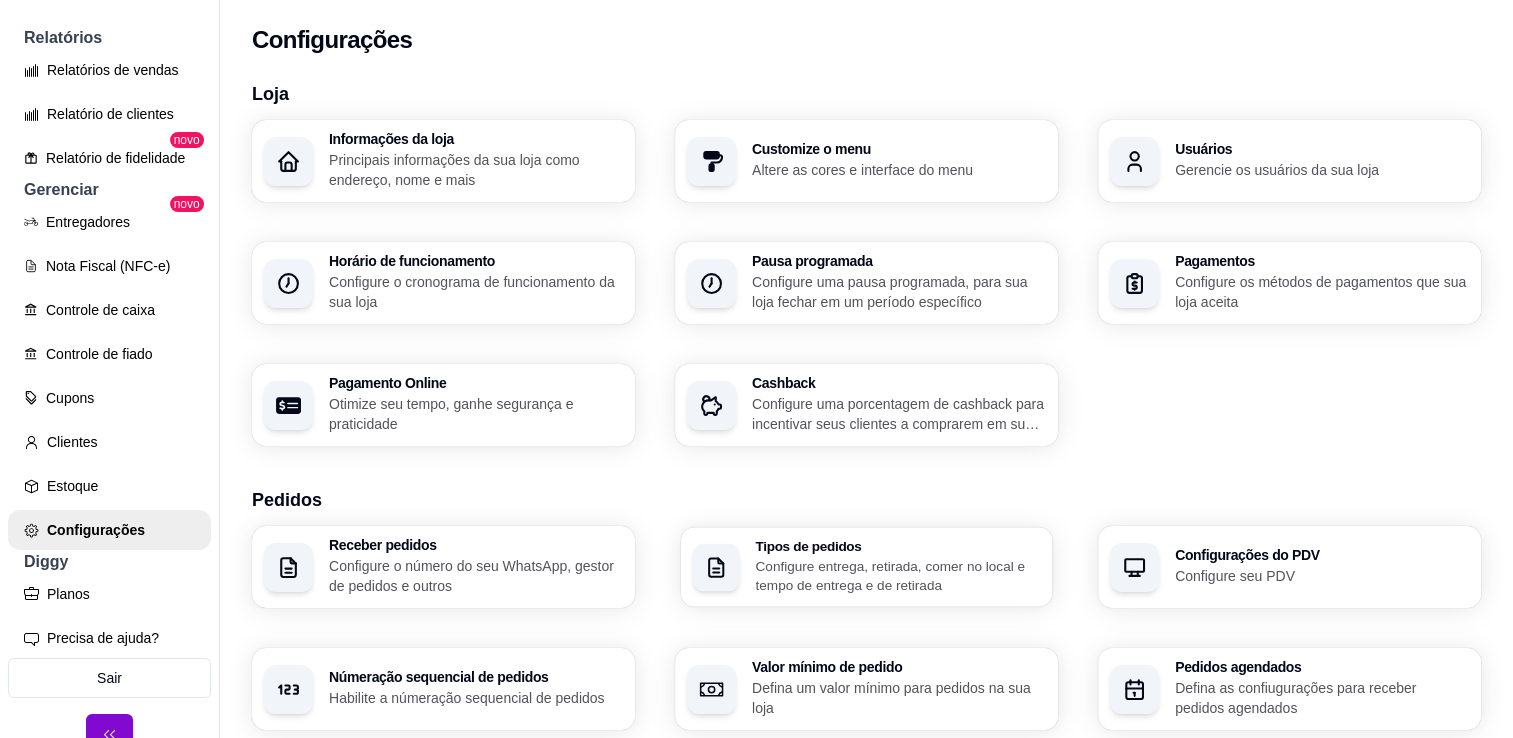 click on "Configure entrega, retirada, comer no local e tempo de entrega e de retirada" at bounding box center [897, 575] 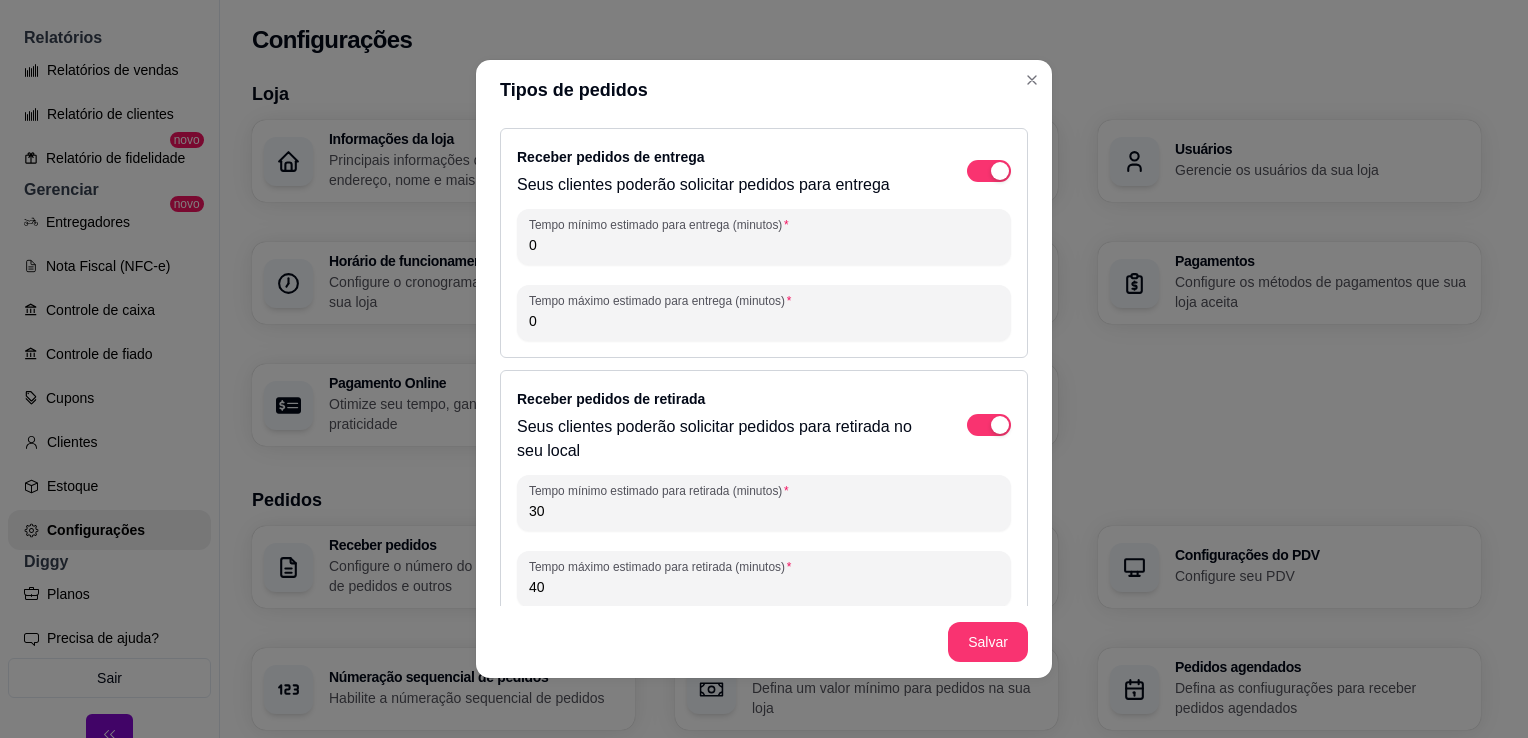 click on "Receber pedidos de entrega Seus clientes poderão solicitar pedidos para entrega Tempo mínimo estimado para entrega (minutos) 0 Tempo máximo estimado para entrega (minutos) 0 Receber pedidos de retirada Seus clientes poderão solicitar pedidos para retirada no seu local Tempo mínimo estimado para retirada (minutos) 30 Tempo máximo estimado para retirada (minutos) 40 Consumo local Seus clientes poderão solicitar pedidos para consumir no seu local" at bounding box center (764, 363) 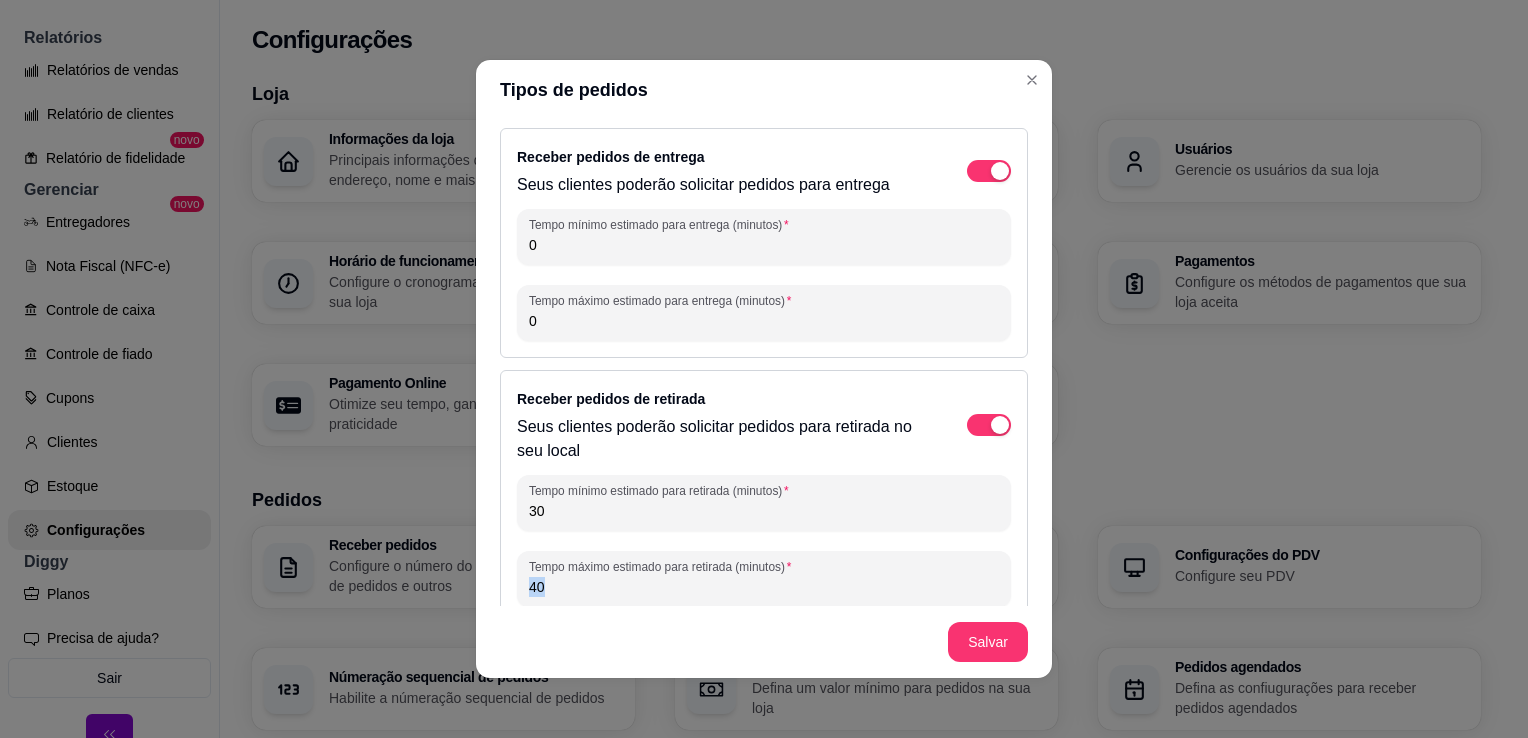 click on "Receber pedidos de entrega Seus clientes poderão solicitar pedidos para entrega Tempo mínimo estimado para entrega (minutos) 0 Tempo máximo estimado para entrega (minutos) 0 Receber pedidos de retirada Seus clientes poderão solicitar pedidos para retirada no seu local Tempo mínimo estimado para retirada (minutos) 30 Tempo máximo estimado para retirada (minutos) 40 Consumo local Seus clientes poderão solicitar pedidos para consumir no seu local" at bounding box center [764, 363] 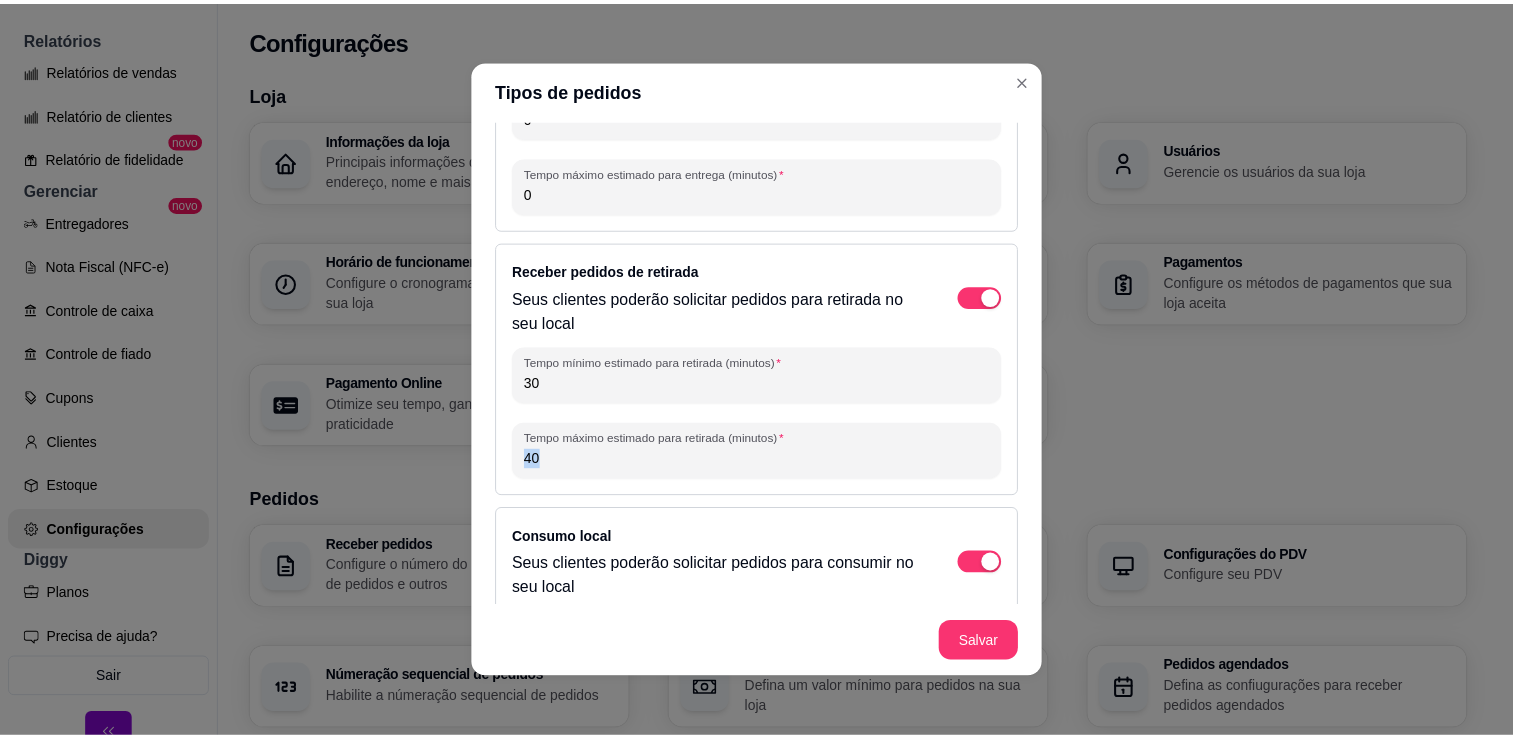 scroll, scrollTop: 146, scrollLeft: 0, axis: vertical 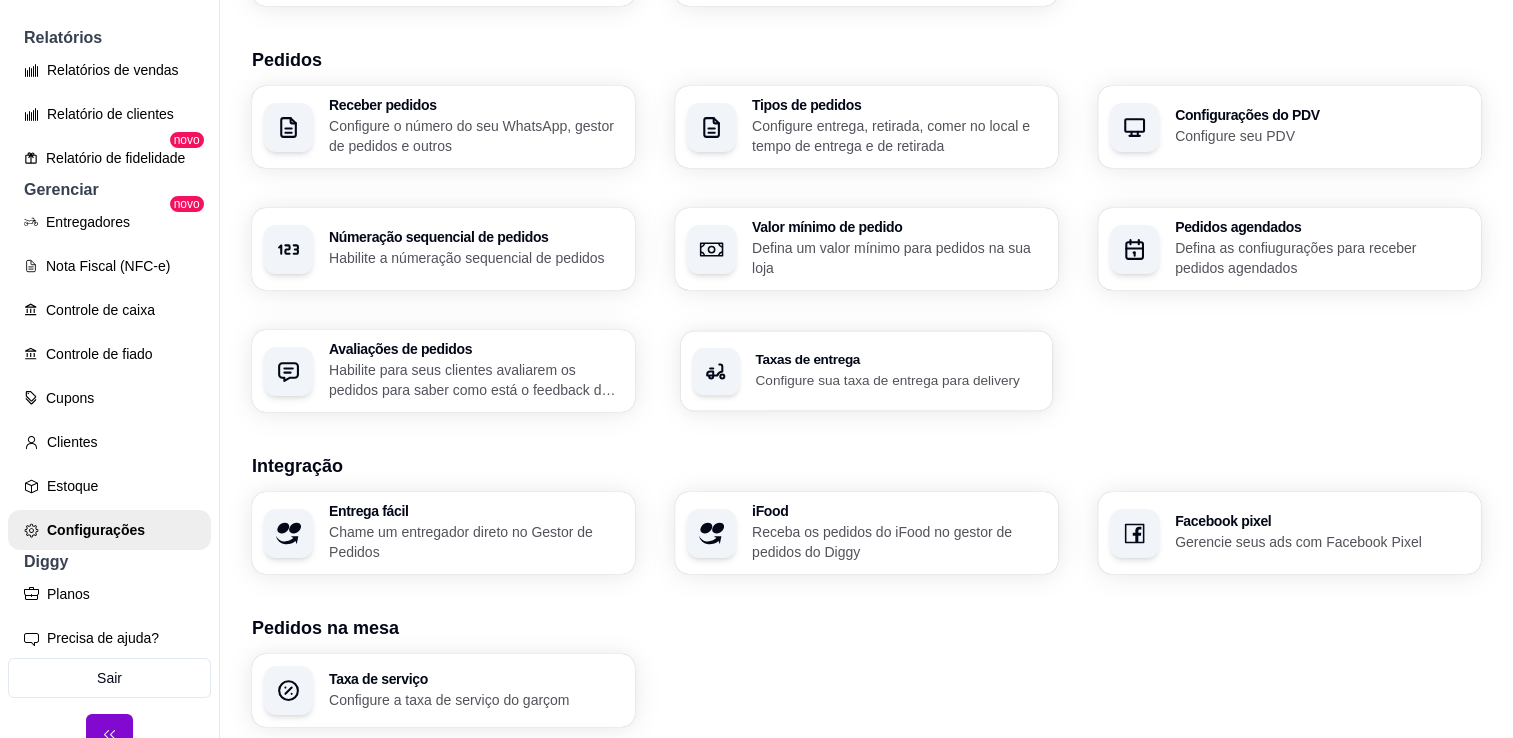 click on "Taxas de entrega" at bounding box center [897, 360] 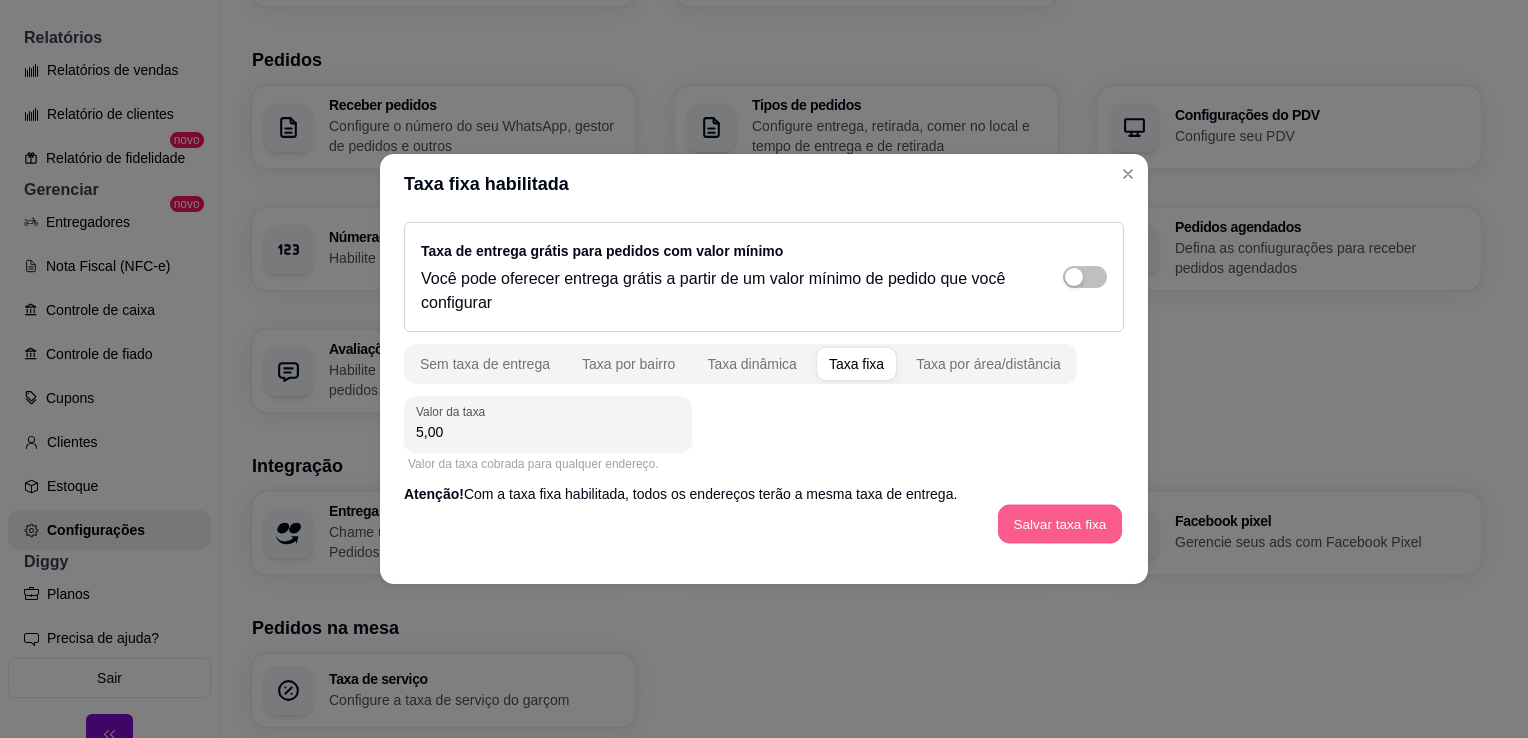 click on "Salvar taxa fixa" at bounding box center (1060, 524) 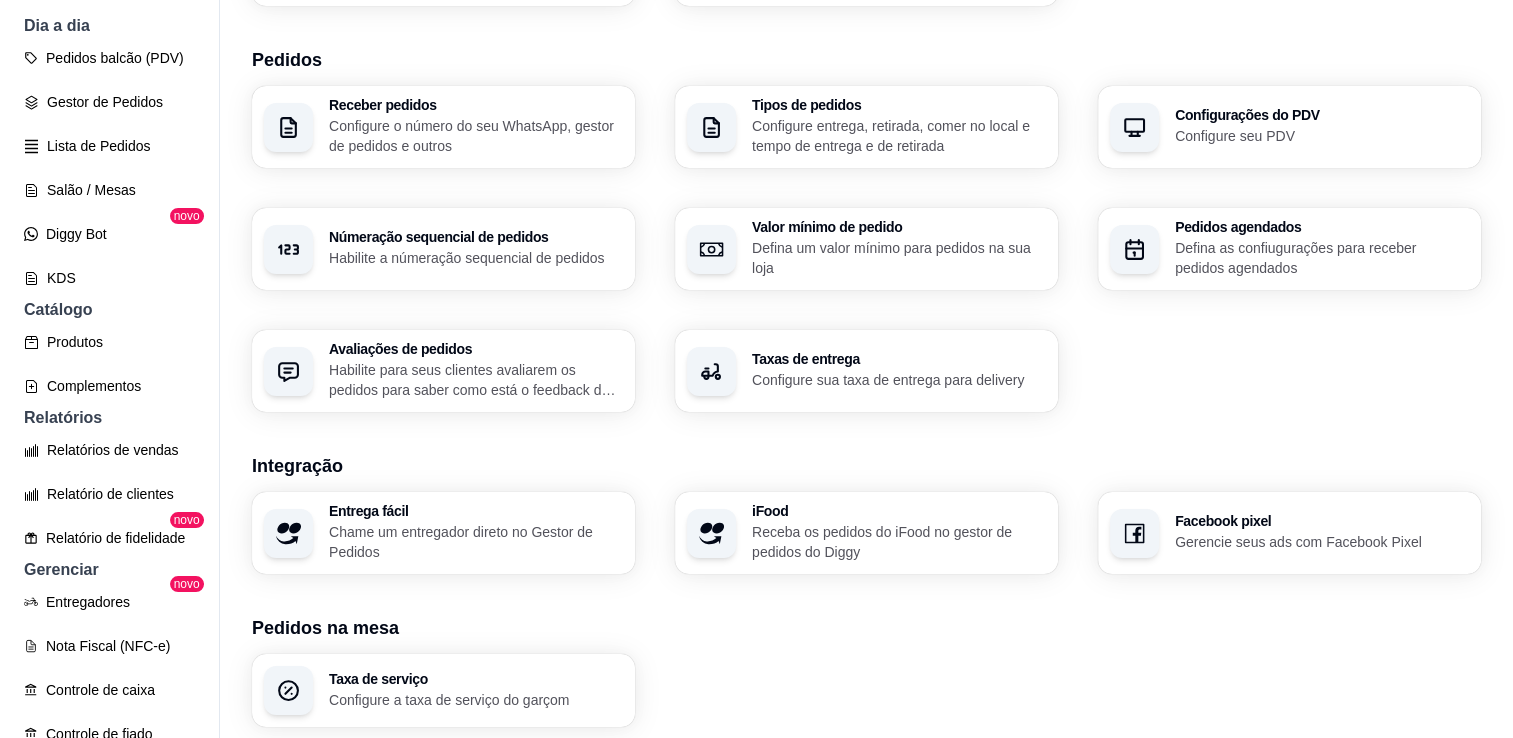 scroll, scrollTop: 226, scrollLeft: 0, axis: vertical 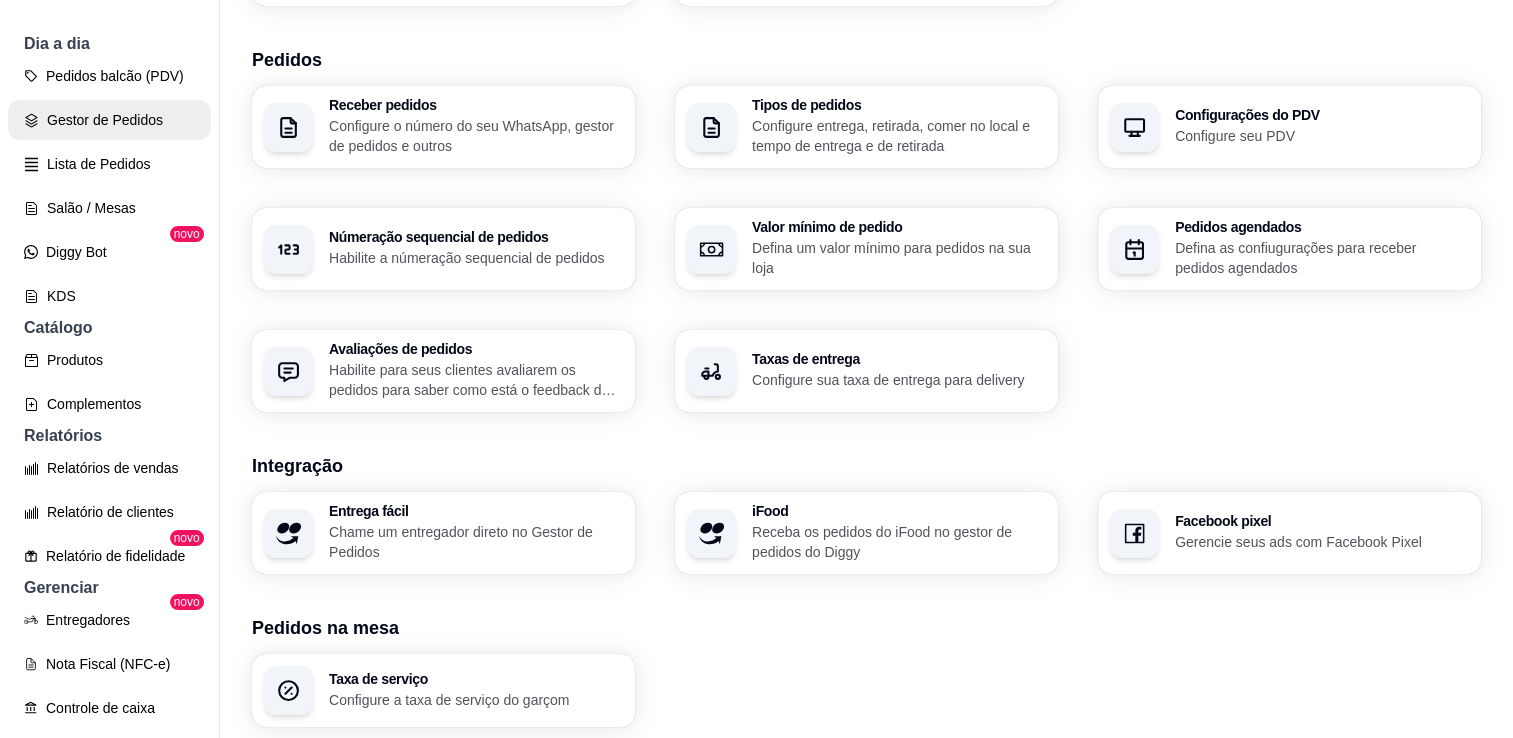 click on "Gestor de Pedidos" at bounding box center (109, 120) 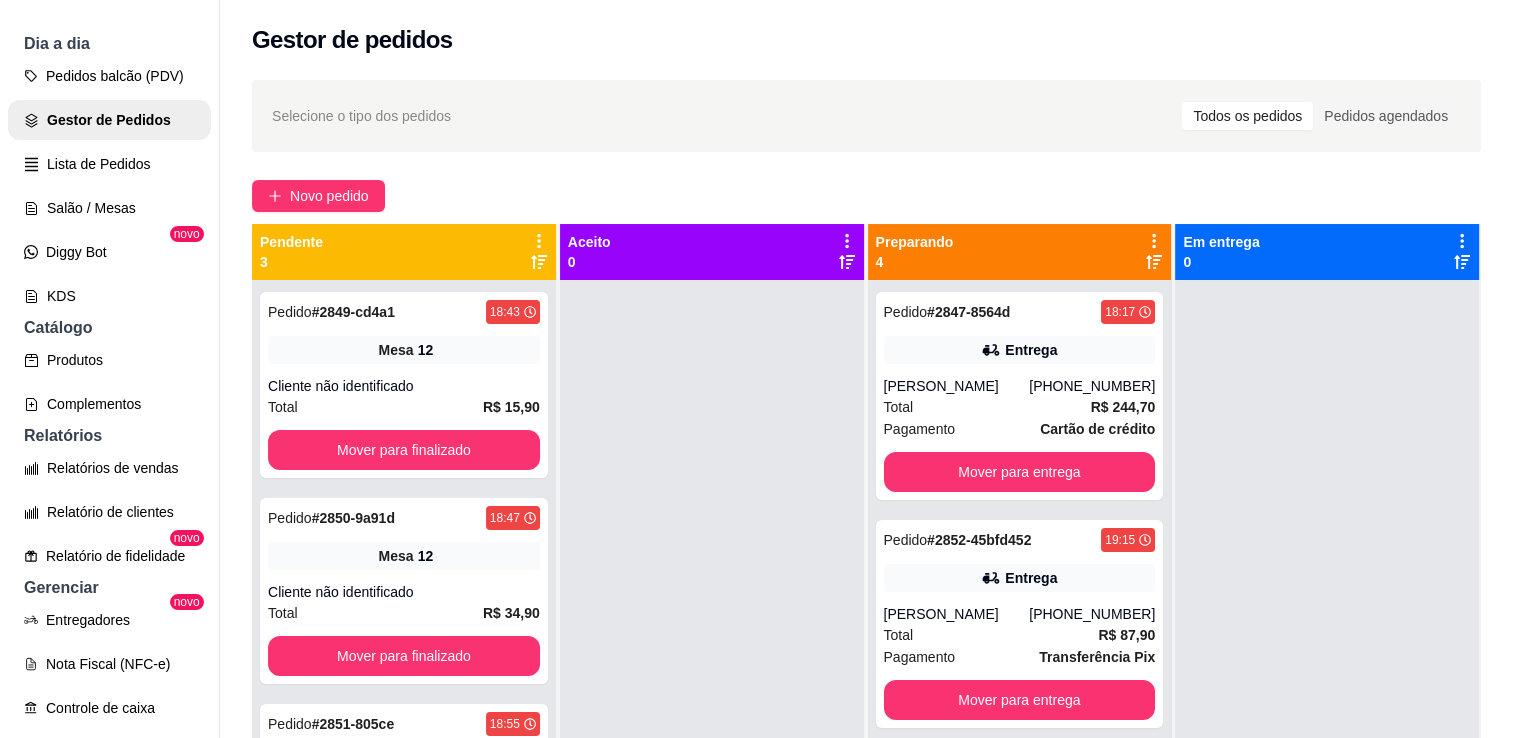 scroll, scrollTop: 193, scrollLeft: 0, axis: vertical 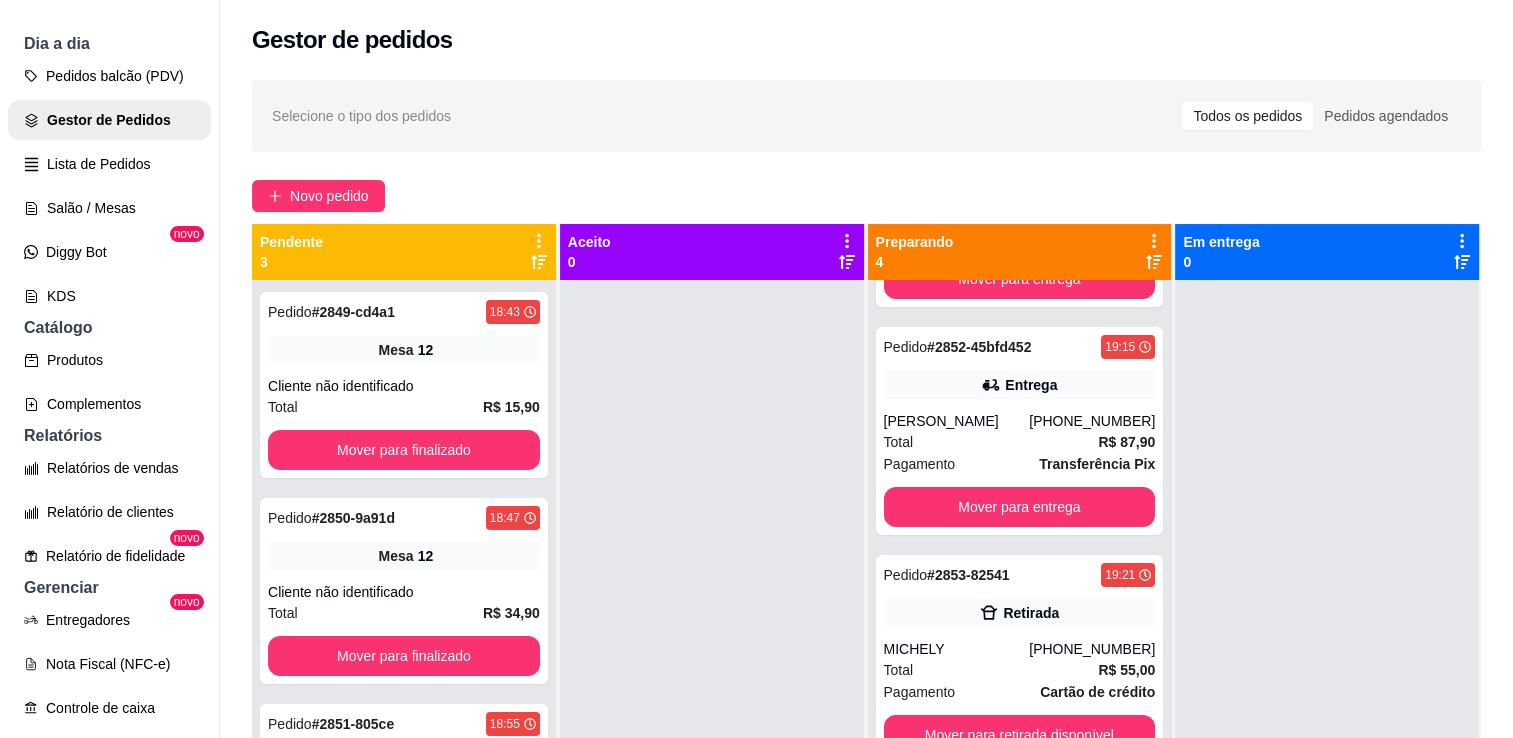 click on "Selecione o tipo dos pedidos Todos os pedidos Pedidos agendados Novo pedido Pendente 3 Pedido  # 2849-cd4a1 18:43 Mesa 12 Cliente não identificado Total R$ 15,90 Mover para finalizado Pedido  # 2850-9a91d 18:47 Mesa 12 Cliente não identificado Total R$ 34,90 Mover para finalizado Pedido  # 2851-805ce 18:55 Mesa 12 Cliente não identificado Total R$ 15,90 Mover para finalizado Aceito 0 Preparando 4 Pedido  # 2847-8564d 18:17 Entrega GERALDO [PHONE_NUMBER] Total R$ 244,70 Pagamento Cartão de crédito Mover para entrega Pedido  # 2852-45bfd452 19:15 Entrega Myrelle lais [PHONE_NUMBER] Total R$ 87,90 Pagamento Transferência Pix Mover para entrega Pedido  # 2853-82541 19:21 Retirada MICHELY [PHONE_NUMBER] Total R$ 55,00 Pagamento Cartão de crédito Mover para retirada disponível Pedido  # 2854-d6f26 19:24 Entrega DANI Total R$ 84,90 Pagamento Dinheiro Mover para entrega Em entrega 0" at bounding box center (866, 527) 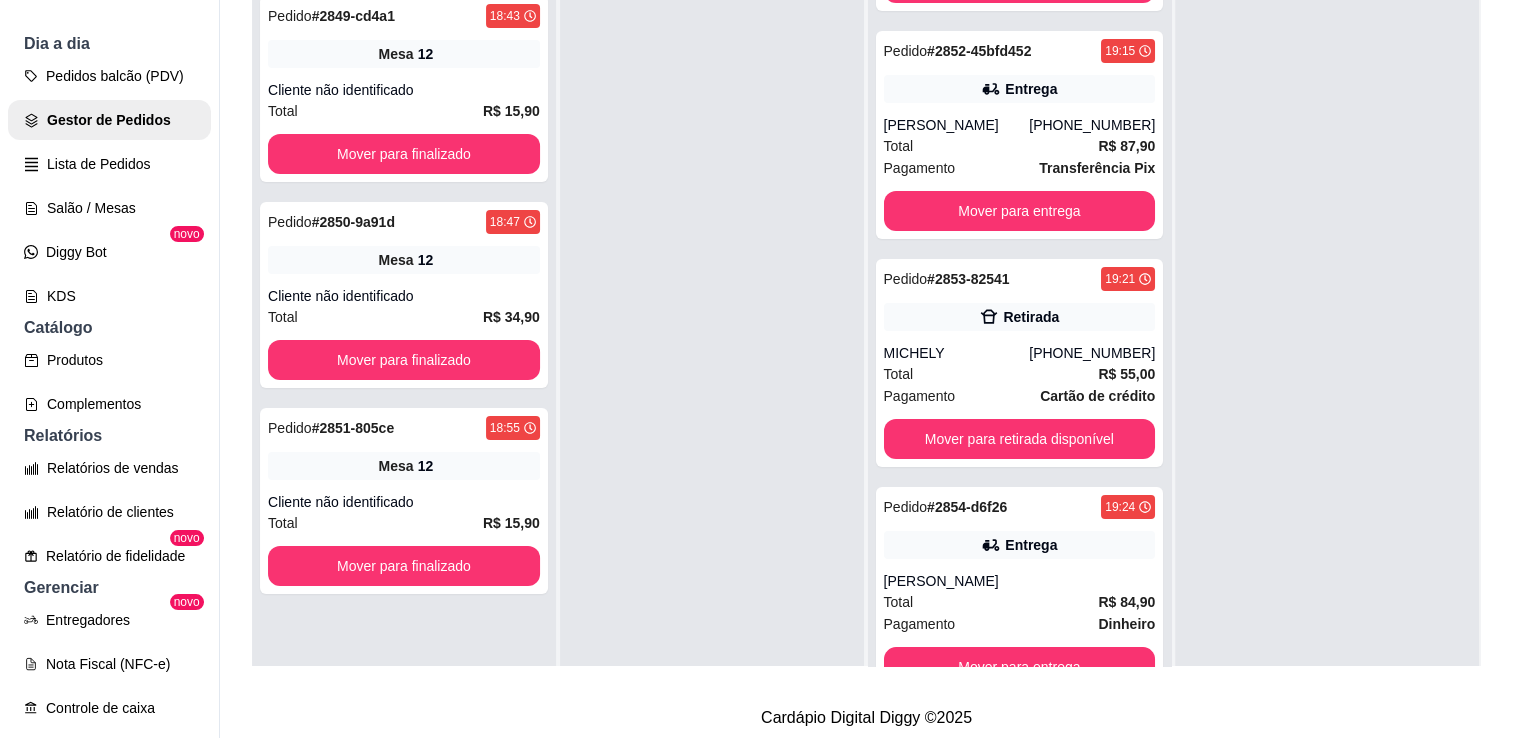 scroll, scrollTop: 319, scrollLeft: 0, axis: vertical 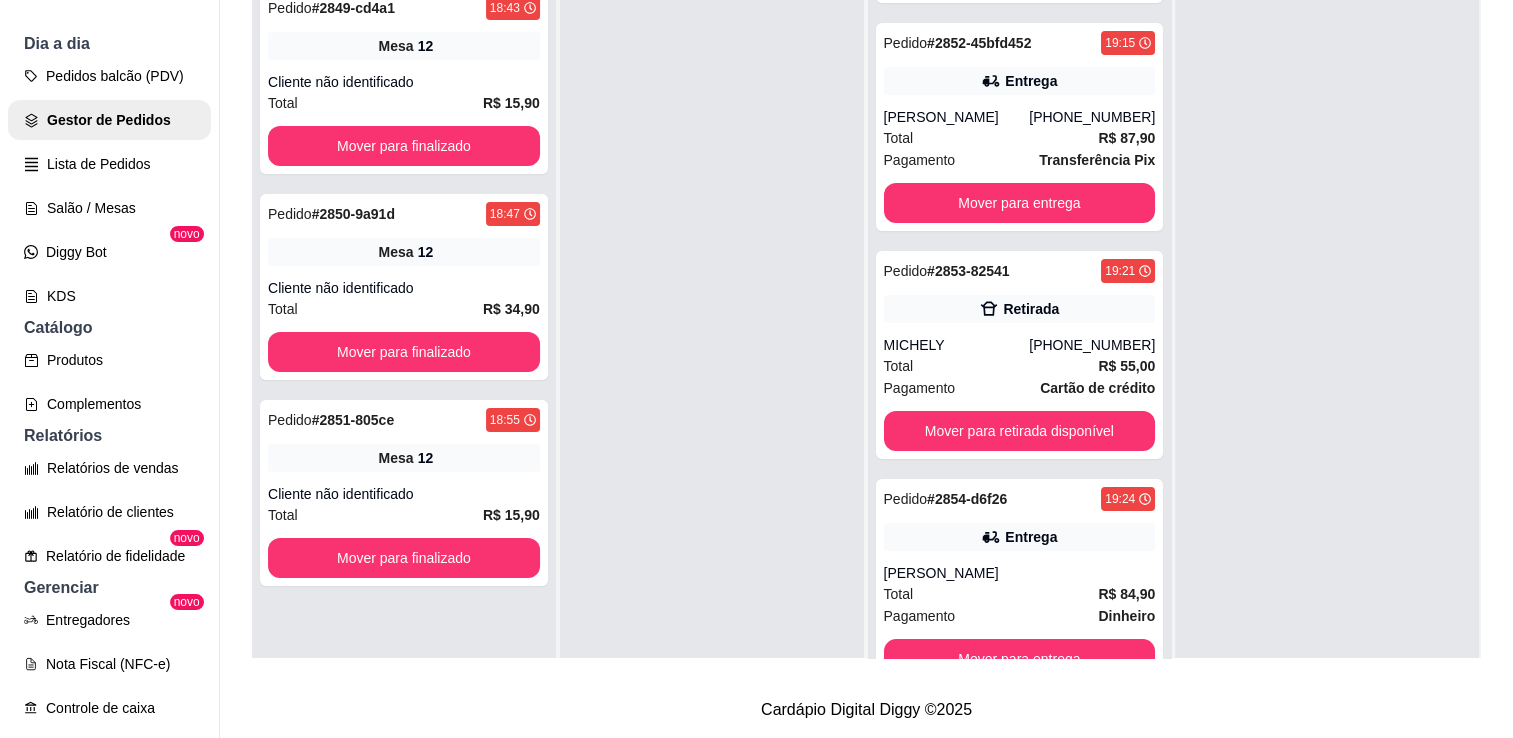 drag, startPoint x: 1467, startPoint y: 554, endPoint x: 1467, endPoint y: 529, distance: 25 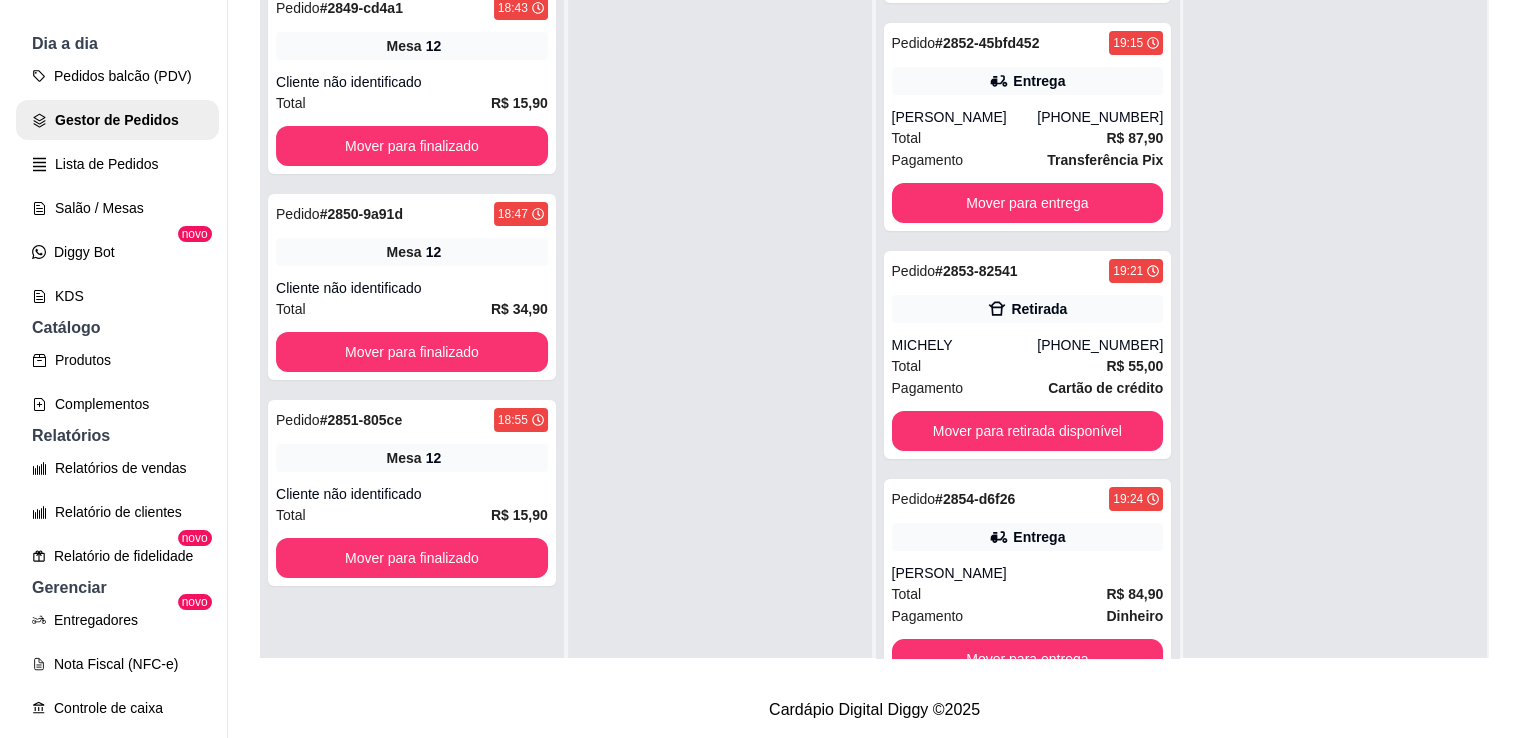 scroll, scrollTop: 56, scrollLeft: 0, axis: vertical 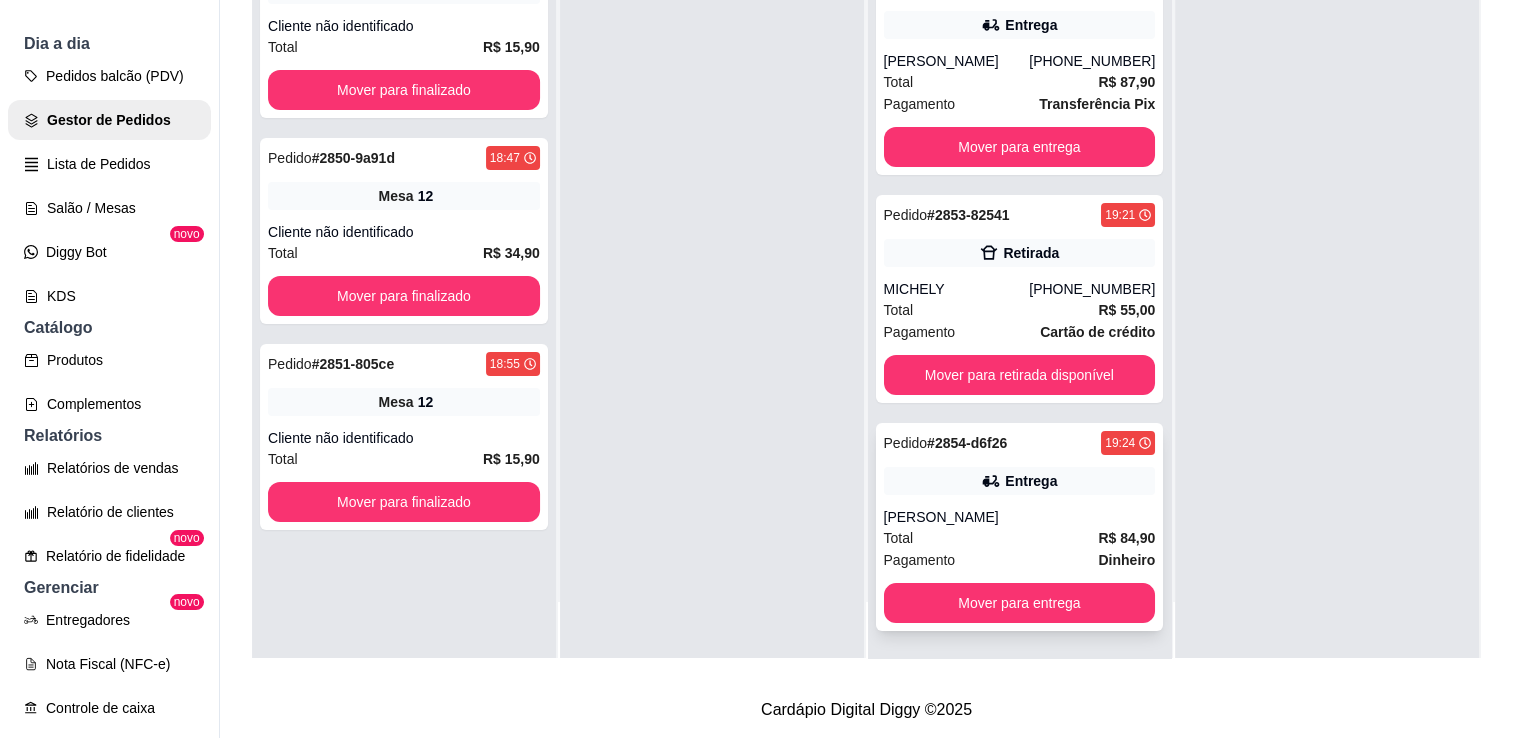 click on "[PERSON_NAME]" at bounding box center [1020, 517] 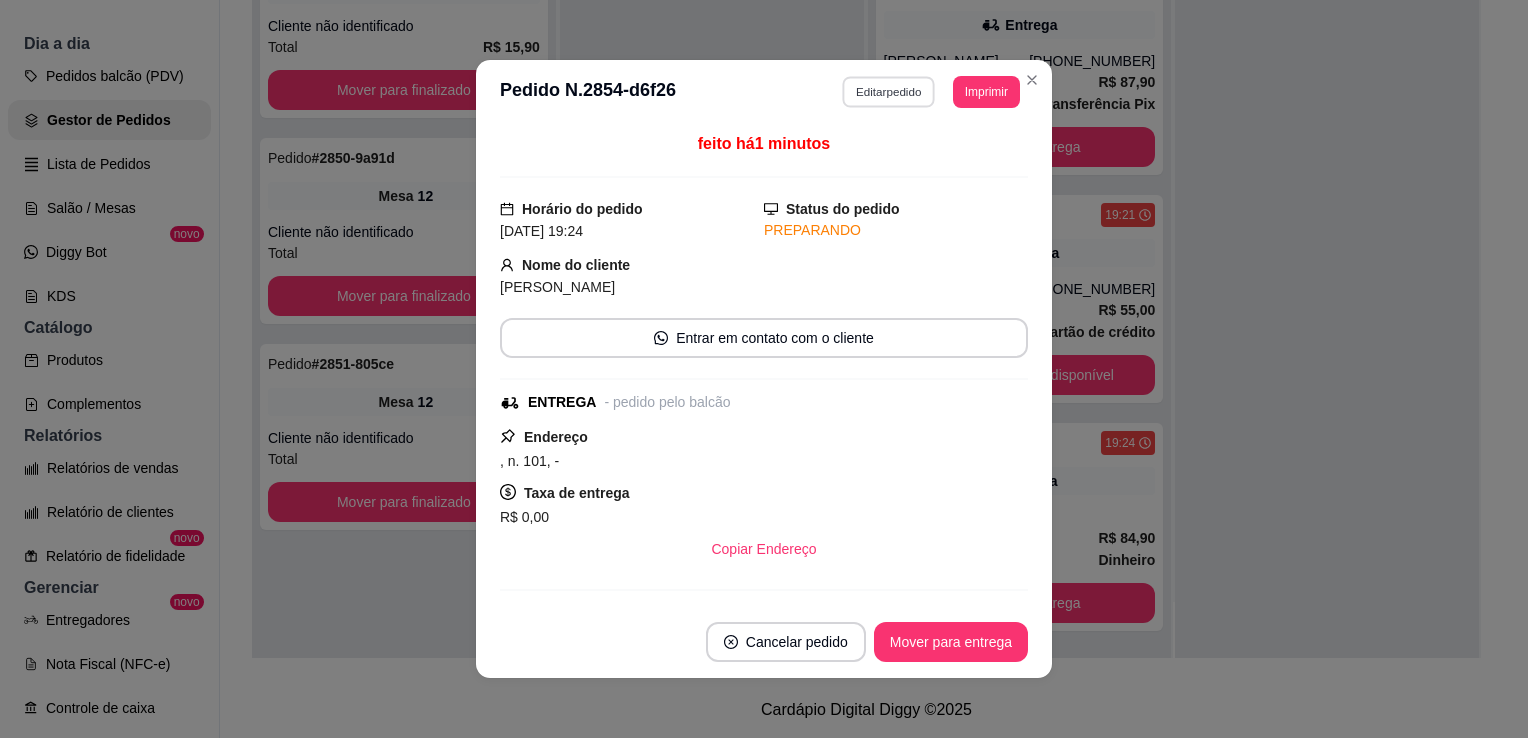 click on "Editar  pedido" at bounding box center (889, 91) 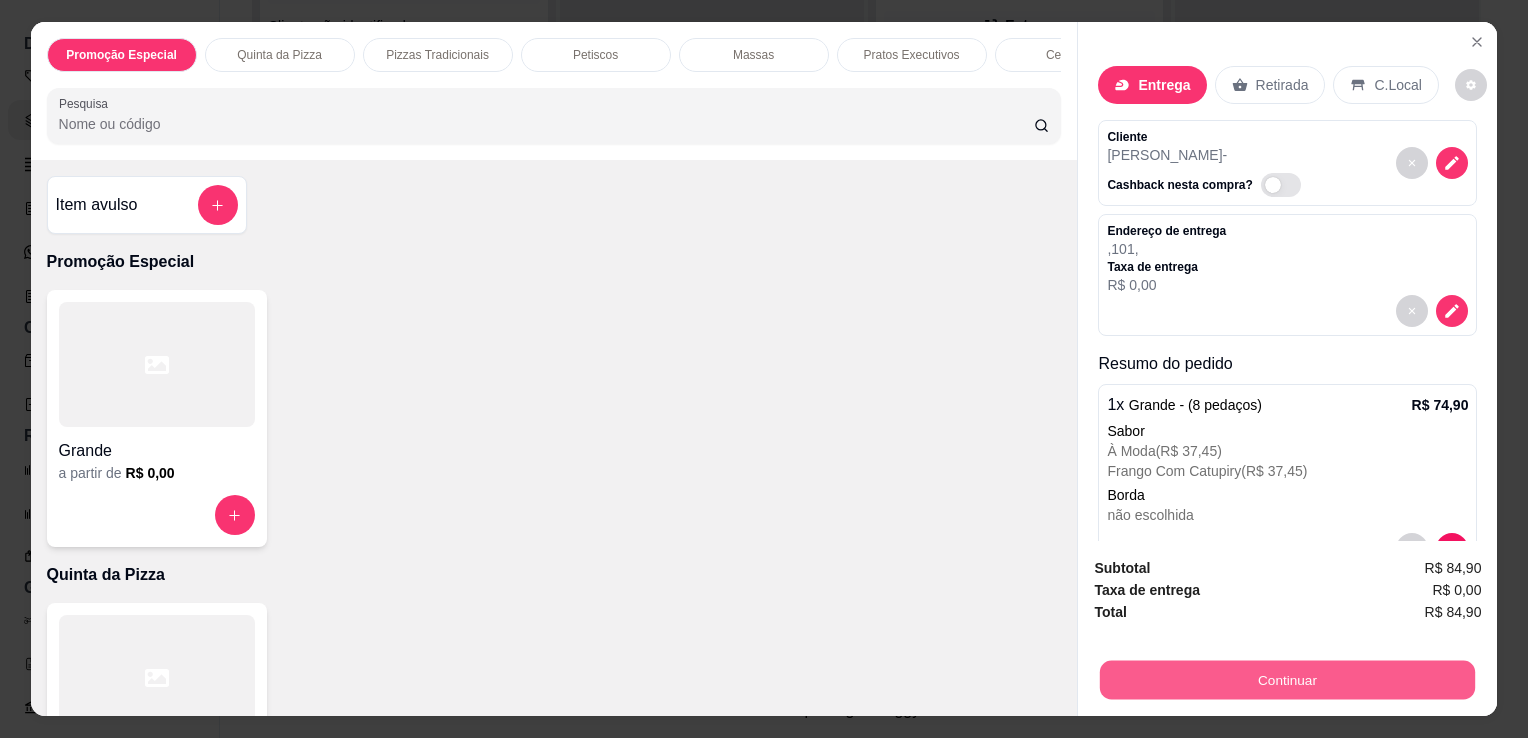 click on "Continuar" at bounding box center [1287, 679] 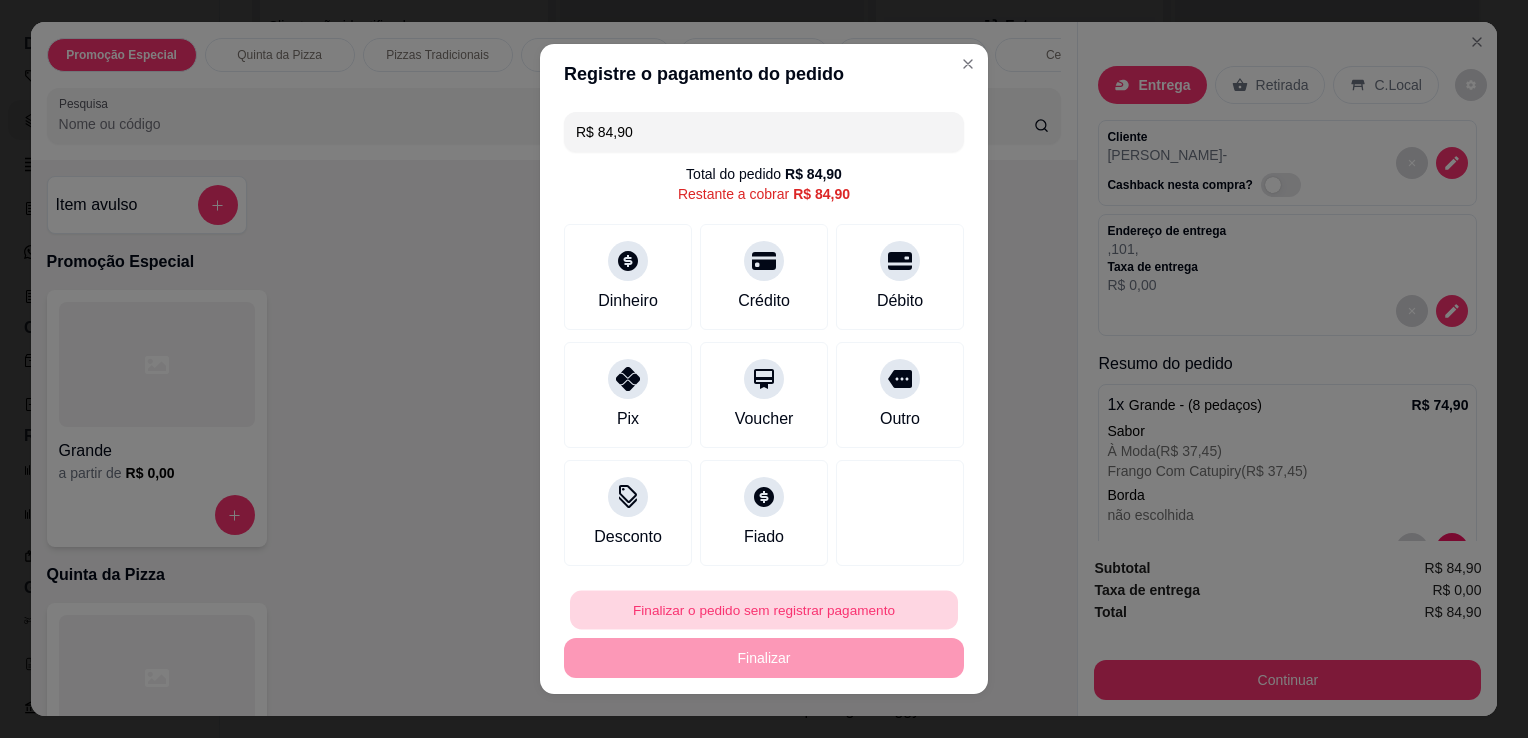 click on "Finalizar o pedido sem registrar pagamento" at bounding box center (764, 610) 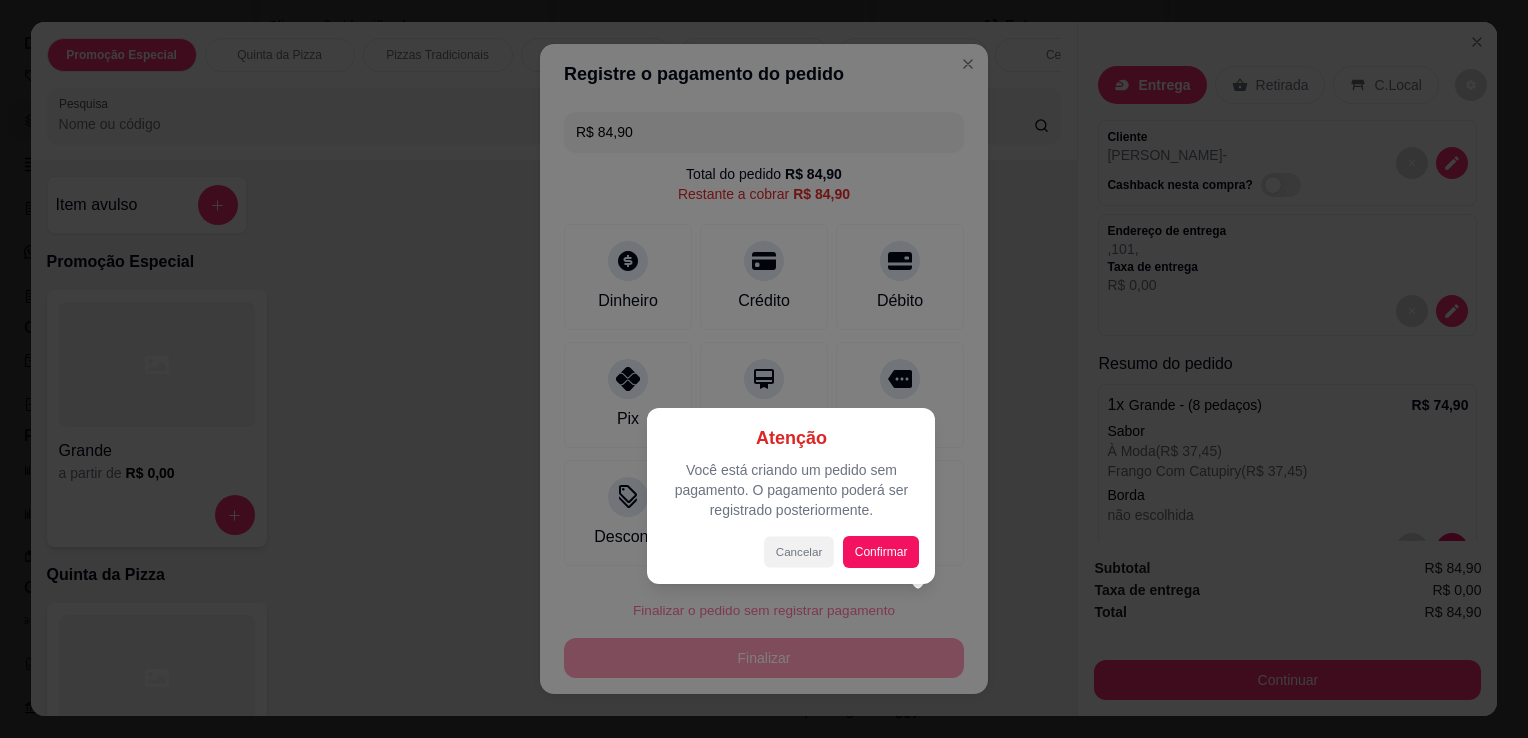 click on "Cancelar" at bounding box center [799, 551] 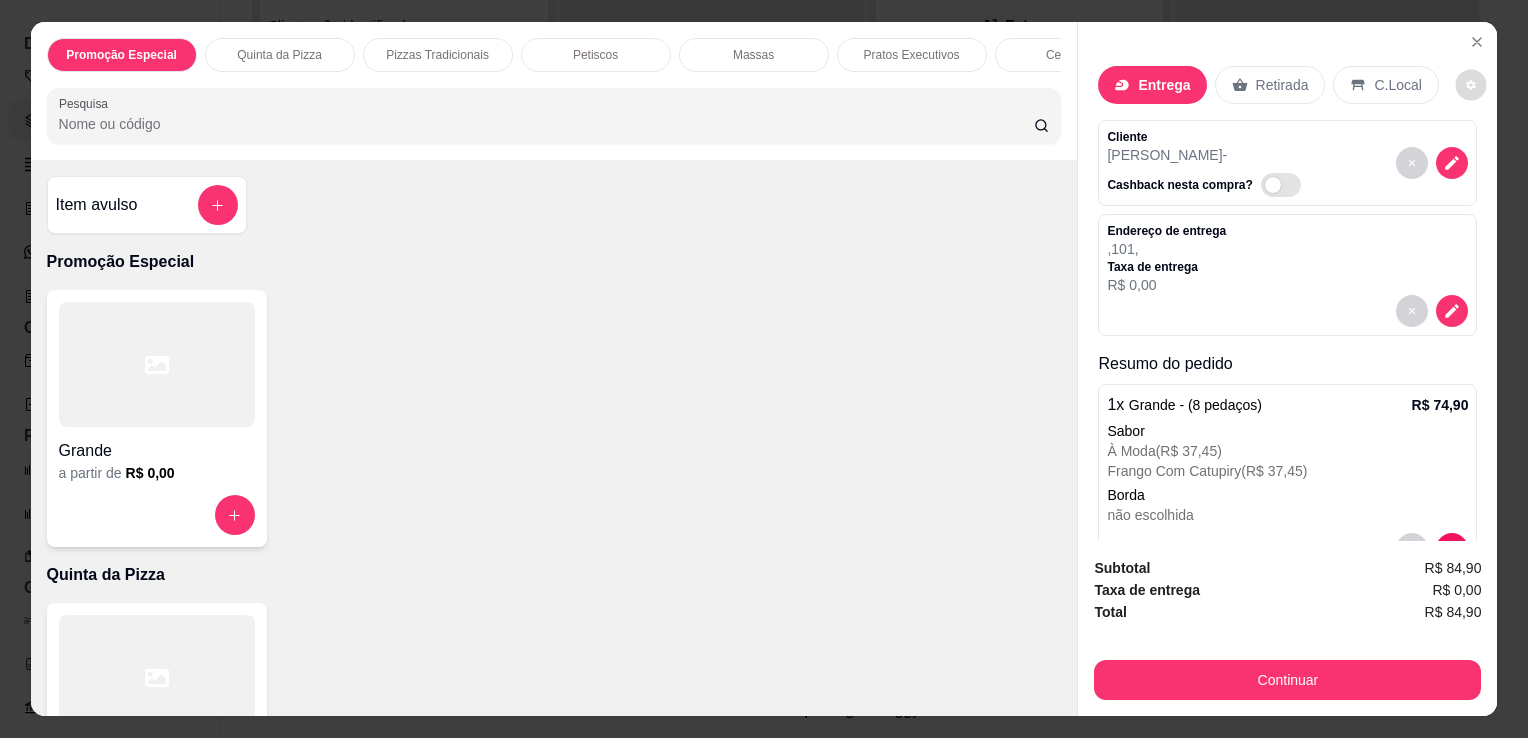 click at bounding box center [1470, 85] 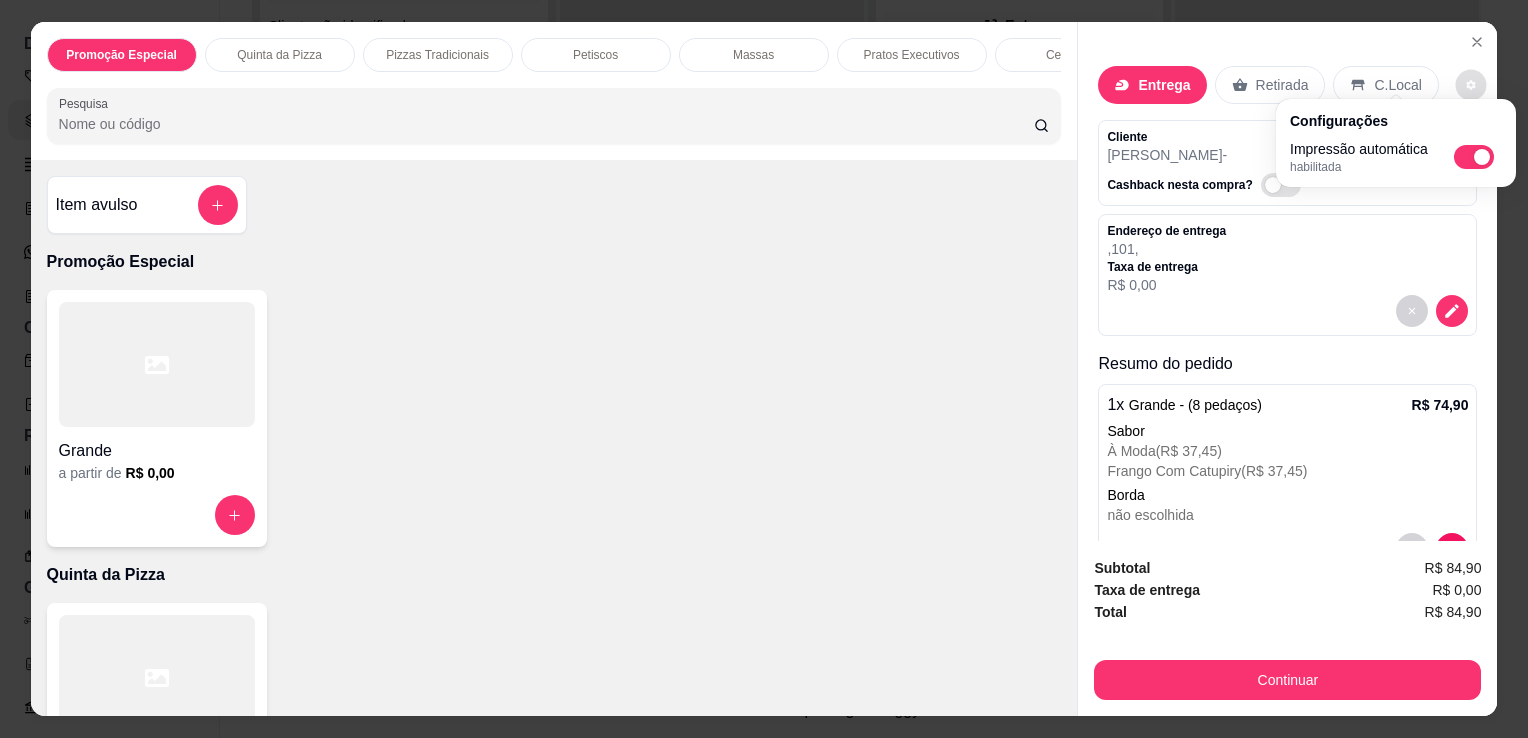 click on "Grande a partir de     R$ 0,00" at bounding box center (554, 418) 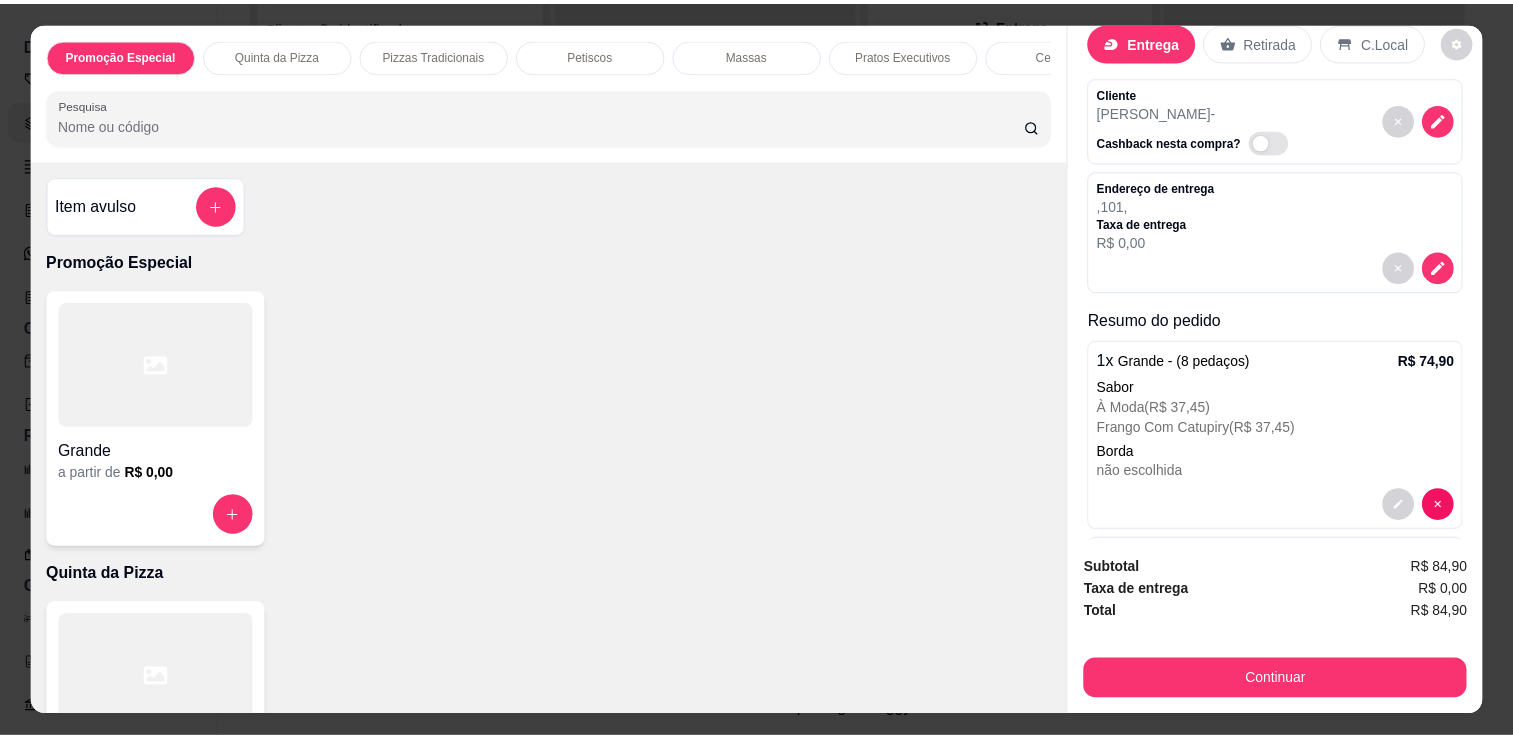 scroll, scrollTop: 148, scrollLeft: 0, axis: vertical 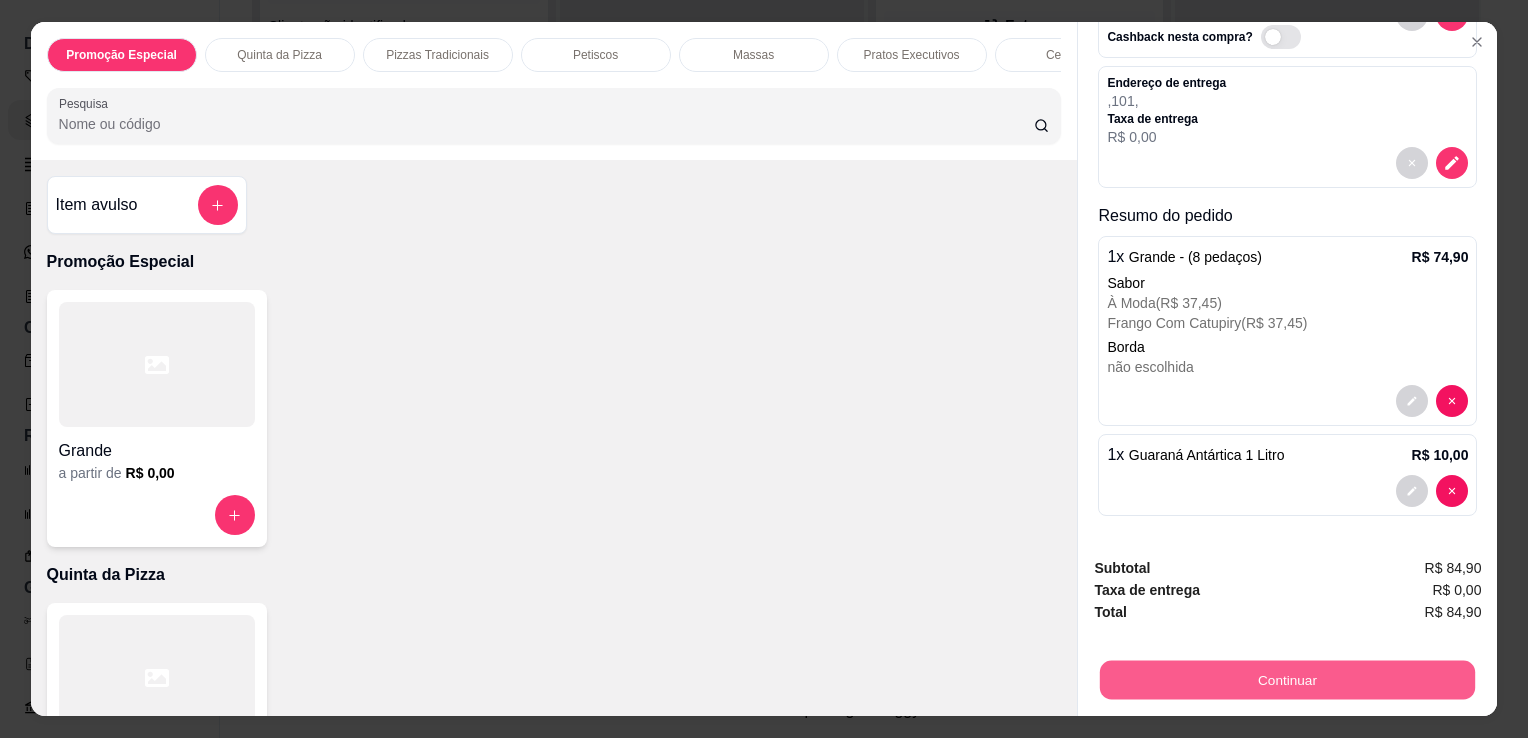 click on "Continuar" at bounding box center (1287, 679) 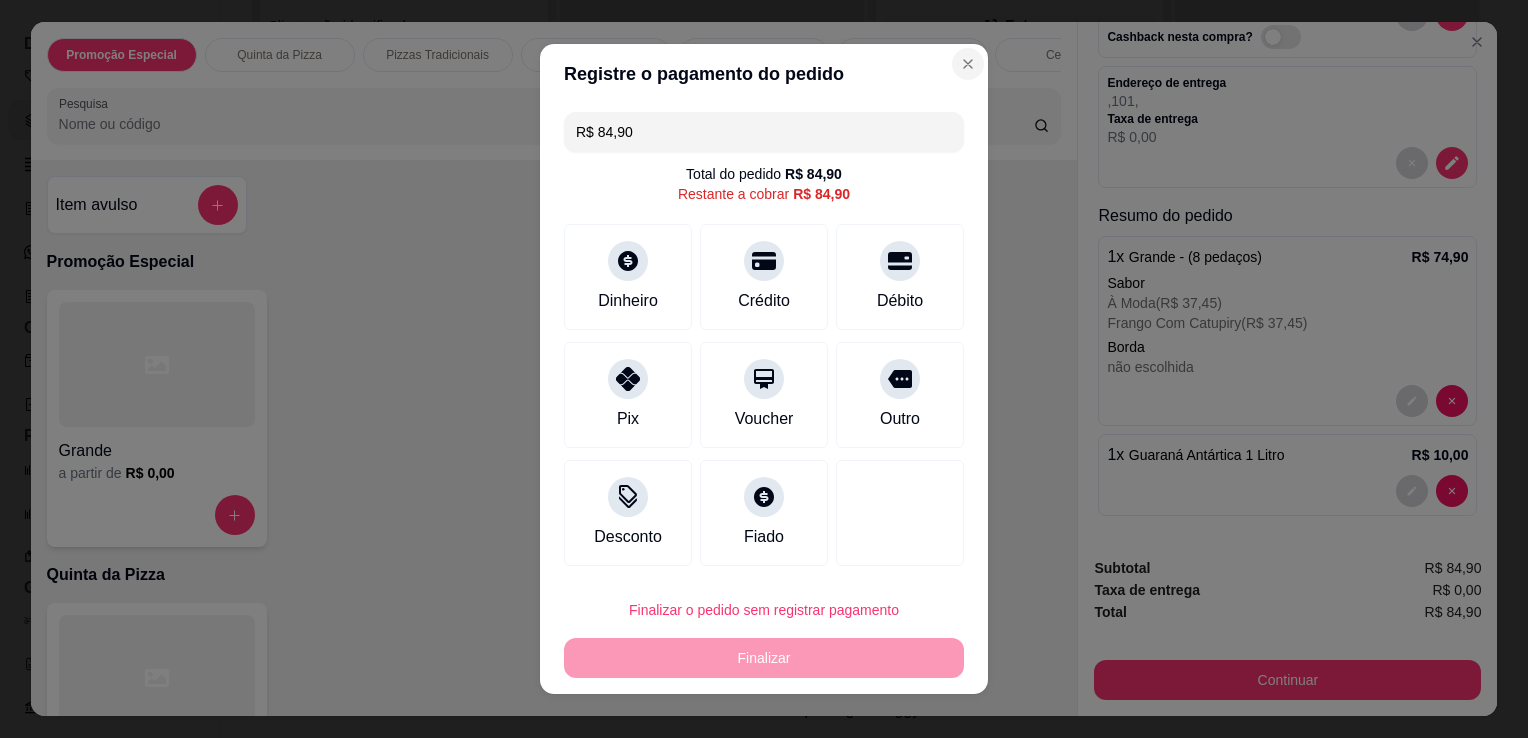 click on "Registre o pagamento do pedido R$ 84,90 Total do pedido   R$ 84,90 Restante a cobrar   R$ 84,90 Dinheiro Crédito Débito Pix Voucher Outro Desconto Fiado Finalizar o pedido sem registrar pagamento Finalizar" at bounding box center (764, 369) 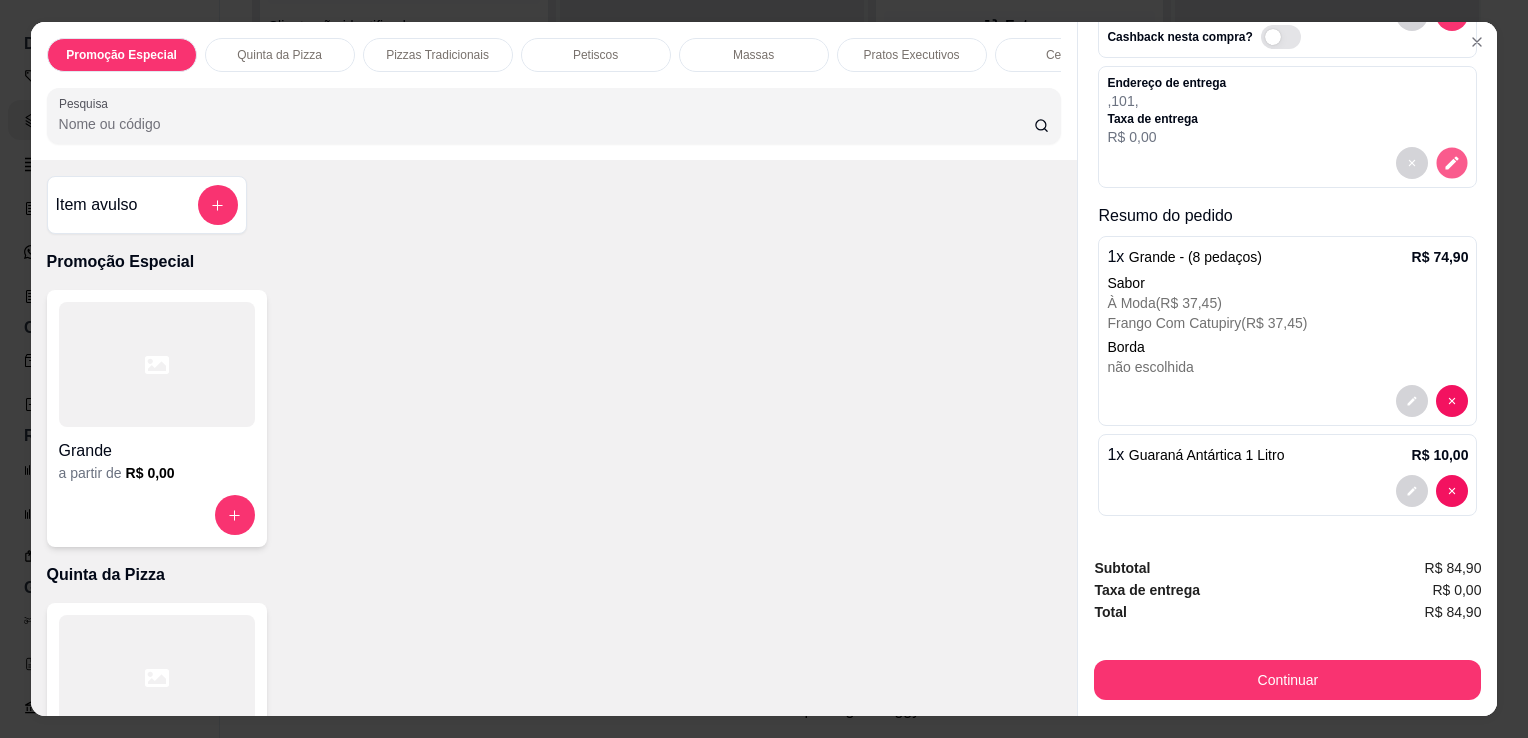 click at bounding box center (1452, 163) 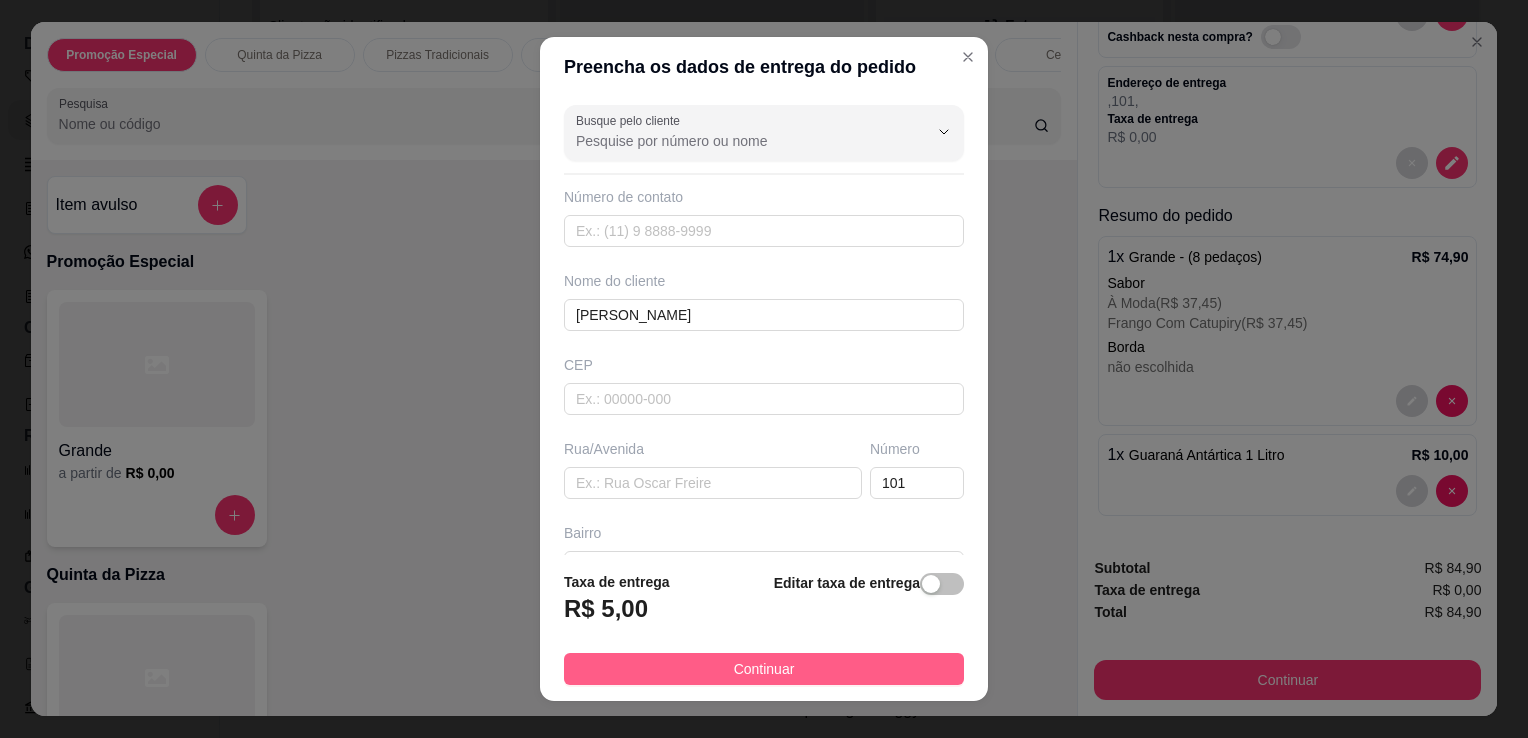 click on "Continuar" at bounding box center (764, 669) 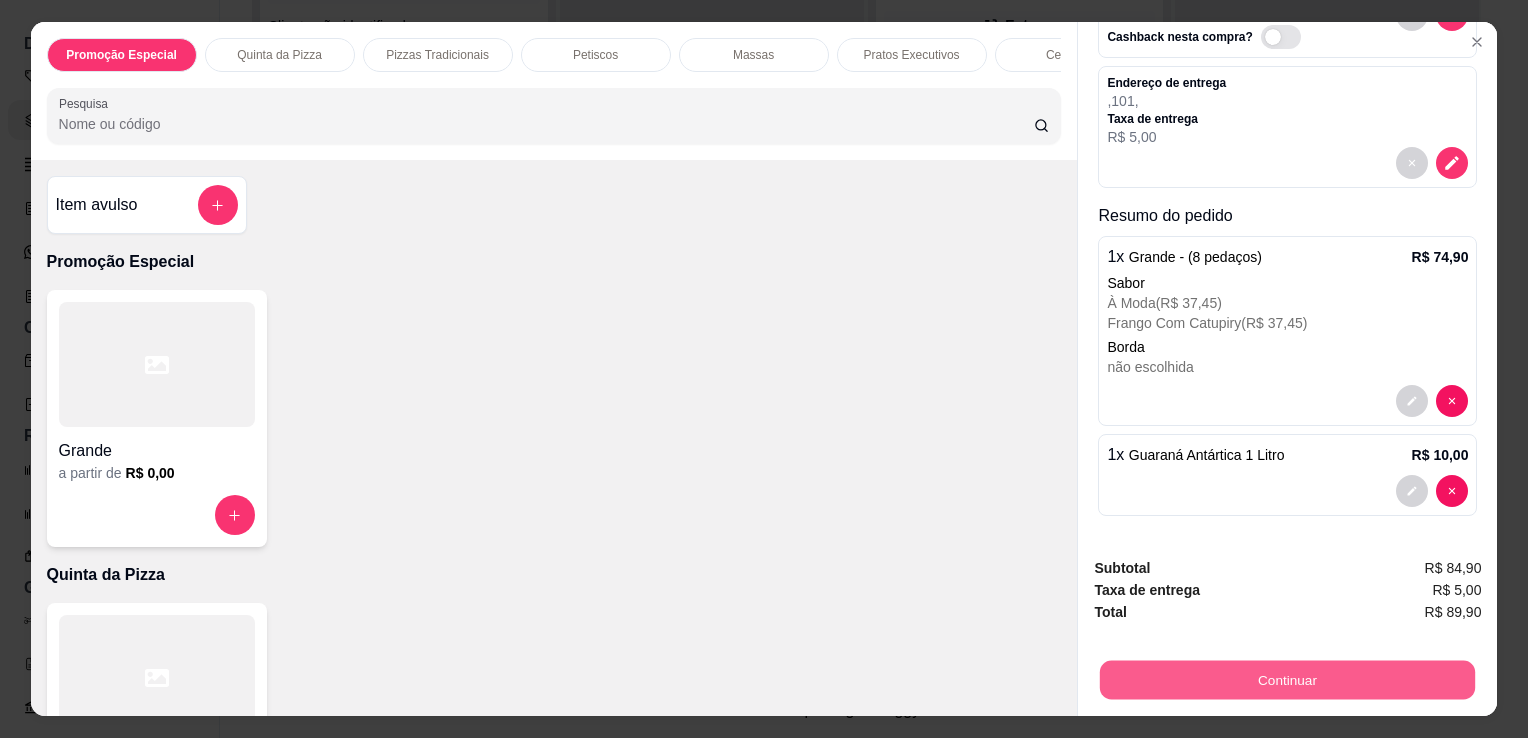 click on "Continuar" at bounding box center [1287, 679] 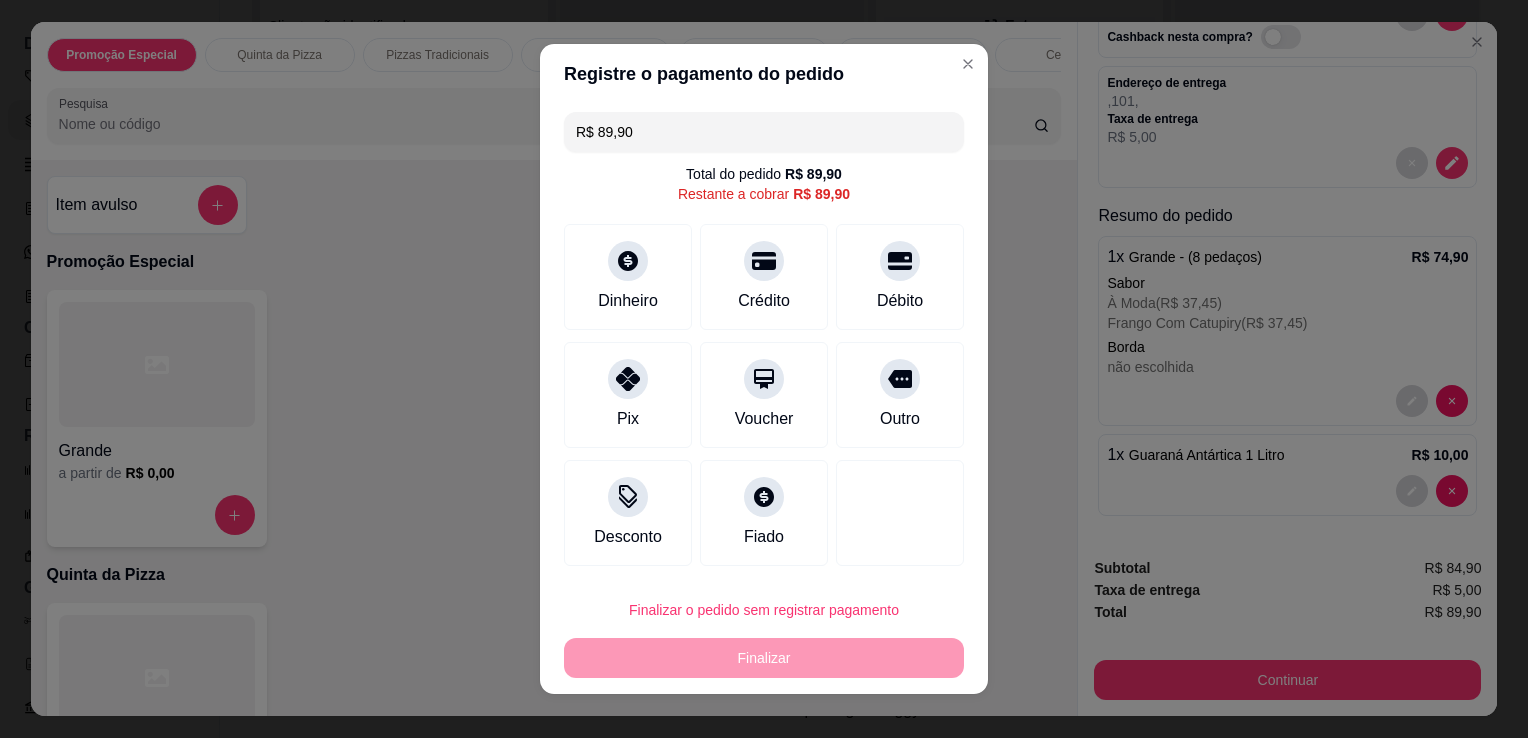 click on "Finalizar o pedido sem registrar pagamento Finalizar" at bounding box center (764, 634) 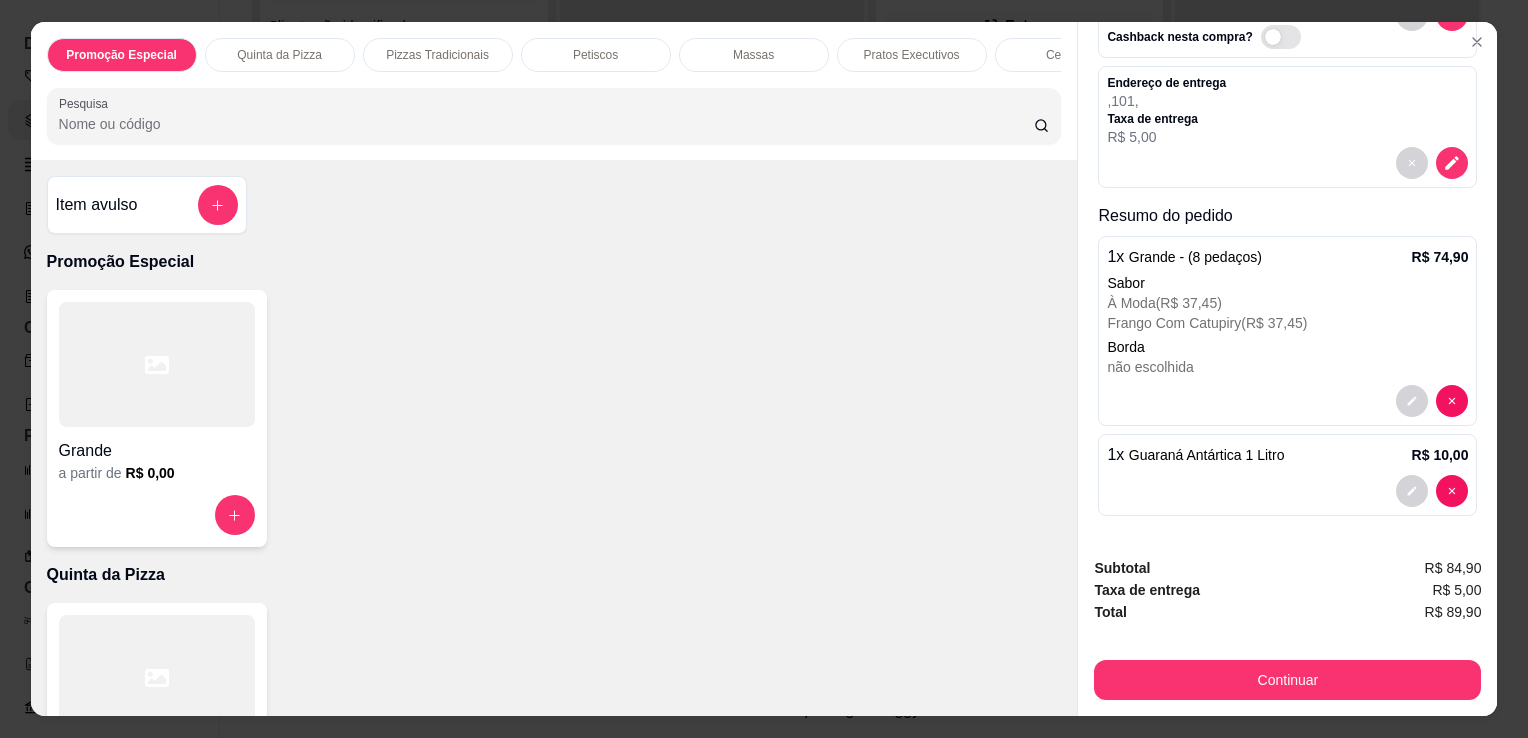 click on "Item avulso Promoção Especial Grande a partir de     R$ 0,00 Quinta da Pizza  Grande a partir de     R$ 74,90 Pizzas Tradicionais Brotinho individual  a partir de     R$ 35,00 Pequena  a partir de     R$ 55,00 Média  a partir de     R$ 65,00 Grande a partir de     R$ 75,00 Petiscos 80 - Pão de Alho   R$ 8,90 0 89 - Azeitona e Mussarela   R$ 24,90 0 83 - Mandiokita   R$ 24,90 0 22 - Fritas   R$ 19,90 0 19 - Fricassê de Frango    R$ 34,90 0 77 - Salaminho   R$ 29,90 0 99 - Mini Tábuas de Frios   R$ 64,90 0 19 - Tábua de Frios   R$ 99,90 0 87 - Fritas ao Forno   R$ 89,00 0 63 - Palmito   R$ 39,90 0 23 - Filé de Peixe à doré   R$ 0,00 0 76 - Filé de Boi Acebolado   R$ 0,00 0 88 - Filé de Boi Acebolado com Queijo   R$ 0,00 0 44 - Bolinho de Tilápia    R$ 0,00 0 CALDO    R$ 19,90 0 009 - CANJIQUINHA    R$ 24,90 0 Massas 200 - Espaguete Alho e Óleo    R$ 28,00 0 215 - Espaguete Bolonhesa   R$ 0,00 0 225 - Panqueca Frango com Catupiry    R$ 45,90 0   R$ 45,90 0   R$ 45,90 0" at bounding box center [554, 438] 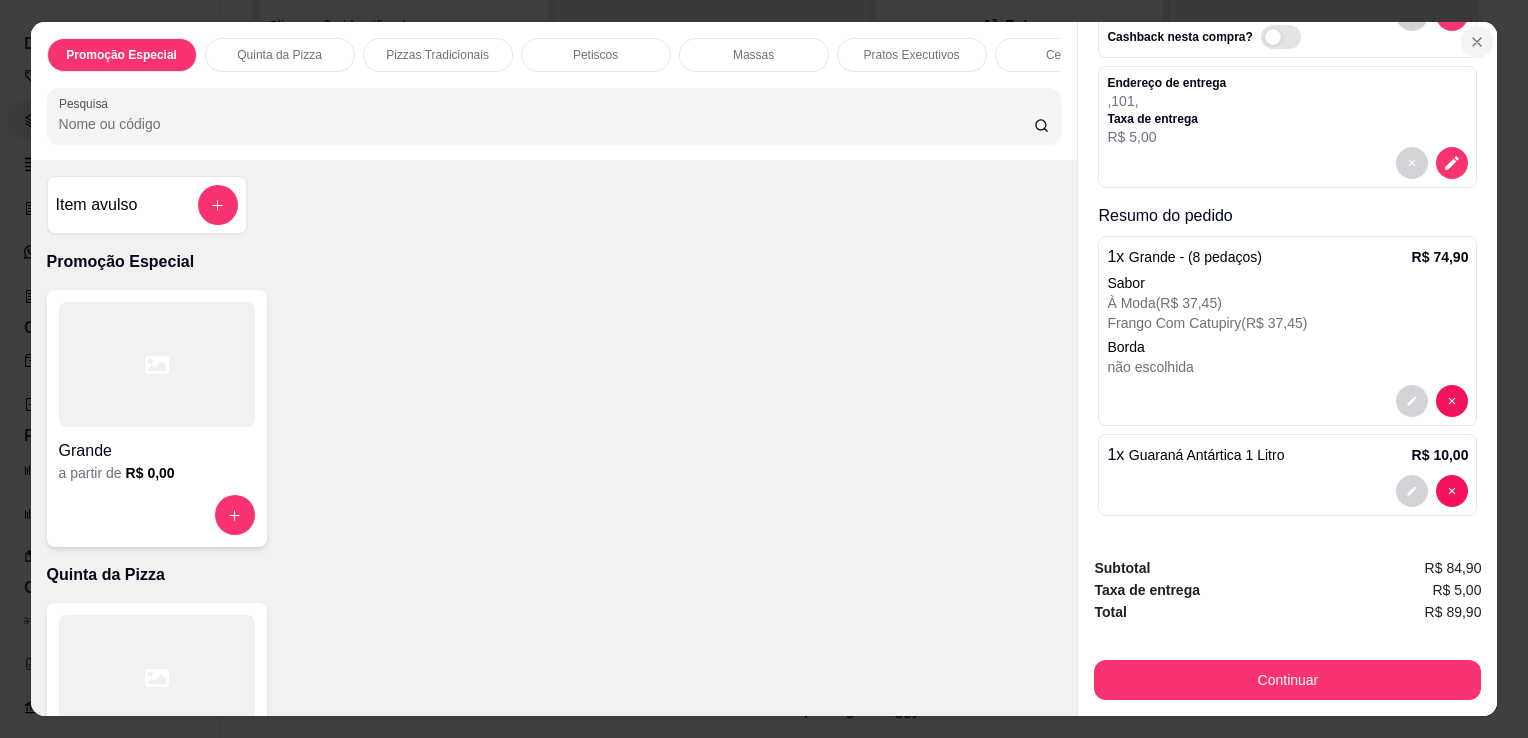 click at bounding box center [1477, 42] 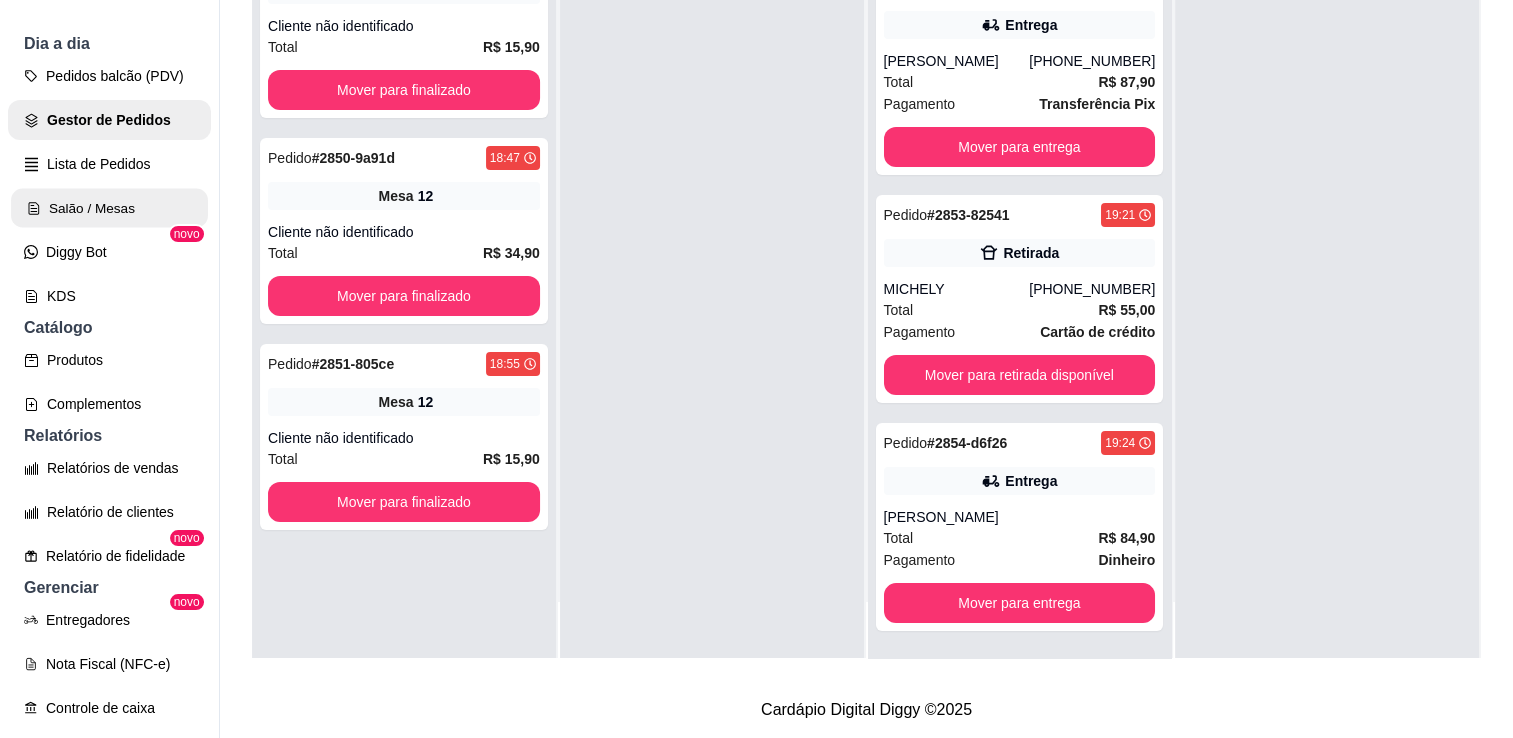 click on "Salão / Mesas" at bounding box center (109, 208) 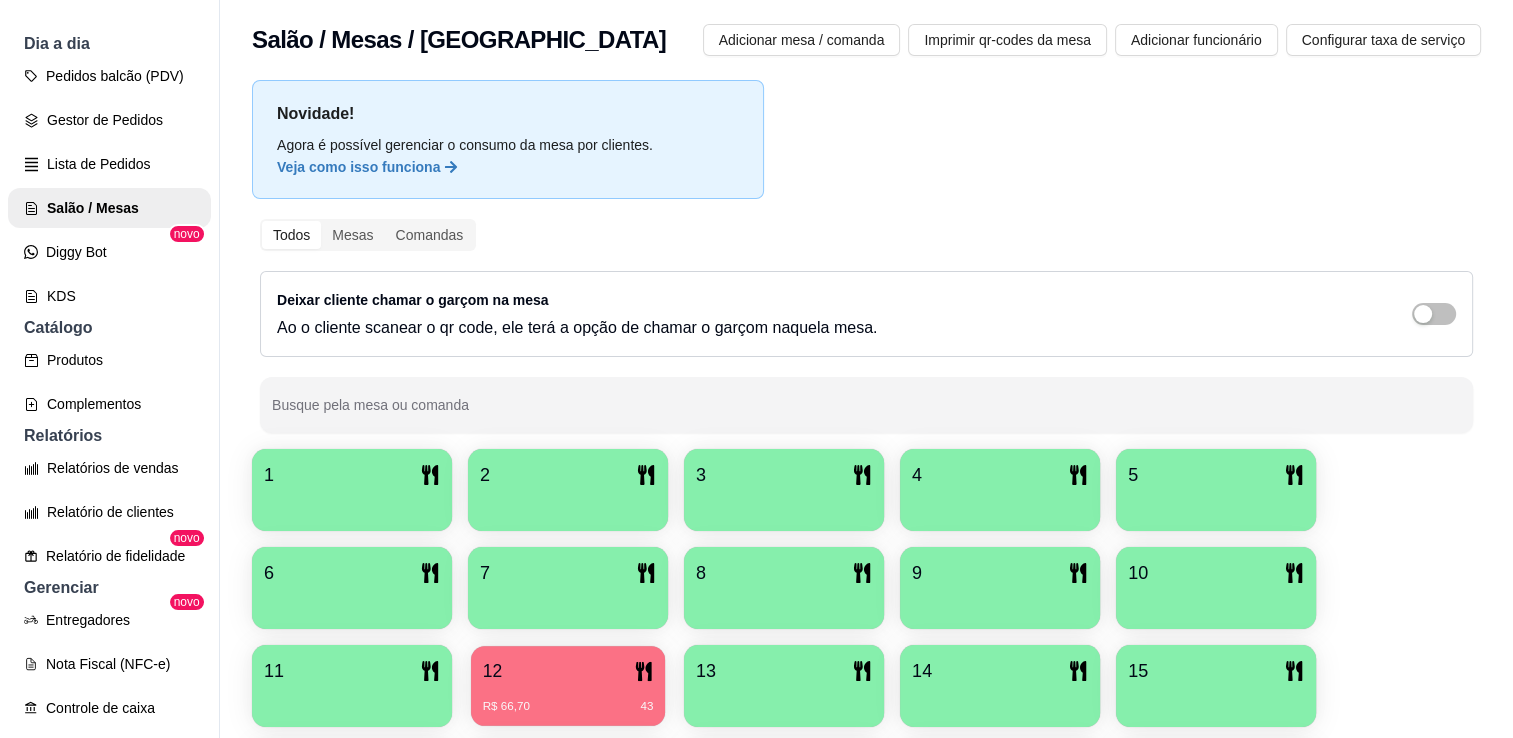 click on "R$ 66,70 43" at bounding box center [568, 699] 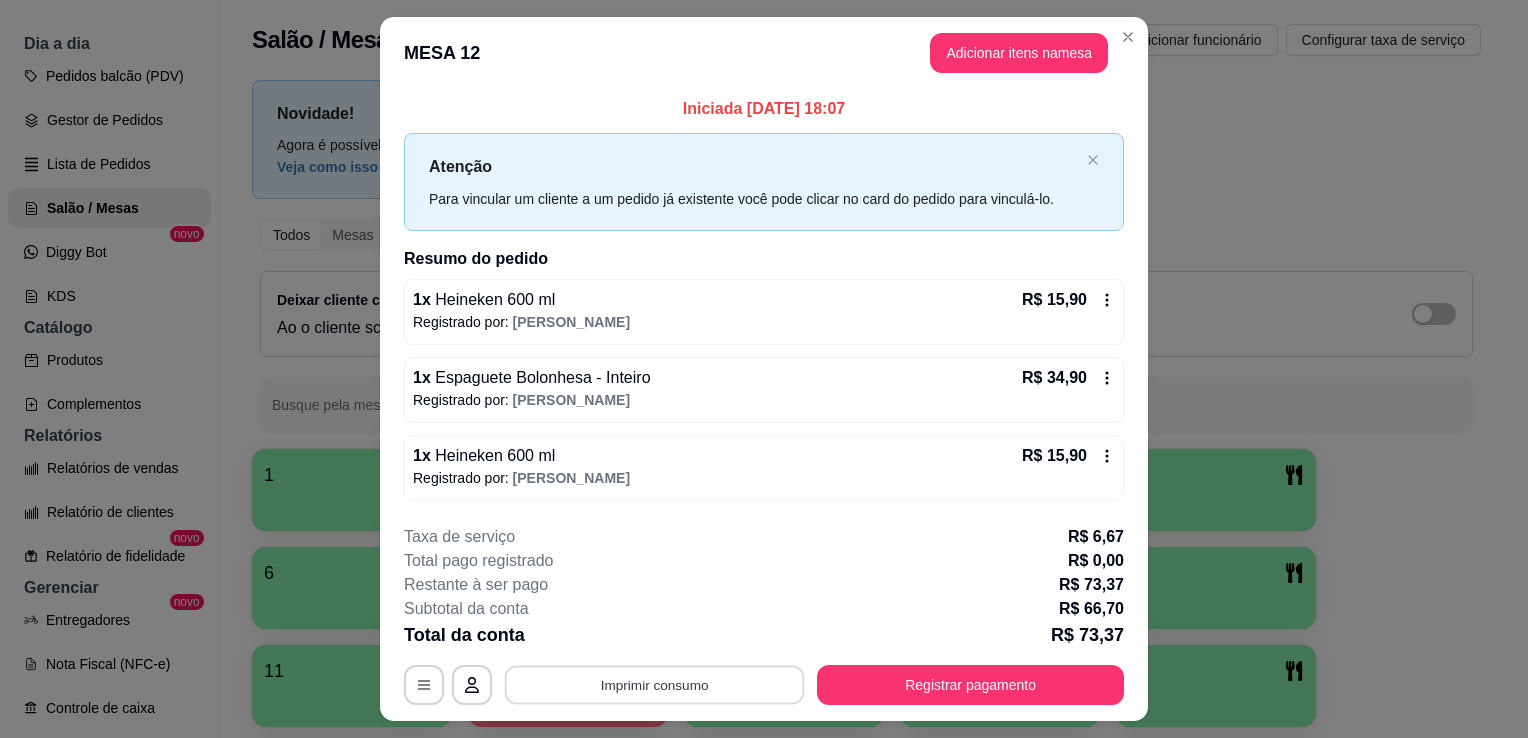 click on "Imprimir consumo" at bounding box center [655, 684] 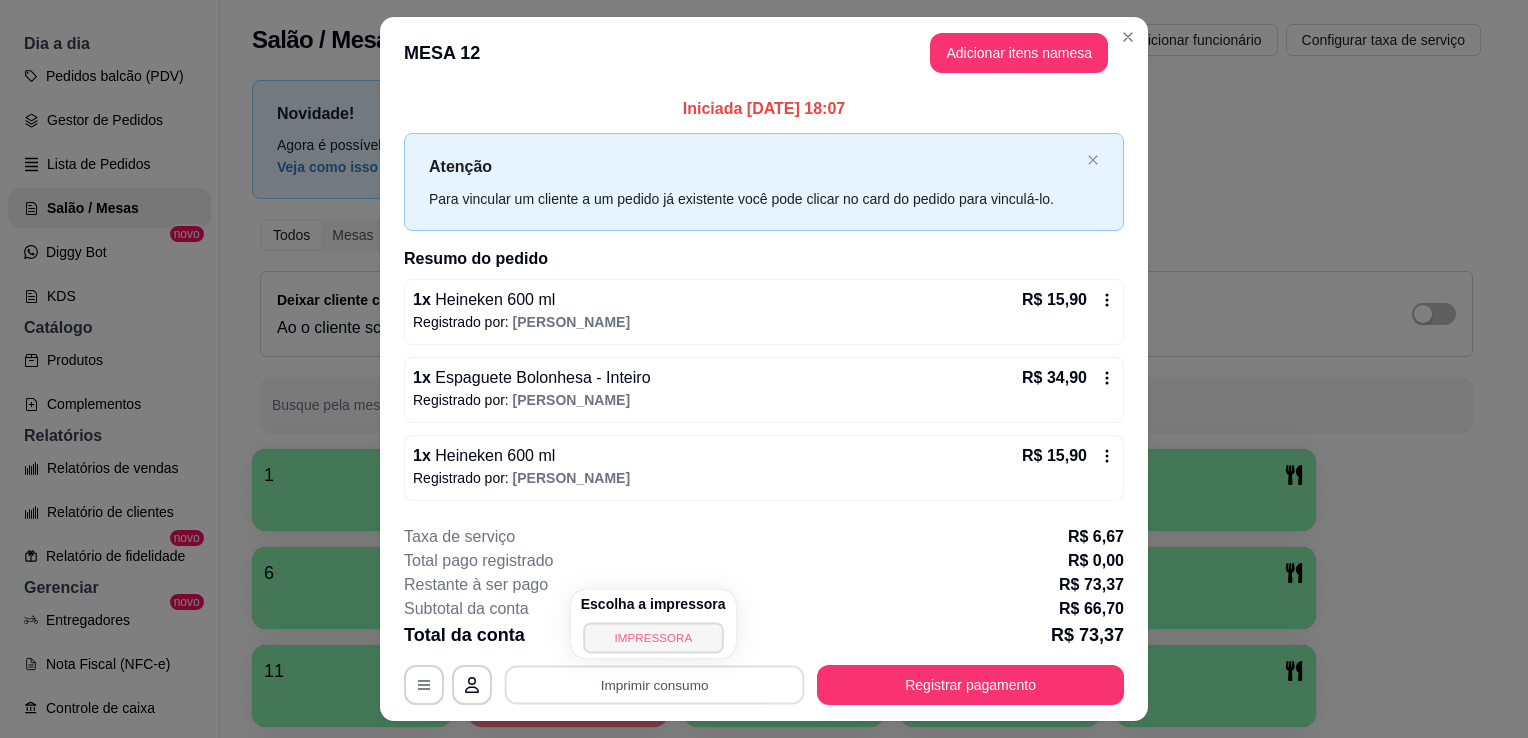 click on "IMPRESSORA" at bounding box center [653, 637] 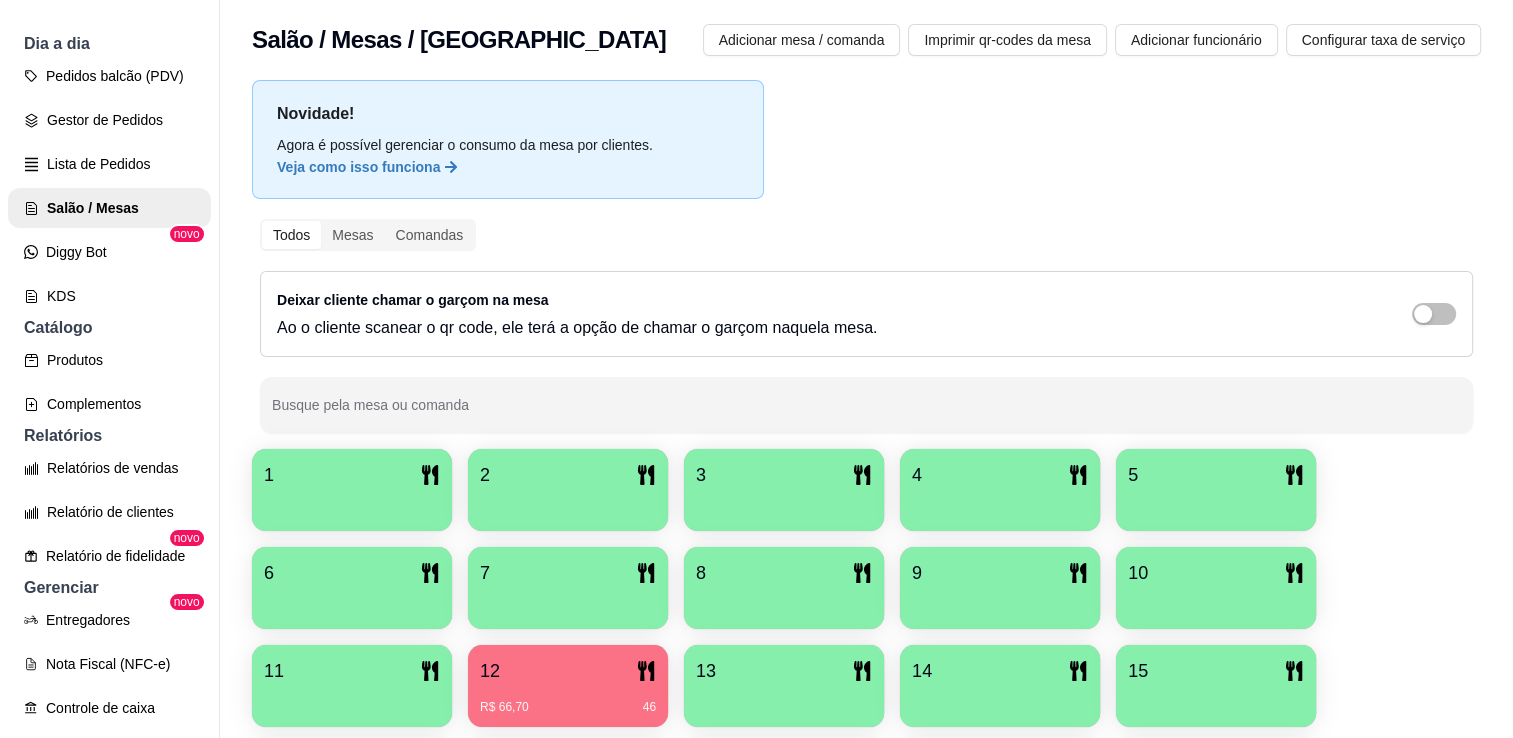 scroll, scrollTop: 647, scrollLeft: 0, axis: vertical 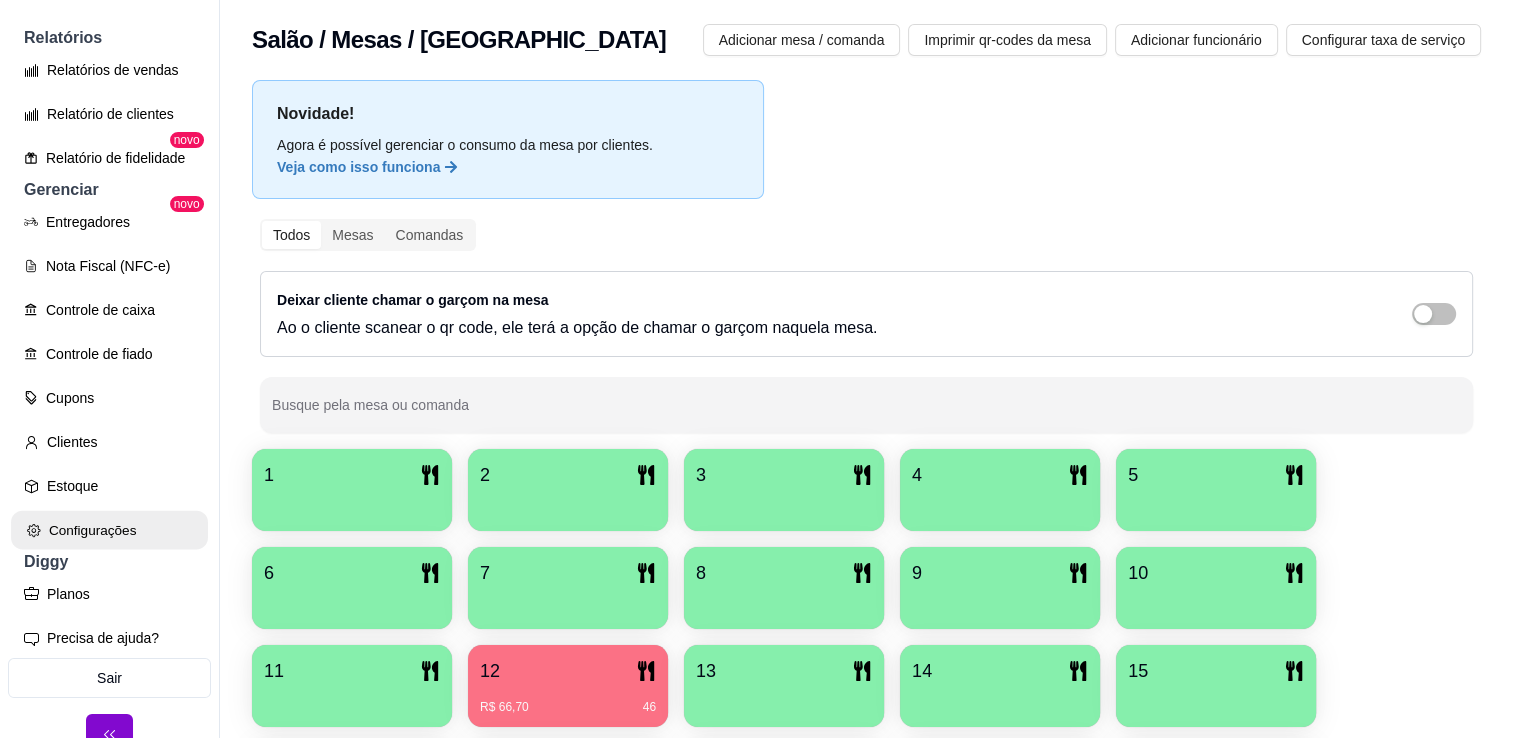 click on "Configurações" at bounding box center [109, 530] 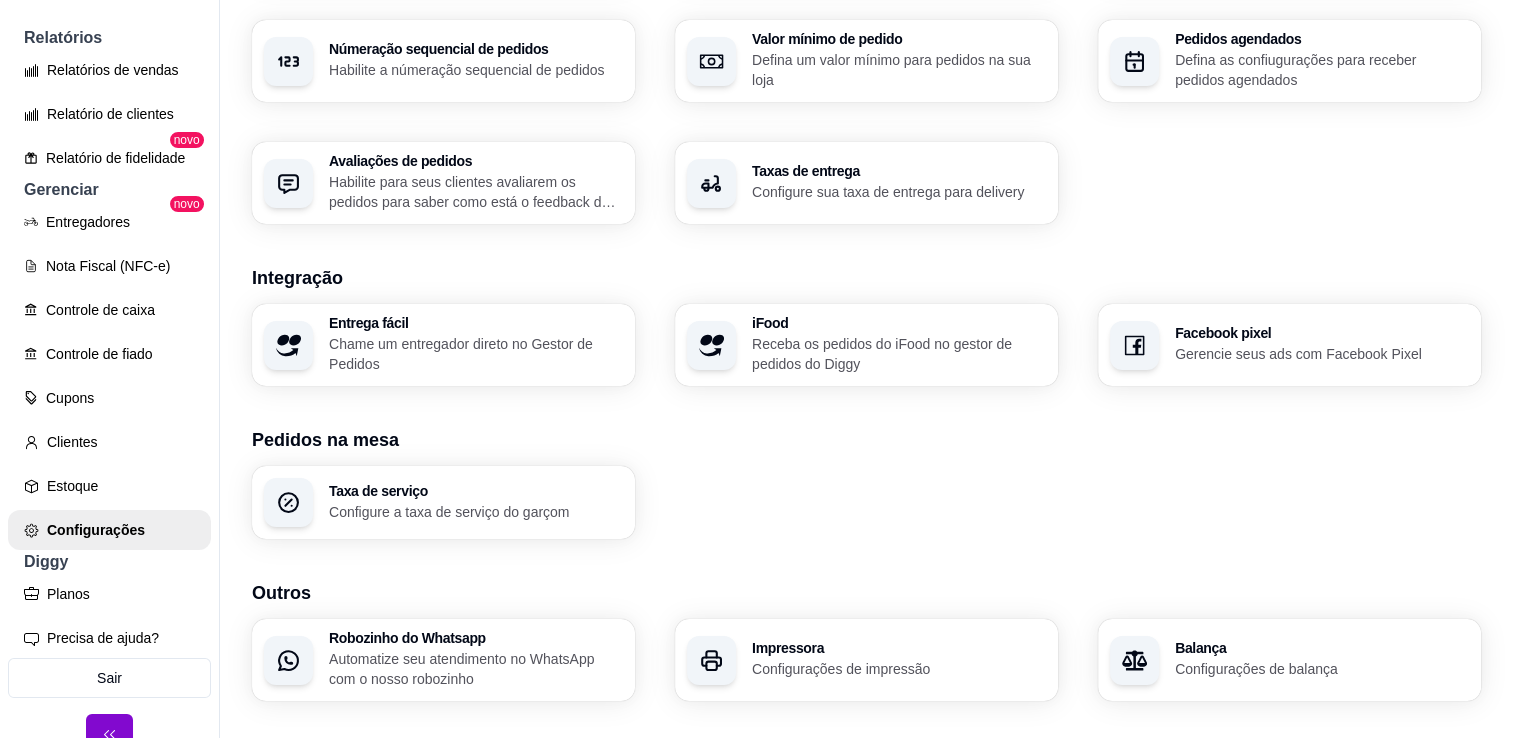 scroll, scrollTop: 632, scrollLeft: 0, axis: vertical 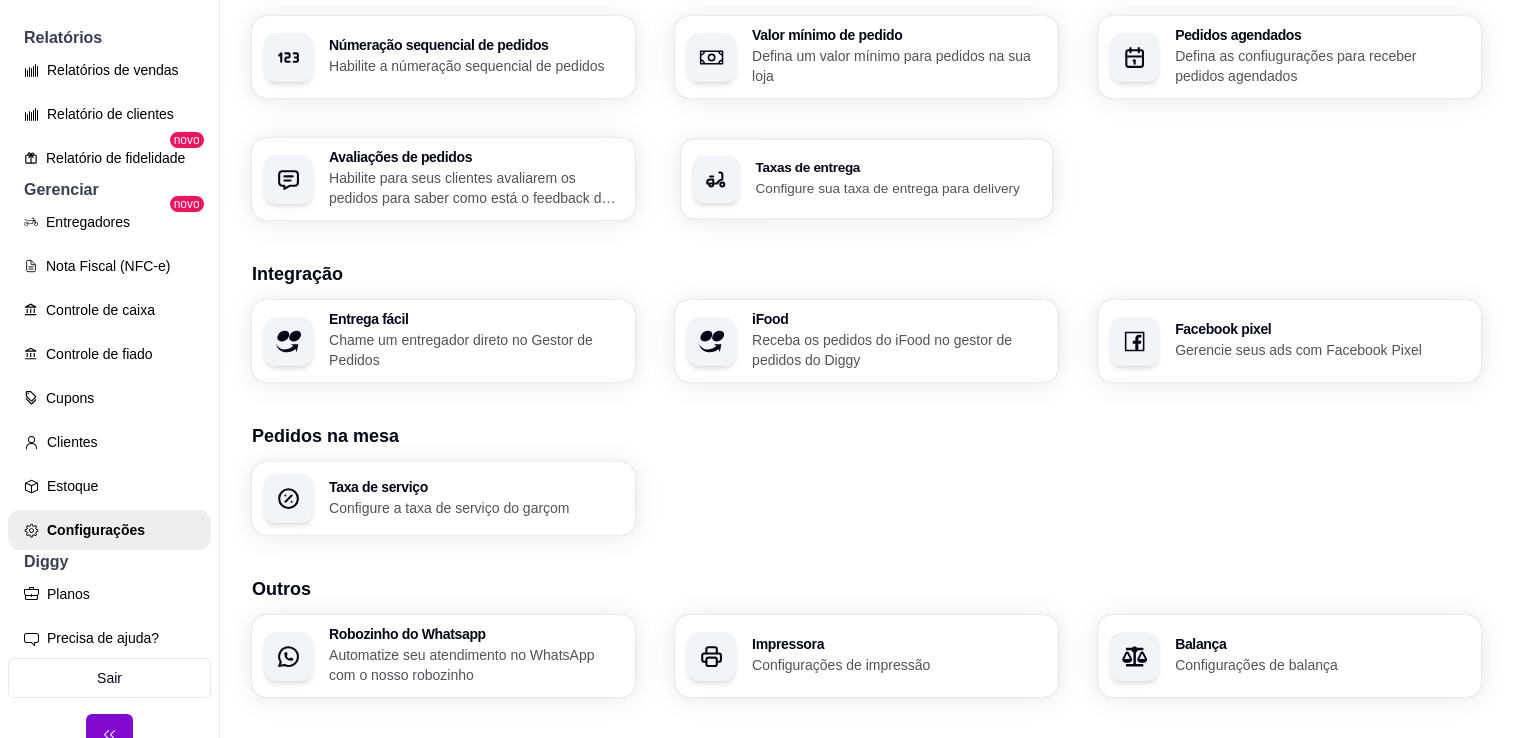 click on "Taxas de entrega Configure sua taxa de entrega para delivery" at bounding box center [867, 179] 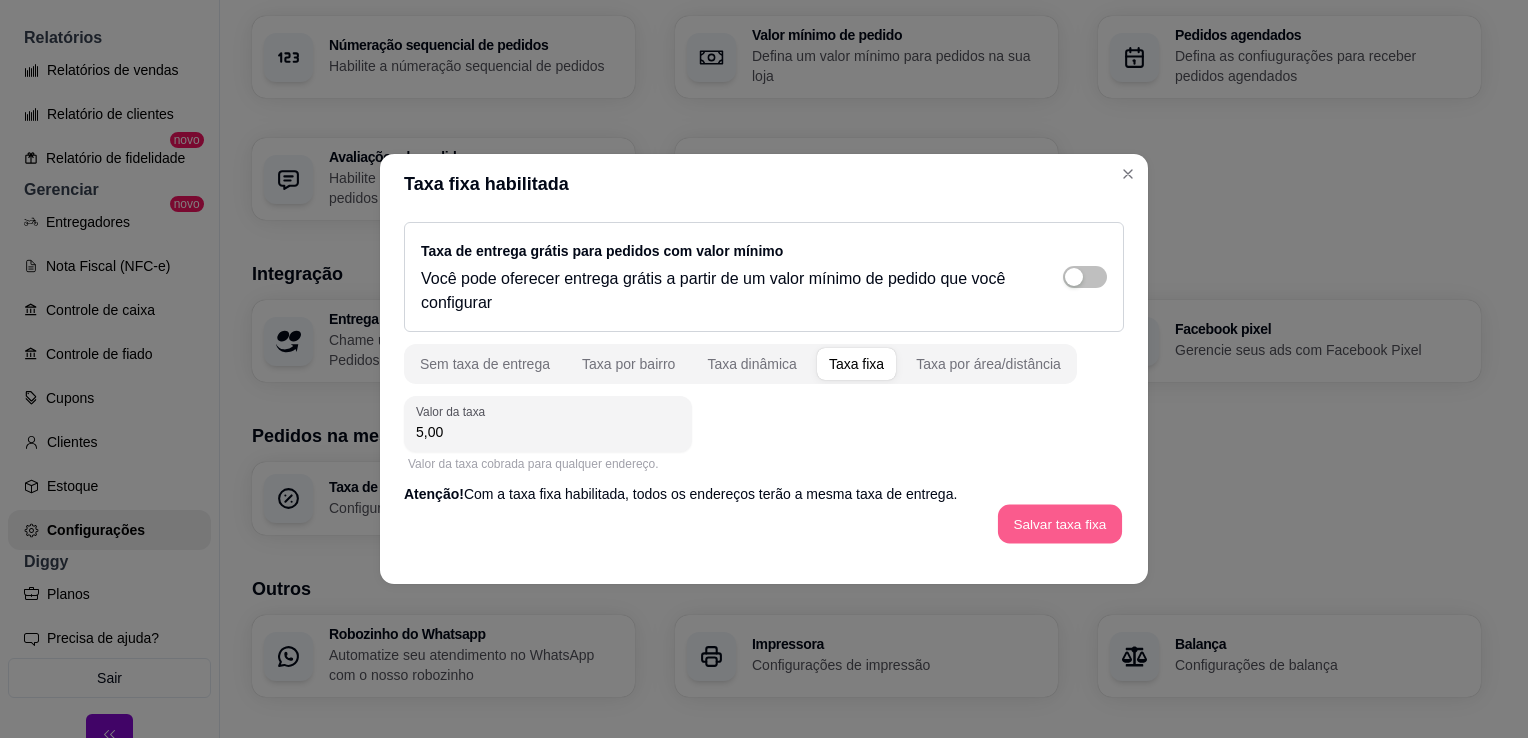 click on "Salvar taxa fixa" at bounding box center [1060, 524] 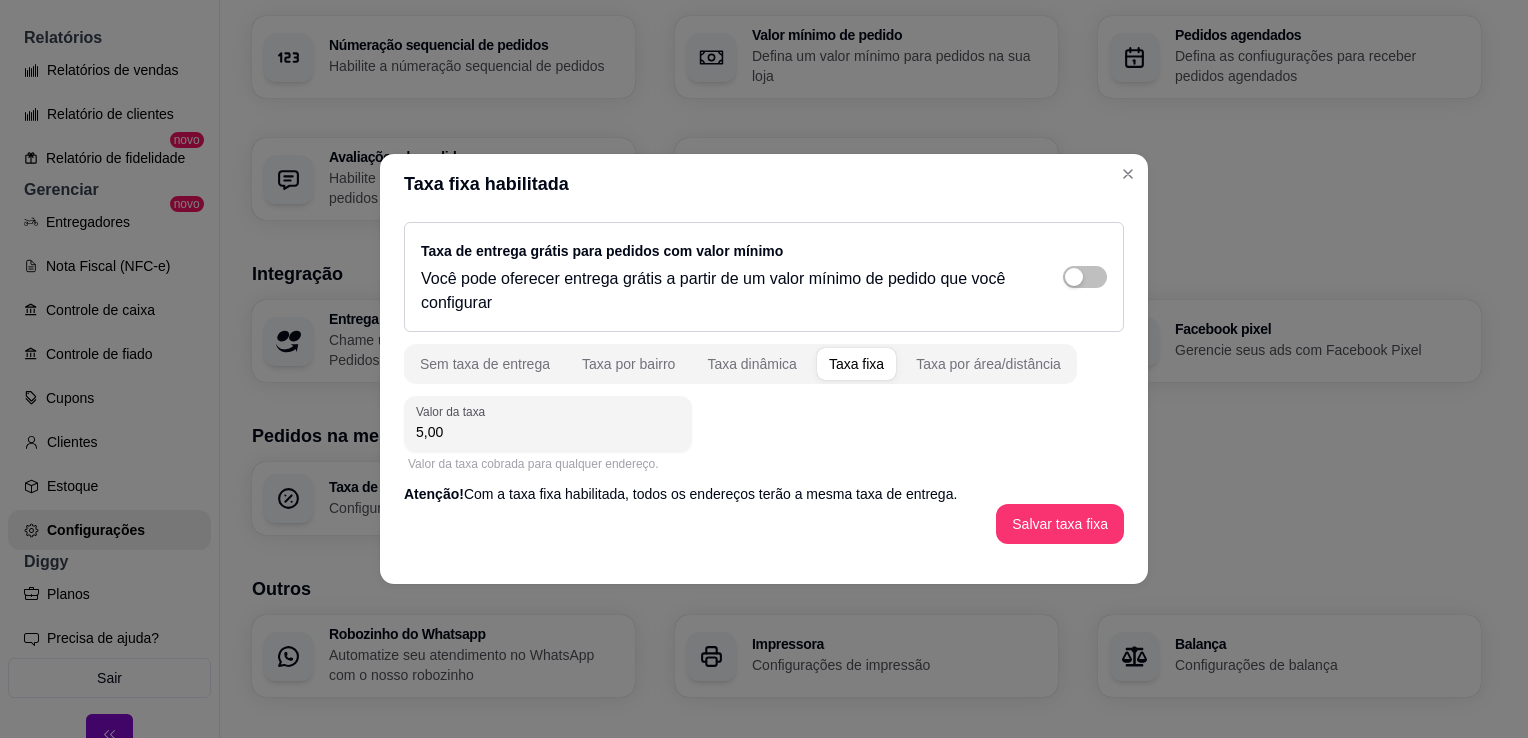 click on "Taxa fixa" at bounding box center [856, 364] 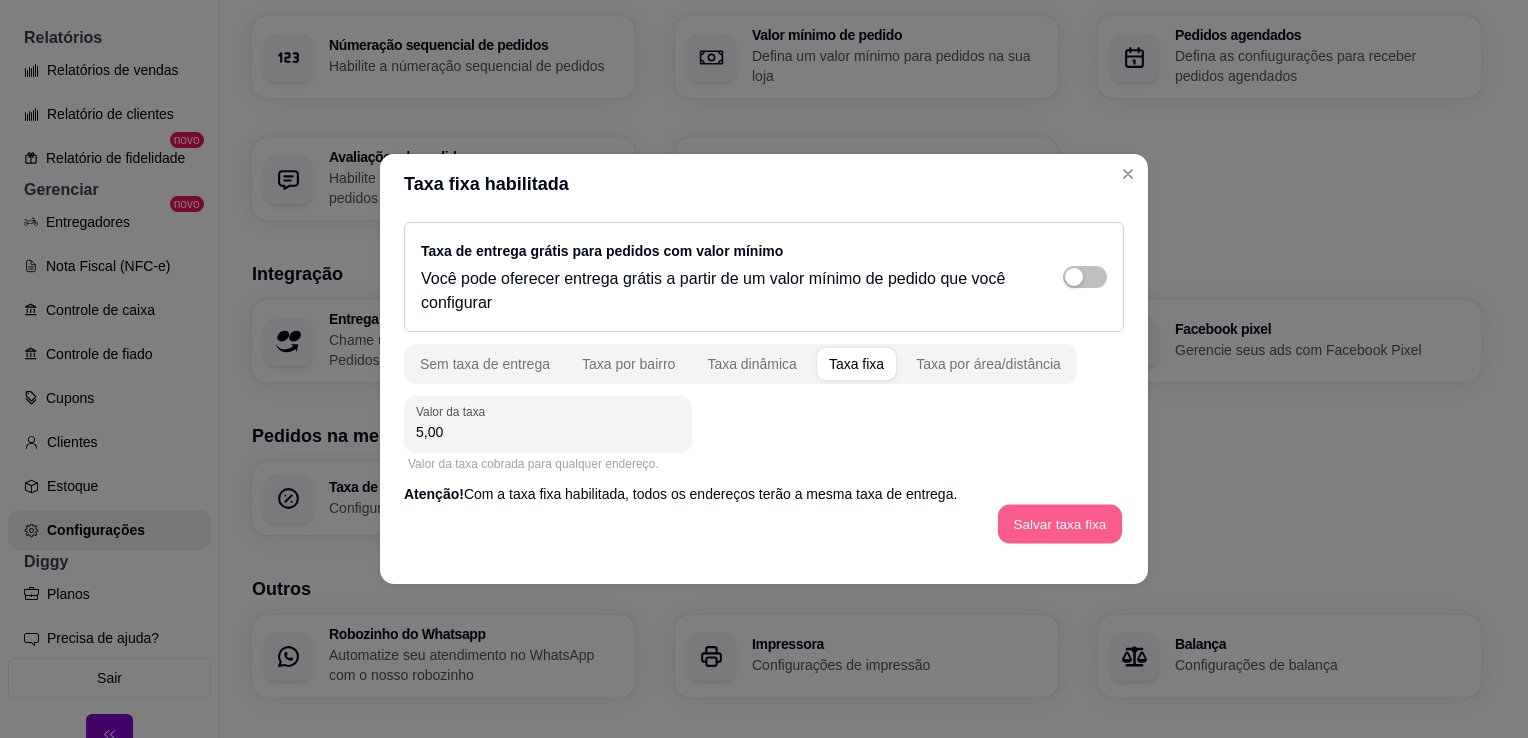click on "Salvar taxa fixa" at bounding box center (1060, 524) 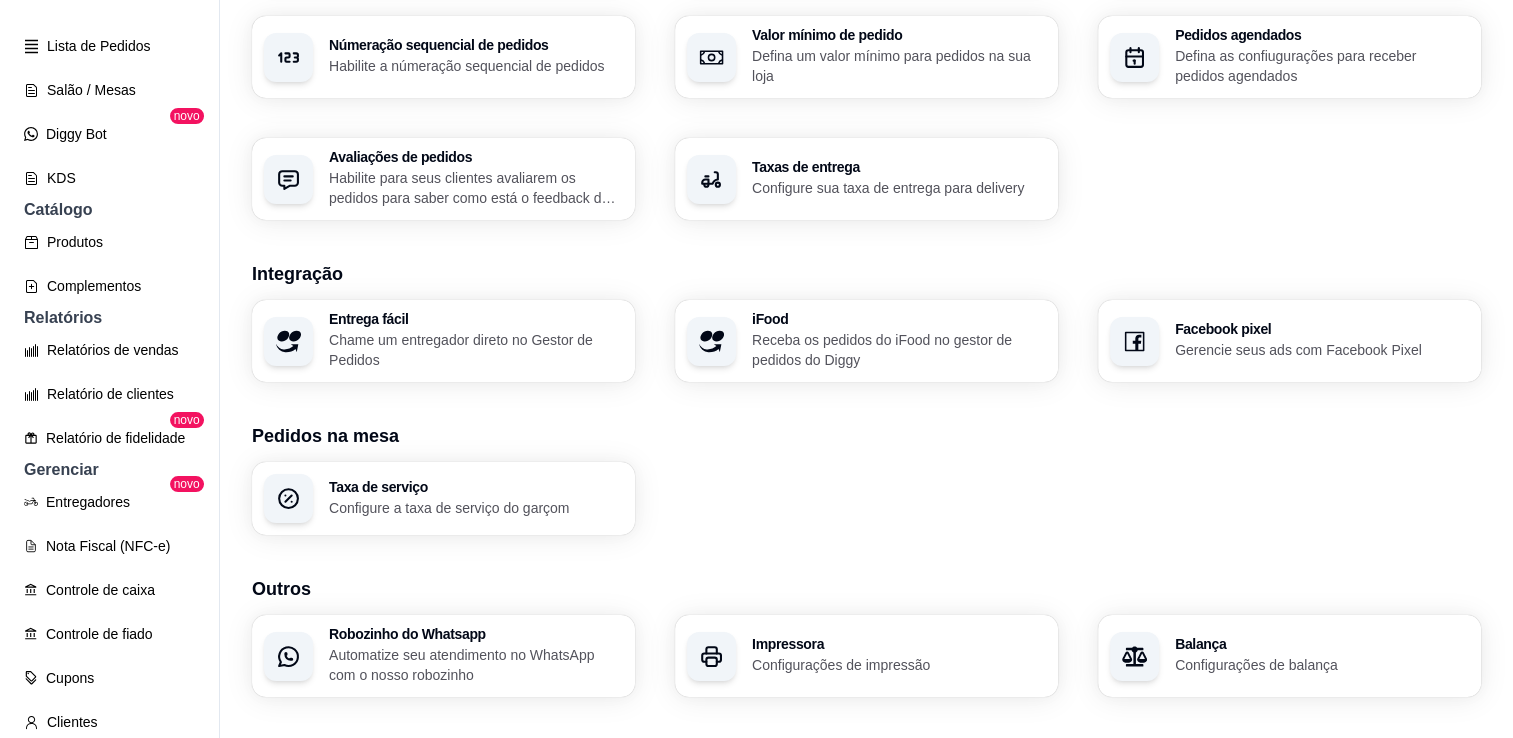 scroll, scrollTop: 334, scrollLeft: 0, axis: vertical 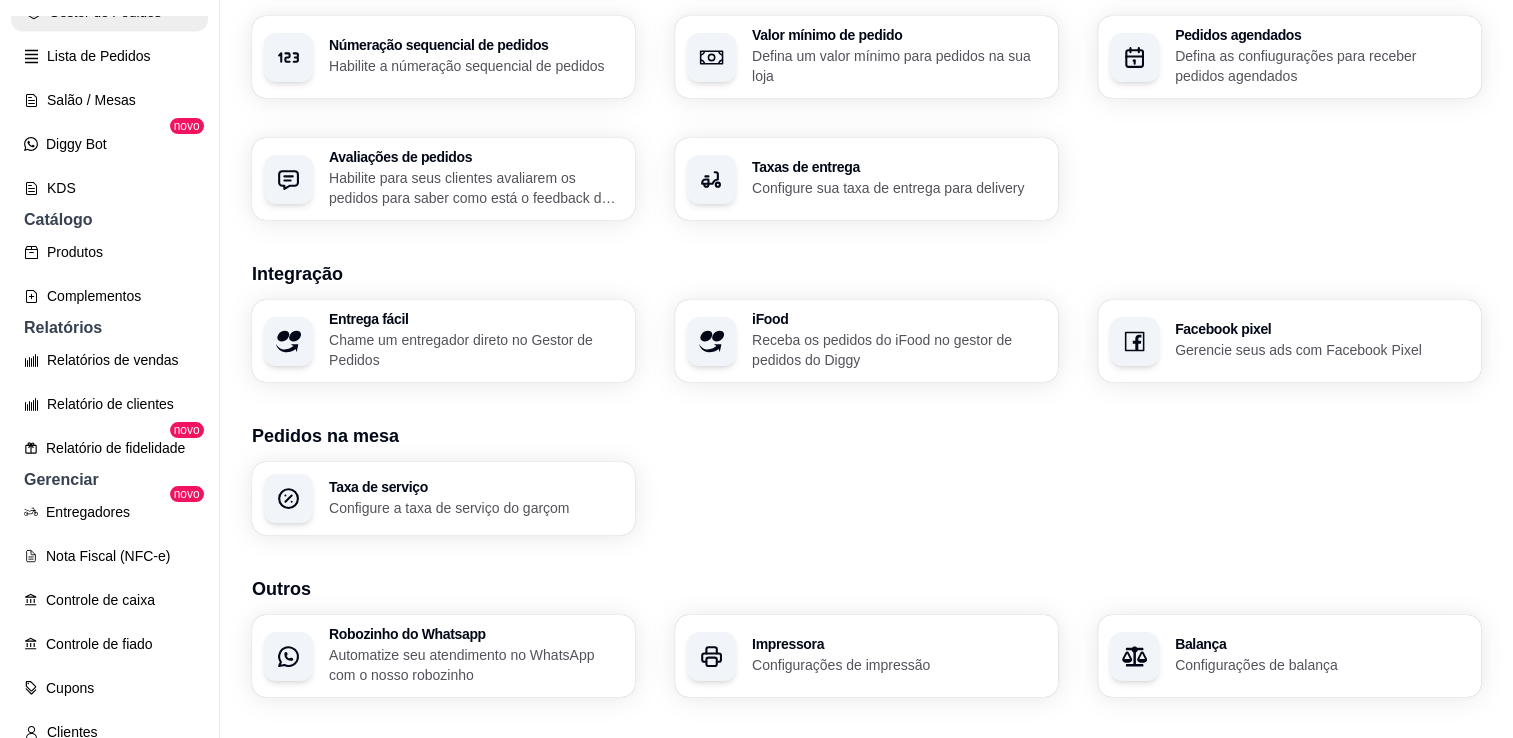 click on "Gestor de Pedidos" at bounding box center [109, 12] 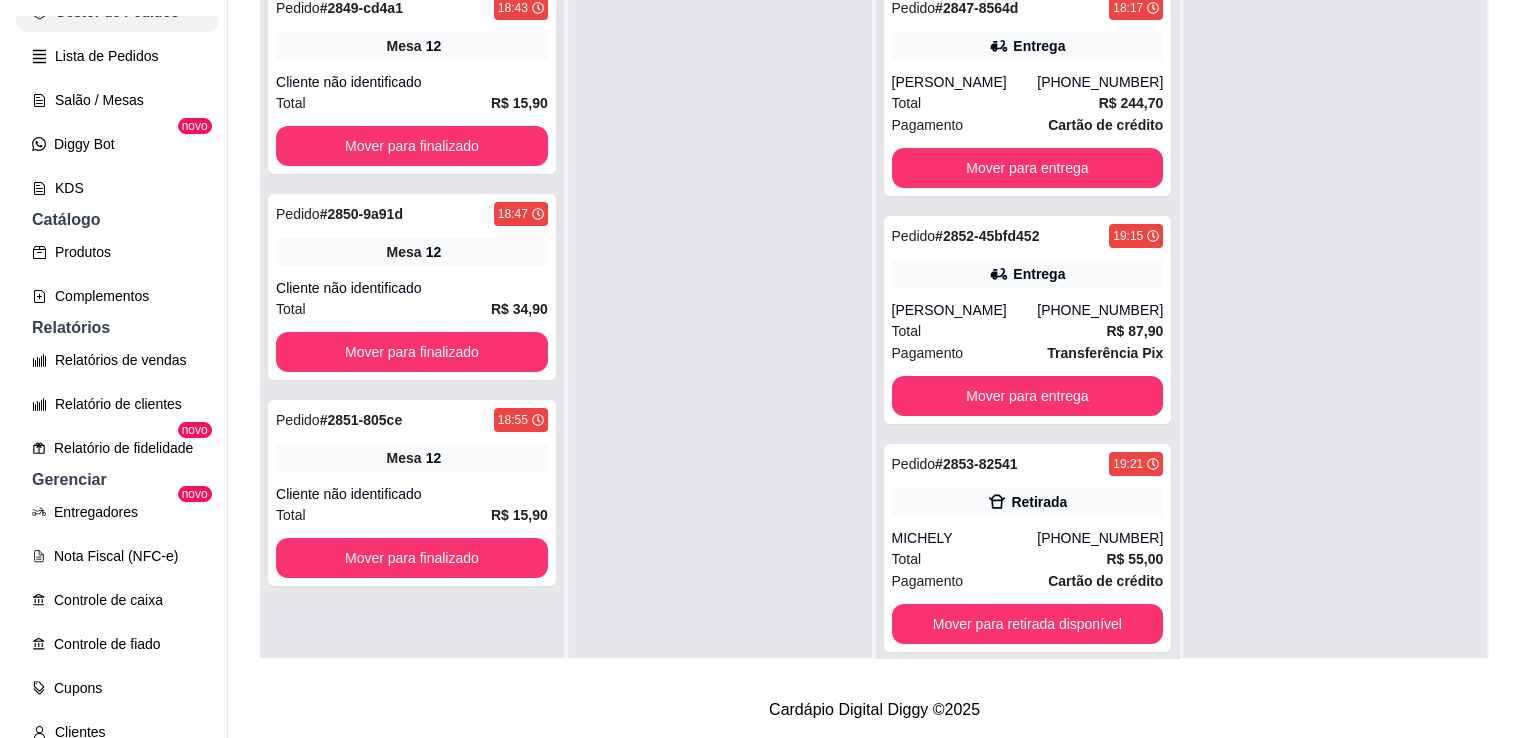 scroll, scrollTop: 0, scrollLeft: 0, axis: both 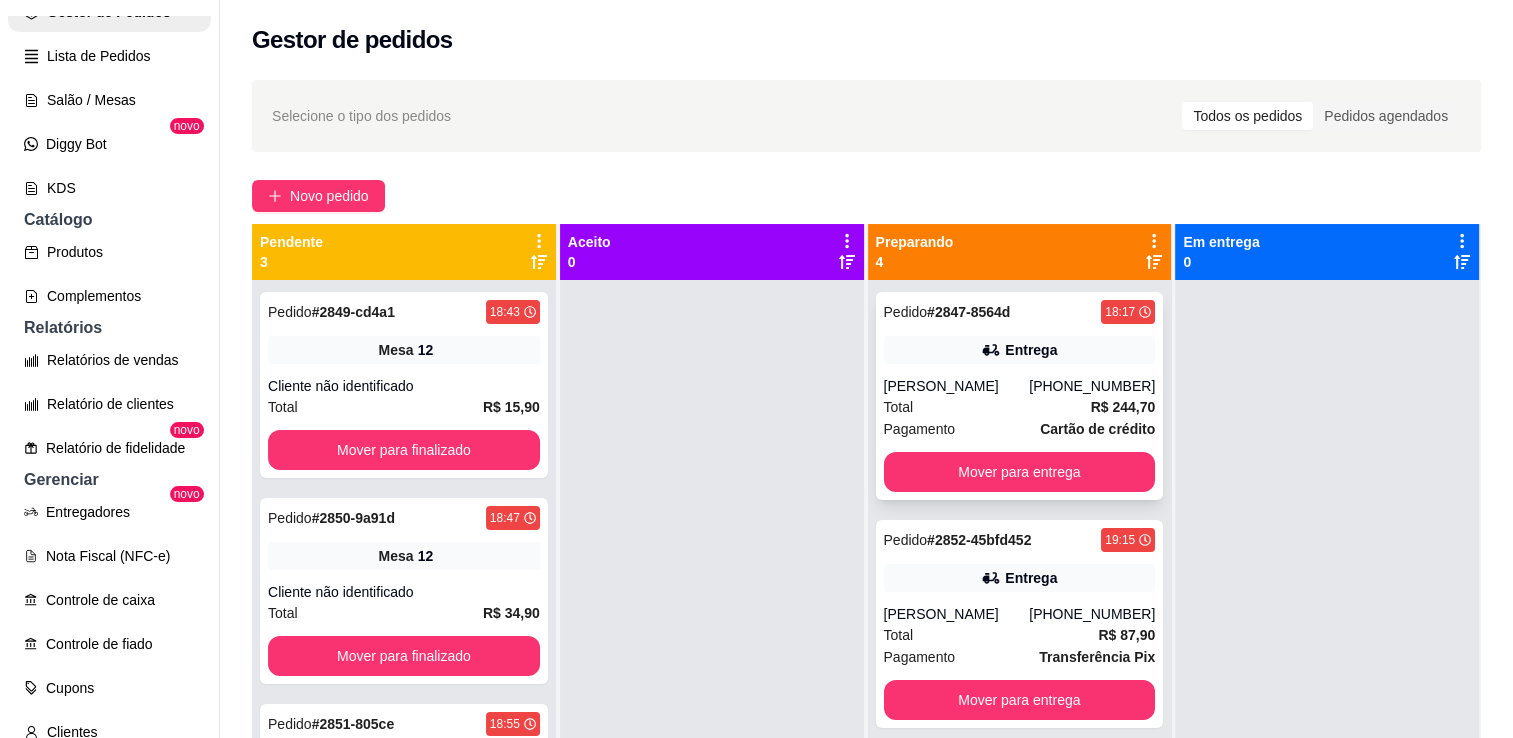 click on "[PERSON_NAME]" at bounding box center (957, 386) 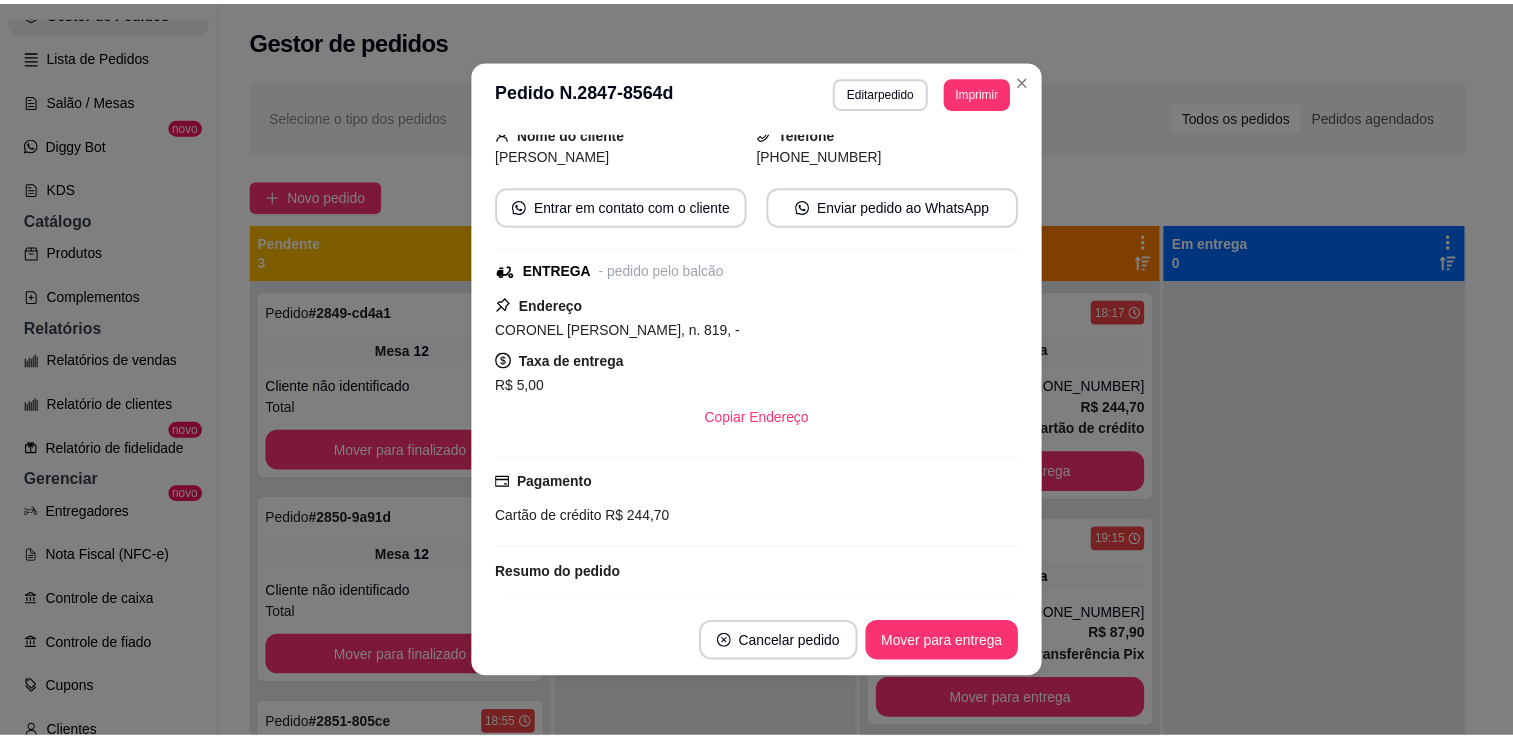 scroll, scrollTop: 0, scrollLeft: 0, axis: both 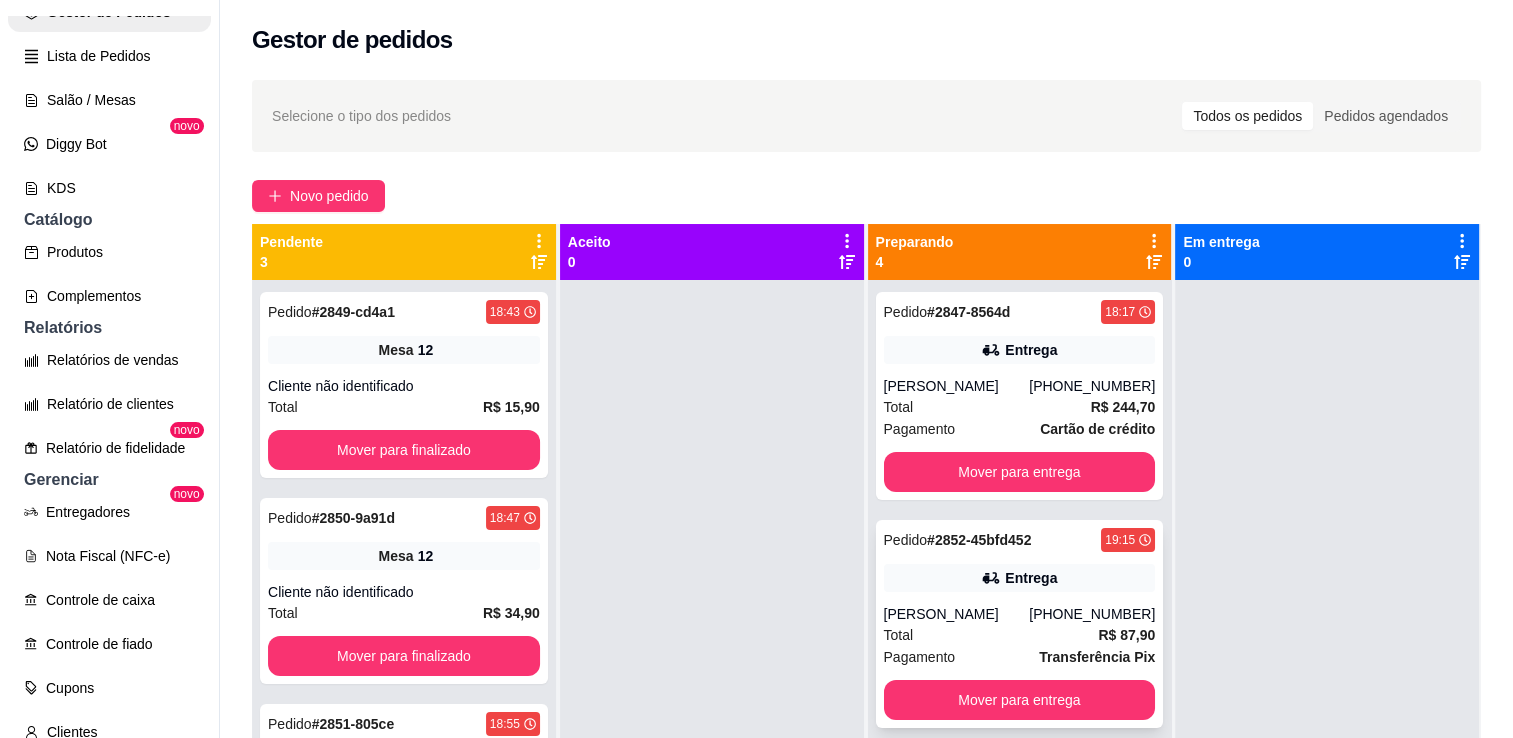 click on "[PERSON_NAME]" at bounding box center [957, 614] 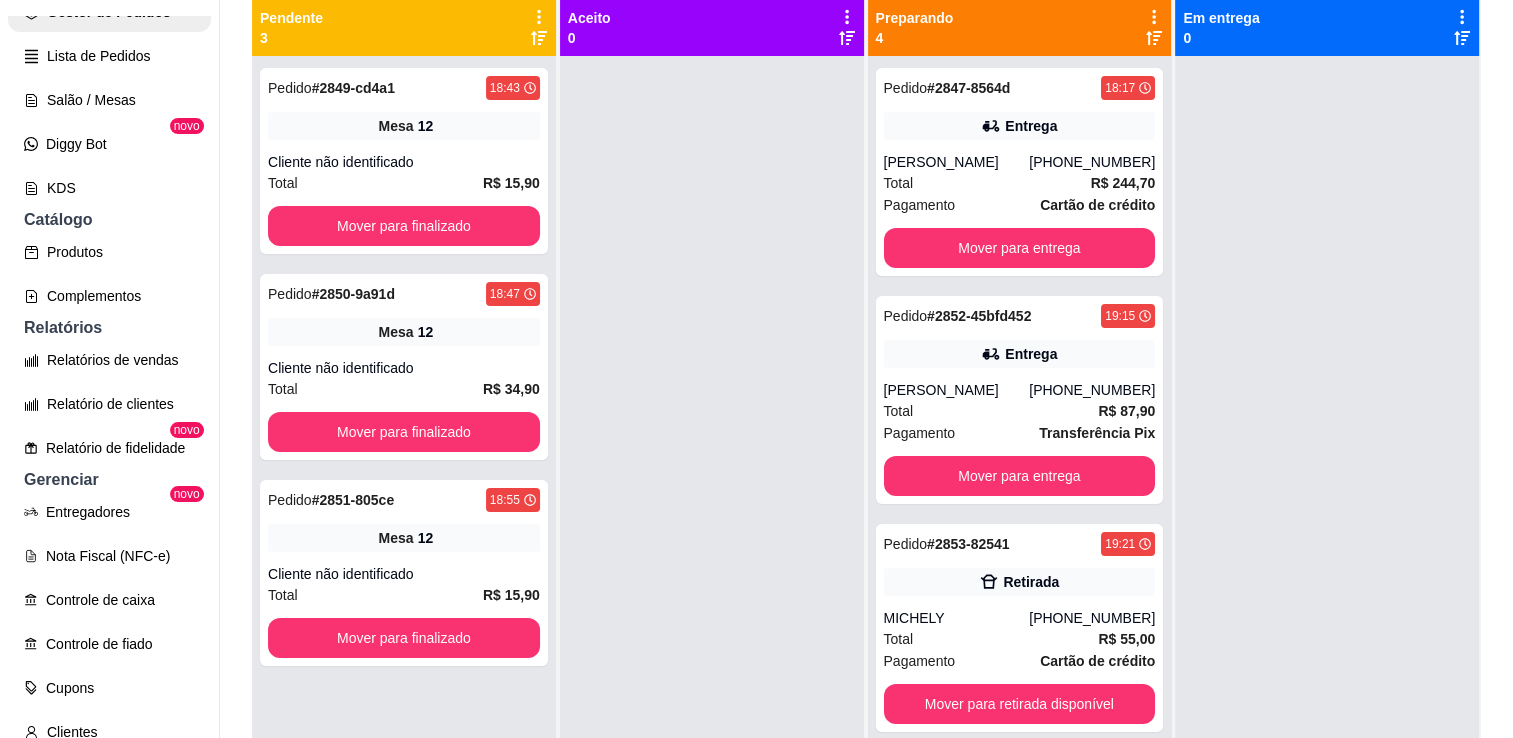 scroll, scrollTop: 224, scrollLeft: 0, axis: vertical 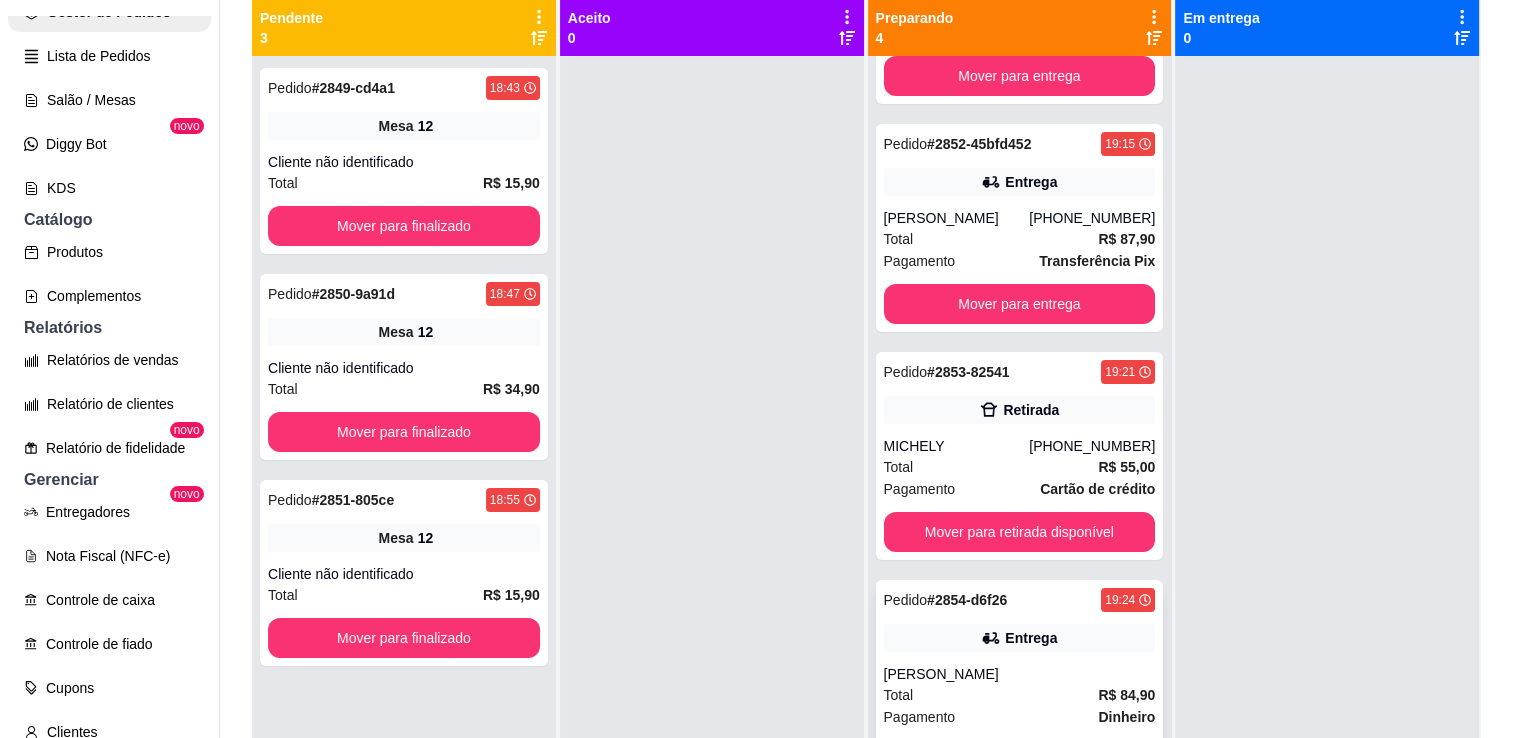 click on "Total R$ 84,90" at bounding box center (1020, 695) 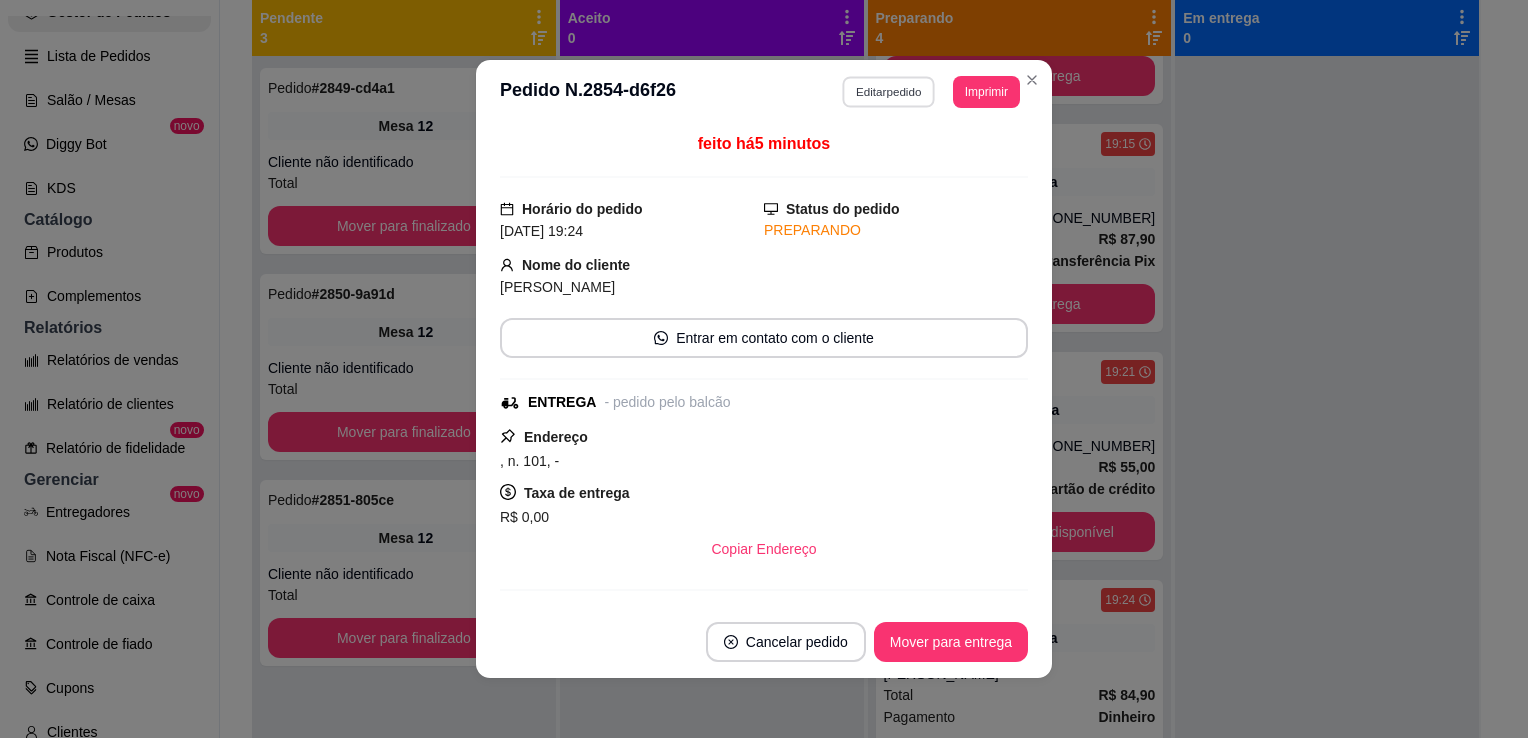 click on "Editar  pedido" at bounding box center [889, 91] 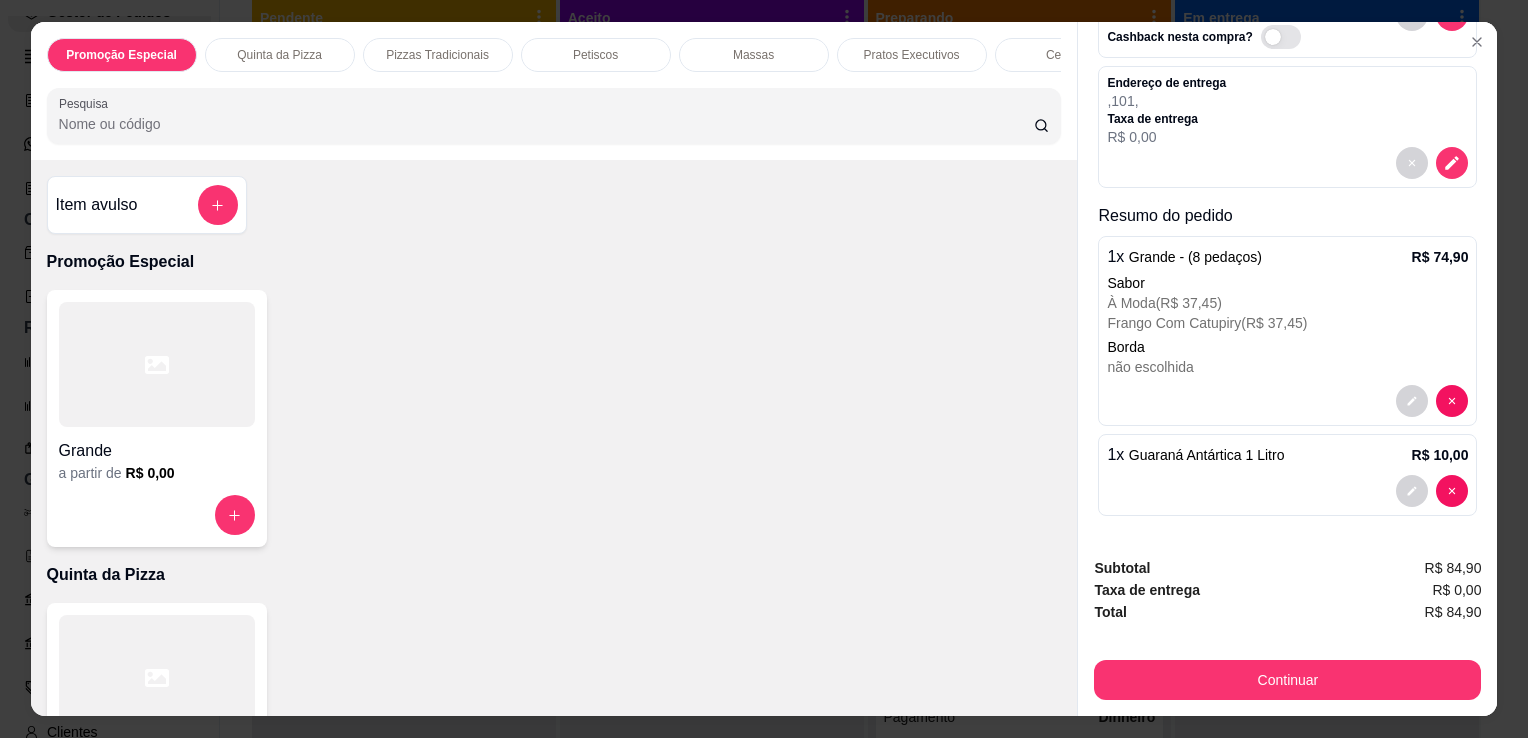 scroll, scrollTop: 0, scrollLeft: 0, axis: both 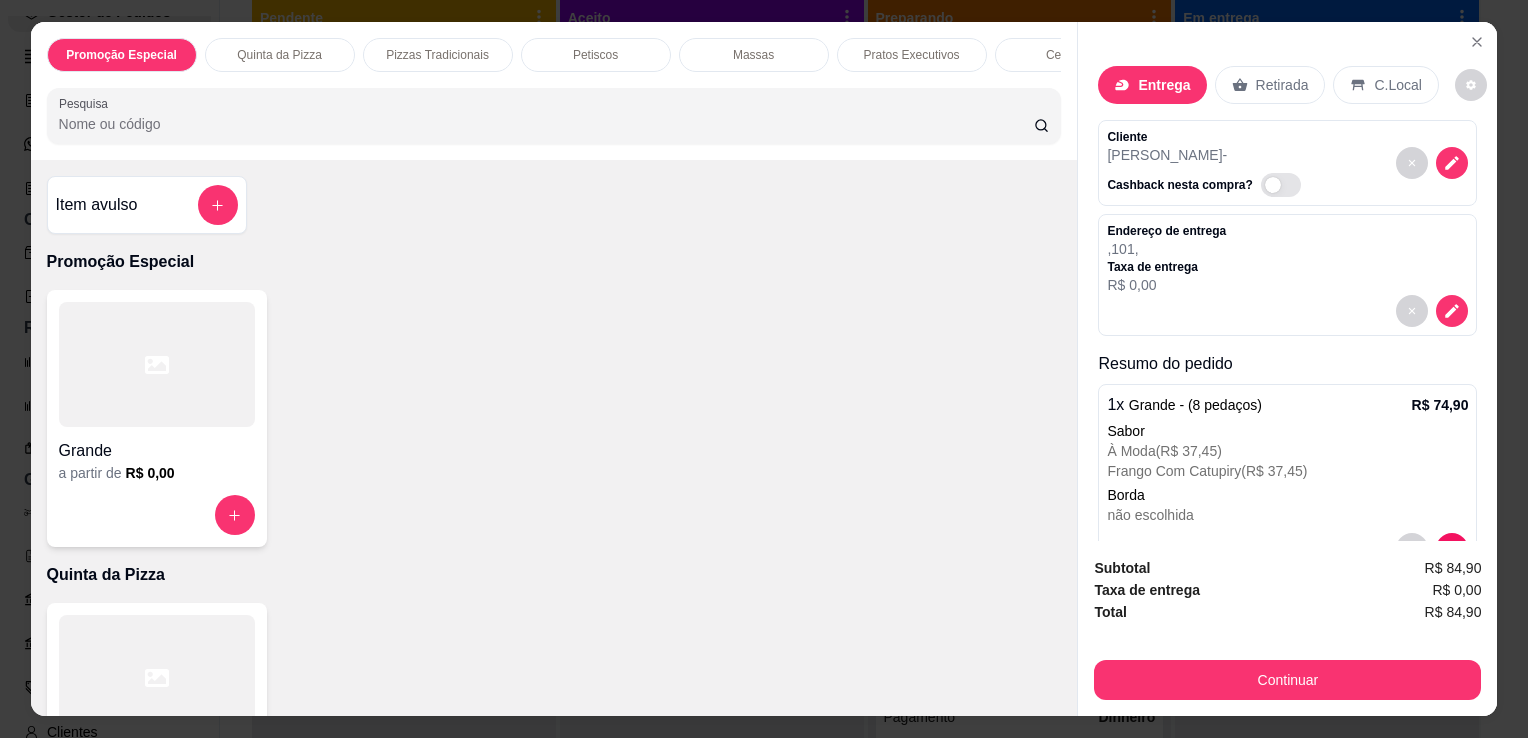 click on "Endereço de entrega ,  101 ,   Taxa de entrega R$ 0,00" at bounding box center (1287, 259) 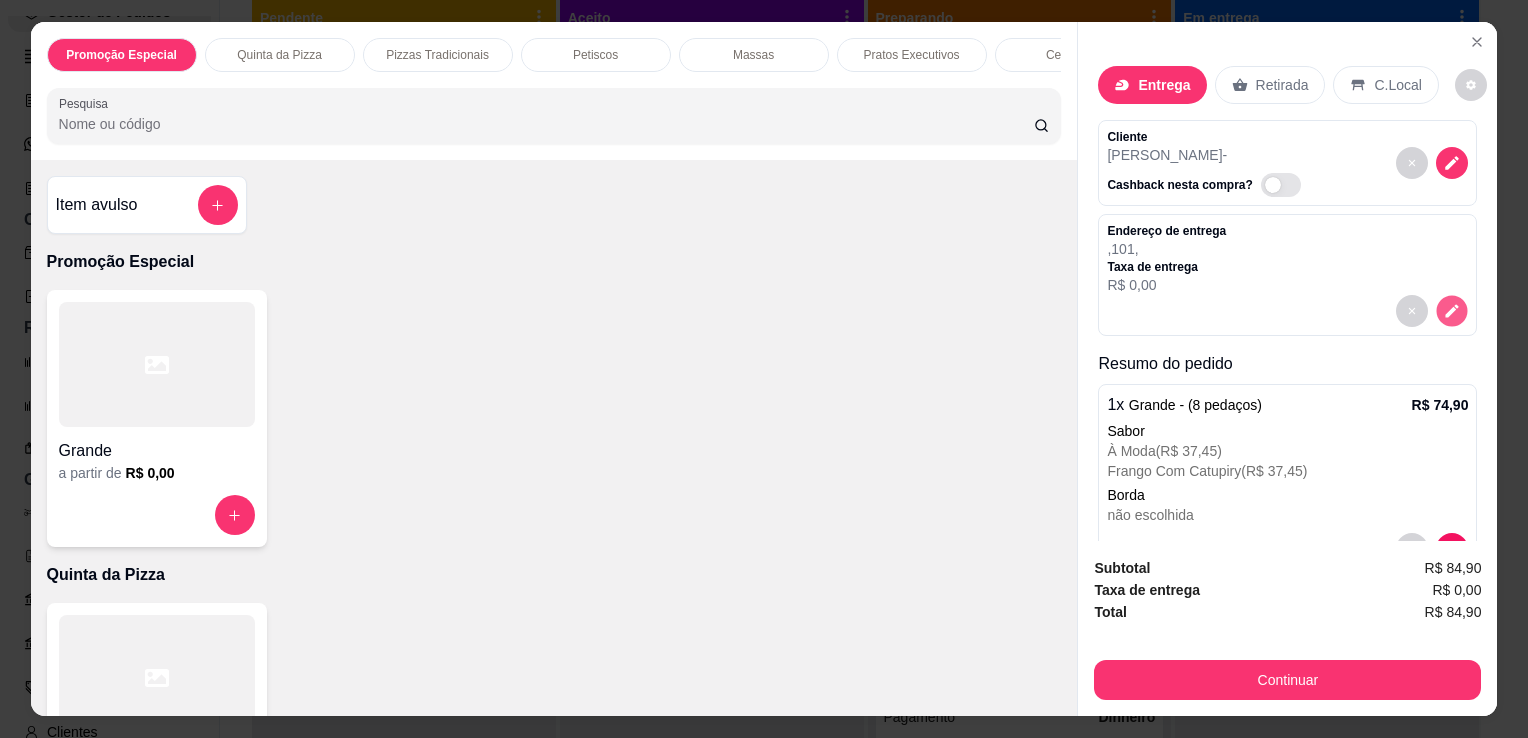 click at bounding box center (1452, 311) 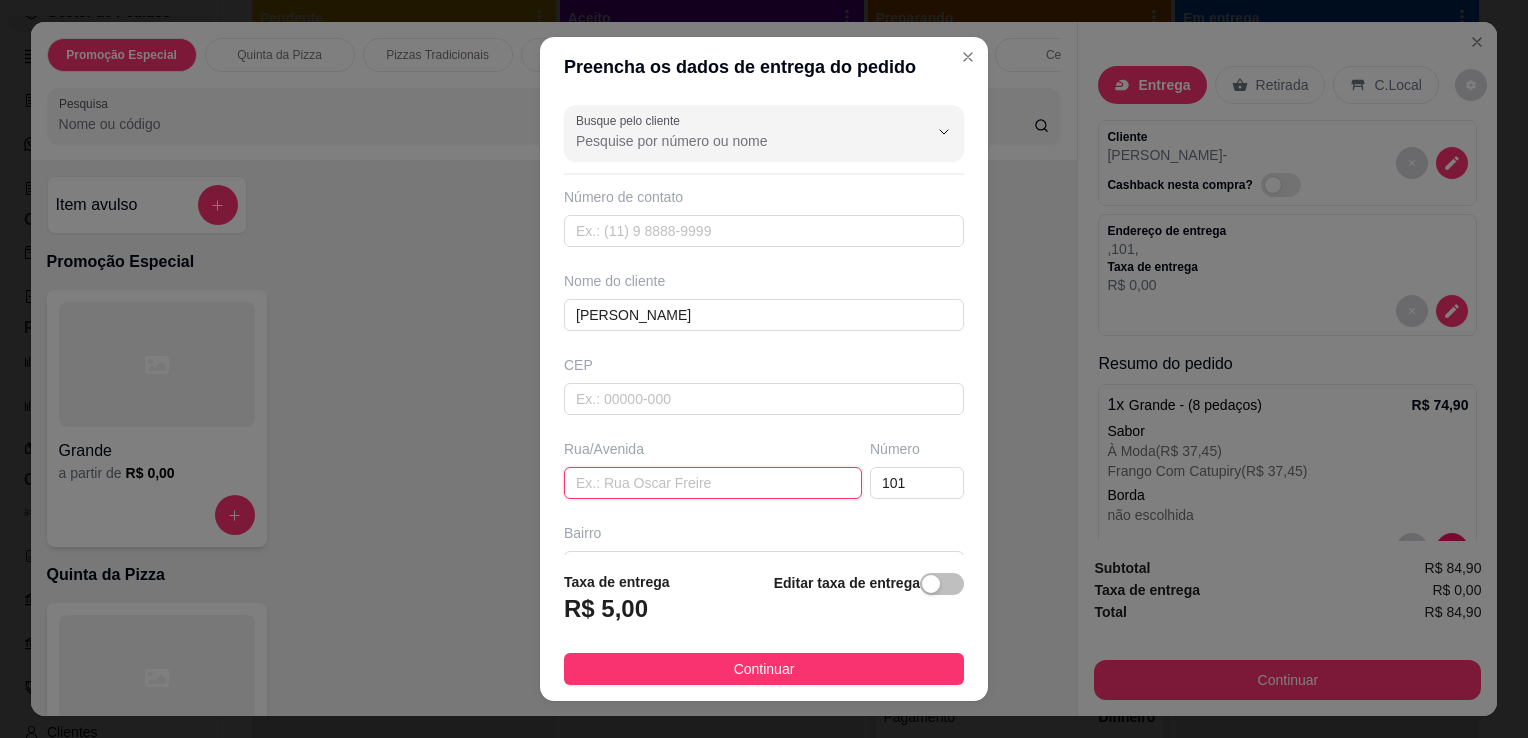 click at bounding box center [713, 483] 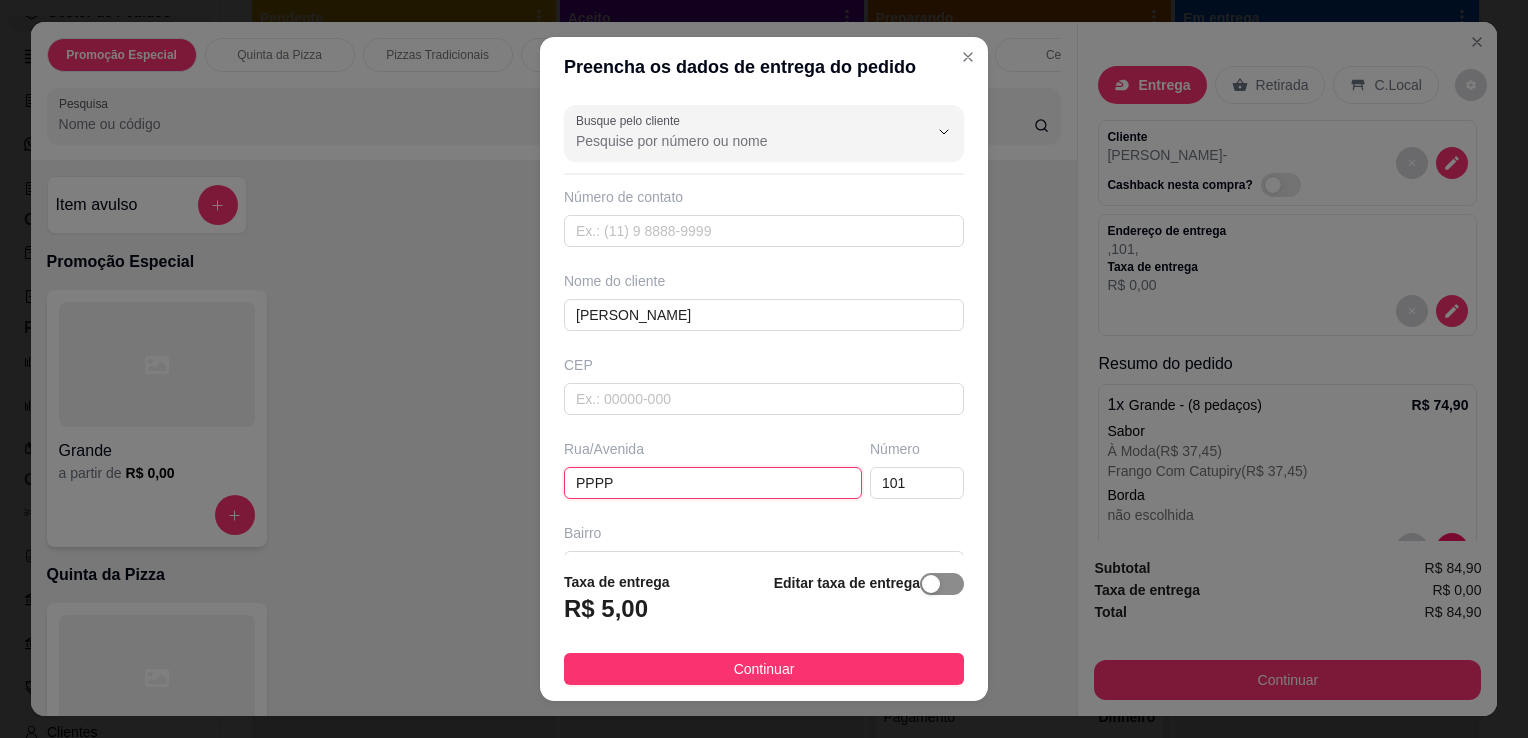 type on "PPPP" 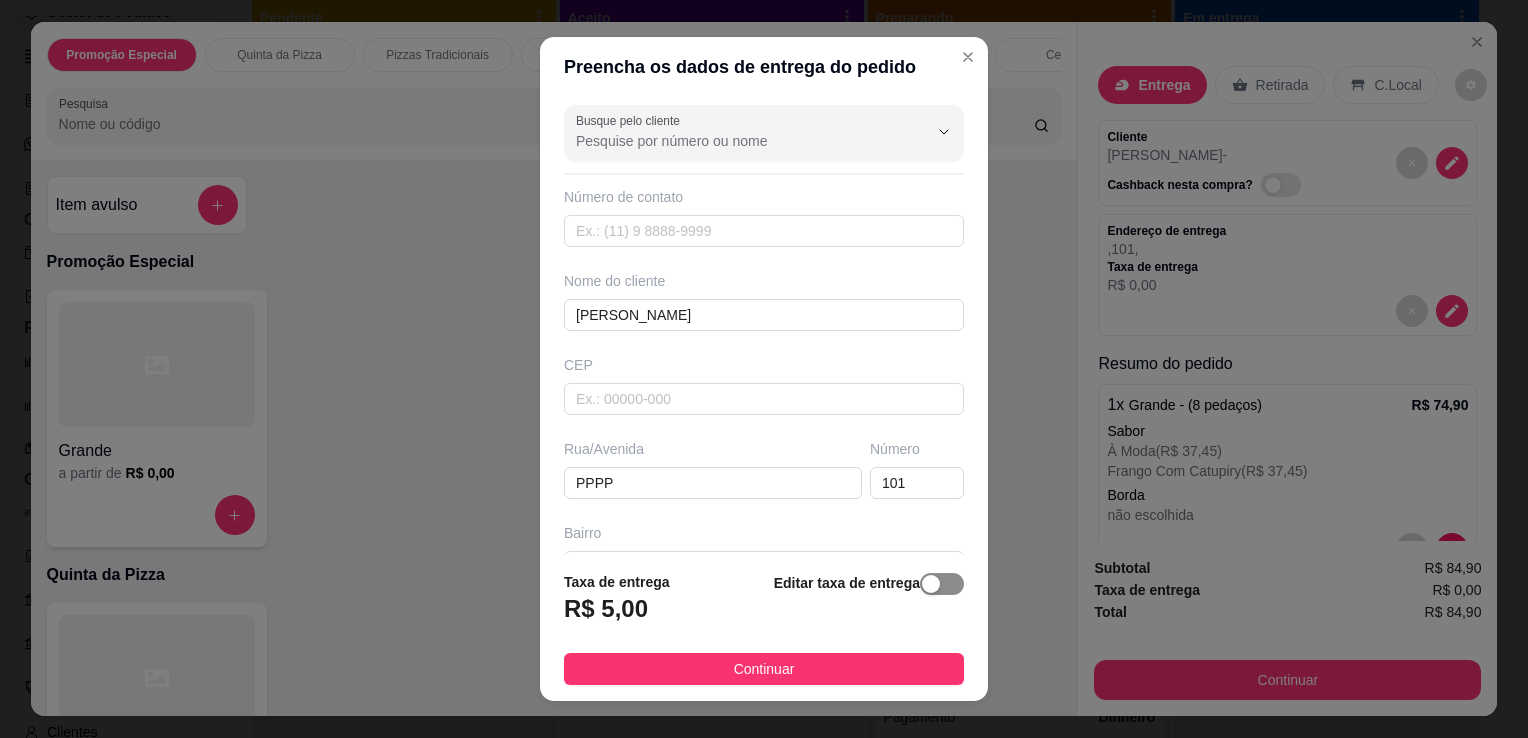 click at bounding box center (942, 584) 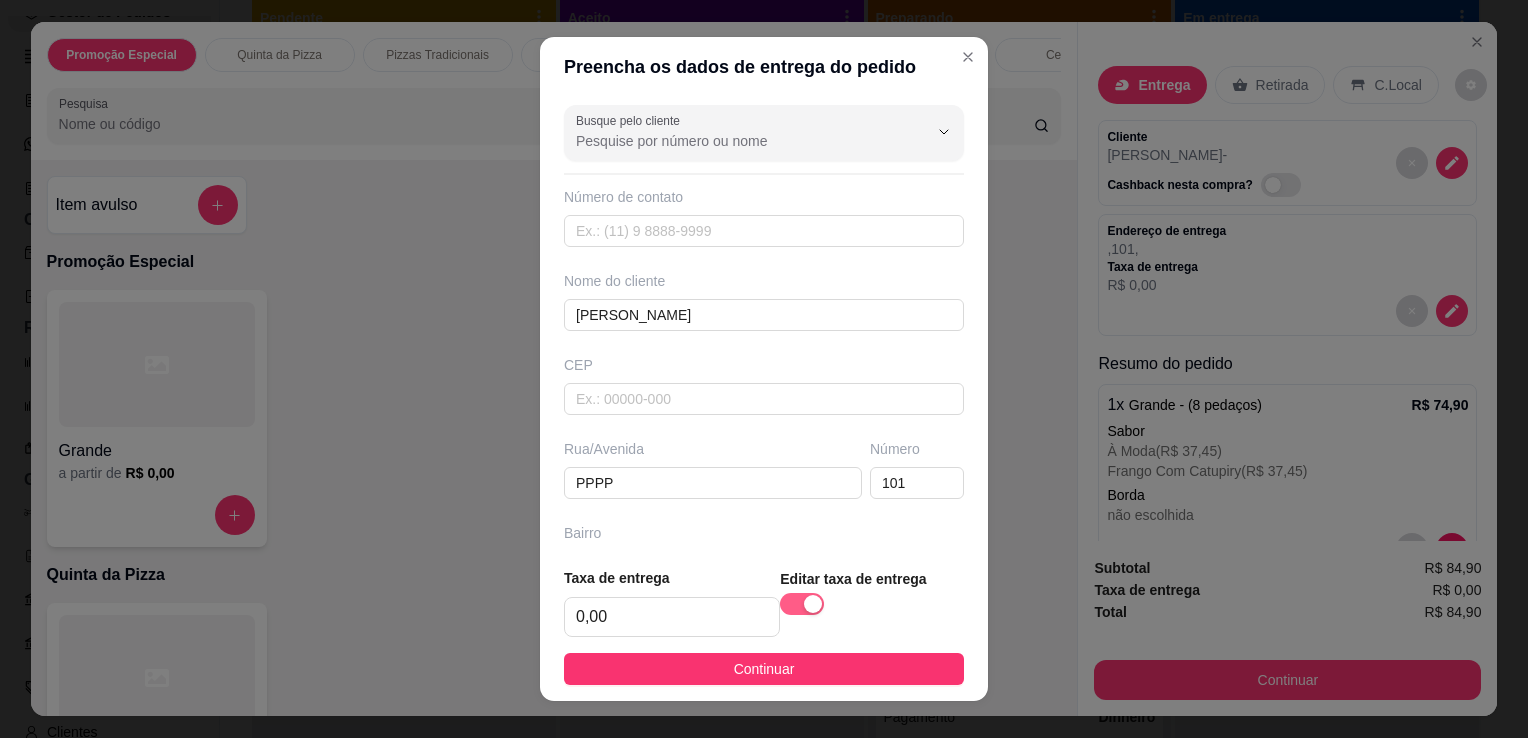 click at bounding box center [802, 604] 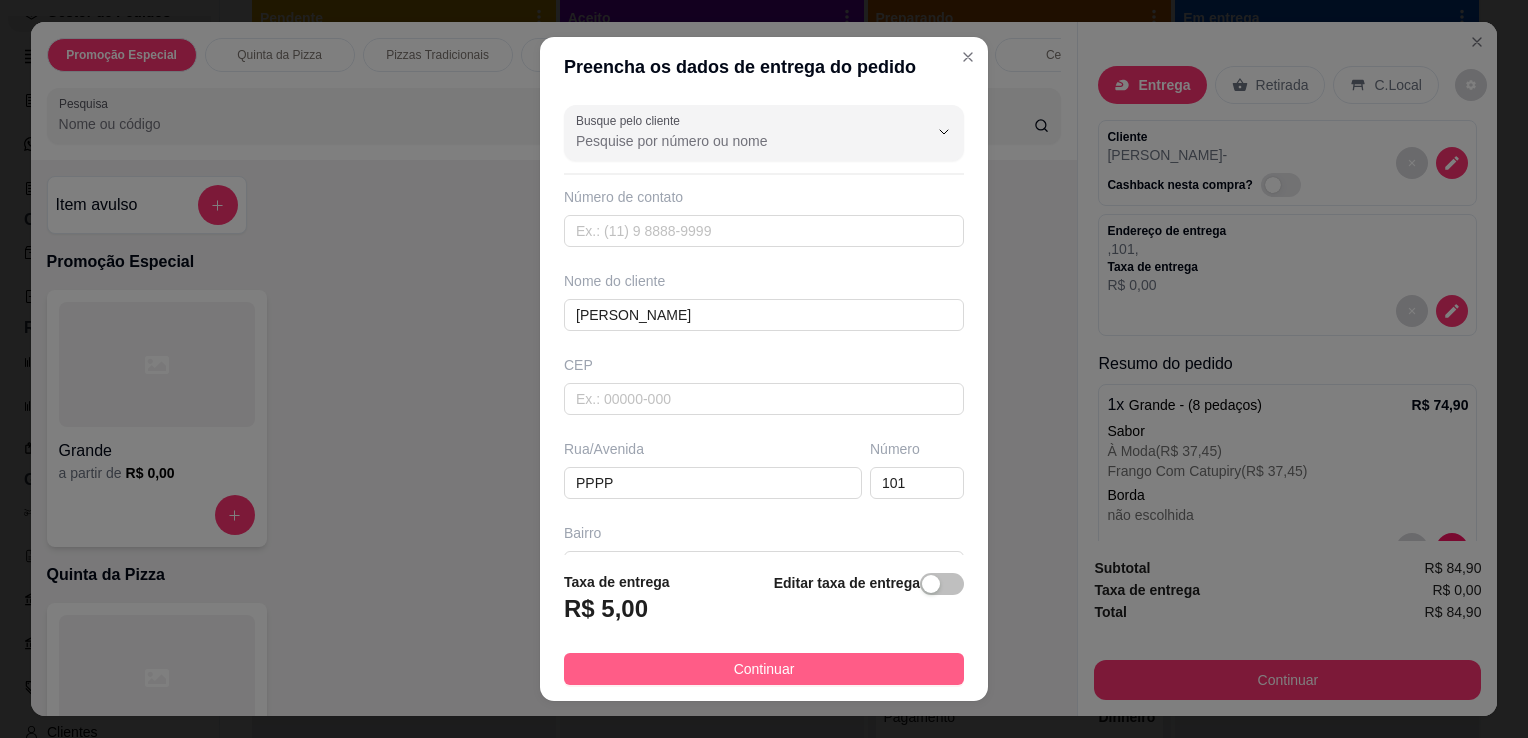 click on "Continuar" at bounding box center [764, 669] 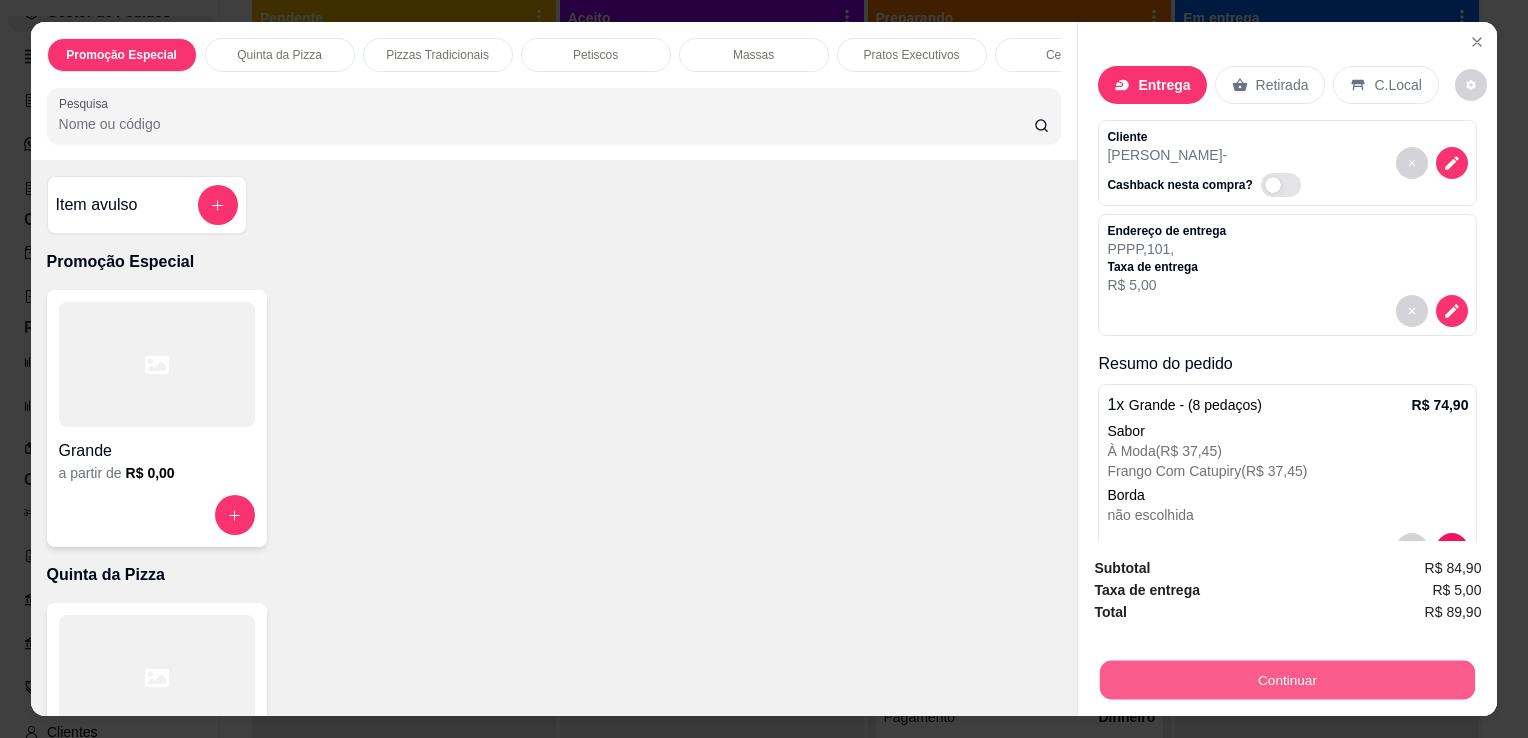 click on "Continuar" at bounding box center (1287, 679) 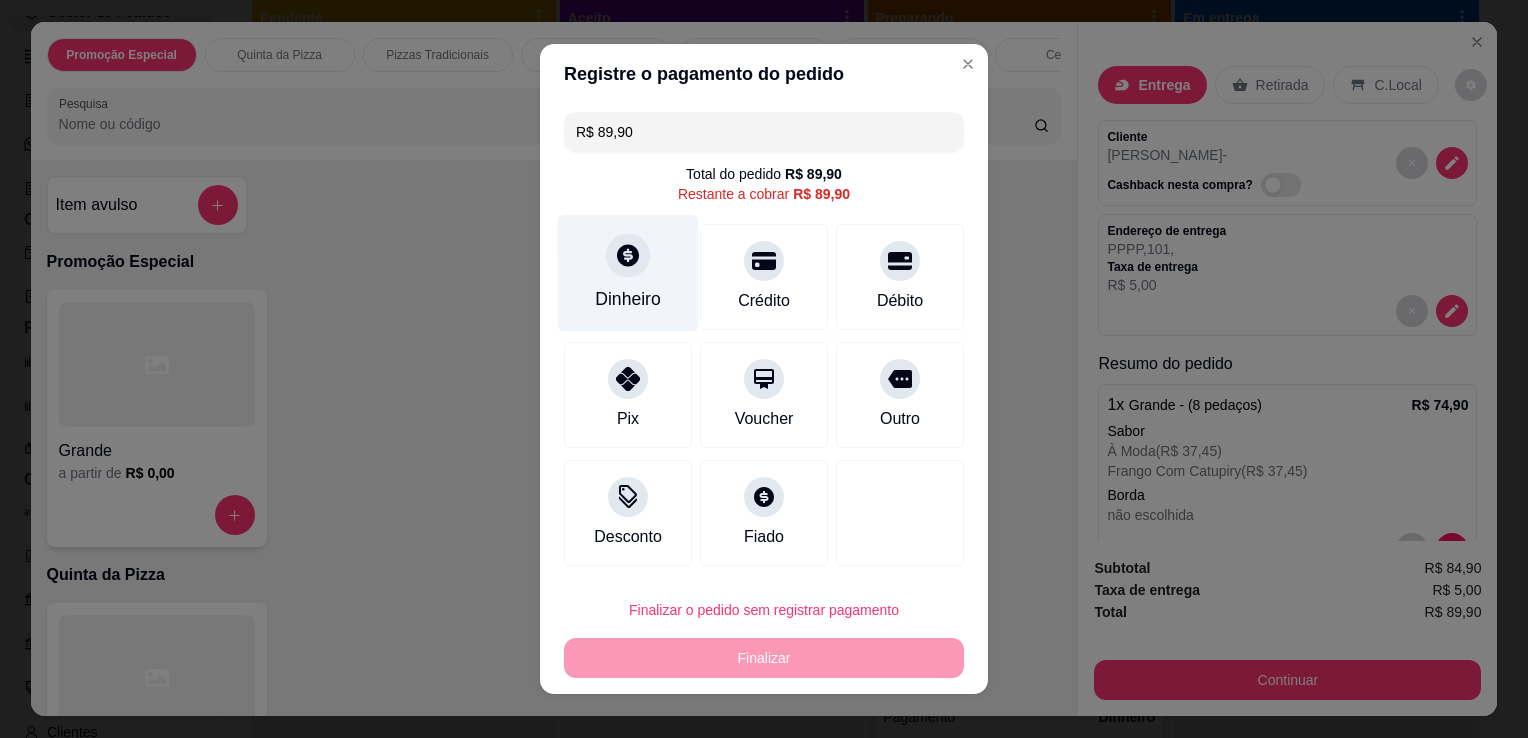 click 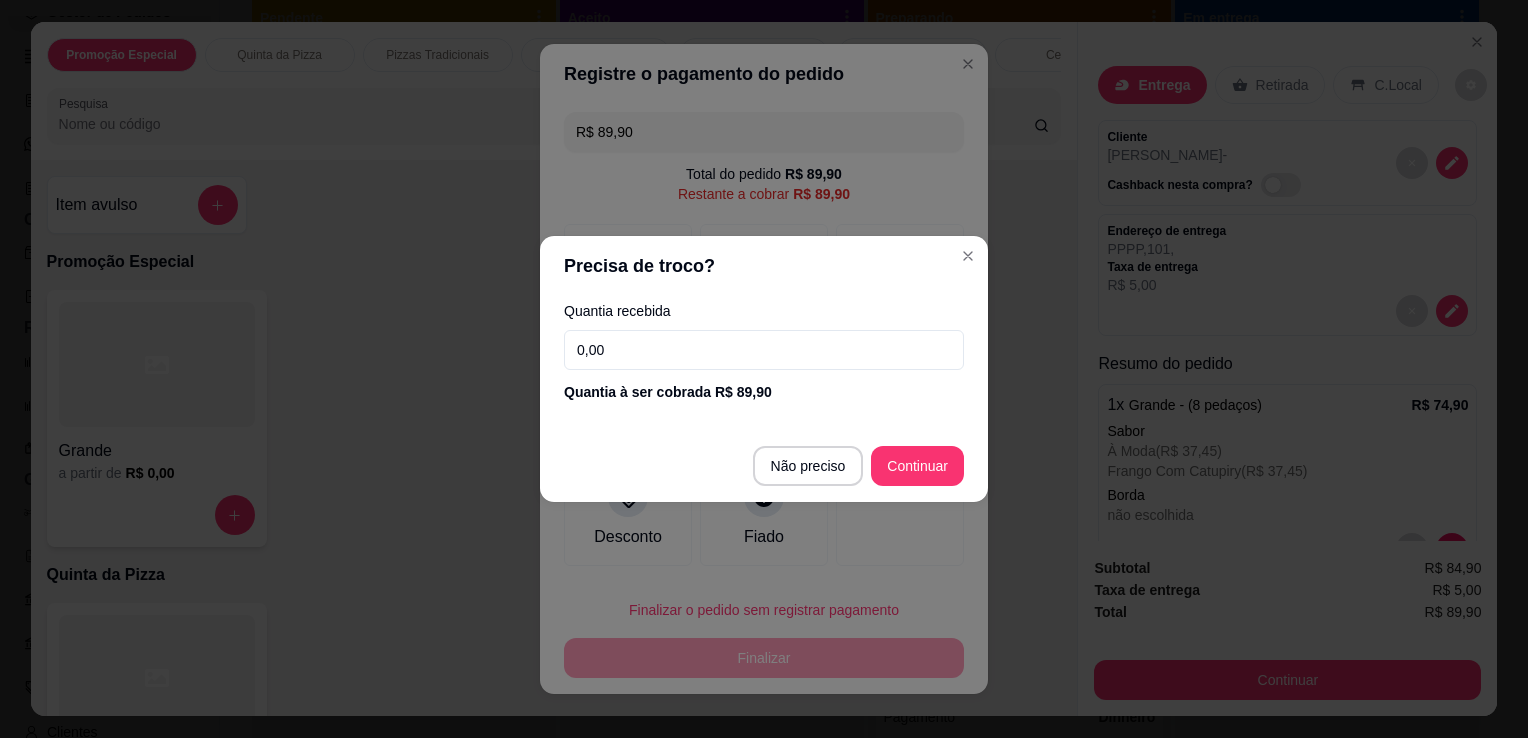 click on "0,00" at bounding box center [764, 350] 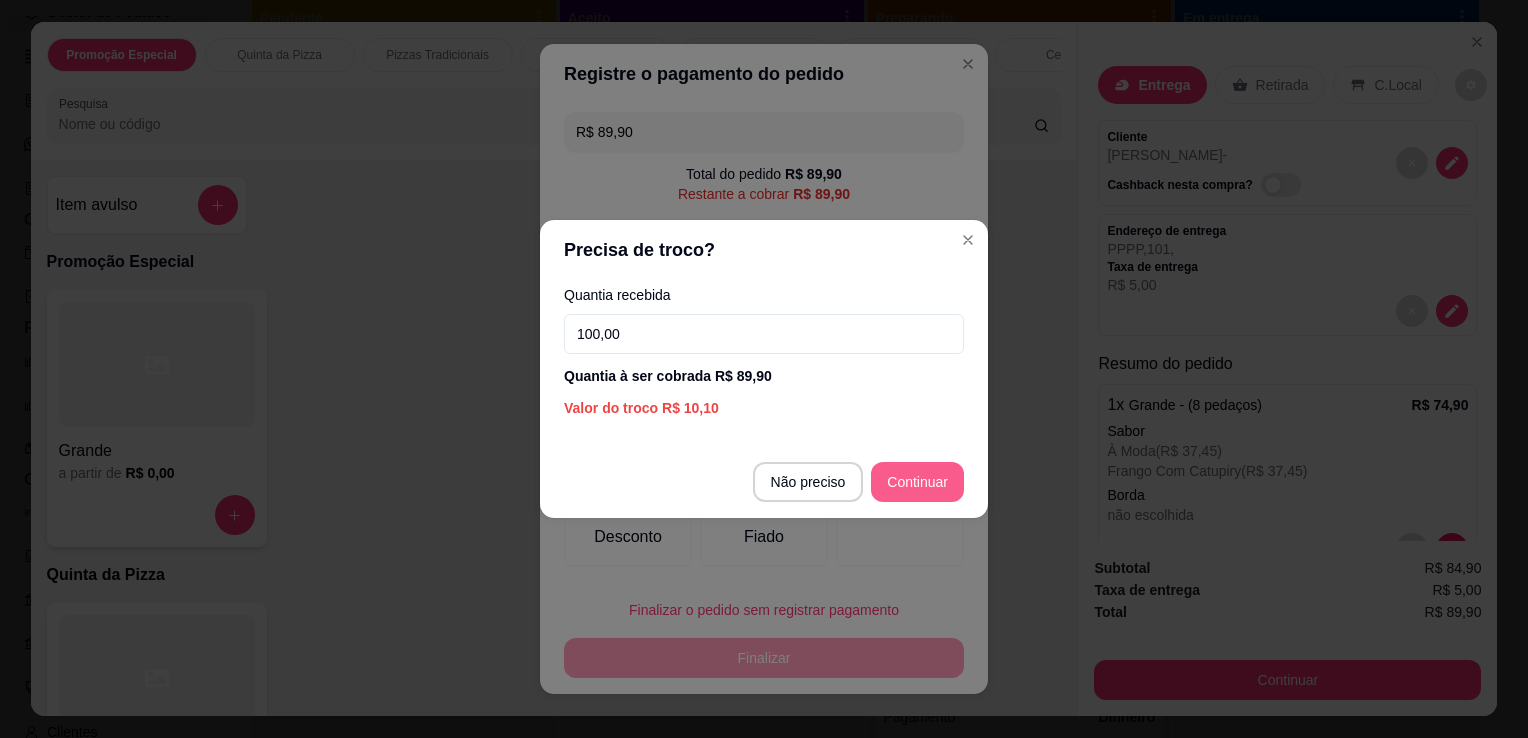 type on "100,00" 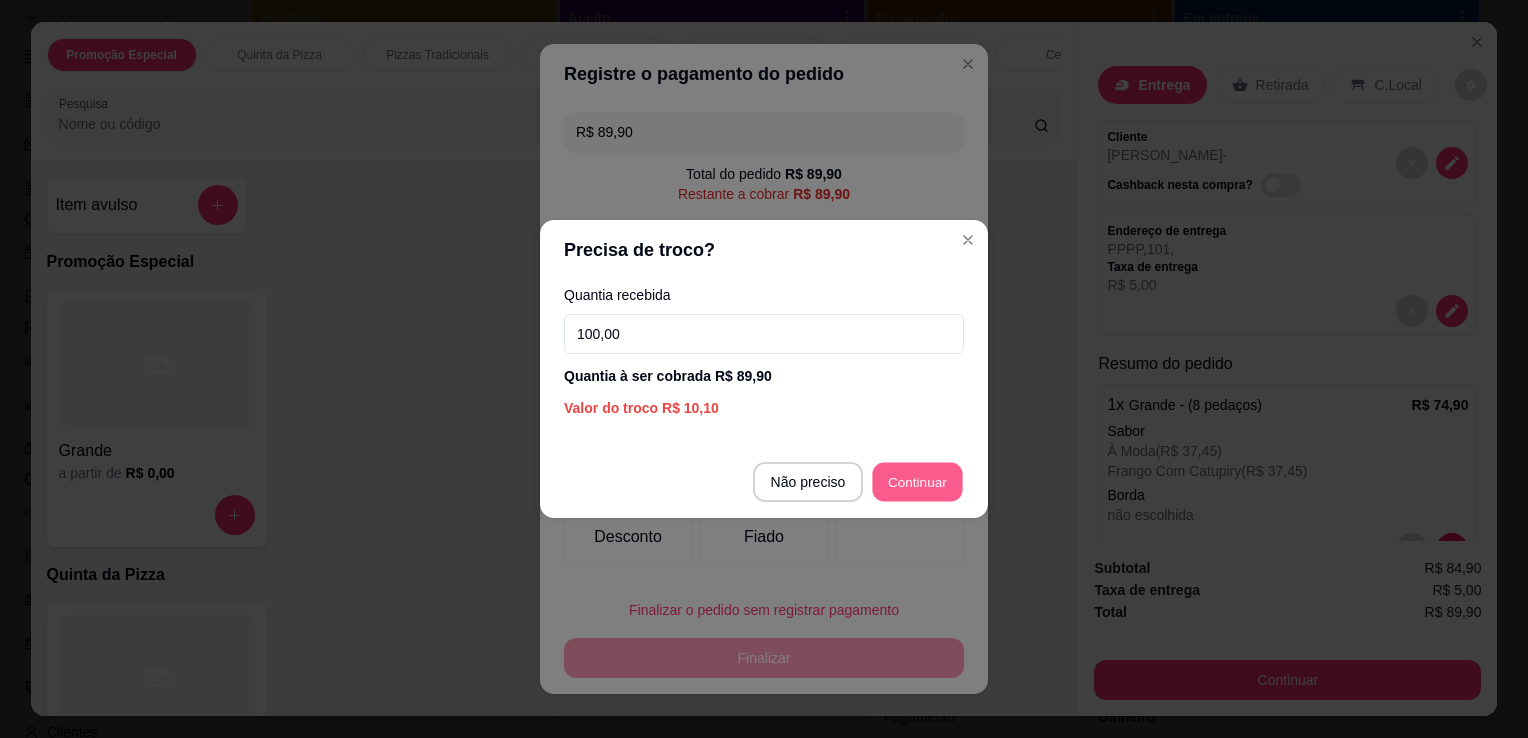 type on "R$ 0,00" 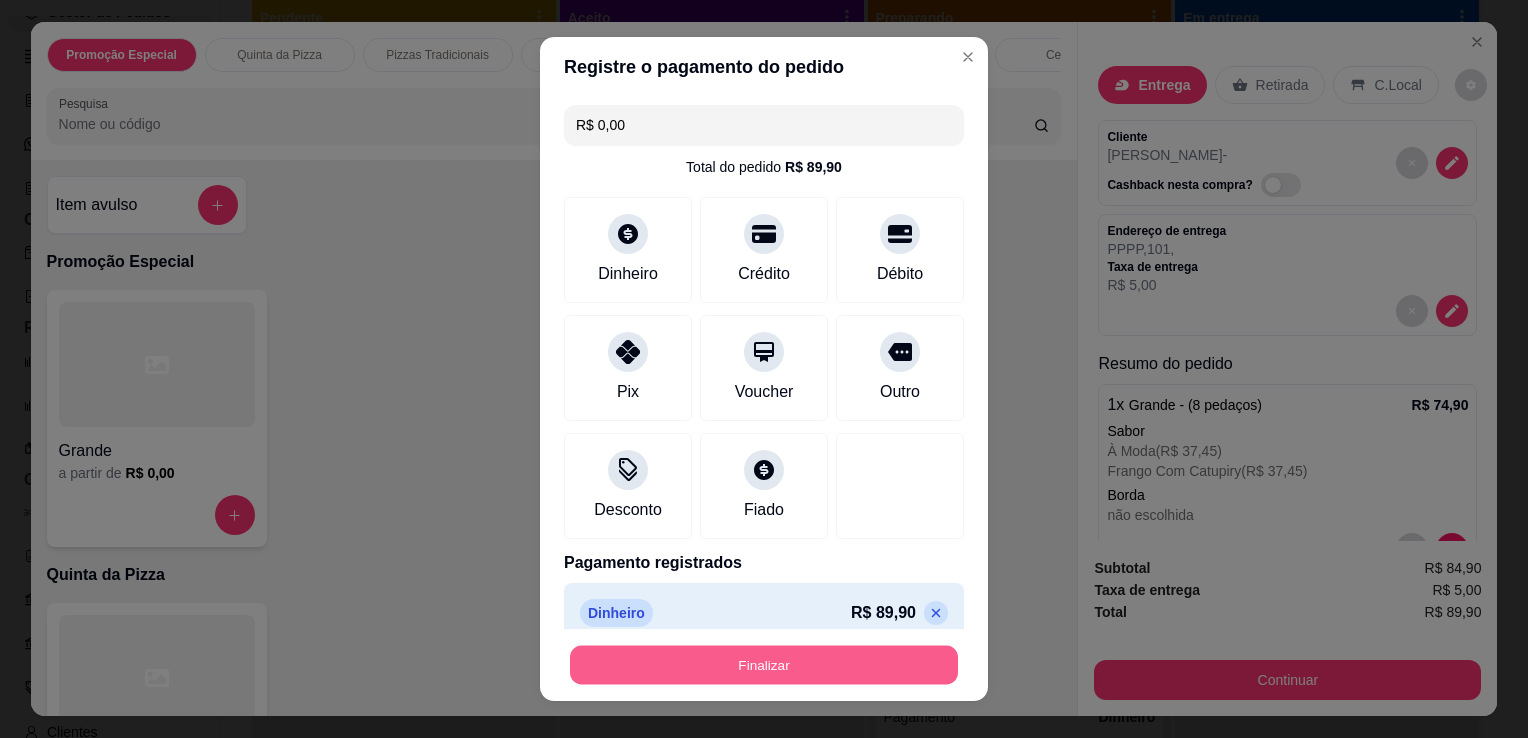 click on "Finalizar" at bounding box center [764, 665] 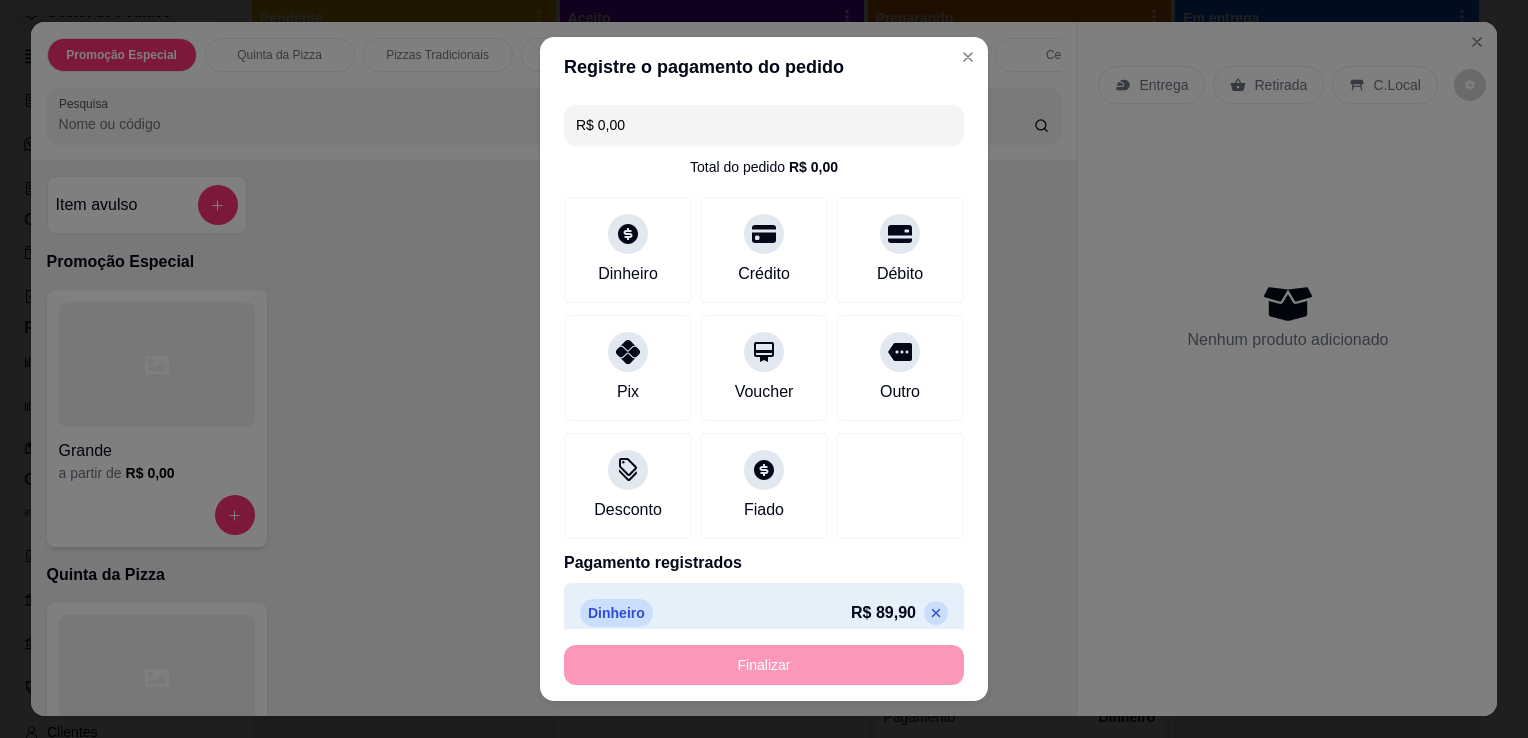 type on "0" 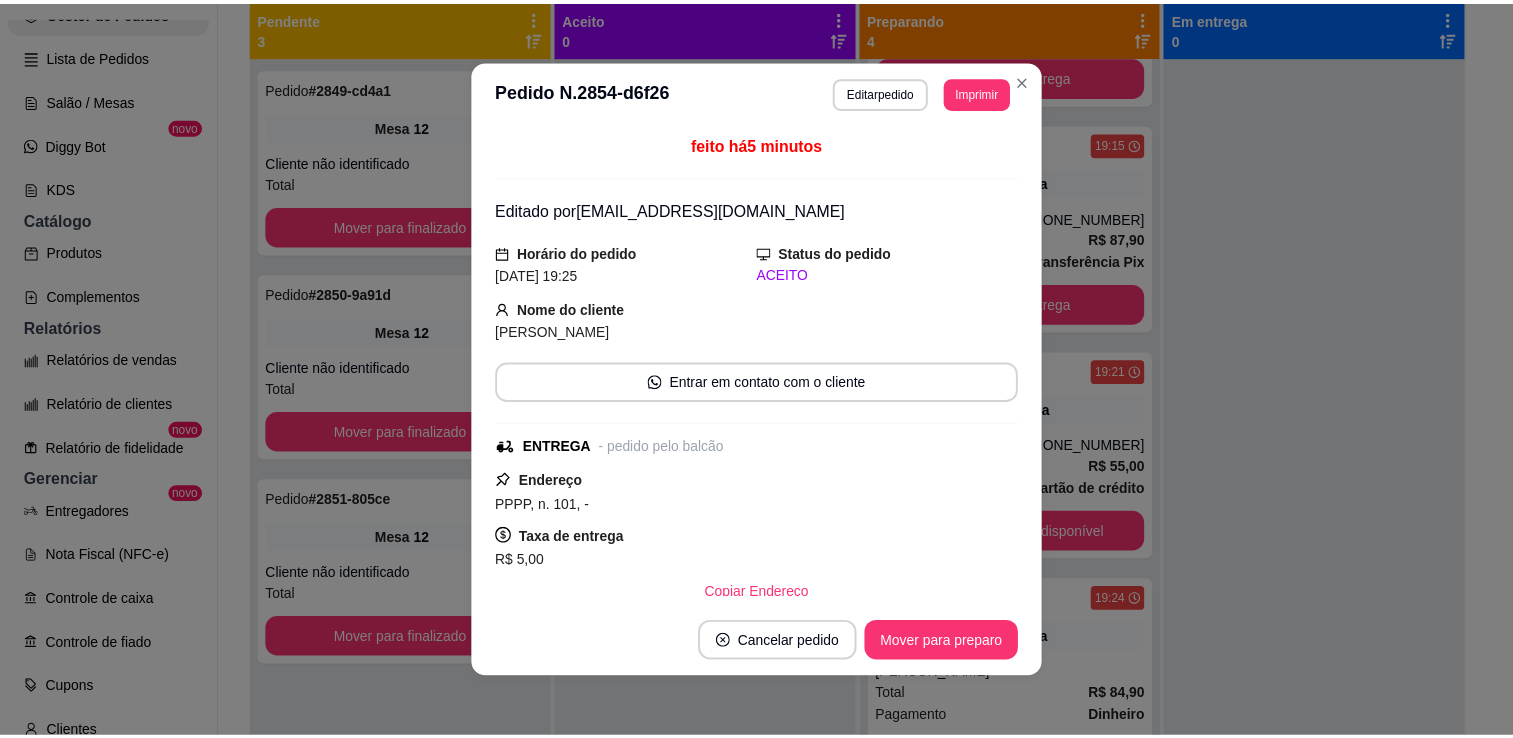 scroll, scrollTop: 0, scrollLeft: 0, axis: both 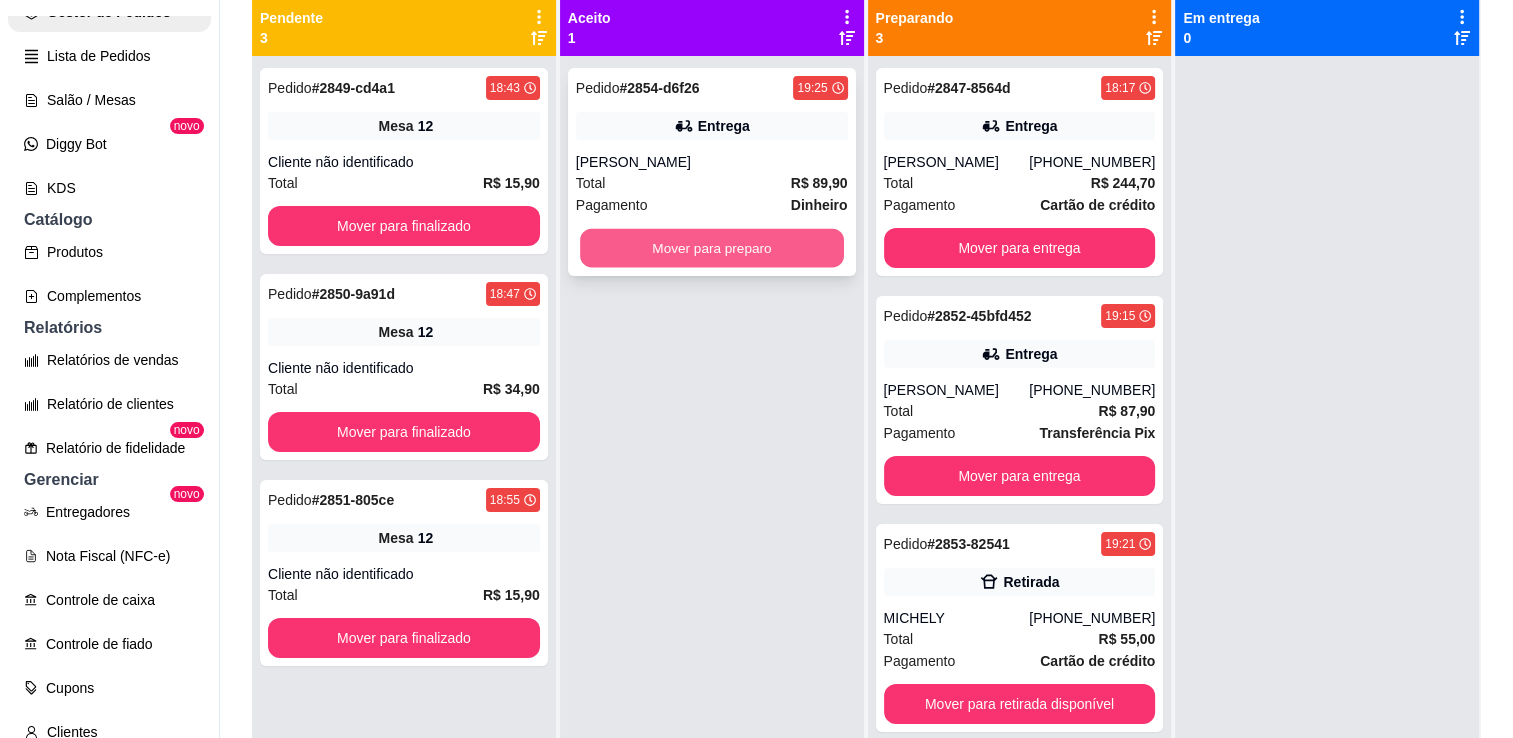 click on "Mover para preparo" at bounding box center (712, 248) 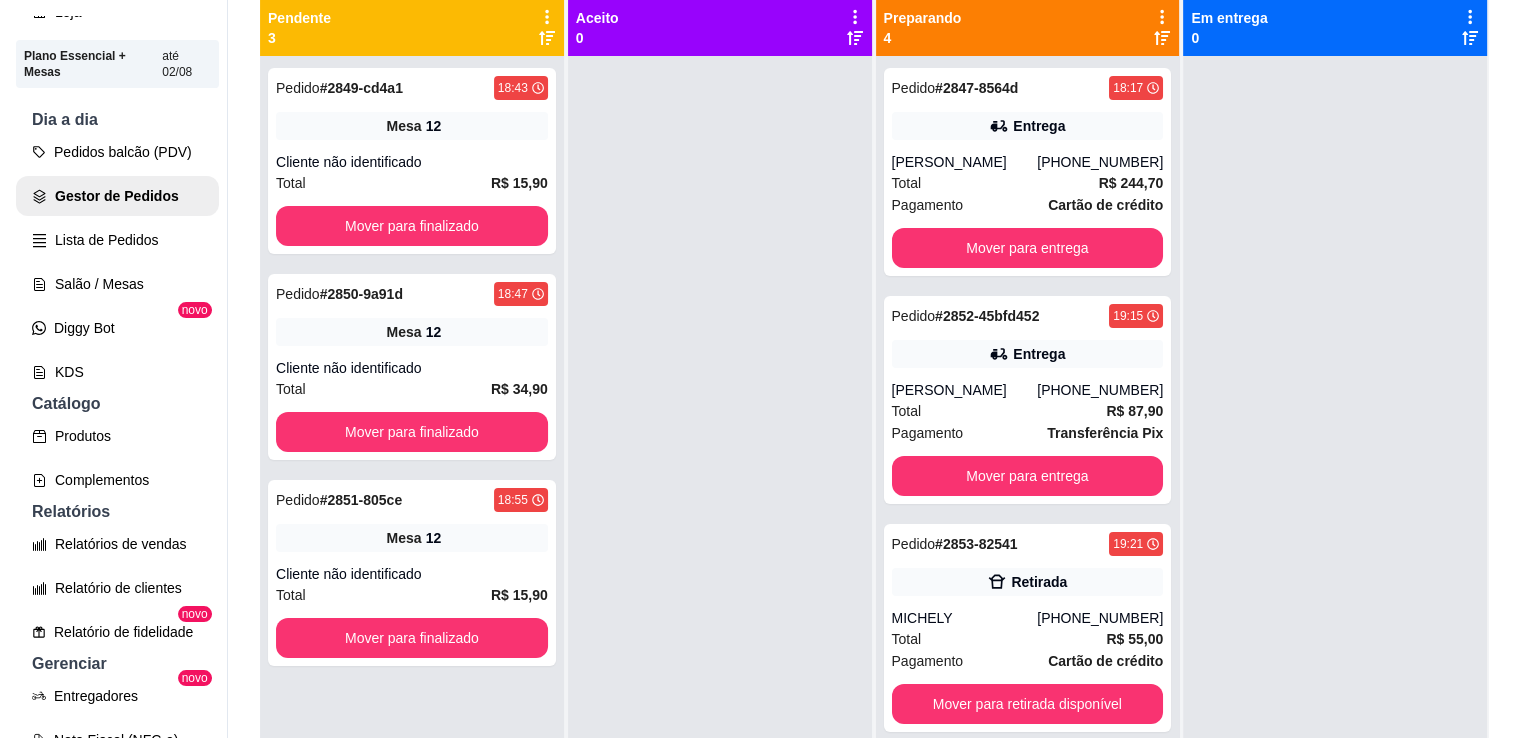 scroll, scrollTop: 126, scrollLeft: 0, axis: vertical 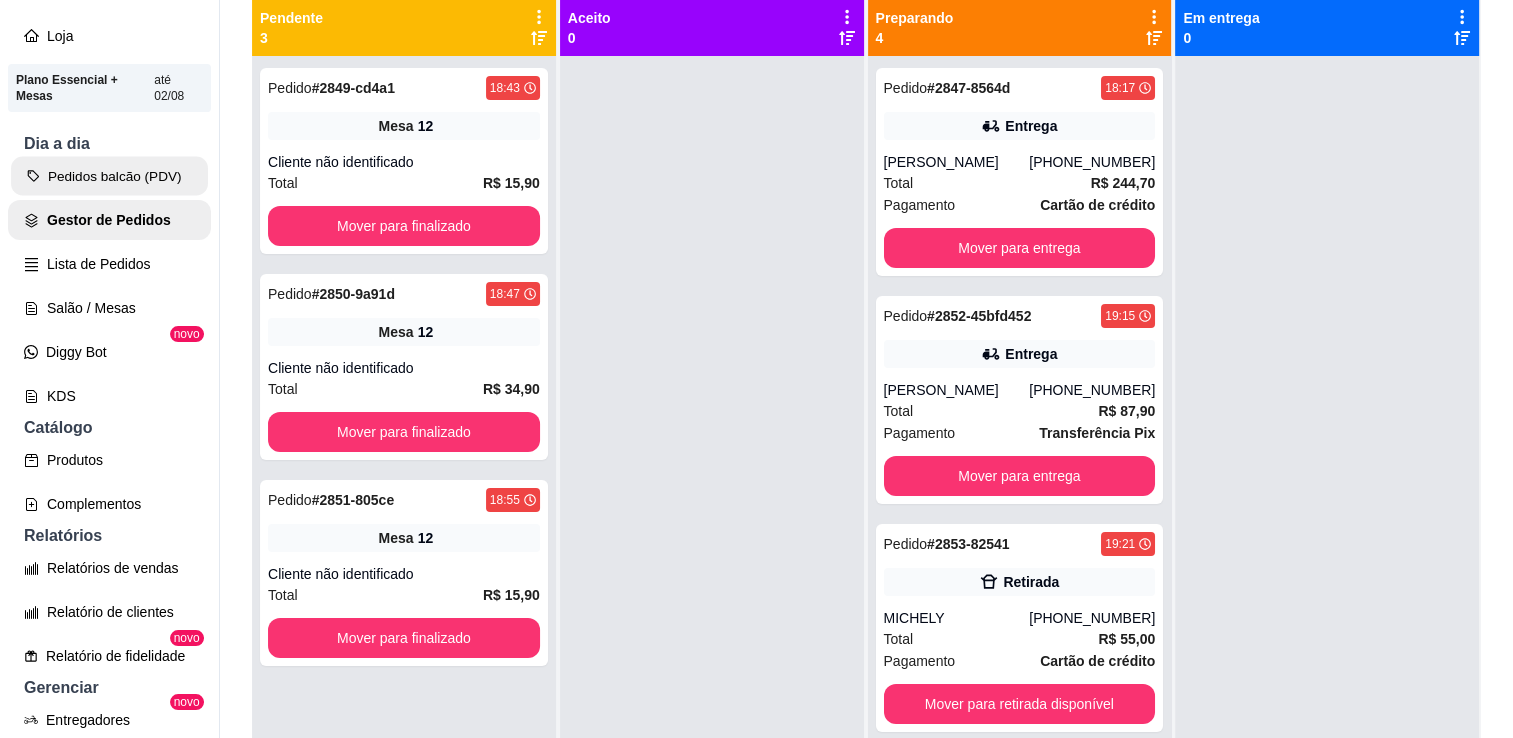 click on "Pedidos balcão (PDV)" at bounding box center [109, 176] 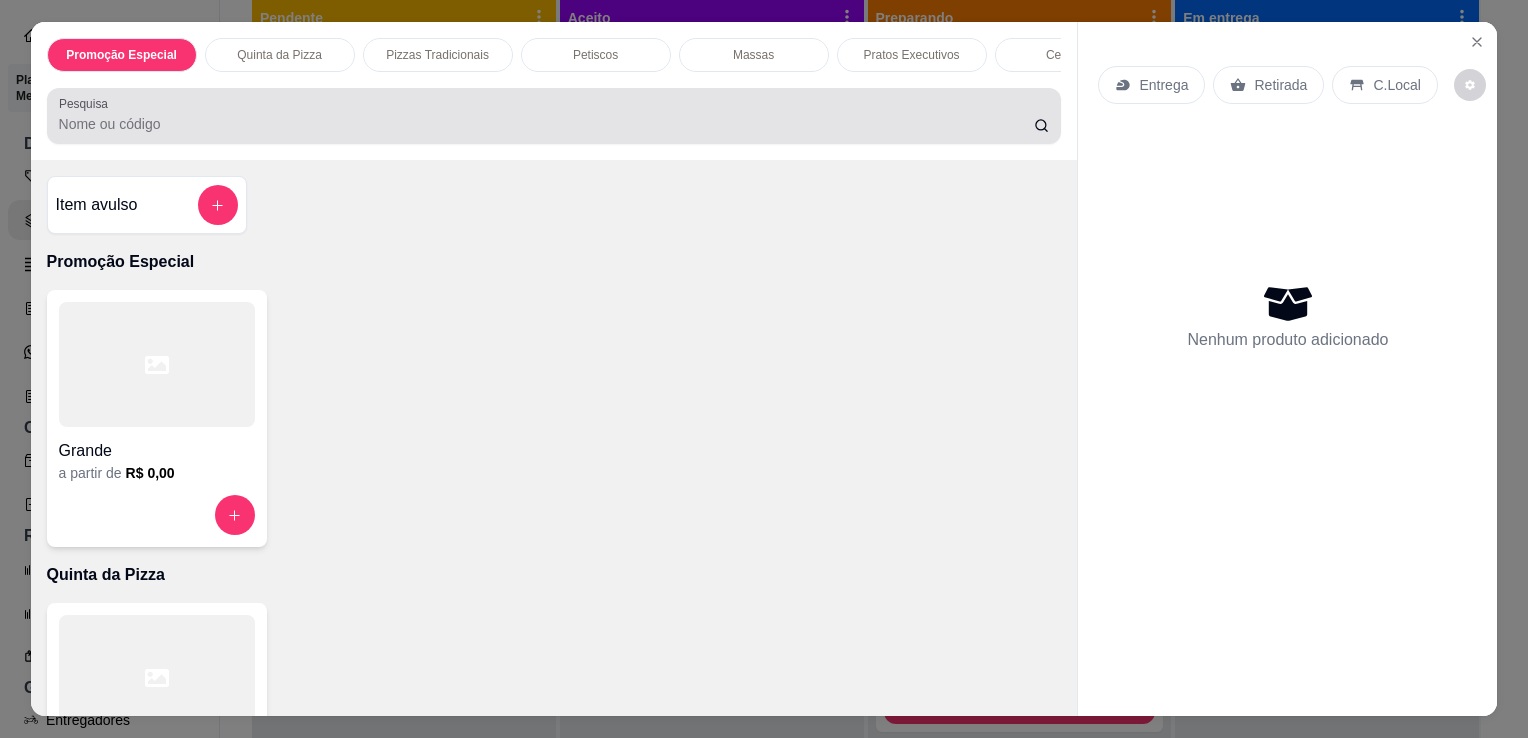 click at bounding box center [554, 116] 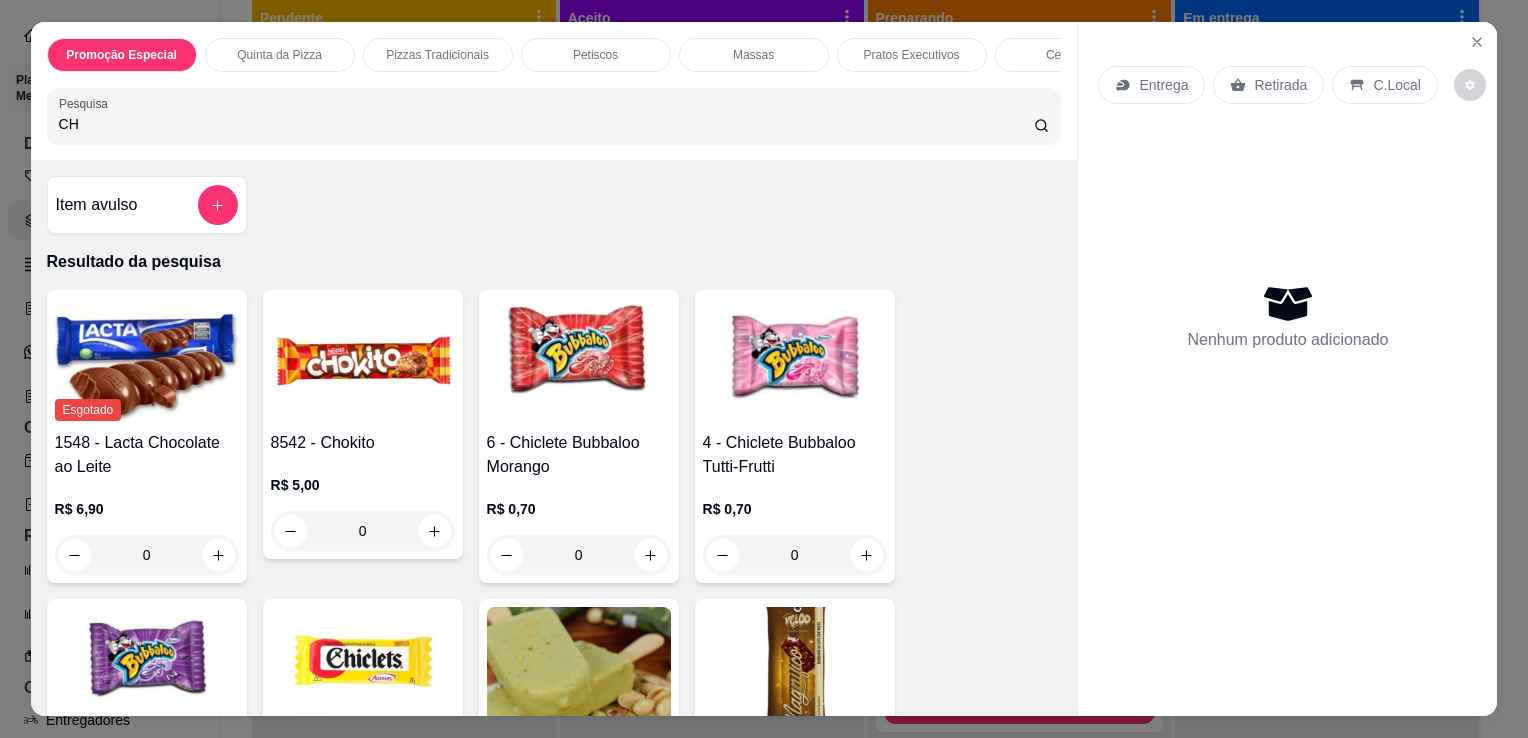 type on "CH" 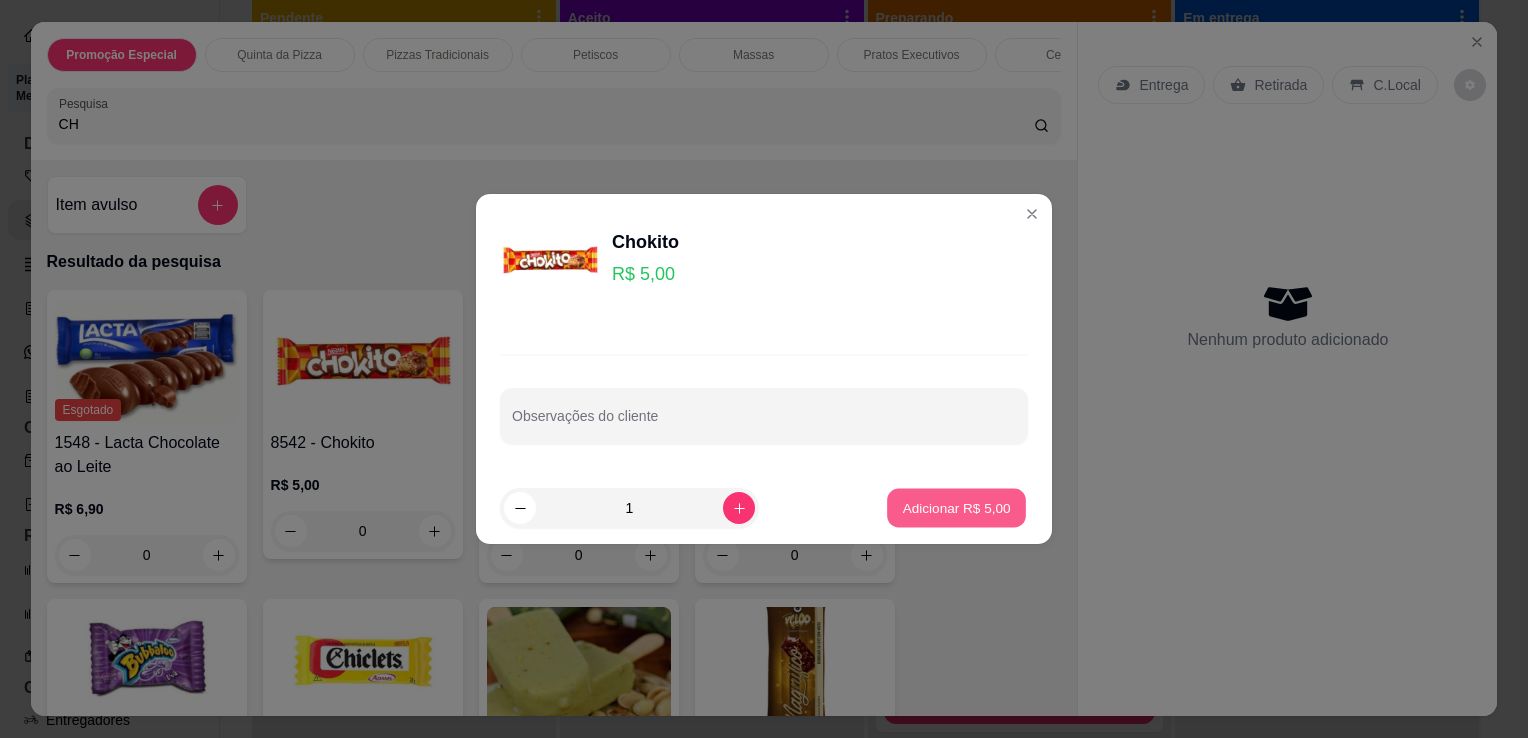 click on "Adicionar   R$ 5,00" at bounding box center [956, 508] 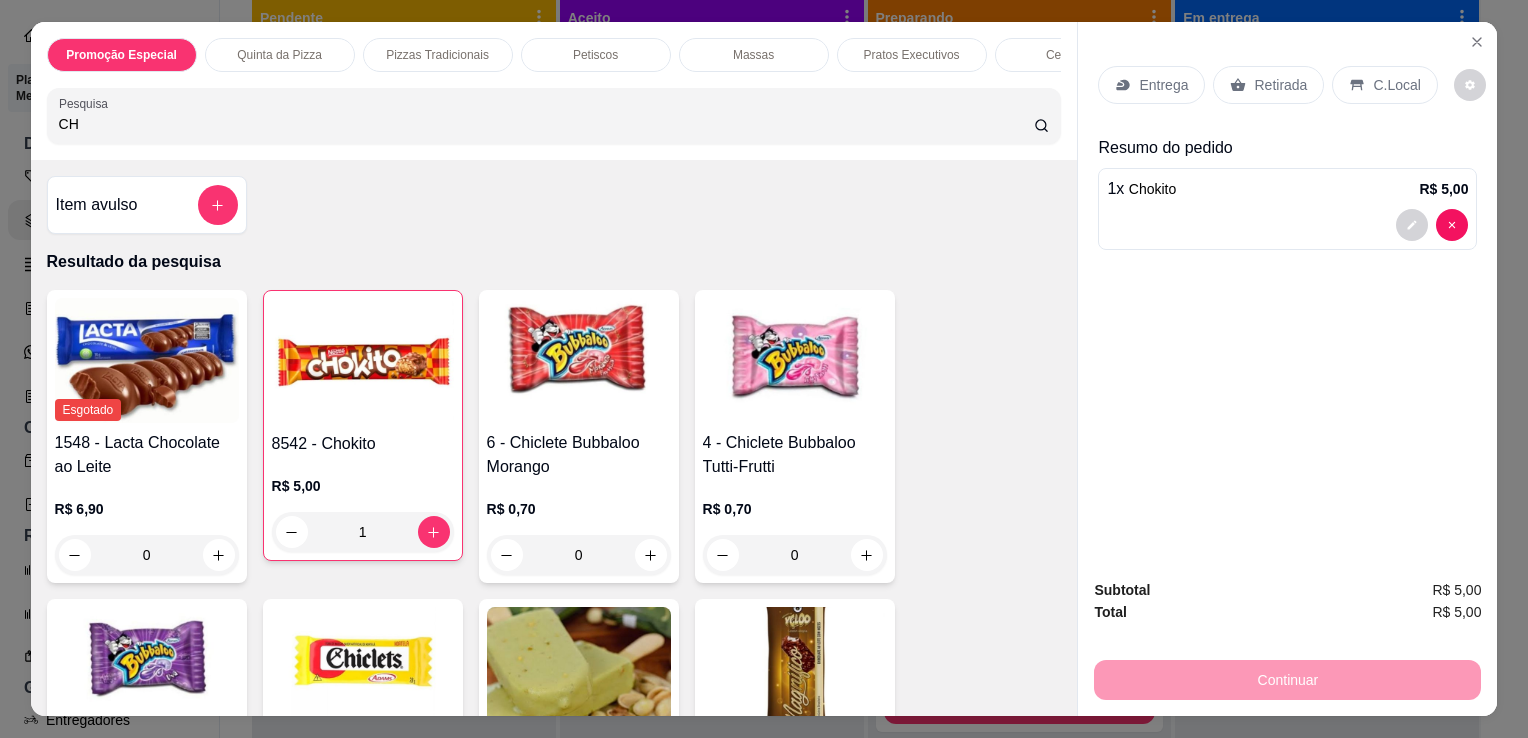click on "C.Local" at bounding box center [1396, 85] 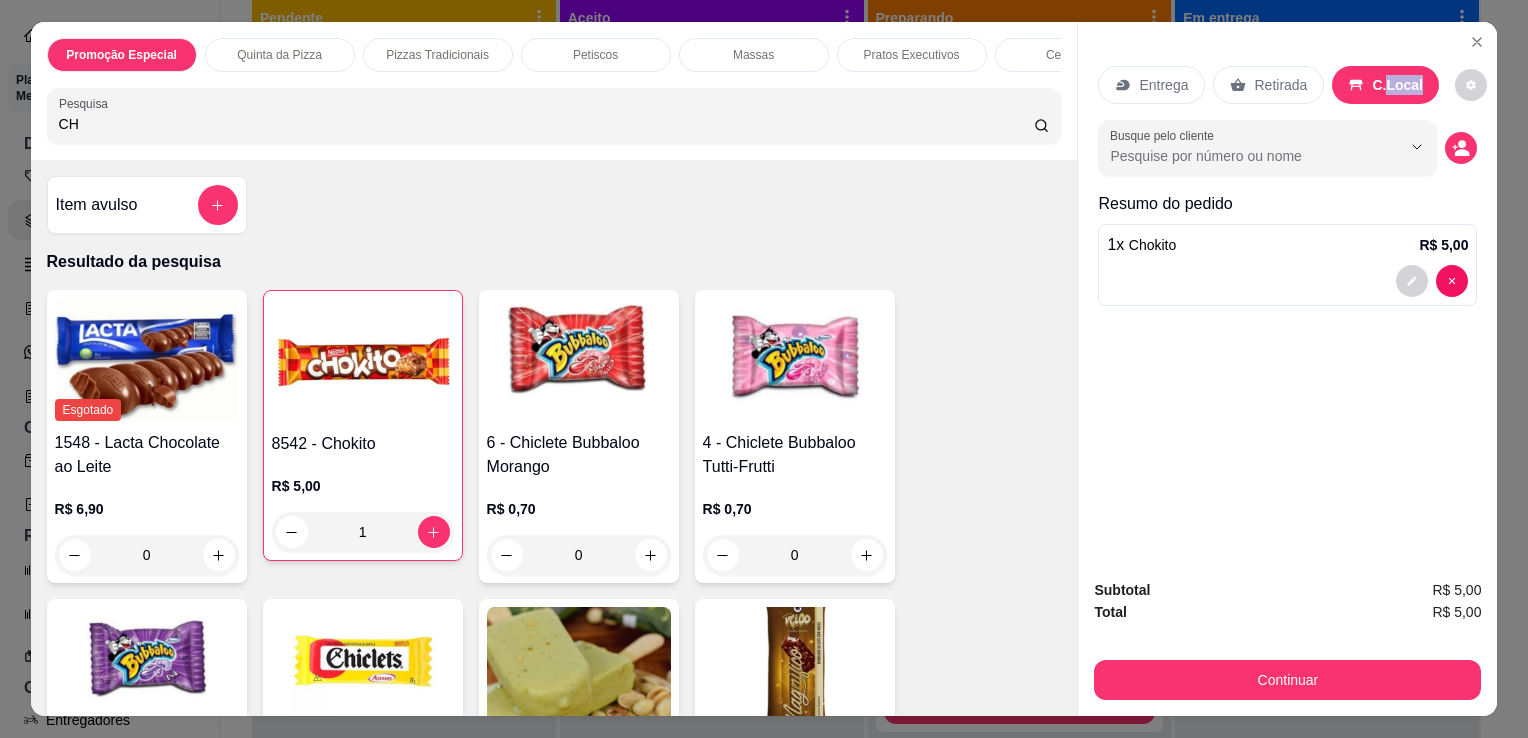 click on "C.Local" at bounding box center [1397, 85] 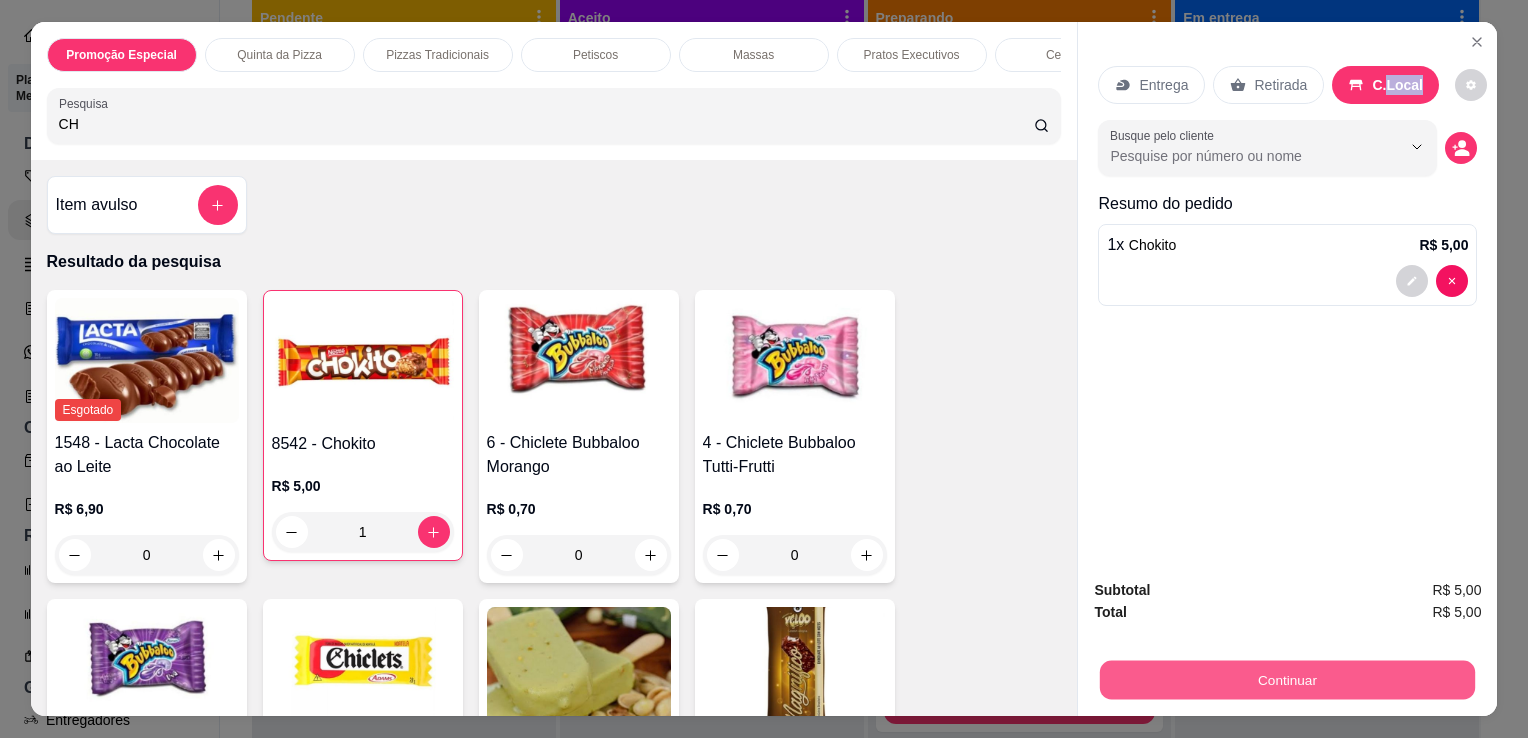 click on "Continuar" at bounding box center (1287, 679) 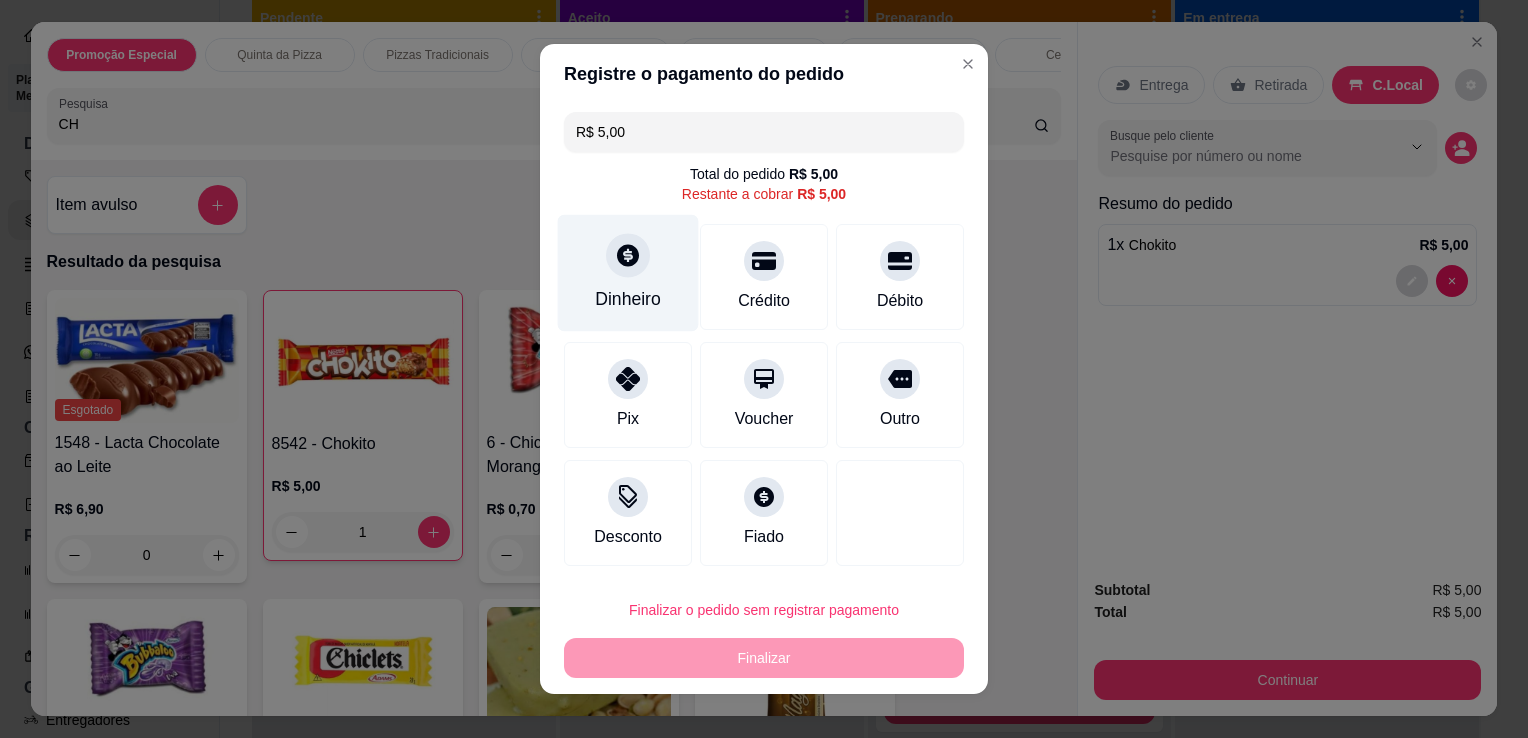 click on "Dinheiro" at bounding box center (628, 273) 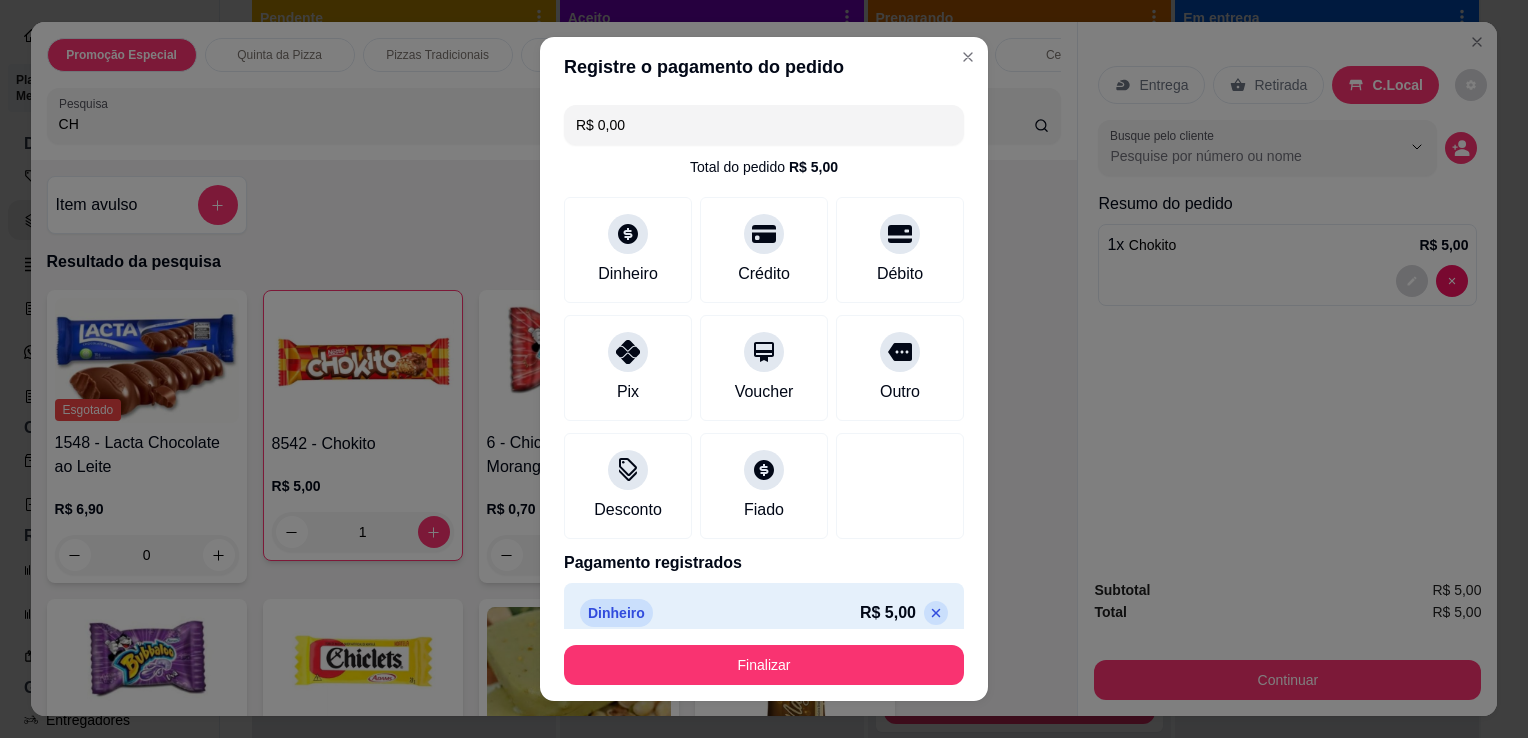 type on "R$ 0,00" 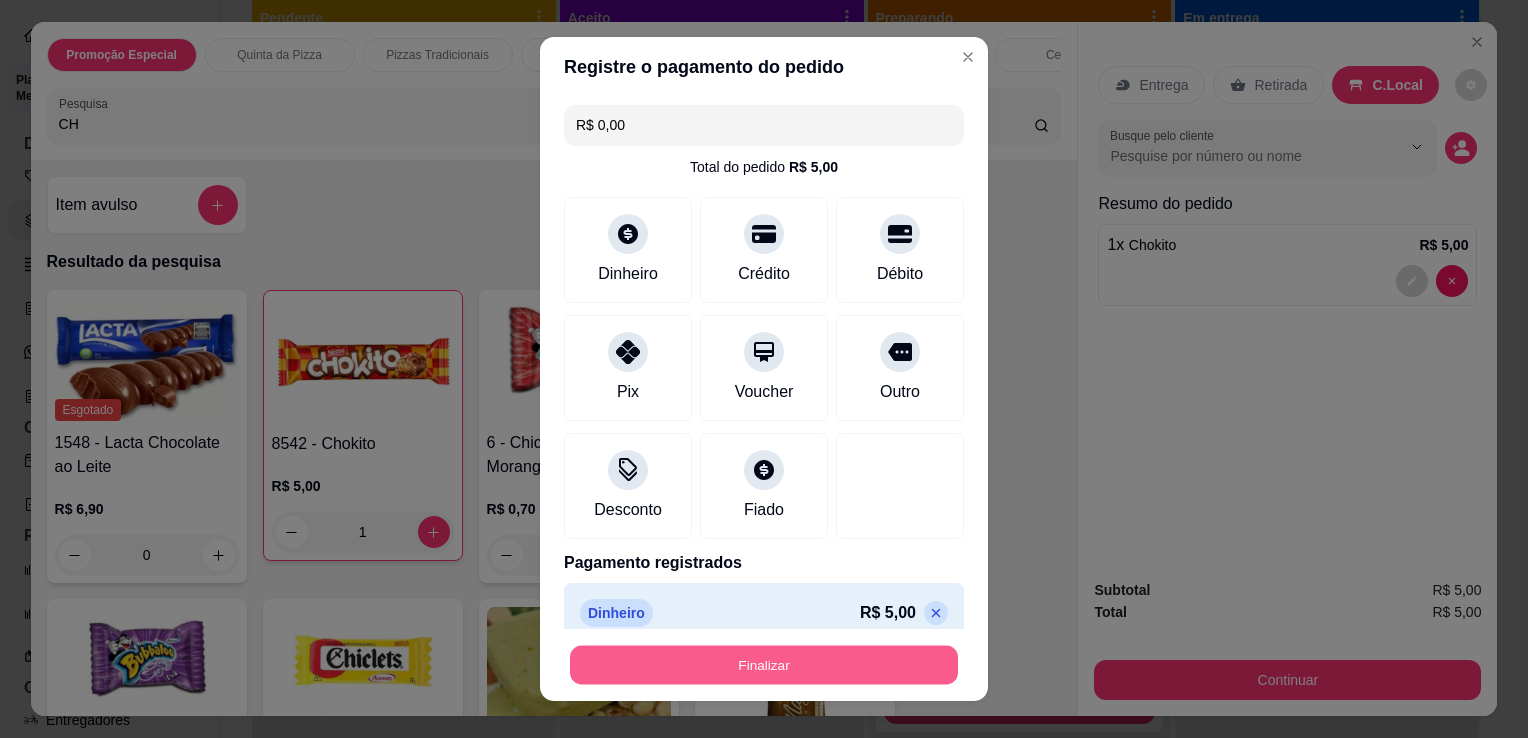 click on "Finalizar" at bounding box center [764, 665] 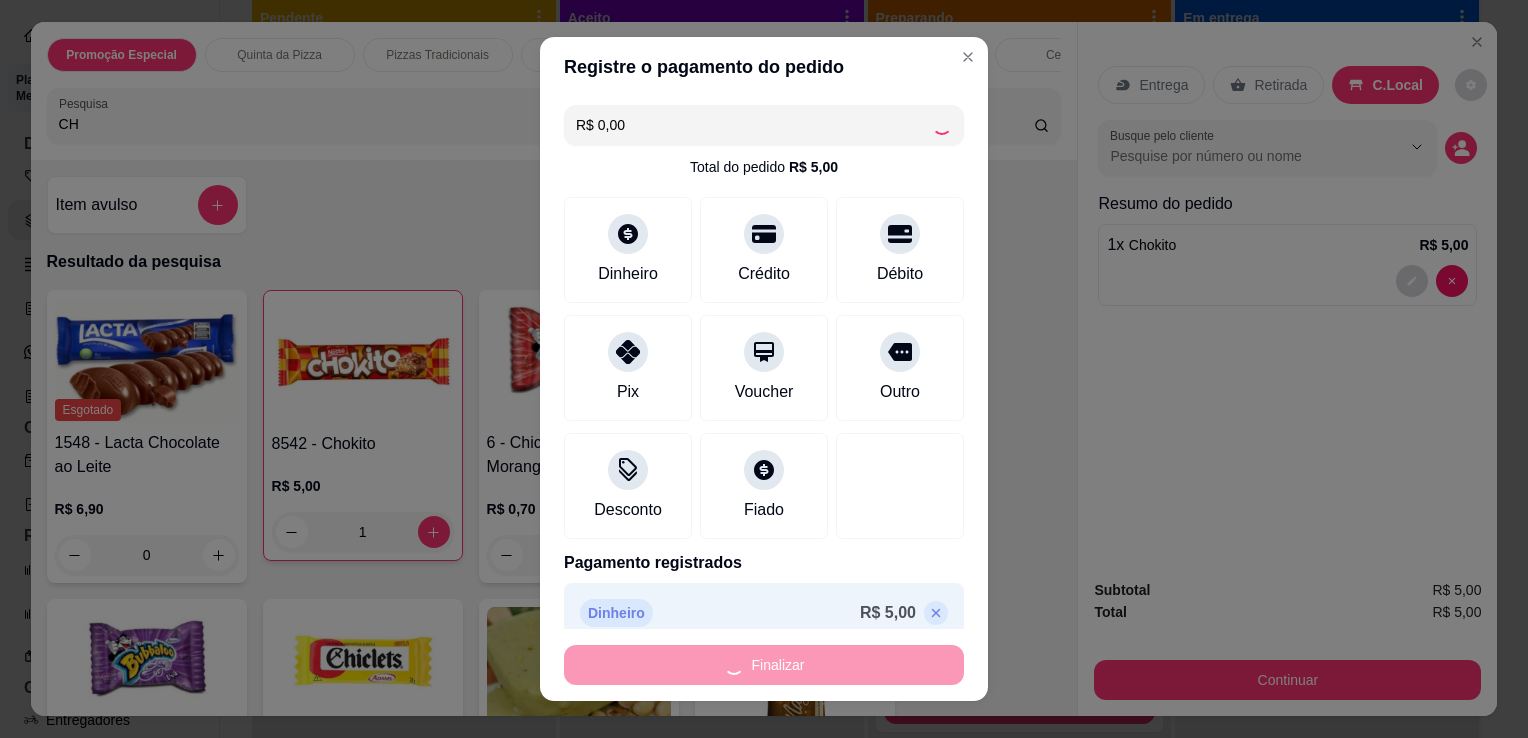 type on "0" 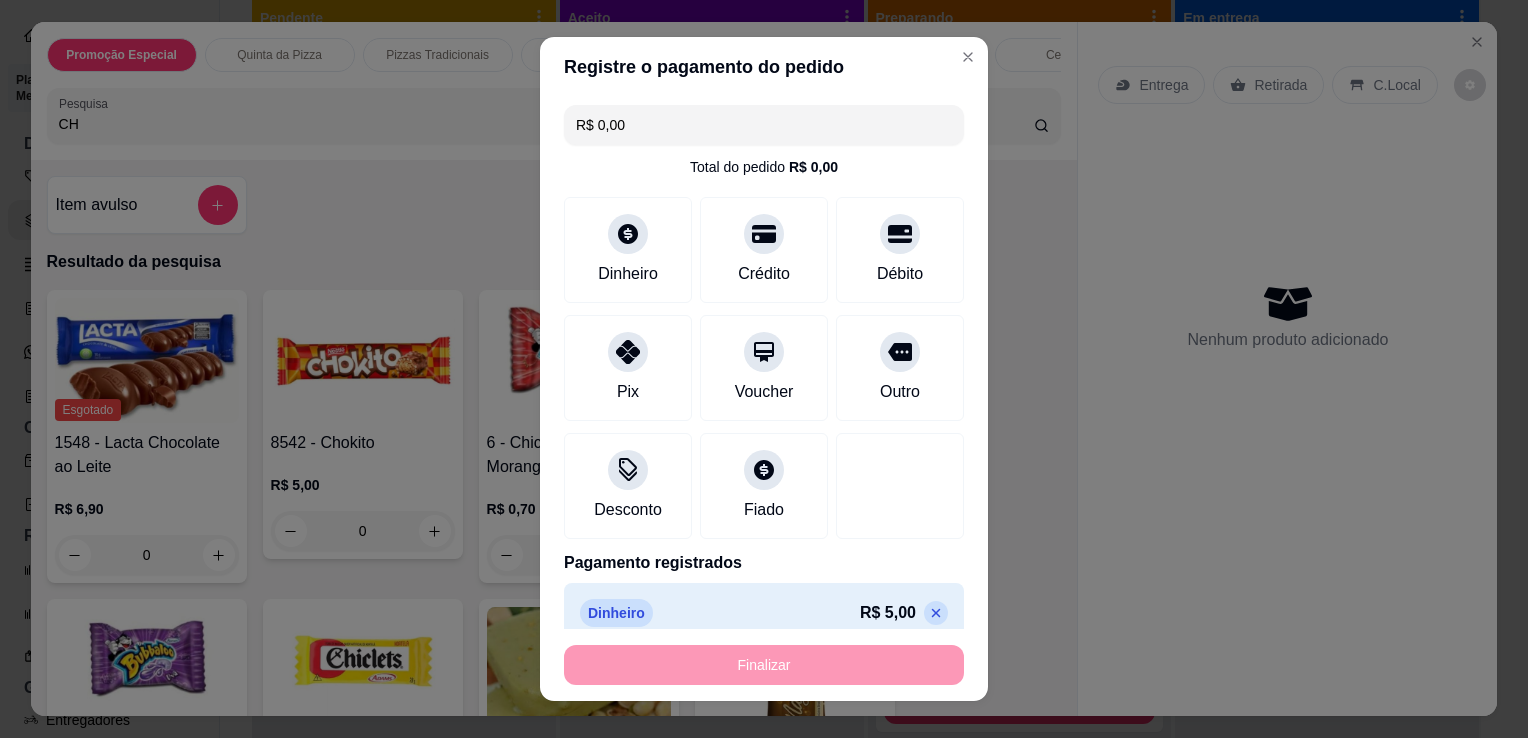 type on "-R$ 5,00" 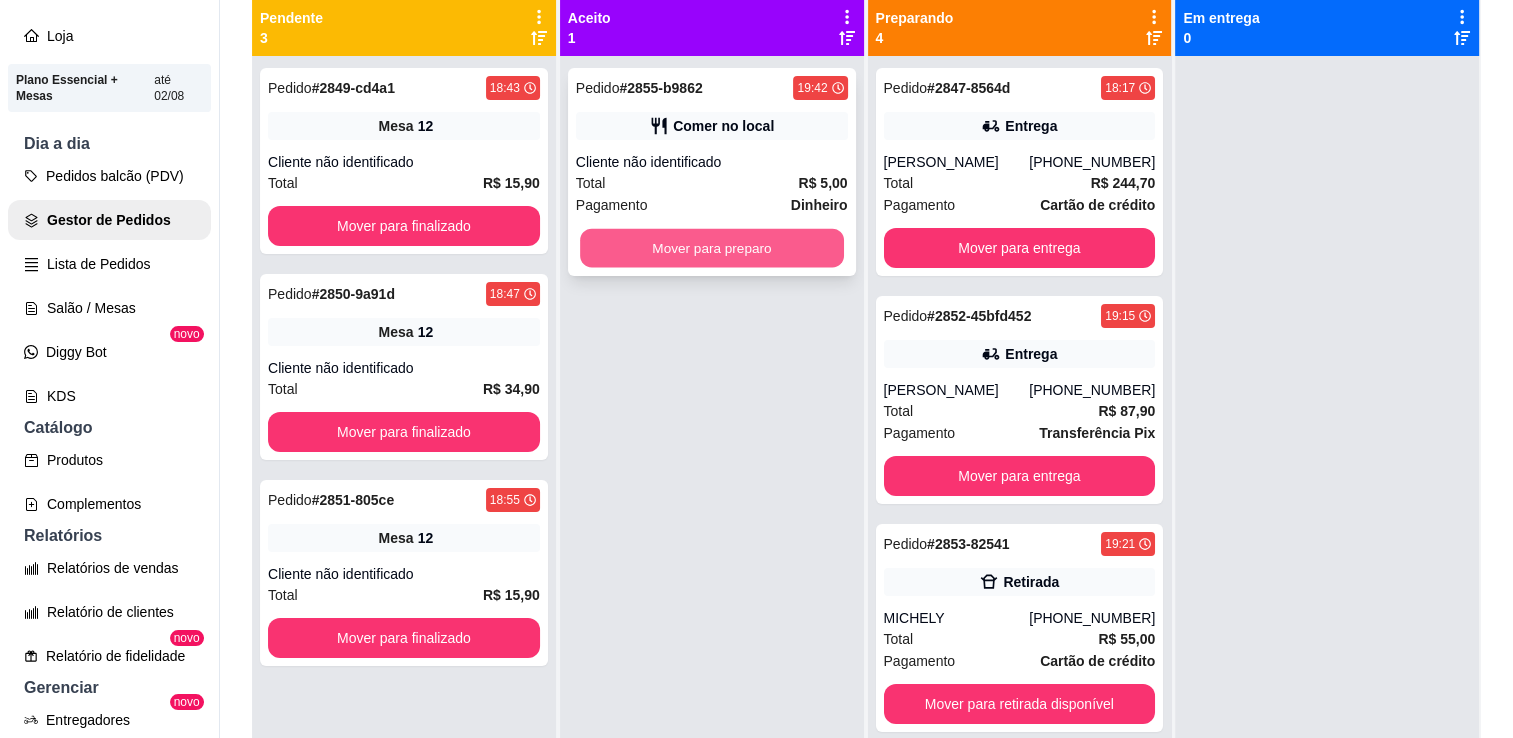 click on "Mover para preparo" at bounding box center [712, 248] 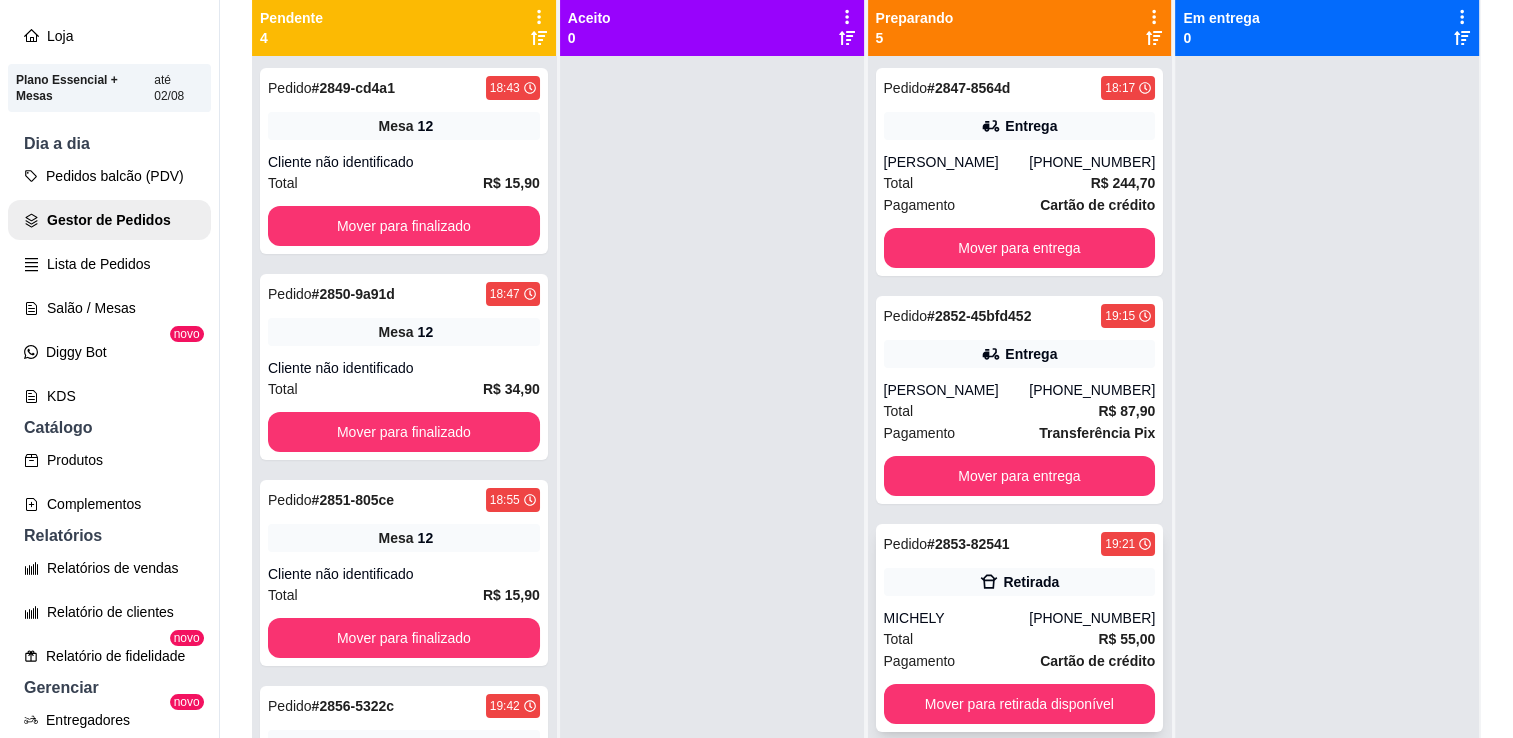 click on "Total R$ 55,00" at bounding box center [1020, 639] 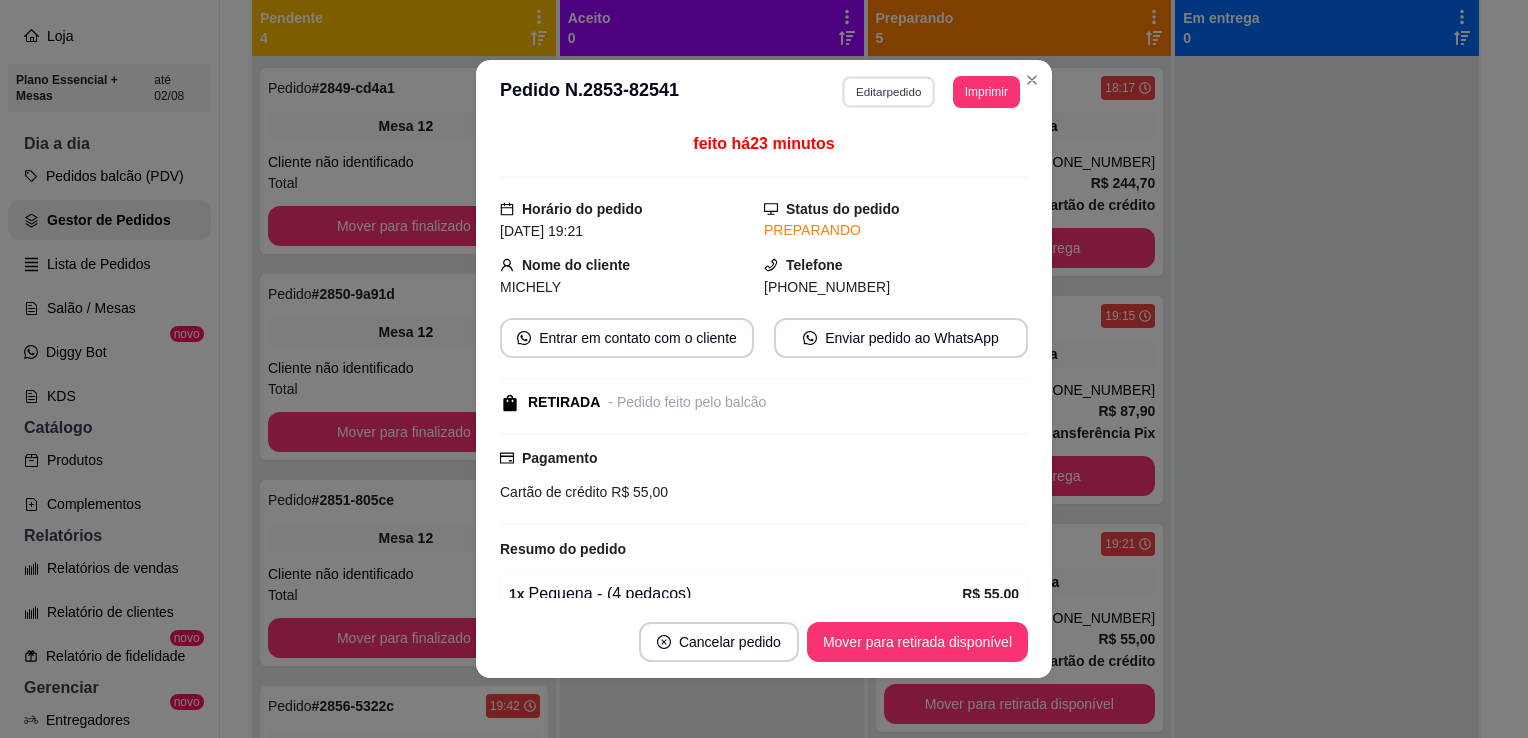 click on "Editar  pedido" at bounding box center [889, 91] 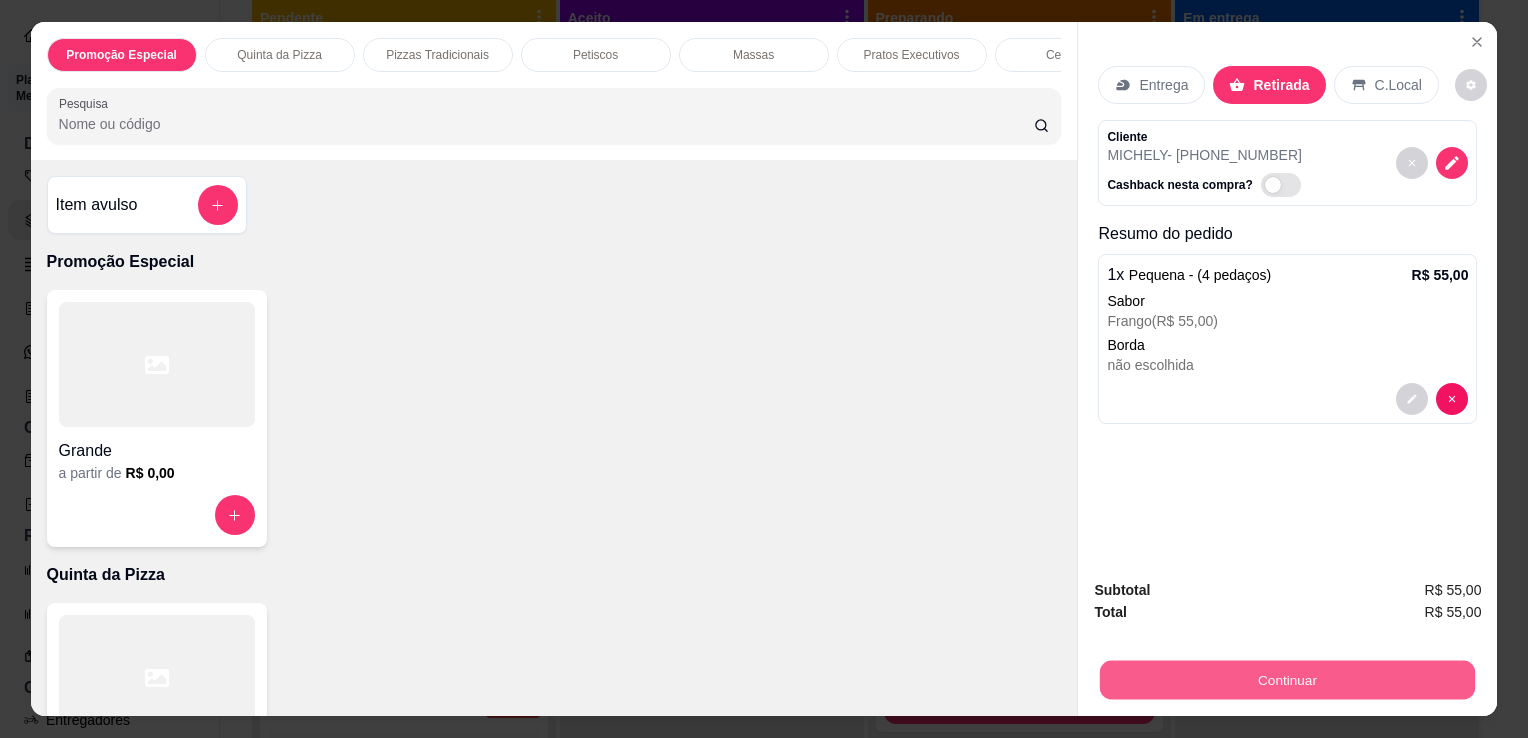 click on "Continuar" at bounding box center (1287, 679) 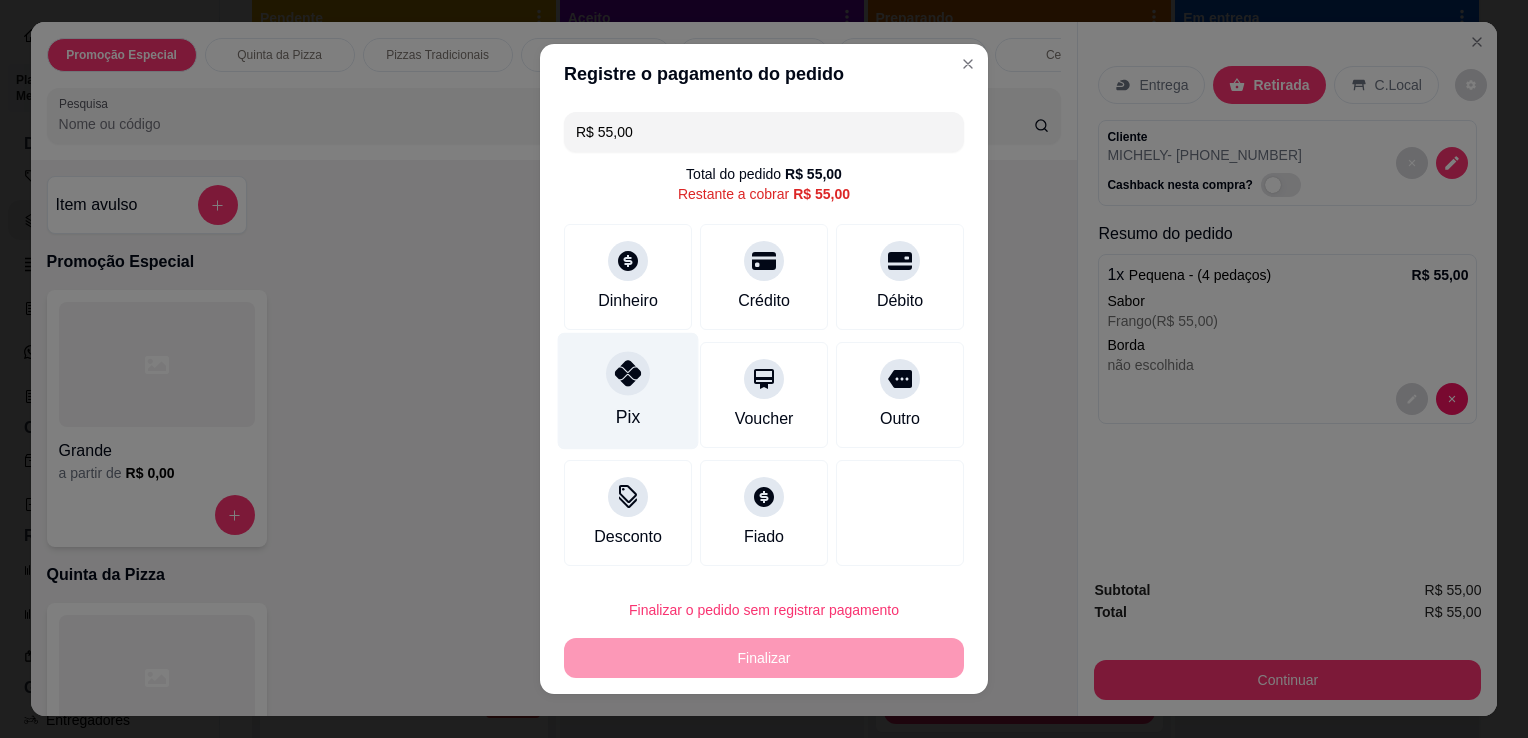 click on "Pix" at bounding box center [628, 391] 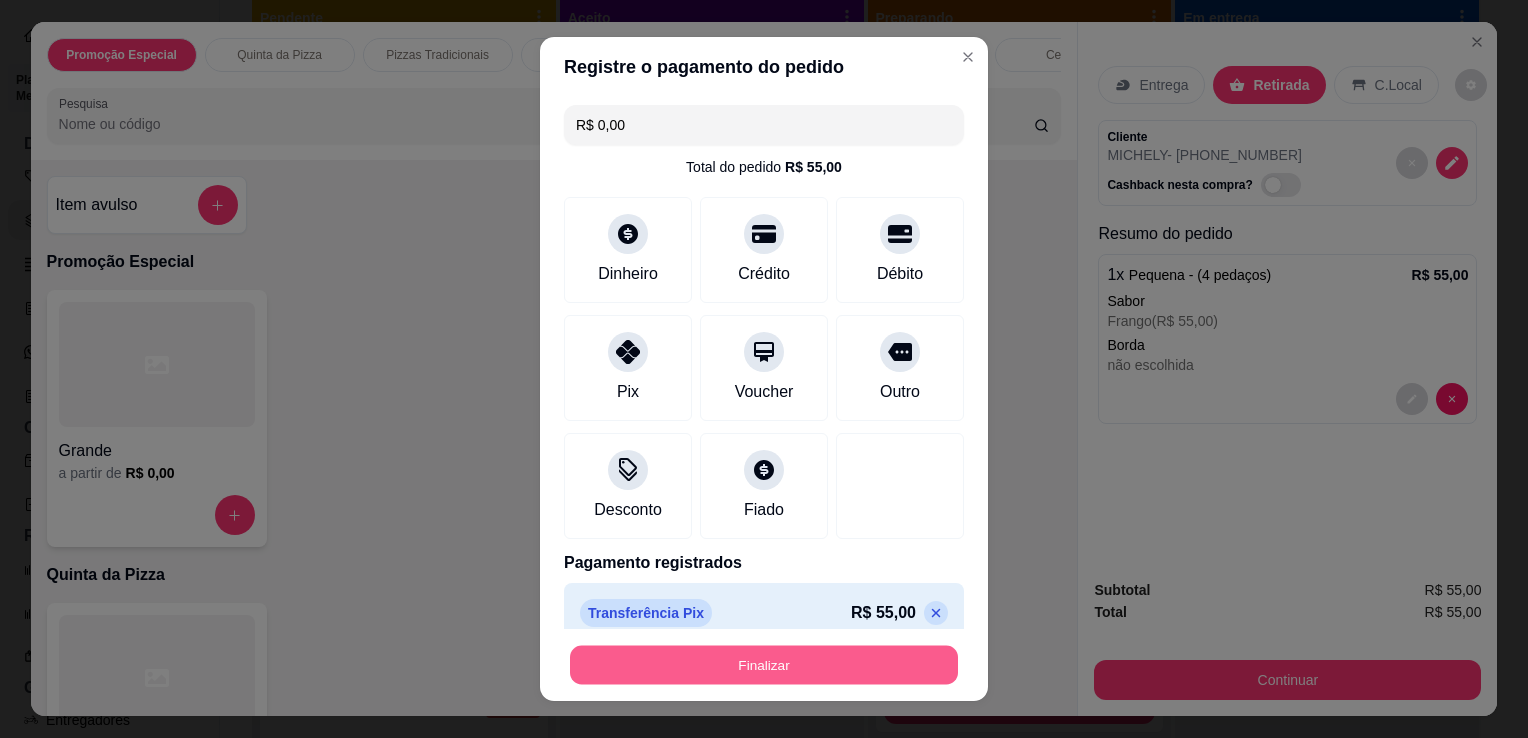 click on "Finalizar" at bounding box center (764, 665) 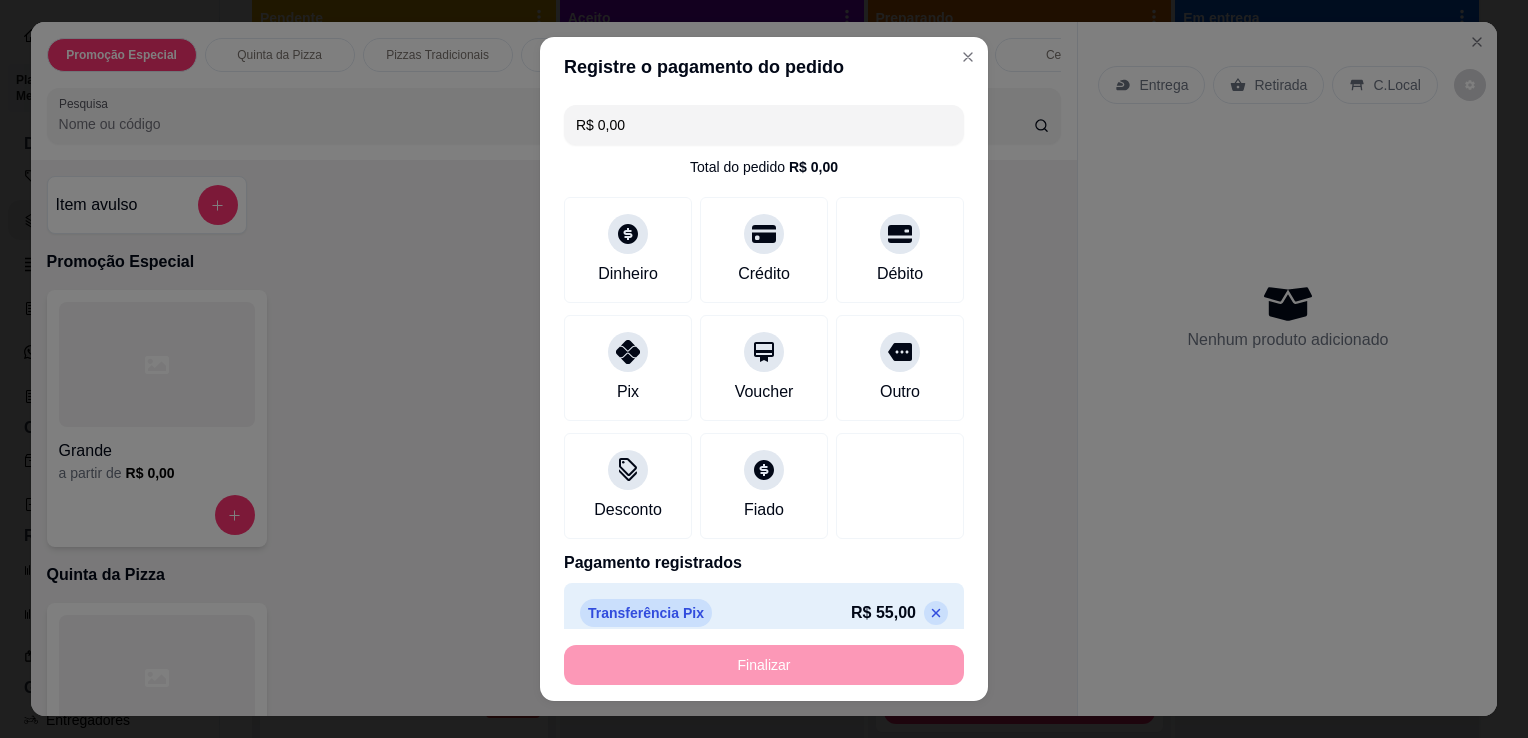 type on "-R$ 55,00" 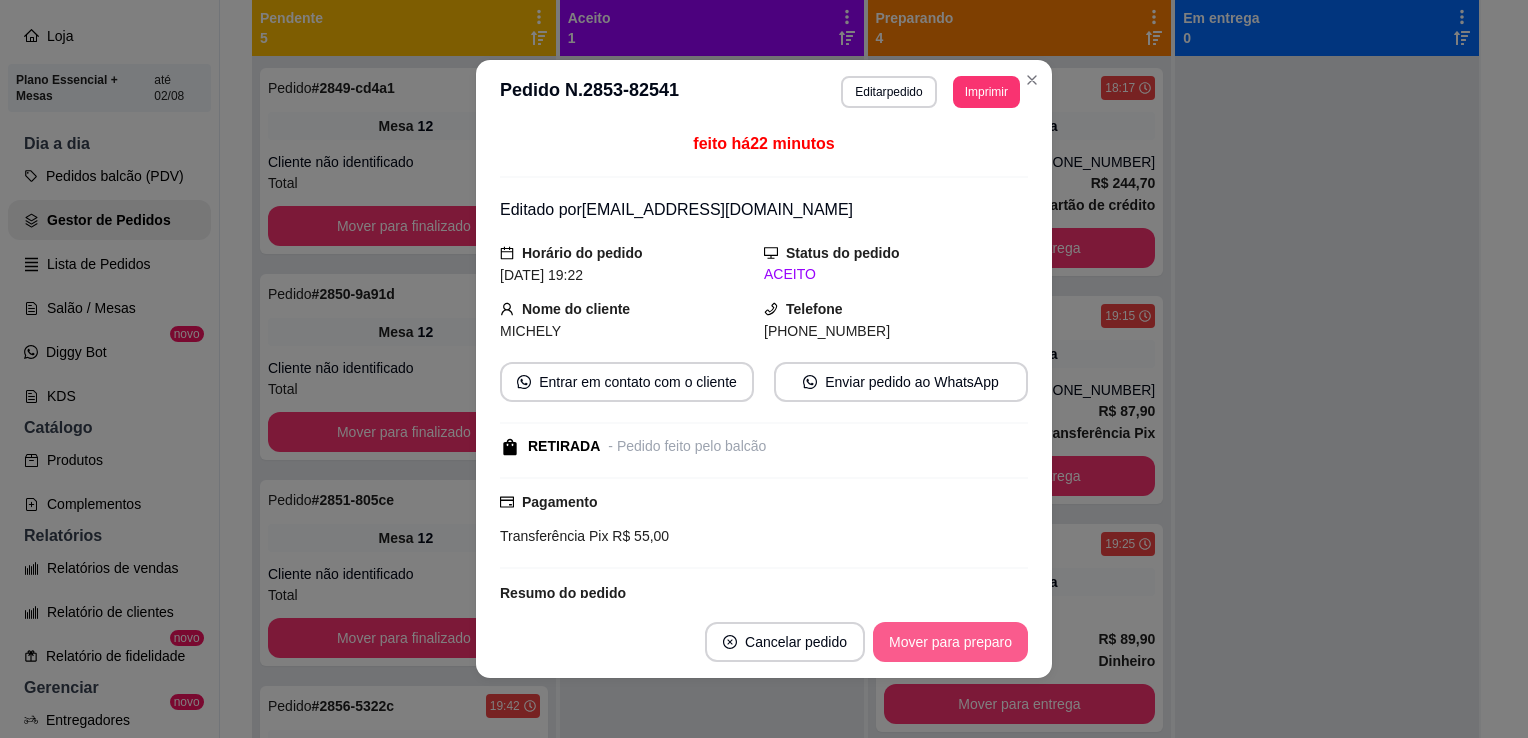 click on "Mover para preparo" at bounding box center (950, 642) 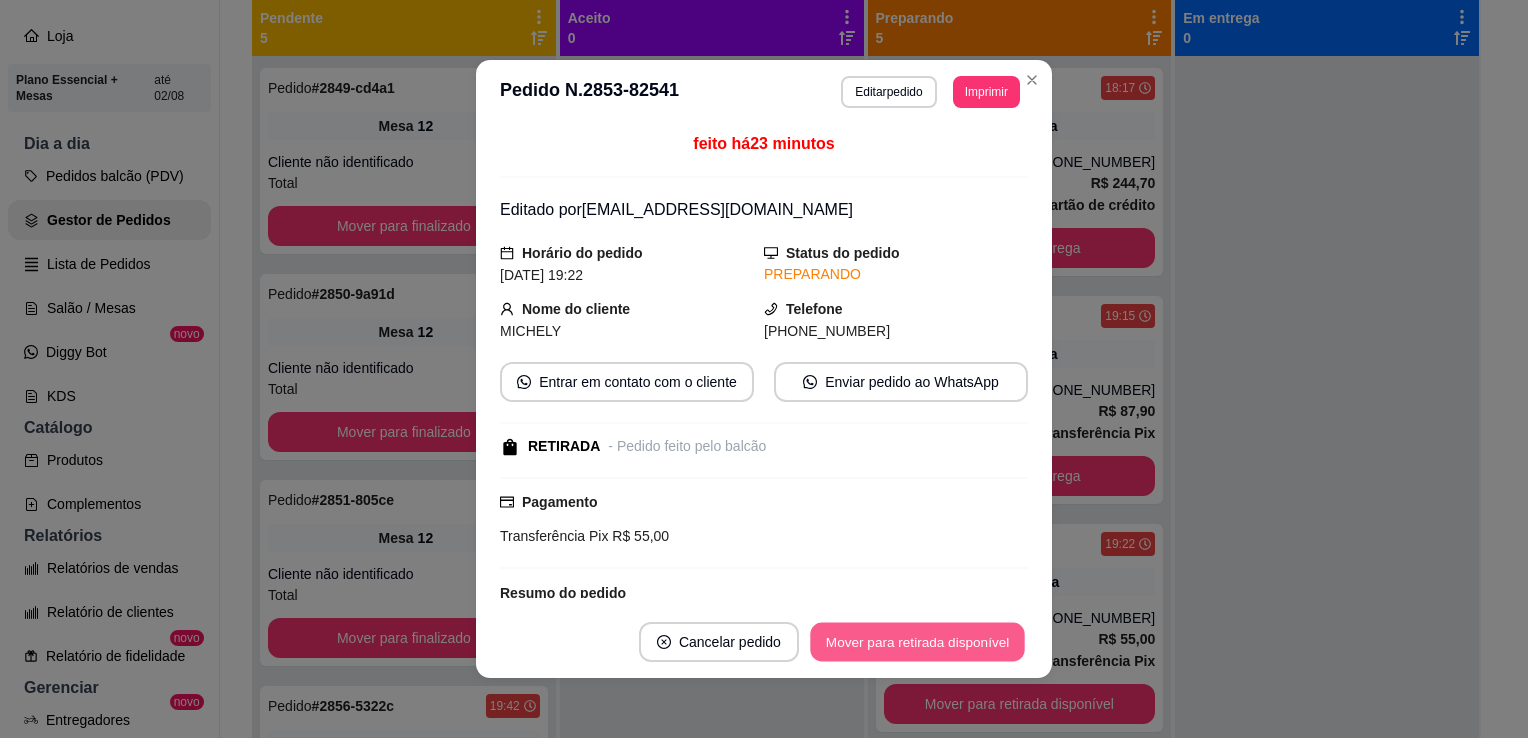 click on "Mover para retirada disponível" at bounding box center (917, 642) 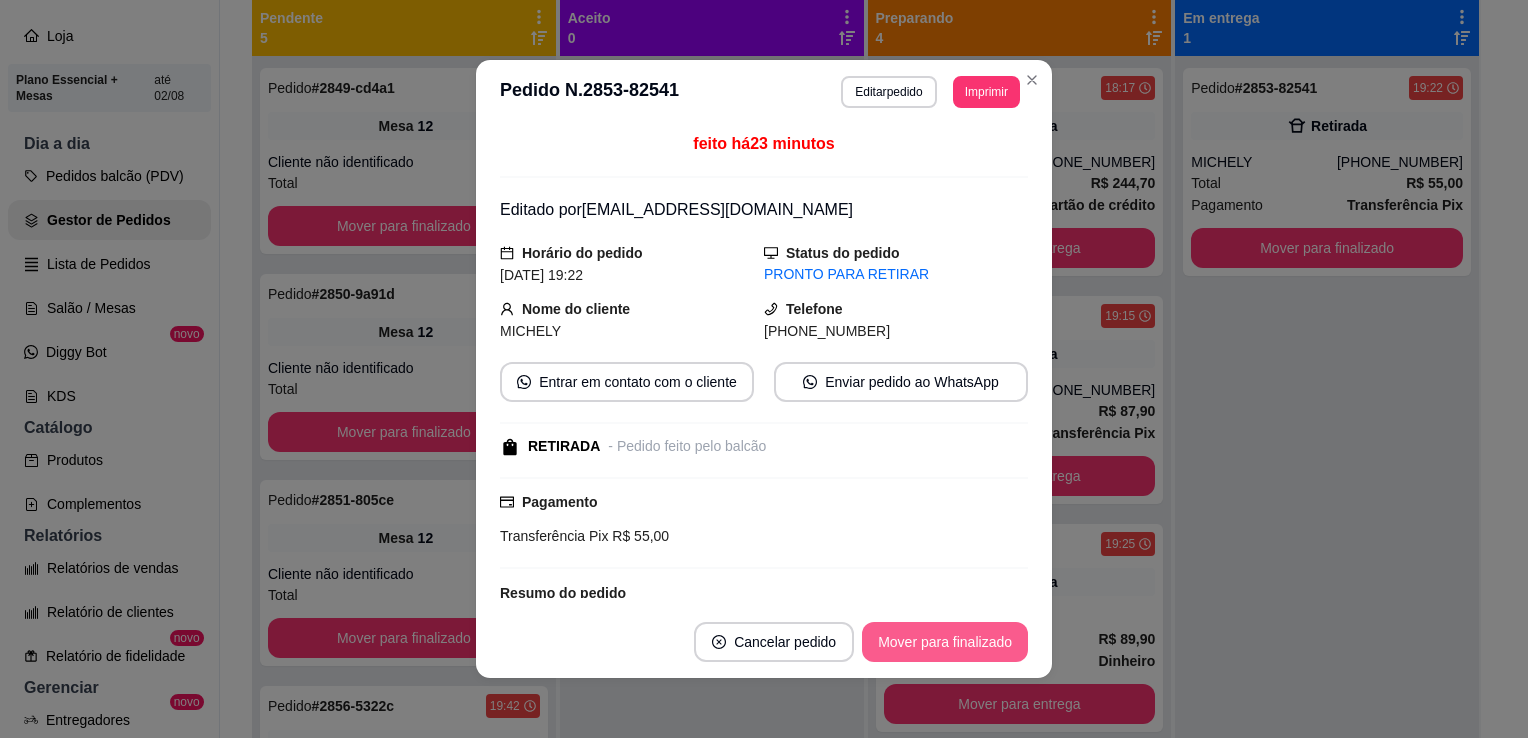 click on "Mover para finalizado" at bounding box center [945, 642] 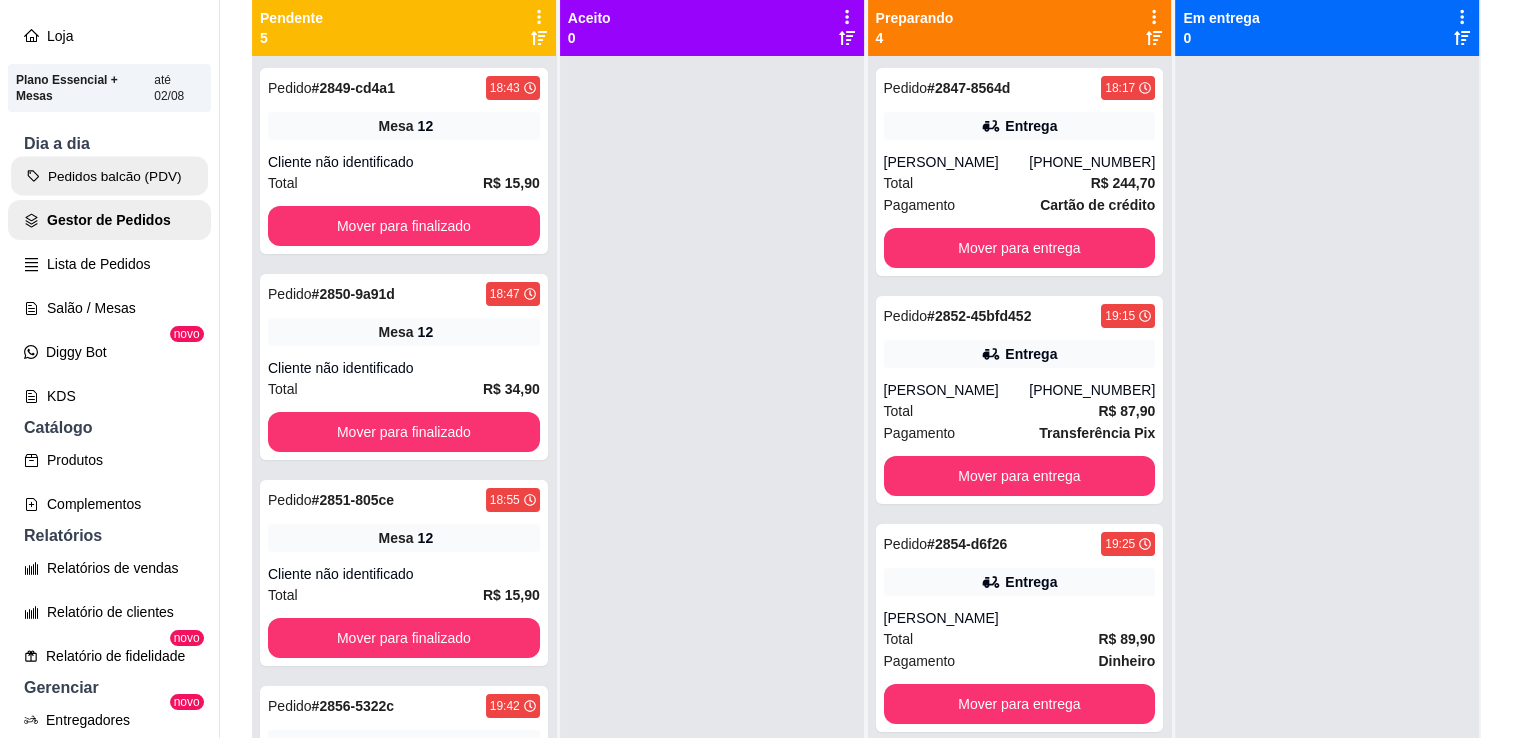 click on "Pedidos balcão (PDV)" at bounding box center (109, 176) 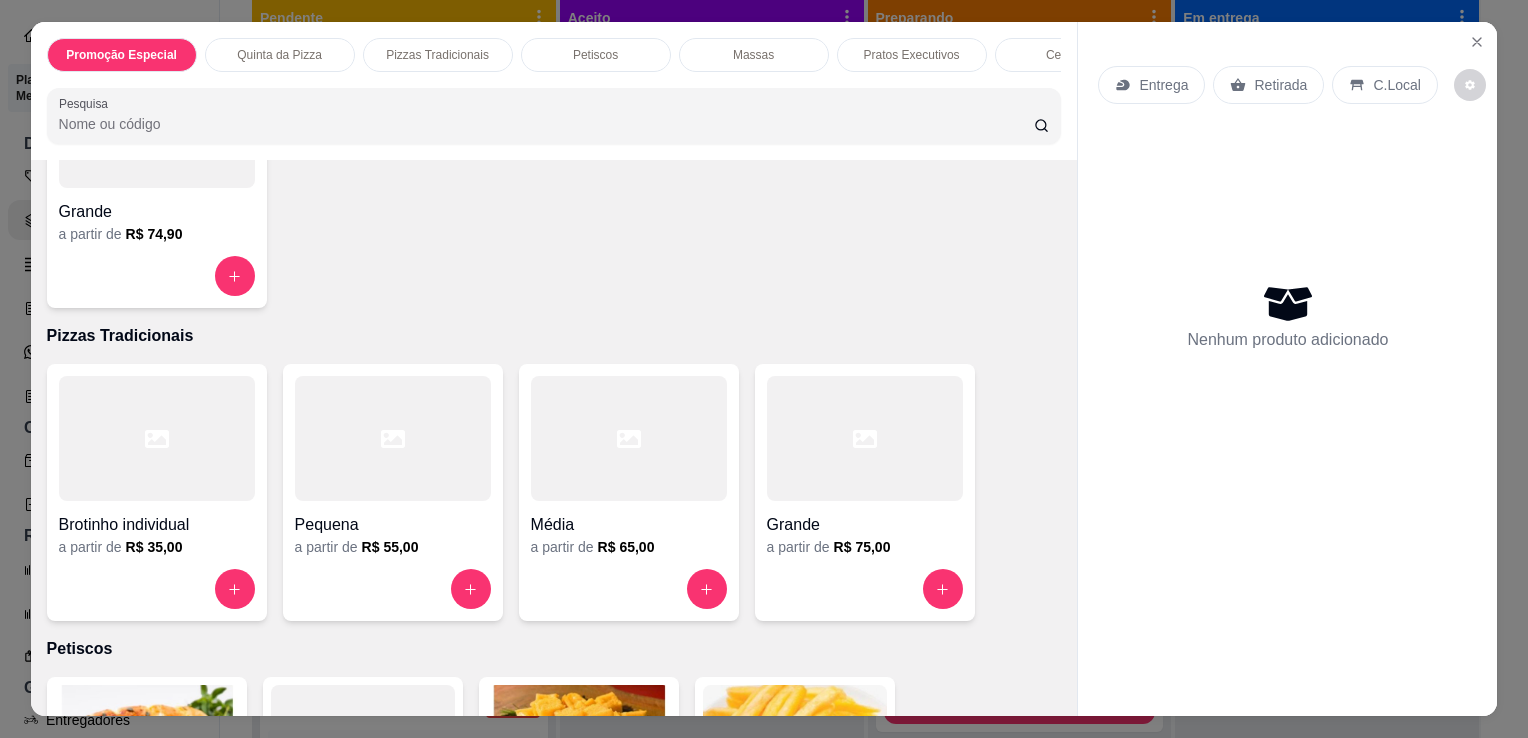 scroll, scrollTop: 578, scrollLeft: 0, axis: vertical 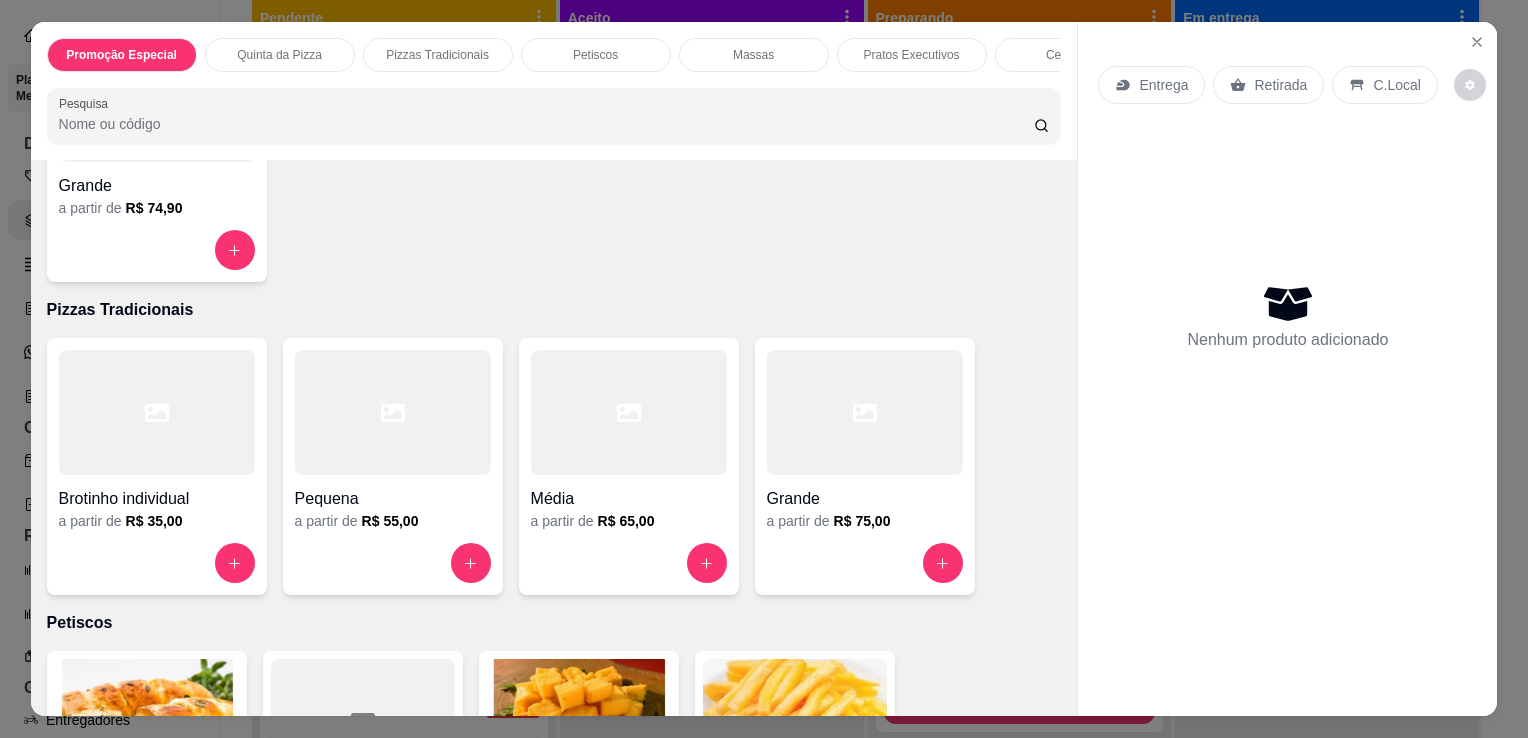 click at bounding box center [865, 412] 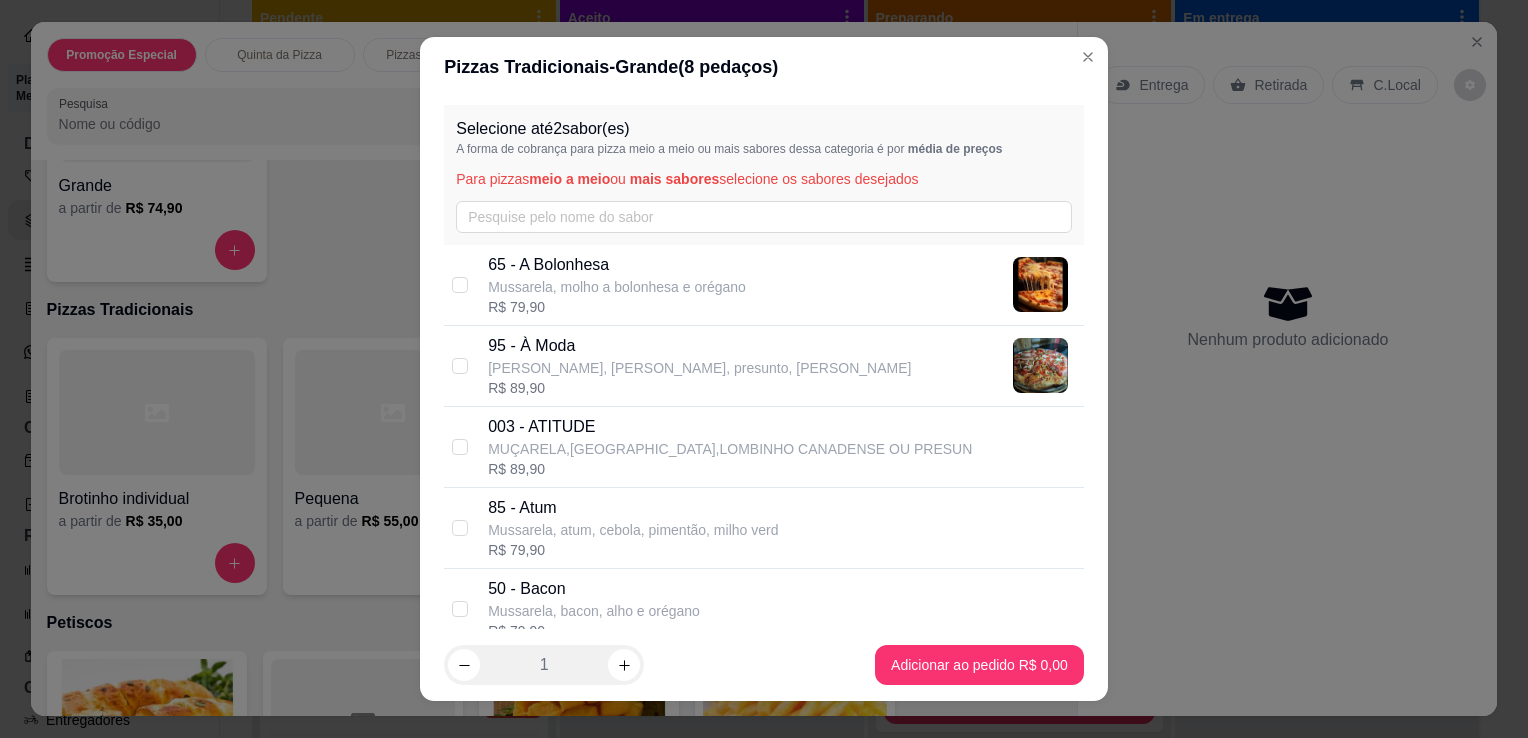click on "R$ 89,90" at bounding box center [699, 388] 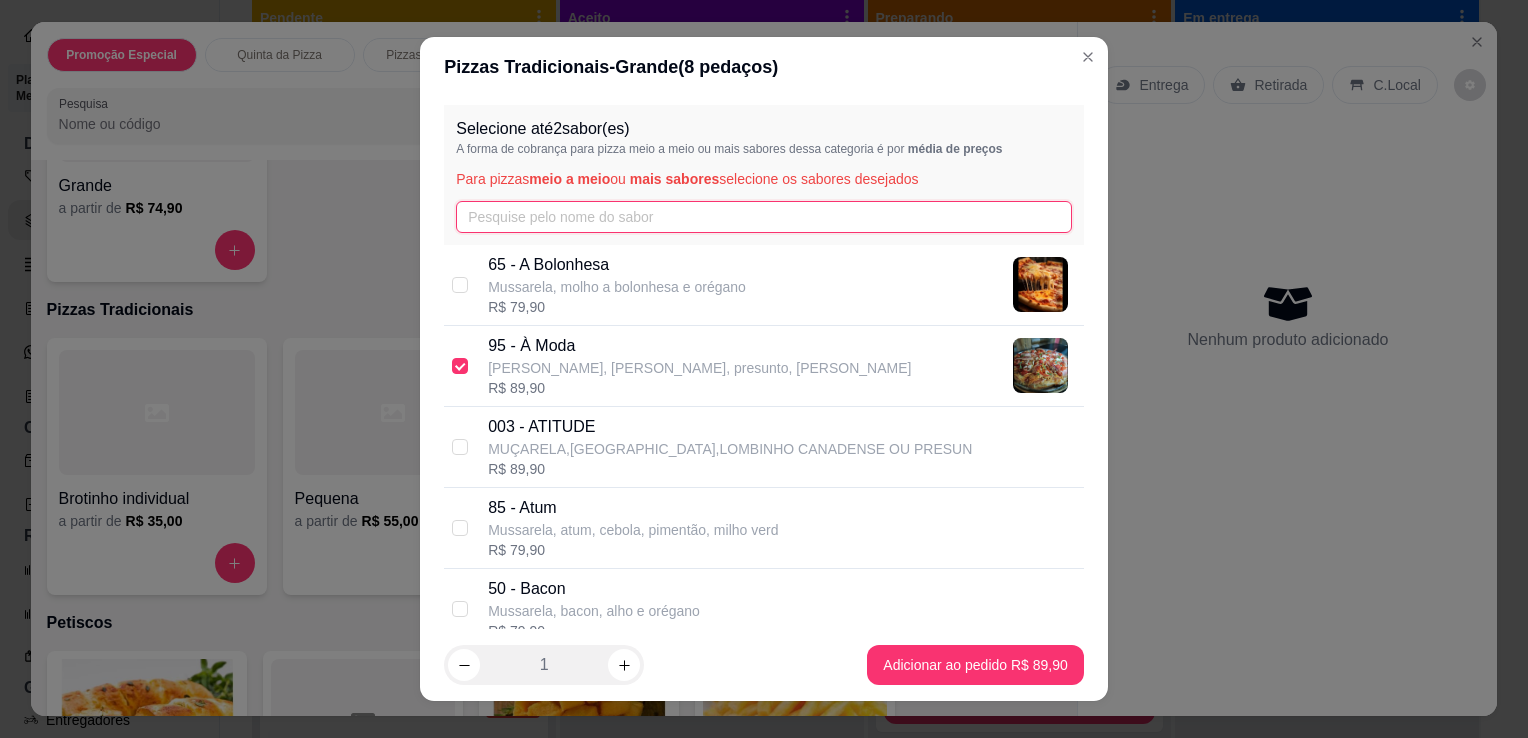 click at bounding box center [764, 217] 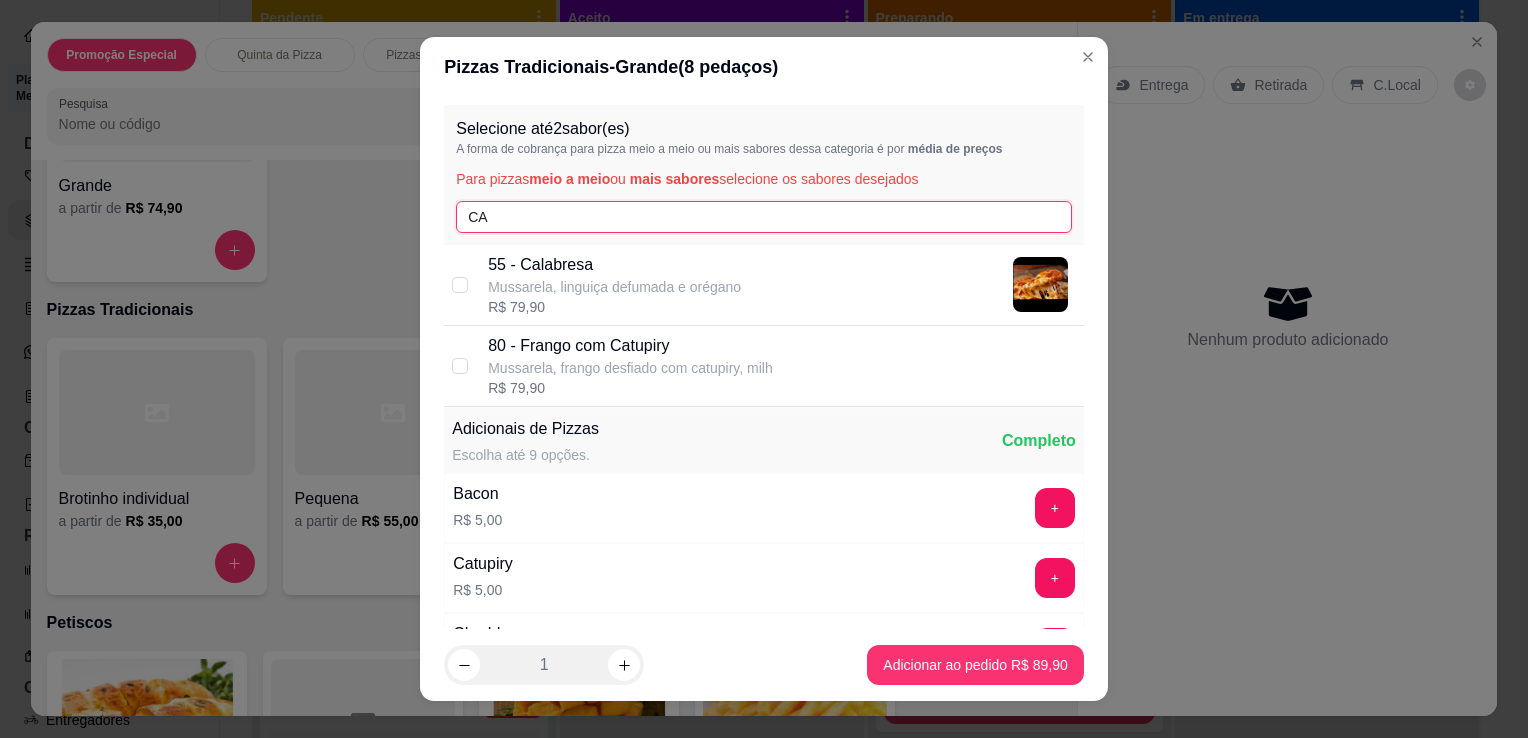 type on "CA" 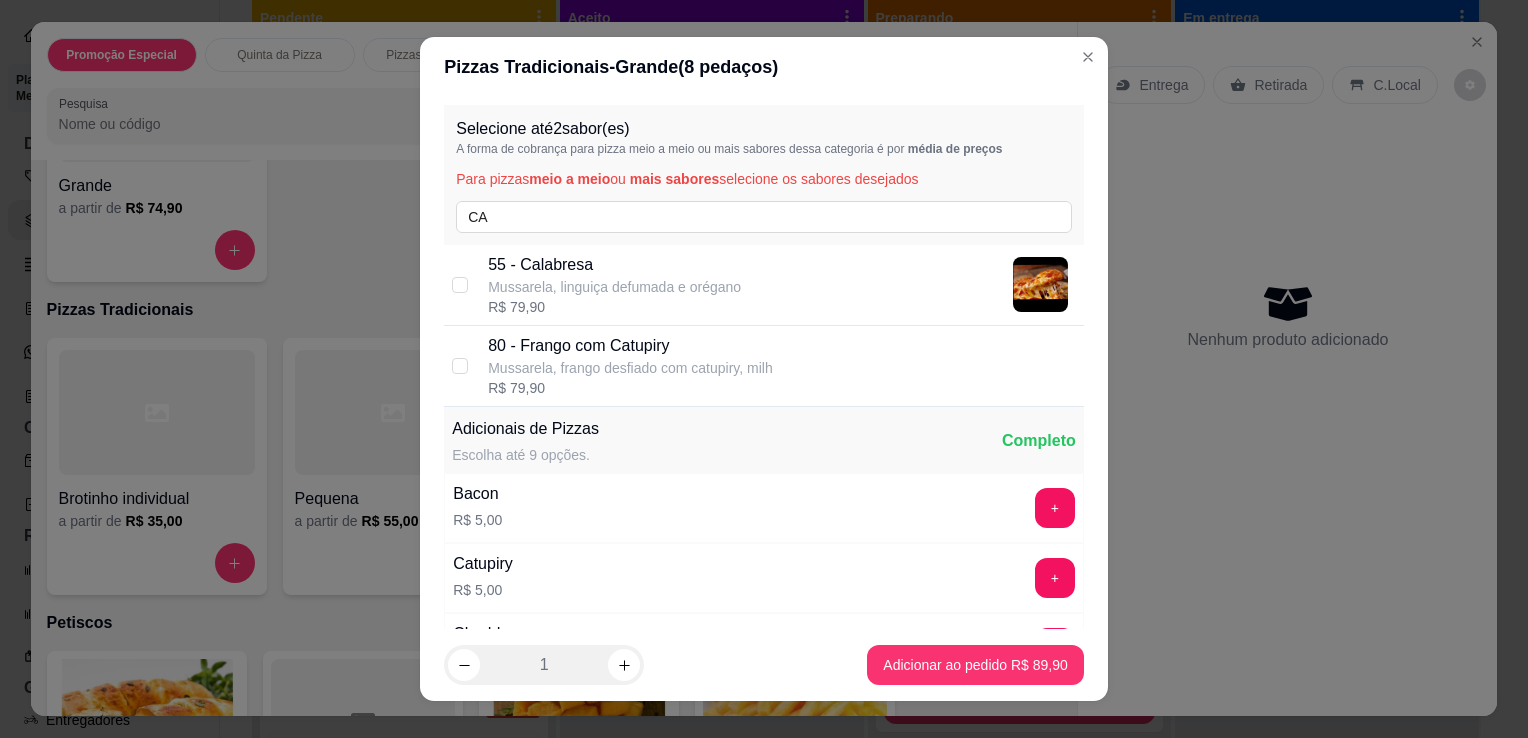 click on "55 - Calabresa" at bounding box center (614, 265) 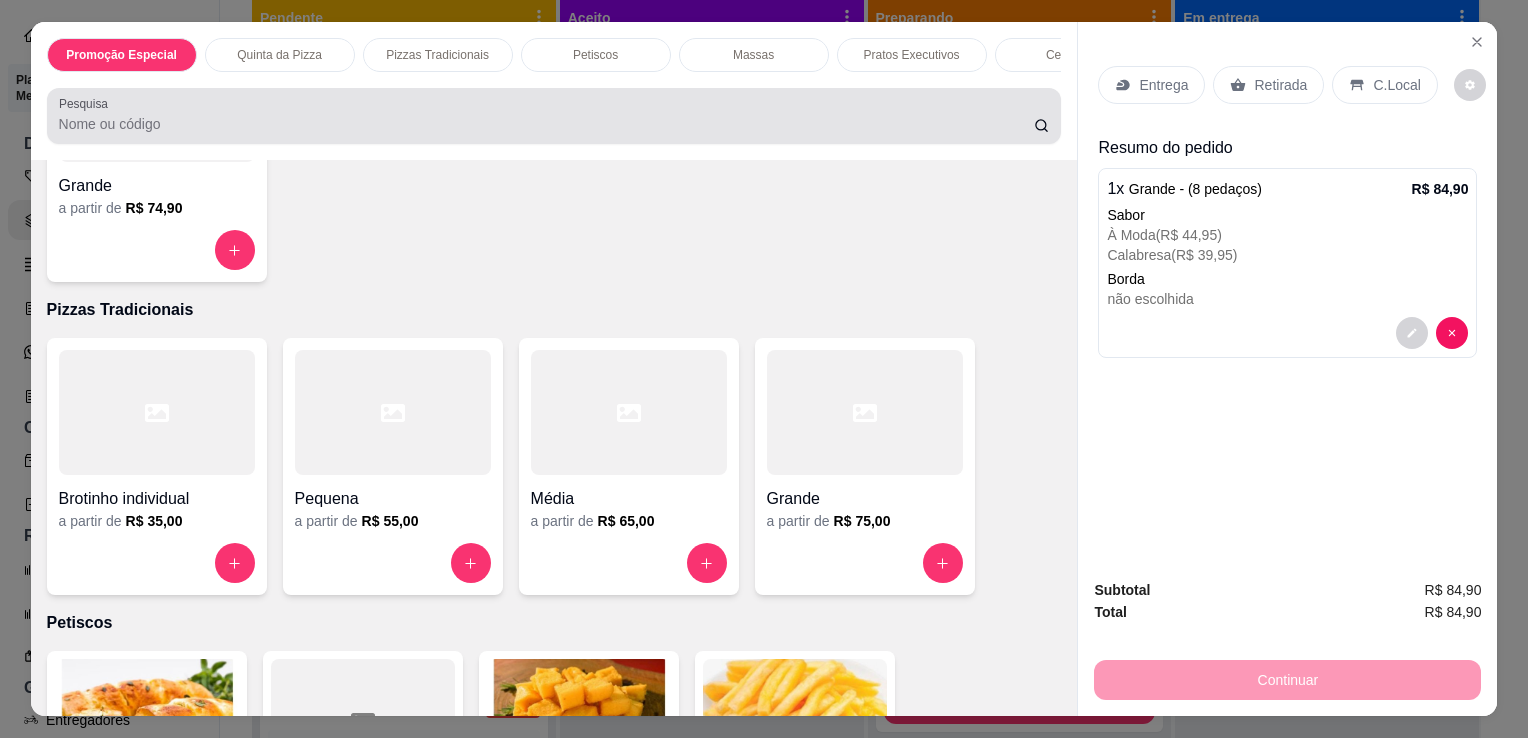 click at bounding box center (554, 116) 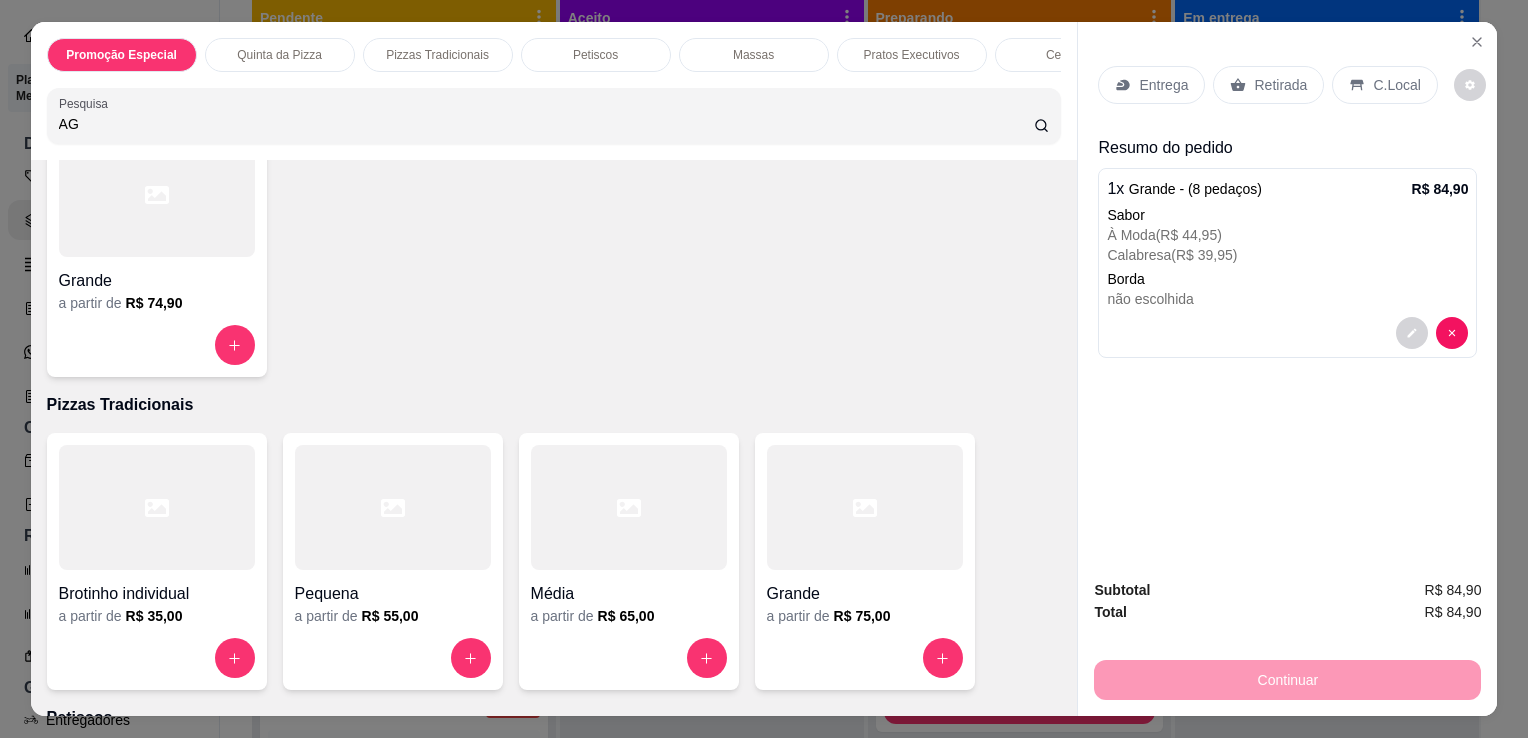 scroll, scrollTop: 1545, scrollLeft: 0, axis: vertical 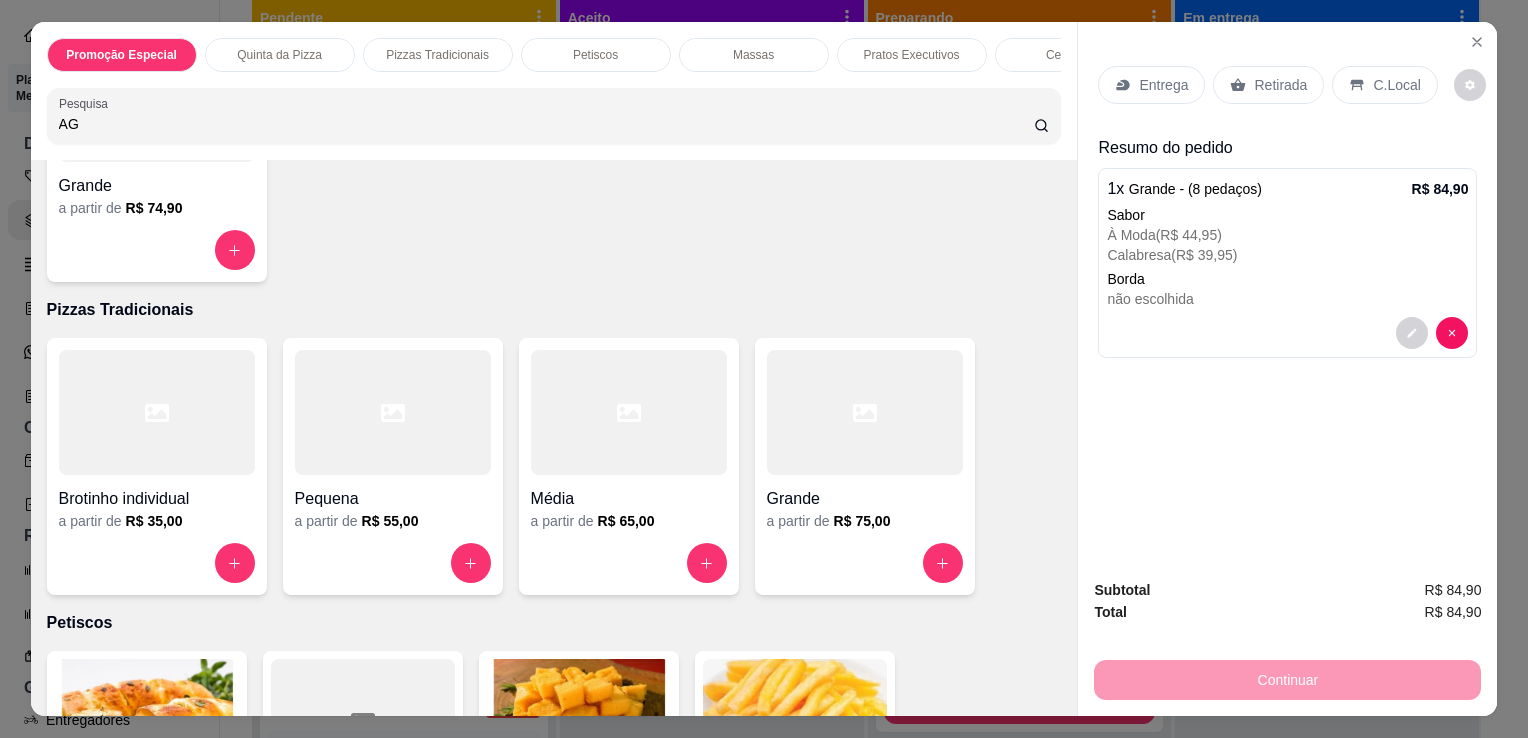 type on "AG" 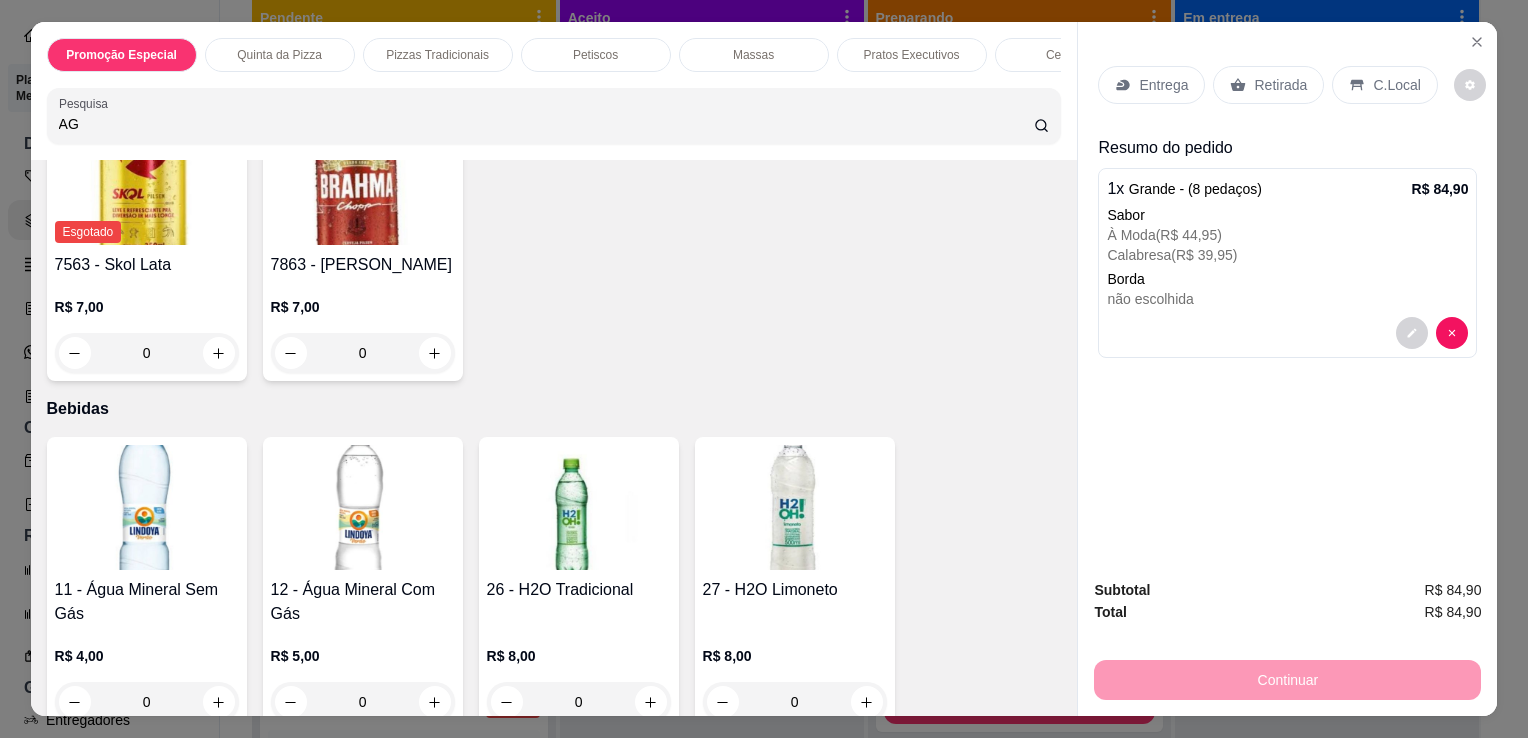 scroll, scrollTop: 6056, scrollLeft: 0, axis: vertical 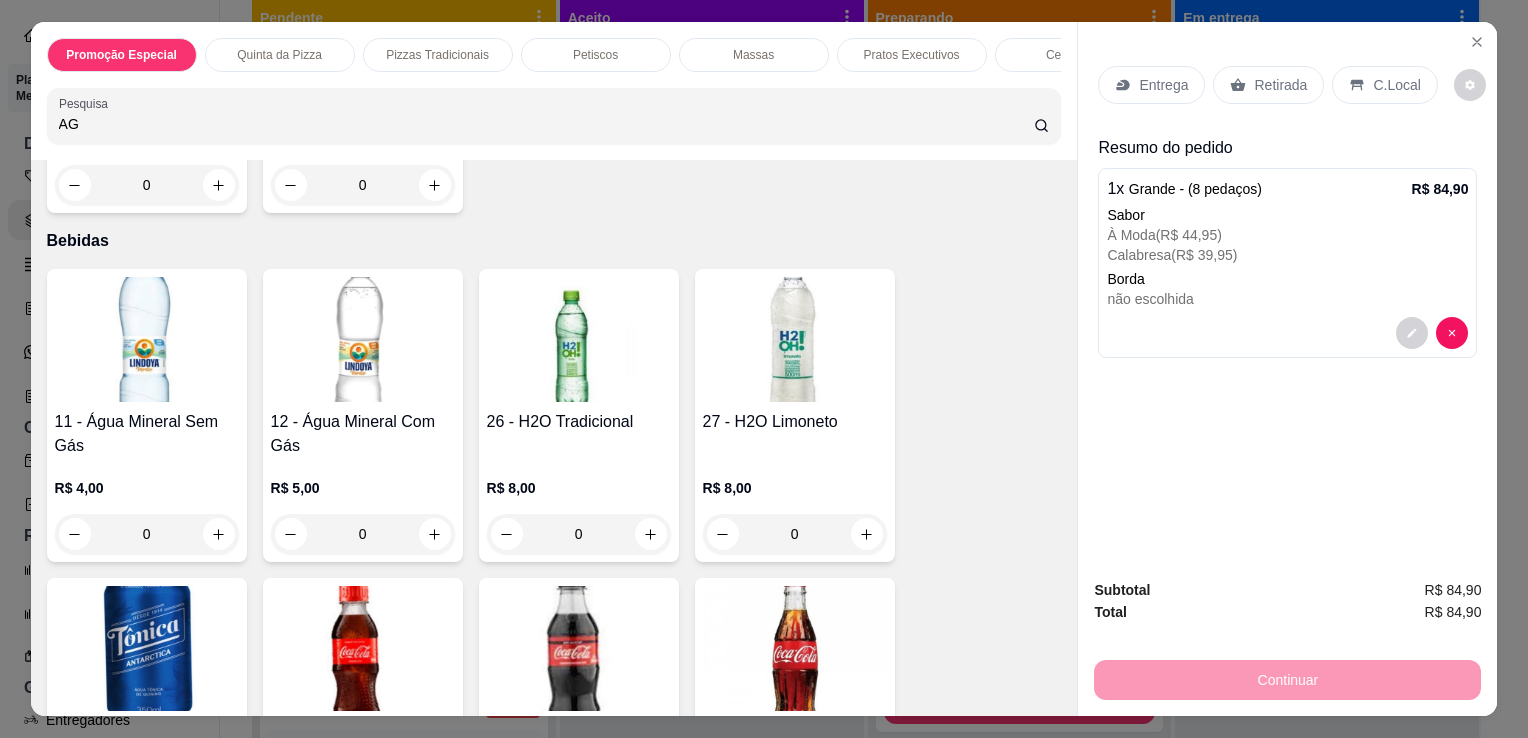 click at bounding box center [363, 339] 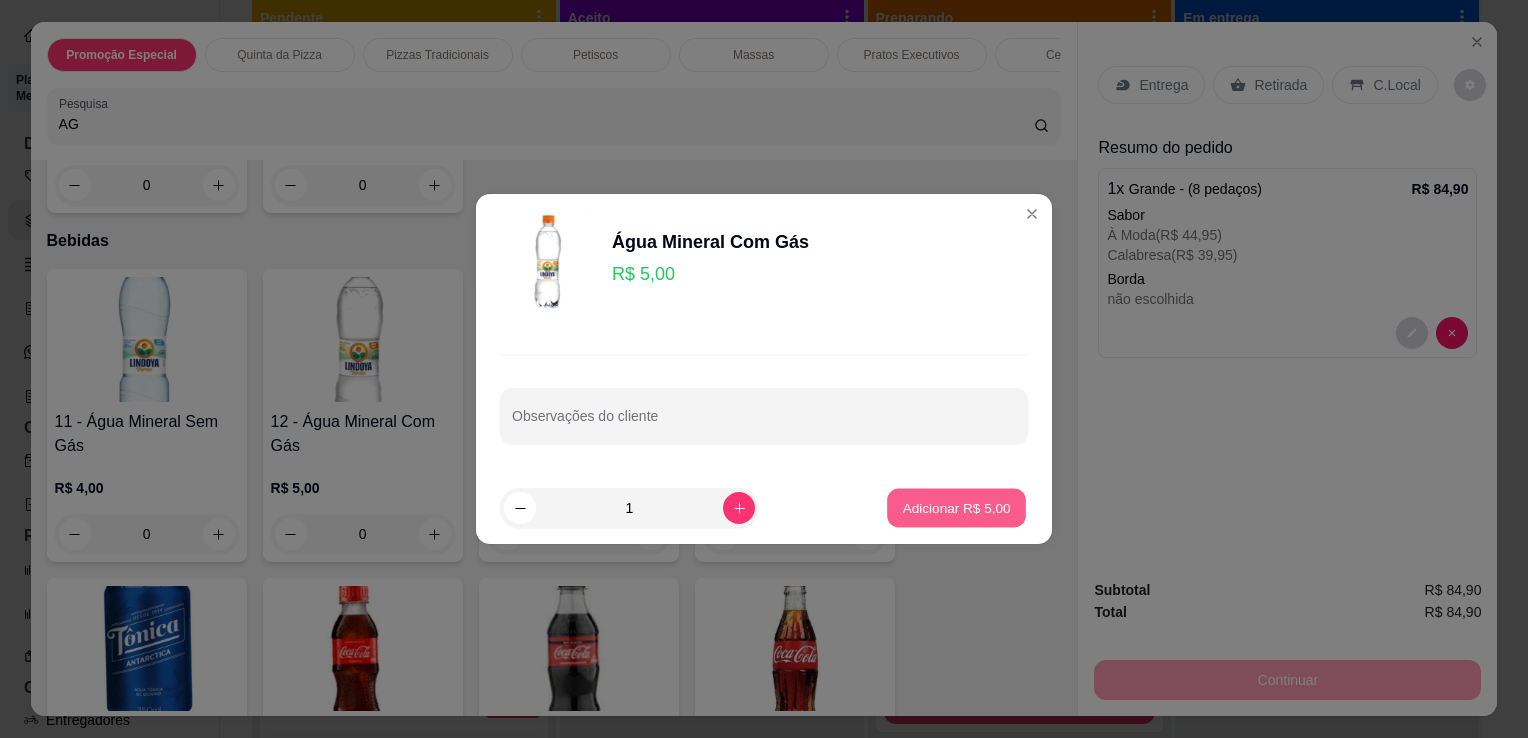 click on "Adicionar   R$ 5,00" at bounding box center (956, 507) 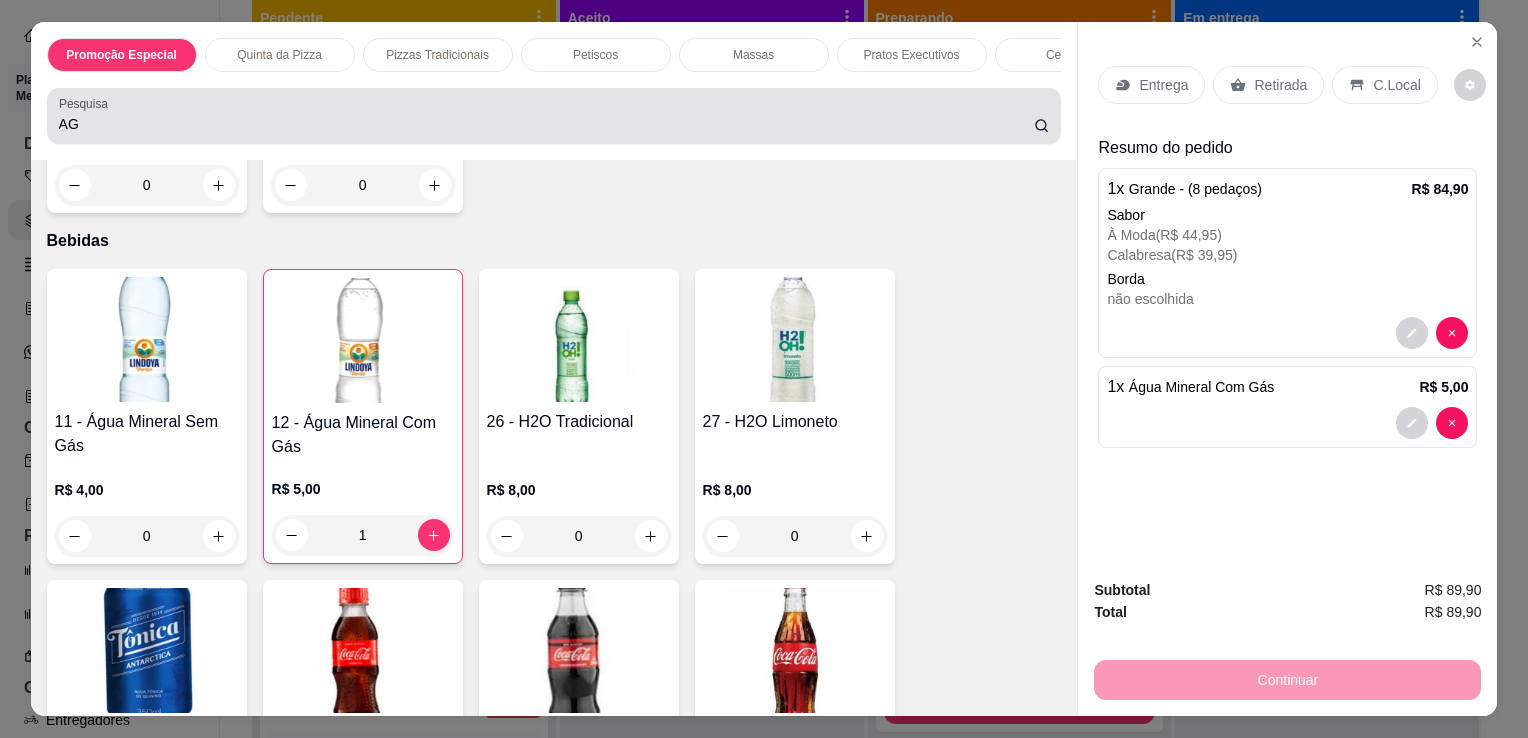 click on "AG" at bounding box center [546, 124] 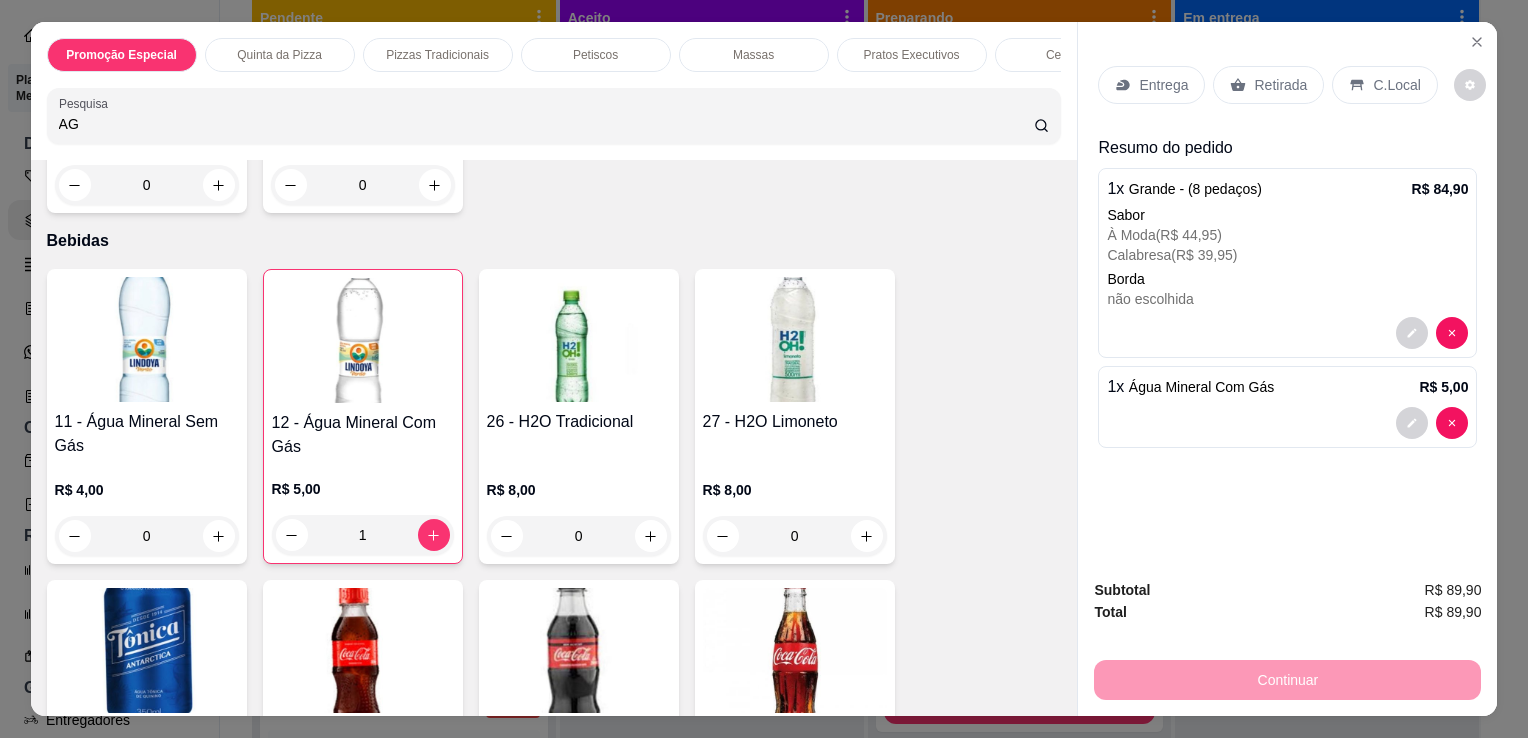 type on "A" 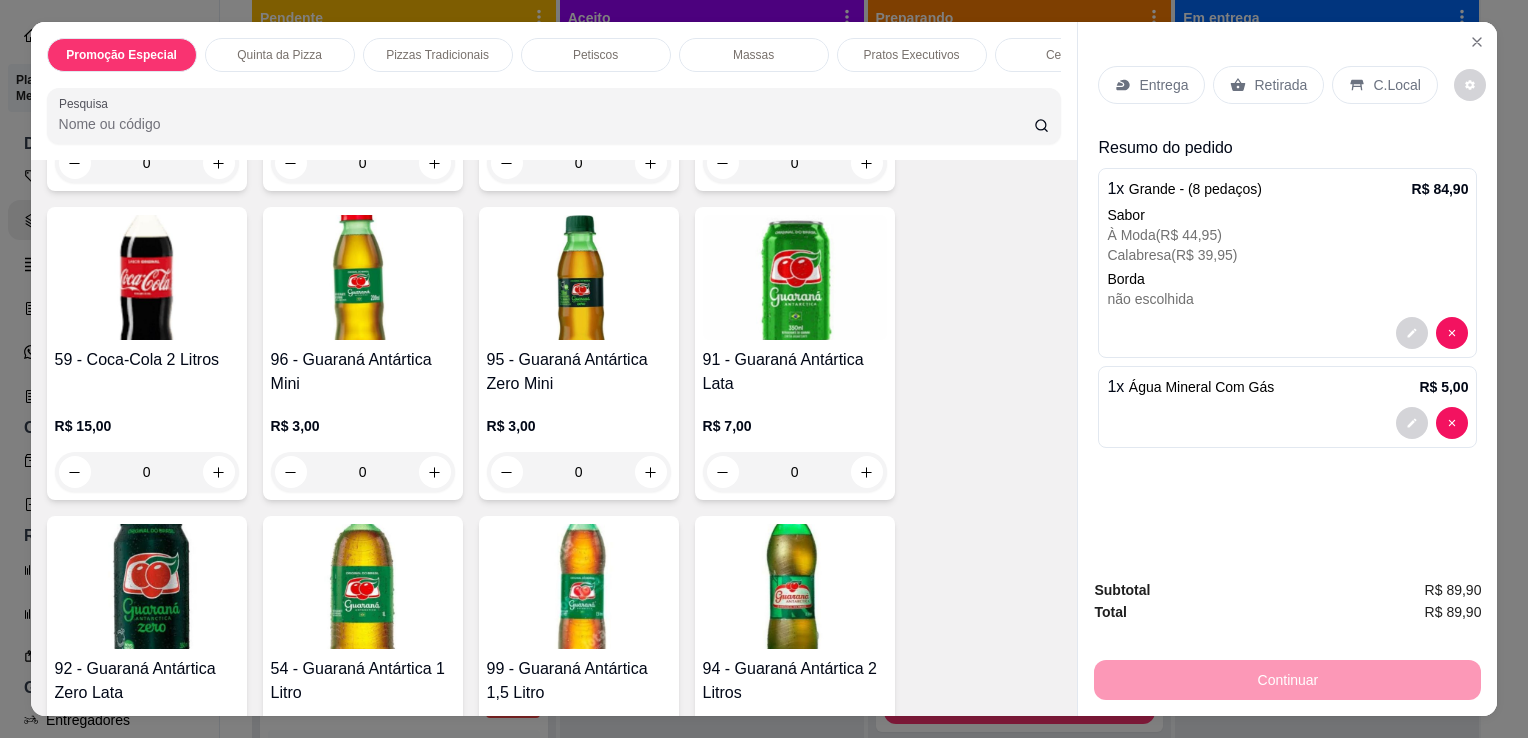 scroll, scrollTop: 5089, scrollLeft: 0, axis: vertical 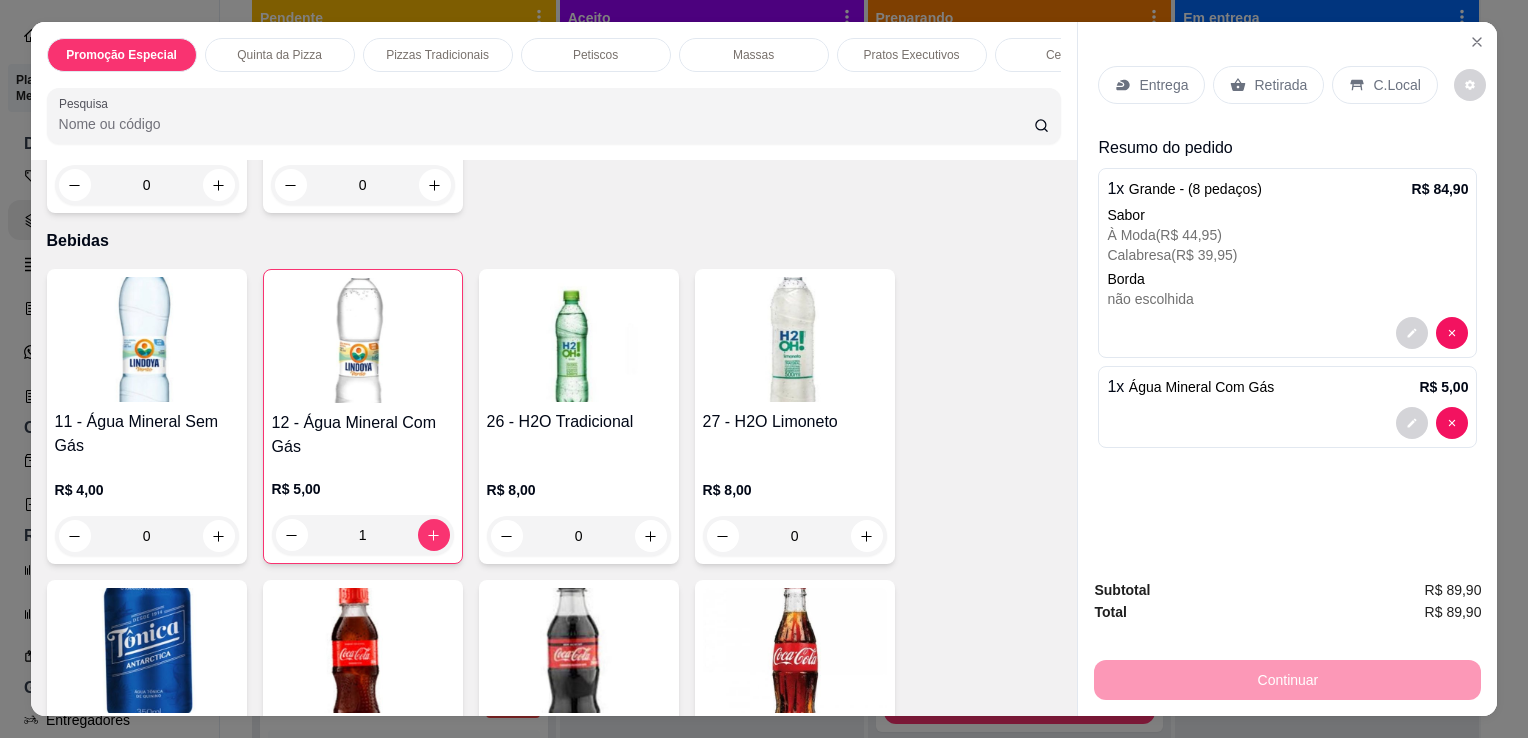 type 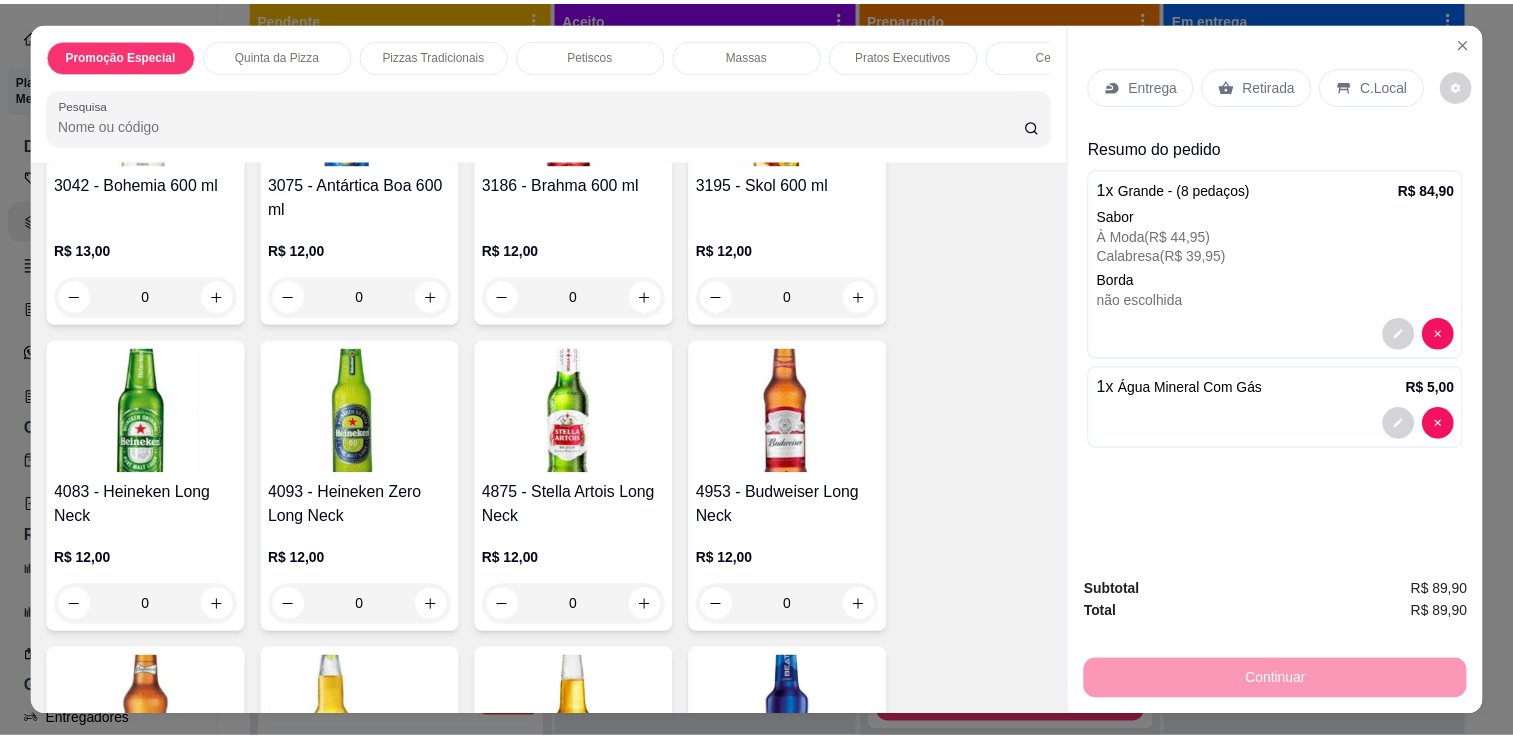 scroll, scrollTop: 4048, scrollLeft: 0, axis: vertical 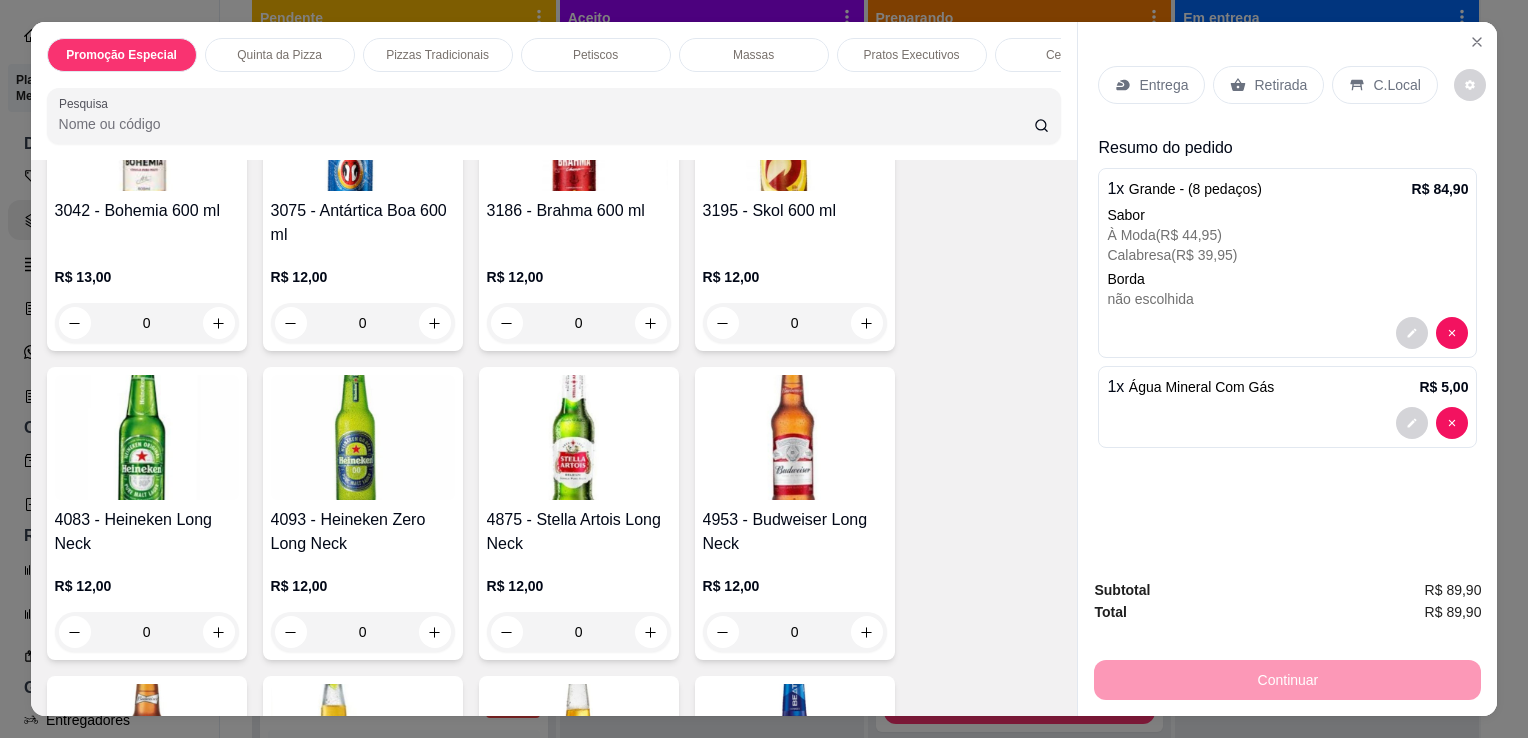 click at bounding box center [363, 437] 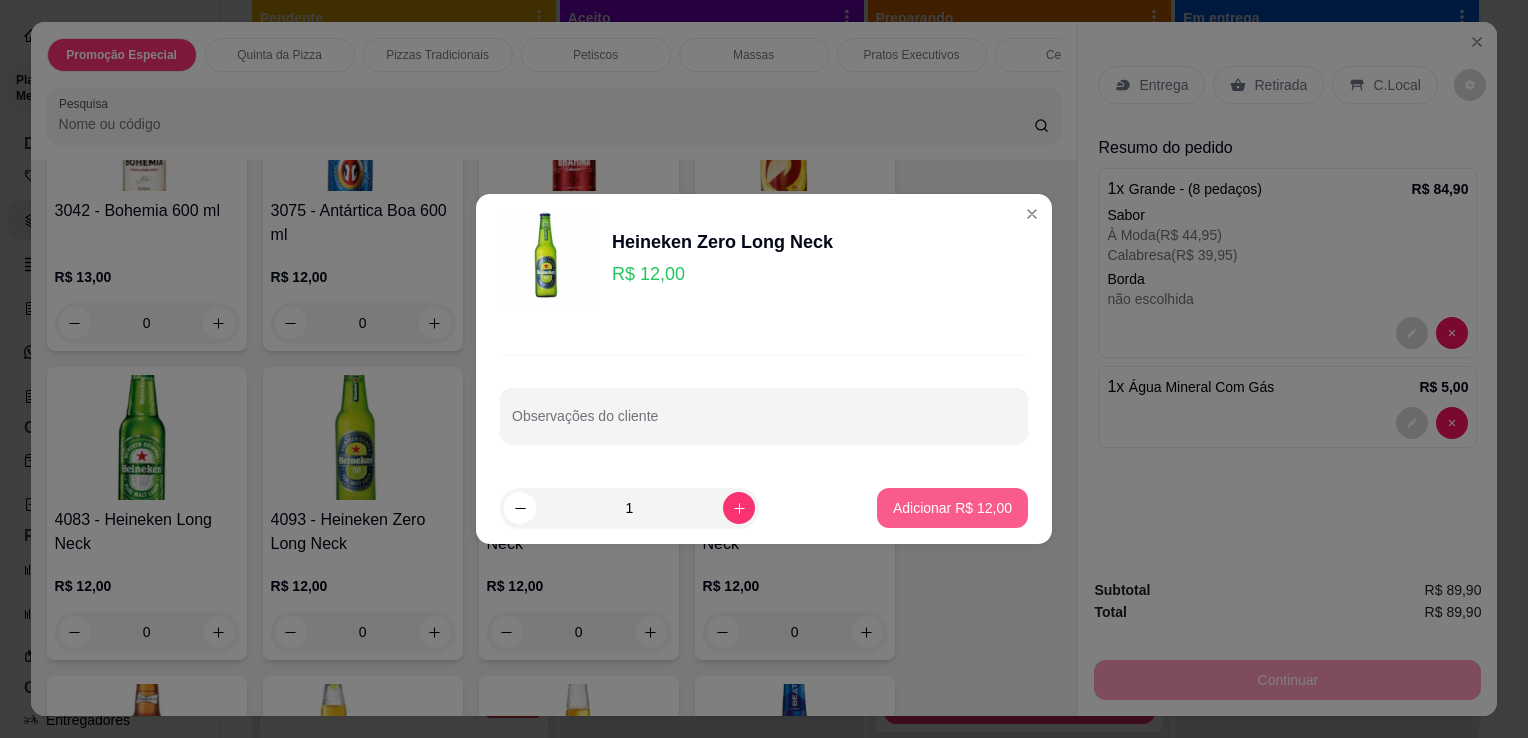 click on "Adicionar   R$ 12,00" at bounding box center [952, 508] 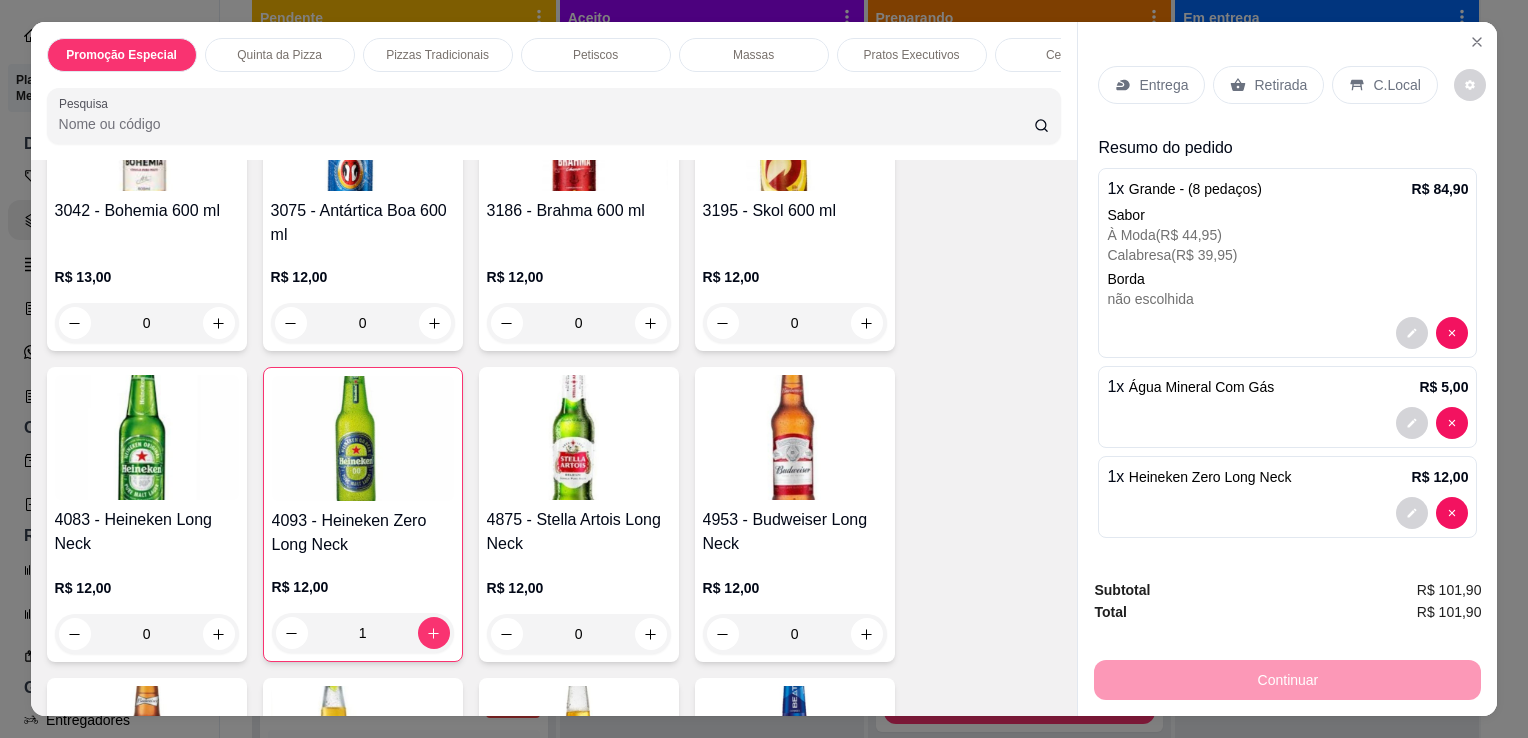 click on "Entrega" at bounding box center (1151, 85) 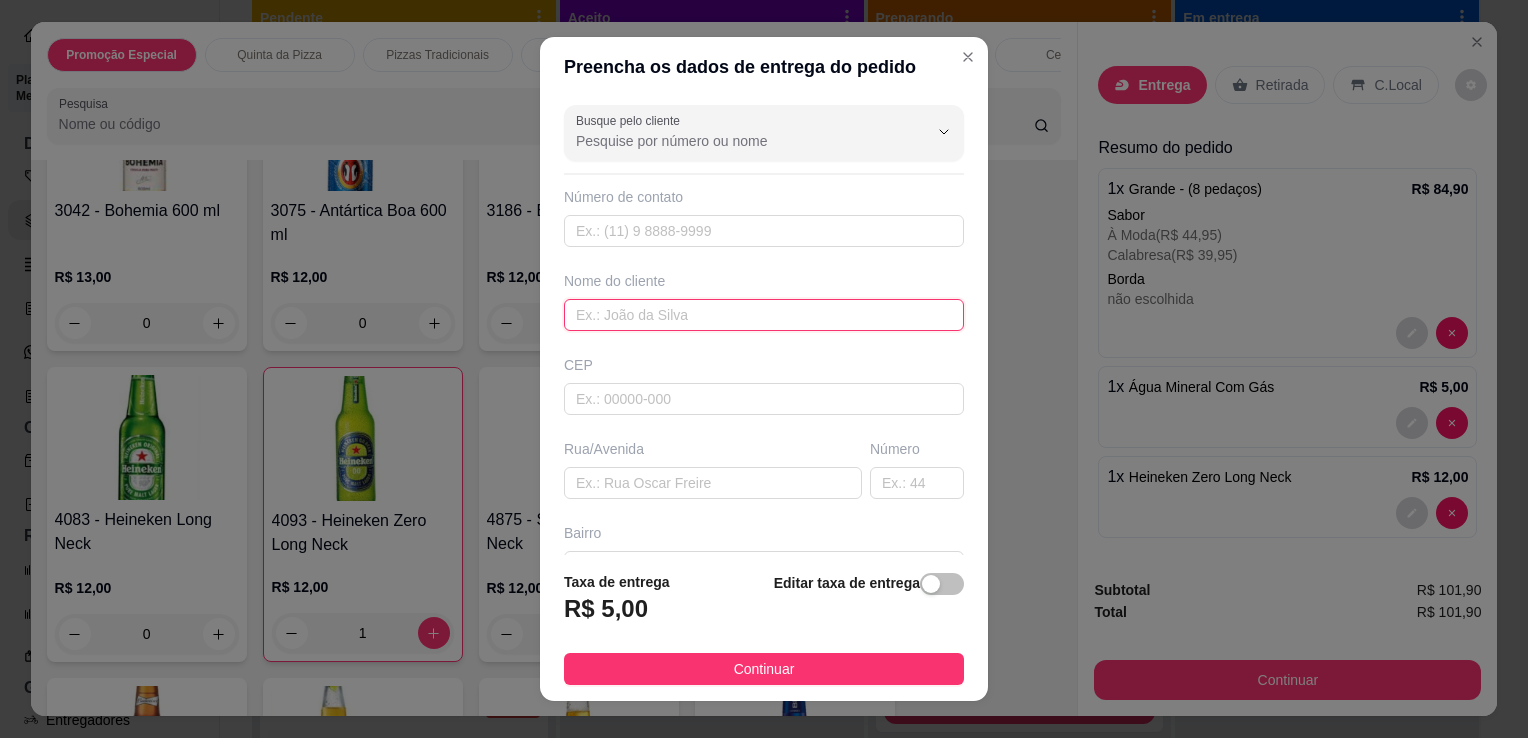 click at bounding box center (764, 315) 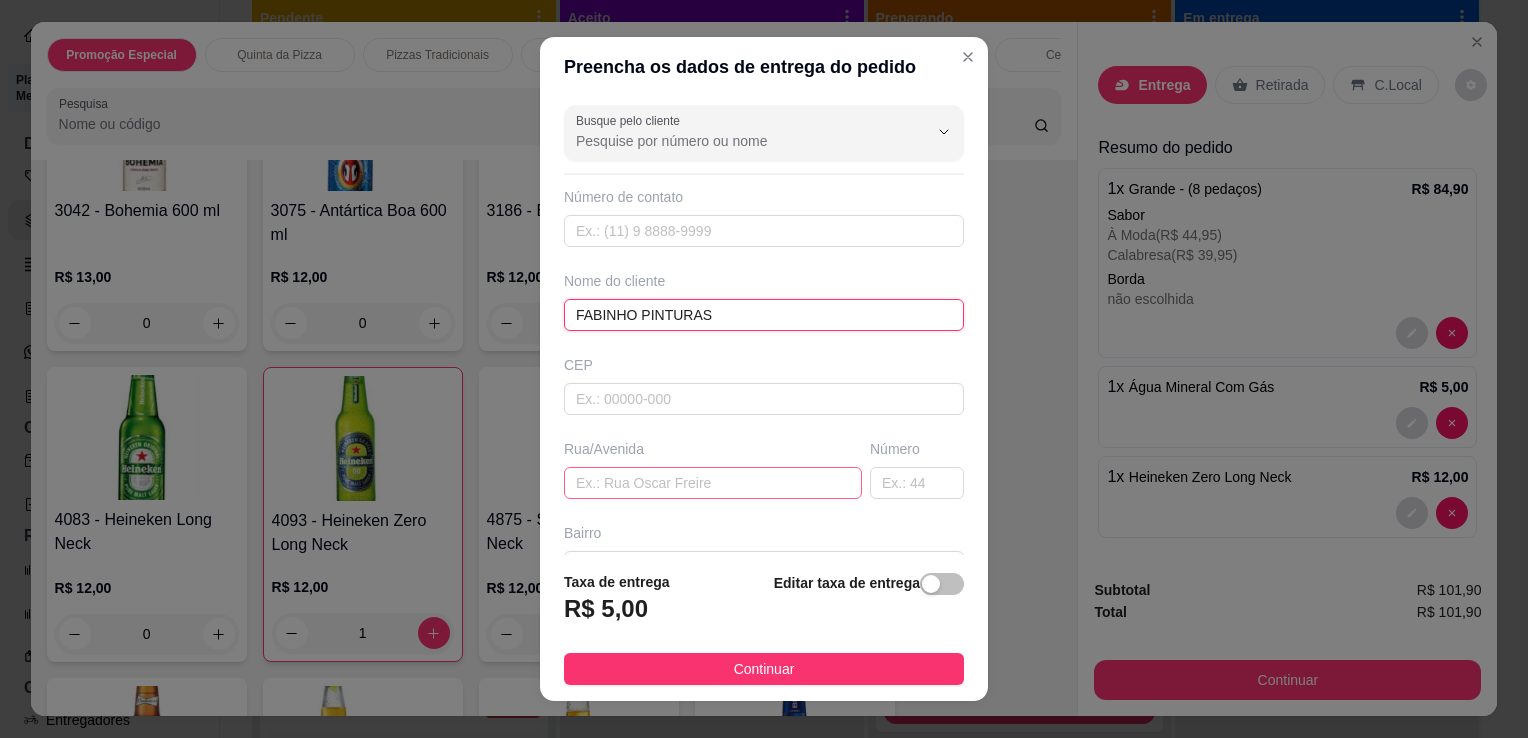 type on "FABINHO PINTURAS" 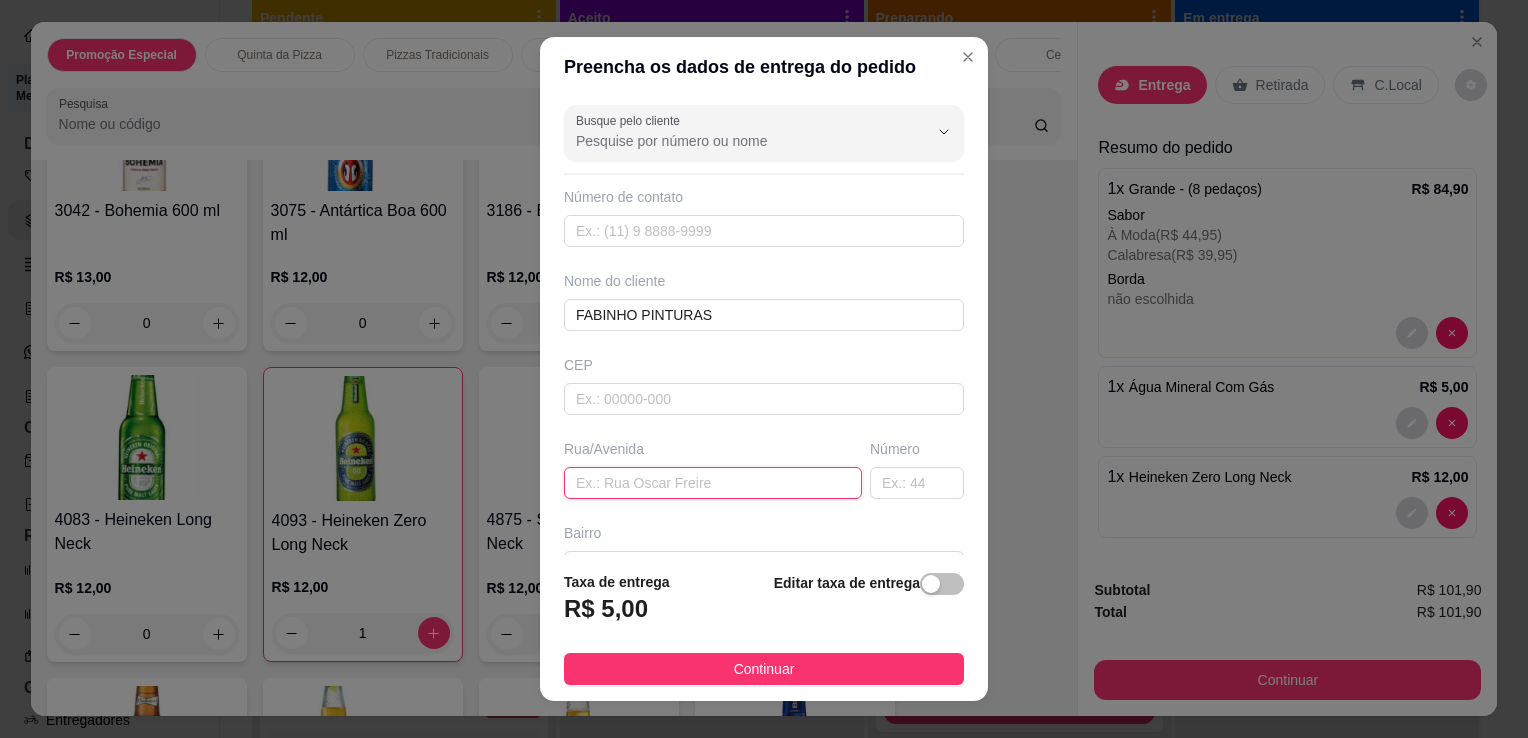 click at bounding box center (713, 483) 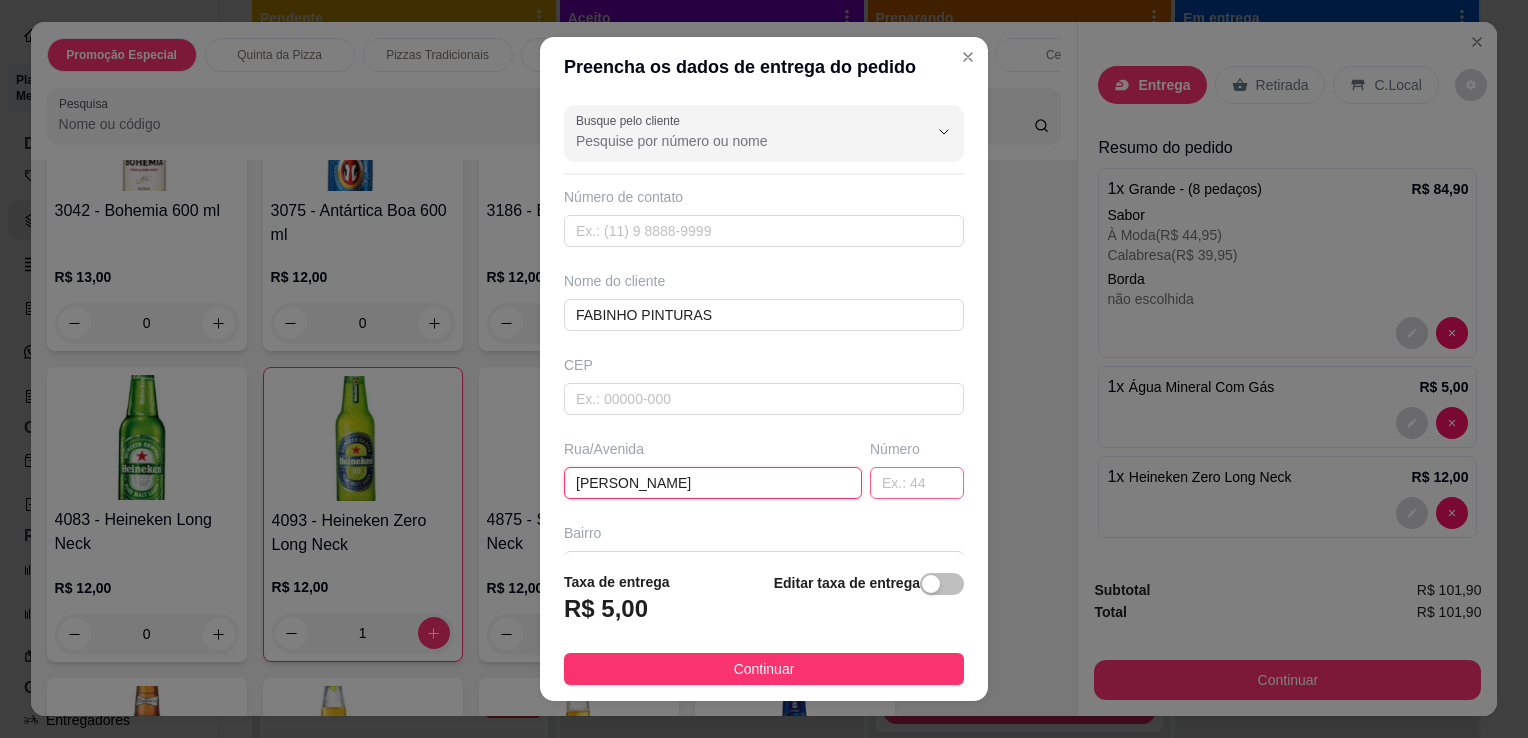type on "[PERSON_NAME]" 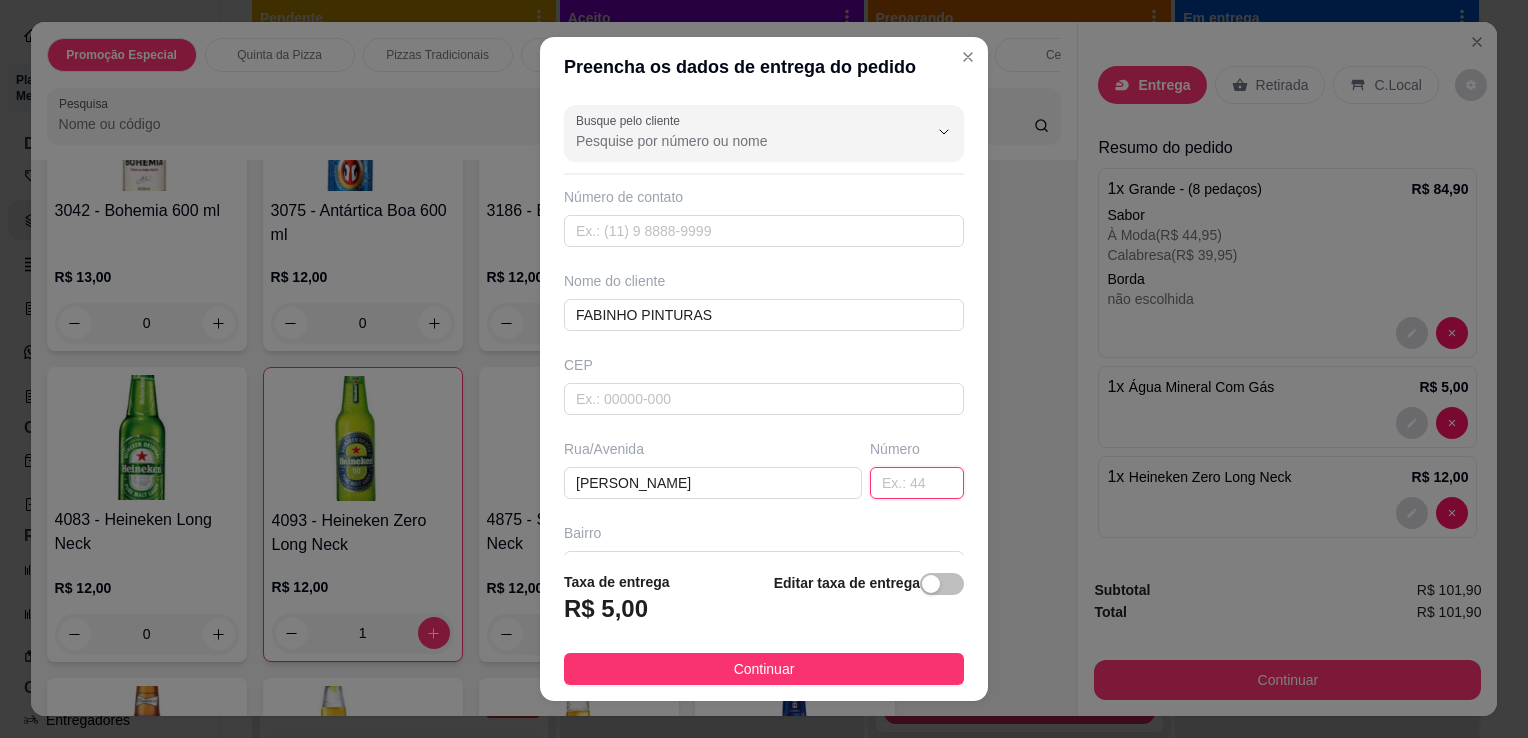 click at bounding box center [917, 483] 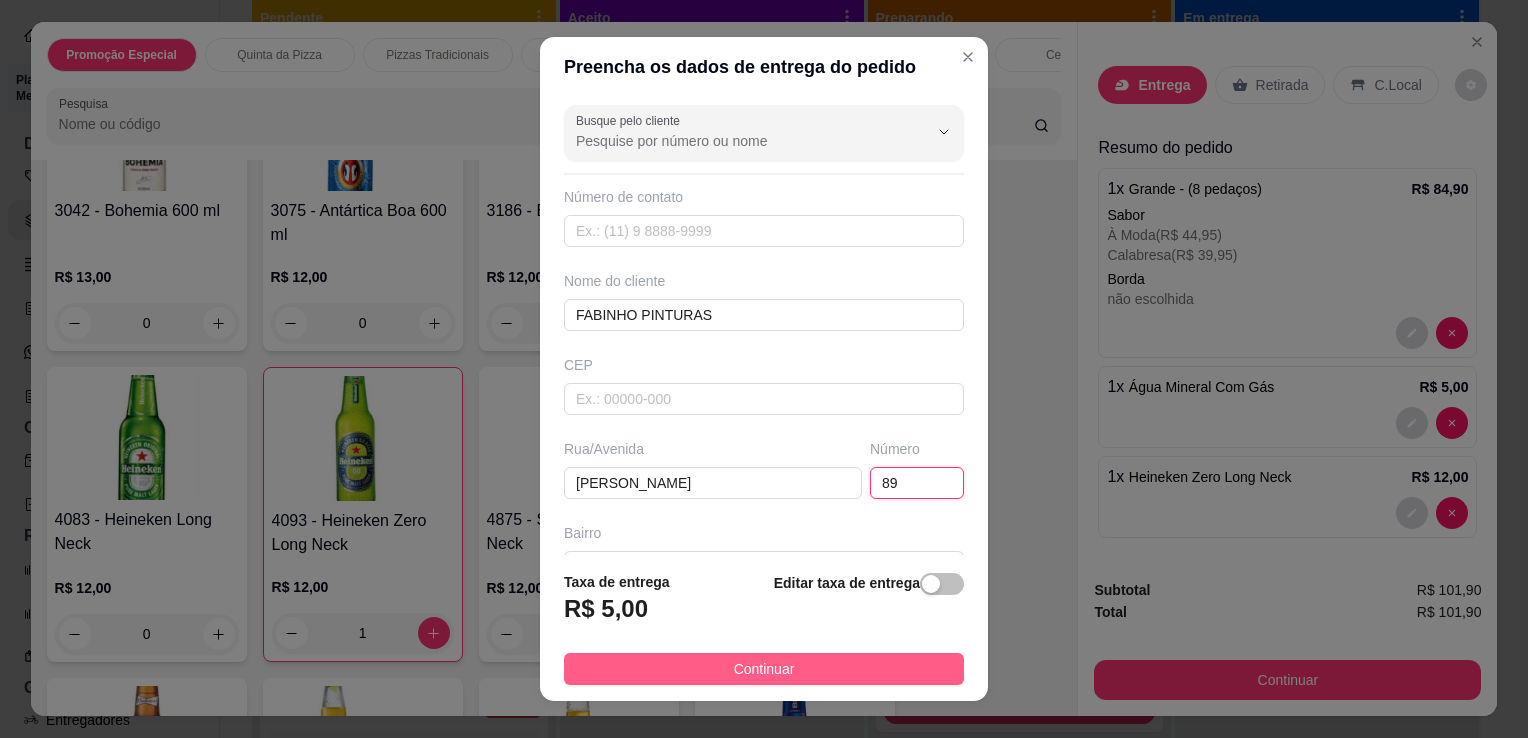 type on "89" 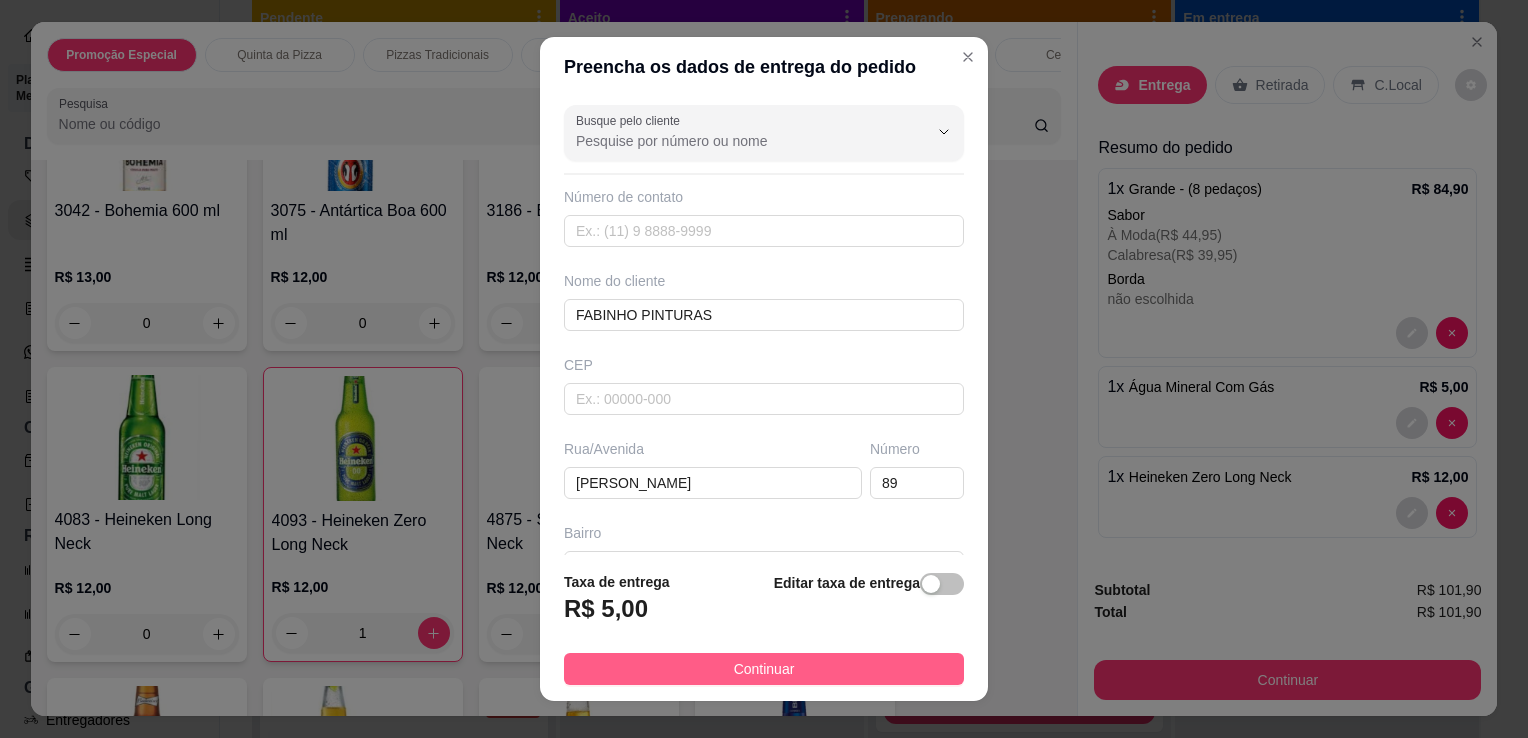 click on "Continuar" at bounding box center [764, 669] 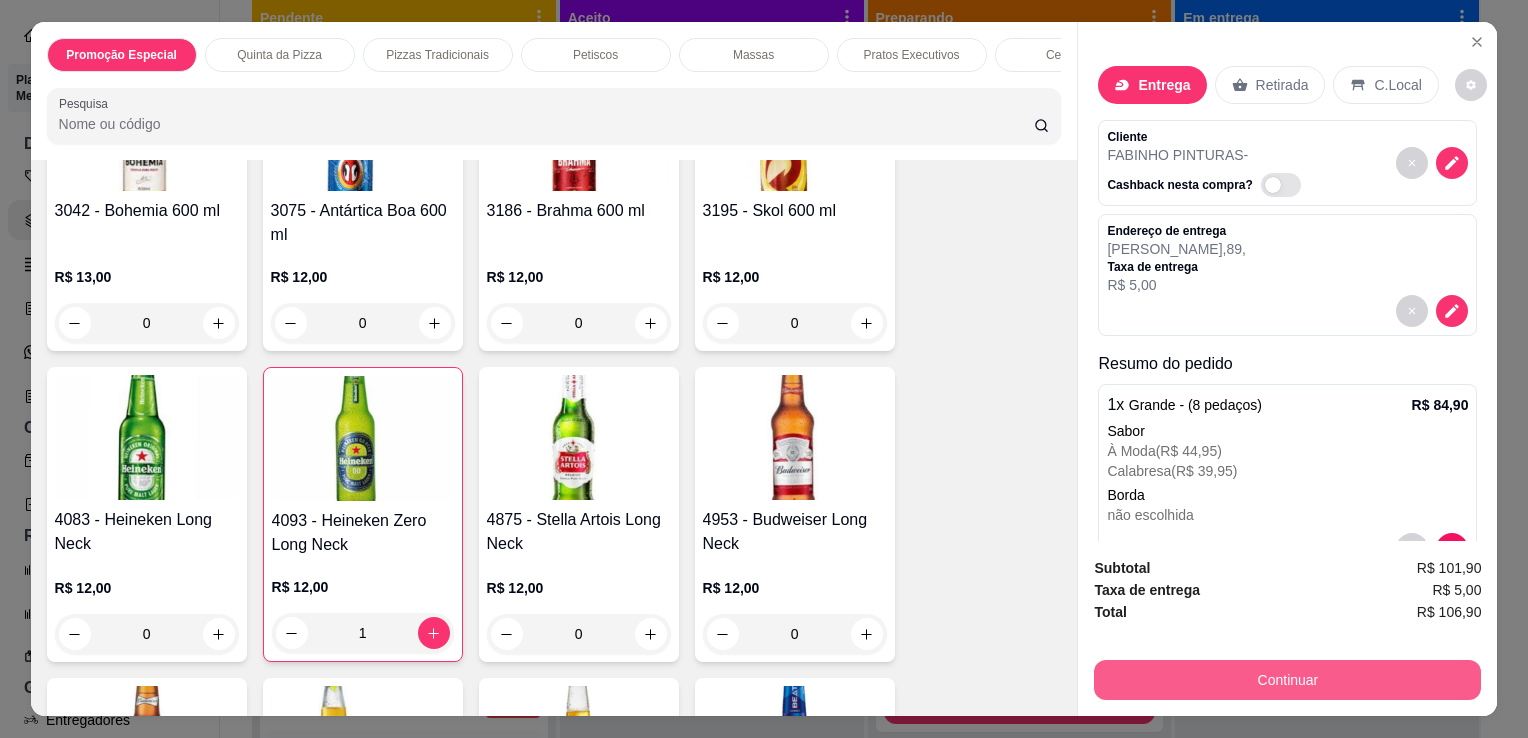 click on "Continuar" at bounding box center [1287, 680] 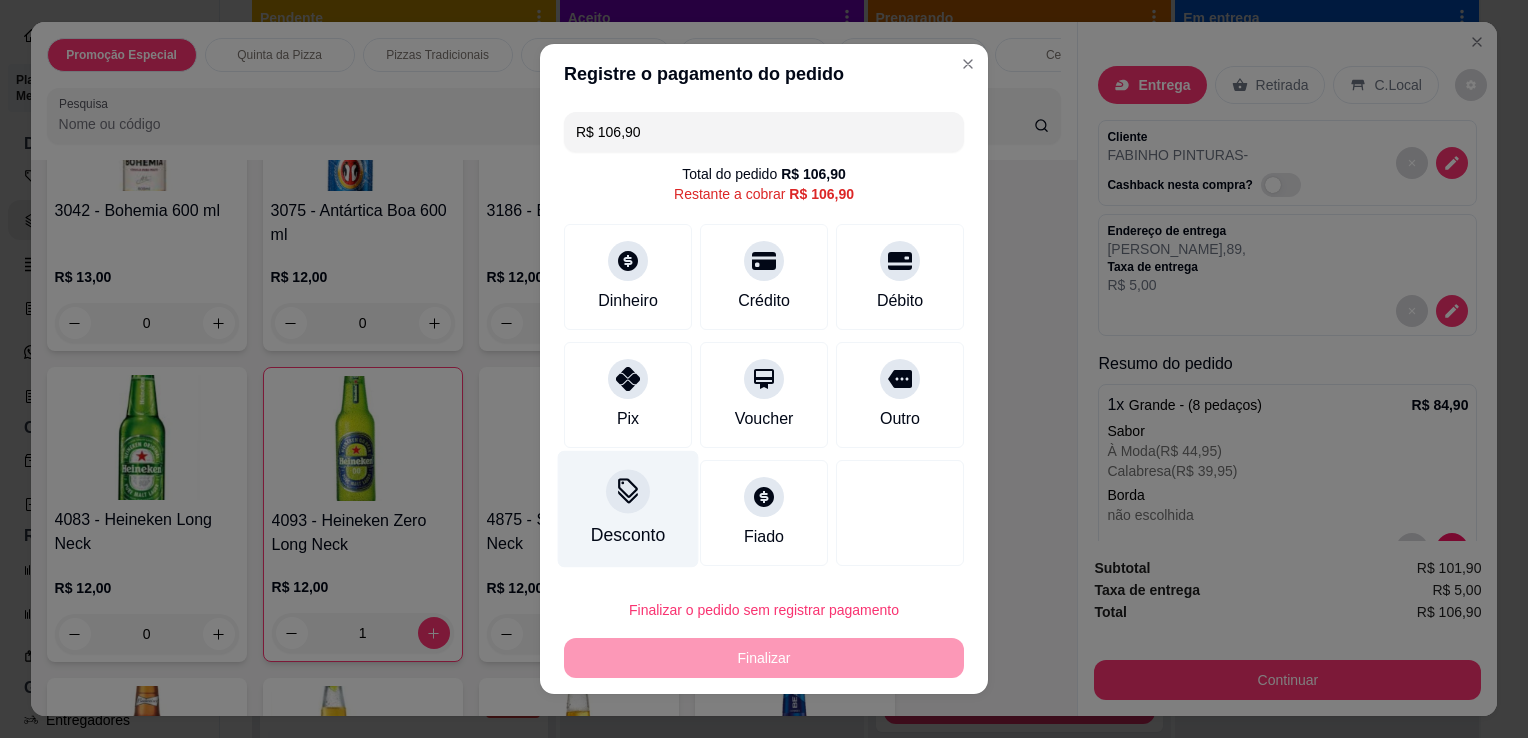 click on "Desconto" at bounding box center [628, 509] 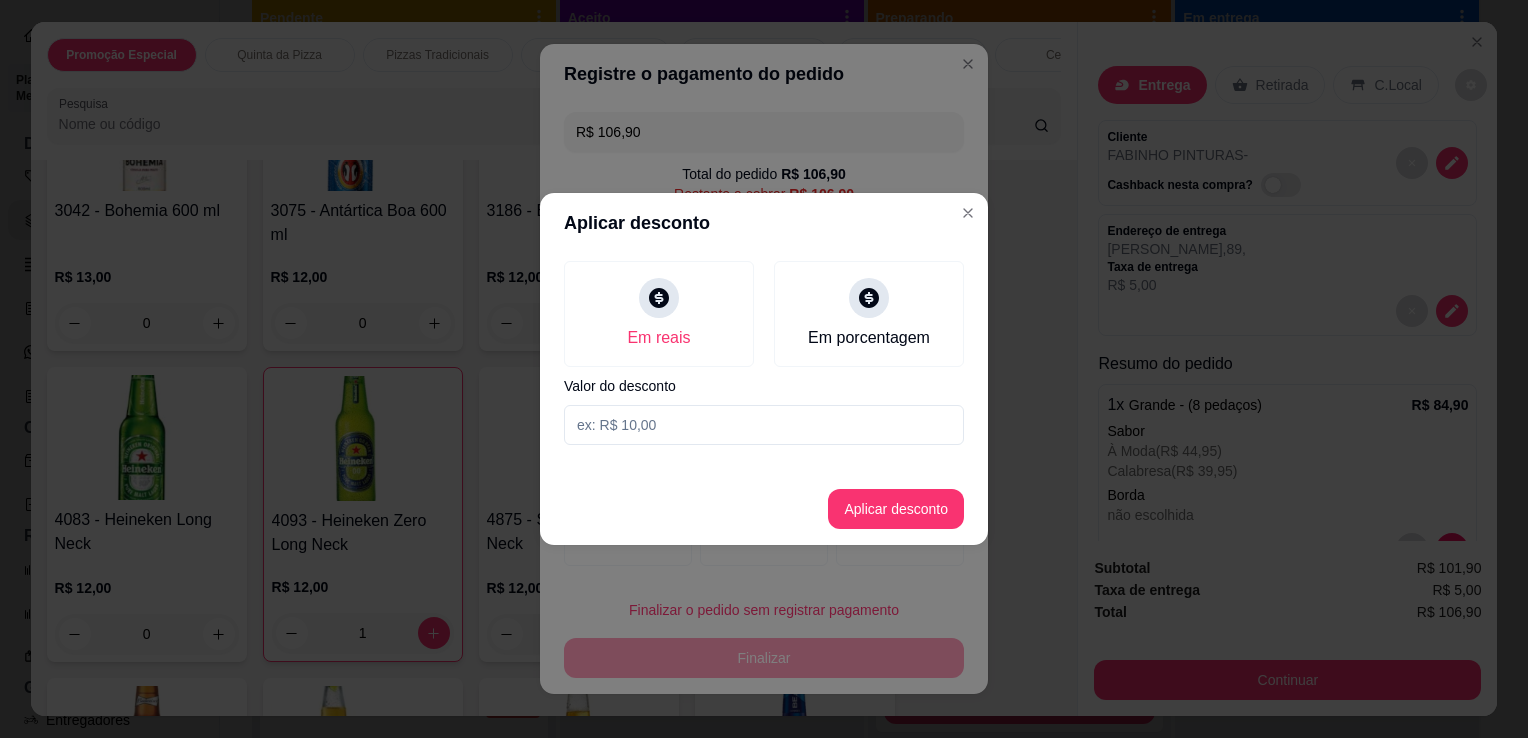 click at bounding box center [764, 425] 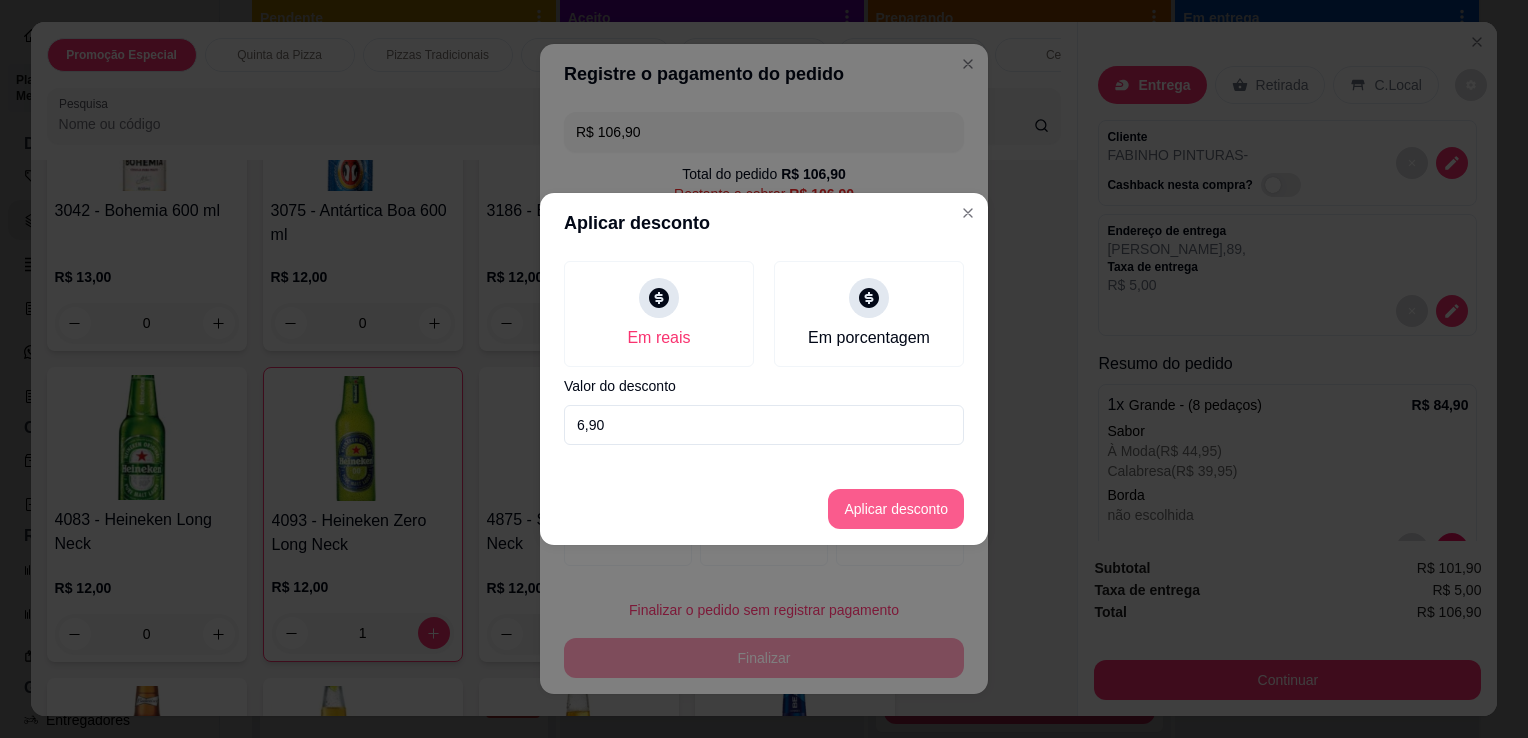 type on "6,90" 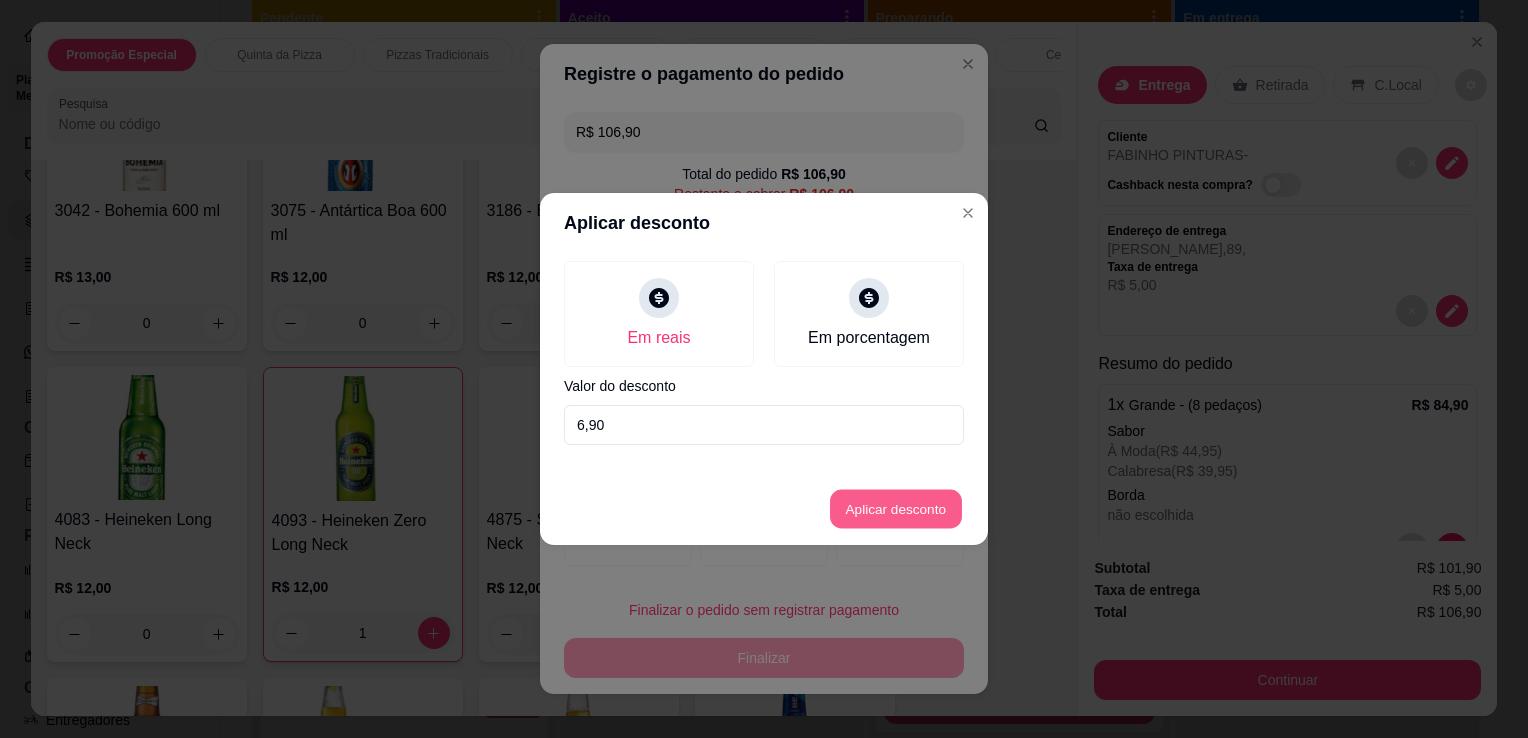 click on "Aplicar desconto" at bounding box center [896, 509] 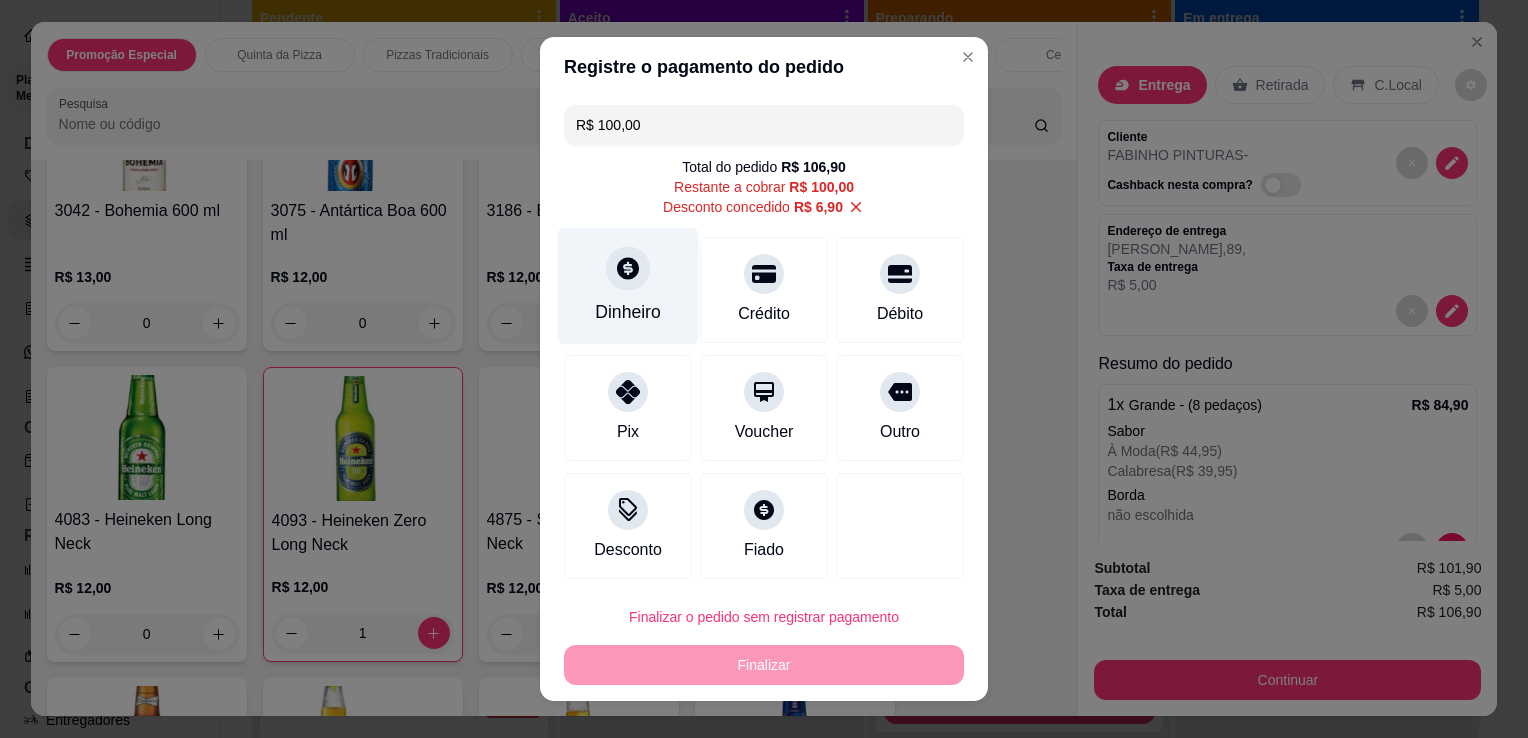 click 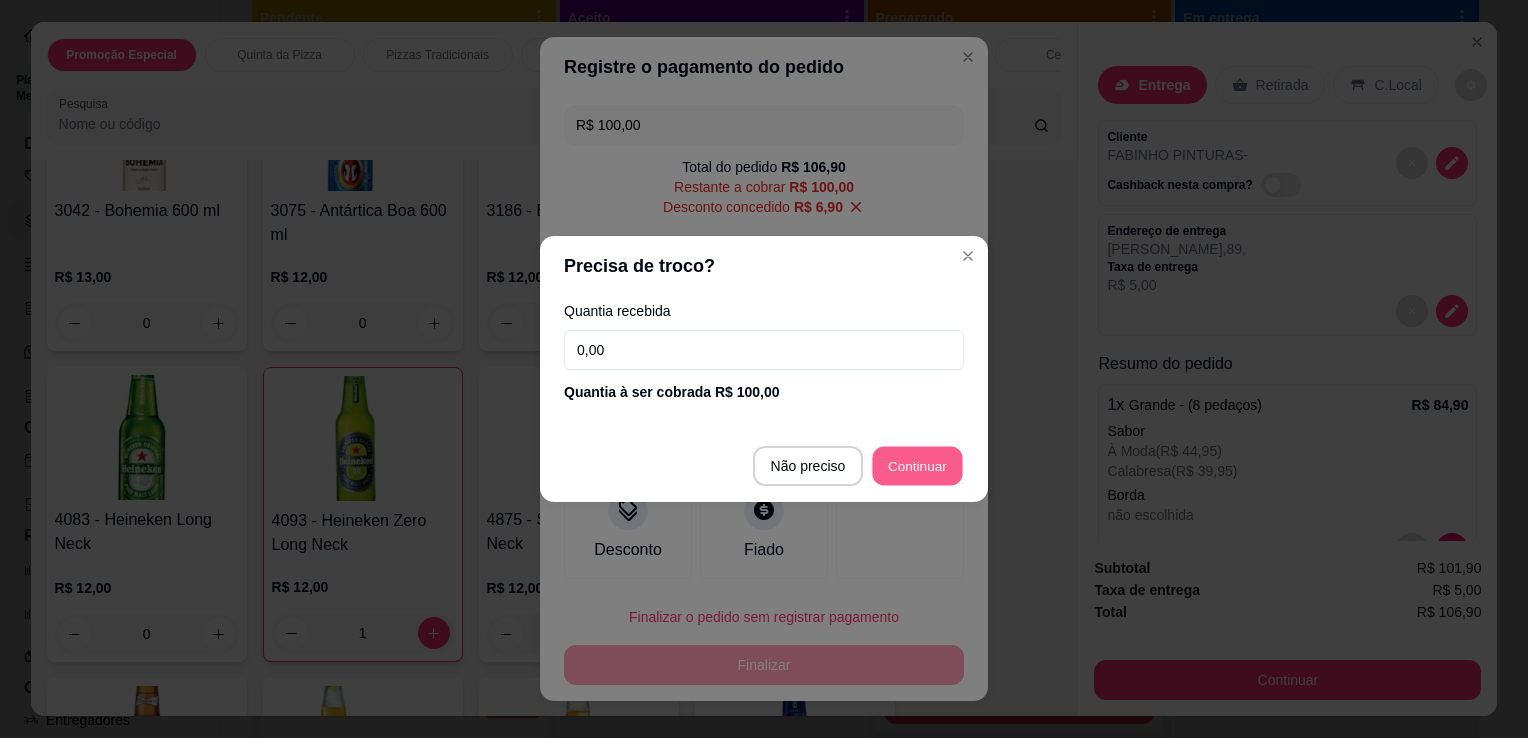 type on "R$ 0,00" 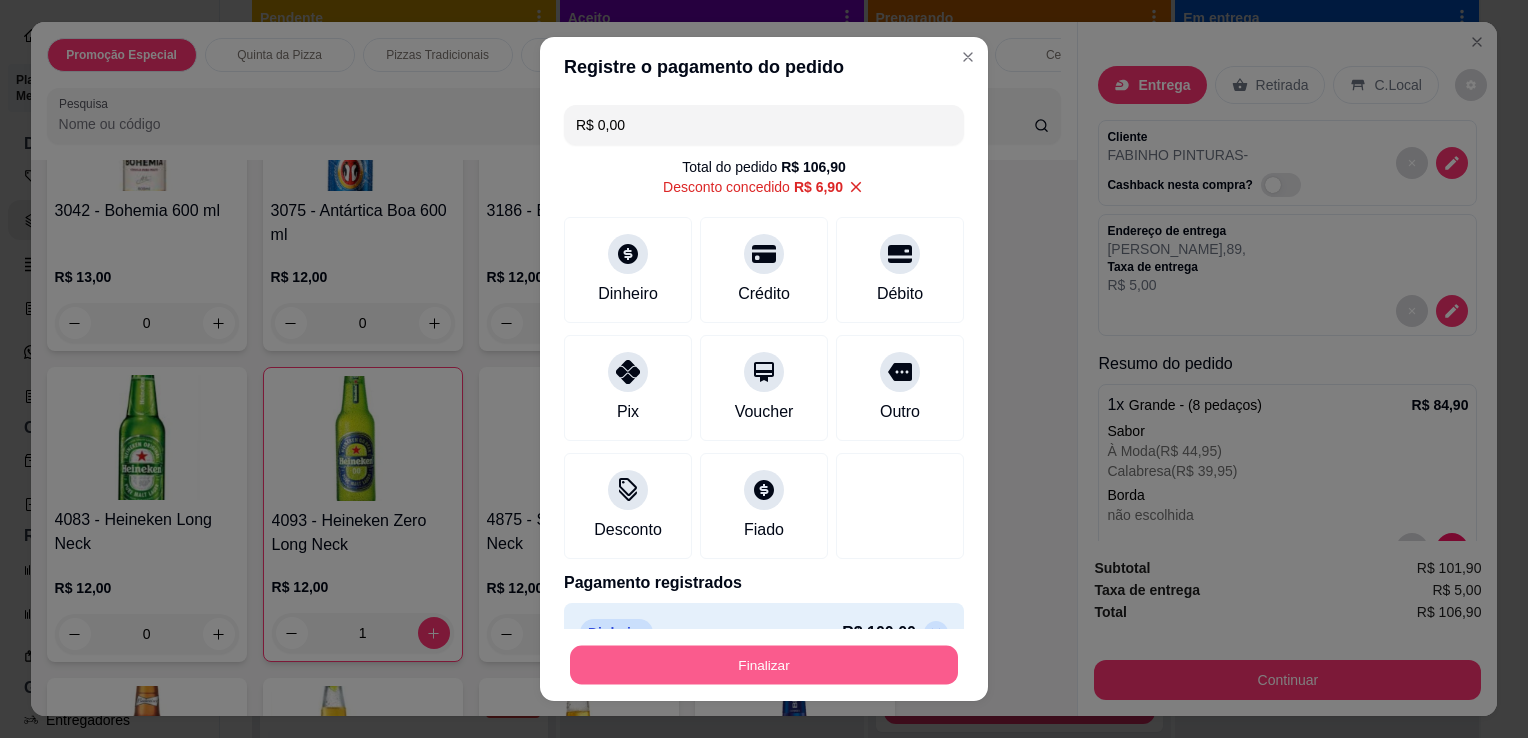 click on "Finalizar" at bounding box center (764, 665) 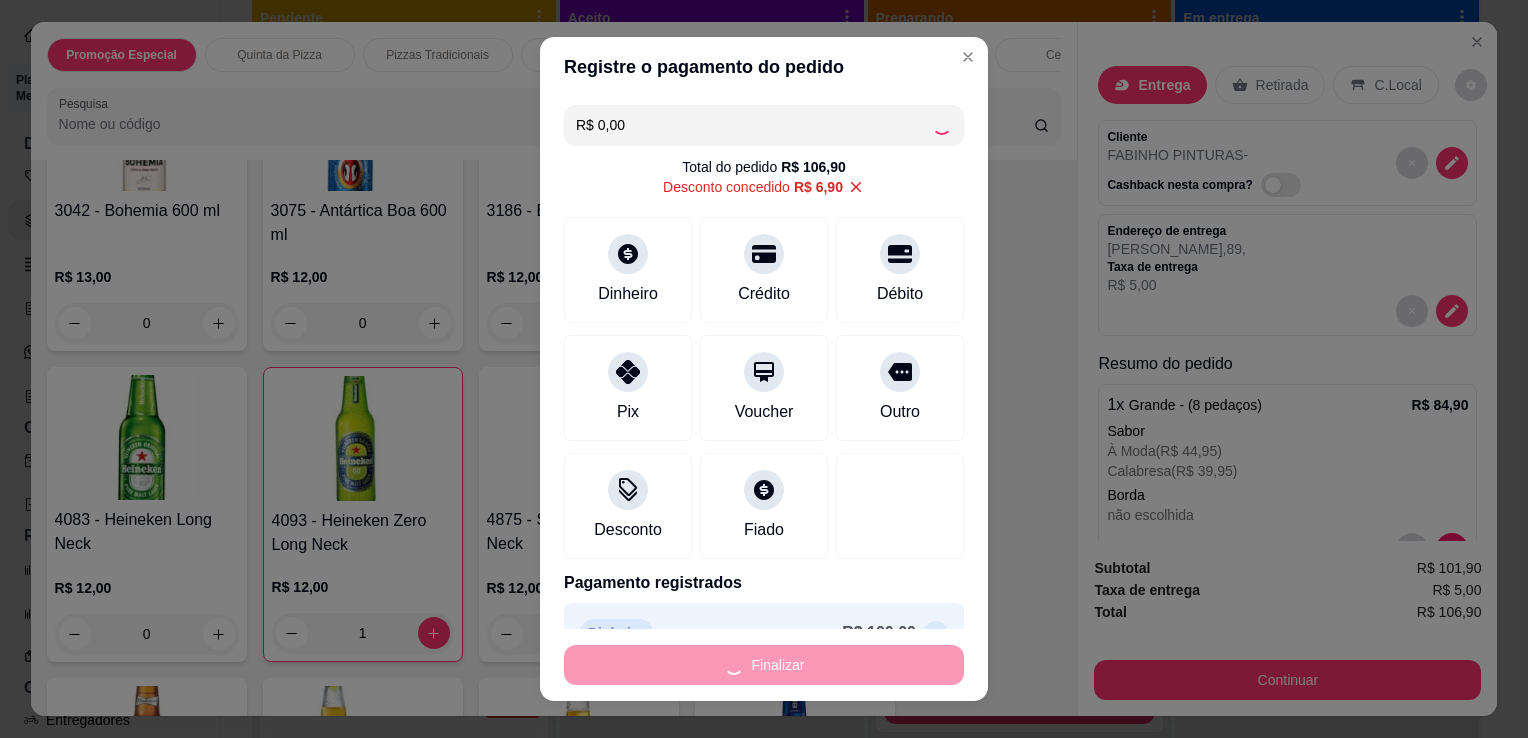 type on "0" 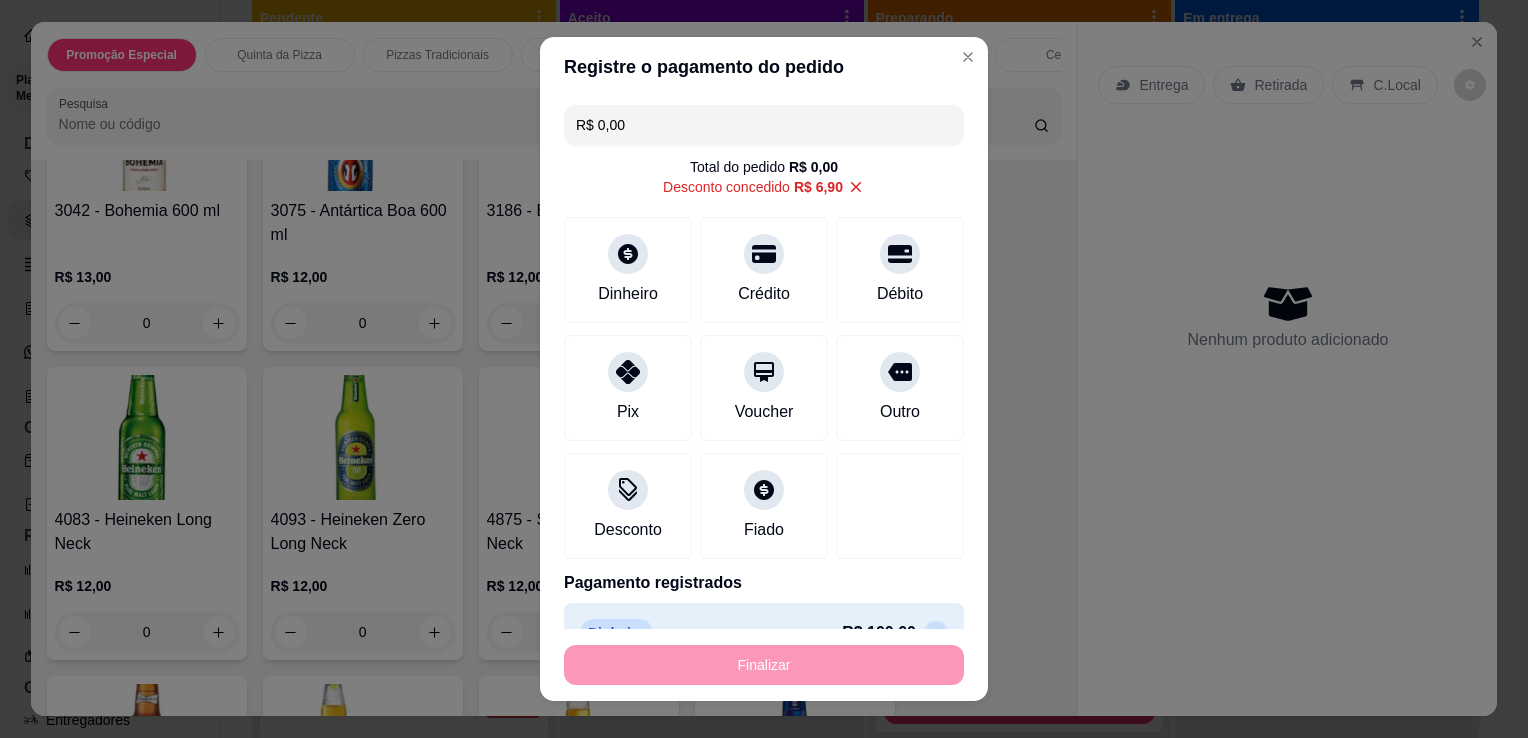 type on "-R$ 106,90" 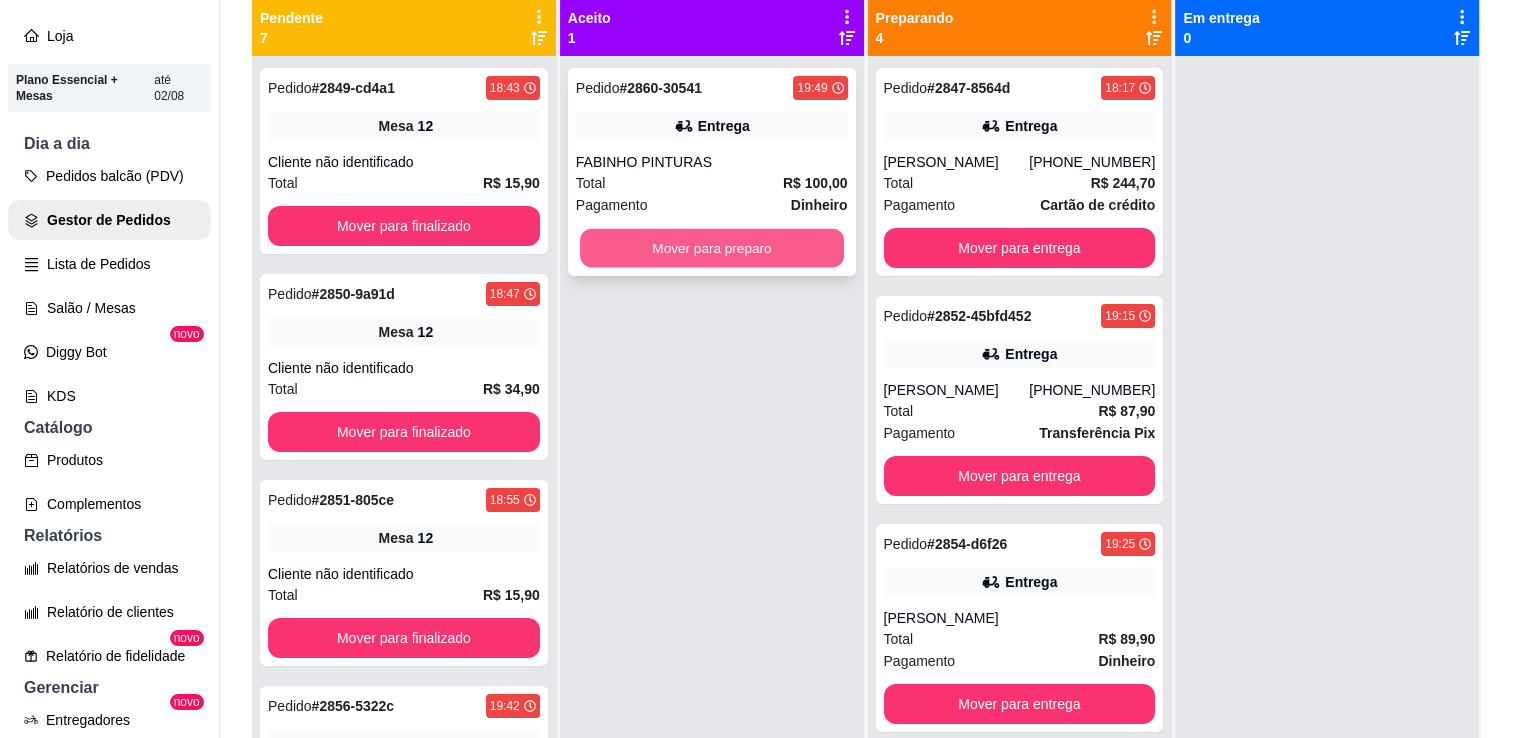 click on "Mover para preparo" at bounding box center (712, 248) 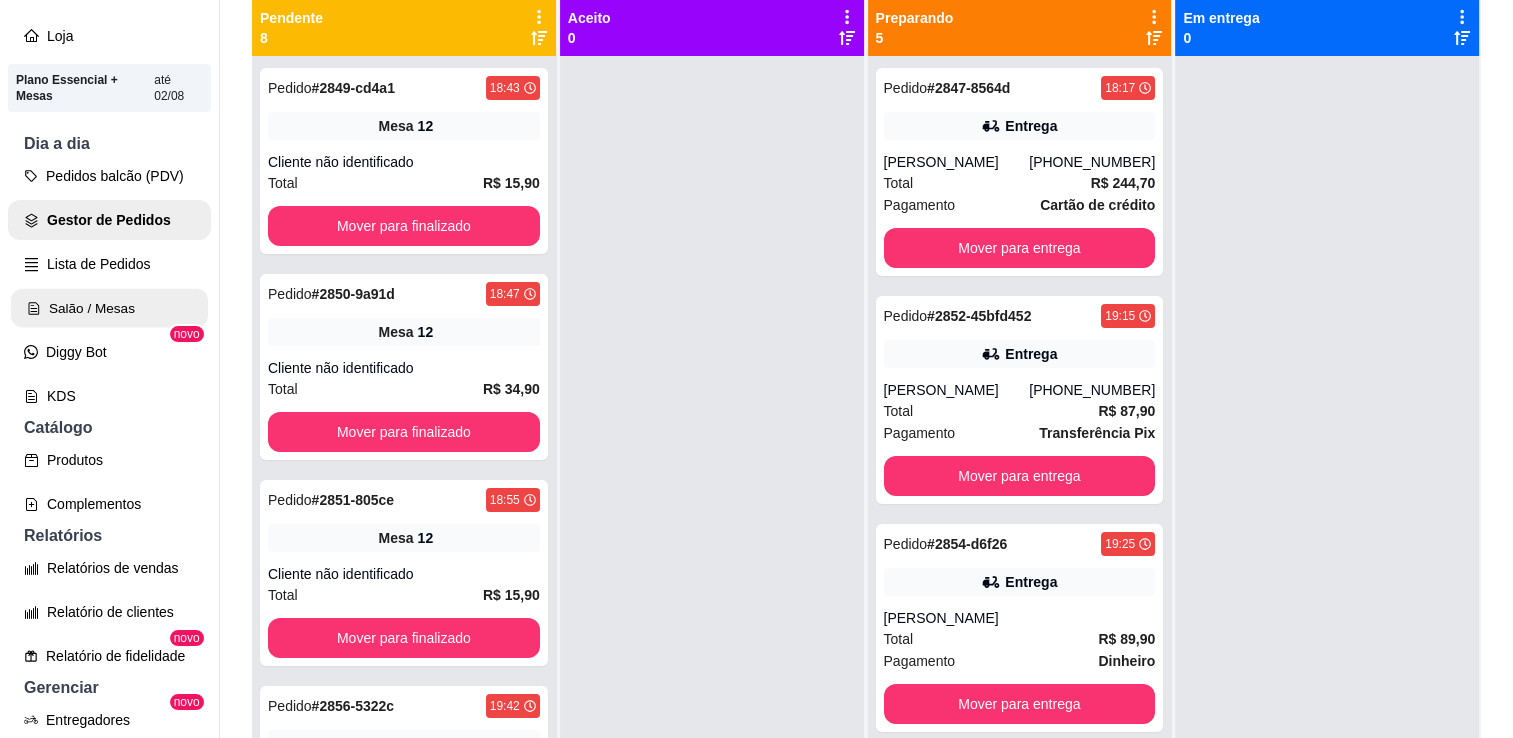 click on "Salão / Mesas" at bounding box center [109, 308] 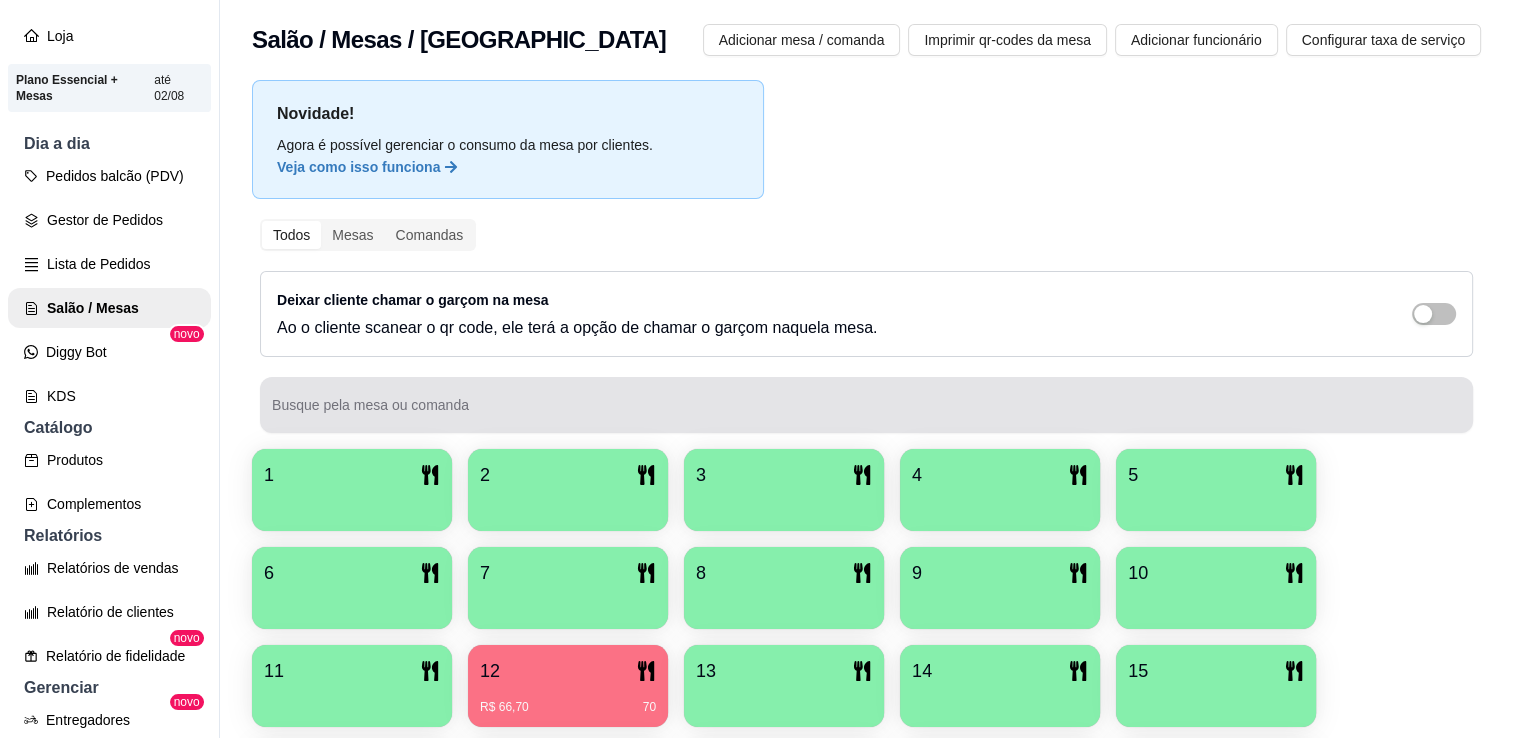 click on "4" at bounding box center (1000, 490) 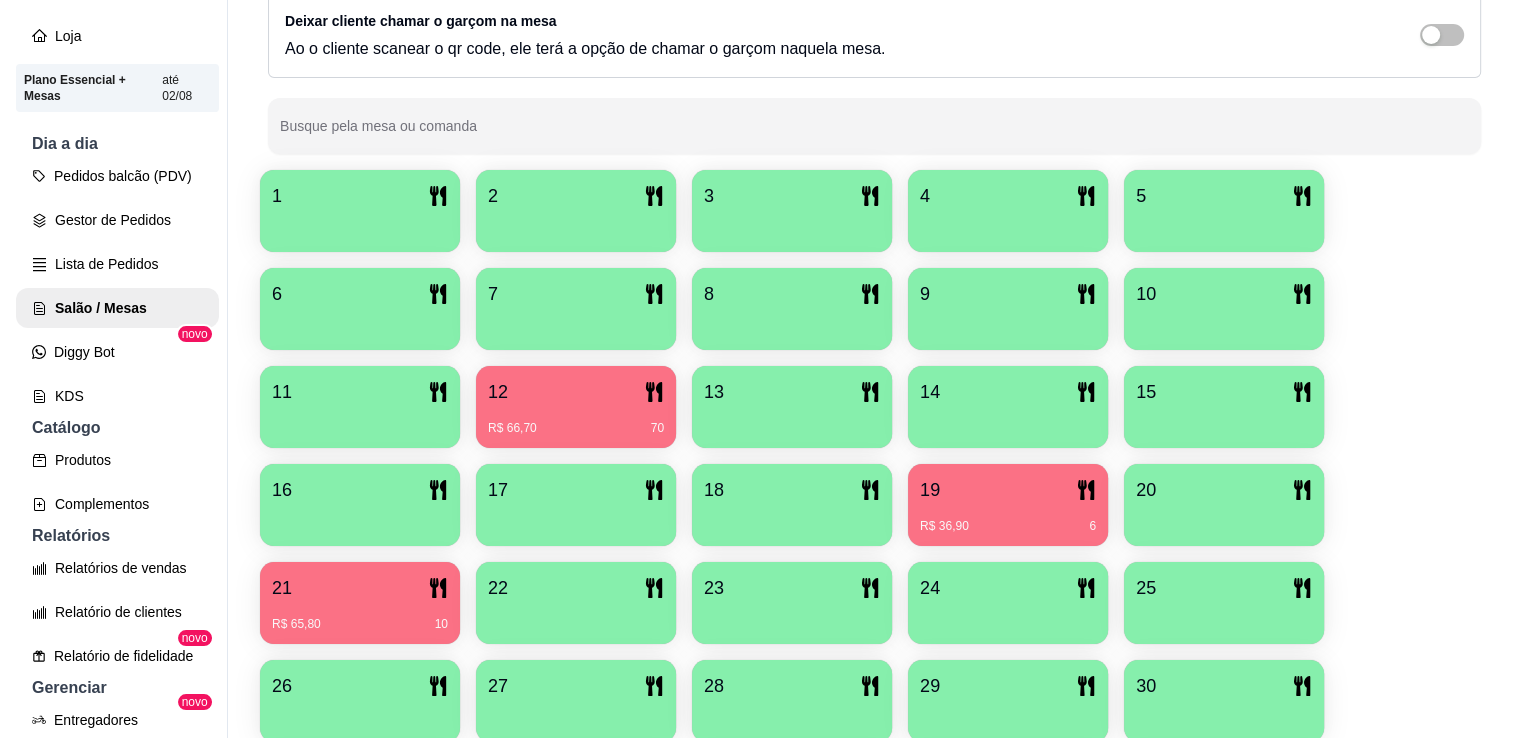scroll, scrollTop: 280, scrollLeft: 0, axis: vertical 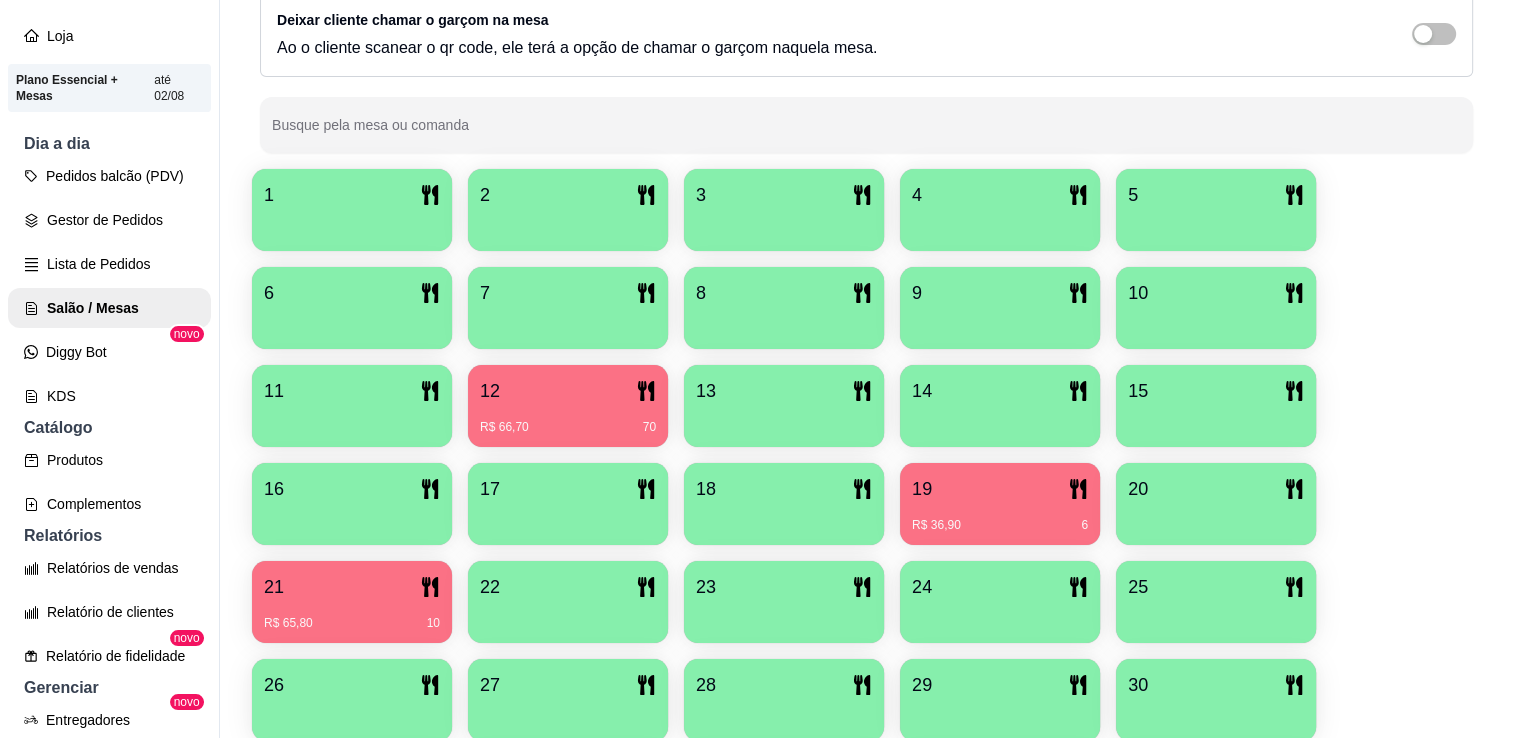 click on "19" at bounding box center [1000, 489] 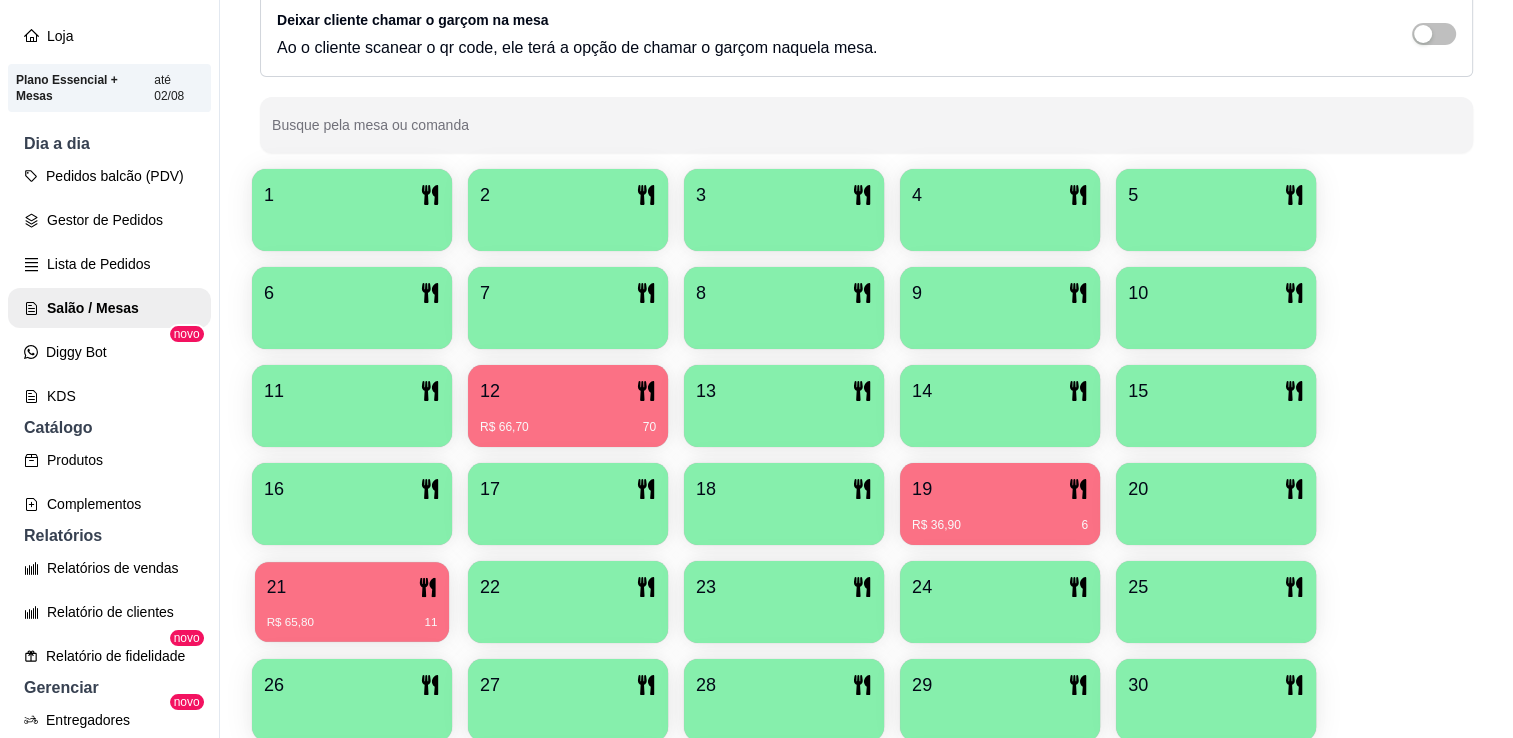 click on "R$ 65,80 11" at bounding box center (352, 623) 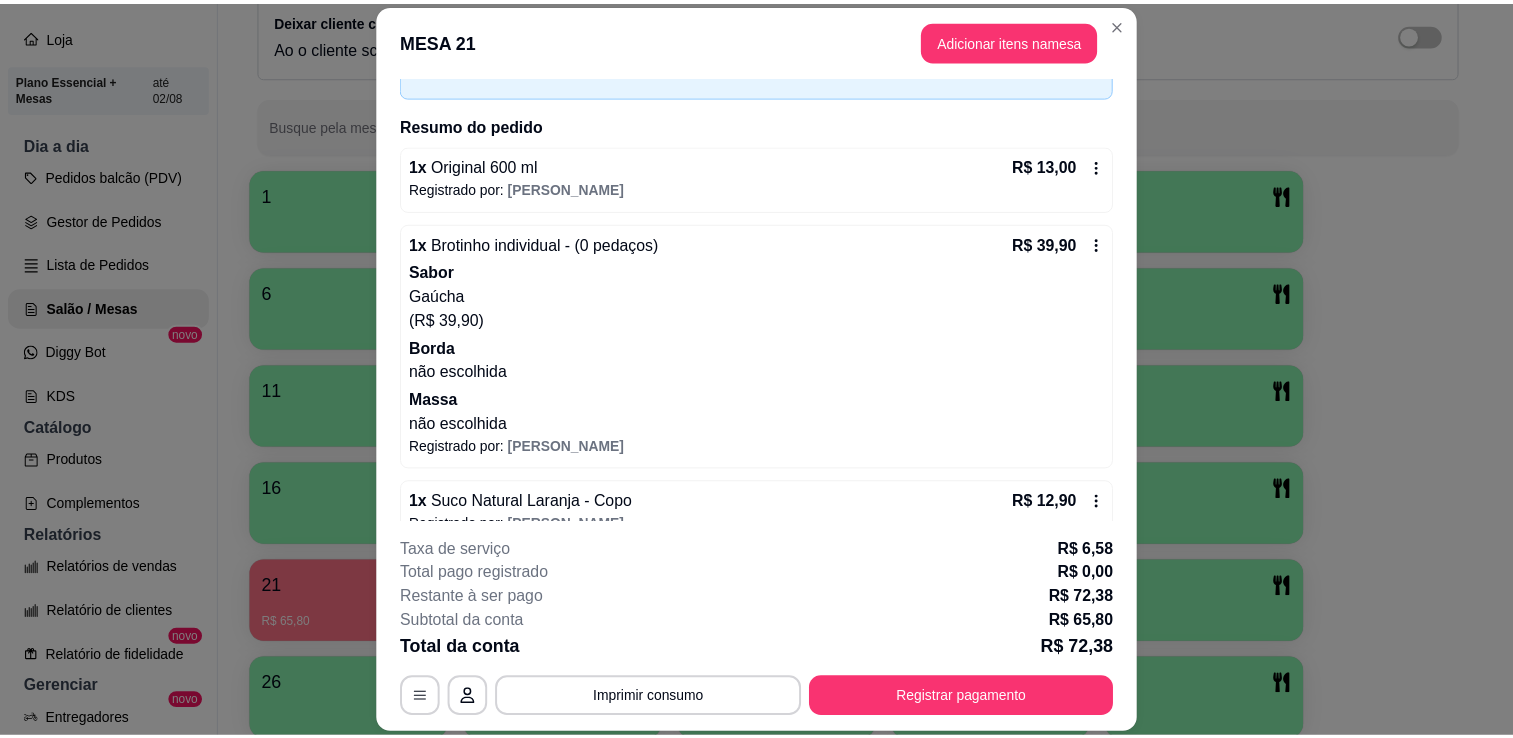 scroll, scrollTop: 150, scrollLeft: 0, axis: vertical 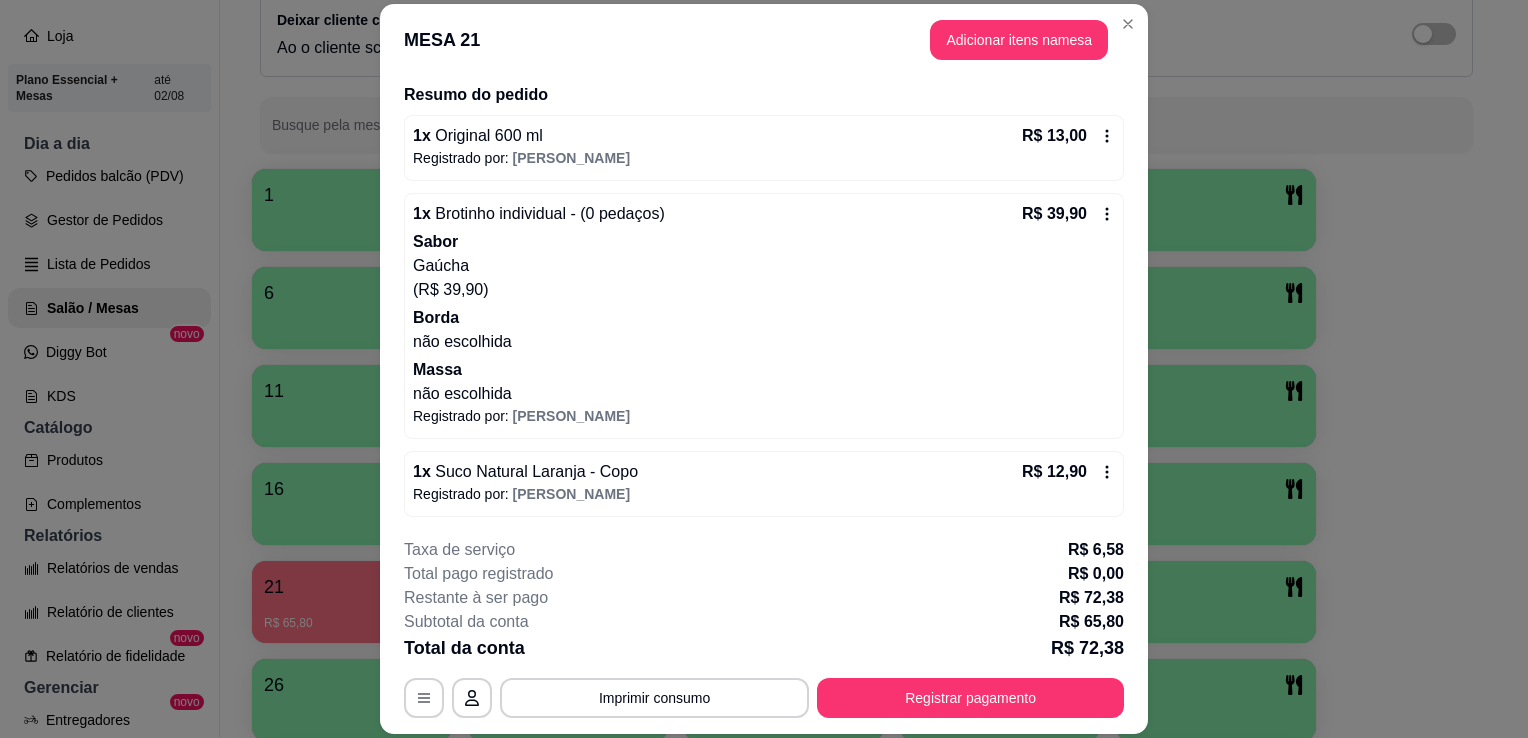 click on "Registrado por:   [PERSON_NAME]" at bounding box center (764, 494) 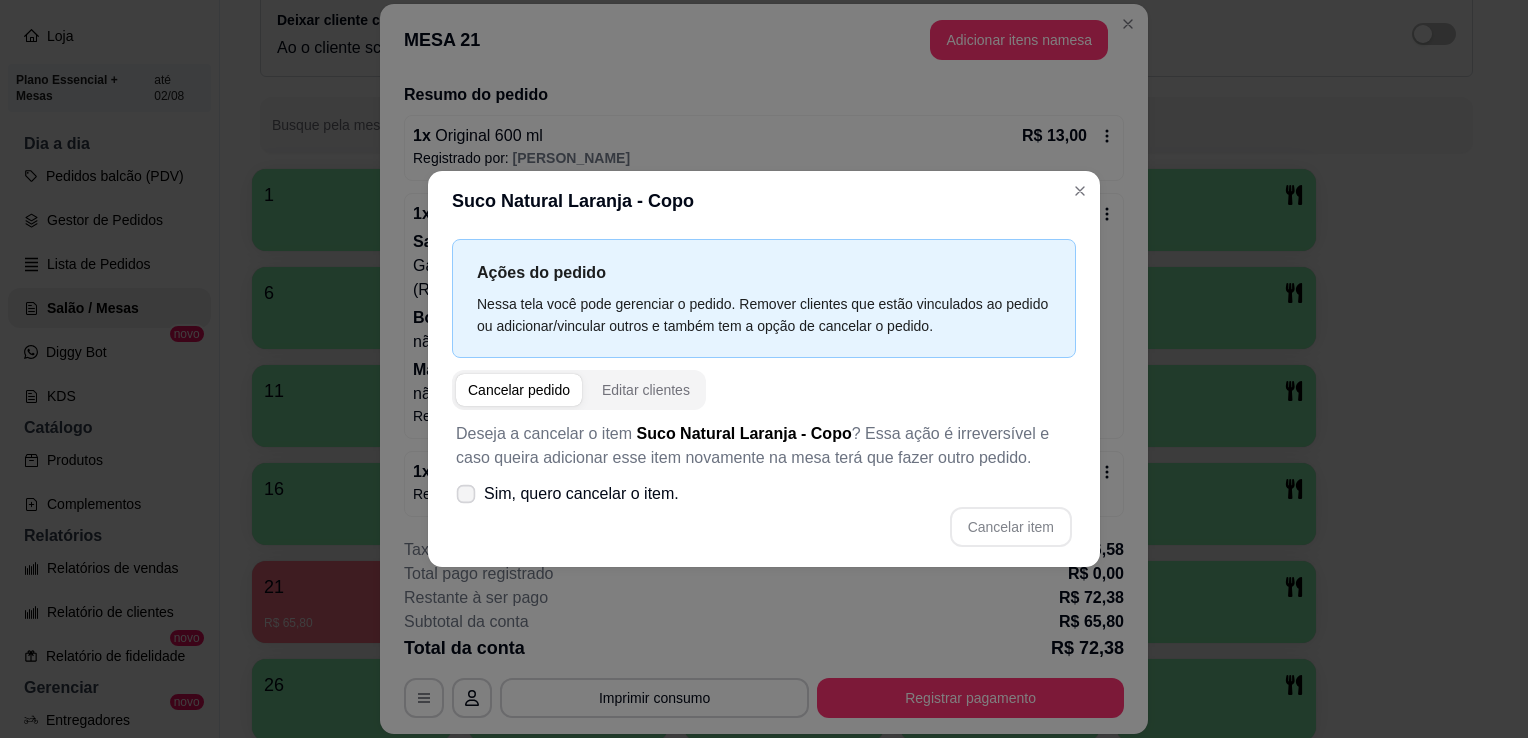 click on "Sim, quero cancelar o item." at bounding box center (567, 494) 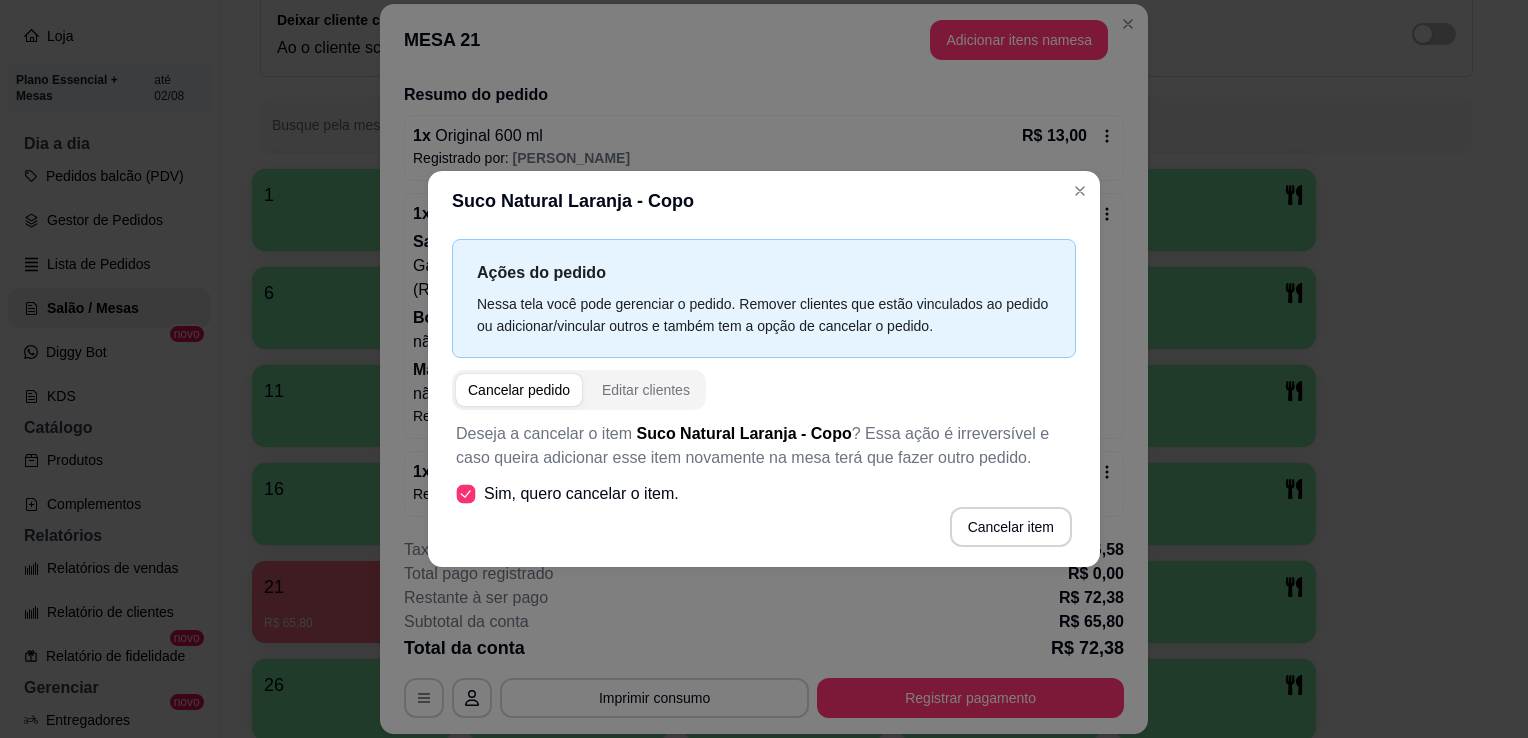 click 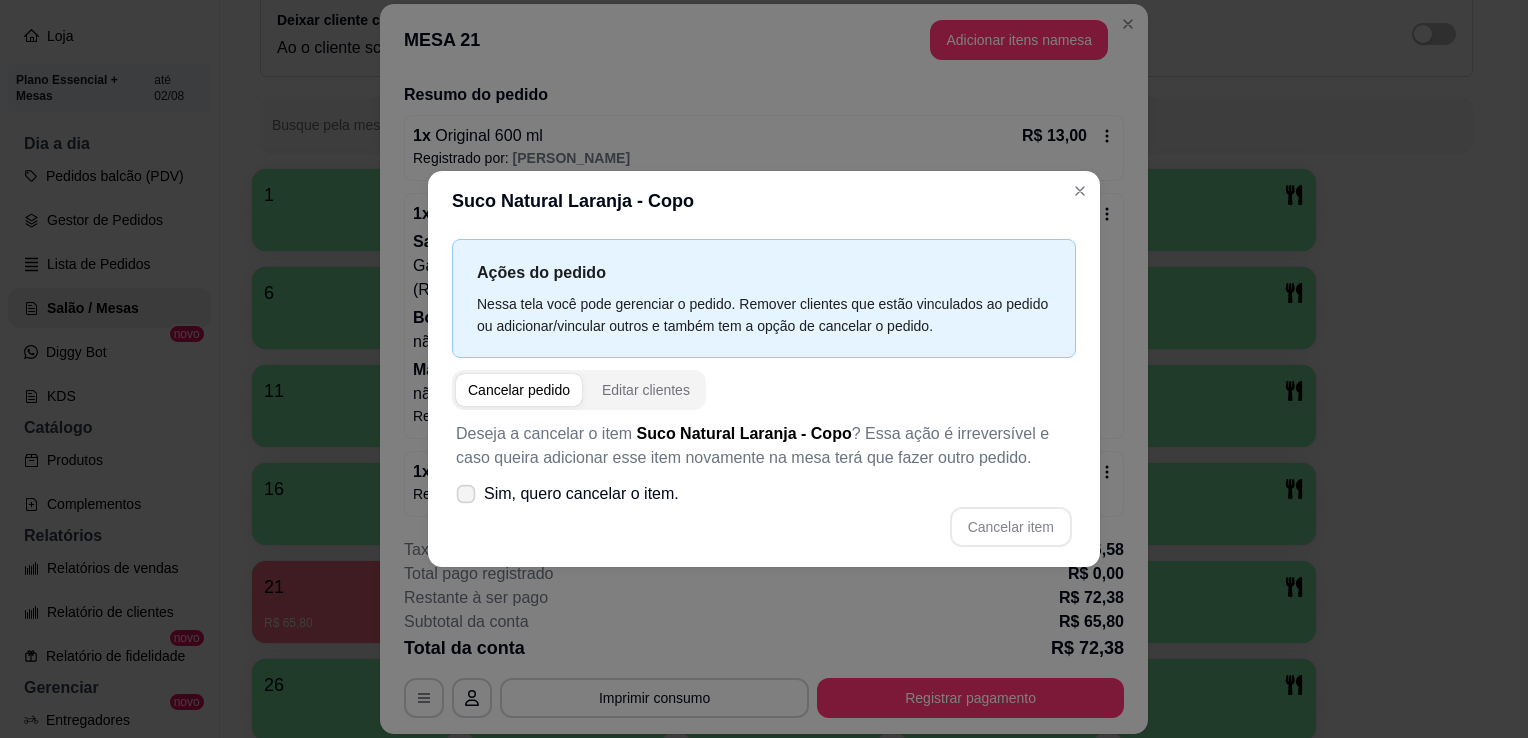 click on "Sim, quero cancelar o item." at bounding box center (567, 494) 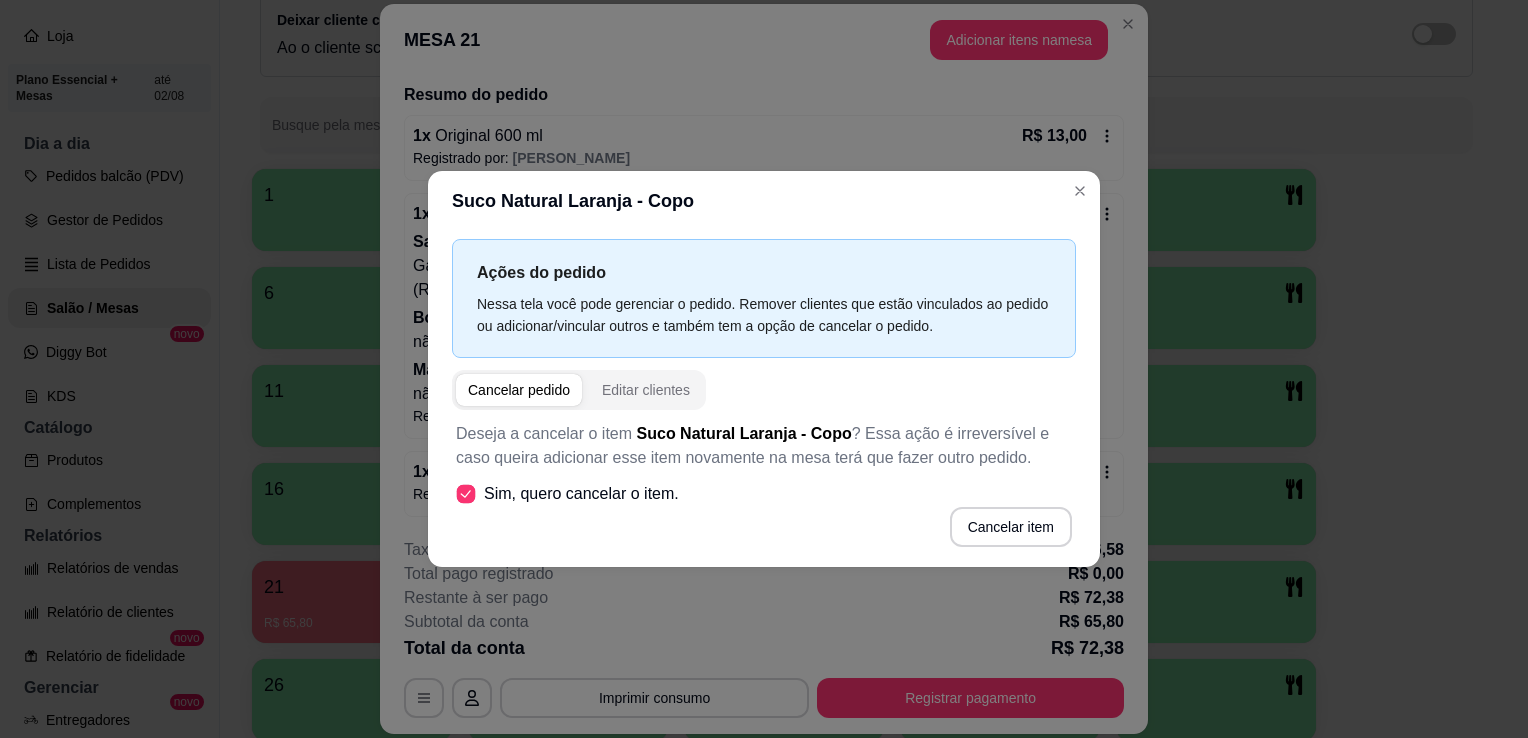 click at bounding box center (466, 494) 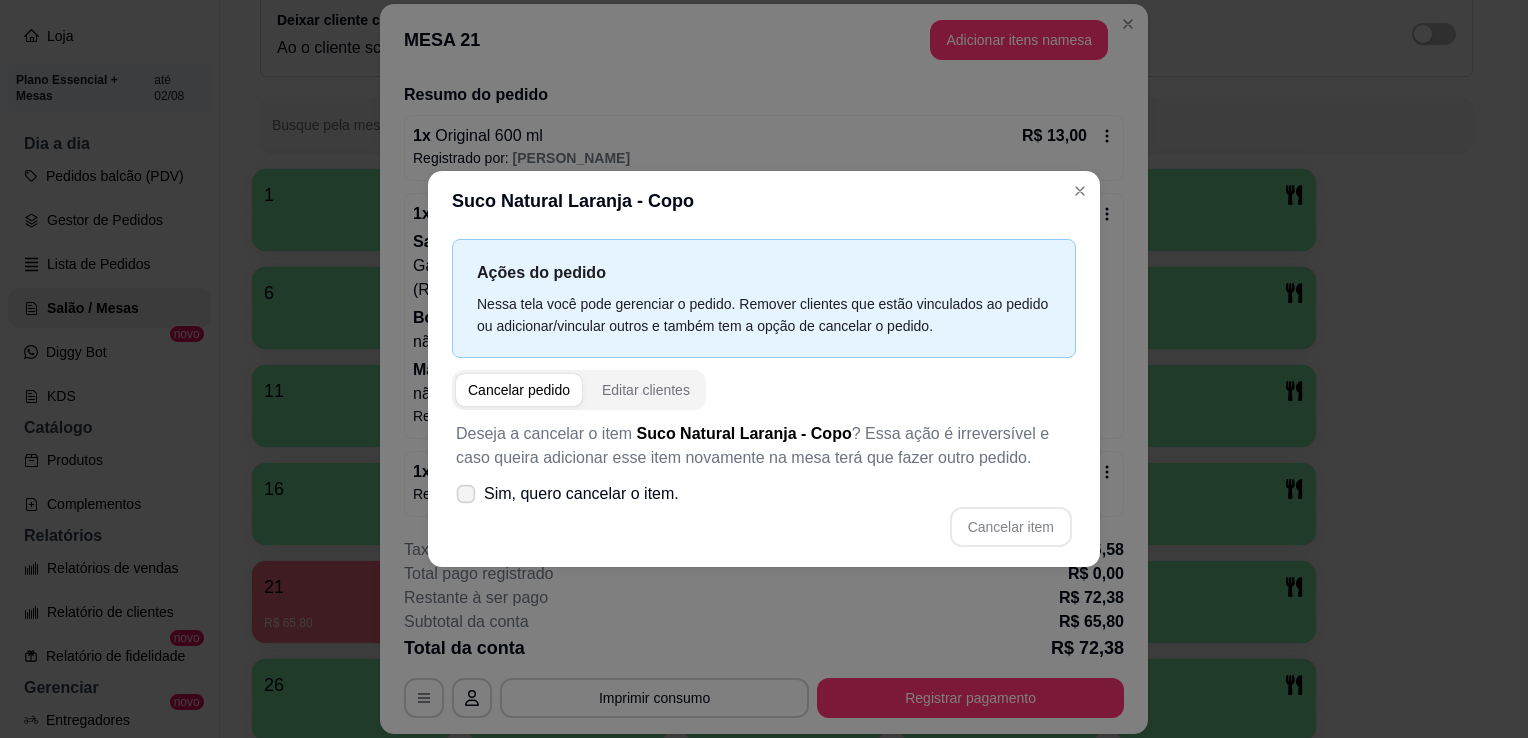 click at bounding box center [466, 494] 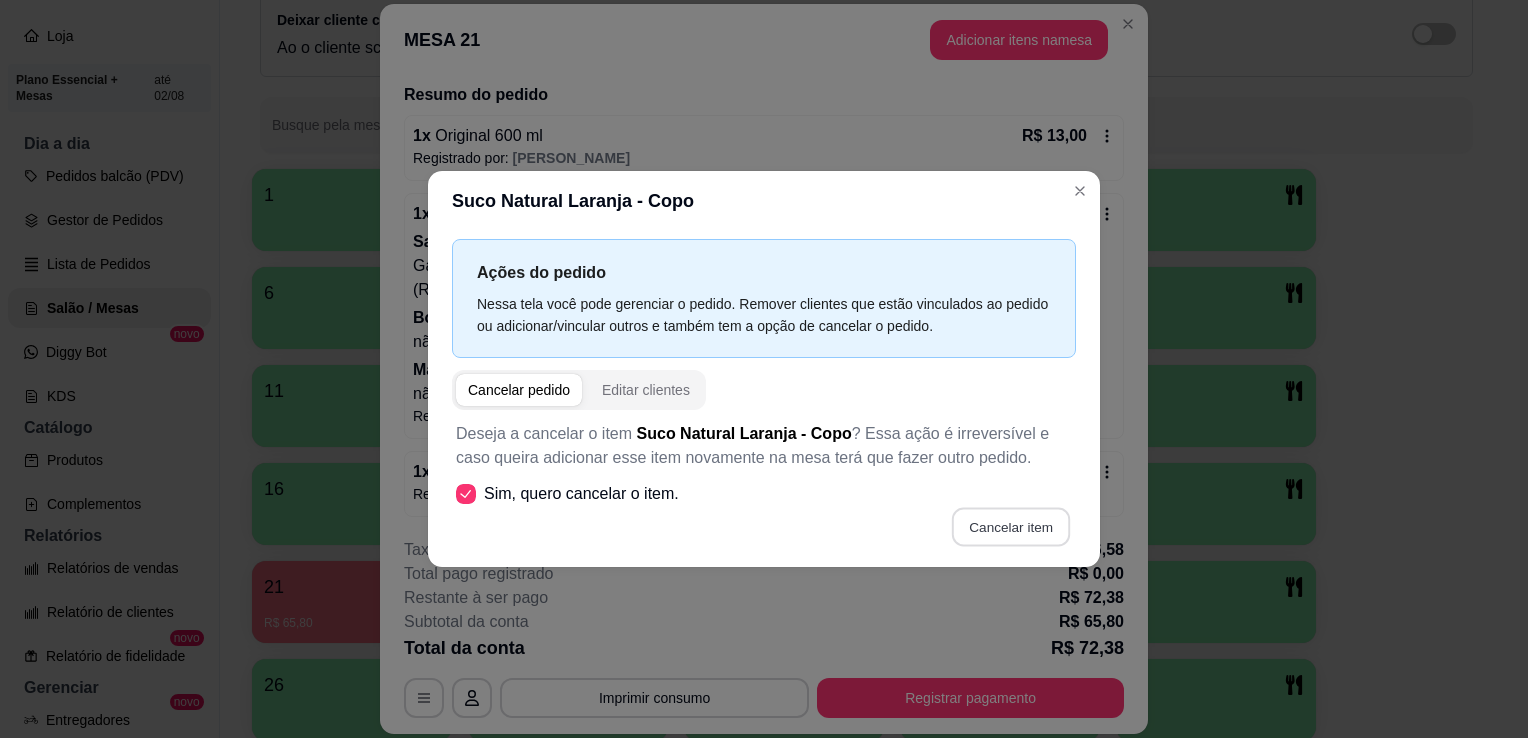 click on "Cancelar item" at bounding box center (1010, 527) 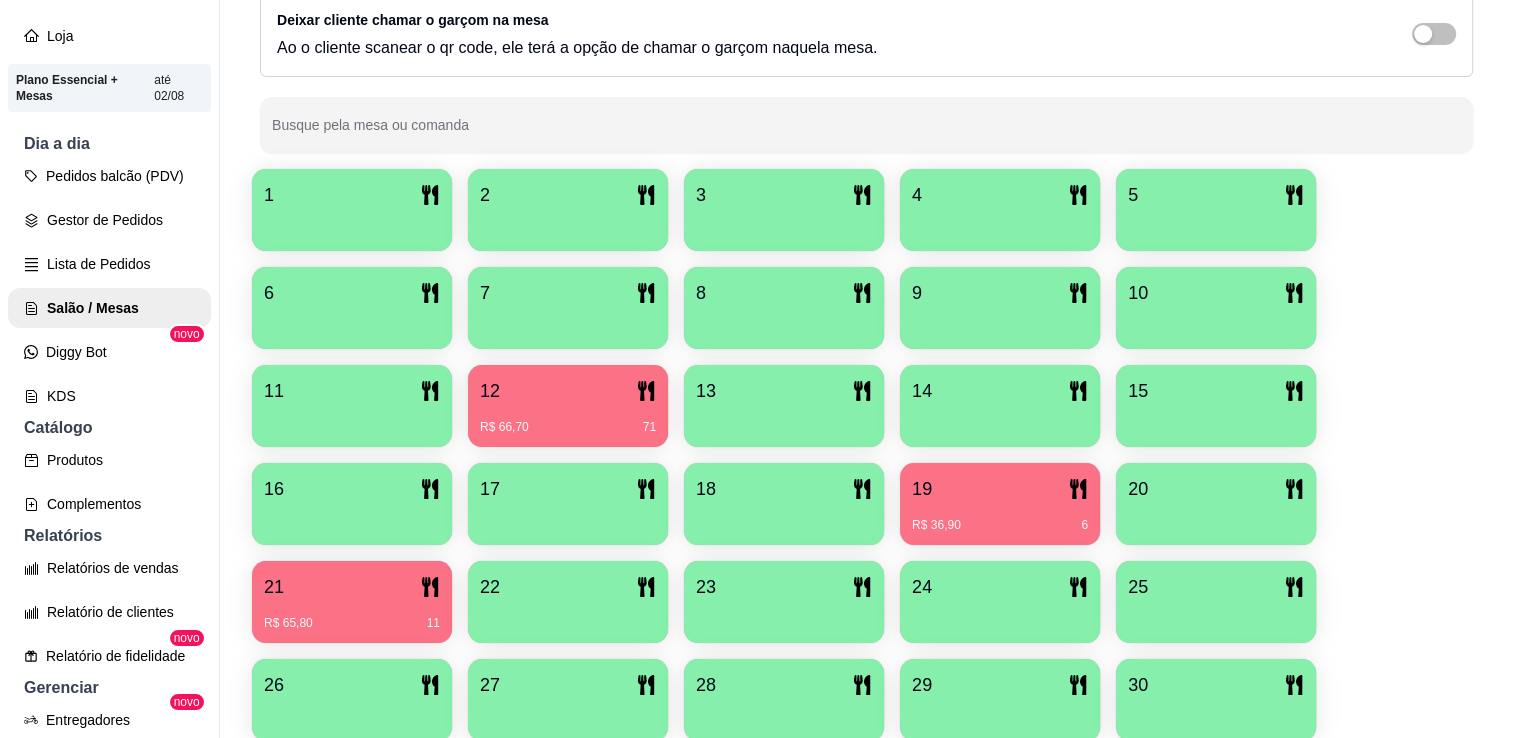 click on "1 2 3 4 5 6 7 8 9 10 11 12 R$ 66,70 71 13 14 15 16 17 18 19 R$ 36,90 6 20 21 R$ 65,80 11 22 23 24 25 26 27 28 29 30 31 32 33 34 35 36 37 38 39 40 [PERSON_NAME]" at bounding box center (866, 602) 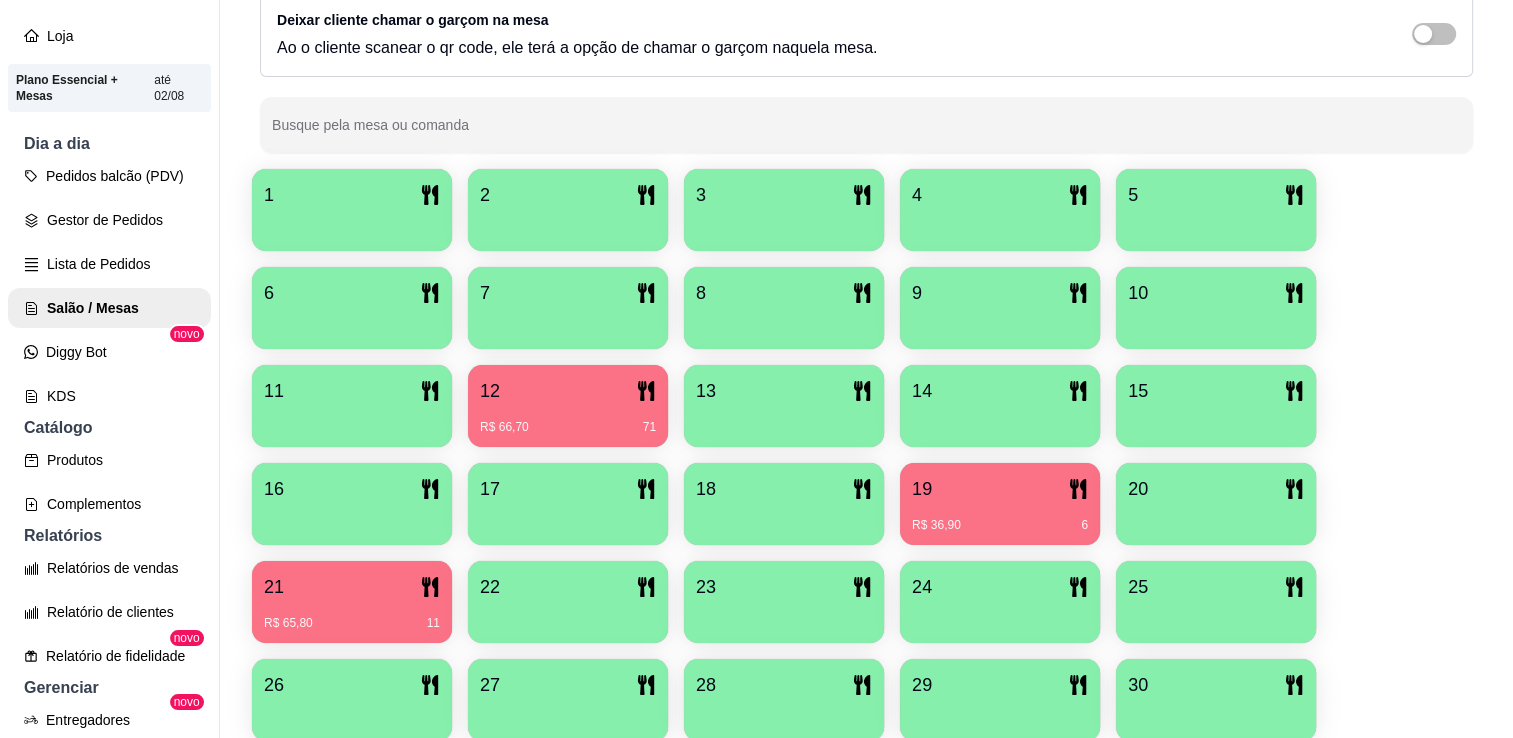 scroll, scrollTop: 647, scrollLeft: 0, axis: vertical 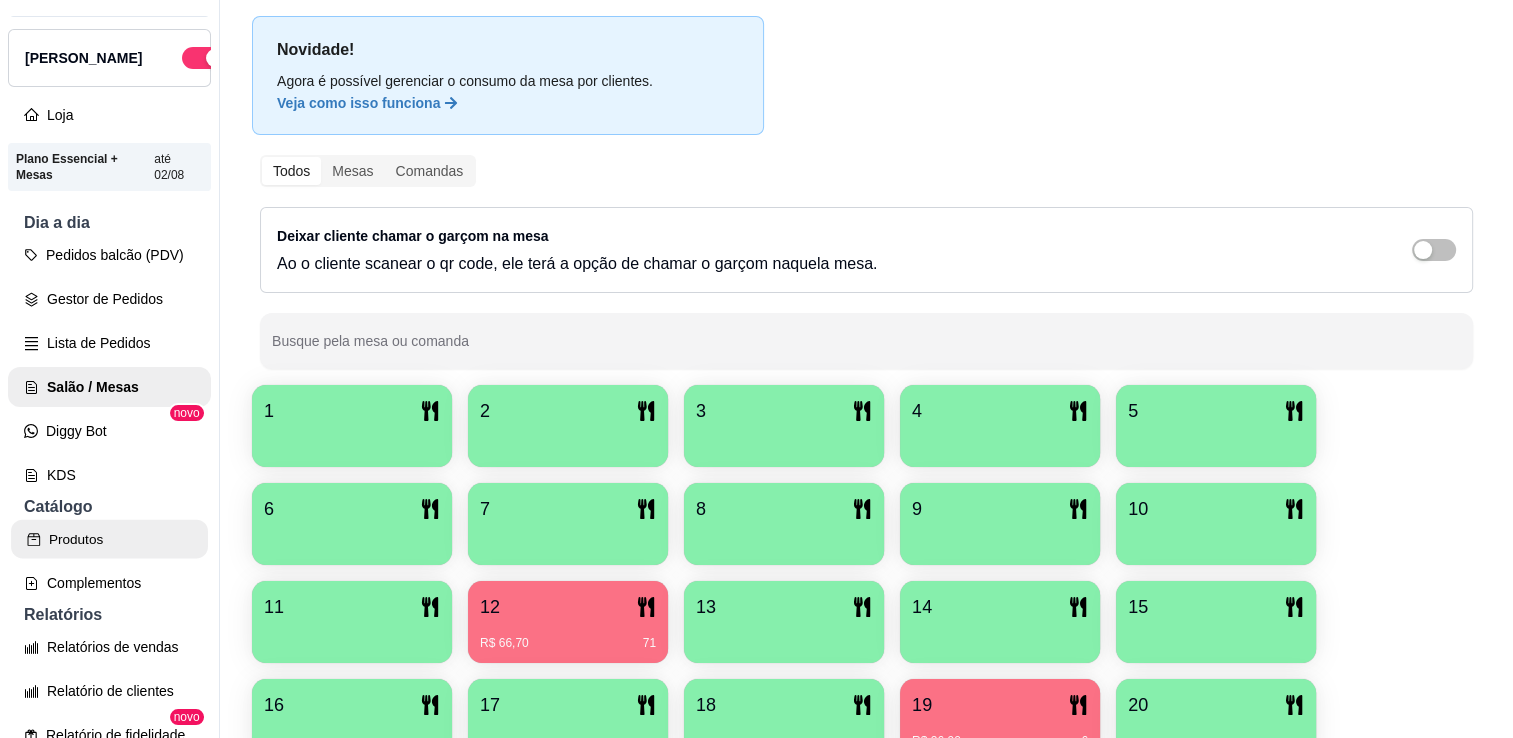 click on "Produtos" at bounding box center (109, 539) 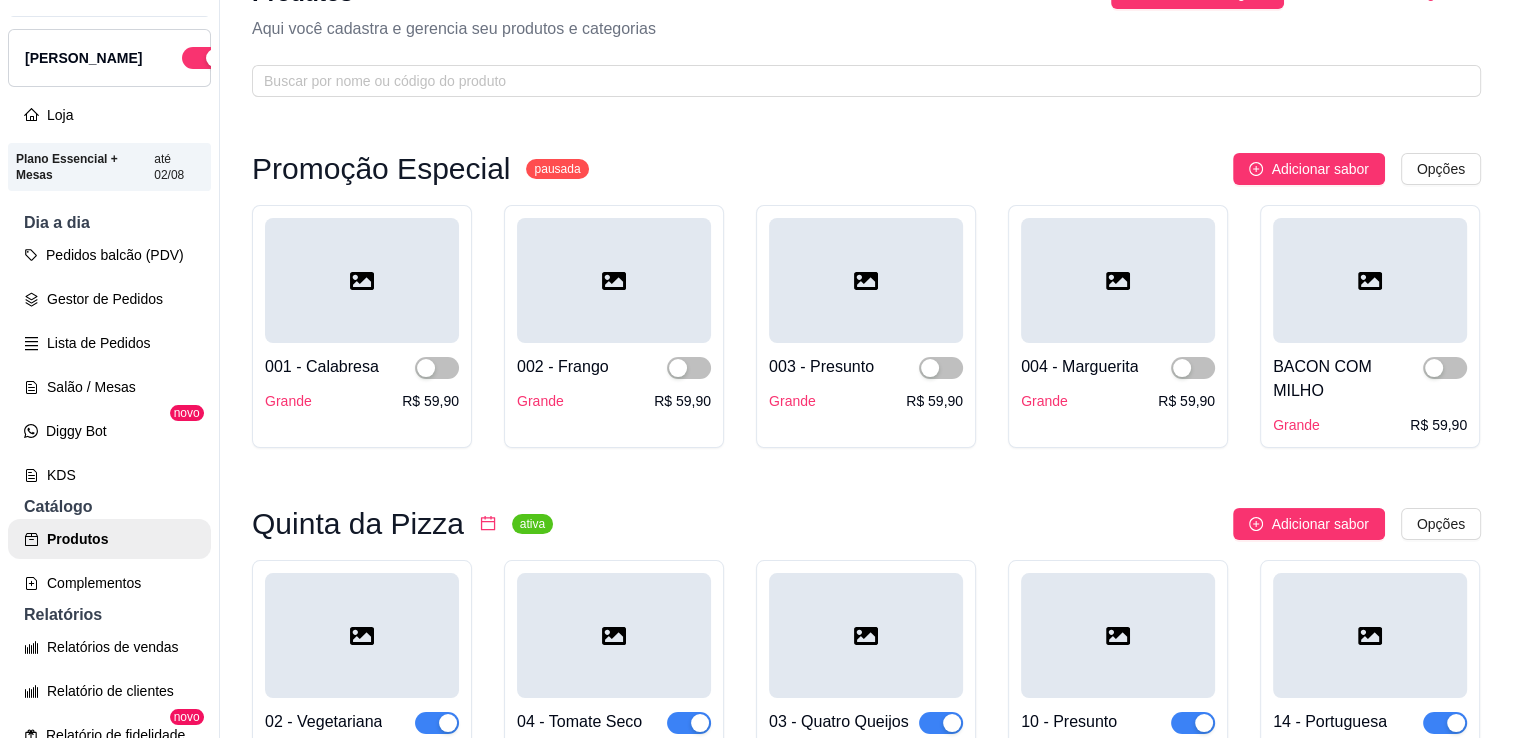 scroll, scrollTop: 0, scrollLeft: 0, axis: both 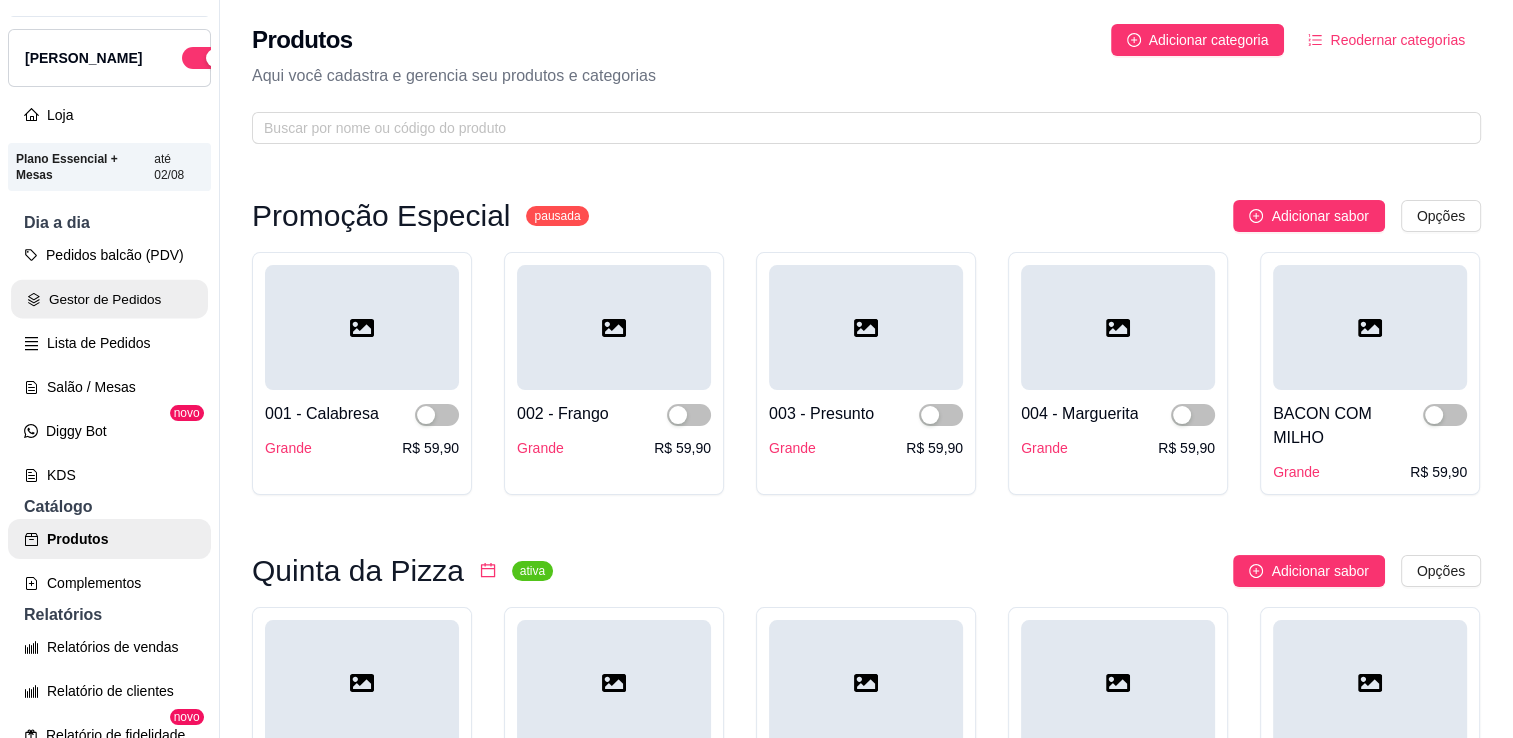 click on "Gestor de Pedidos" at bounding box center (109, 299) 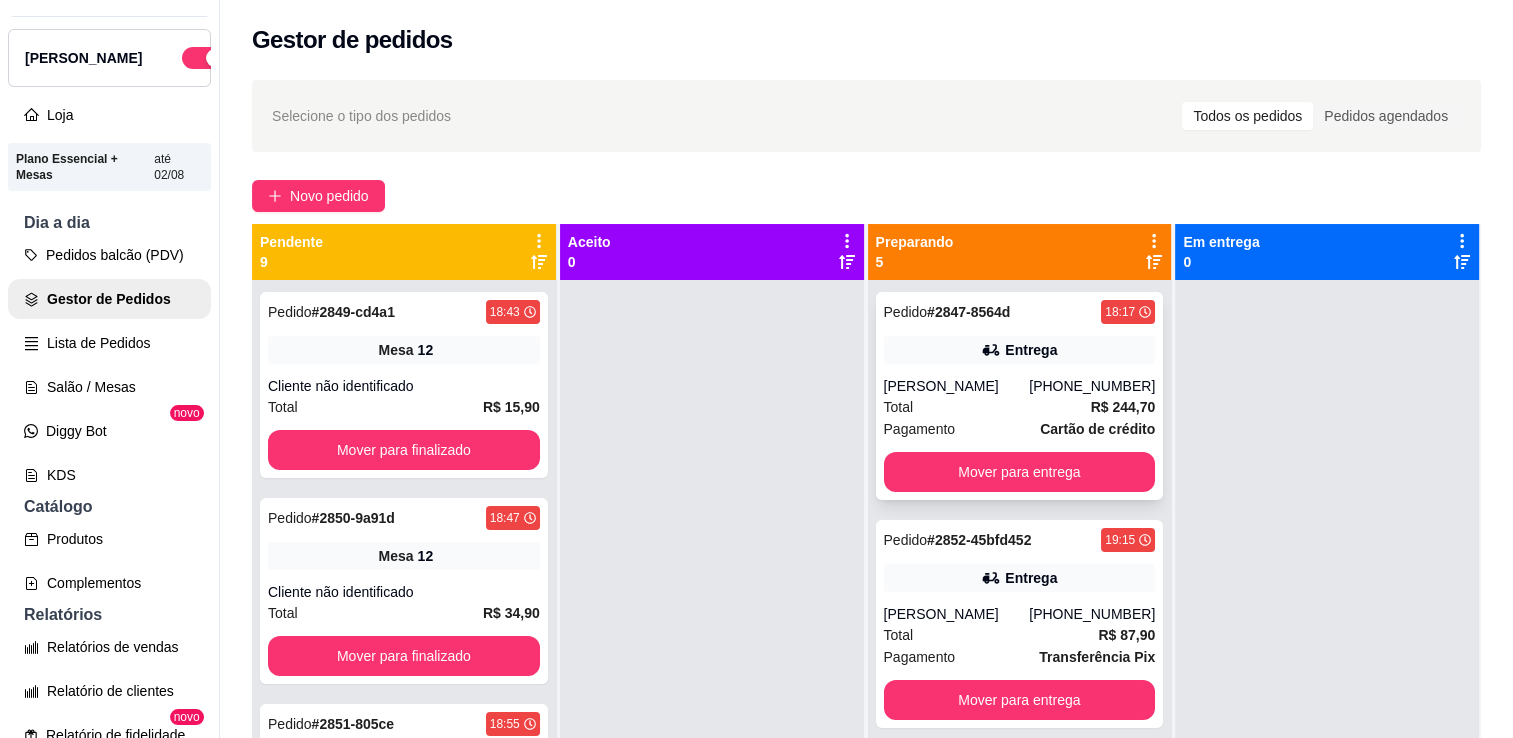 click on "R$ 244,70" at bounding box center [1123, 407] 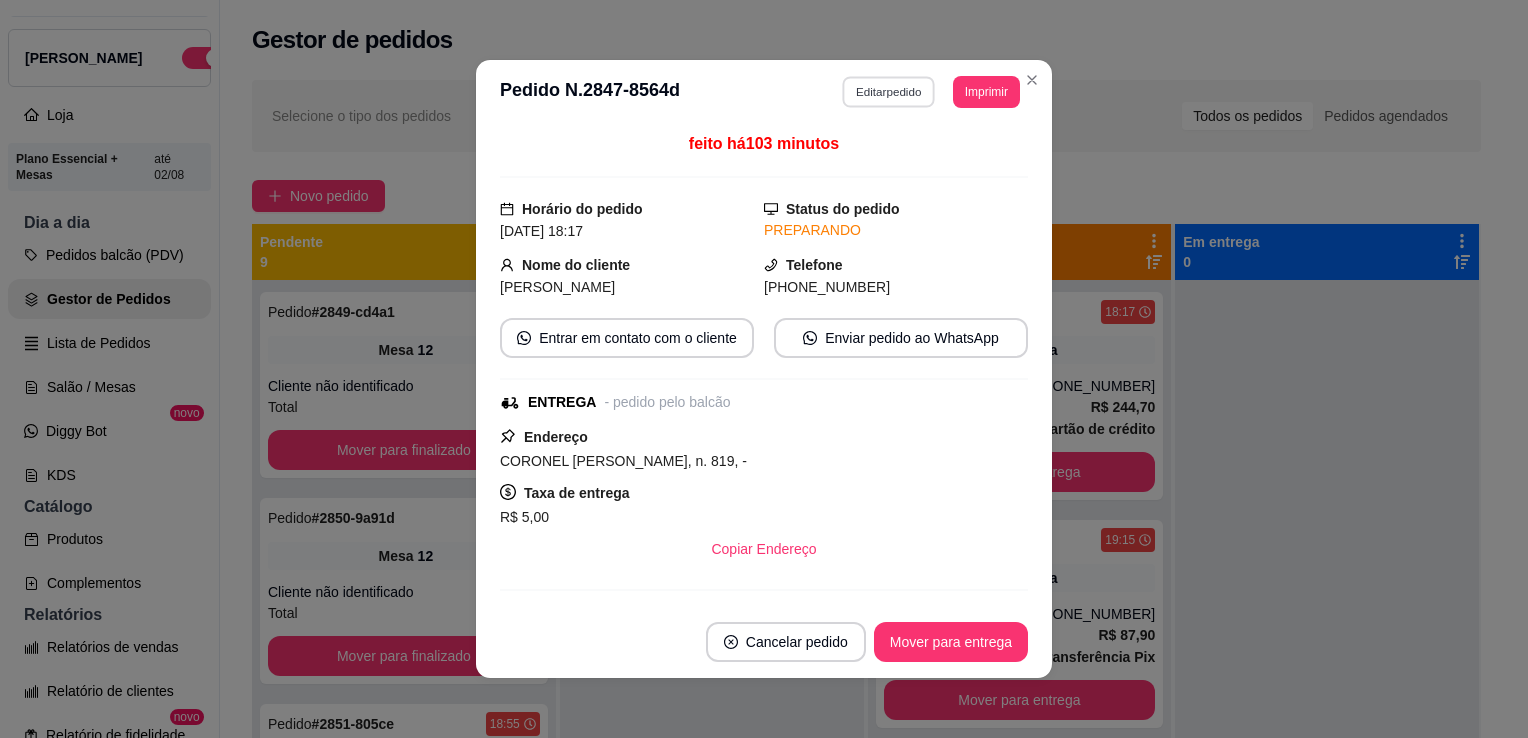 click on "Editar  pedido" at bounding box center (889, 91) 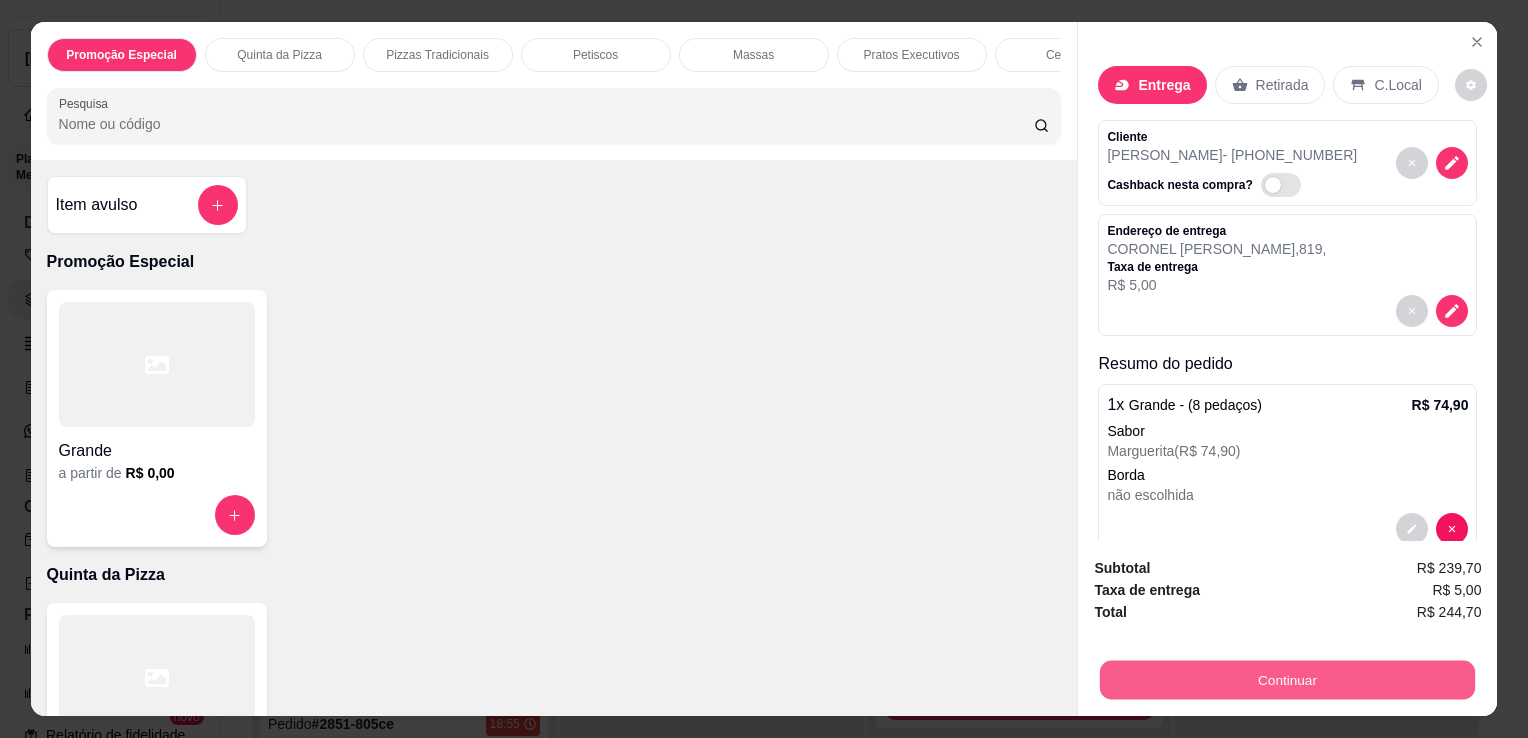 click on "Continuar" at bounding box center [1287, 679] 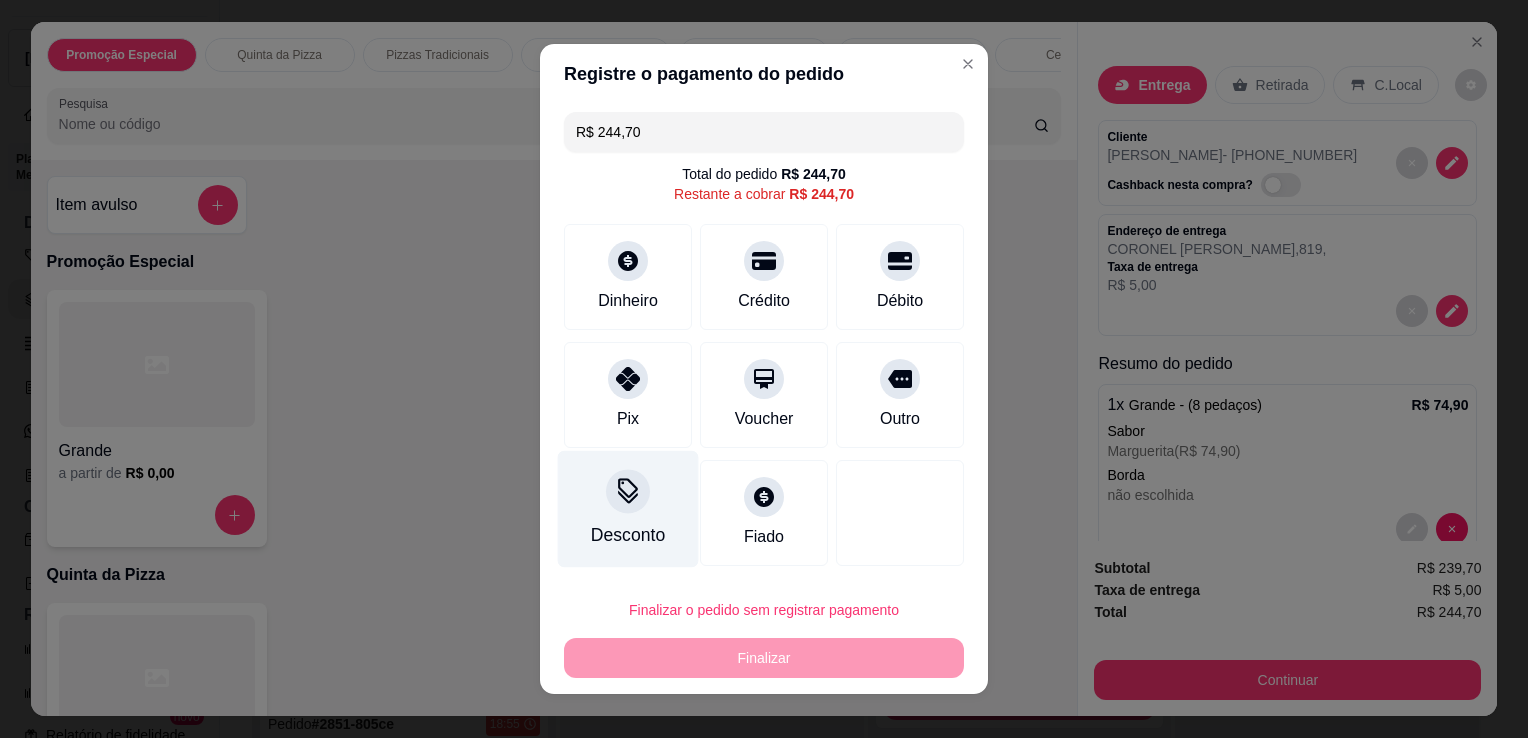 click 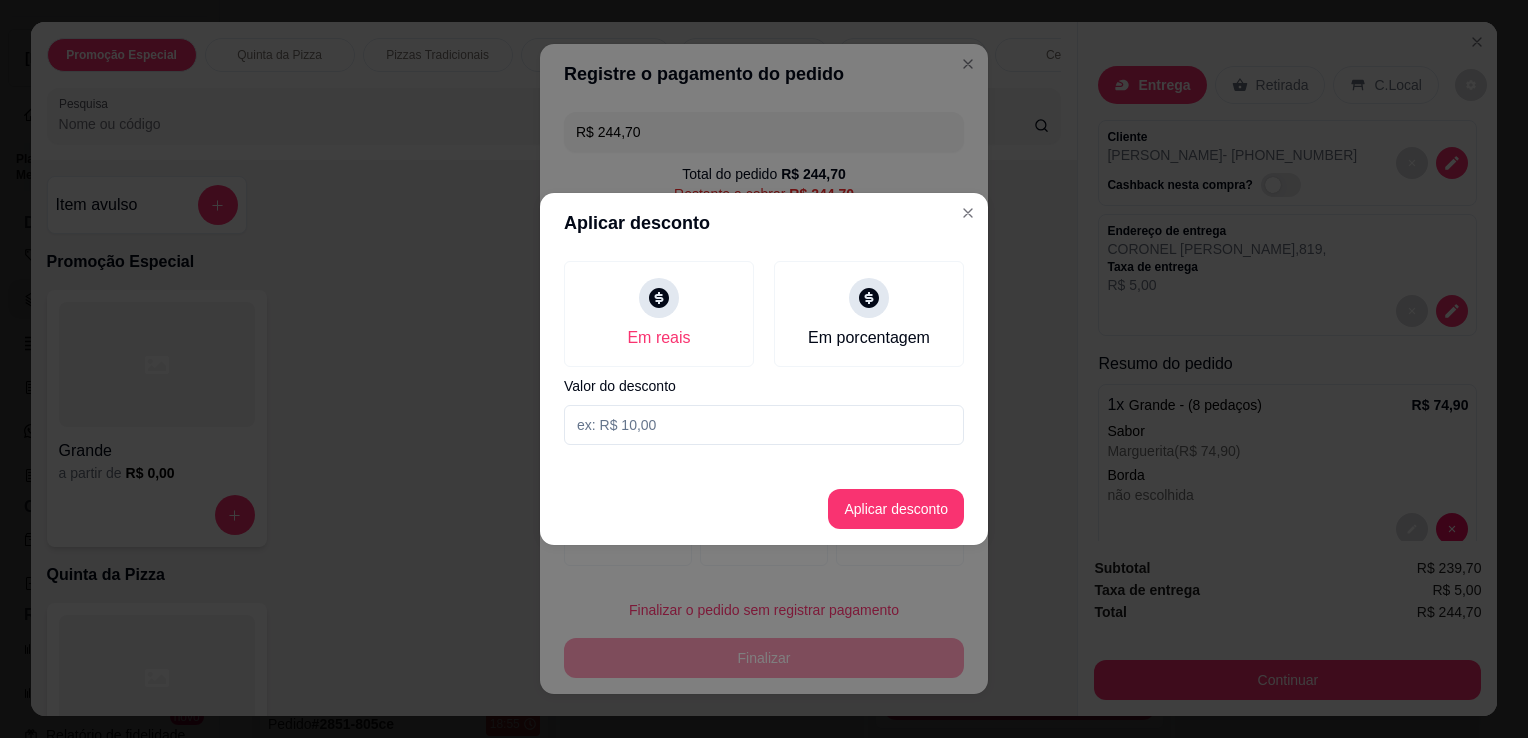 click at bounding box center [764, 425] 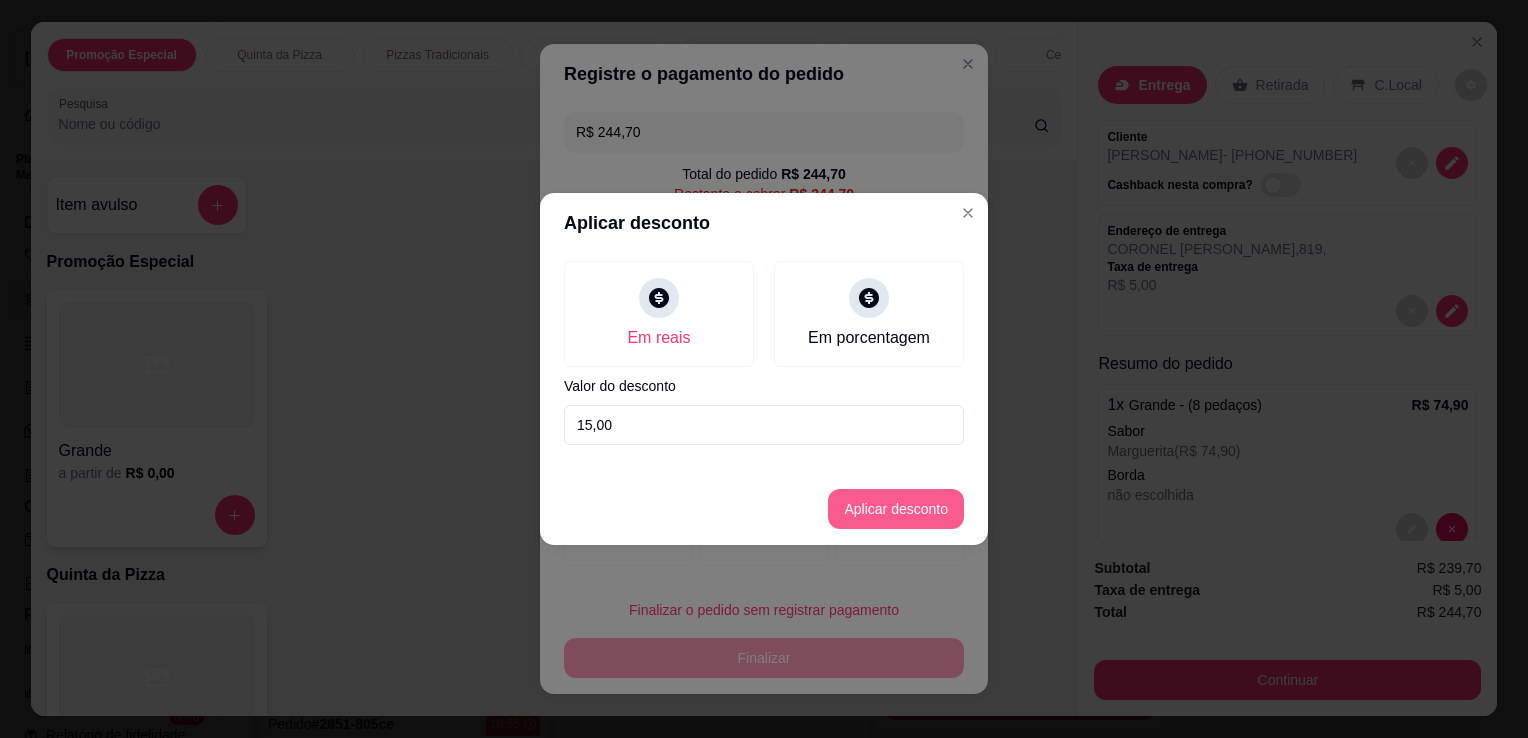 type on "15,00" 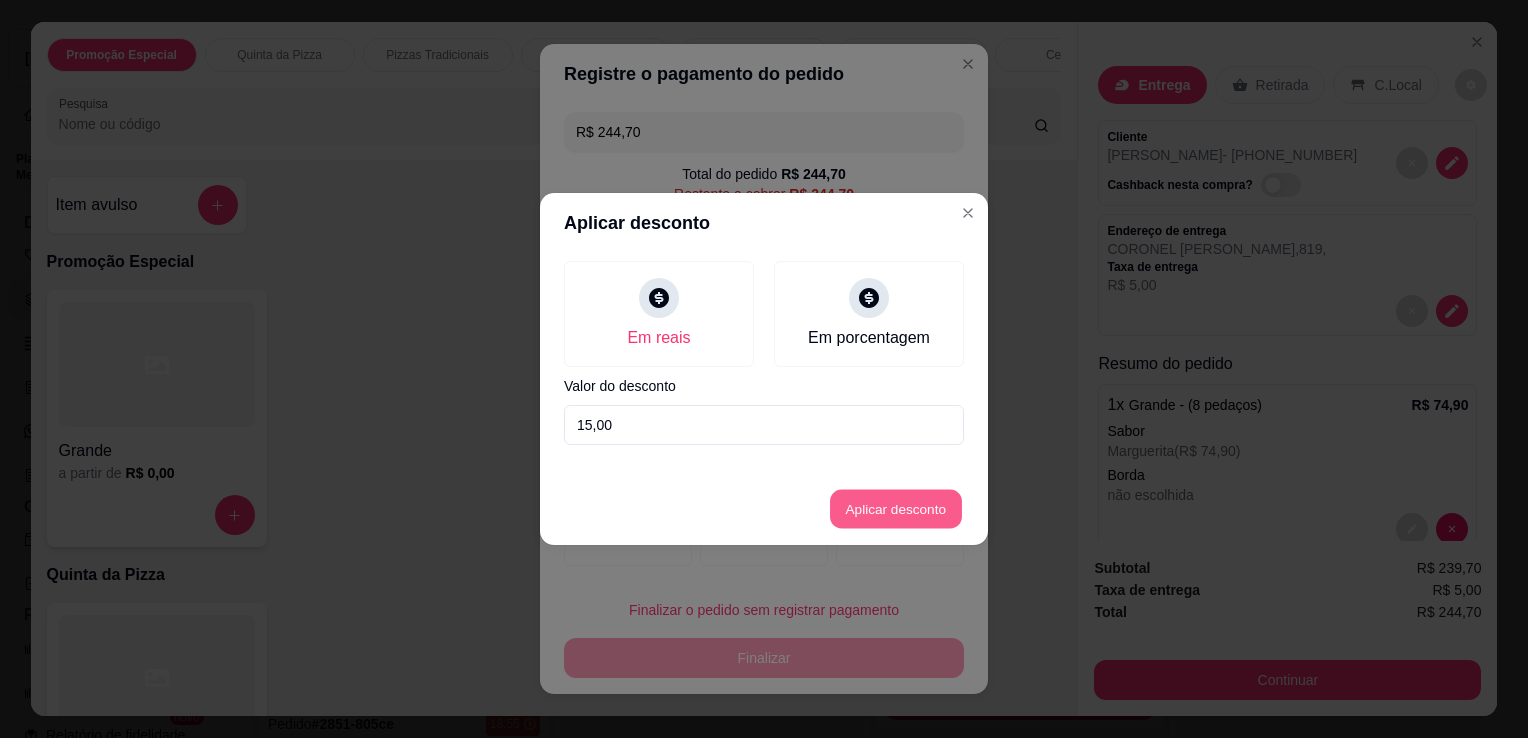 click on "Aplicar desconto" at bounding box center (896, 509) 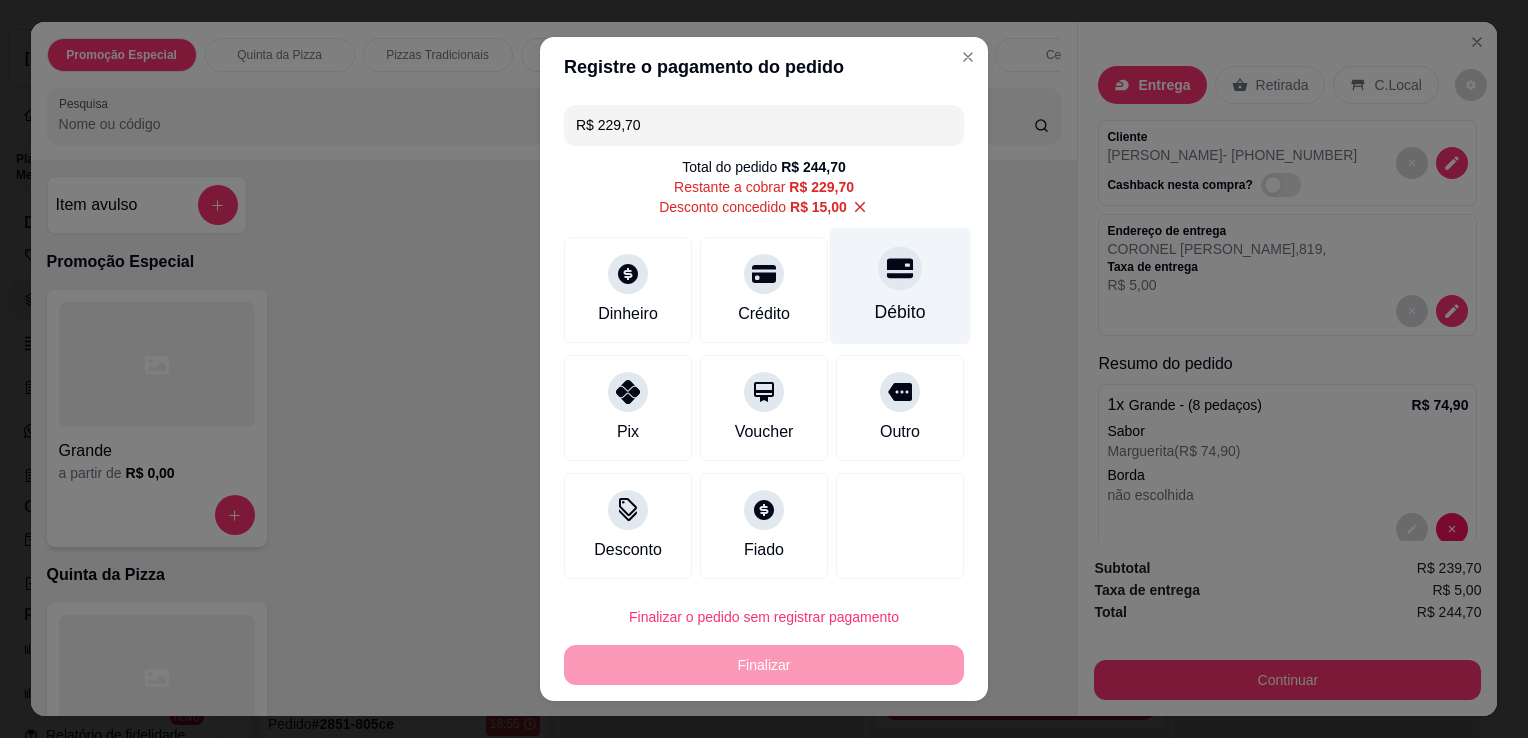 click on "Débito" at bounding box center [900, 312] 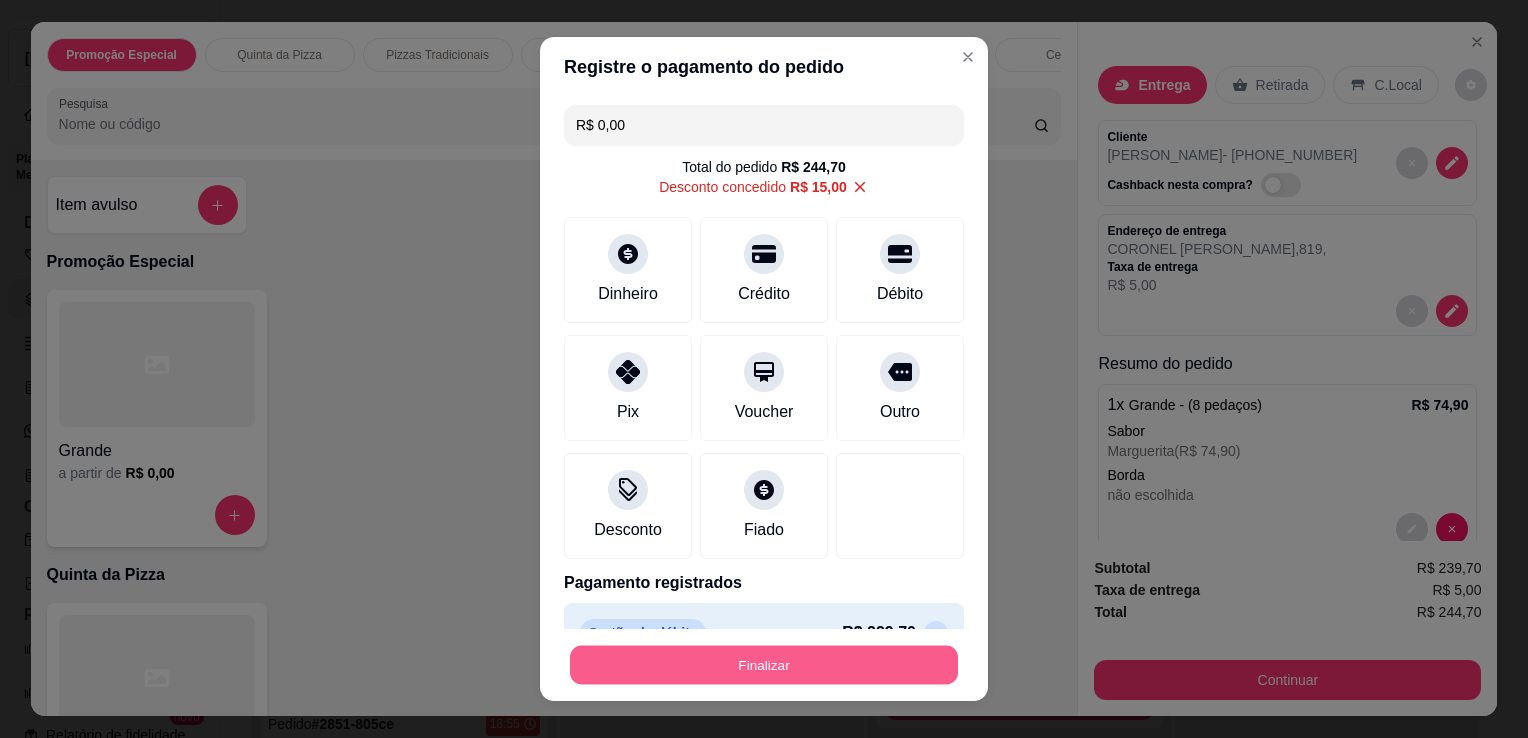 click on "Finalizar" at bounding box center (764, 665) 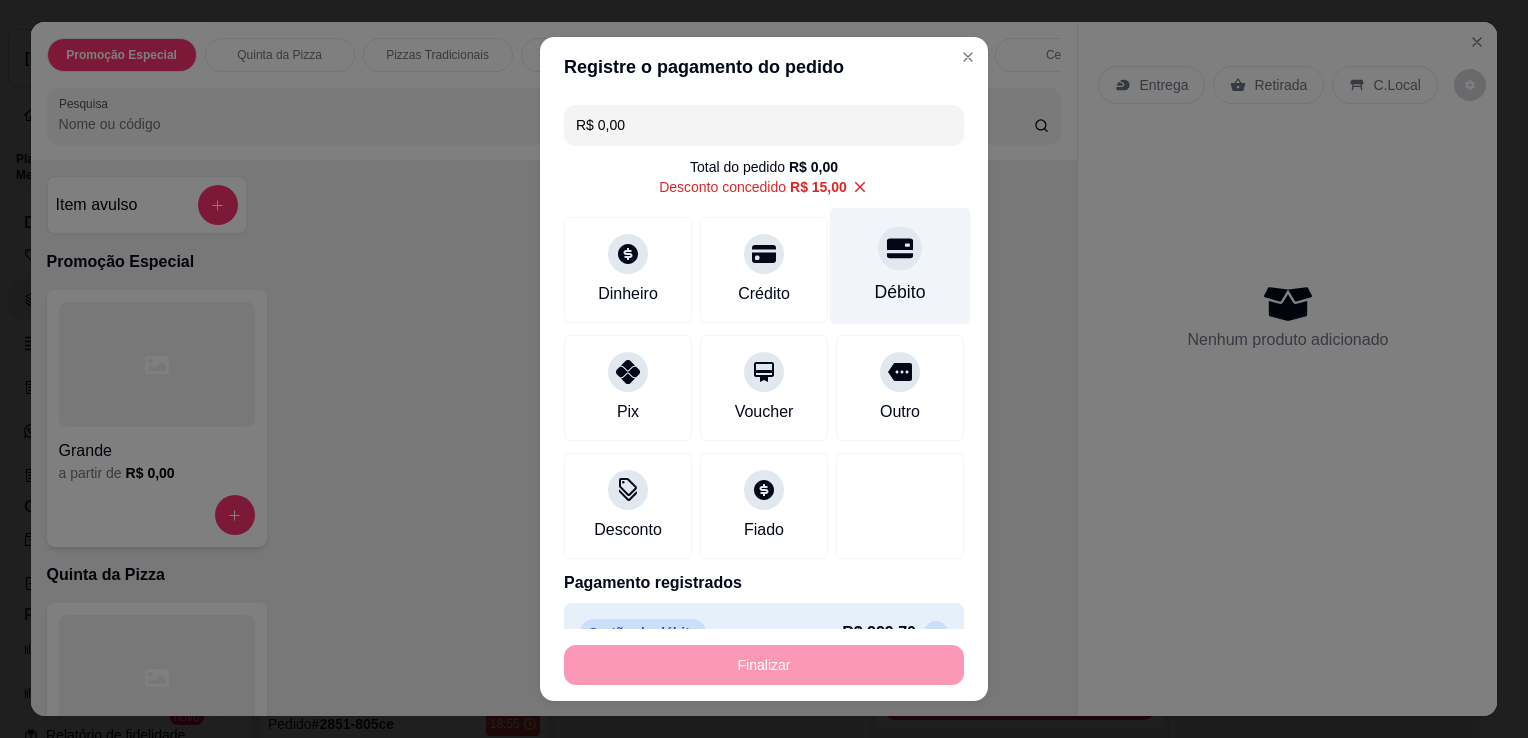 type on "-R$ 244,70" 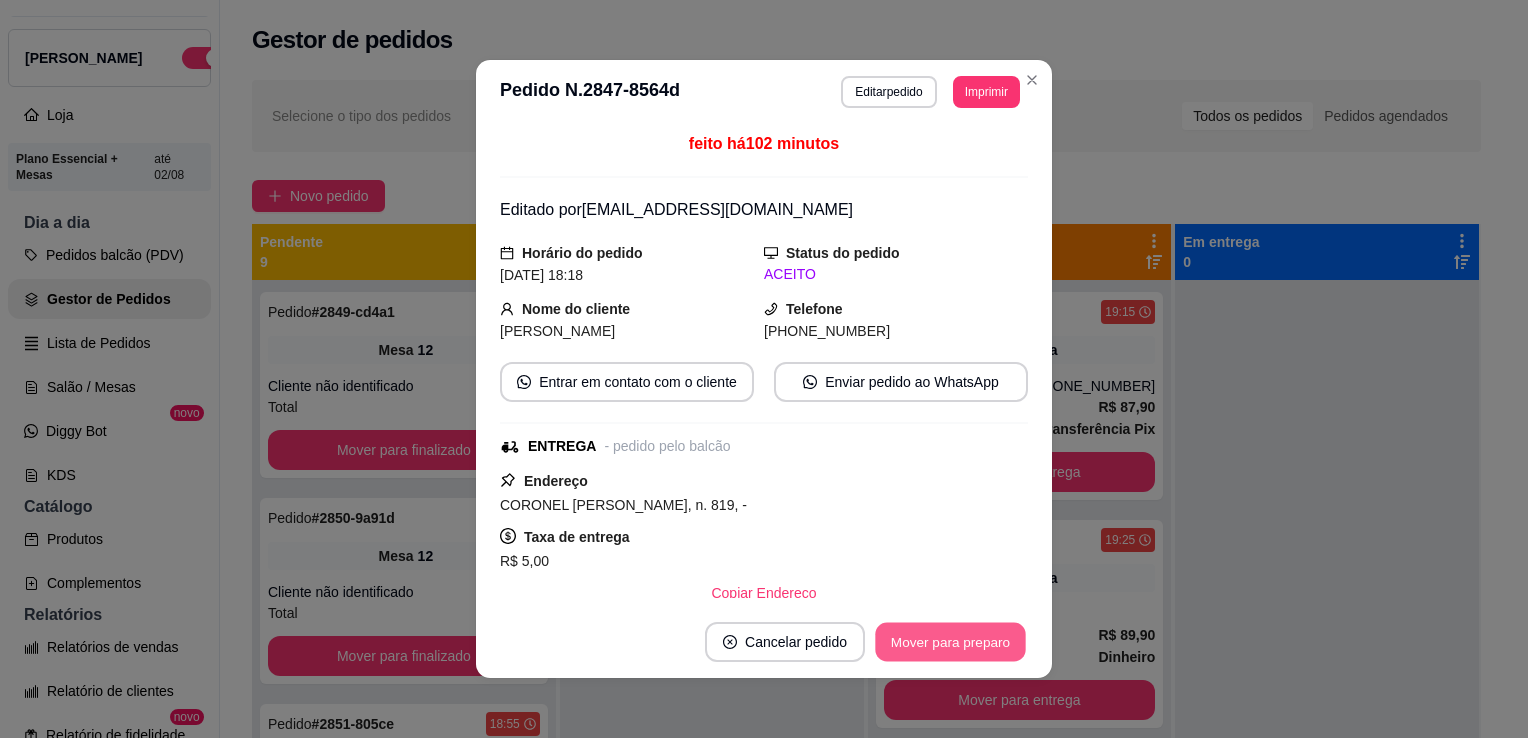 click on "Mover para preparo" at bounding box center [950, 642] 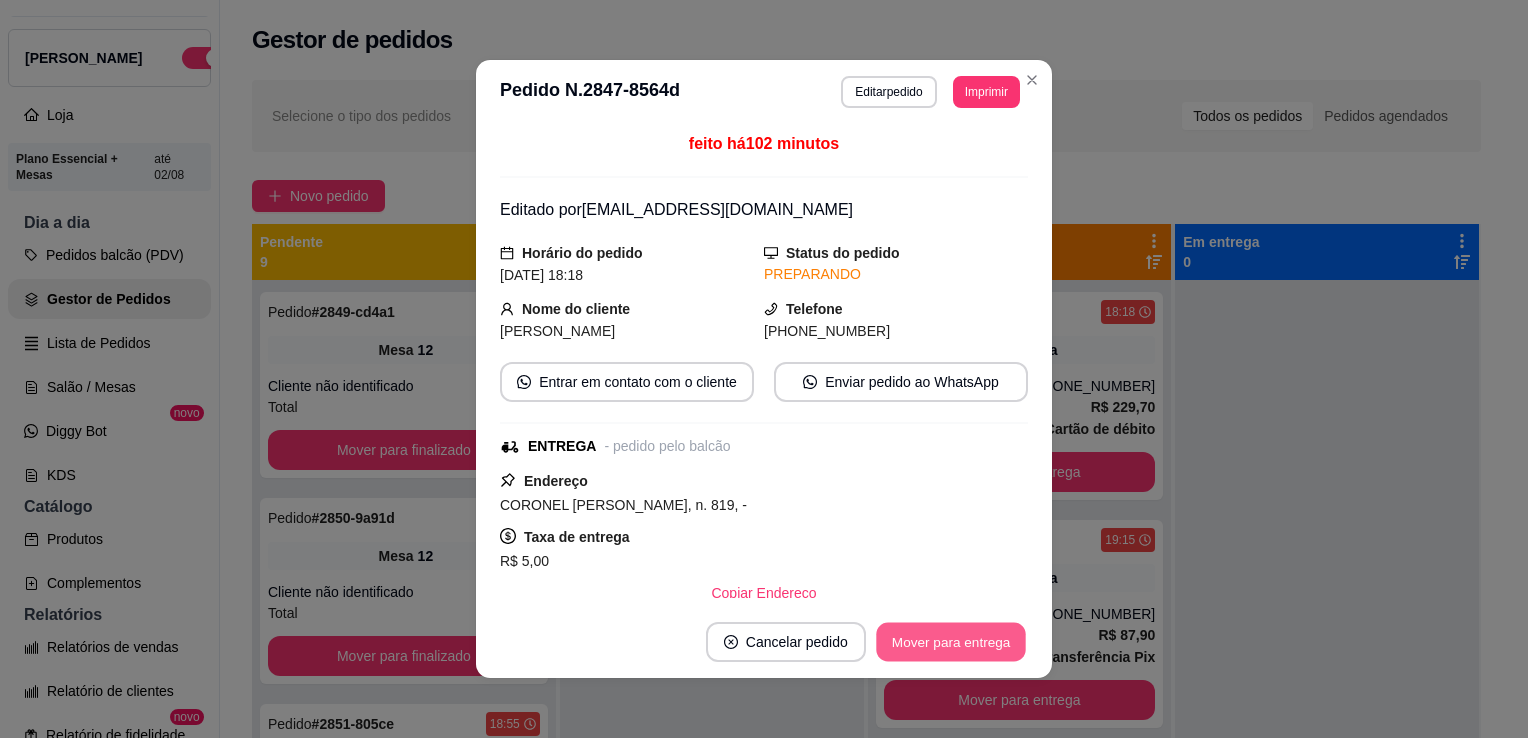 click on "Mover para entrega" at bounding box center [951, 642] 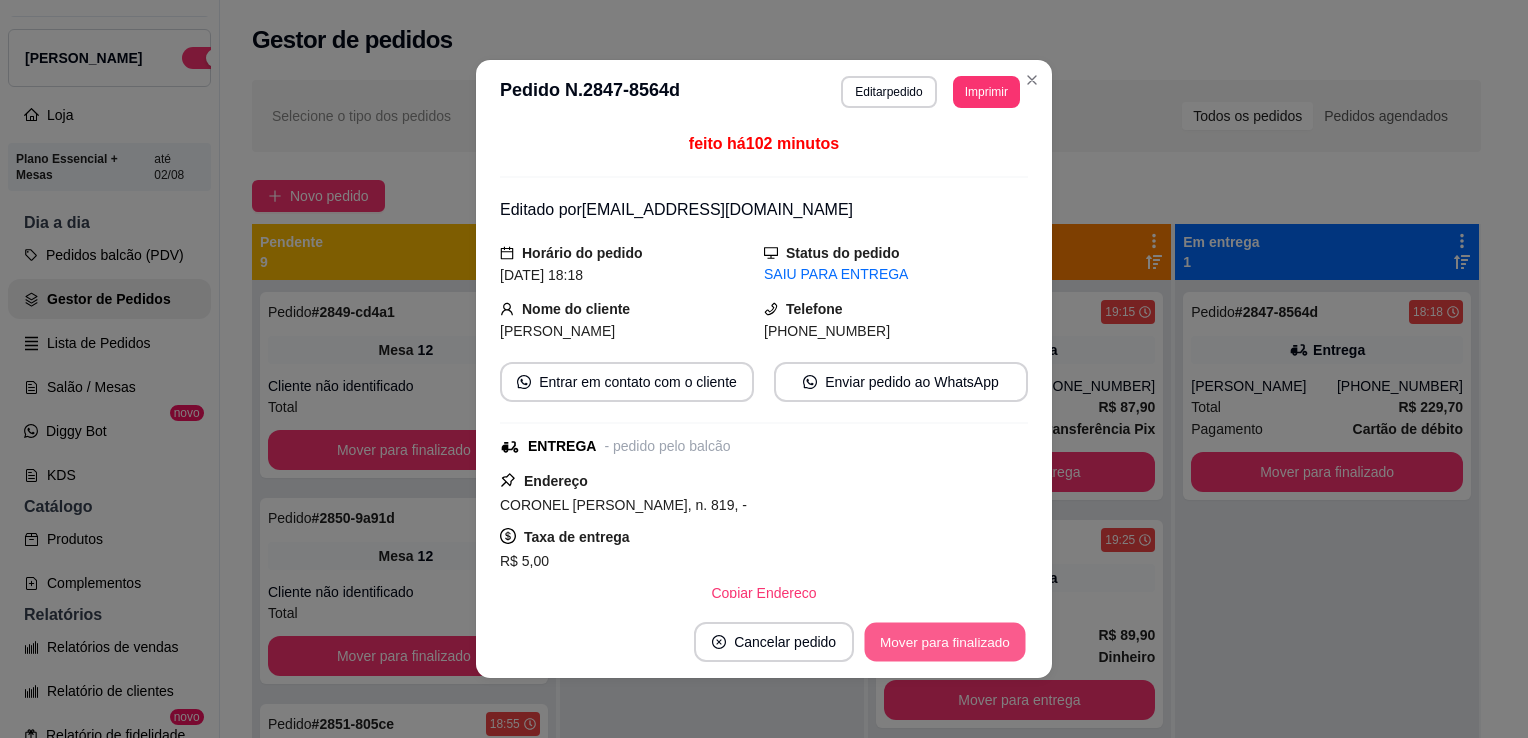 click on "Mover para finalizado" at bounding box center (945, 642) 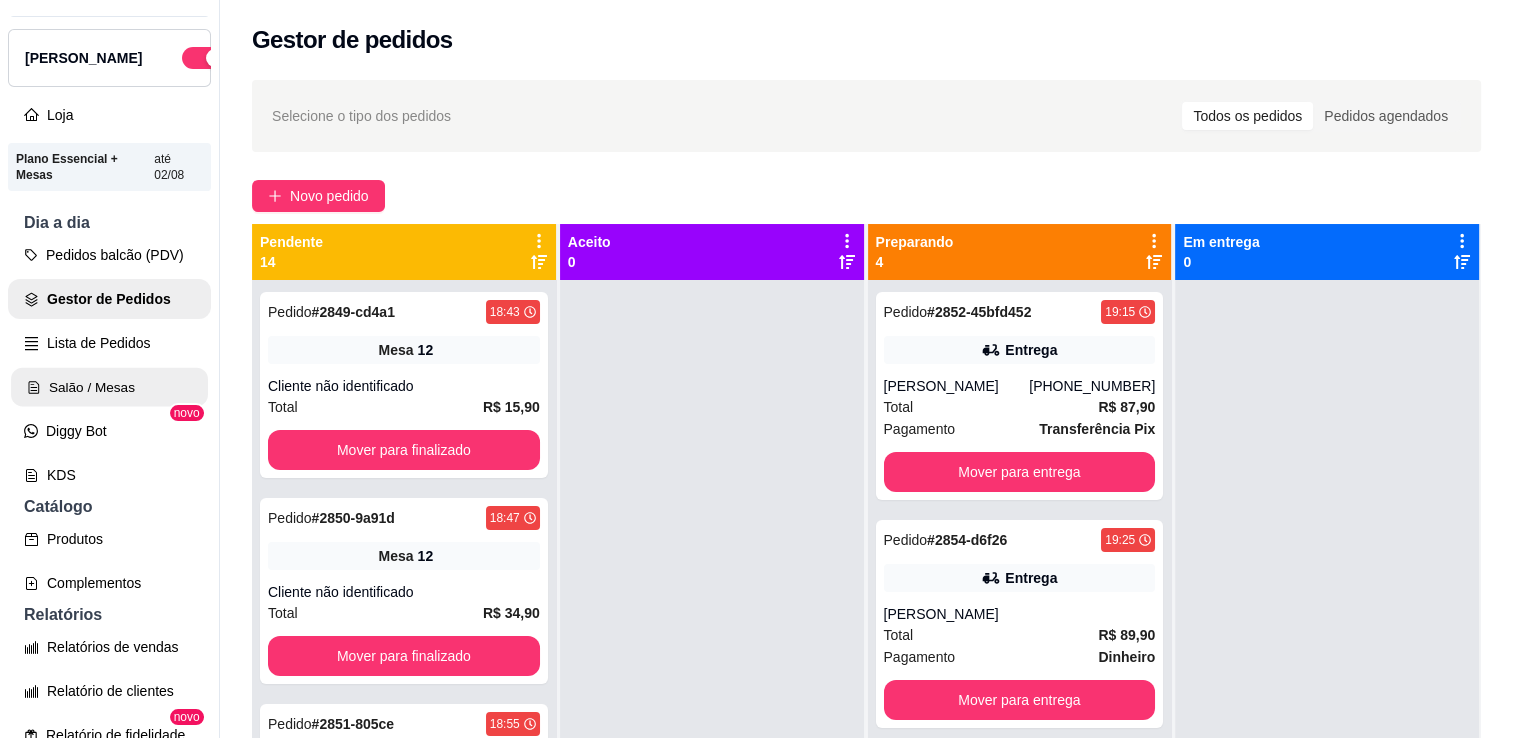 click on "Salão / Mesas" at bounding box center [109, 387] 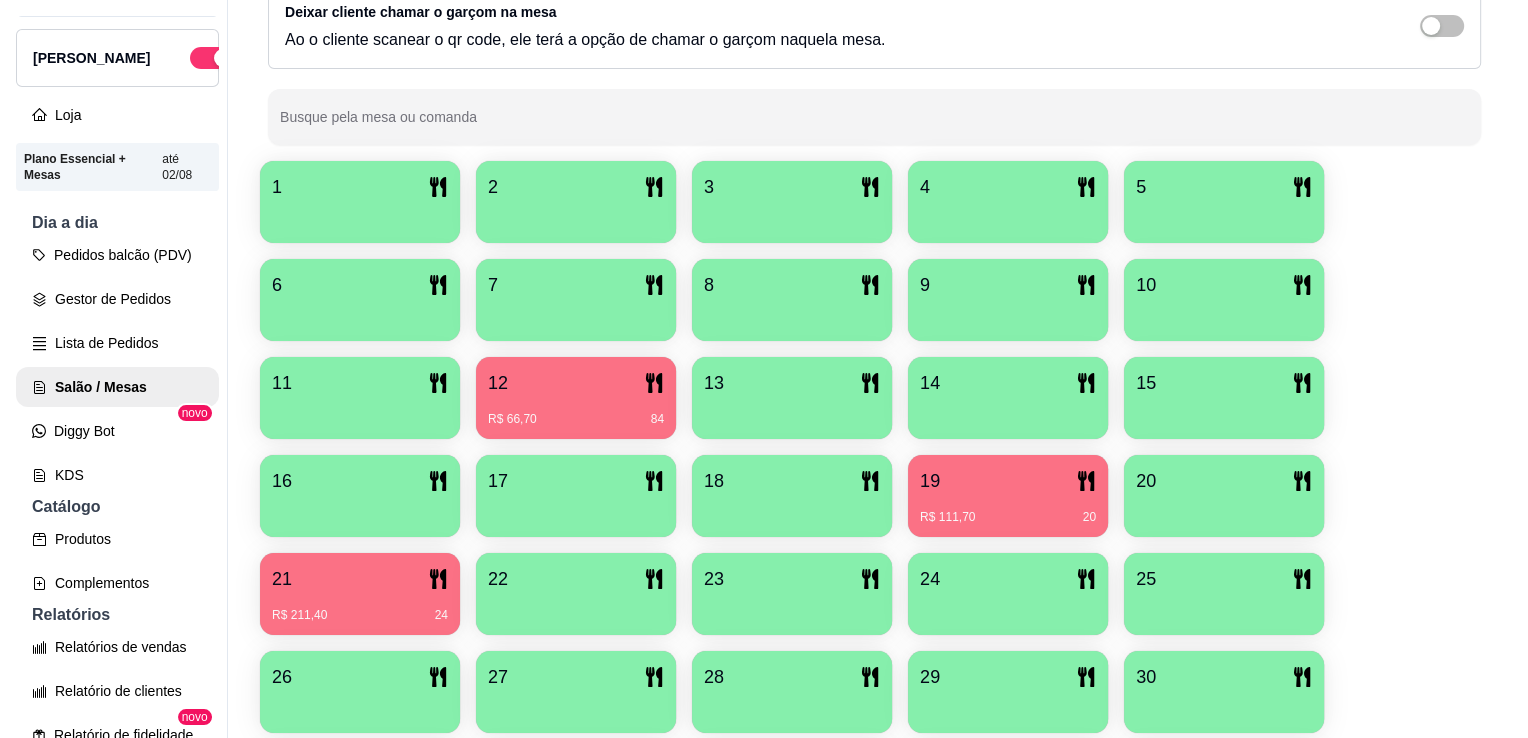 scroll, scrollTop: 296, scrollLeft: 0, axis: vertical 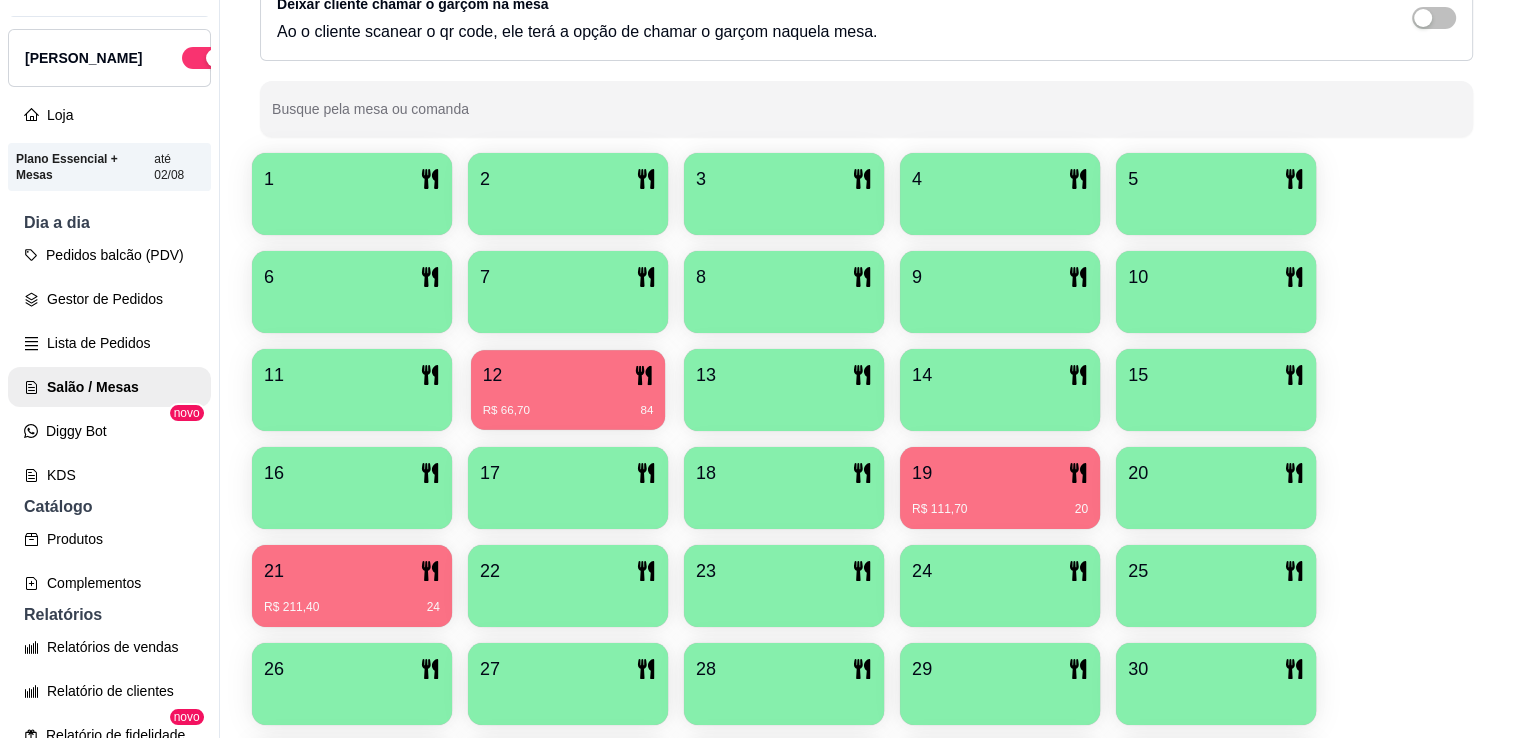 click on "R$ 66,70 84" at bounding box center (568, 403) 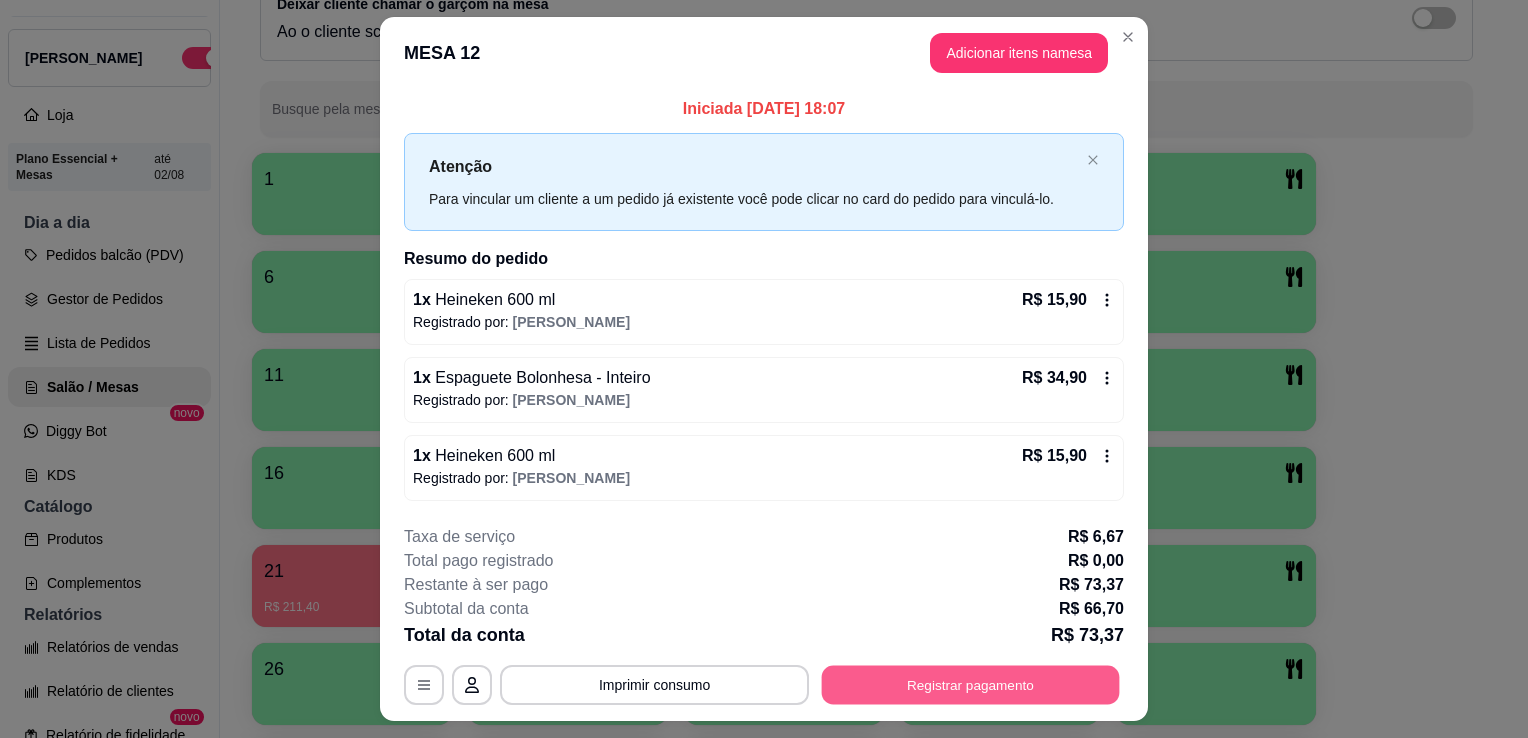 click on "Registrar pagamento" at bounding box center [971, 684] 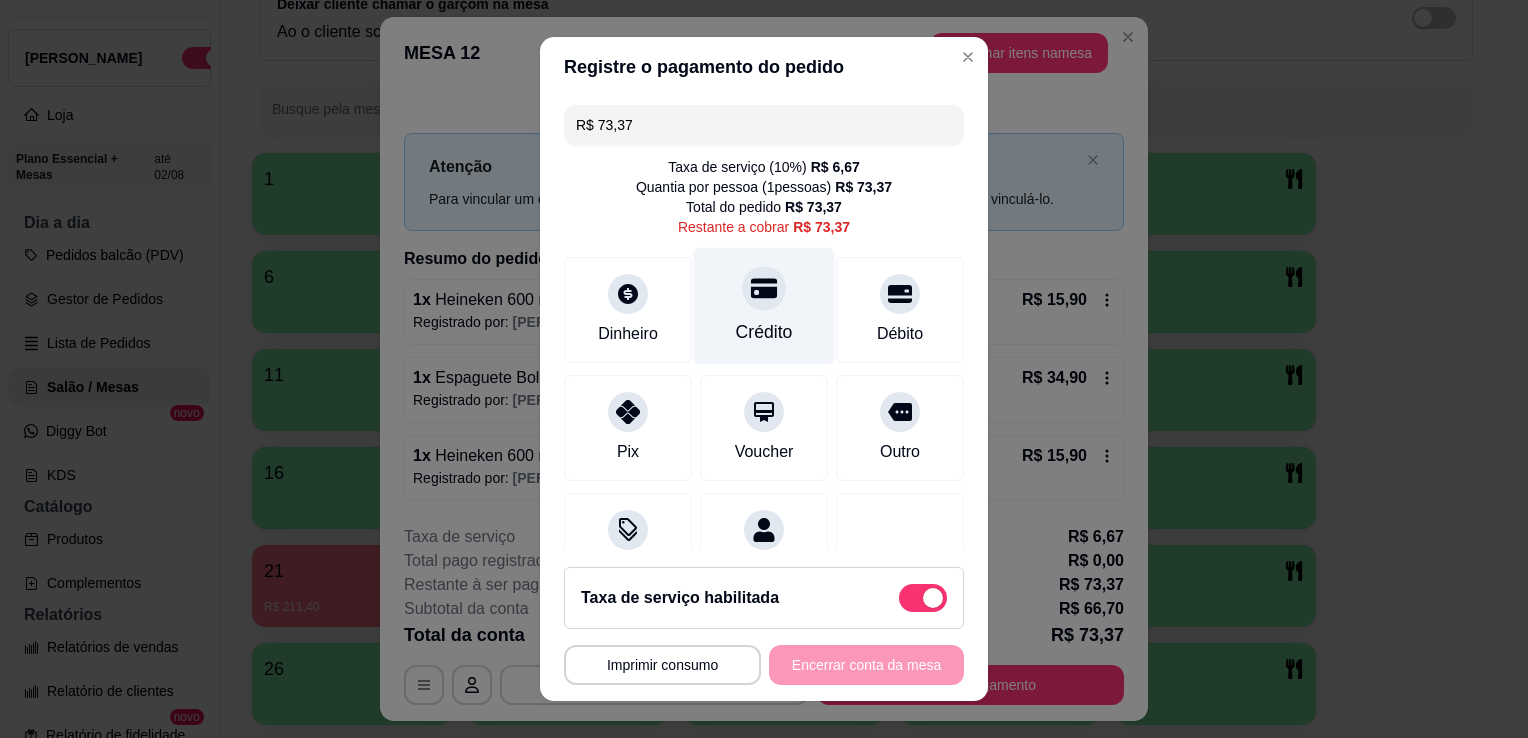 click on "Crédito" at bounding box center [764, 332] 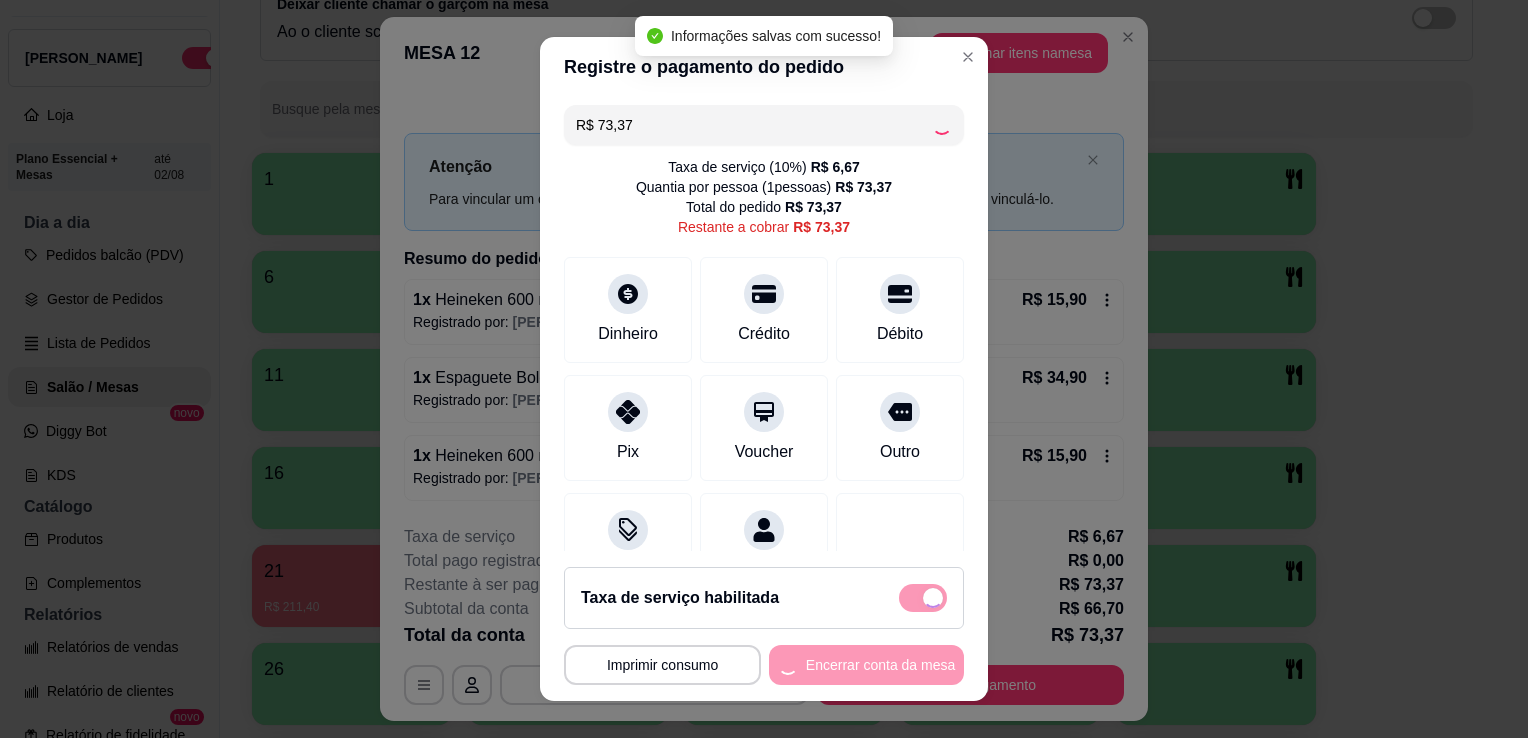 type on "R$ 0,00" 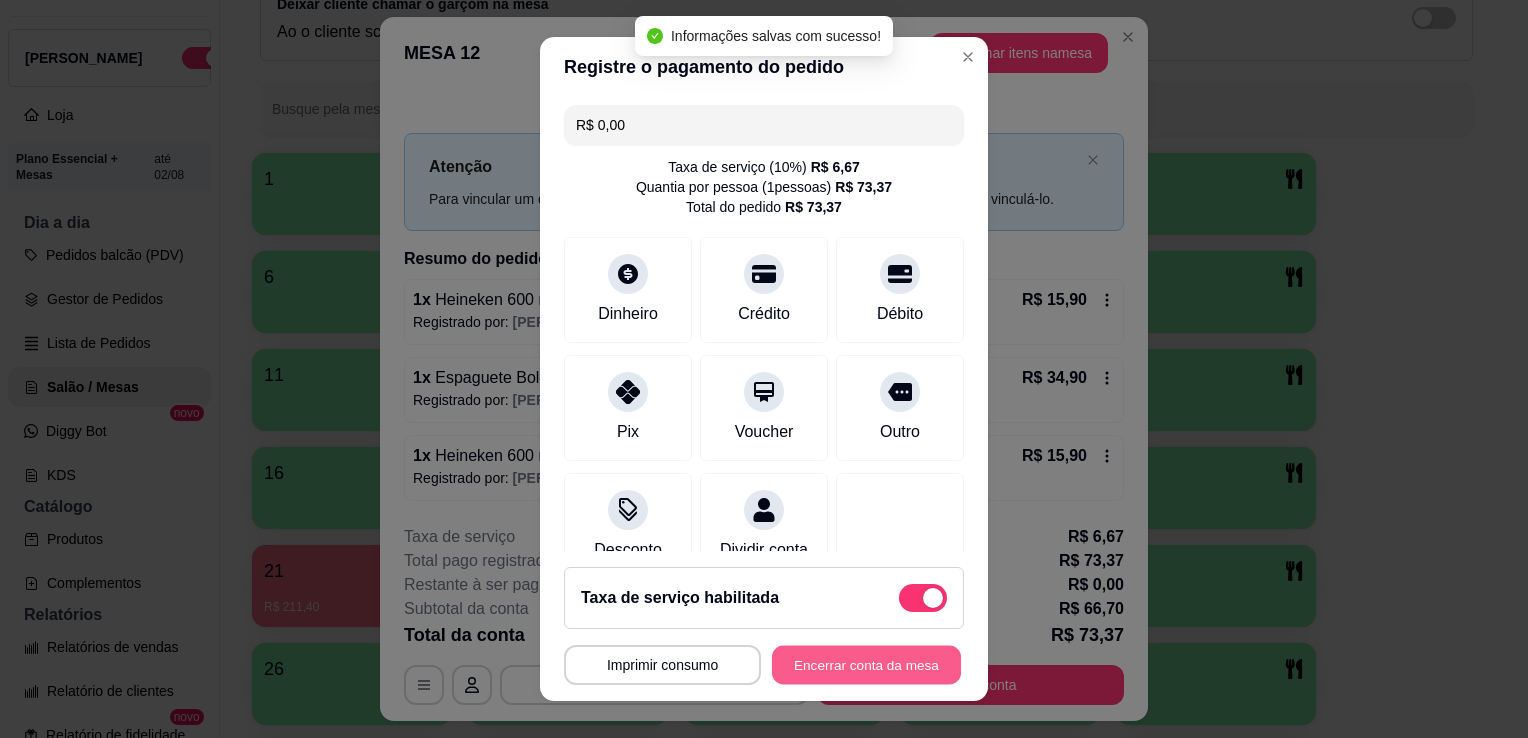 click on "Encerrar conta da mesa" at bounding box center [866, 665] 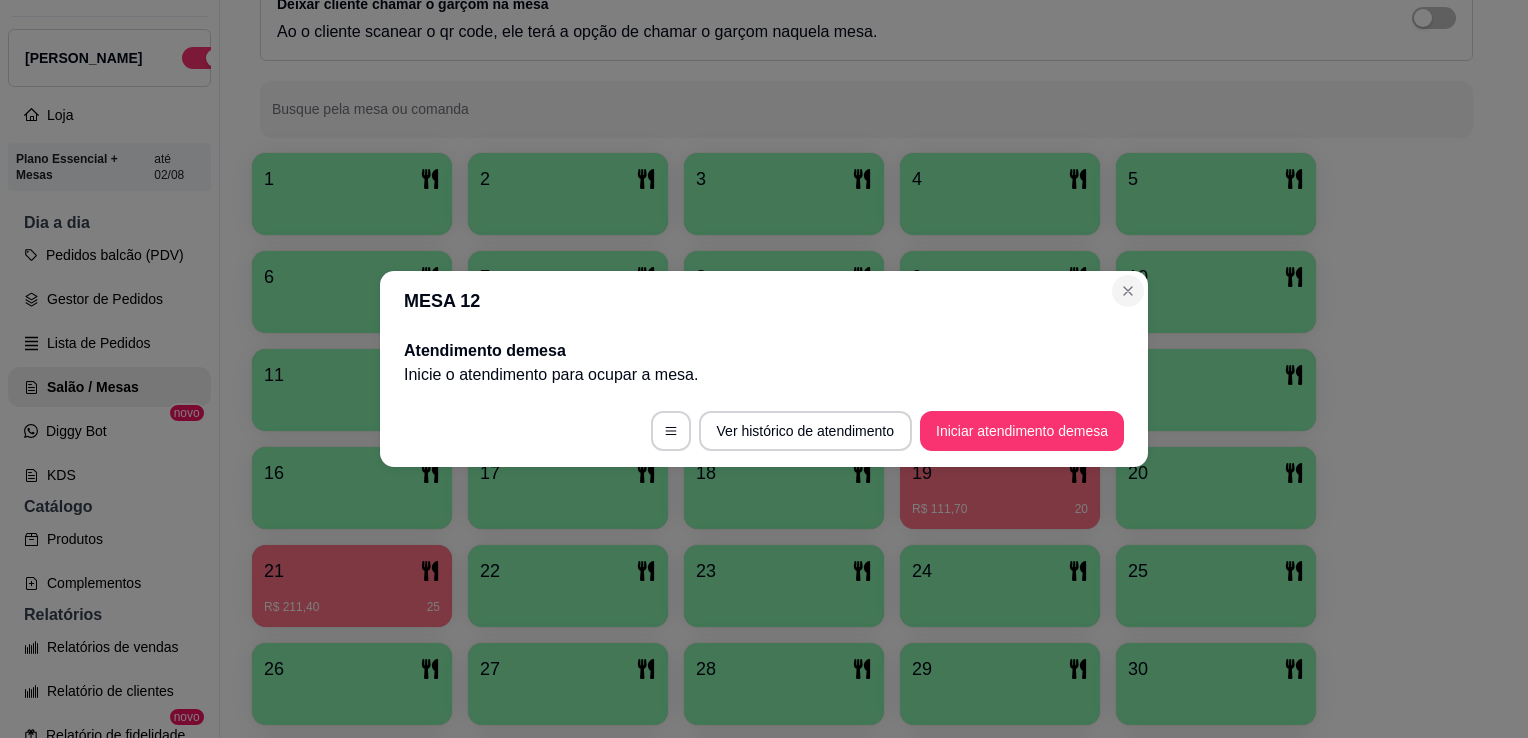 click on "MESA 12" at bounding box center [764, 301] 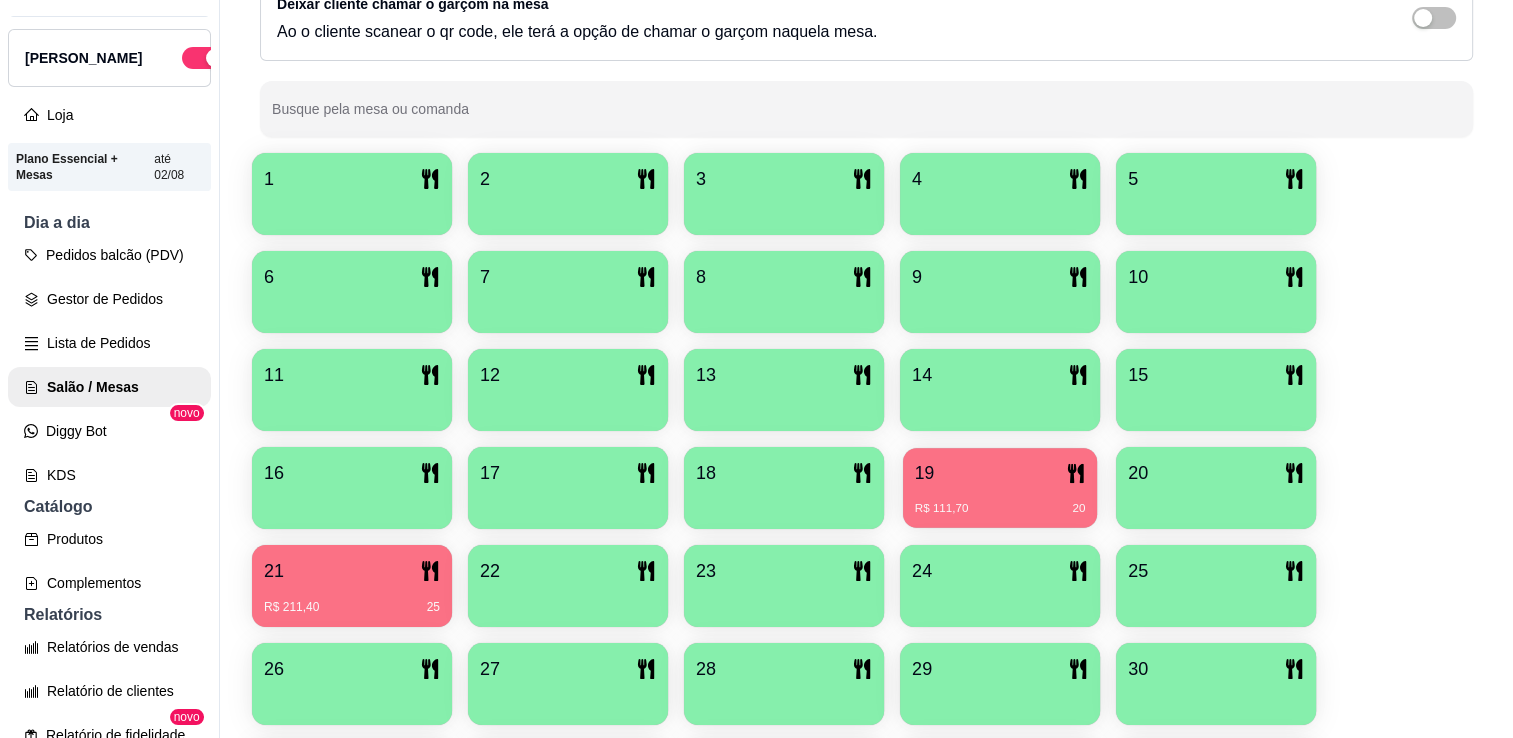 click on "R$ 111,70 20" at bounding box center (1000, 501) 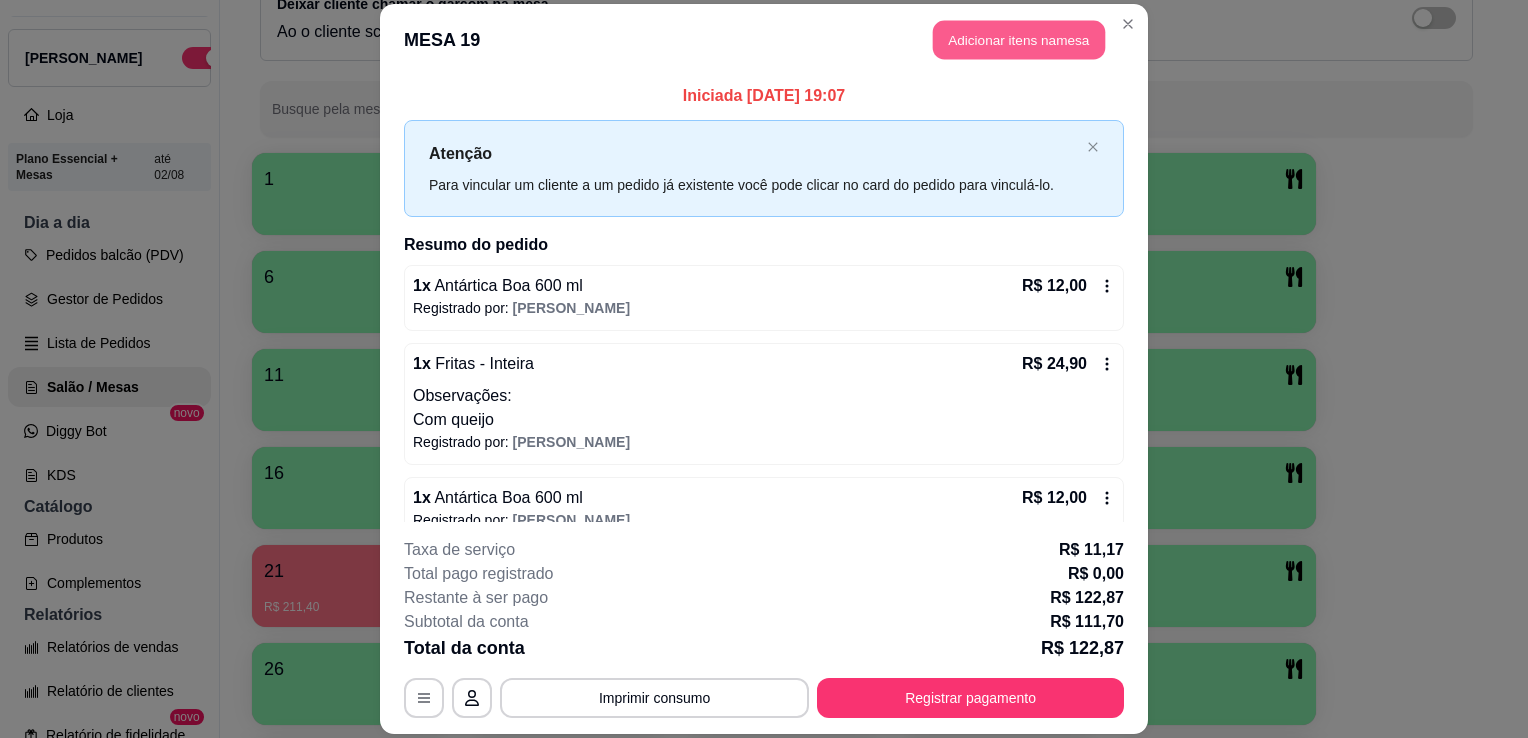 click on "Adicionar itens na  mesa" at bounding box center [1019, 39] 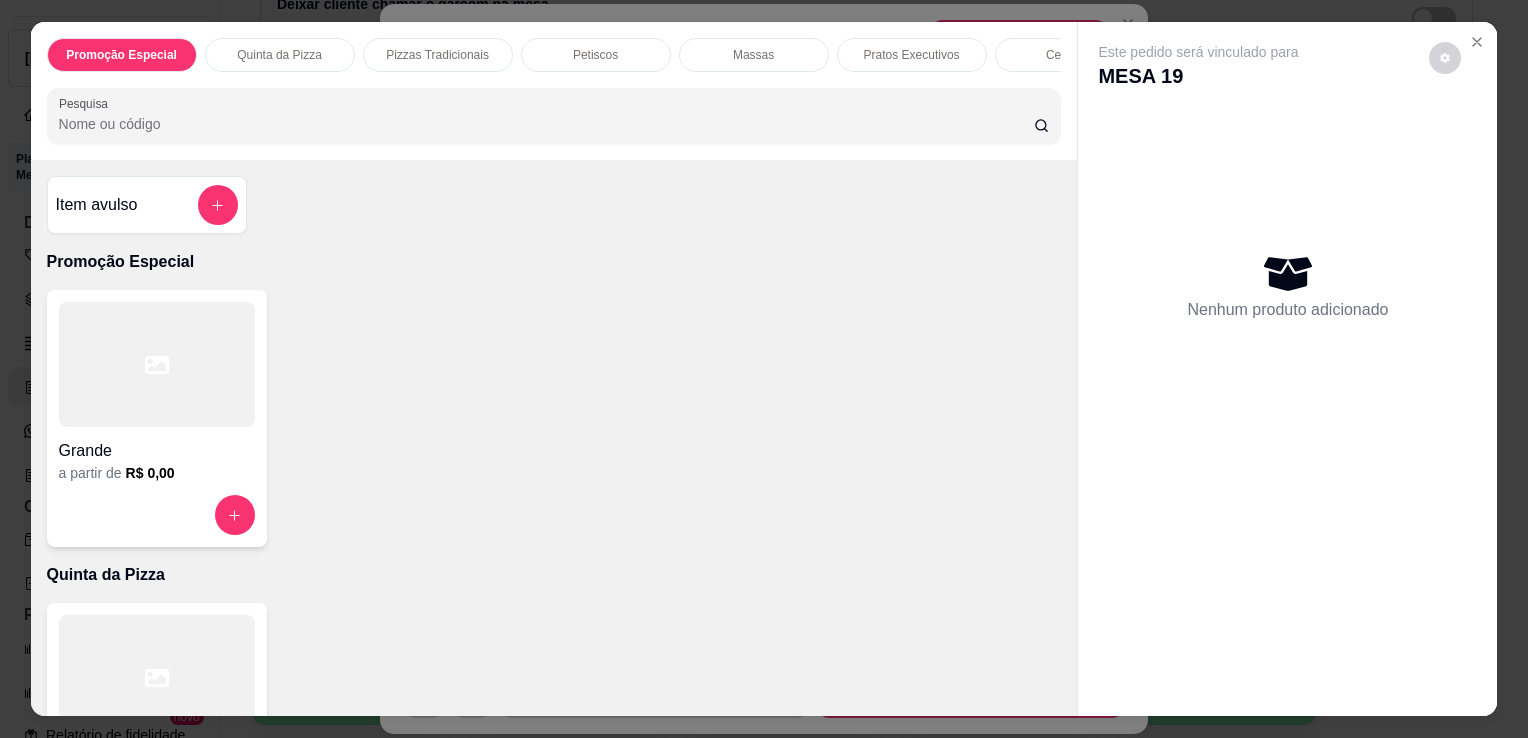click on "Pesquisa" at bounding box center (546, 124) 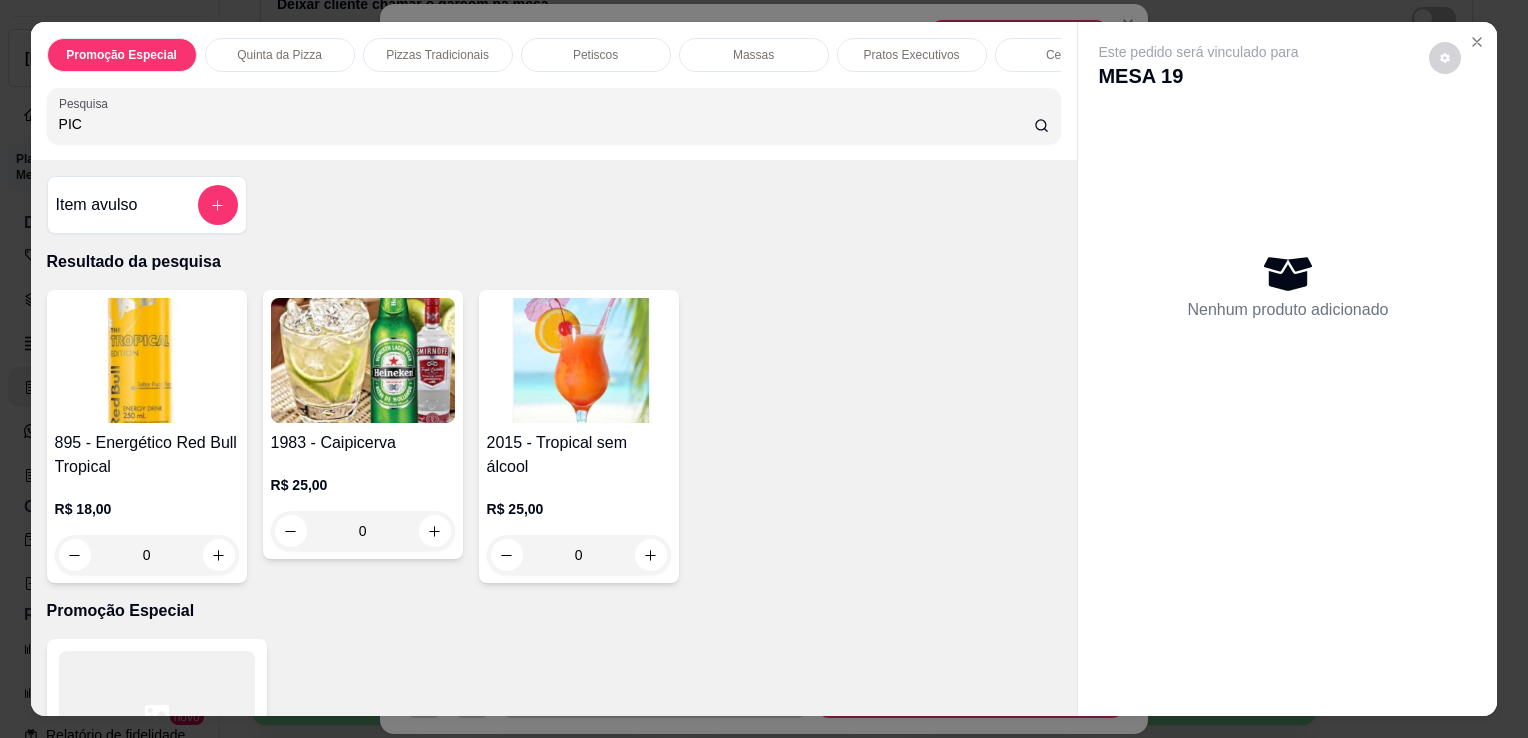 type on "PIC" 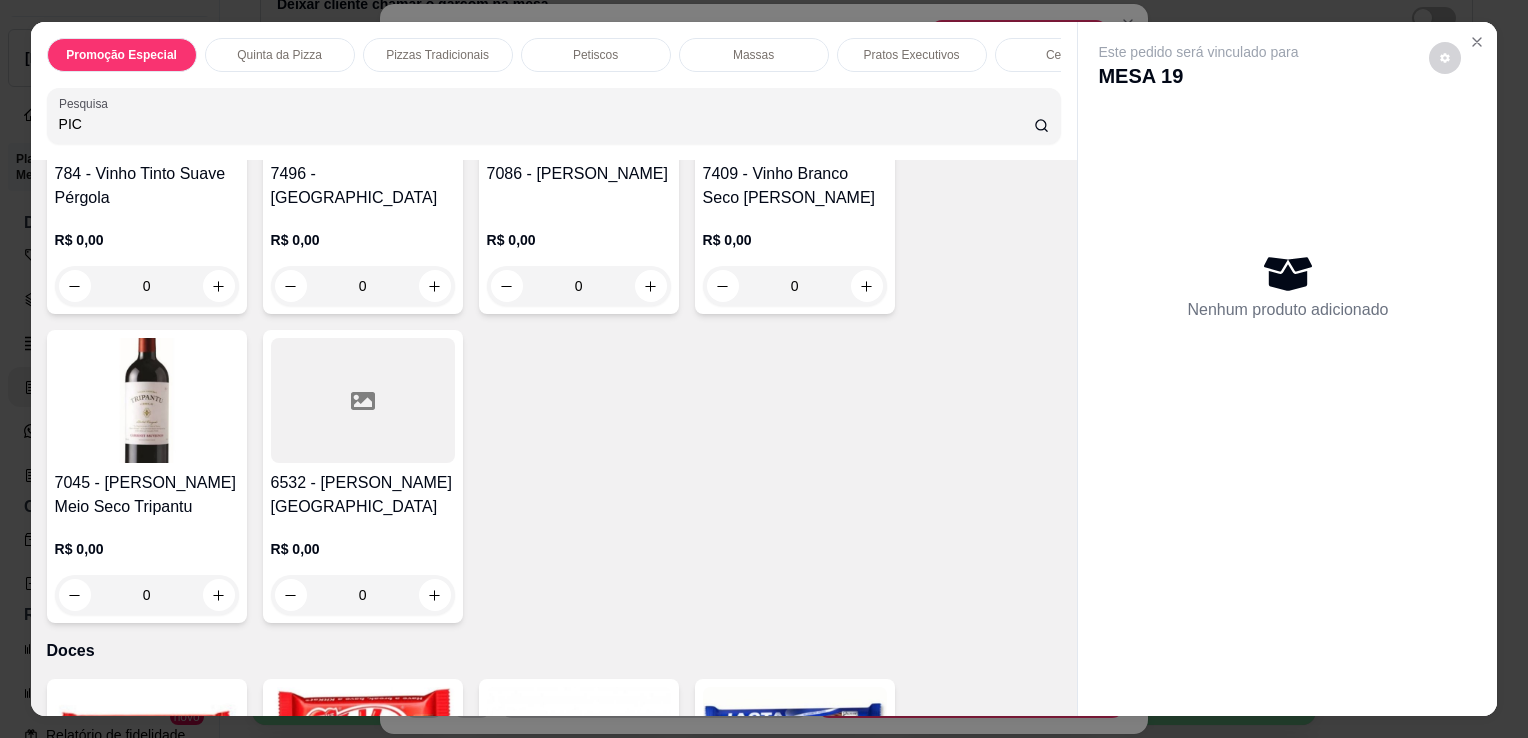 scroll, scrollTop: 12683, scrollLeft: 0, axis: vertical 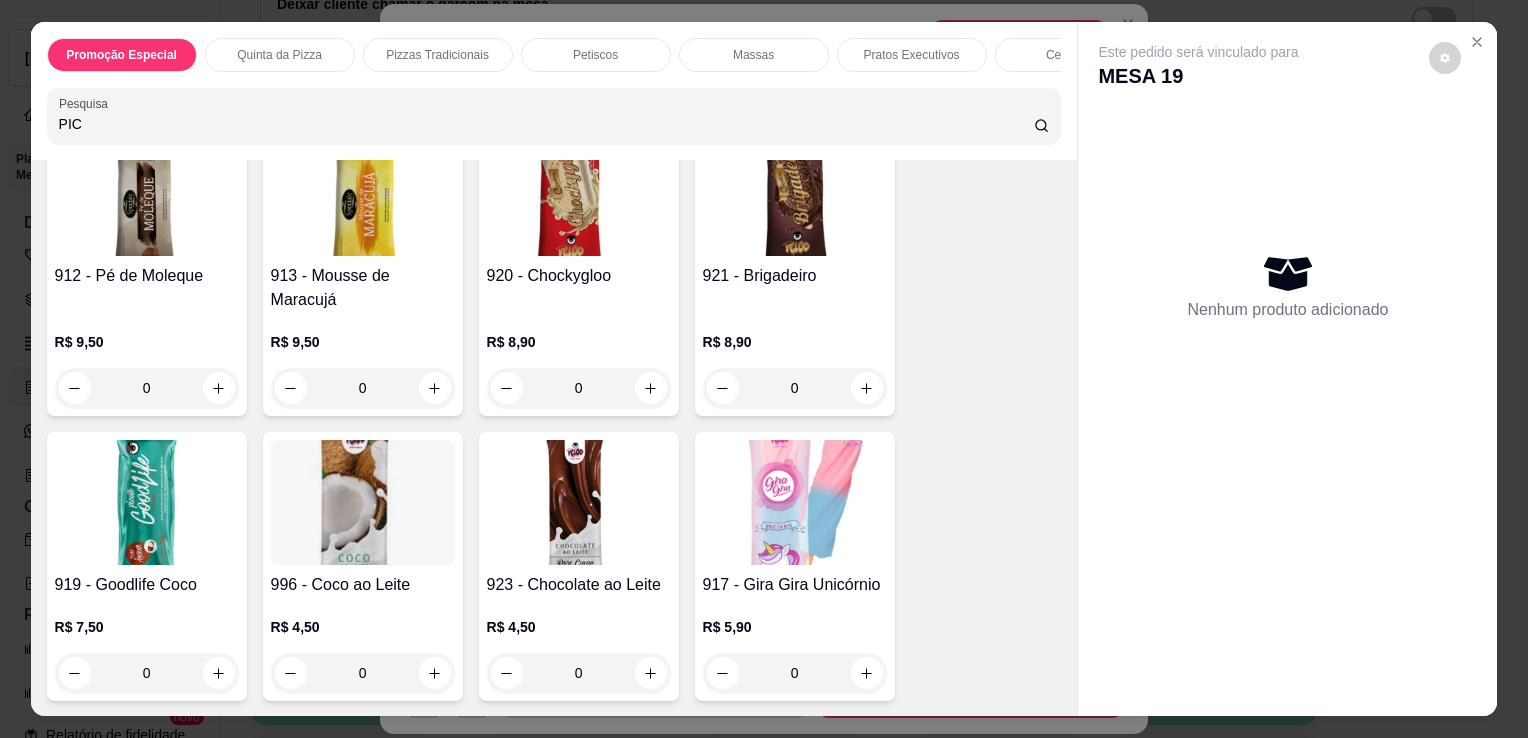 click on "923 - Chocolate ao Leite" at bounding box center (579, 585) 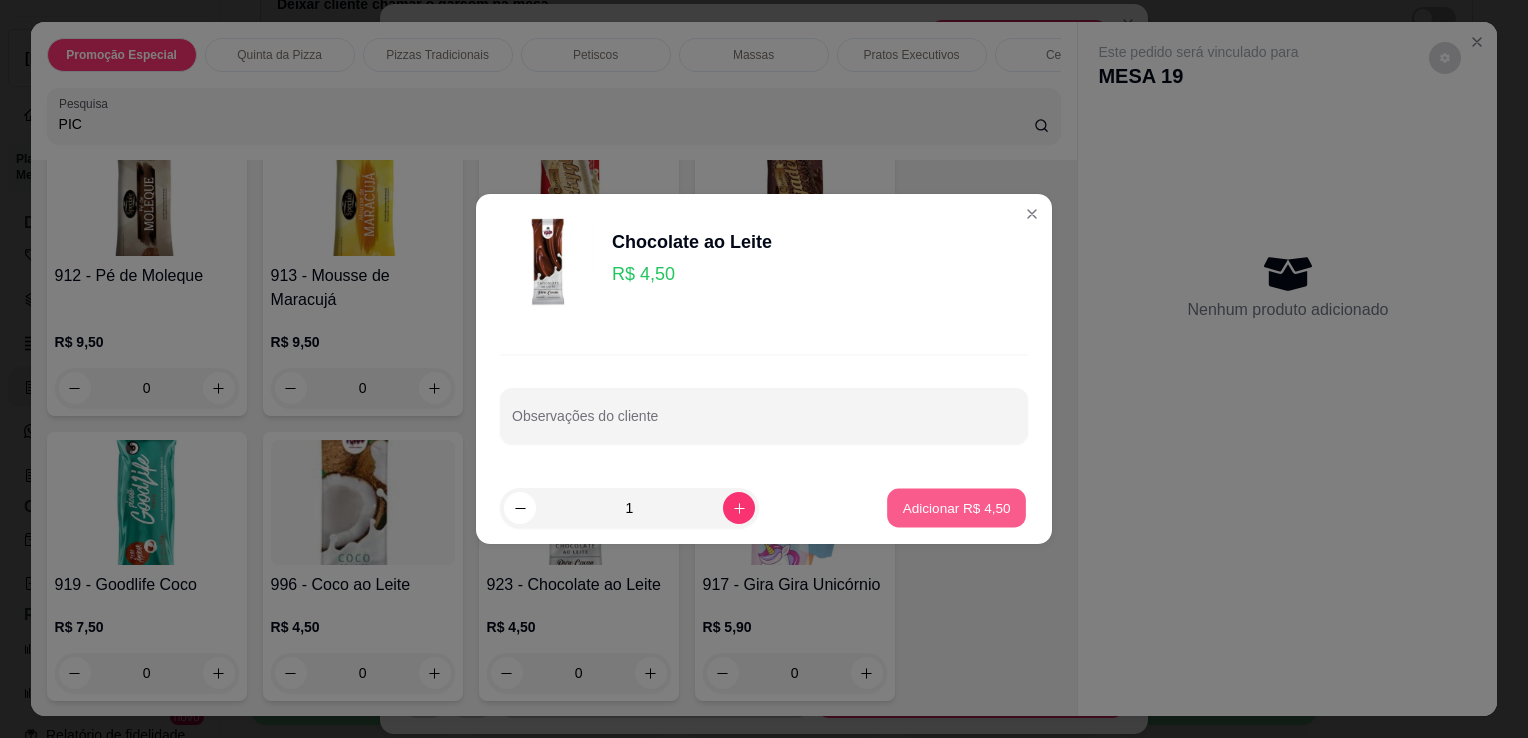 click on "Adicionar   R$ 4,50" at bounding box center (956, 507) 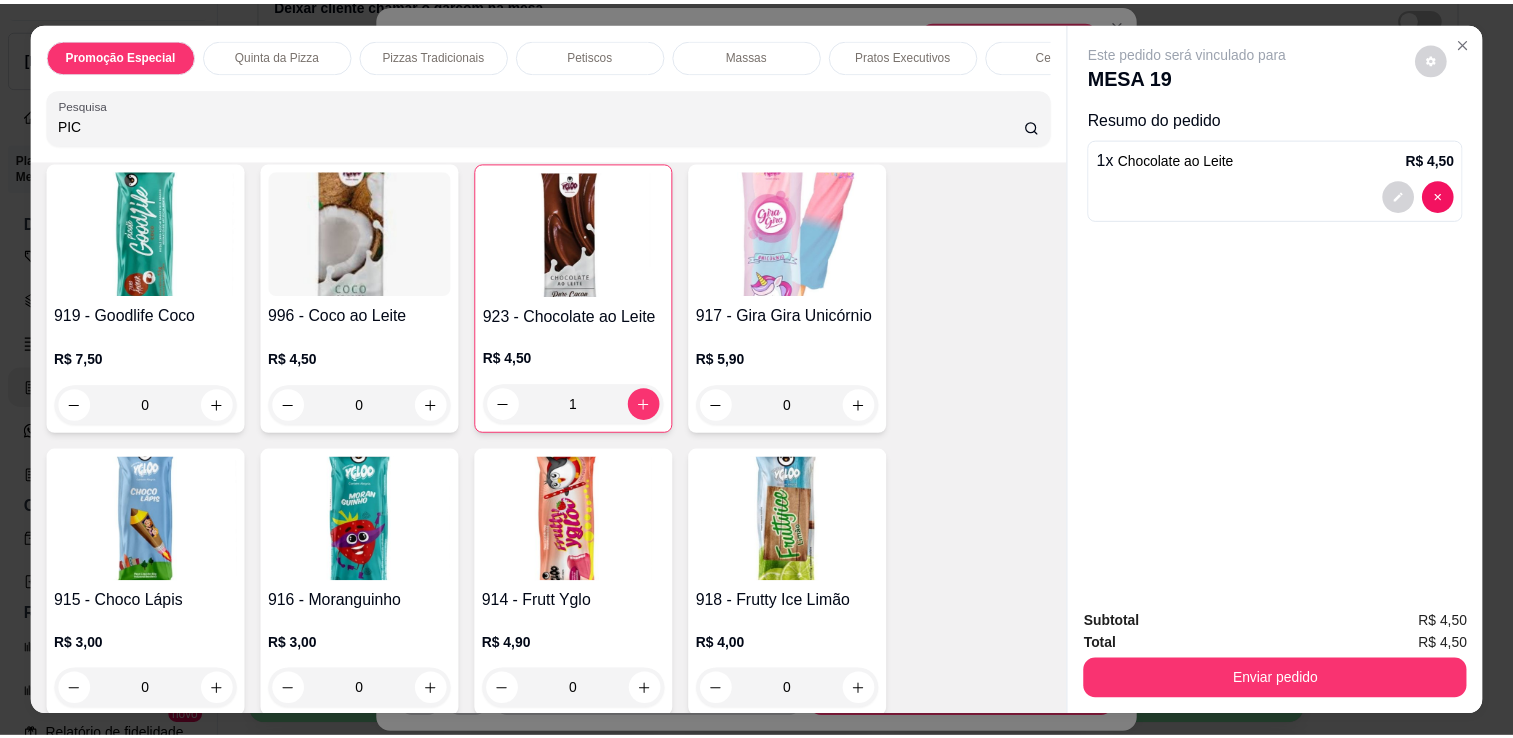scroll, scrollTop: 15130, scrollLeft: 0, axis: vertical 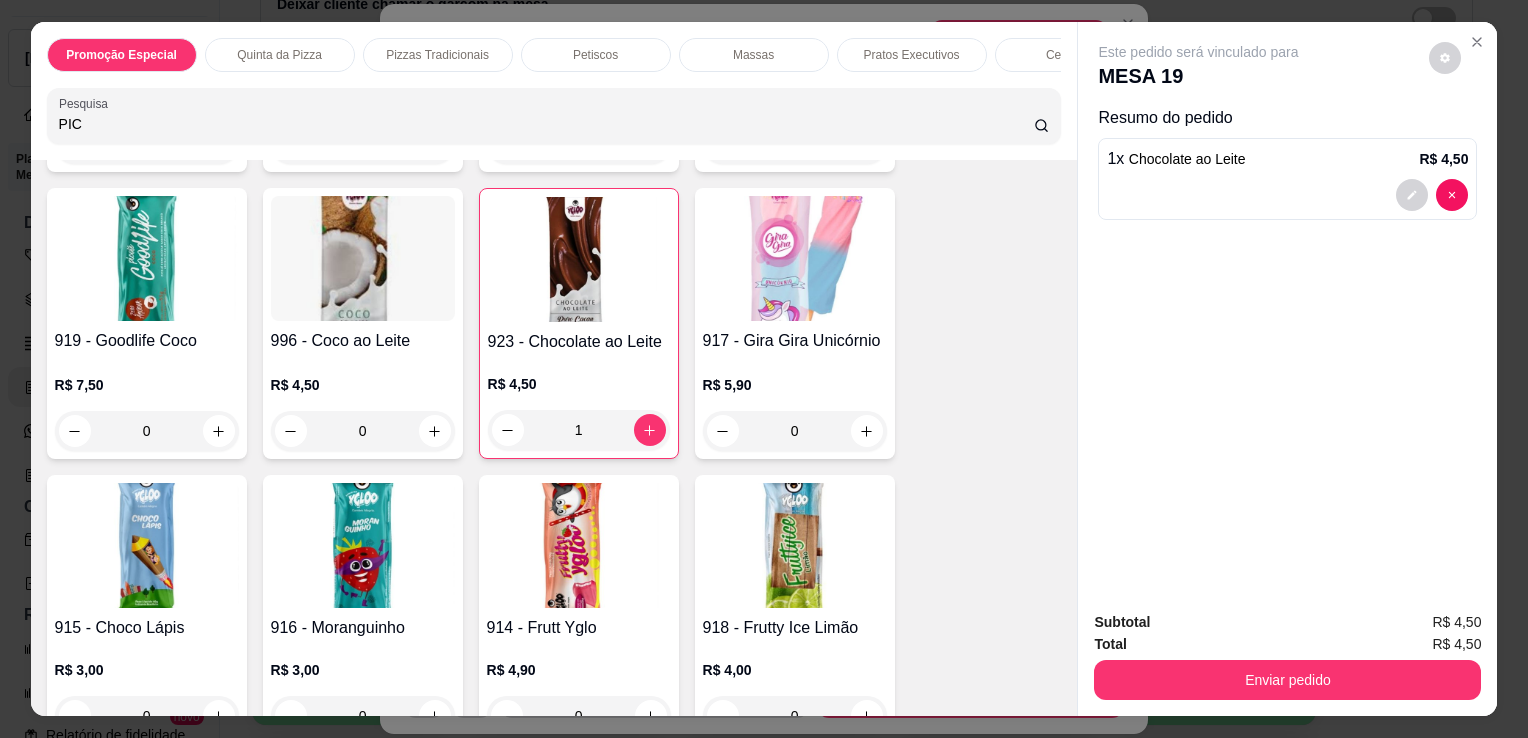 click at bounding box center [363, 545] 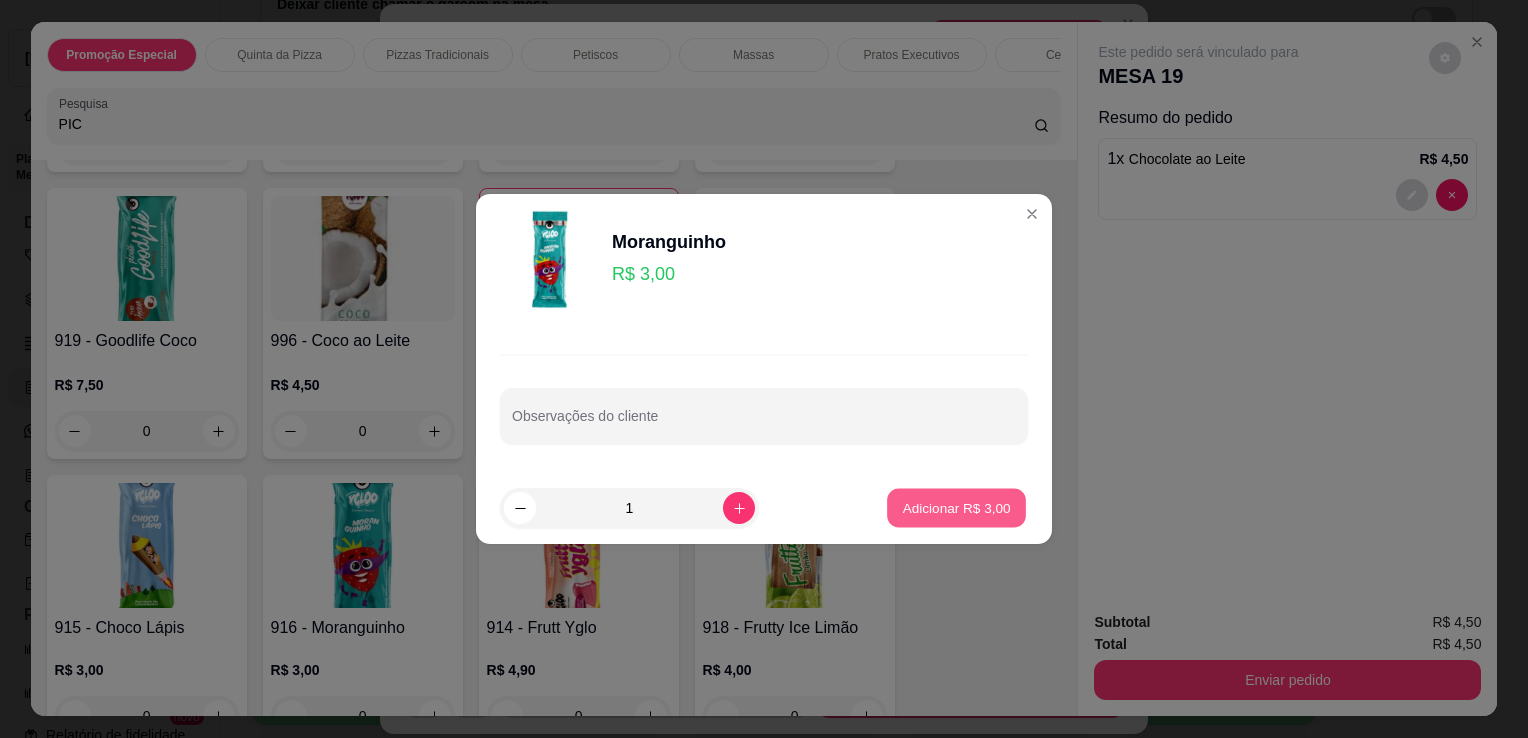 click on "Adicionar   R$ 3,00" at bounding box center (956, 507) 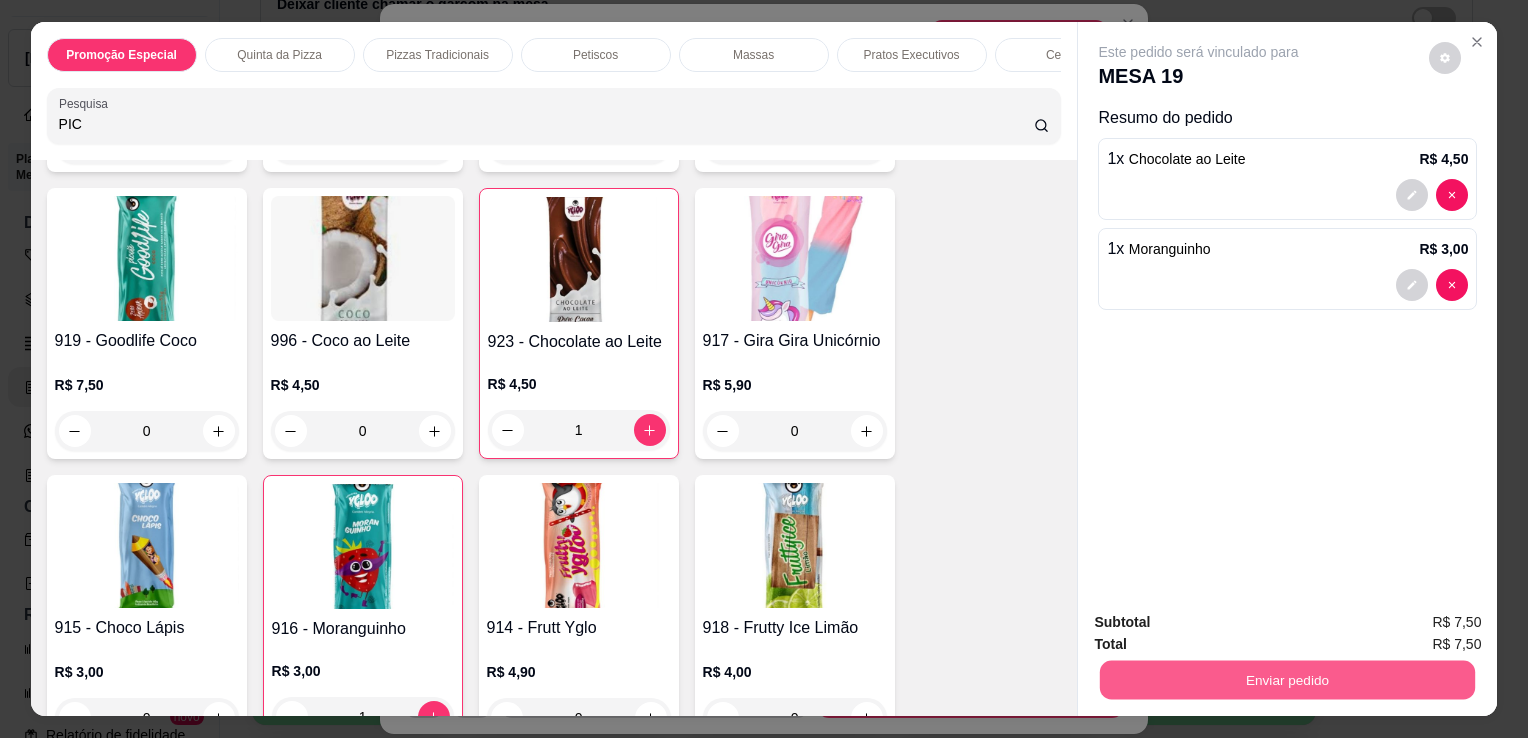 click on "Enviar pedido" at bounding box center [1287, 679] 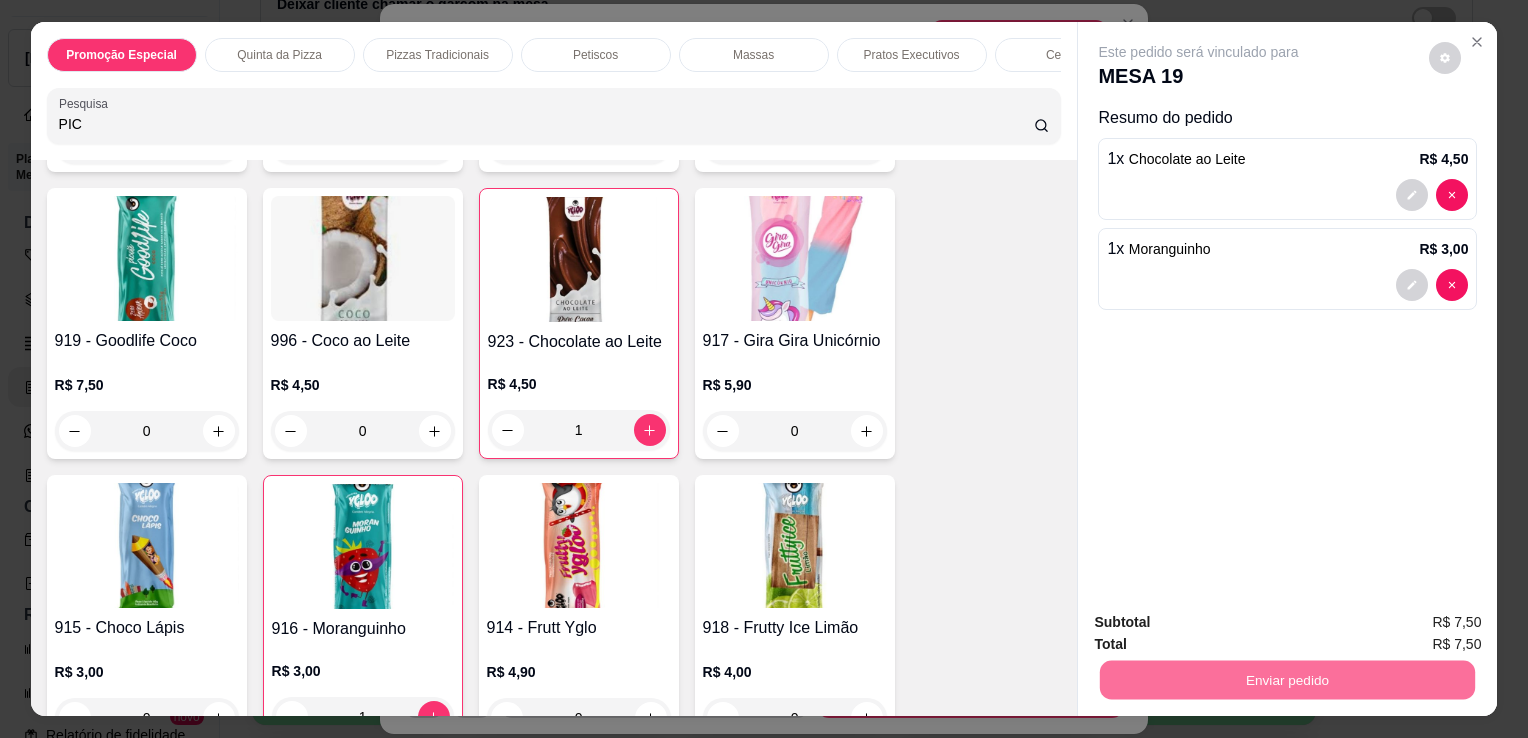 click on "Não registrar e enviar pedido" at bounding box center [1222, 624] 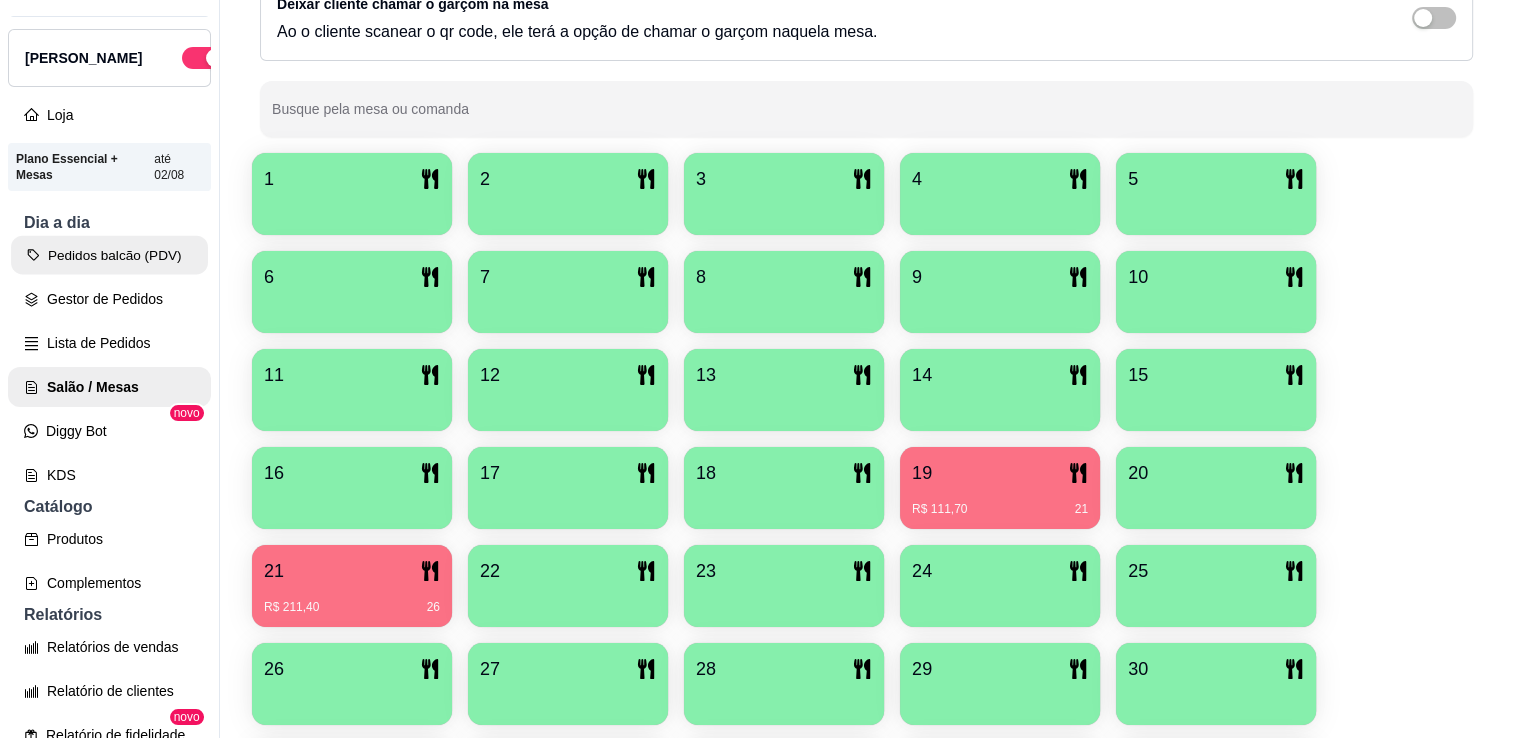 click on "Pedidos balcão (PDV)" at bounding box center (109, 255) 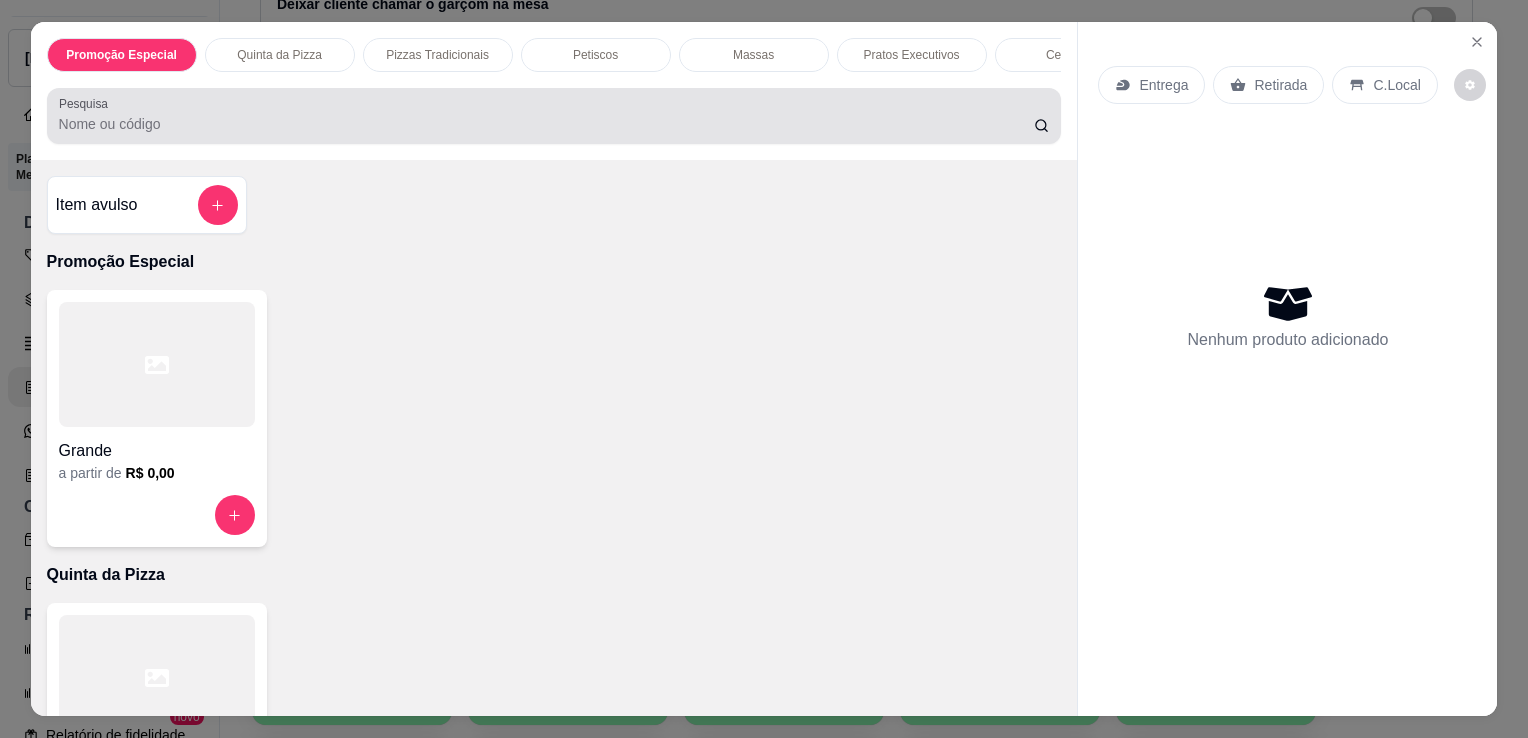 click at bounding box center (554, 116) 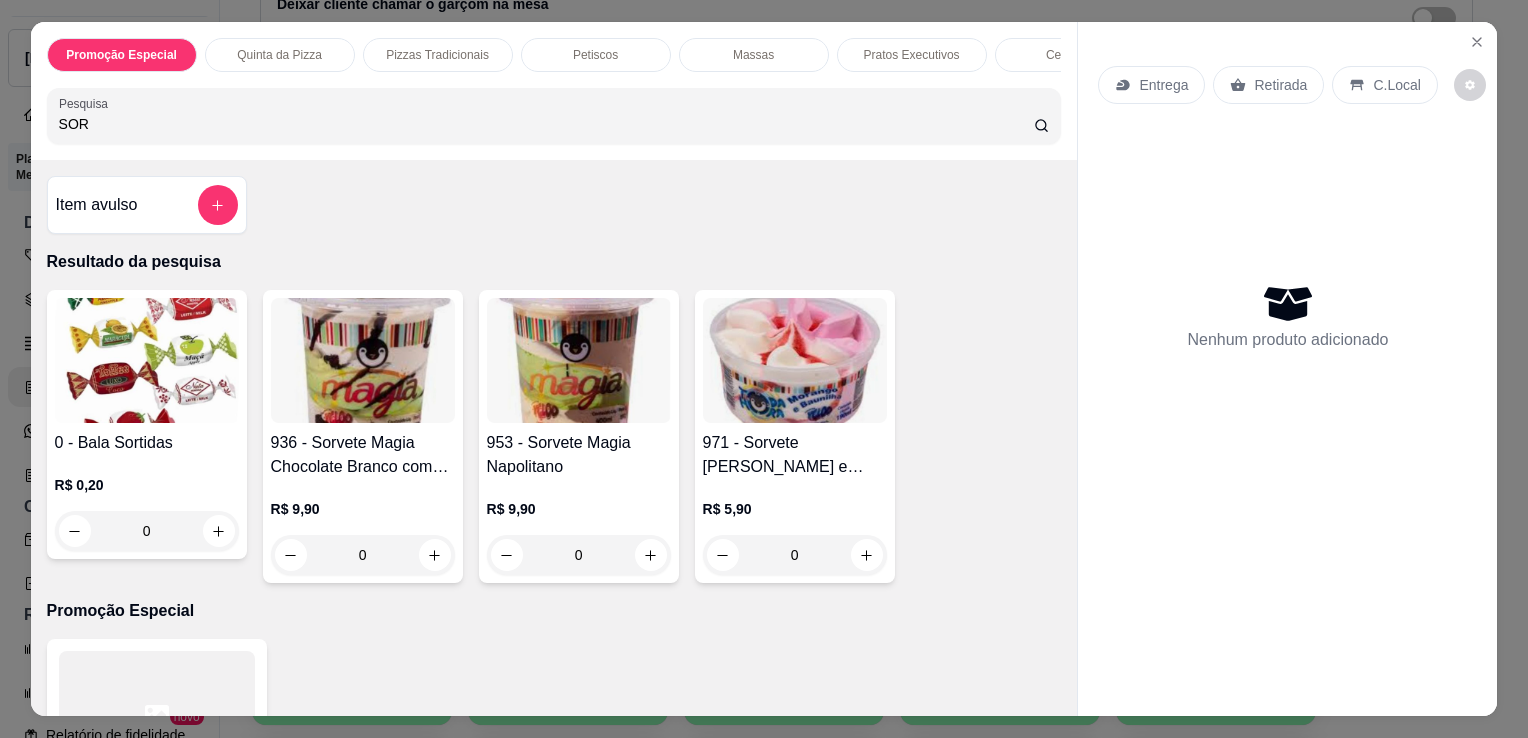 type on "SOR" 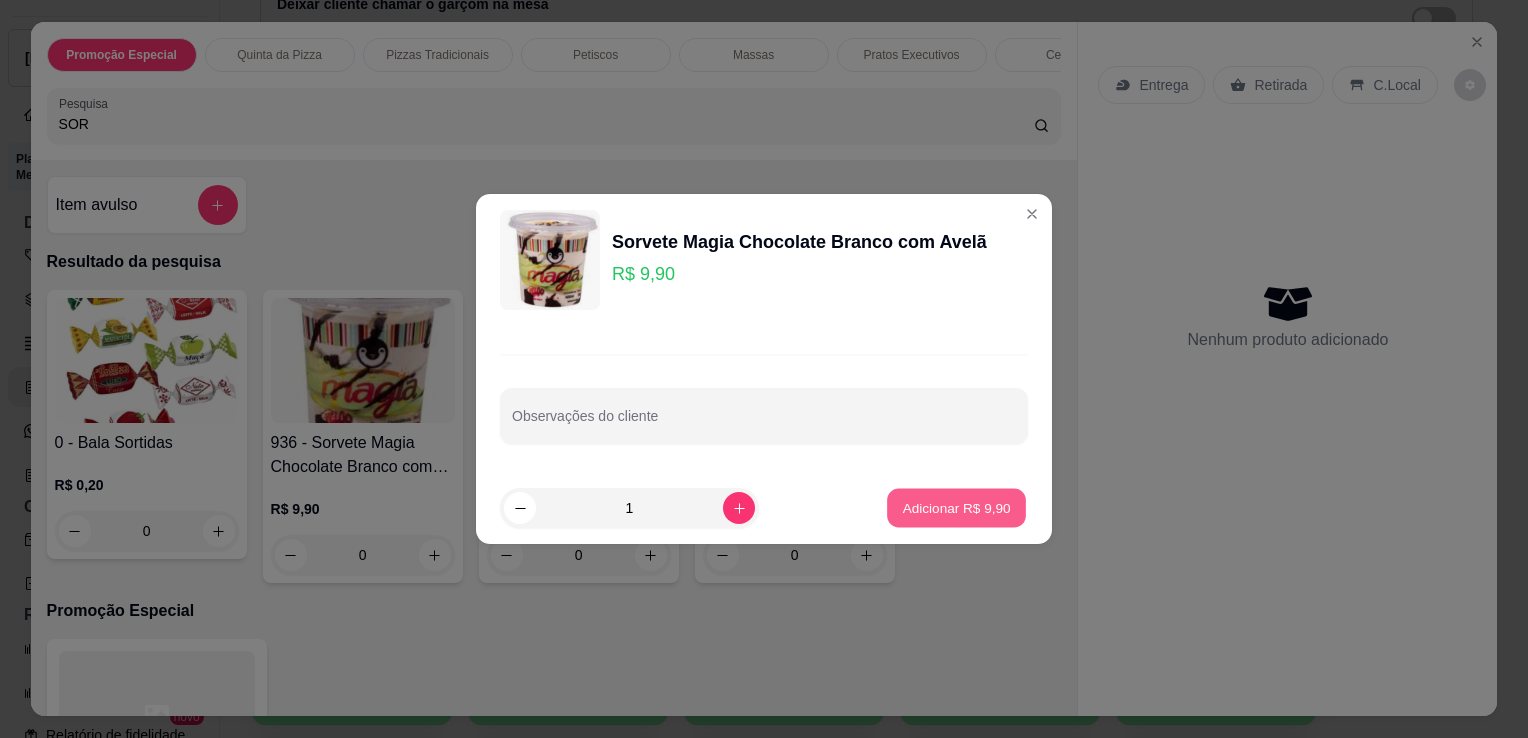 click on "Adicionar   R$ 9,90" at bounding box center [956, 507] 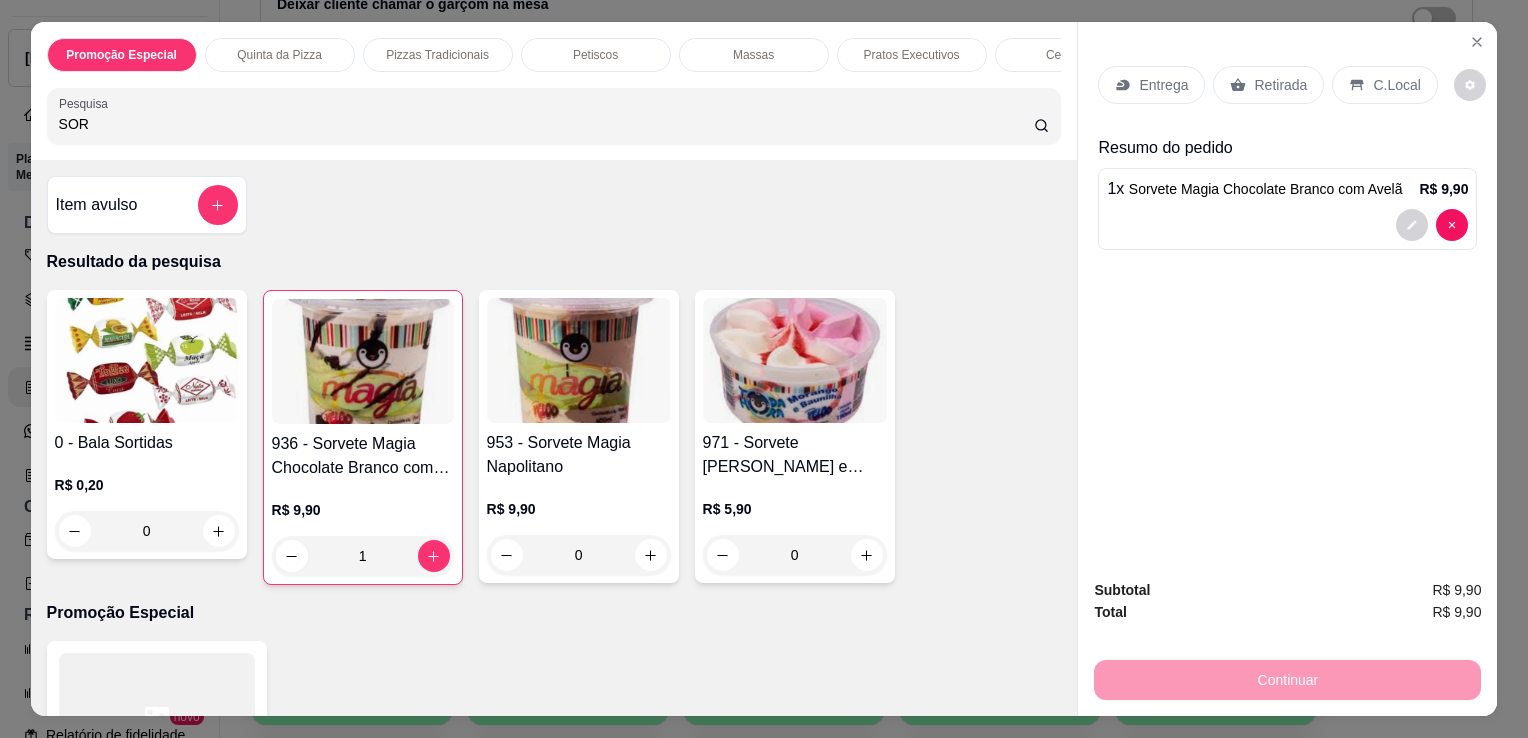 click on "C.Local" at bounding box center (1396, 85) 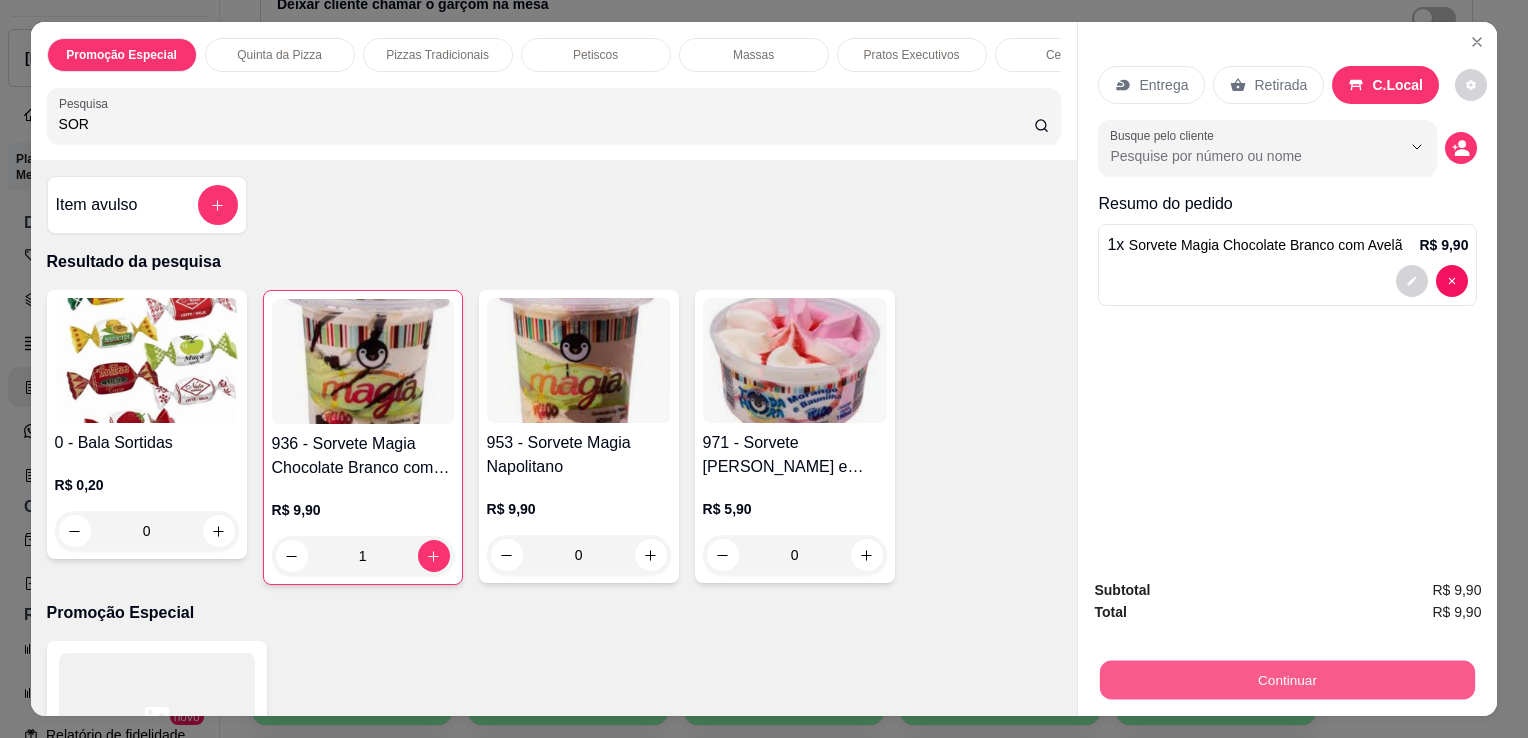 click on "Continuar" at bounding box center (1287, 679) 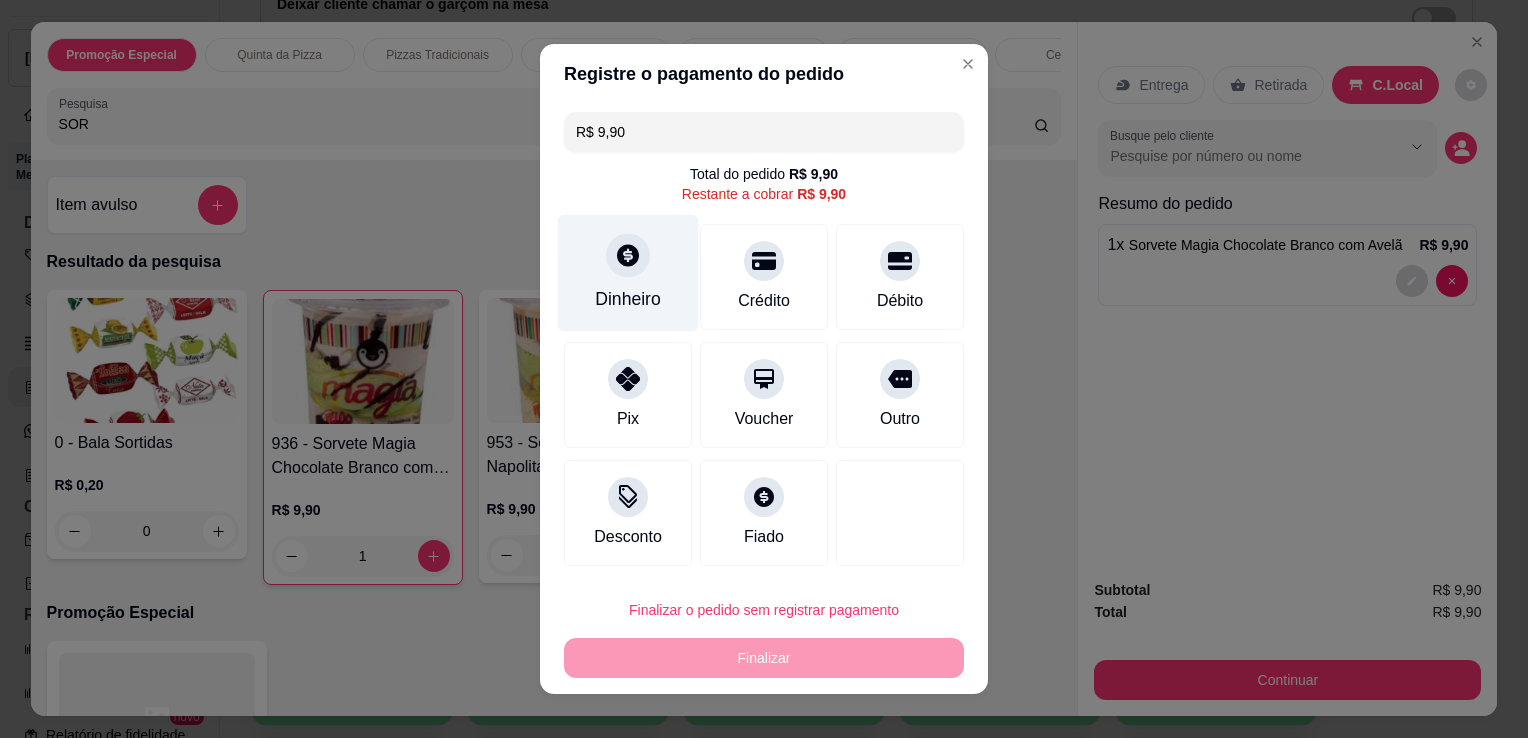 click on "Dinheiro" at bounding box center [628, 299] 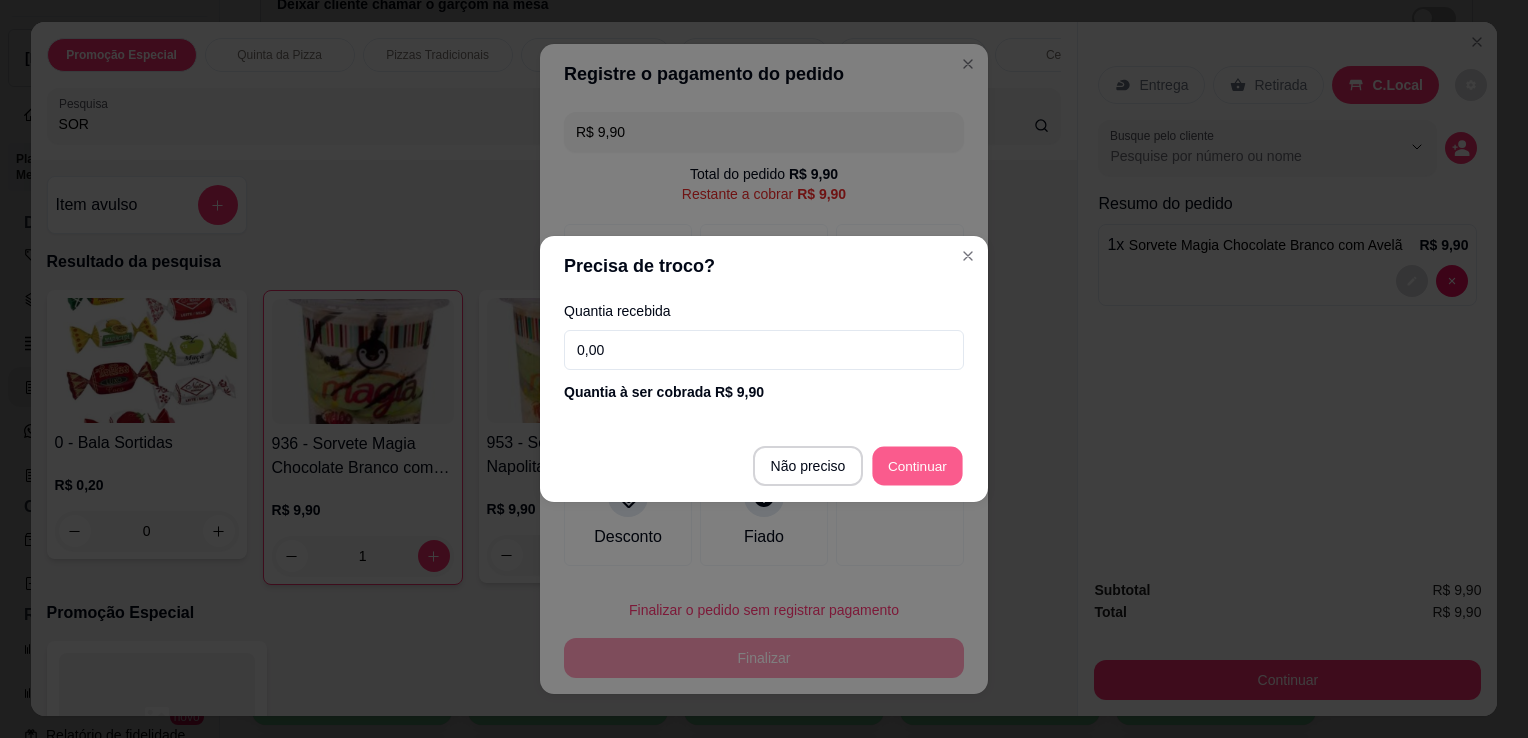 type on "R$ 0,00" 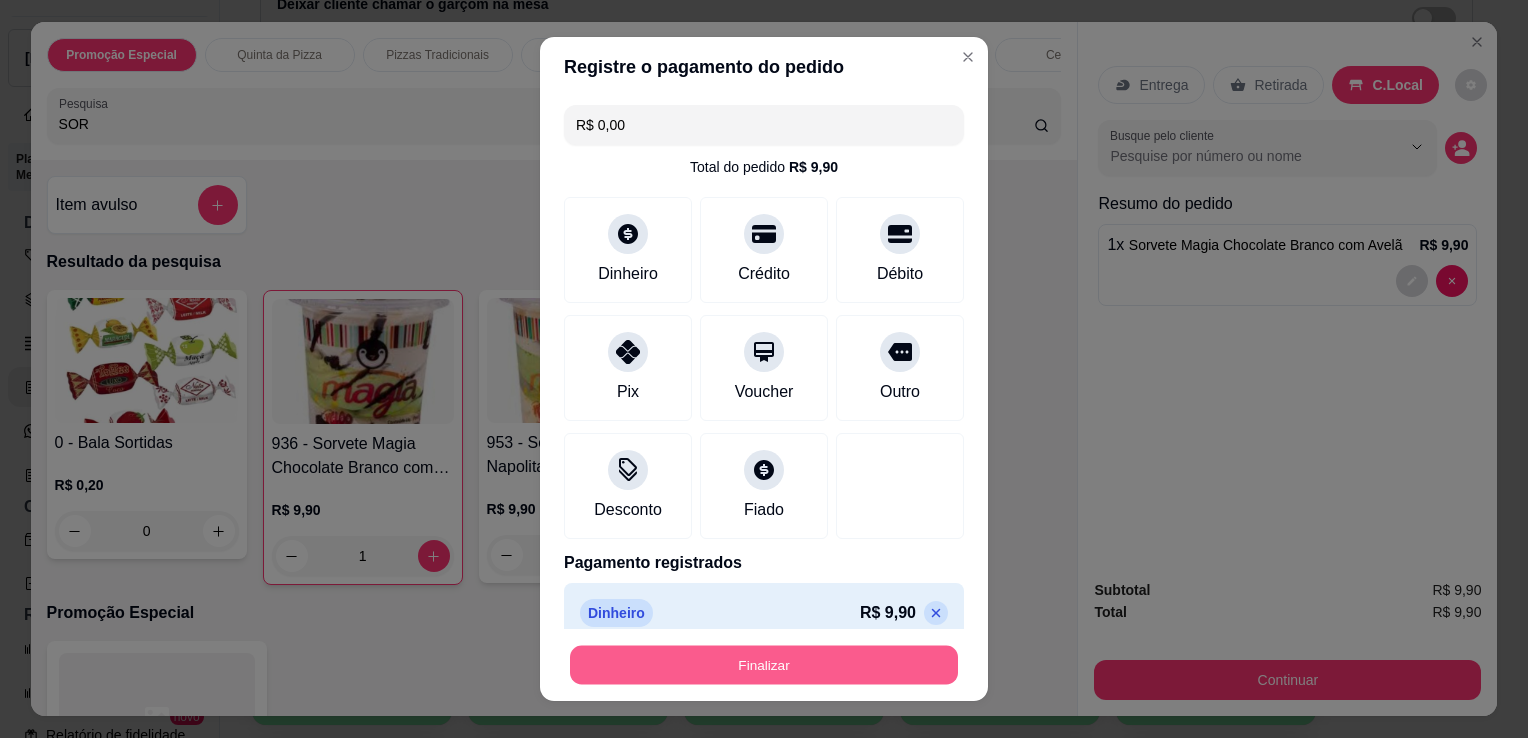 click on "Finalizar" at bounding box center (764, 665) 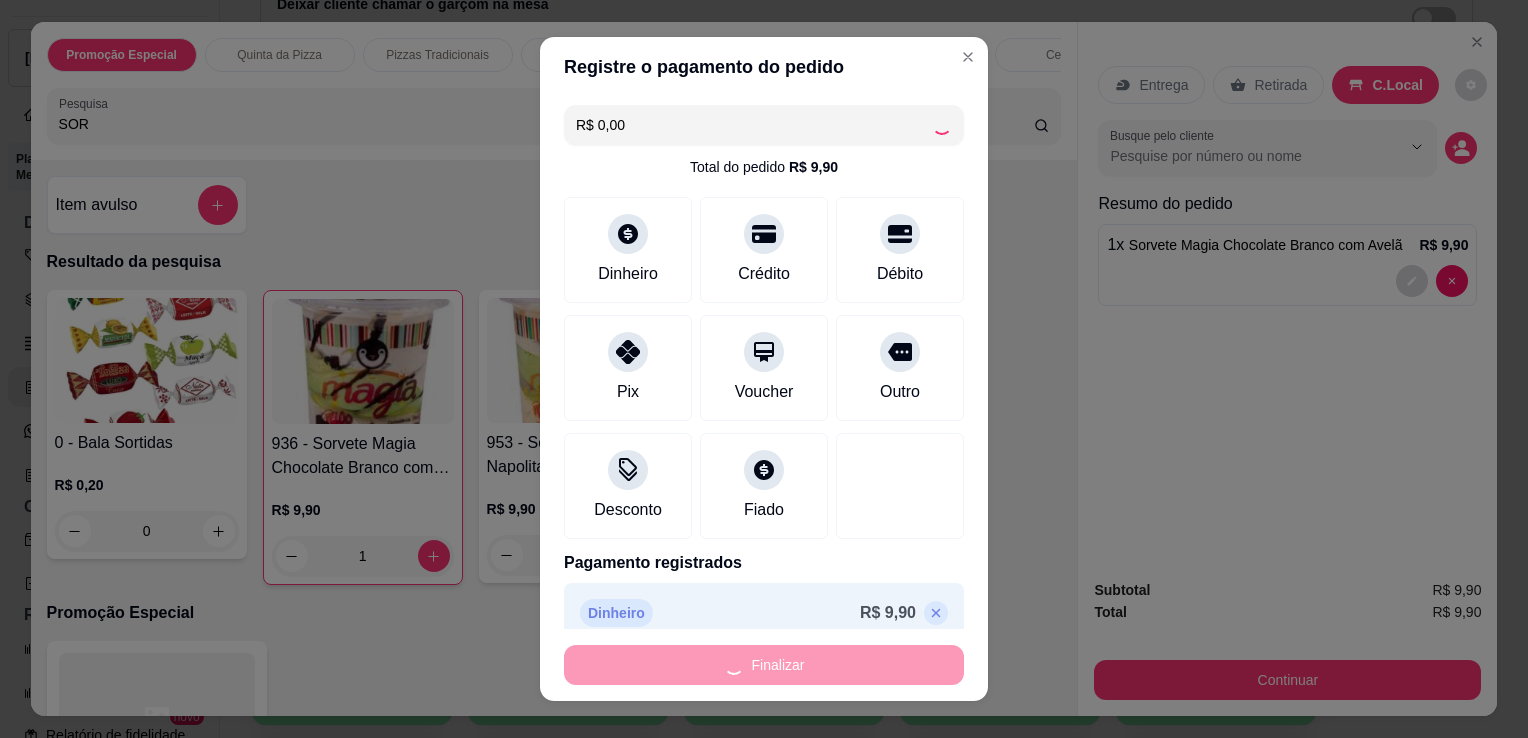 type on "0" 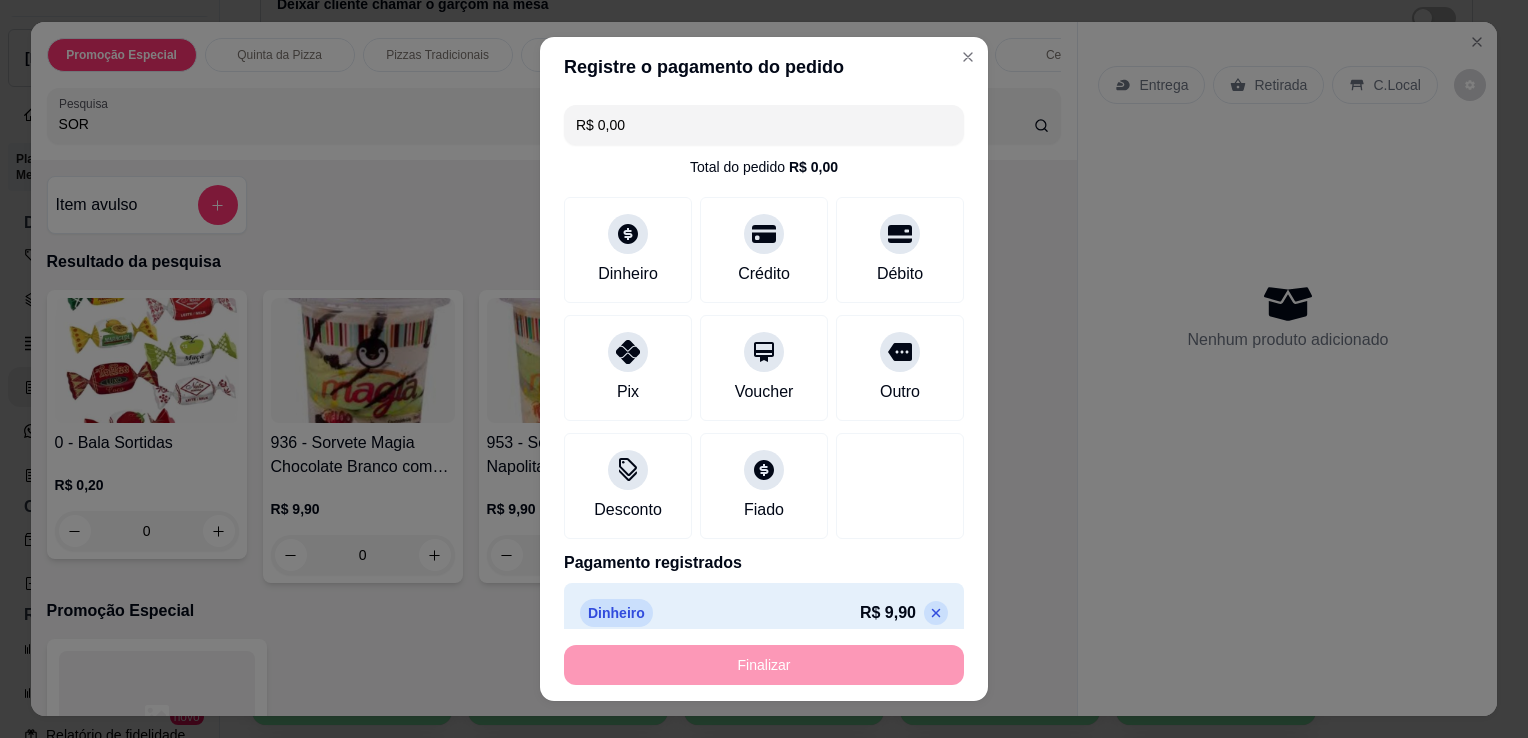 type on "-R$ 9,90" 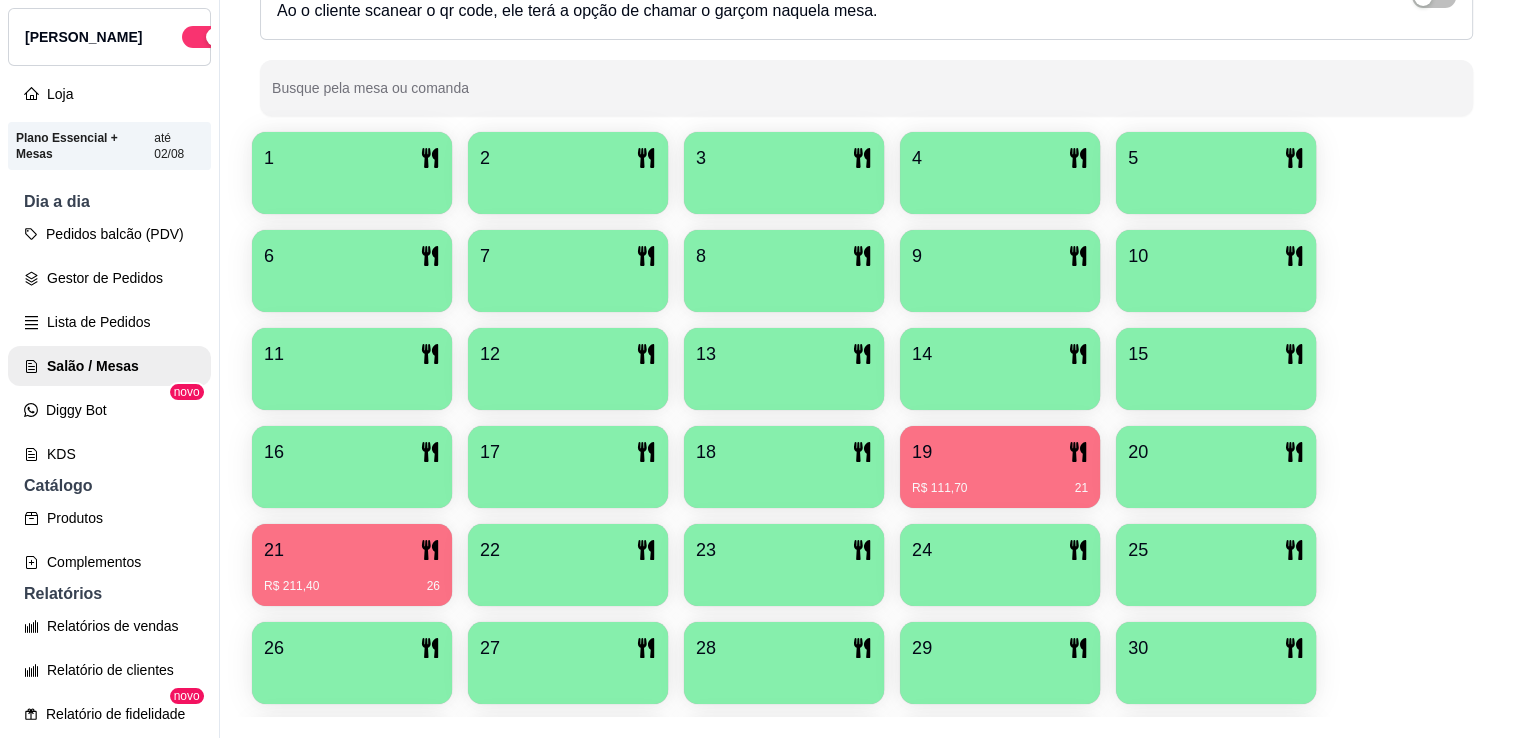 scroll, scrollTop: 32, scrollLeft: 0, axis: vertical 